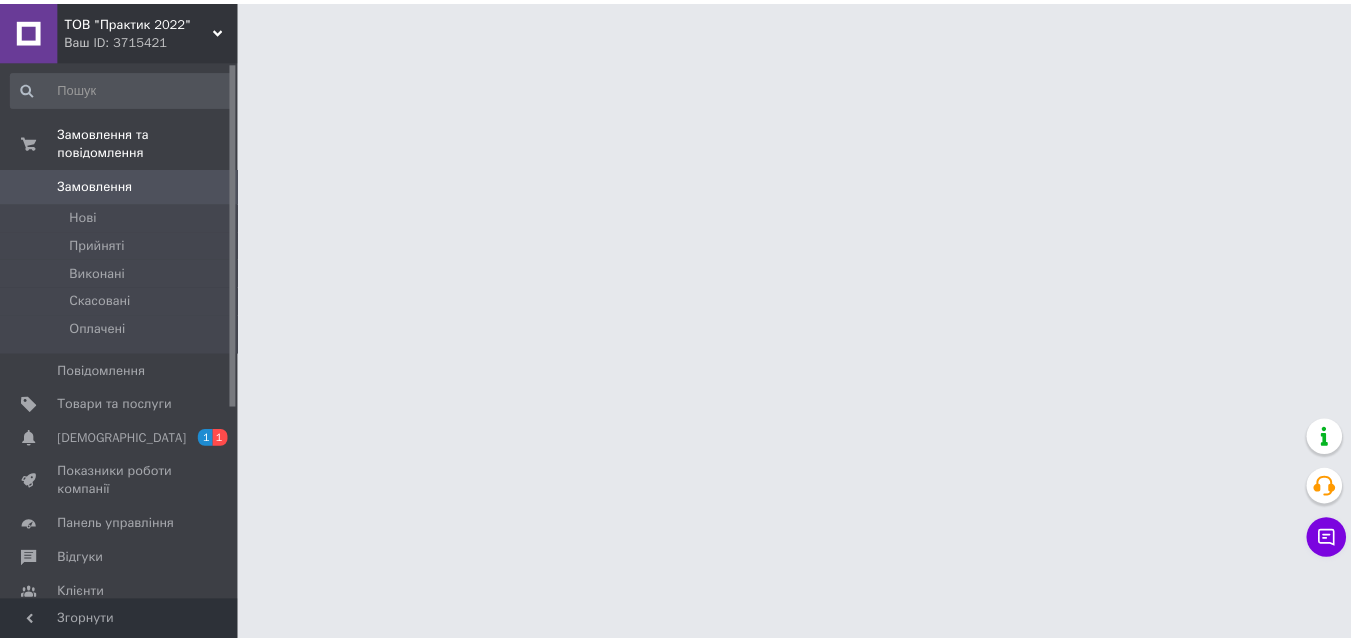 scroll, scrollTop: 0, scrollLeft: 0, axis: both 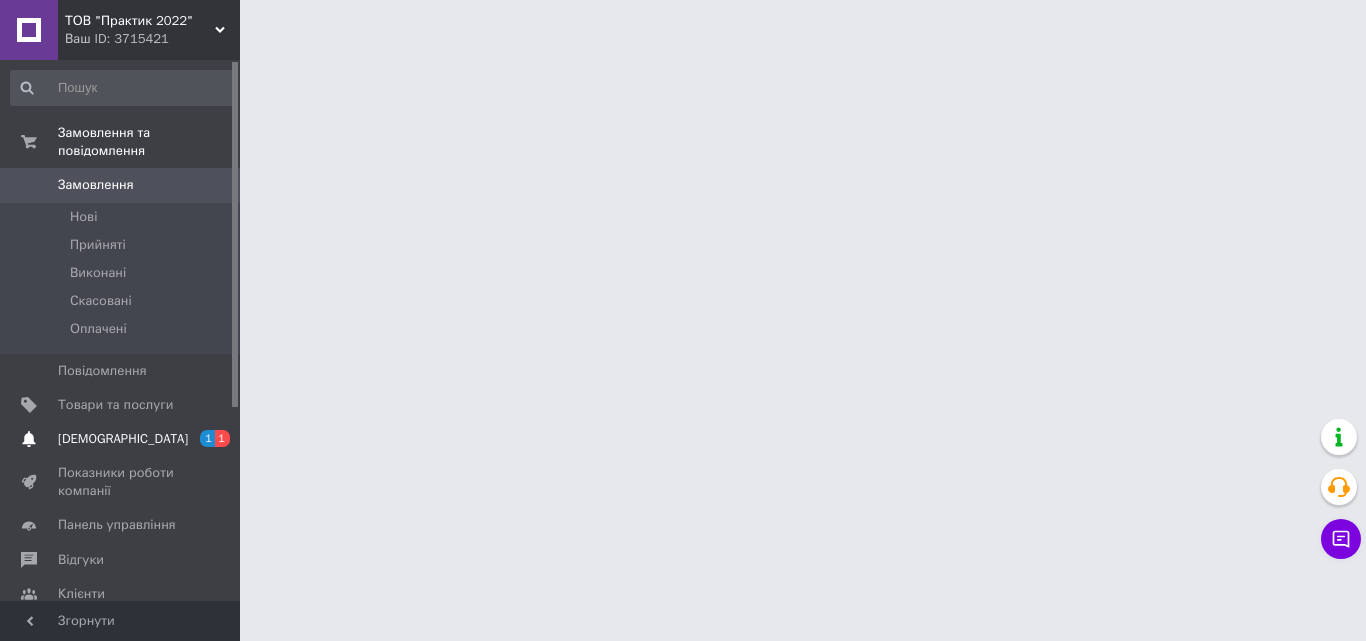 click on "[DEMOGRAPHIC_DATA]" at bounding box center (121, 439) 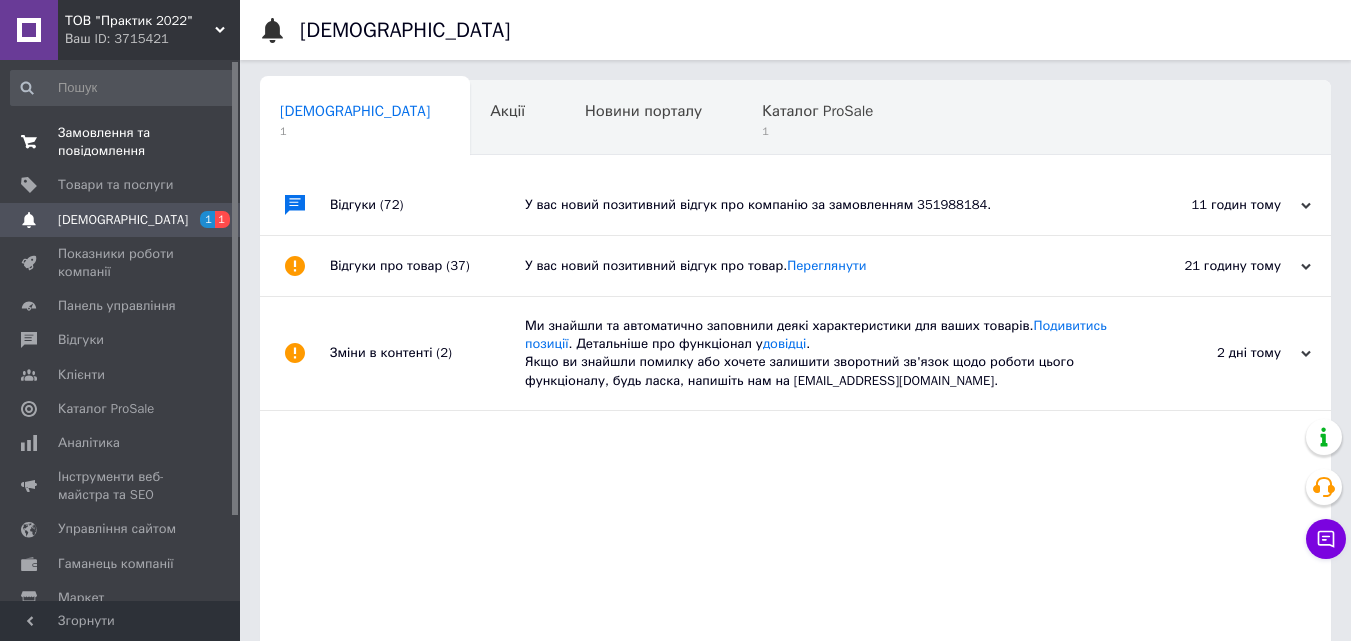 click on "Замовлення та повідомлення" at bounding box center (121, 142) 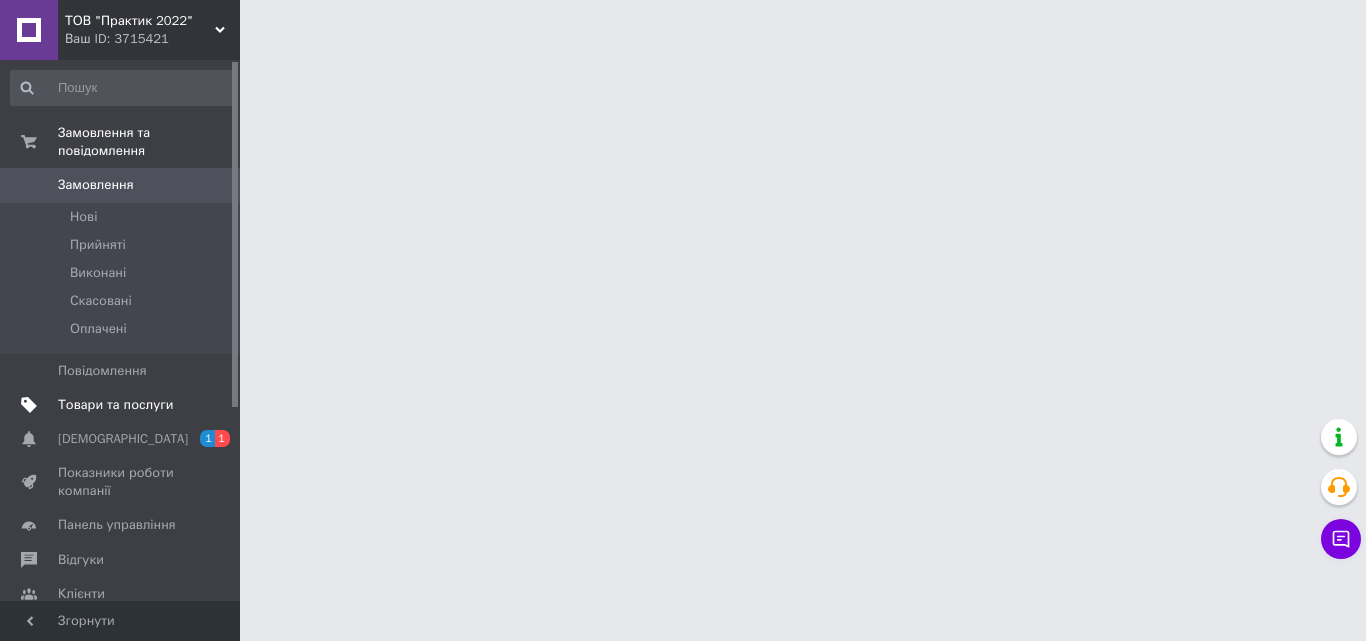 click on "Товари та послуги" at bounding box center (123, 405) 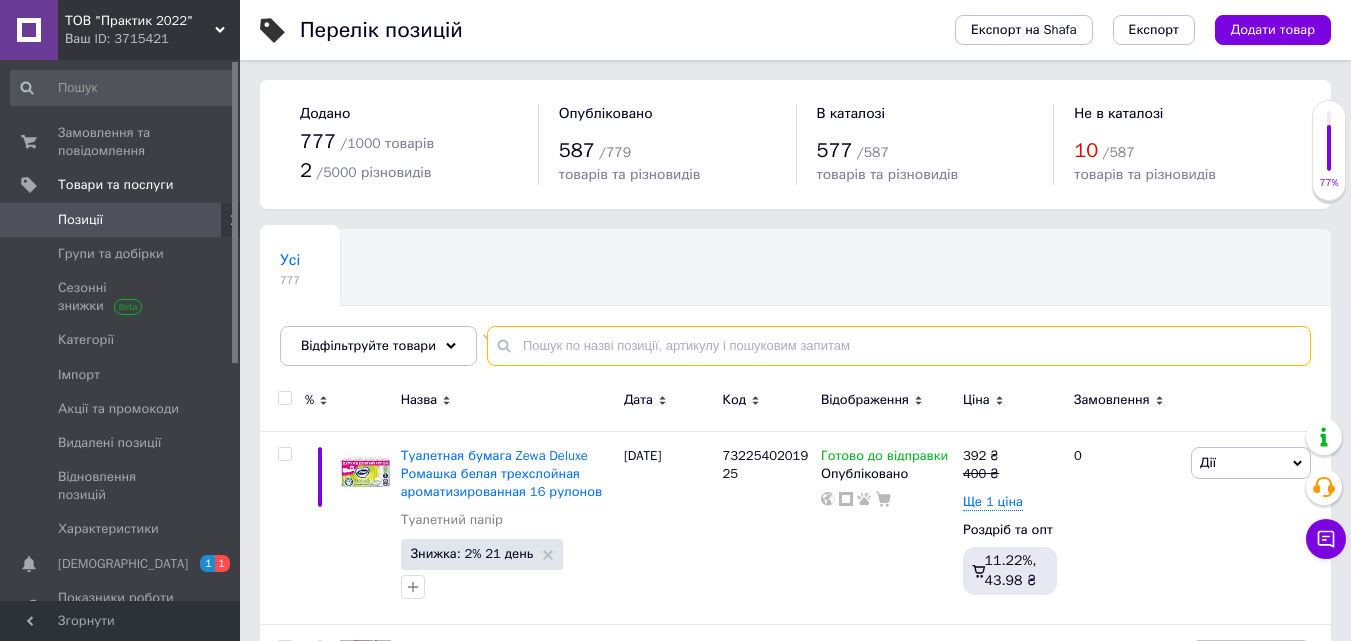 click at bounding box center (899, 346) 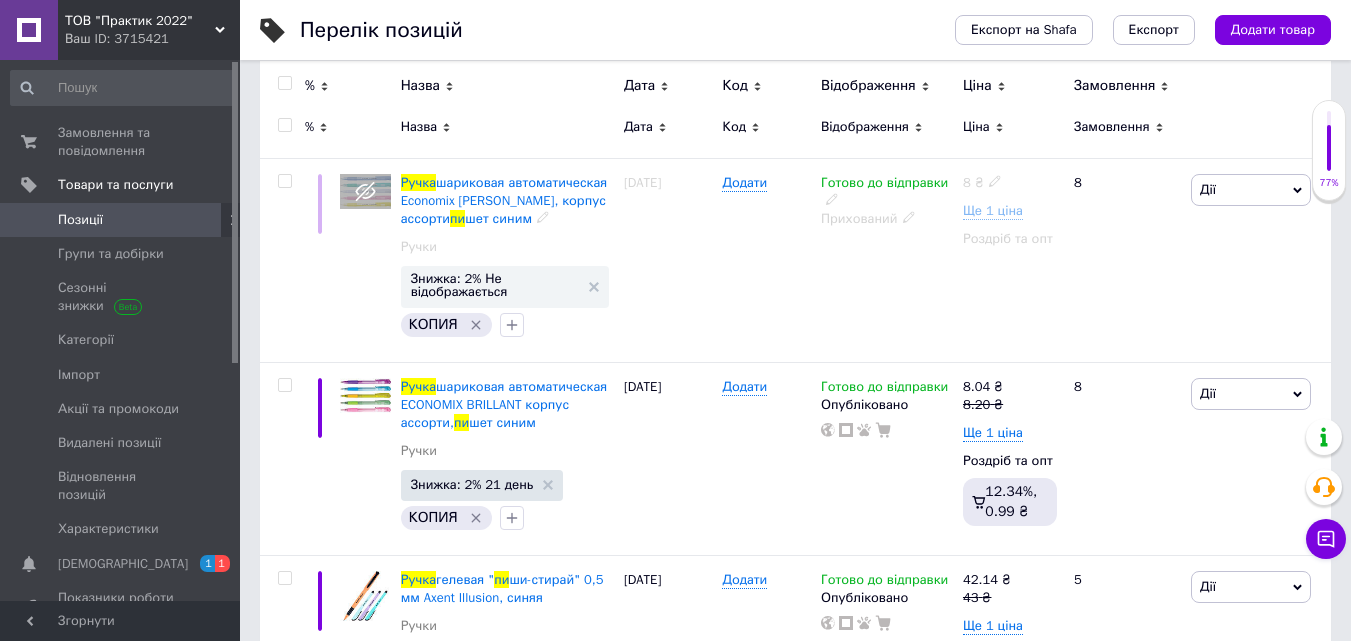 scroll, scrollTop: 394, scrollLeft: 0, axis: vertical 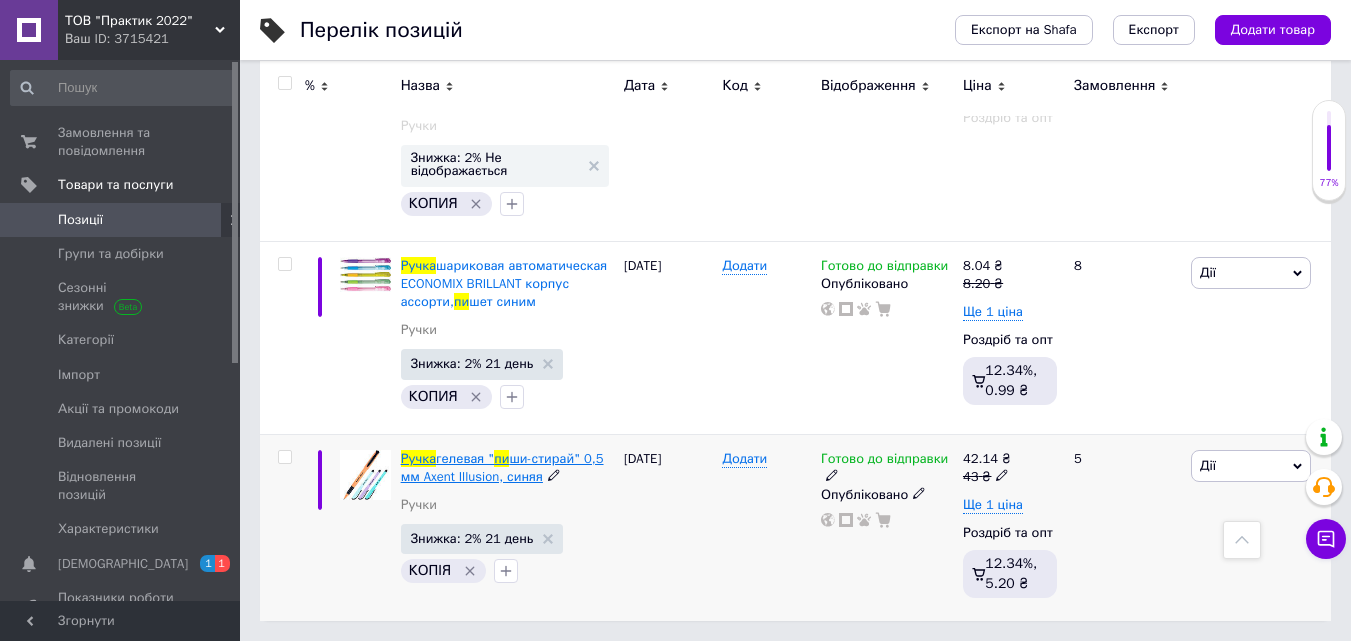 type on "ручка пи" 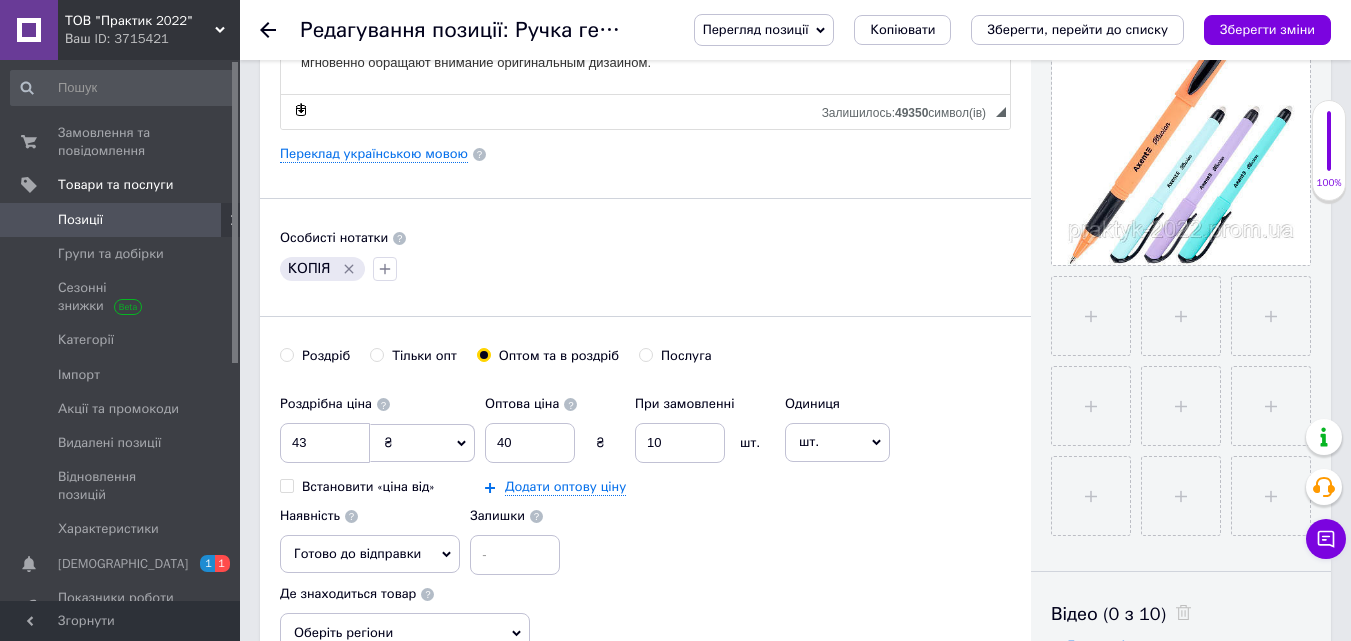 scroll, scrollTop: 500, scrollLeft: 0, axis: vertical 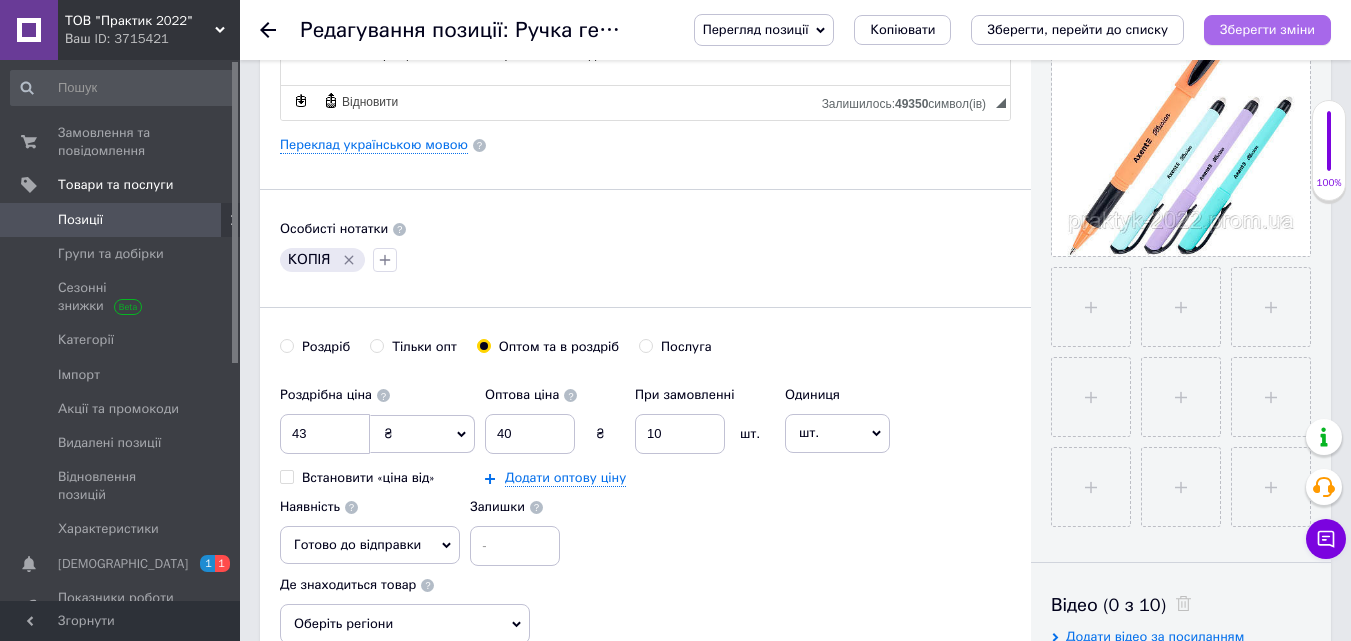 click on "Зберегти зміни" at bounding box center (1267, 29) 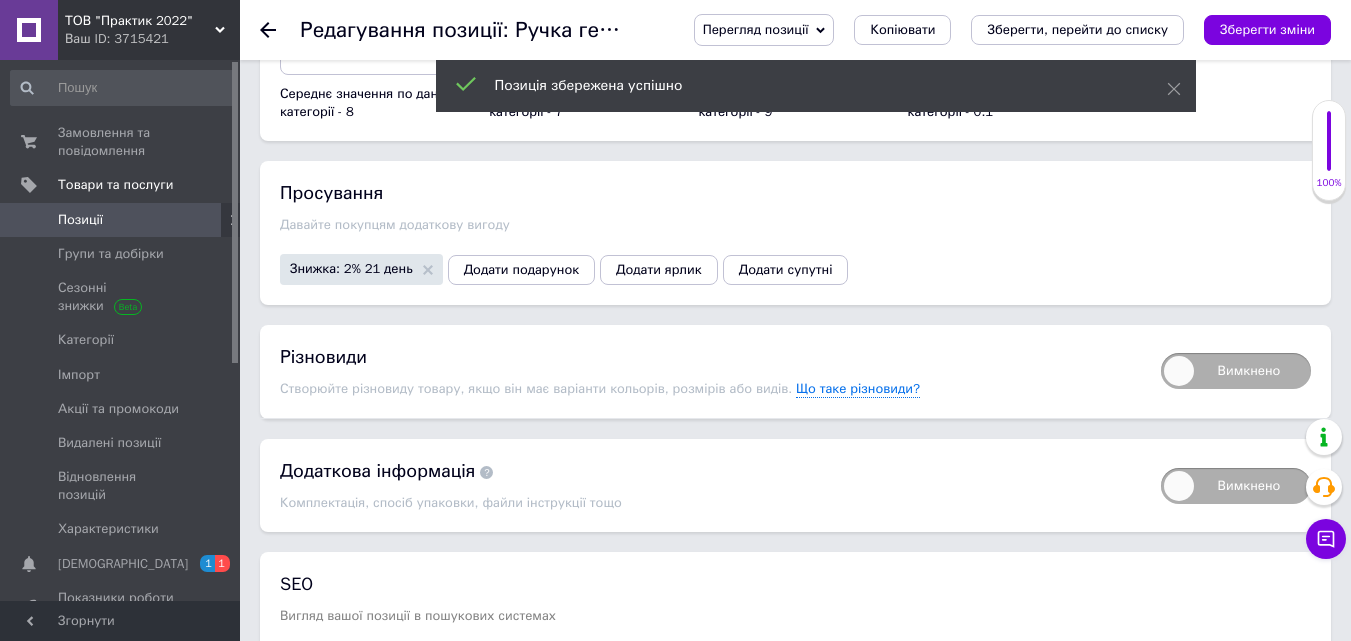 scroll, scrollTop: 2400, scrollLeft: 0, axis: vertical 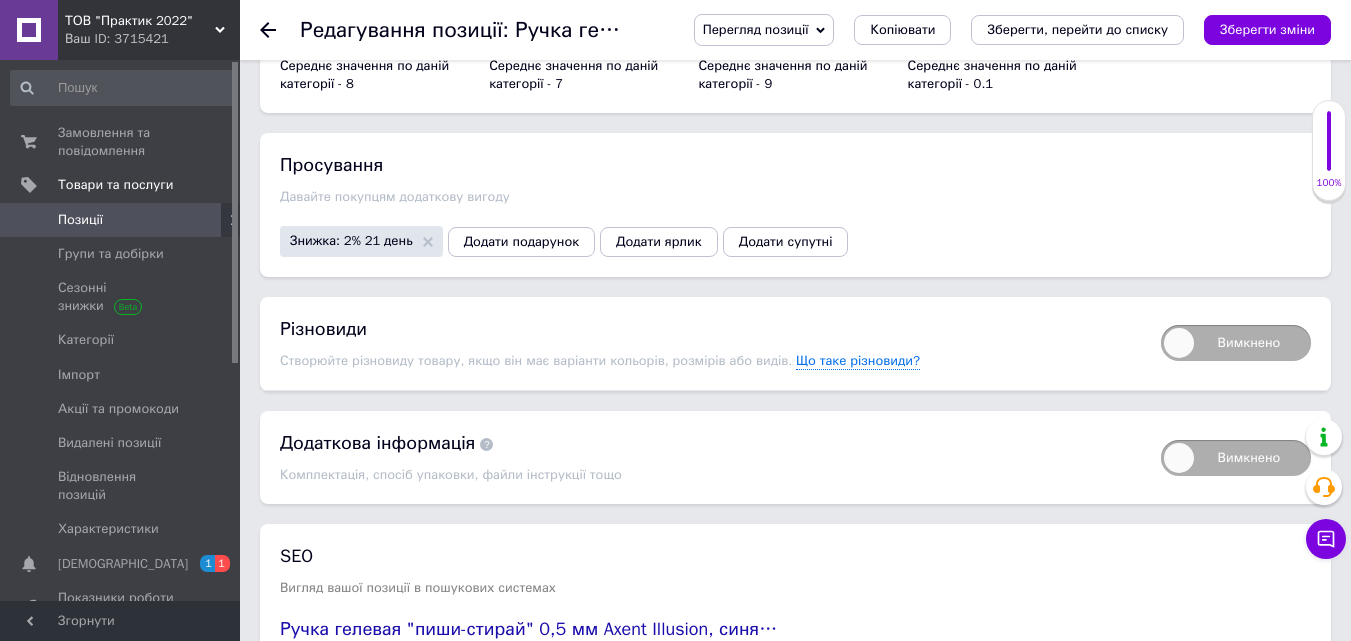 click 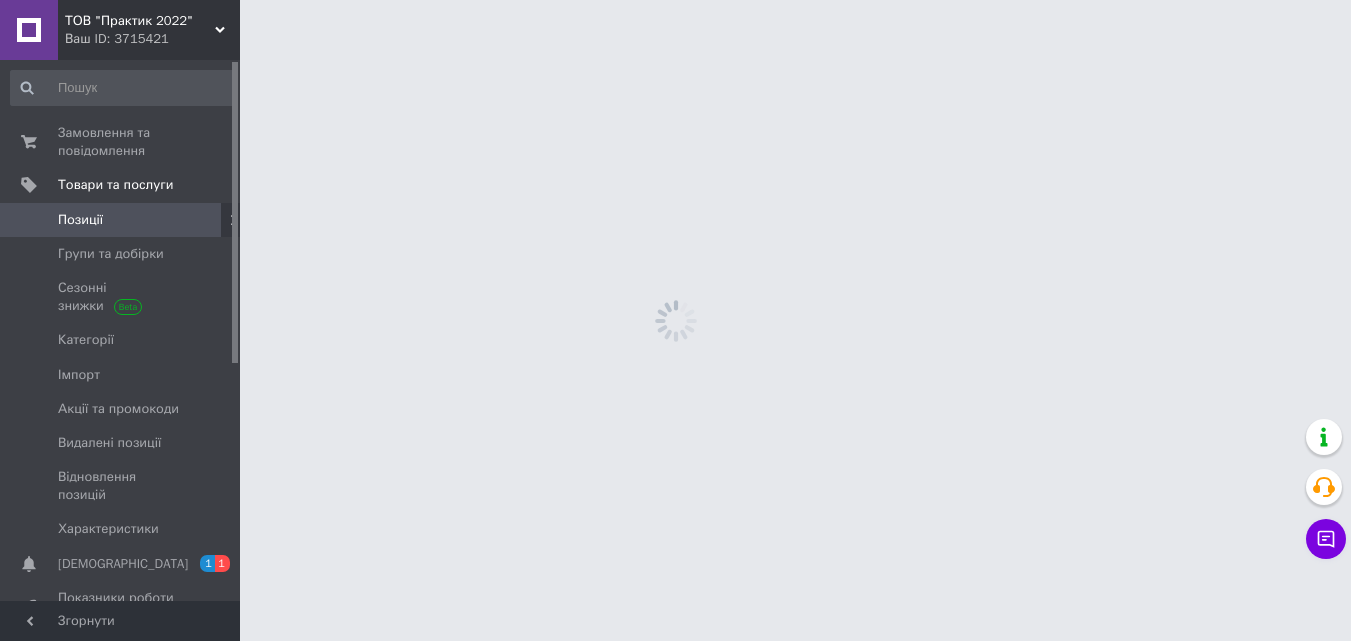 scroll, scrollTop: 0, scrollLeft: 0, axis: both 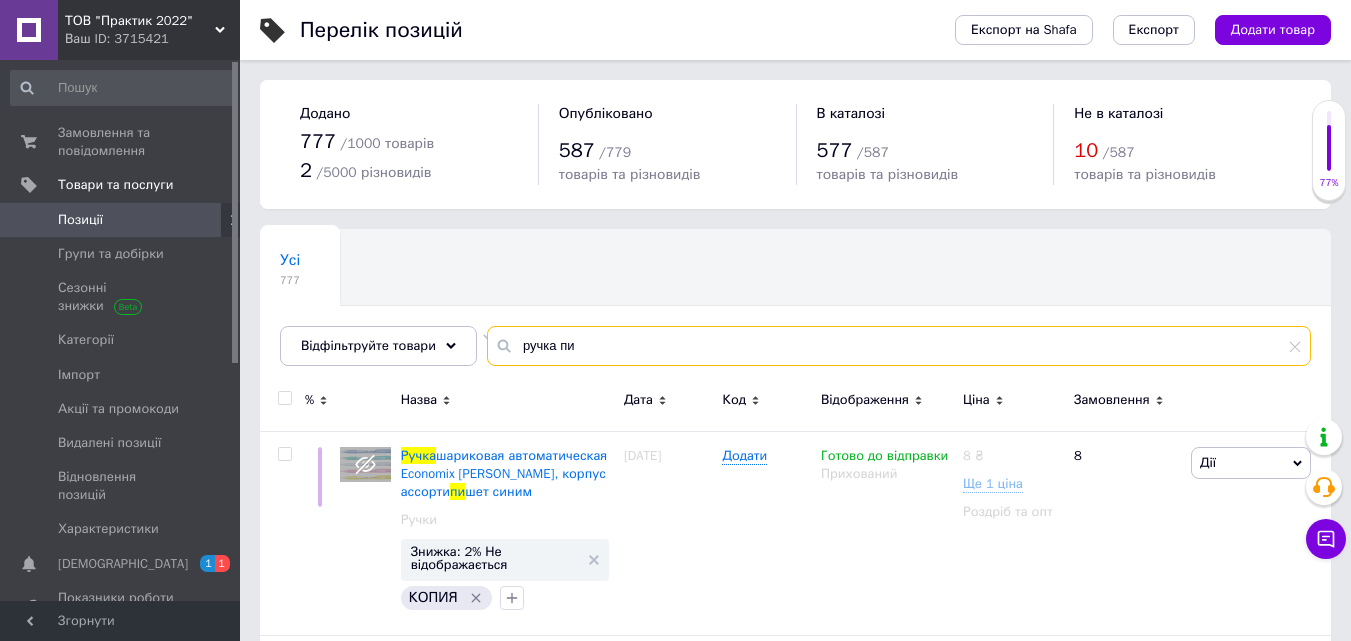 drag, startPoint x: 567, startPoint y: 345, endPoint x: 500, endPoint y: 345, distance: 67 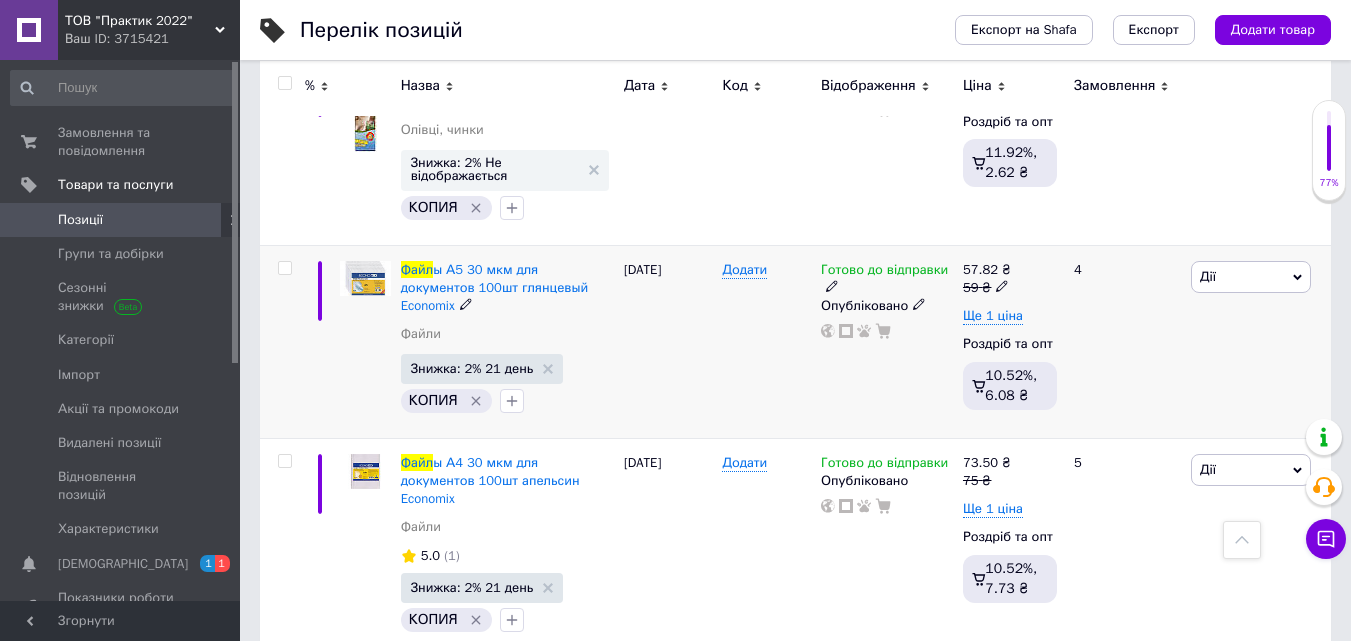 scroll, scrollTop: 1600, scrollLeft: 0, axis: vertical 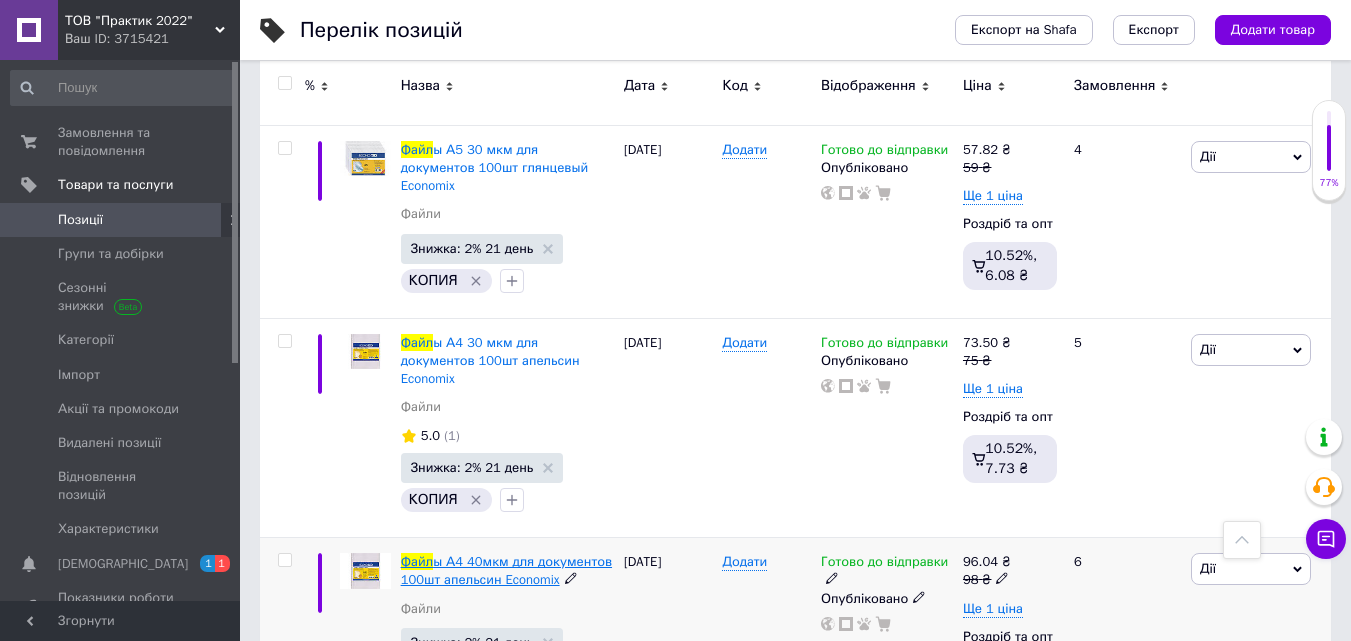 type on "файл" 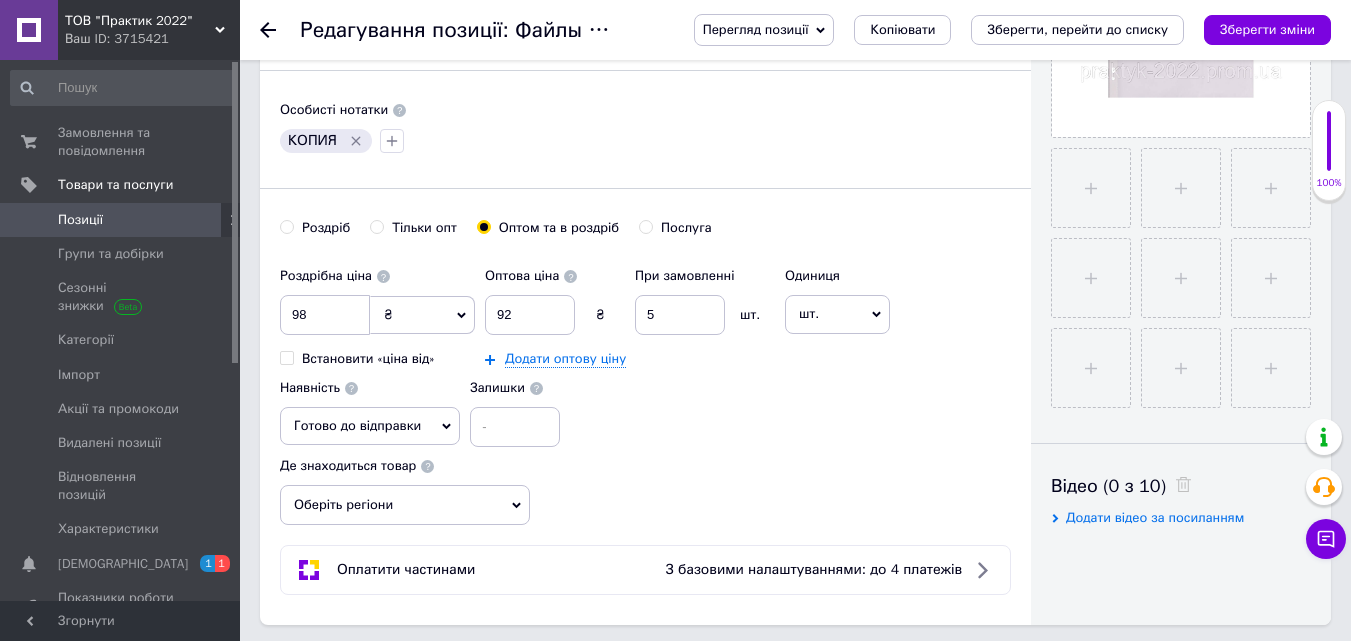scroll, scrollTop: 600, scrollLeft: 0, axis: vertical 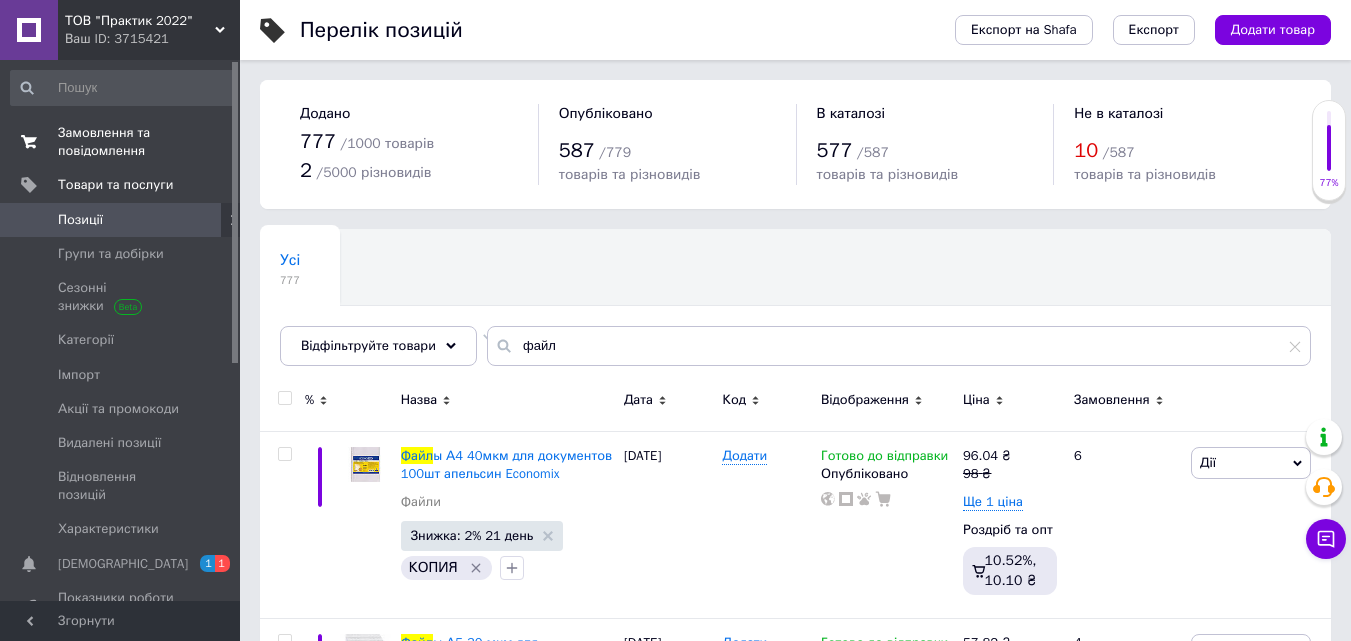 click on "Замовлення та повідомлення" at bounding box center [121, 142] 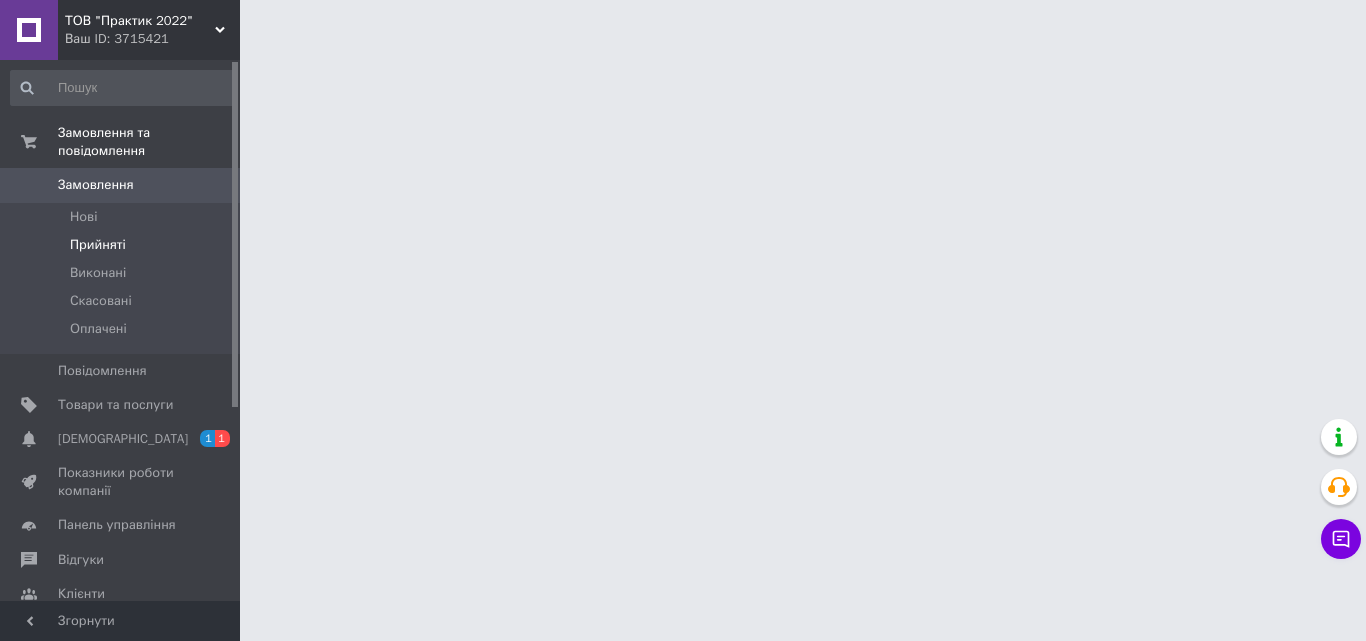 click on "Прийняті" at bounding box center [98, 245] 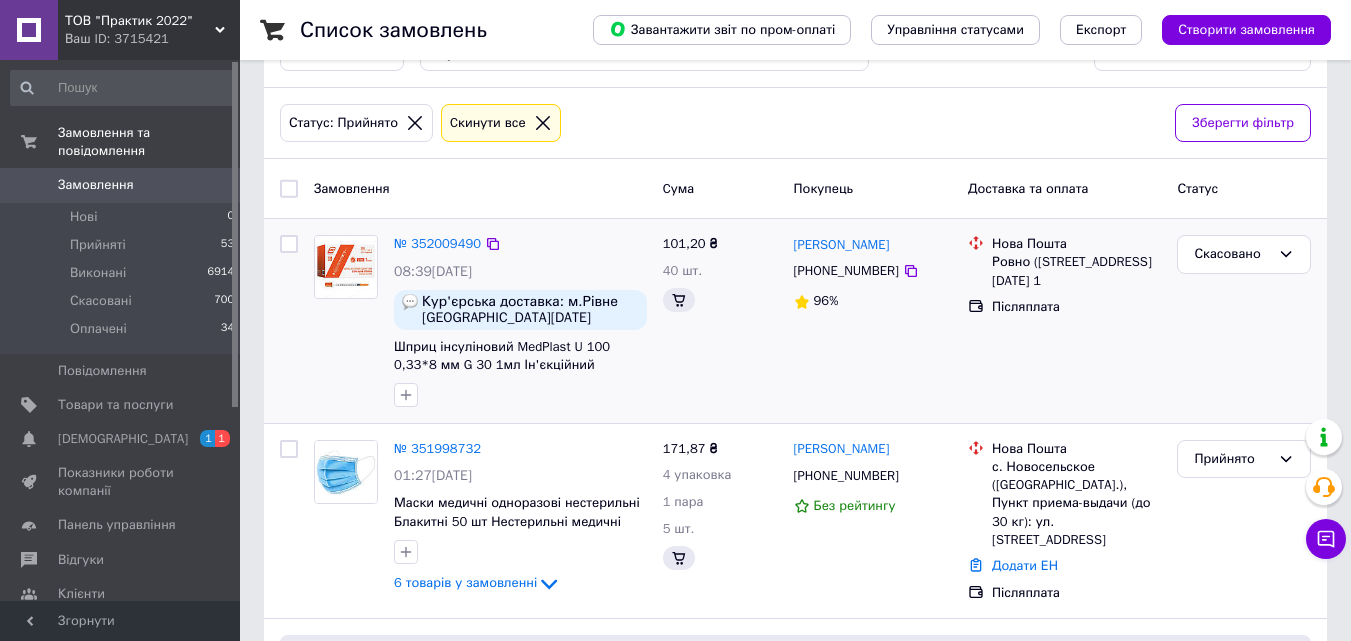 scroll, scrollTop: 100, scrollLeft: 0, axis: vertical 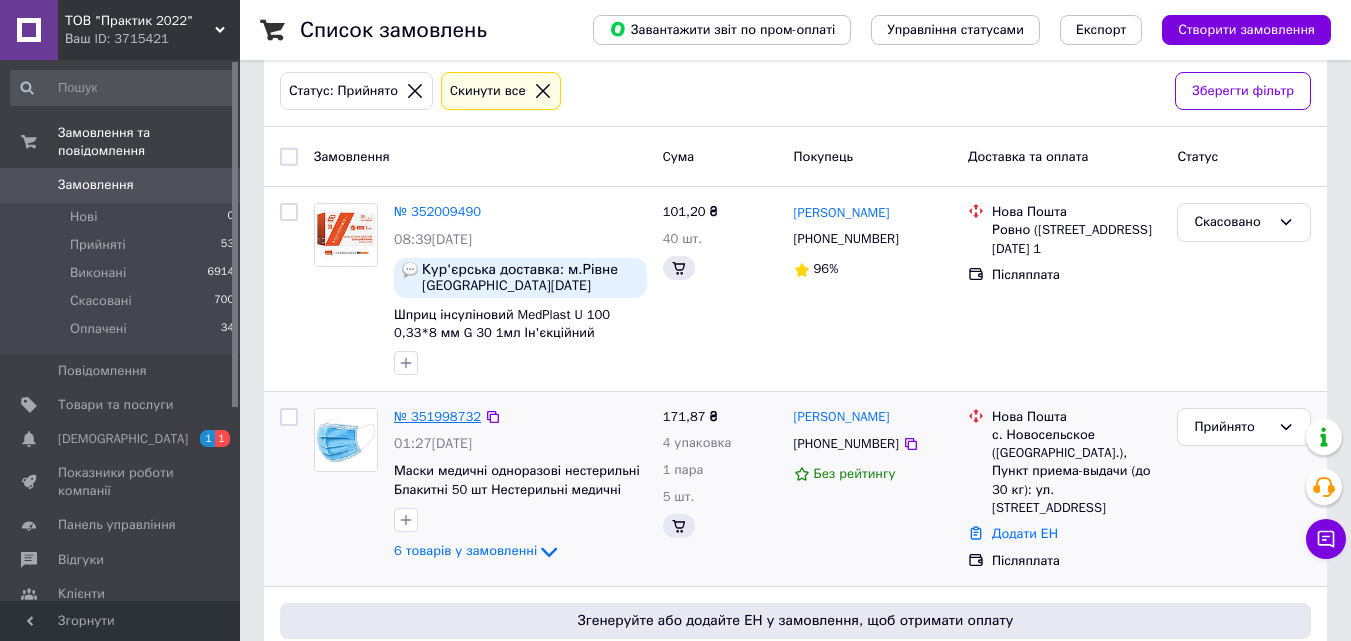 click on "№ 351998732" at bounding box center (437, 416) 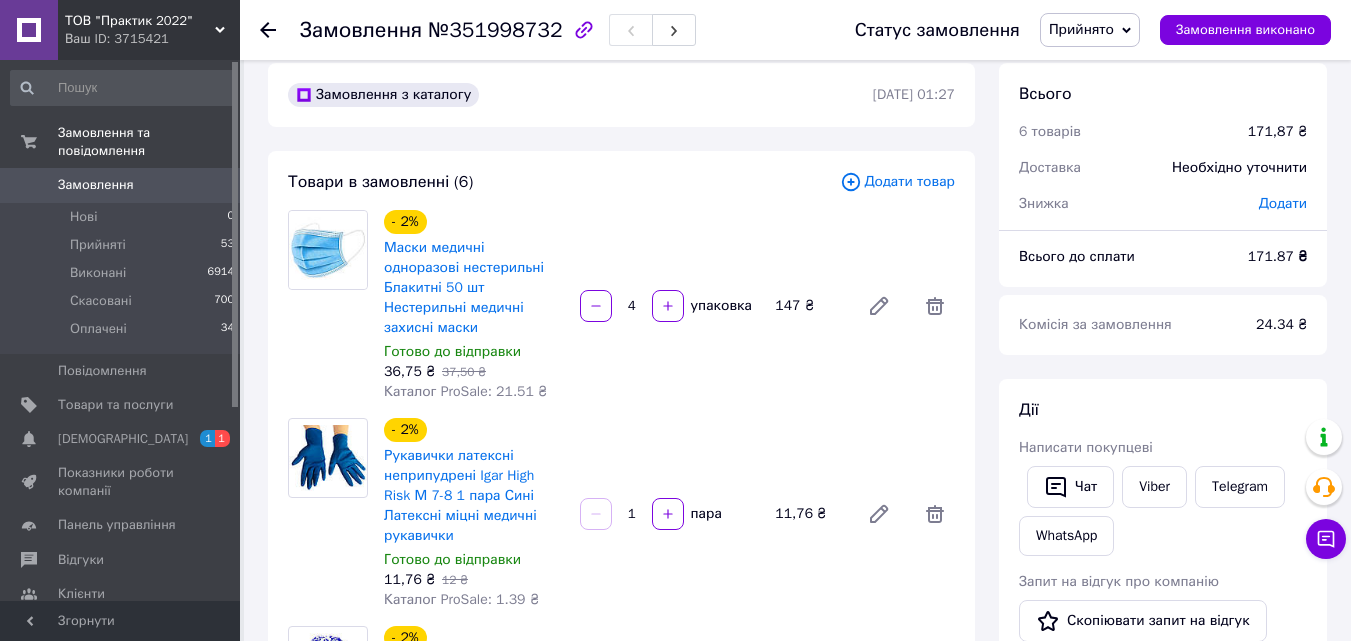 scroll, scrollTop: 0, scrollLeft: 0, axis: both 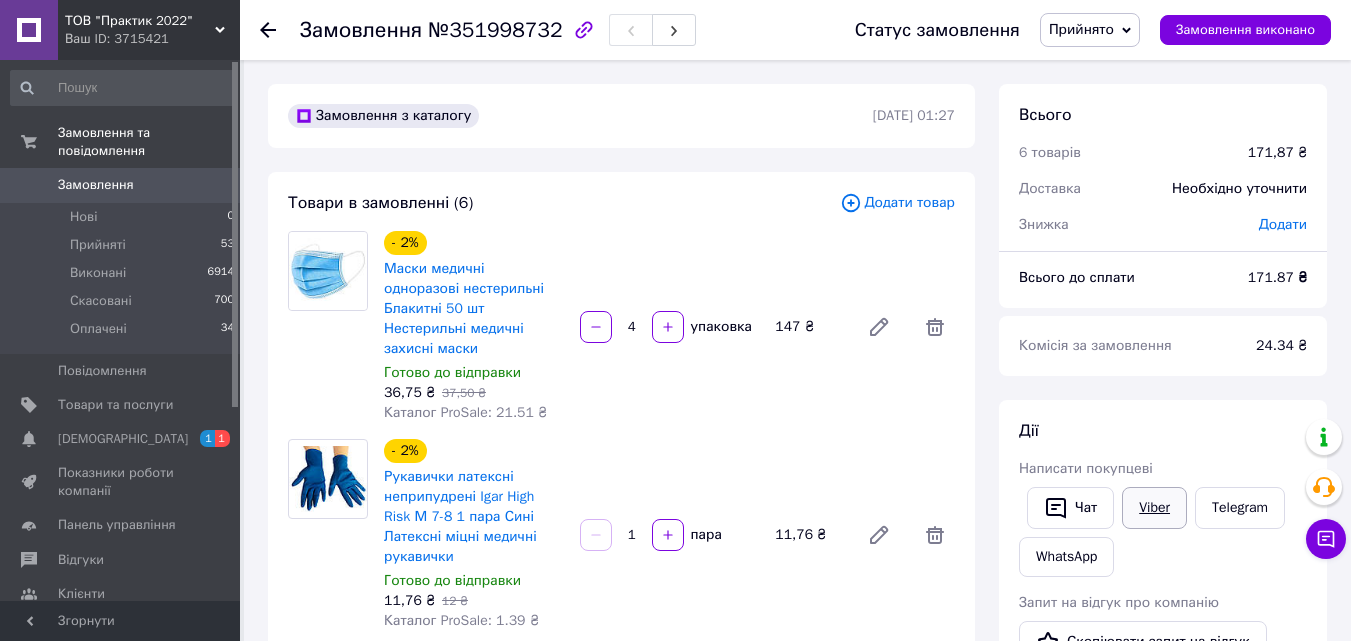click on "Viber" at bounding box center [1154, 508] 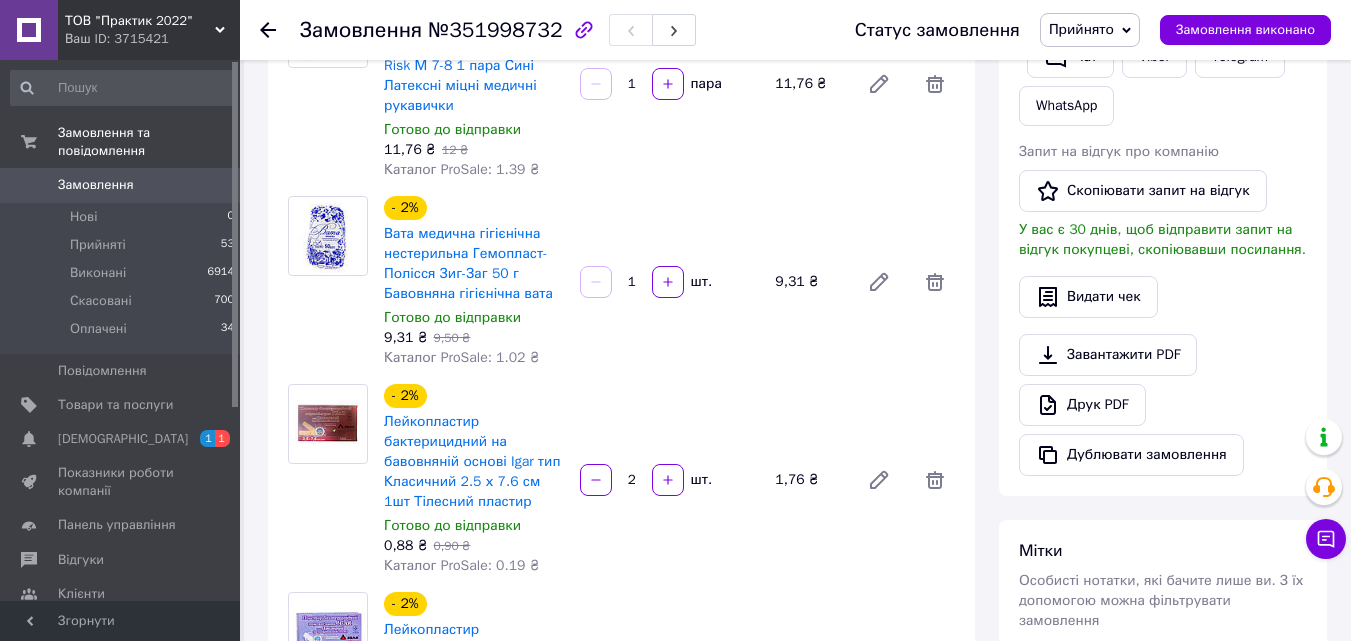 scroll, scrollTop: 500, scrollLeft: 0, axis: vertical 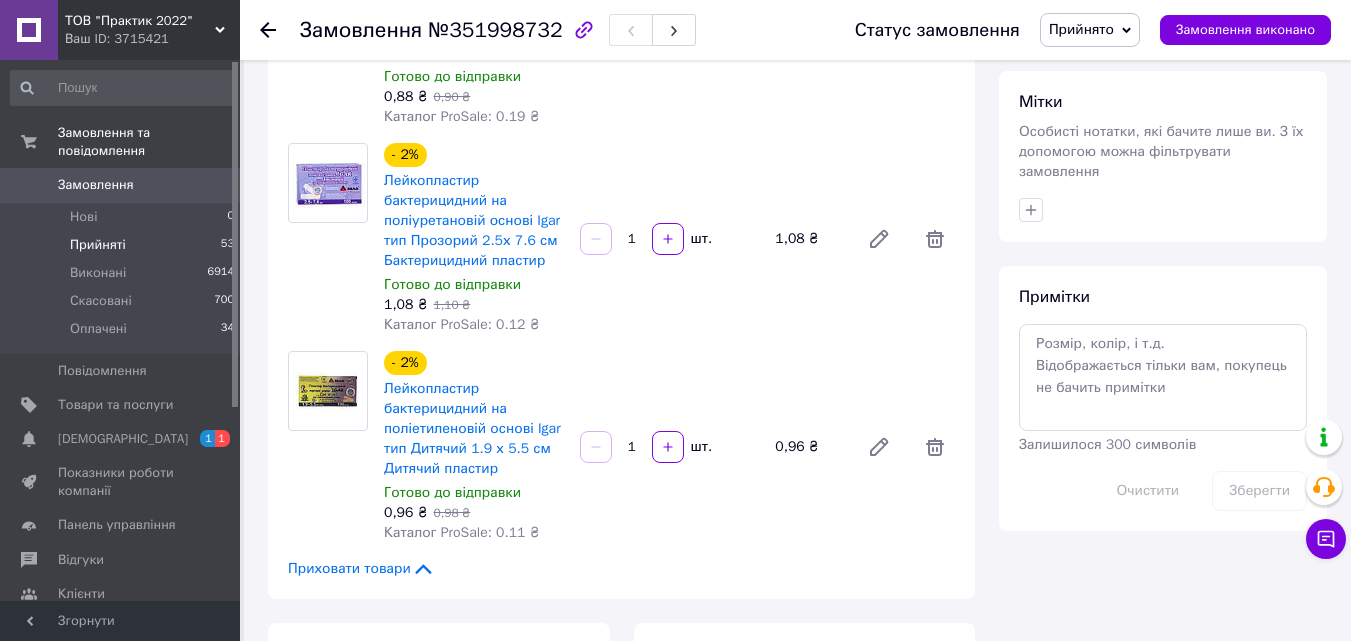 click on "Прийняті" at bounding box center [98, 245] 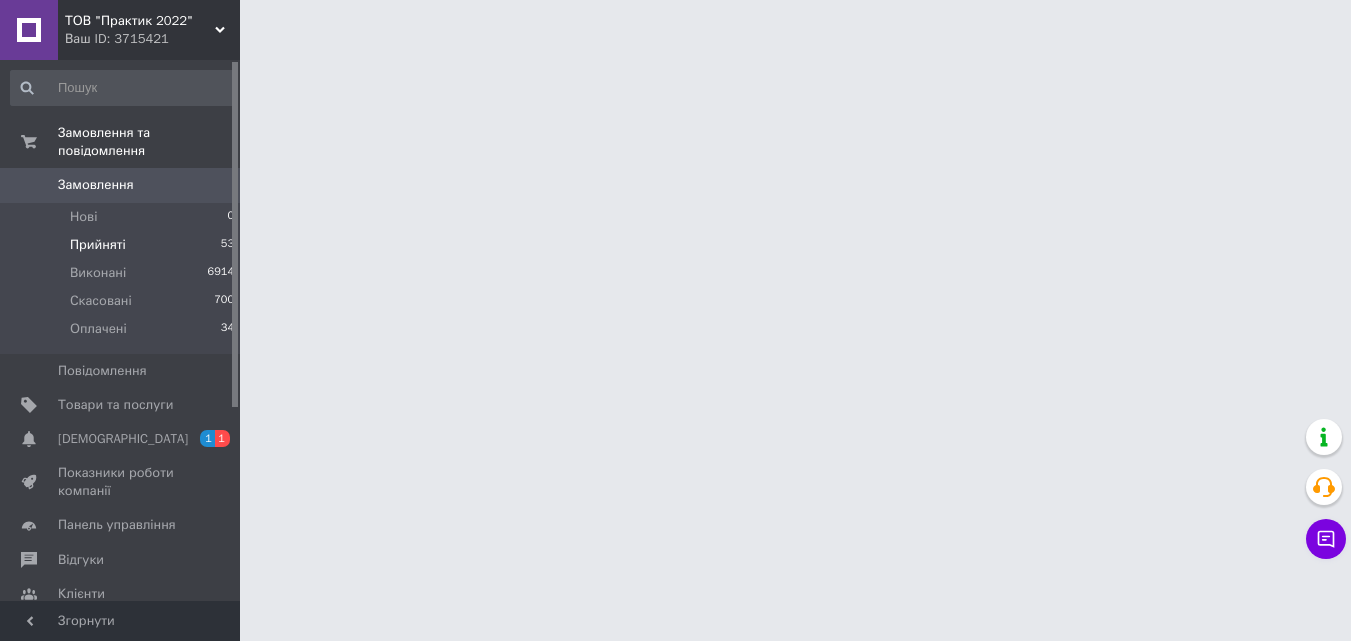 scroll, scrollTop: 0, scrollLeft: 0, axis: both 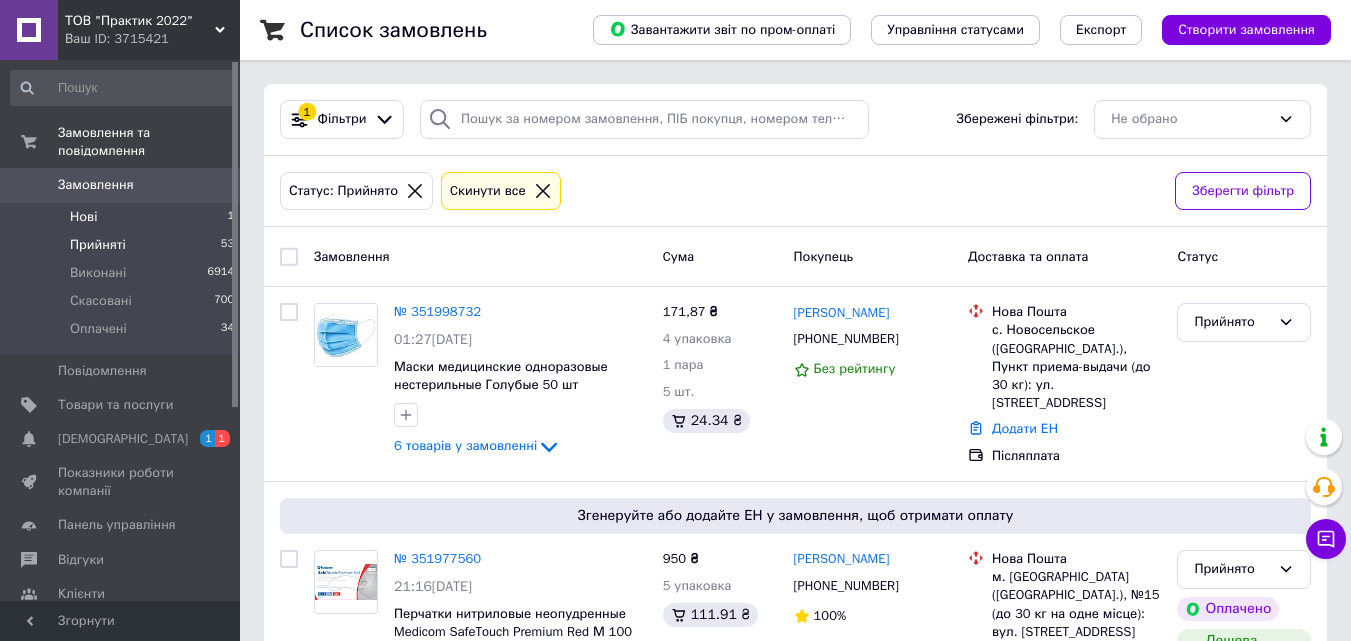 click on "Нові 1" at bounding box center (123, 217) 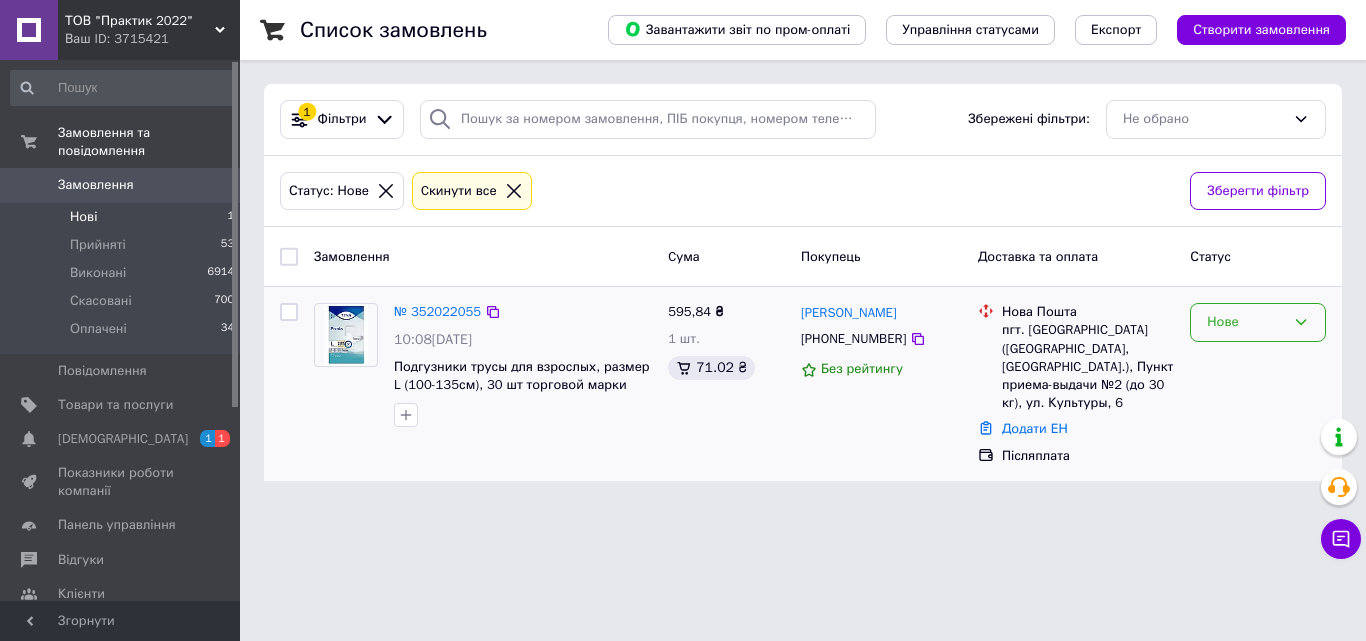click on "Нове" at bounding box center [1246, 322] 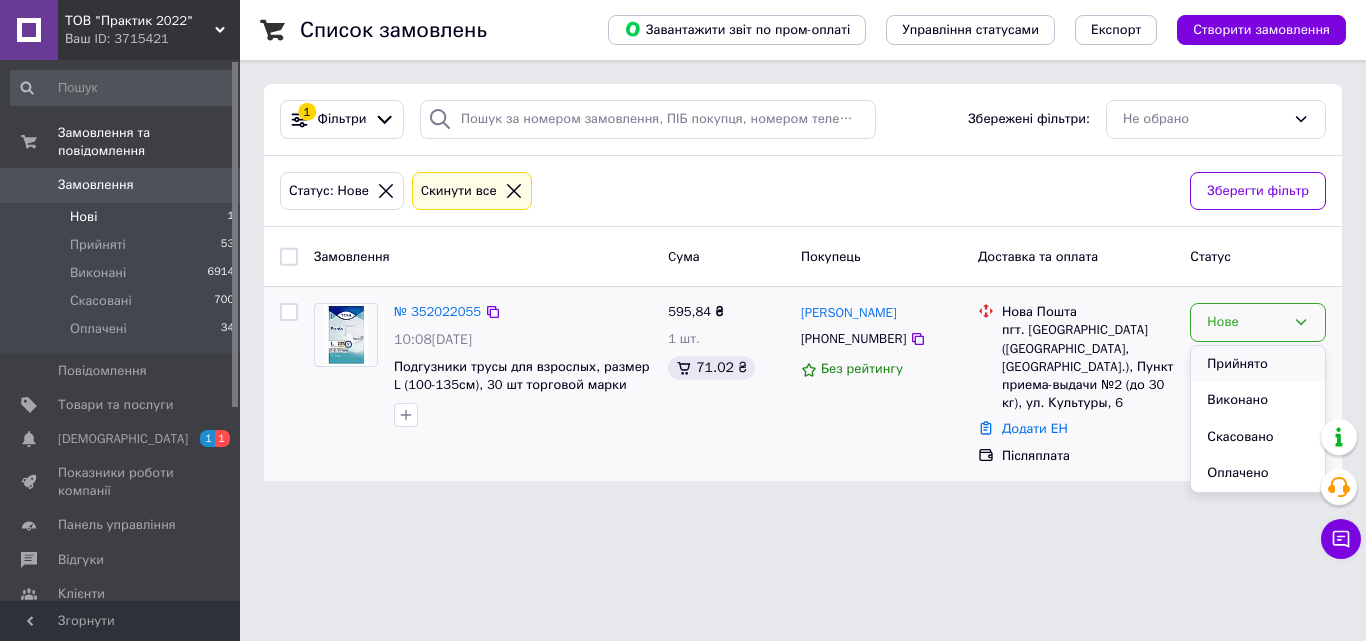 click on "Прийнято" at bounding box center (1258, 364) 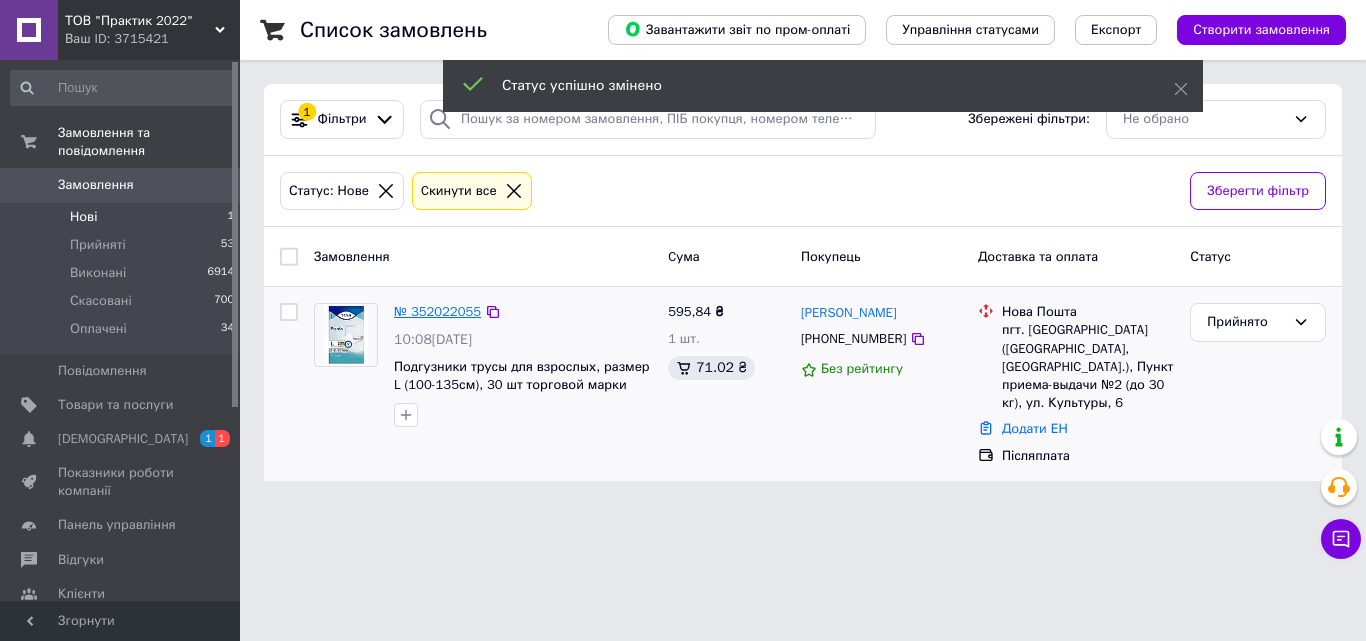 click on "№ 352022055" at bounding box center [437, 311] 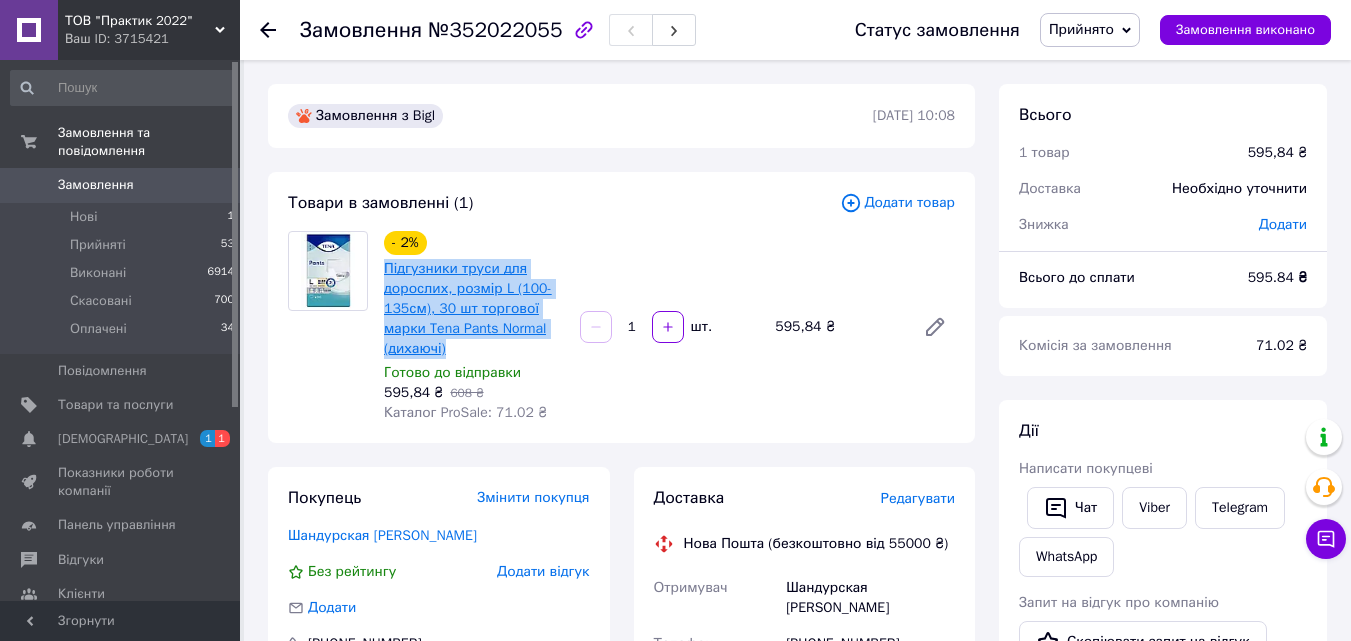 drag, startPoint x: 475, startPoint y: 346, endPoint x: 386, endPoint y: 265, distance: 120.34118 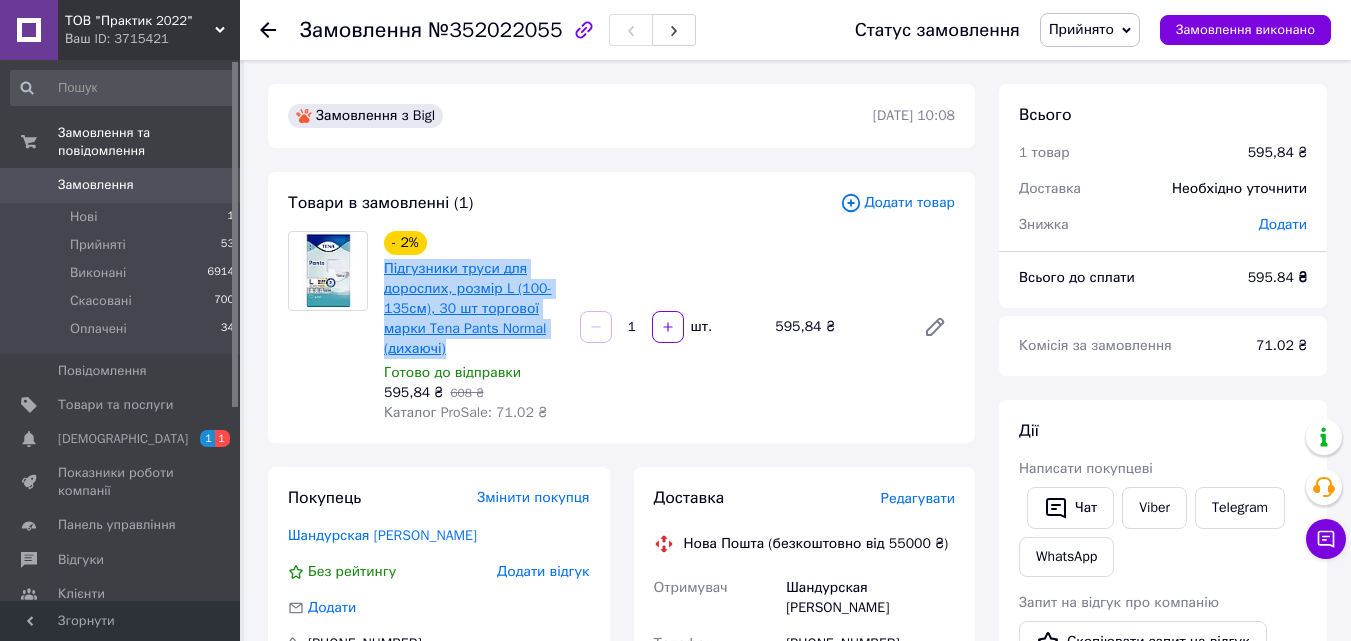 copy on "Підгузники труси для дорослих, розмір L (100-135см), 30 шт торгової марки Tena Pants Normal (дихаючі)" 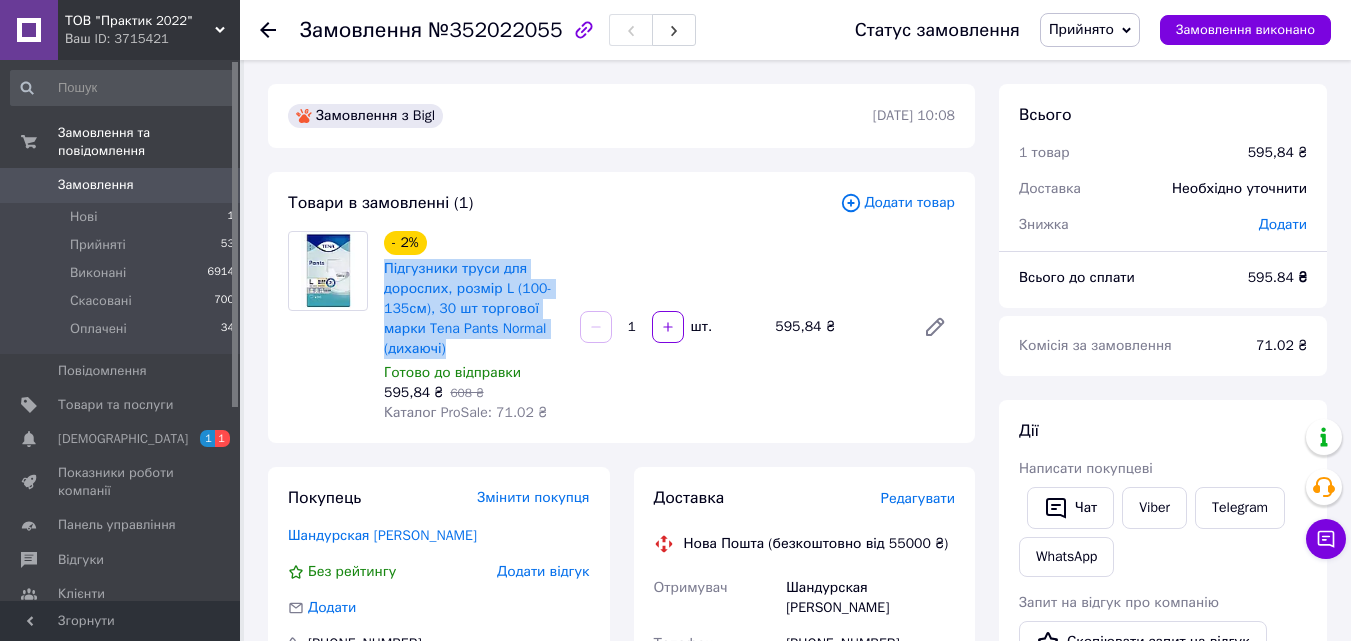 scroll, scrollTop: 300, scrollLeft: 0, axis: vertical 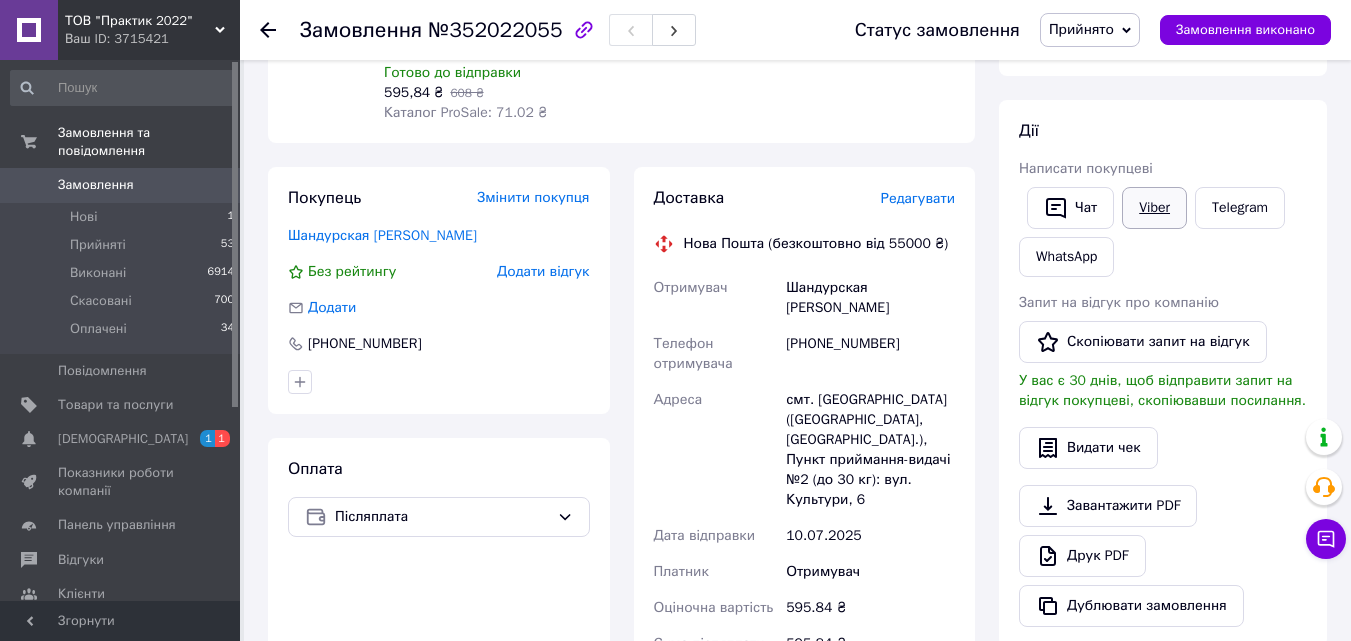 click on "Viber" at bounding box center [1154, 208] 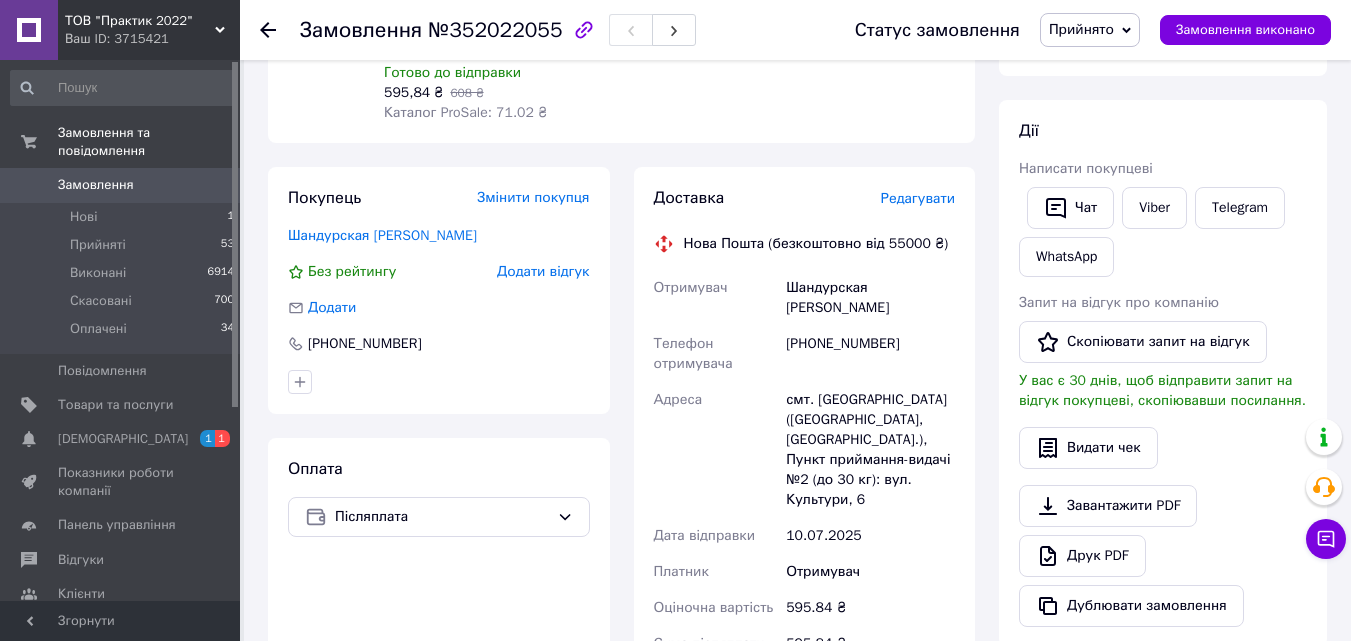 click 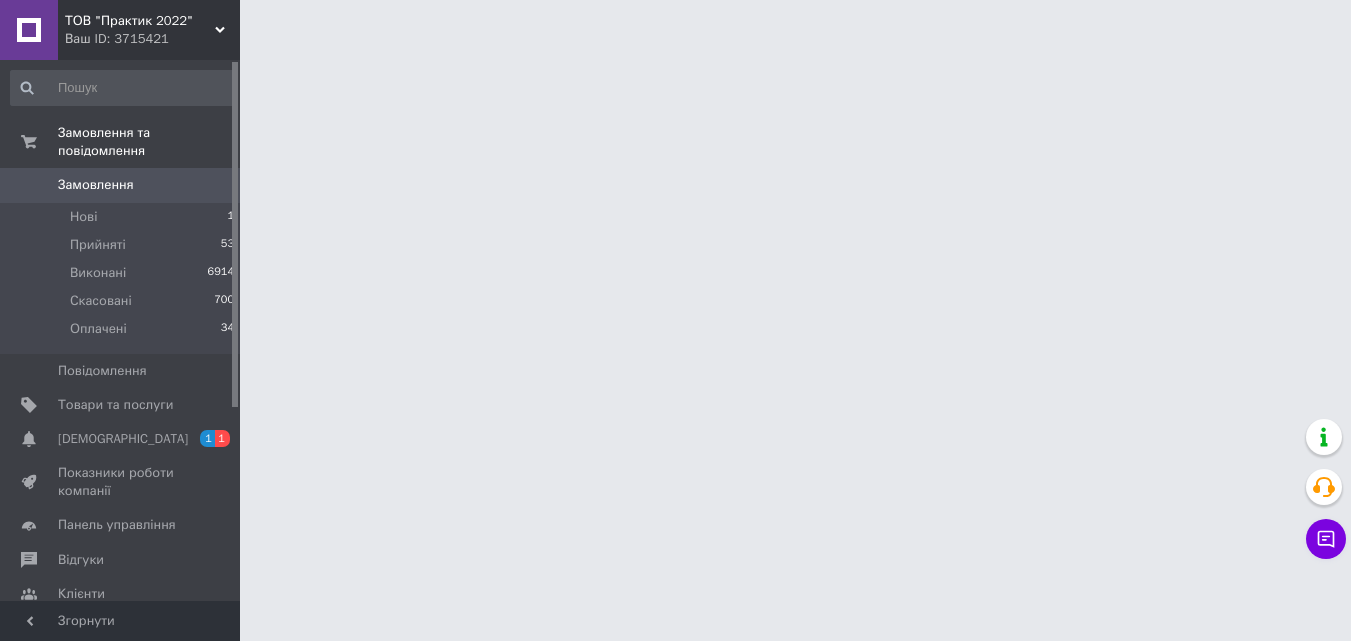 scroll, scrollTop: 0, scrollLeft: 0, axis: both 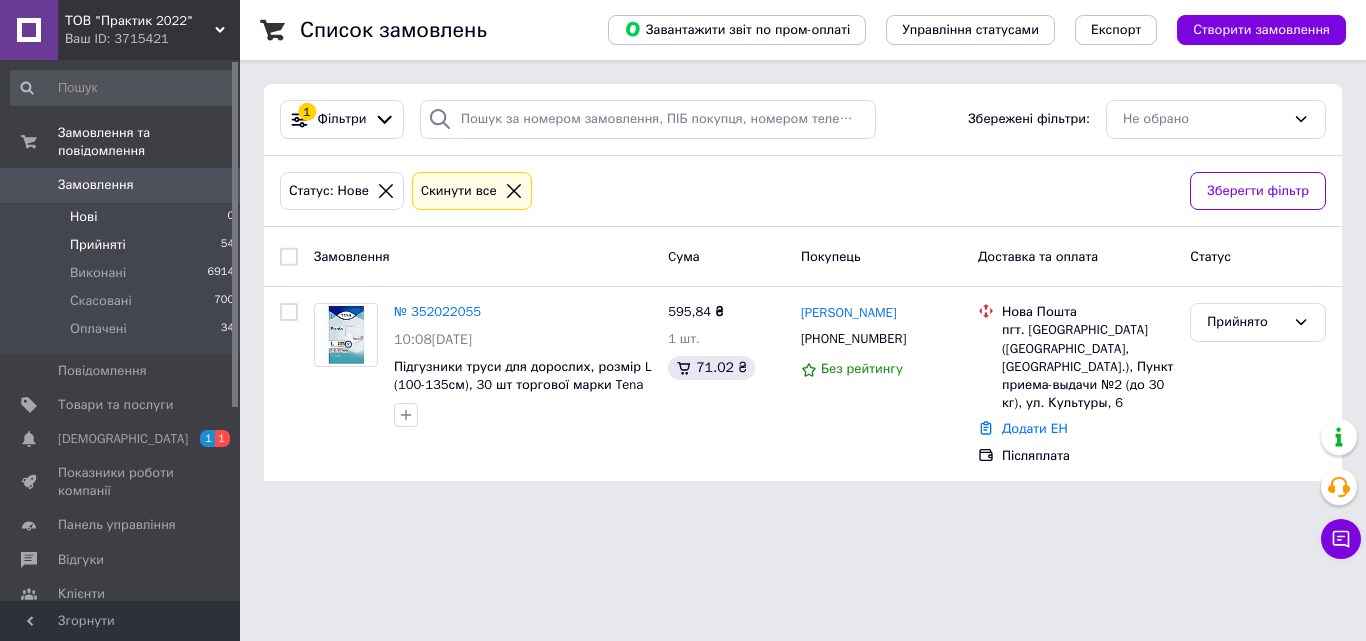 click on "Прийняті" at bounding box center (98, 245) 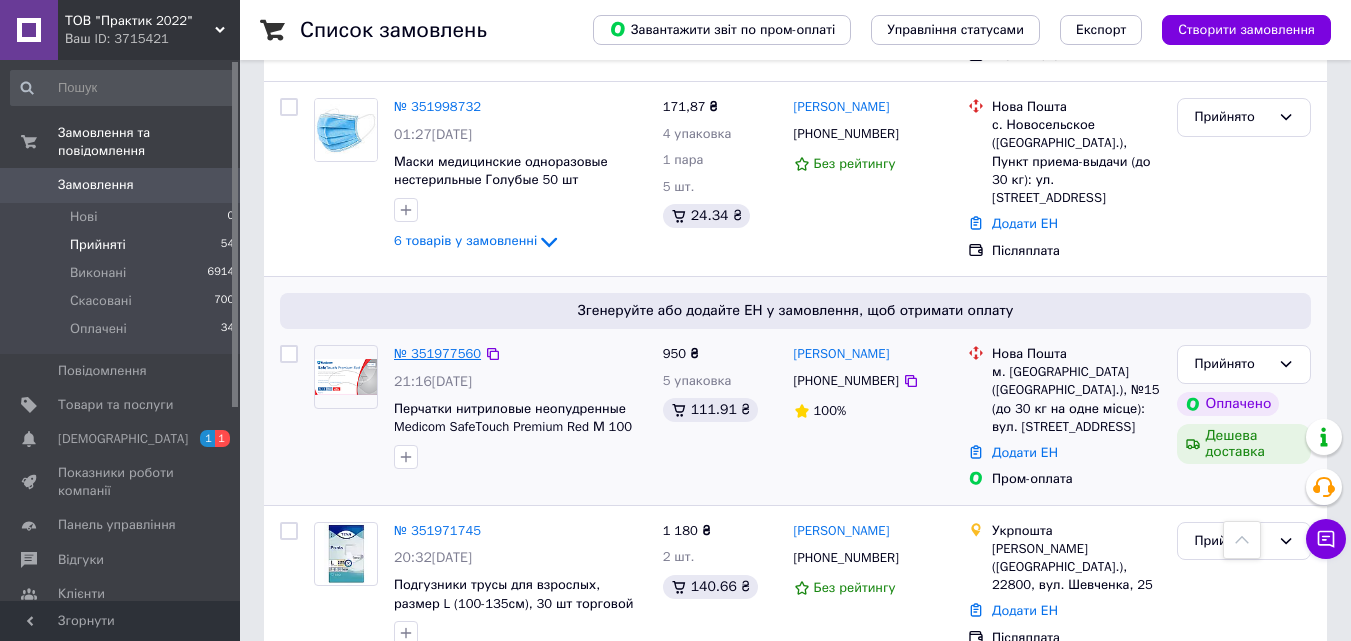 click on "№ 351977560" at bounding box center [437, 353] 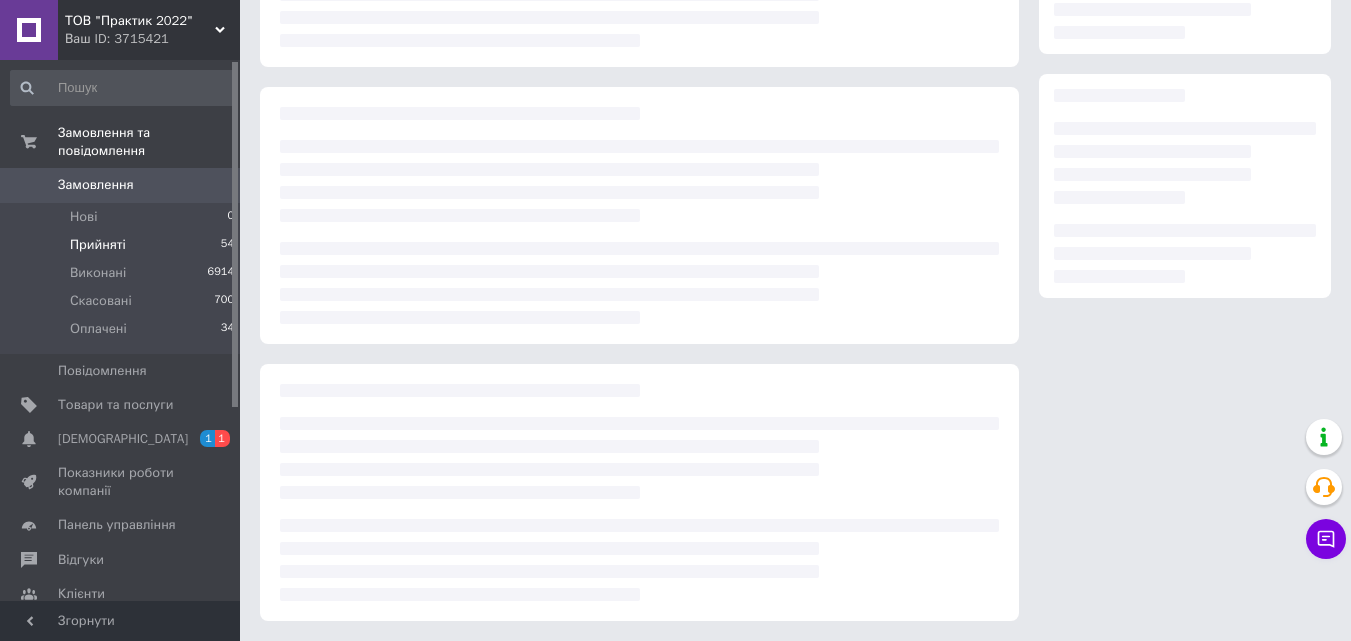 scroll, scrollTop: 400, scrollLeft: 0, axis: vertical 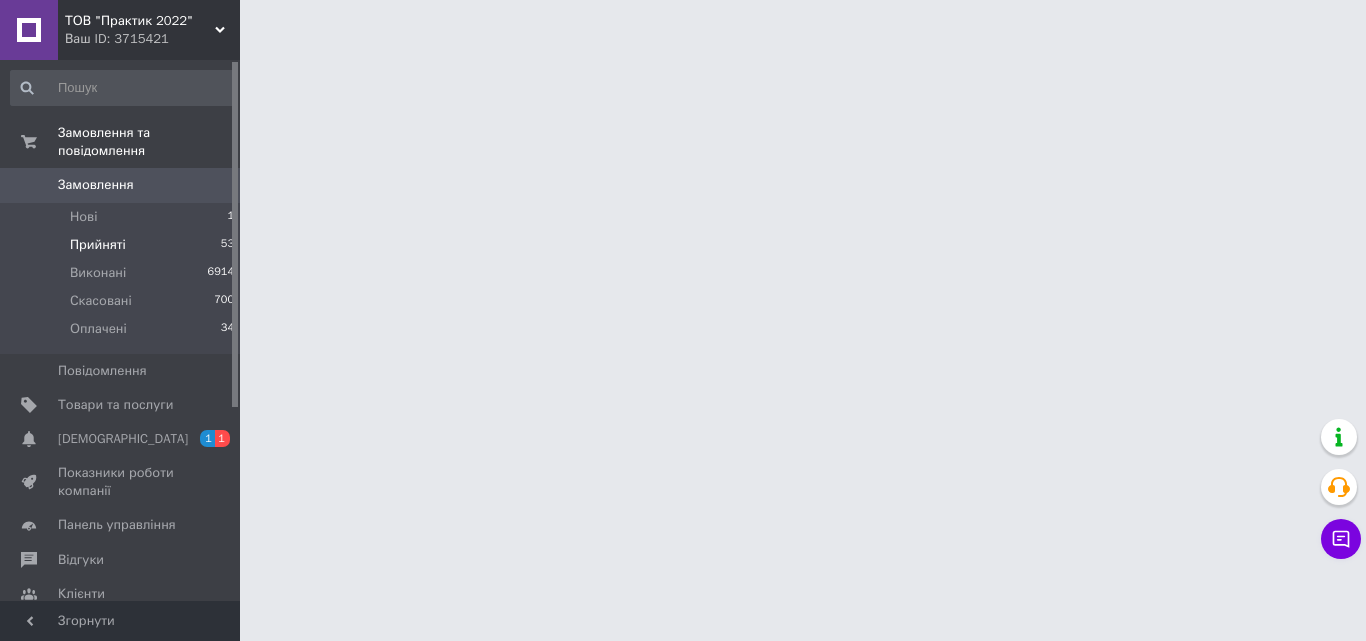 click on "Прийняті" at bounding box center [98, 245] 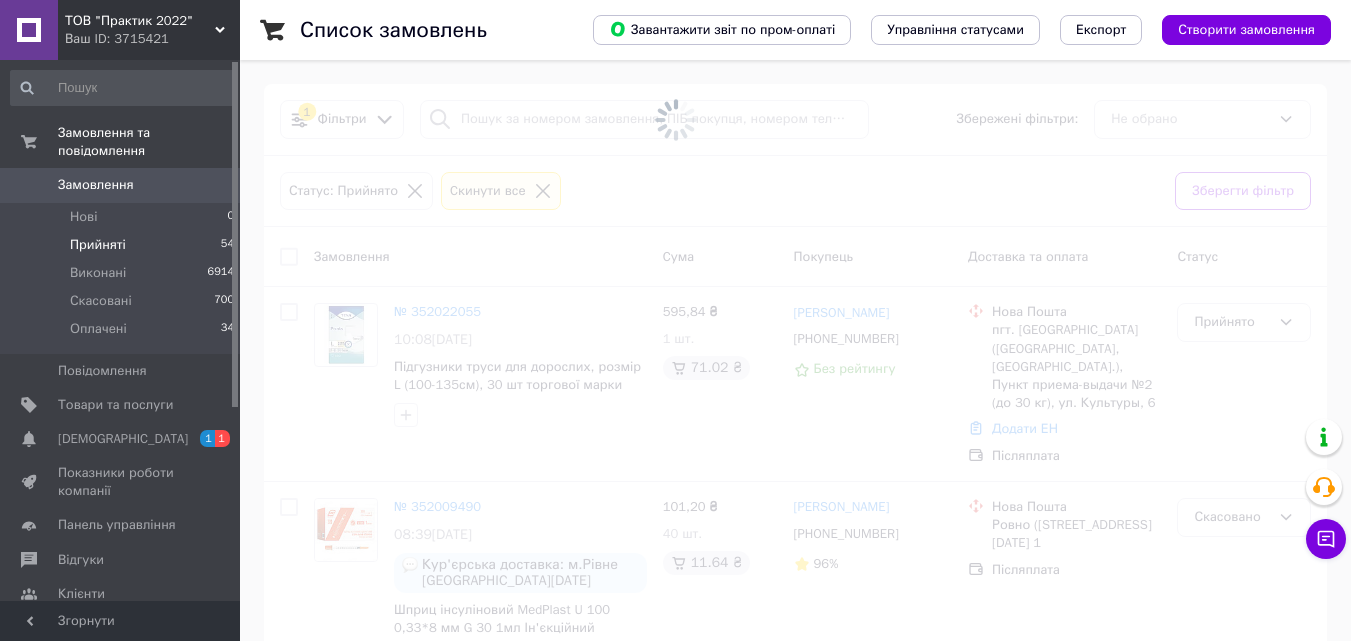 click on "Прийняті" at bounding box center (98, 245) 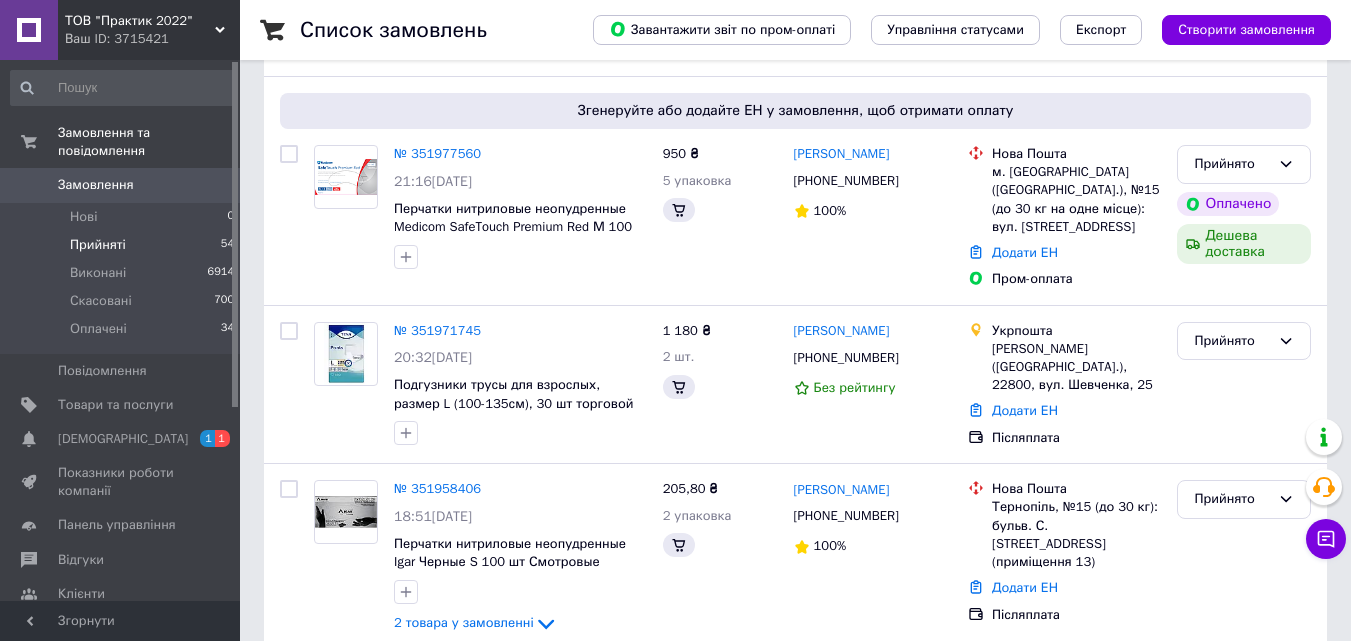 scroll, scrollTop: 0, scrollLeft: 0, axis: both 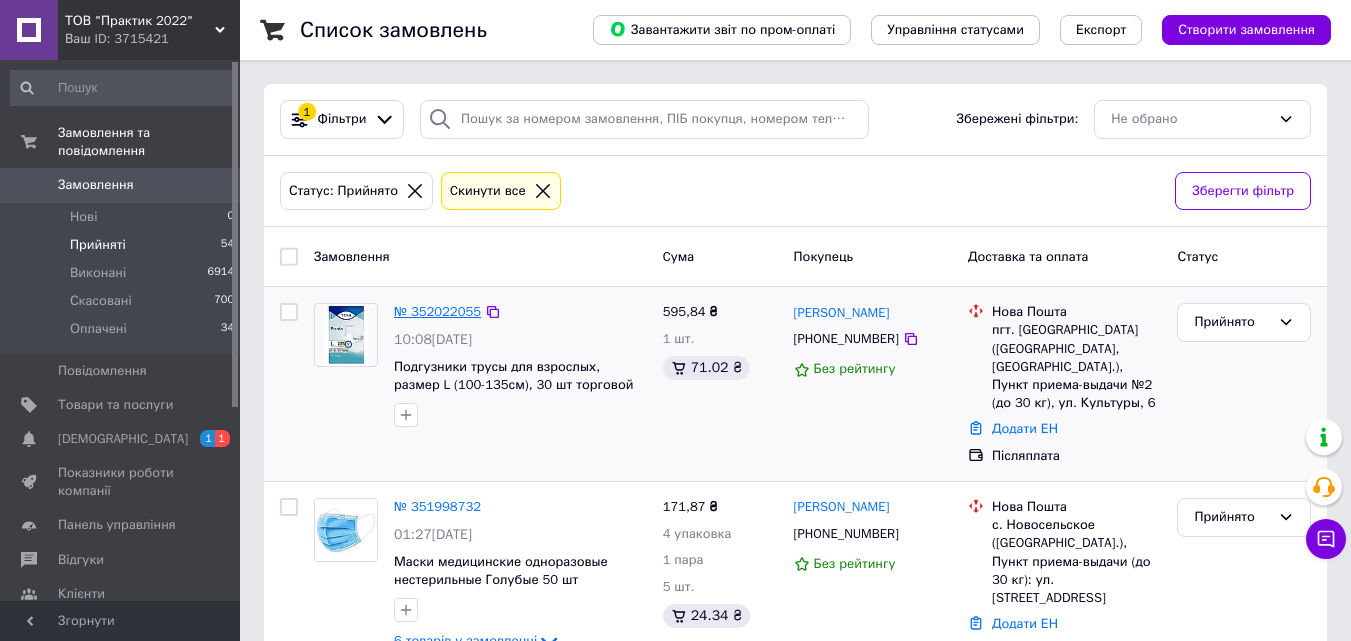 click on "№ 352022055" at bounding box center [437, 311] 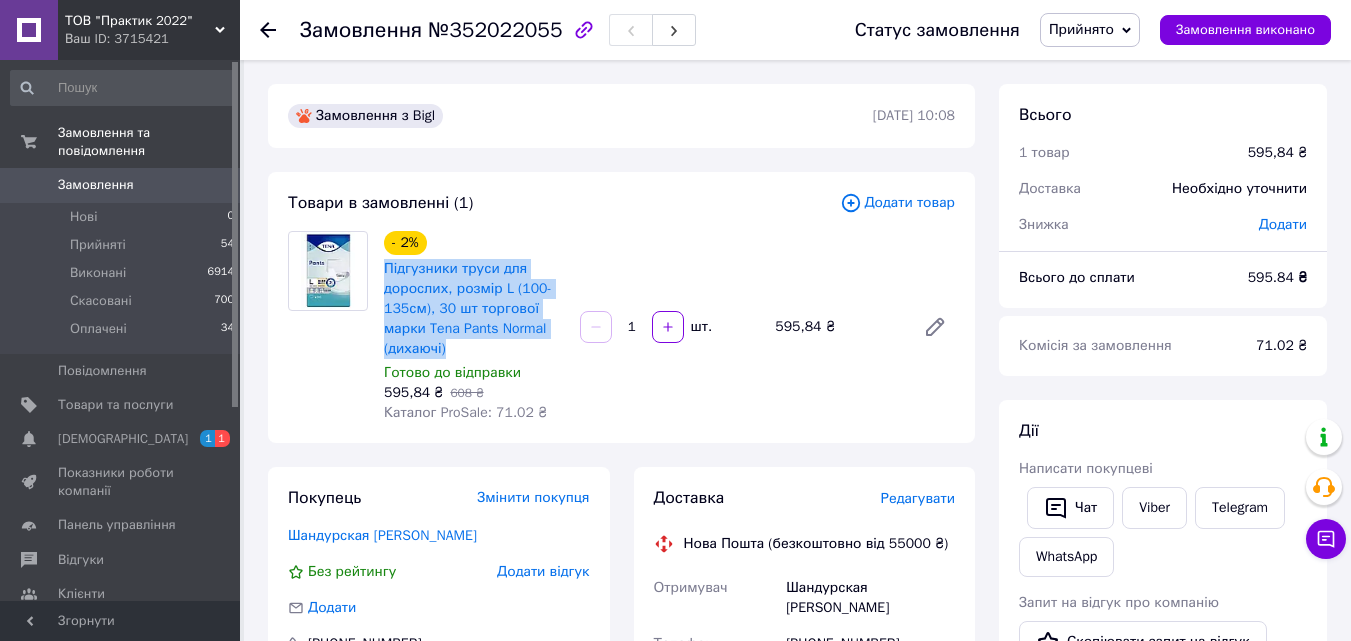 drag, startPoint x: 473, startPoint y: 348, endPoint x: 388, endPoint y: 257, distance: 124.52309 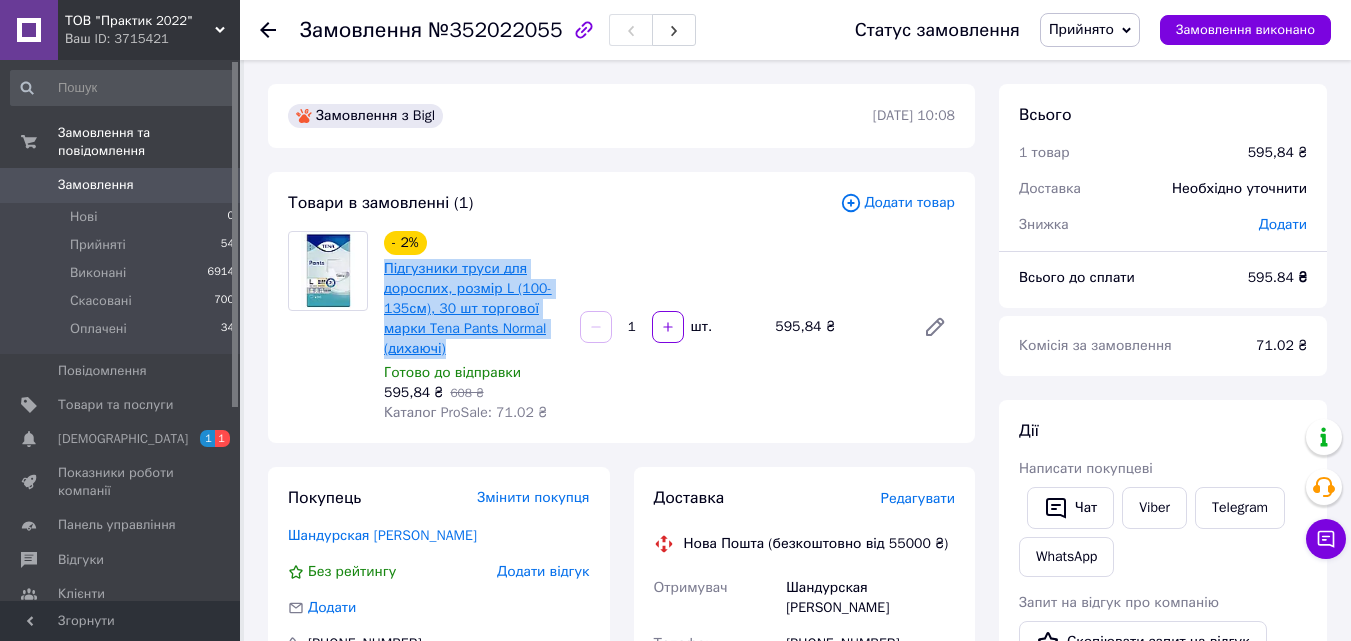 copy on "Підгузники труси для дорослих, розмір L (100-135см), 30 шт торгової марки Tena Pants Normal (дихаючі)" 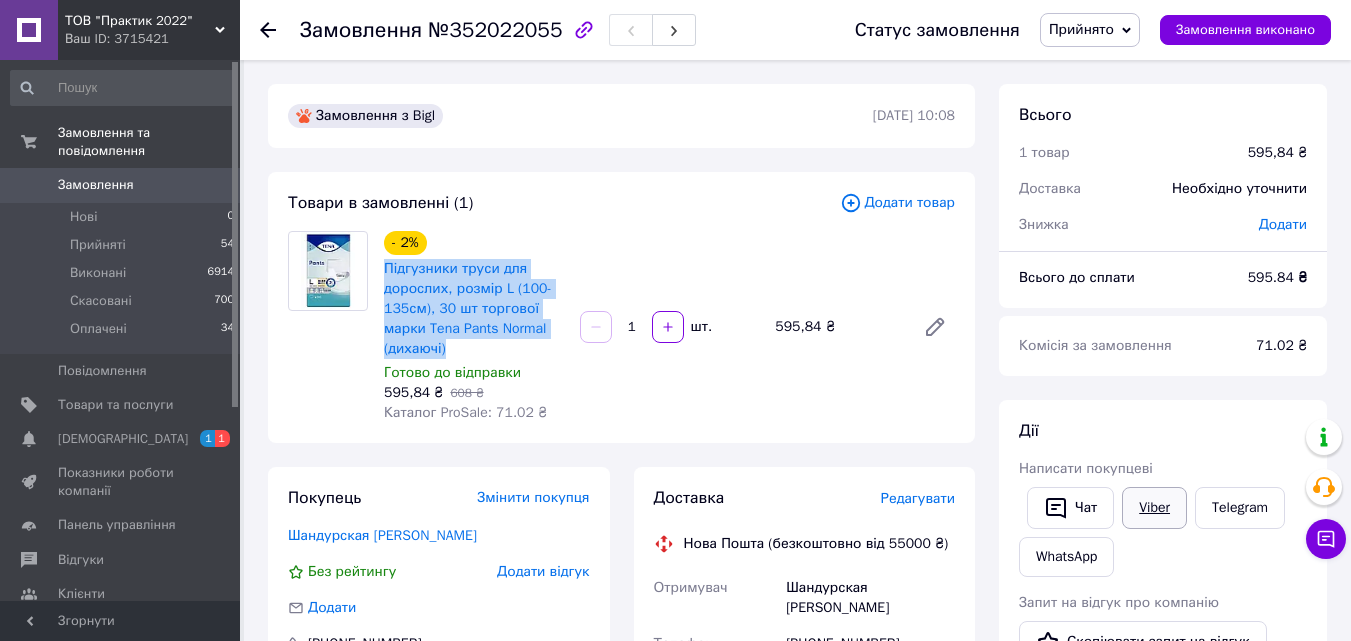 click on "Viber" at bounding box center (1154, 508) 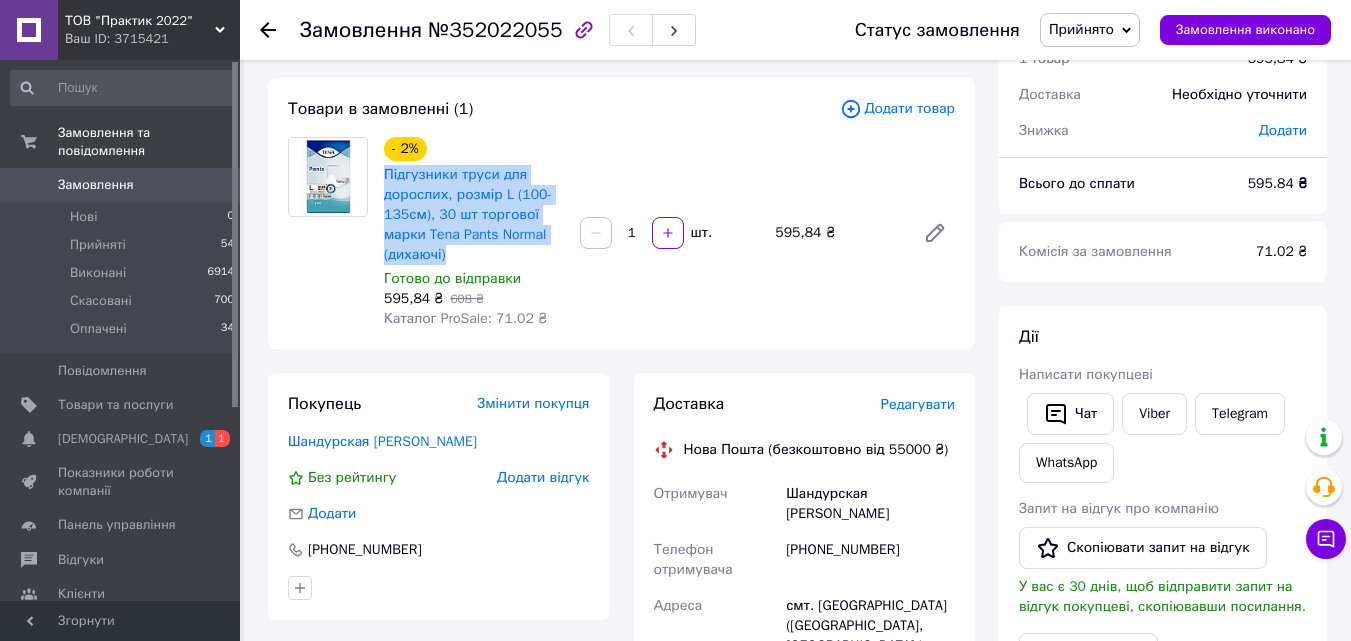 scroll, scrollTop: 200, scrollLeft: 0, axis: vertical 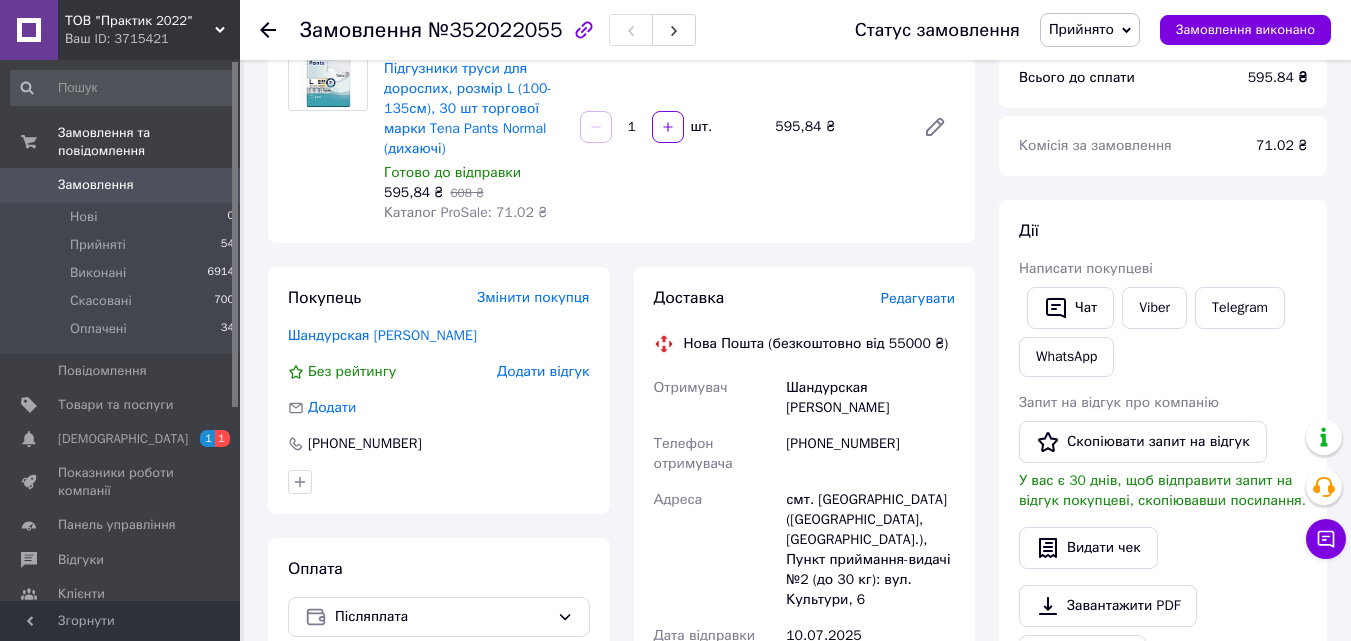 click 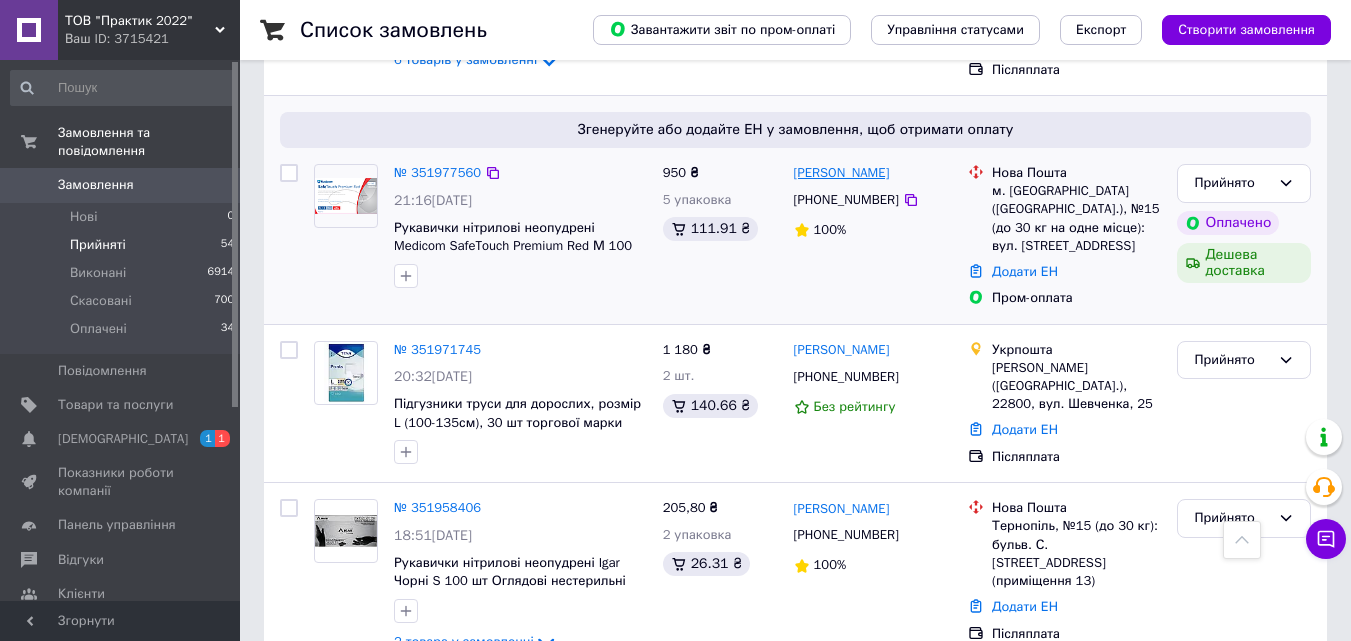 scroll, scrollTop: 600, scrollLeft: 0, axis: vertical 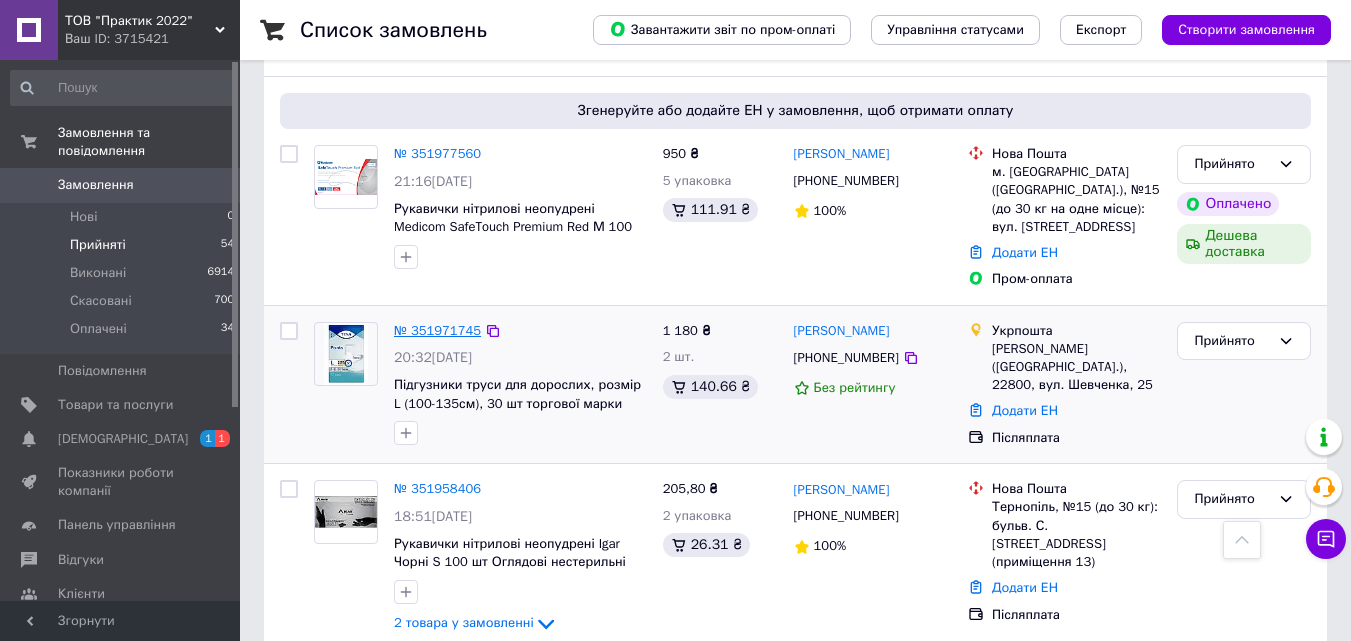 click on "№ 351971745" at bounding box center [437, 330] 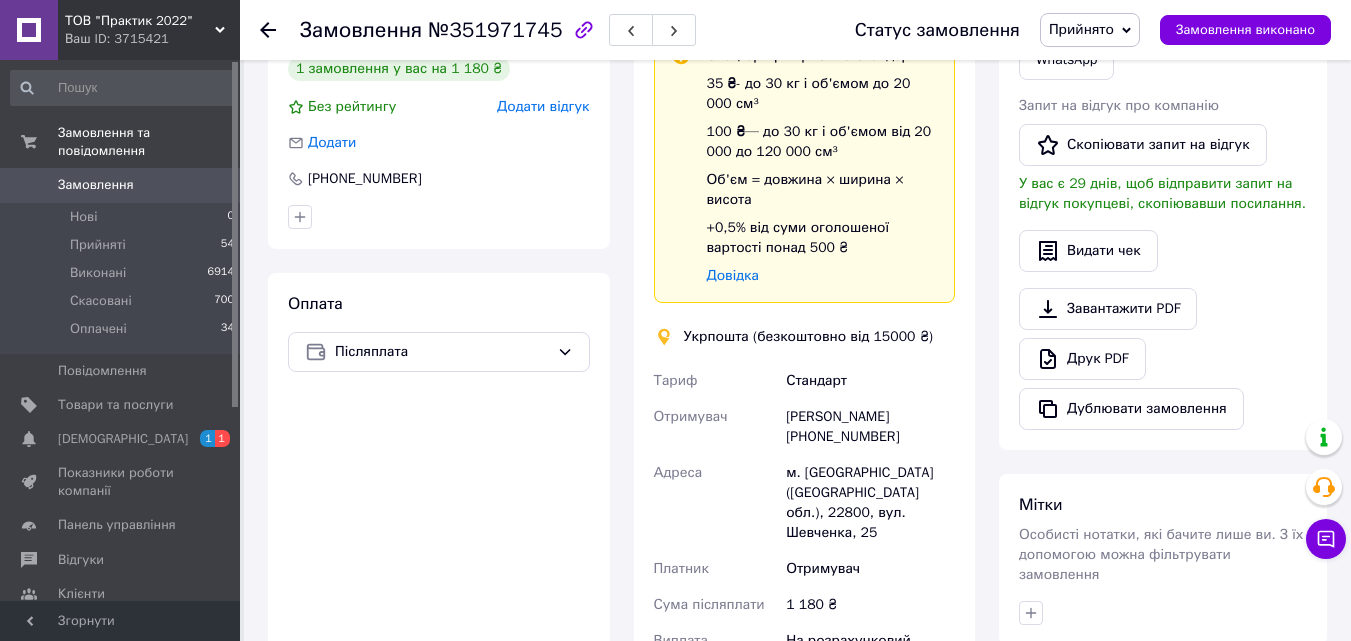 scroll, scrollTop: 400, scrollLeft: 0, axis: vertical 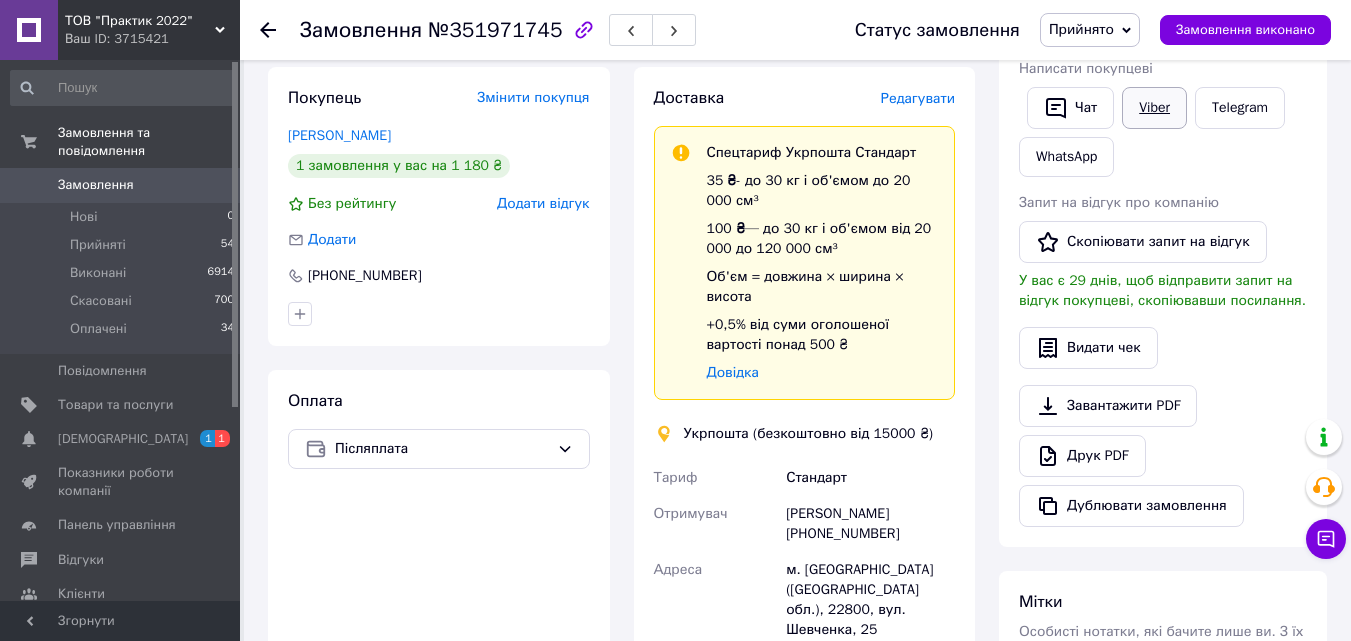 click on "Viber" at bounding box center [1154, 108] 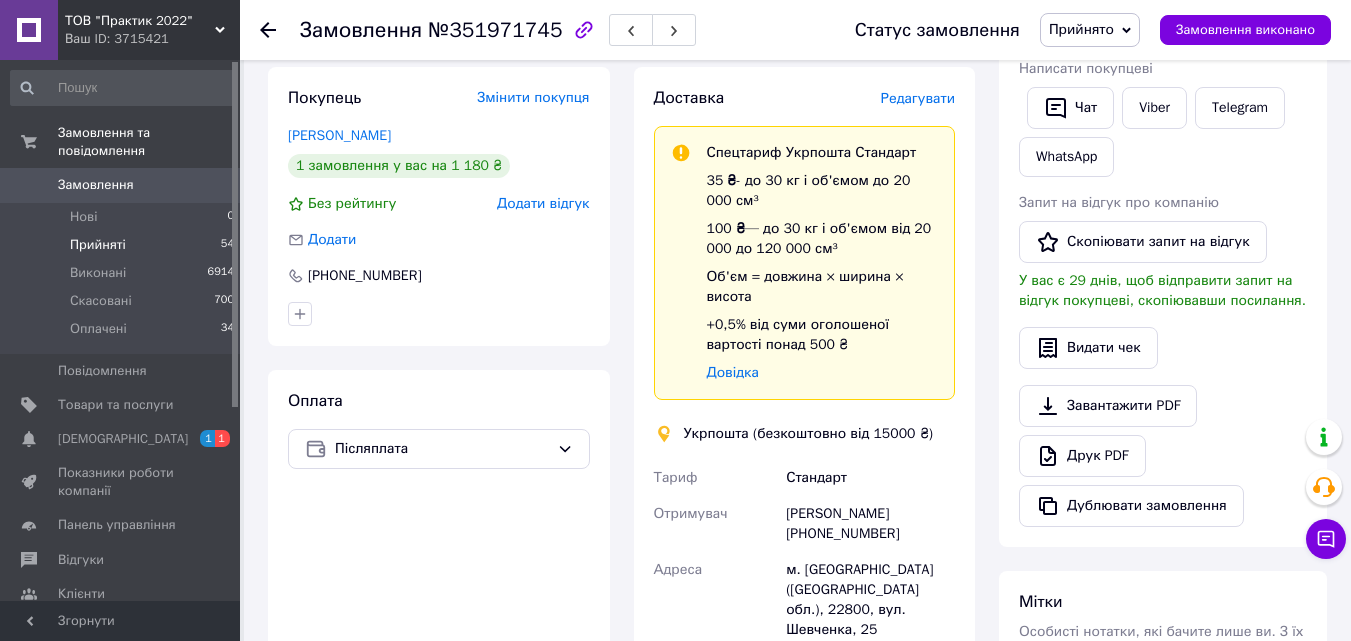 click on "Прийняті" at bounding box center [98, 245] 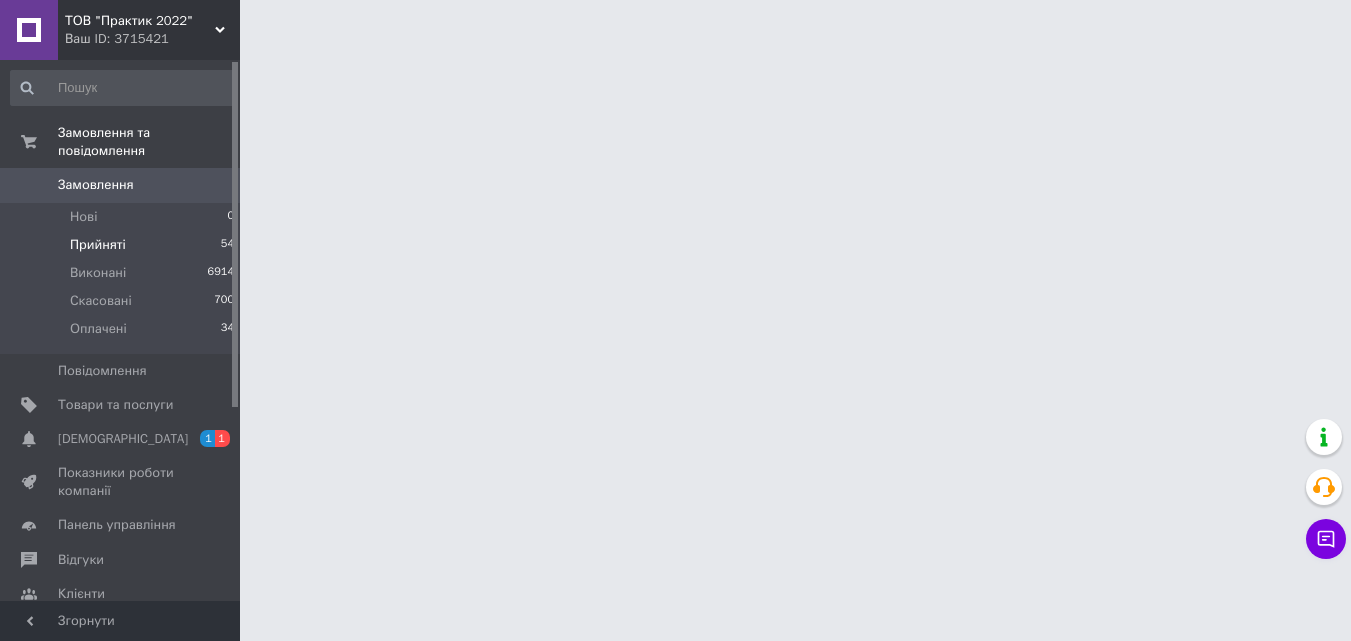 scroll, scrollTop: 0, scrollLeft: 0, axis: both 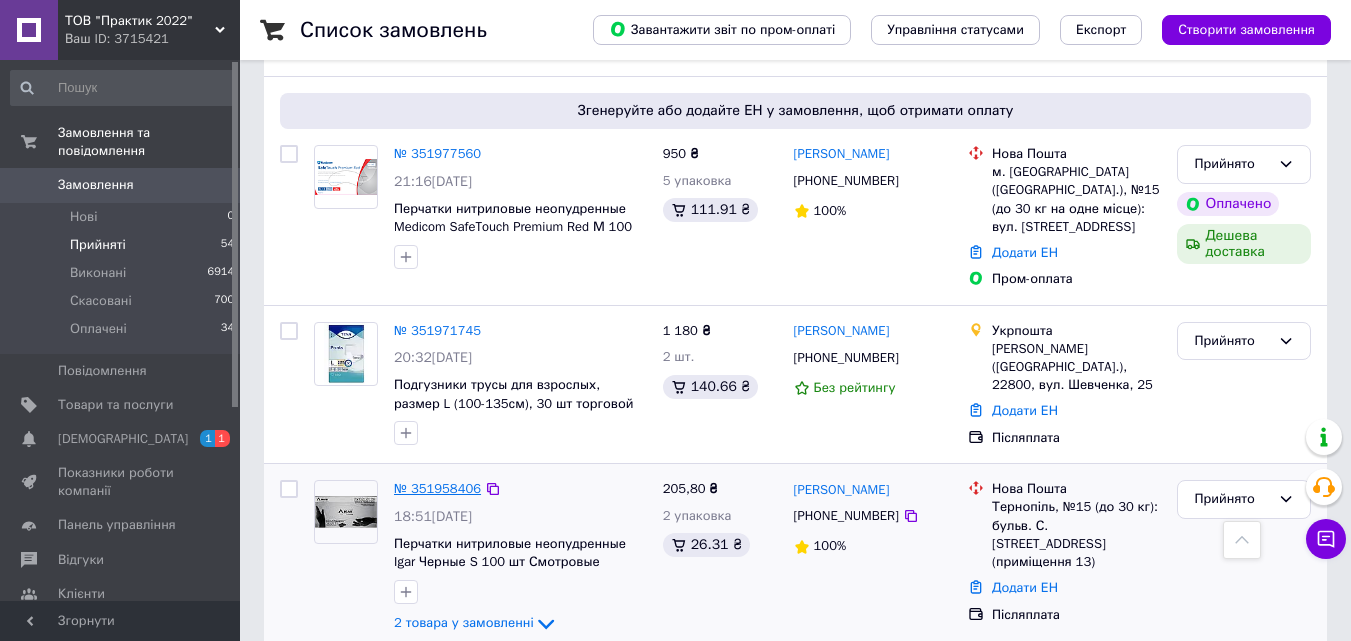 click on "№ 351958406" at bounding box center (437, 488) 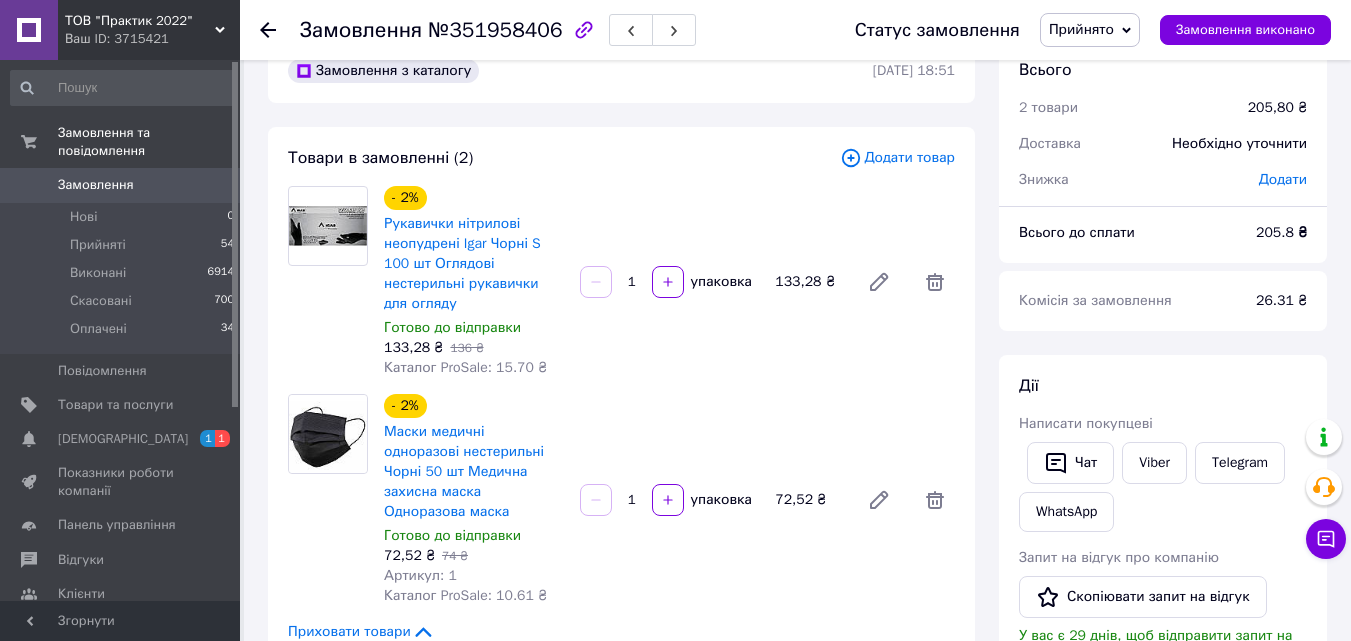 scroll, scrollTop: 0, scrollLeft: 0, axis: both 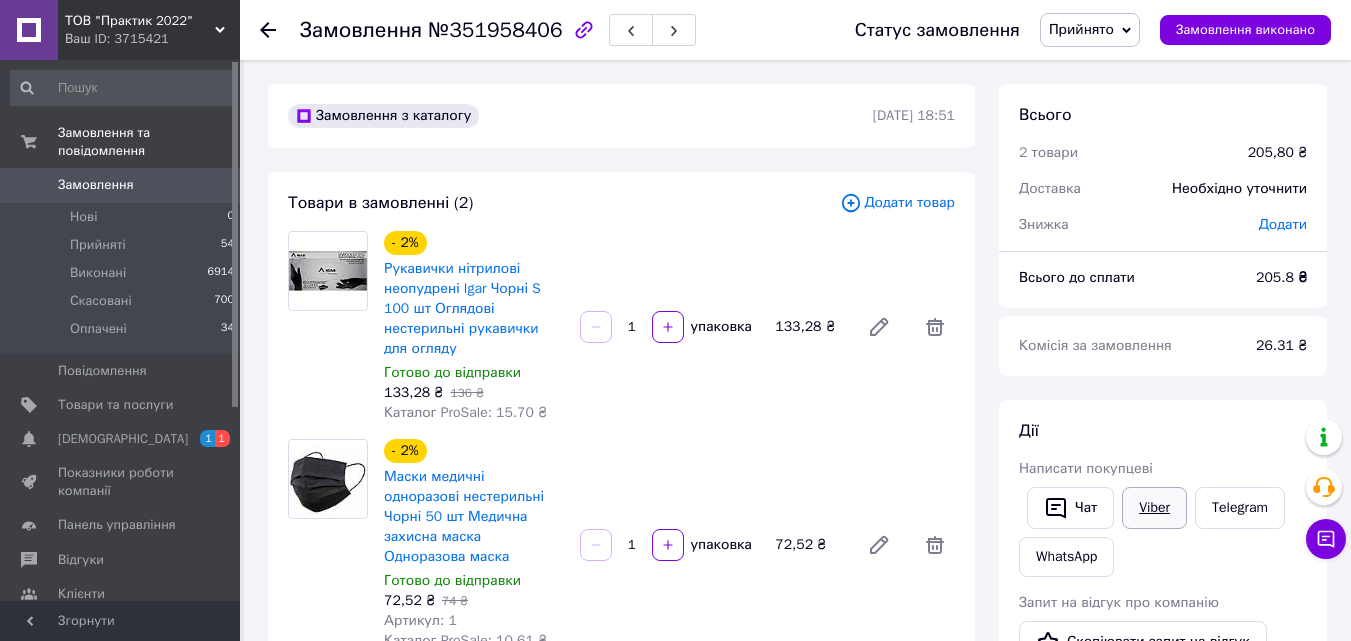 click on "Viber" at bounding box center [1154, 508] 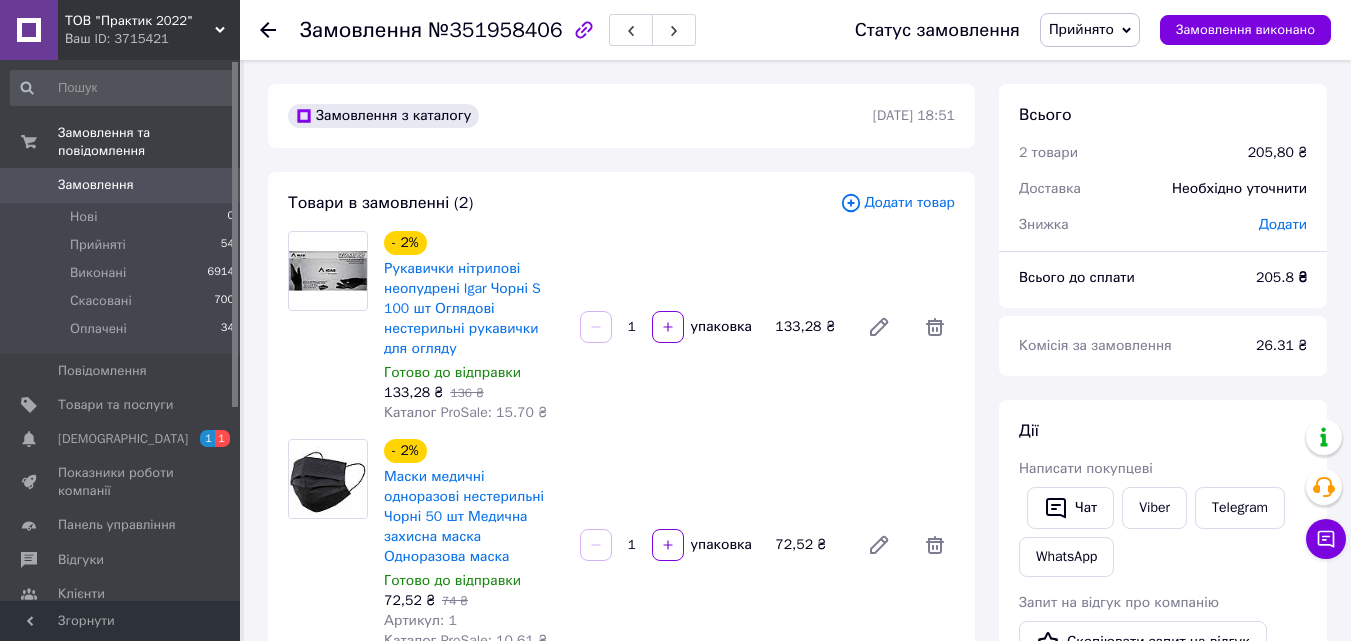 click 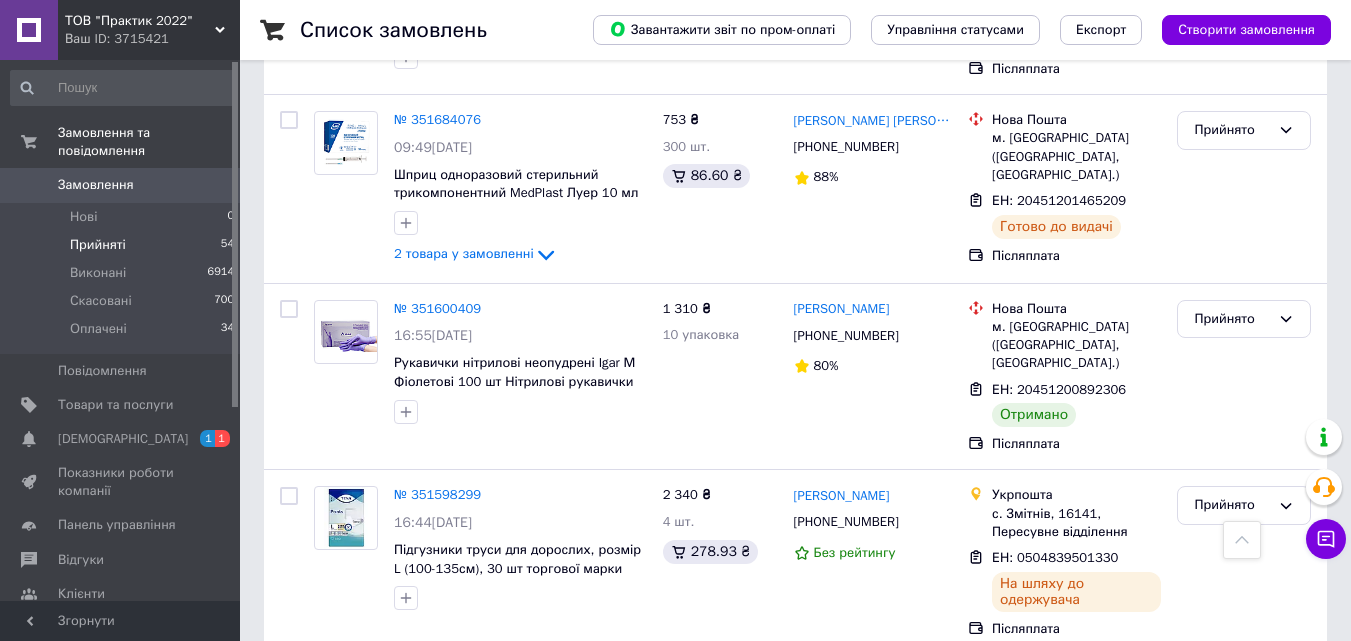 scroll, scrollTop: 3338, scrollLeft: 0, axis: vertical 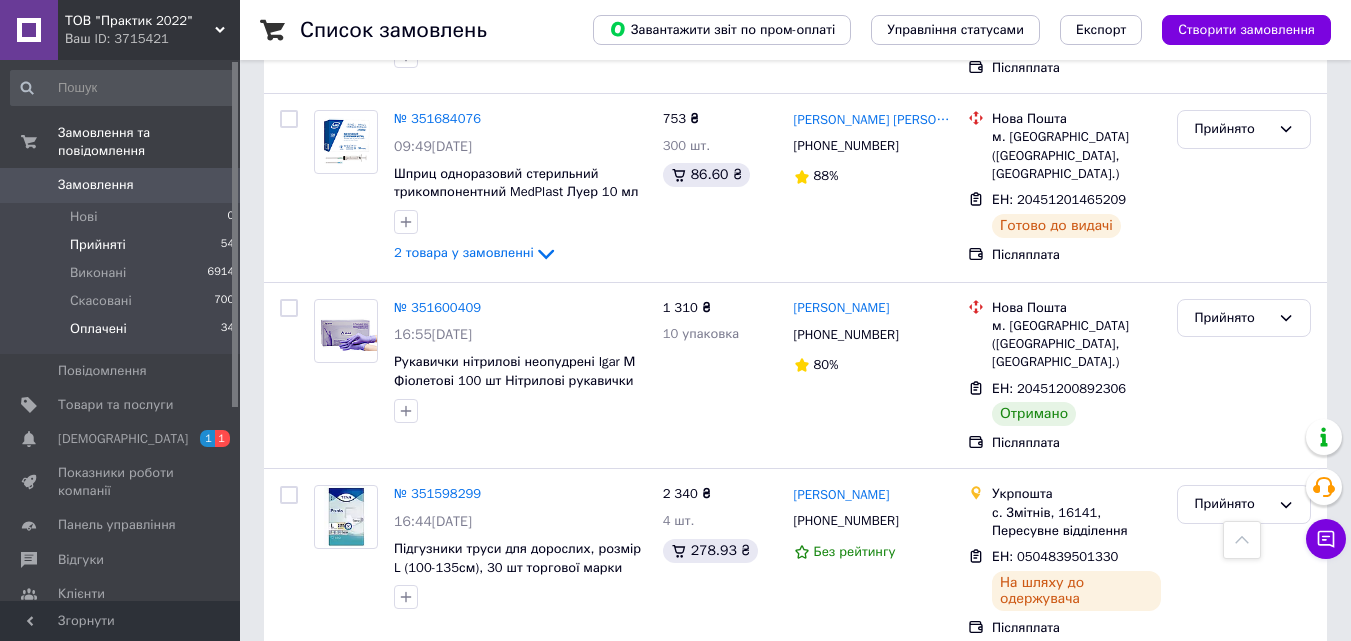 click on "Оплачені" at bounding box center (98, 329) 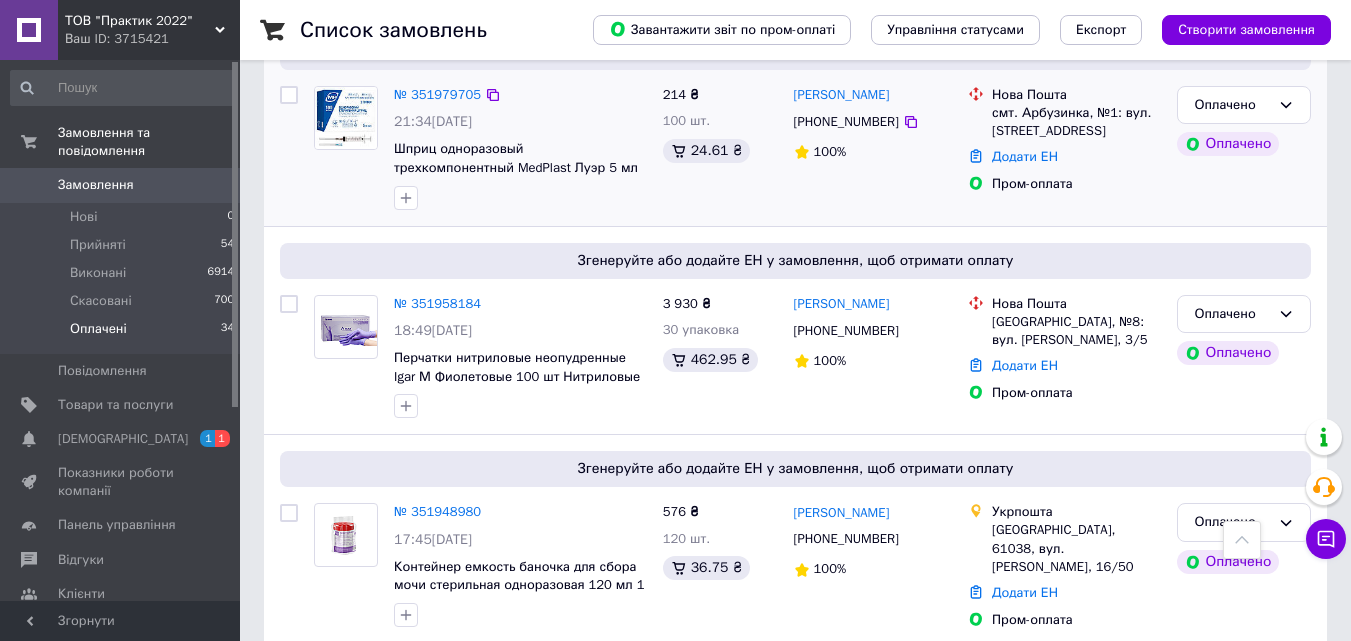 scroll, scrollTop: 494, scrollLeft: 0, axis: vertical 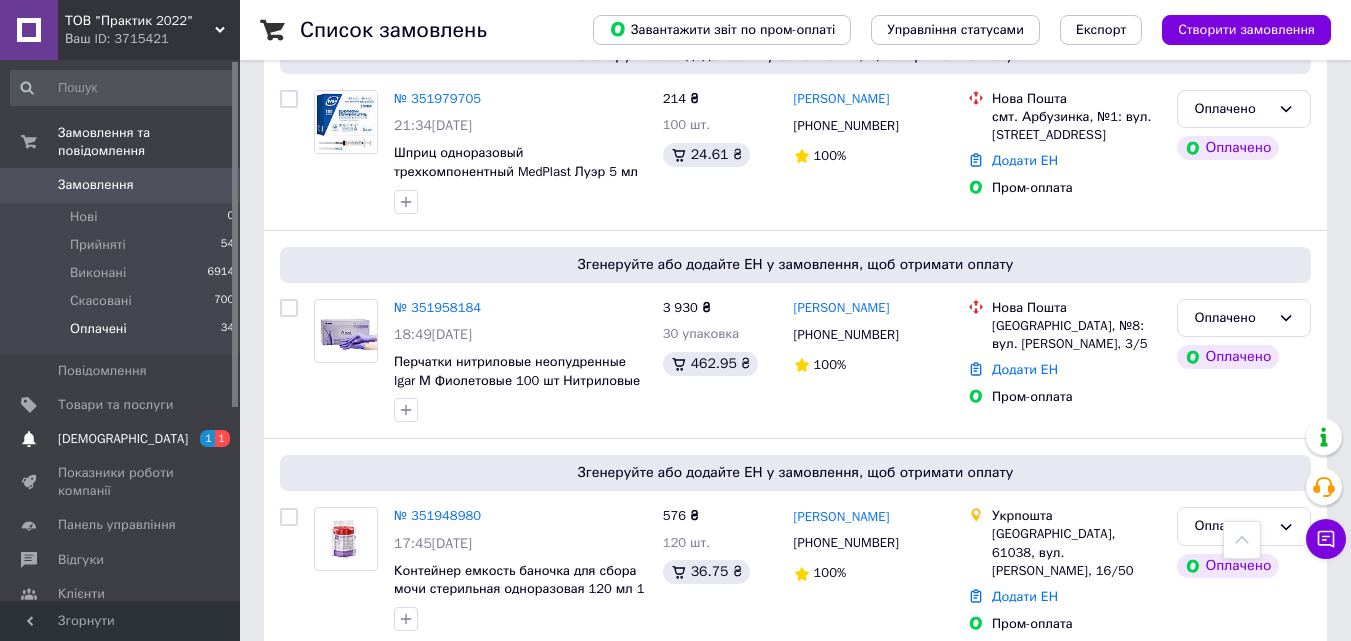 click on "[DEMOGRAPHIC_DATA]" at bounding box center [123, 439] 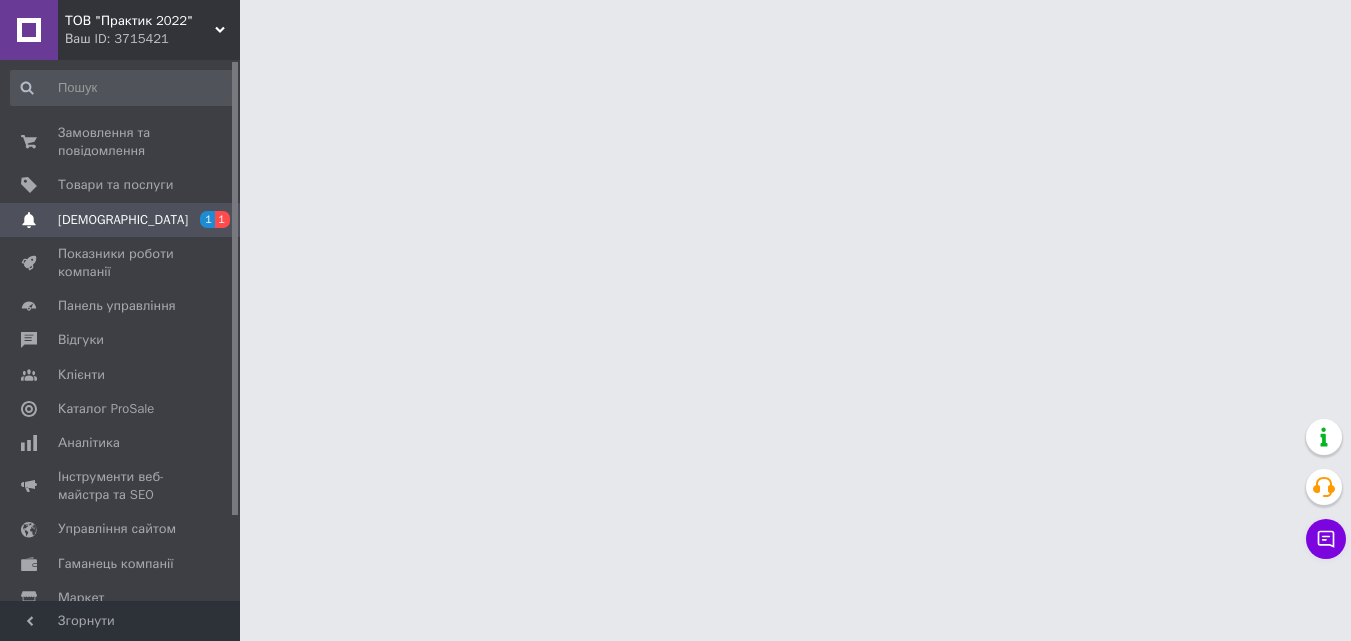 scroll, scrollTop: 0, scrollLeft: 0, axis: both 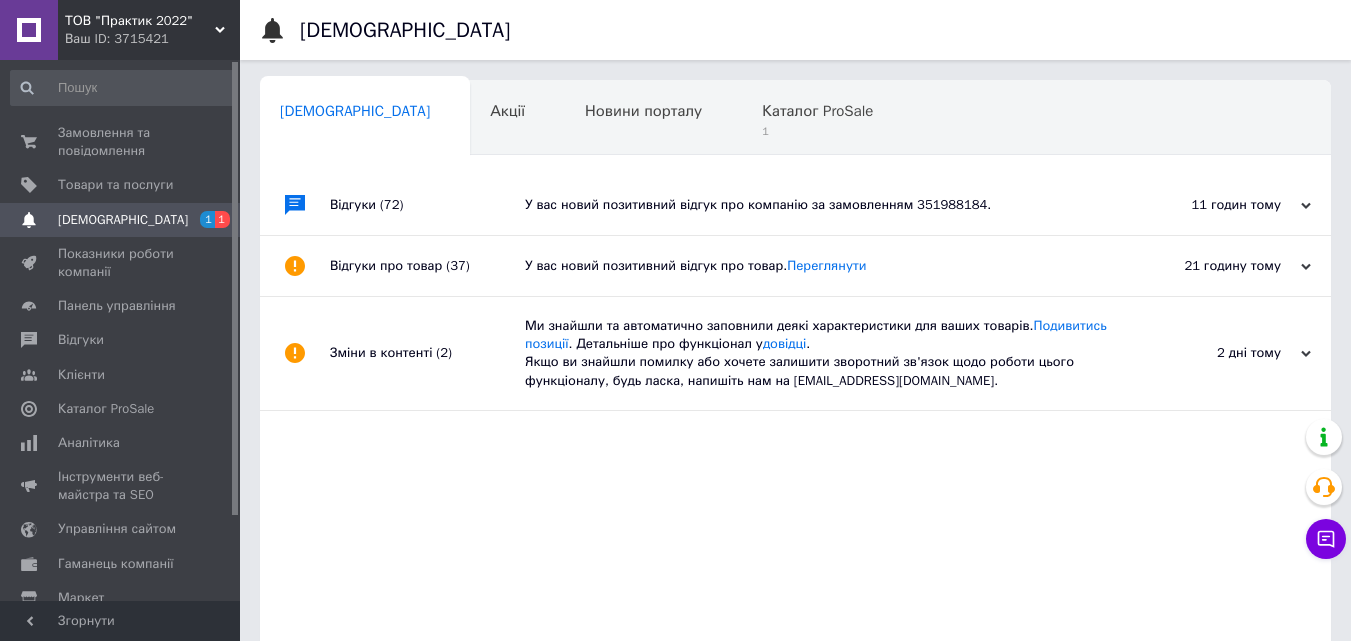 click on "У вас новий позитивний відгук про компанію за замовленням 351988184." at bounding box center [818, 205] 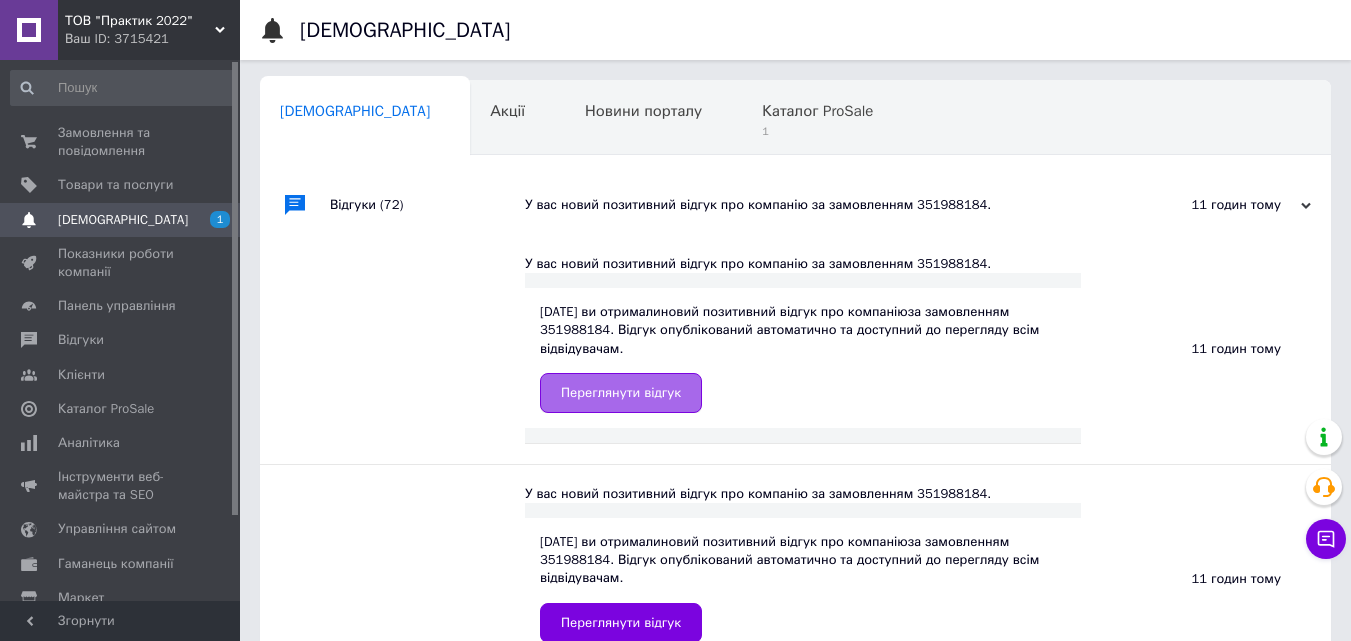 click on "Переглянути відгук" at bounding box center (621, 393) 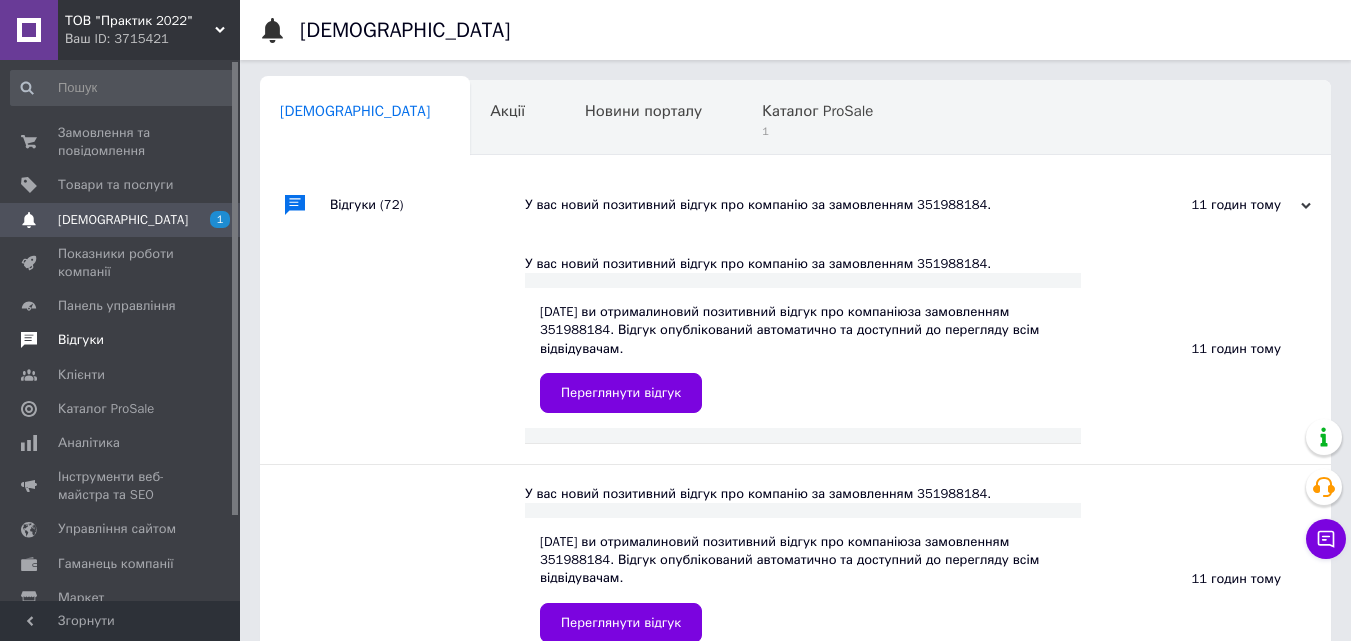 click on "Відгуки" at bounding box center (81, 340) 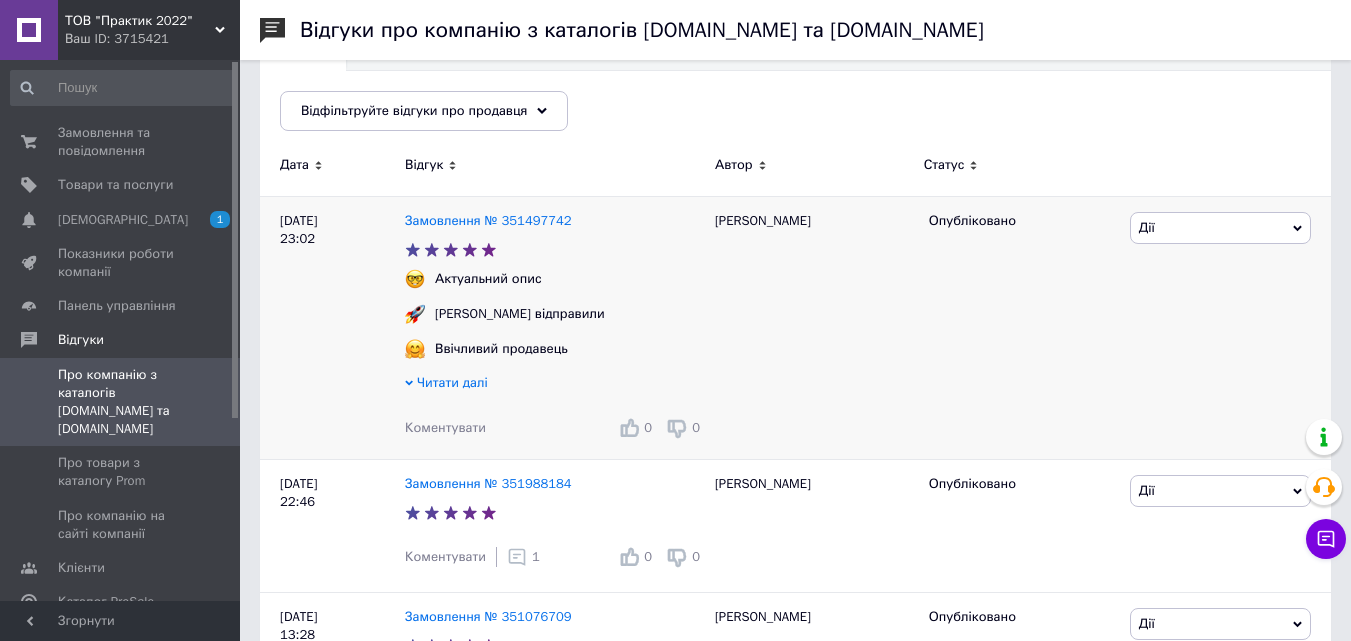 scroll, scrollTop: 200, scrollLeft: 0, axis: vertical 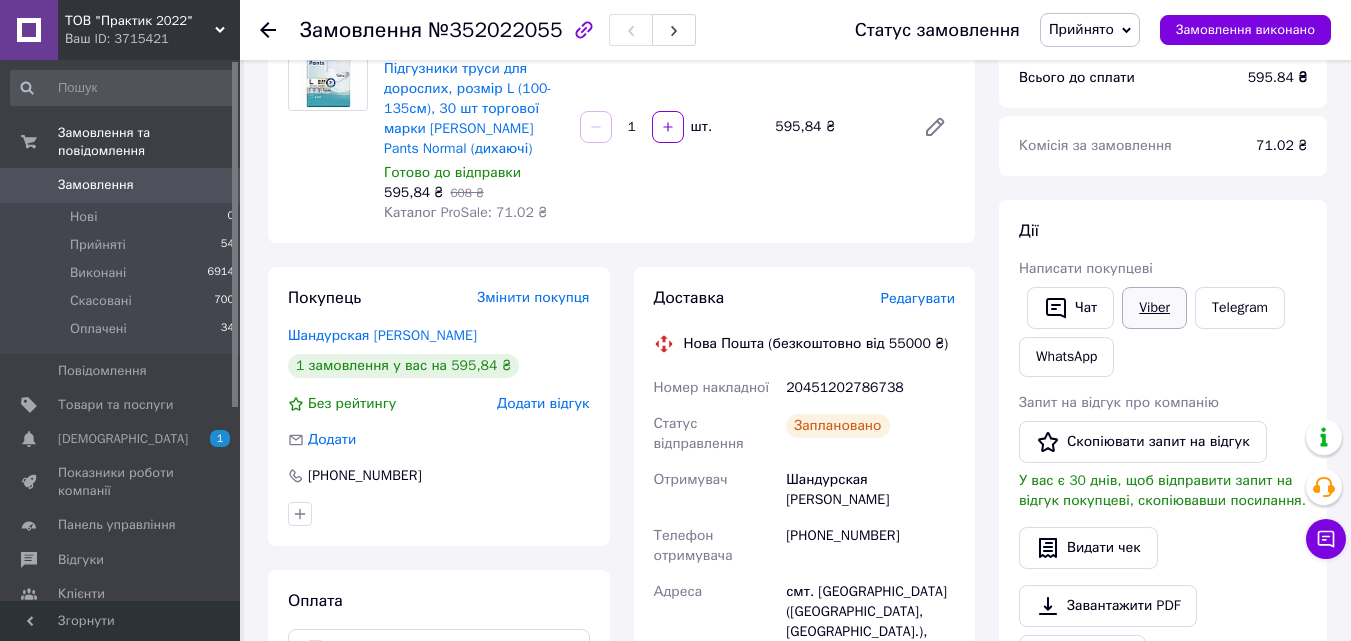 click on "Viber" at bounding box center [1154, 308] 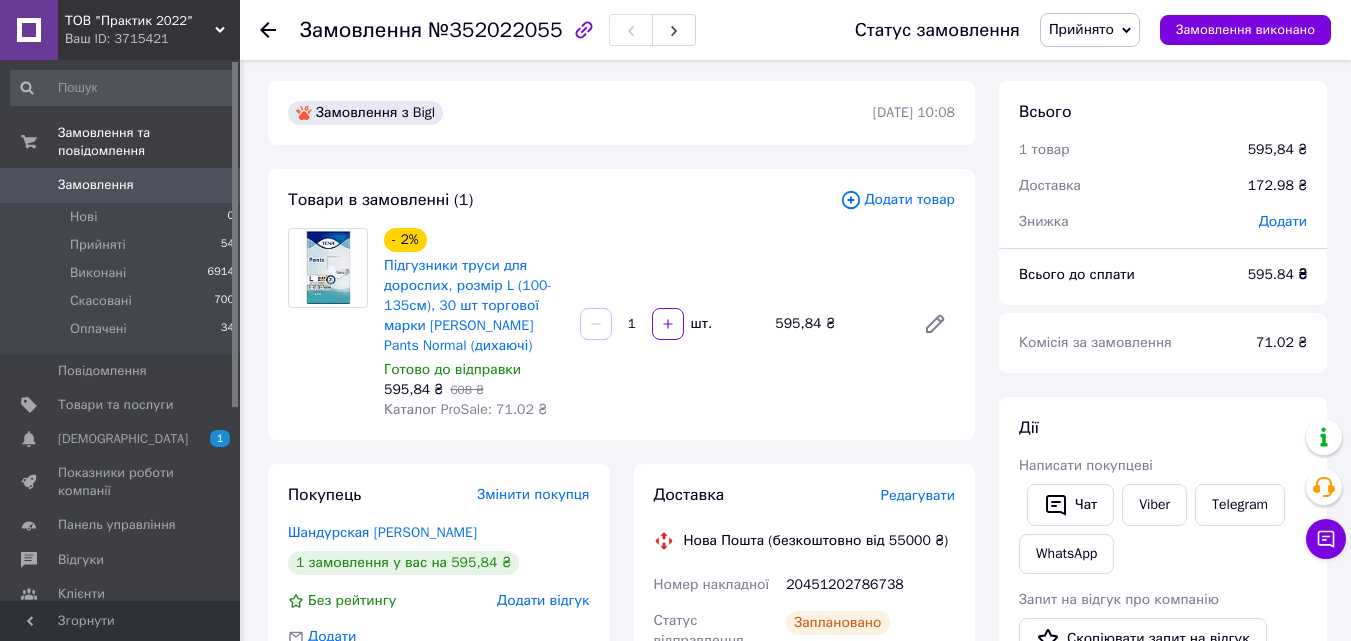 scroll, scrollTop: 0, scrollLeft: 0, axis: both 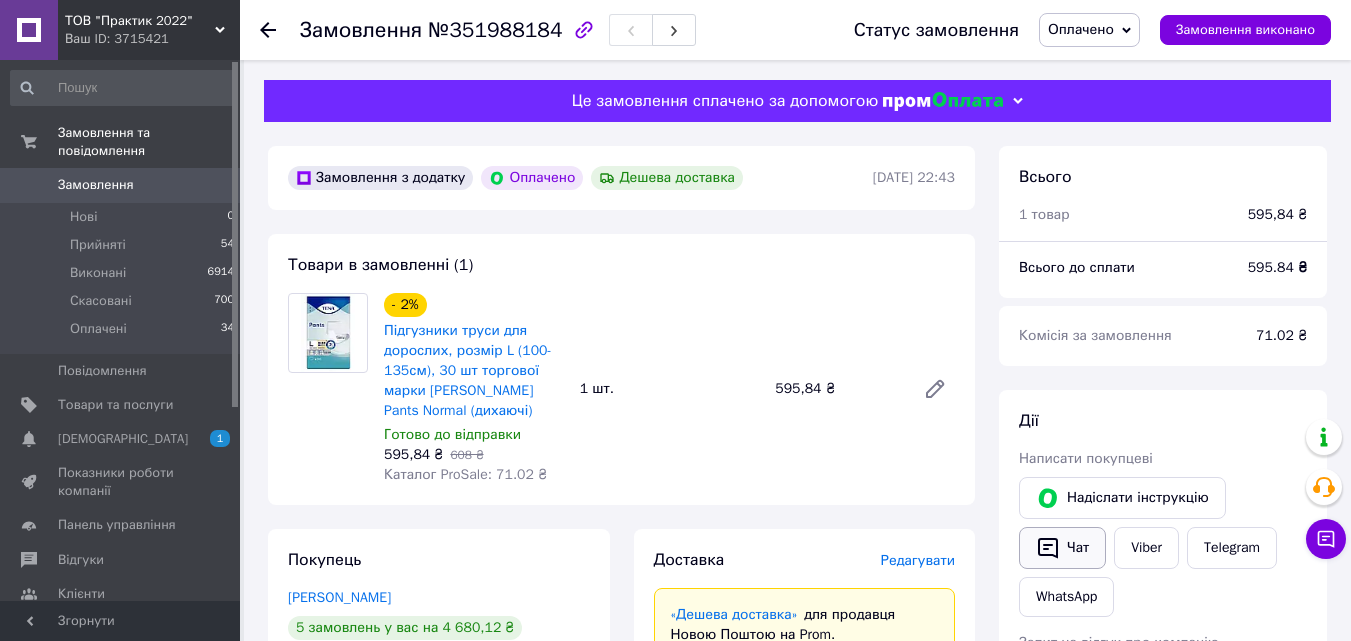 click on "Чат" at bounding box center (1062, 548) 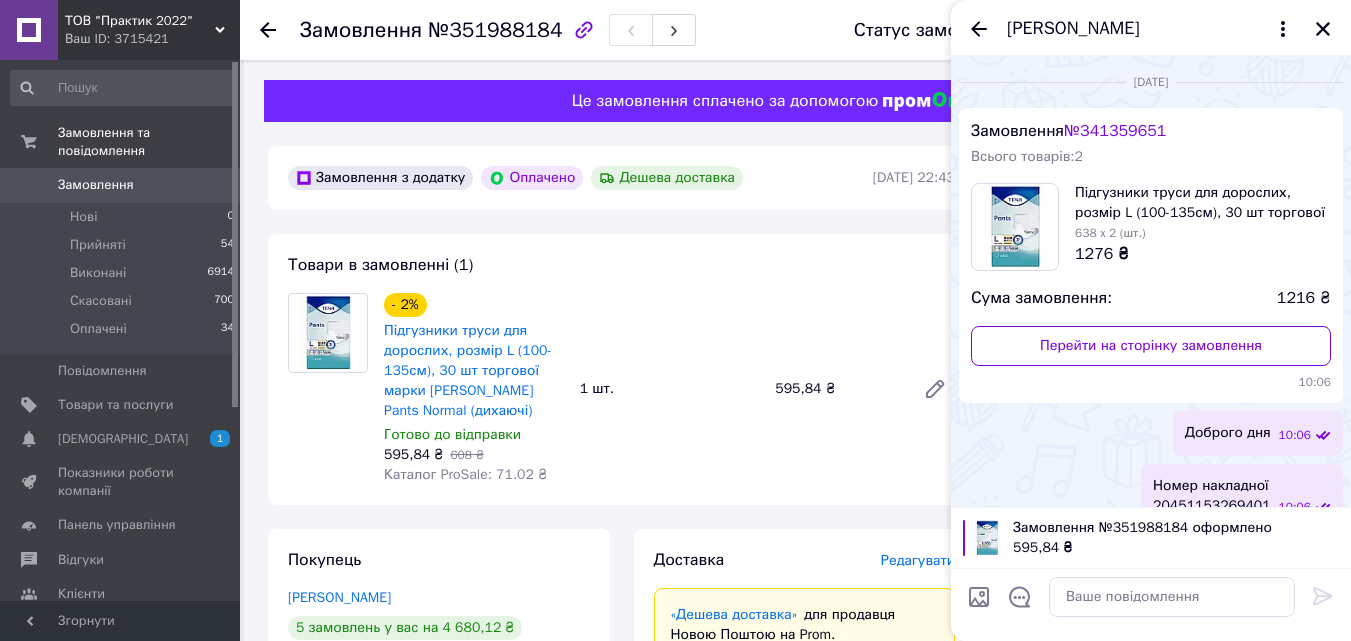scroll, scrollTop: 242, scrollLeft: 0, axis: vertical 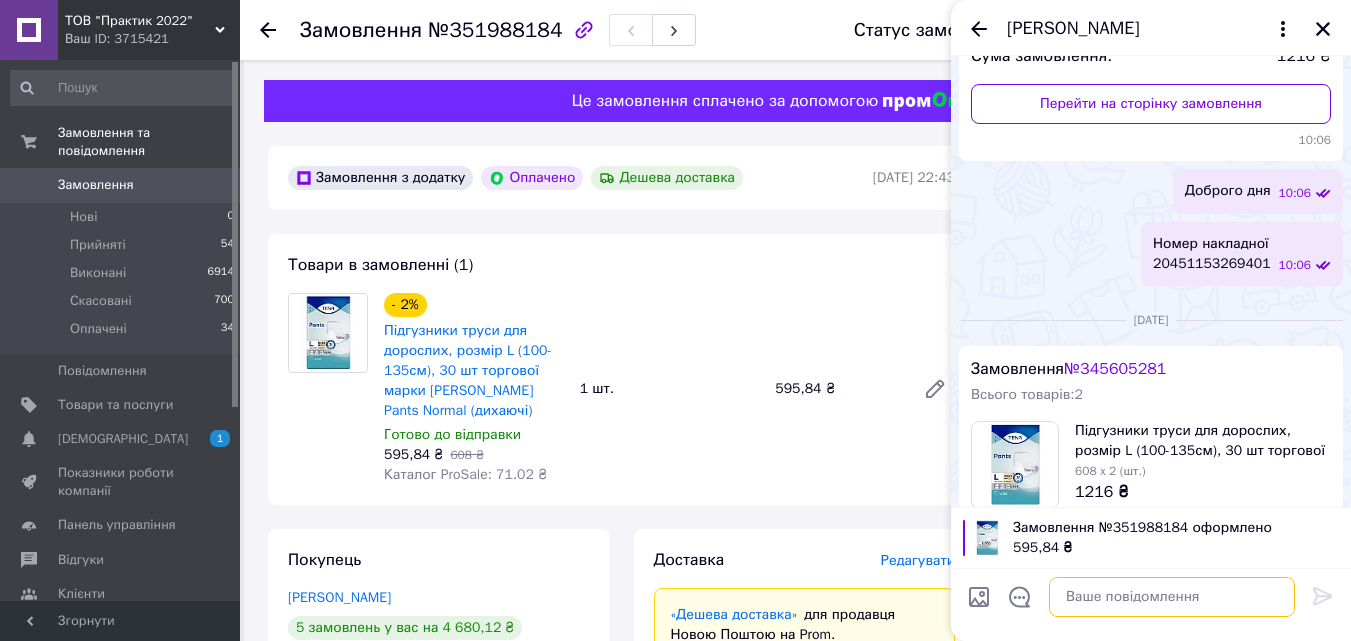 click at bounding box center (1172, 597) 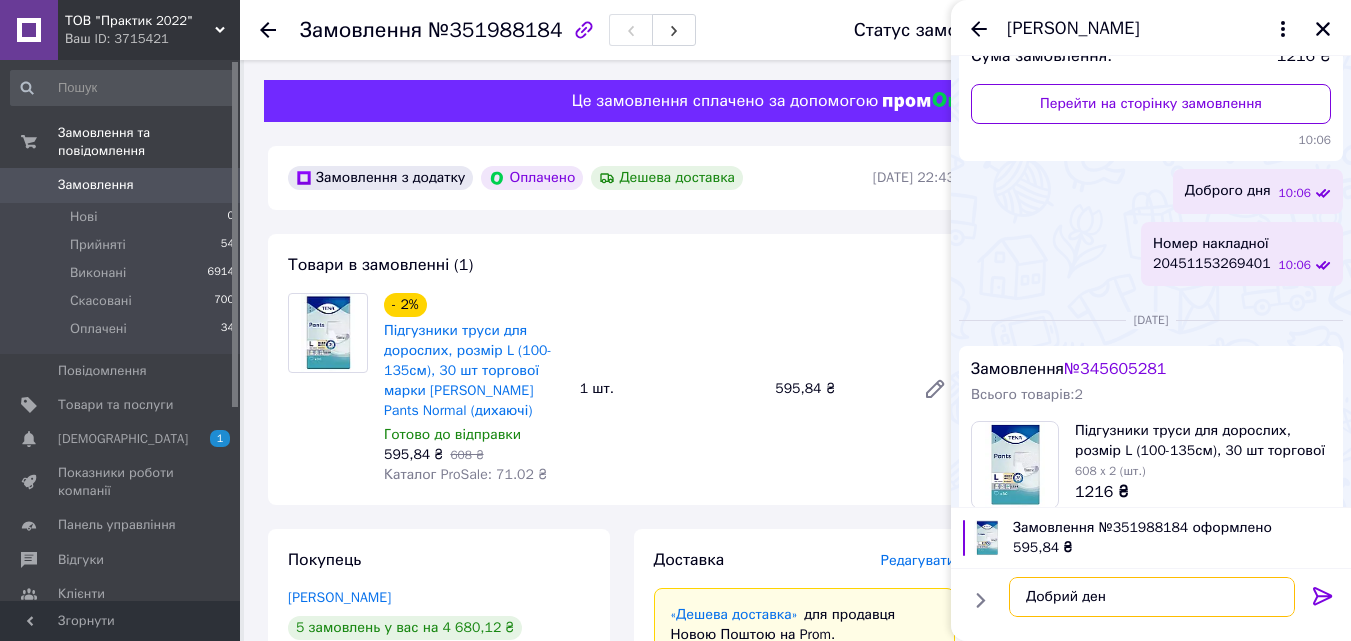type on "Добрий день" 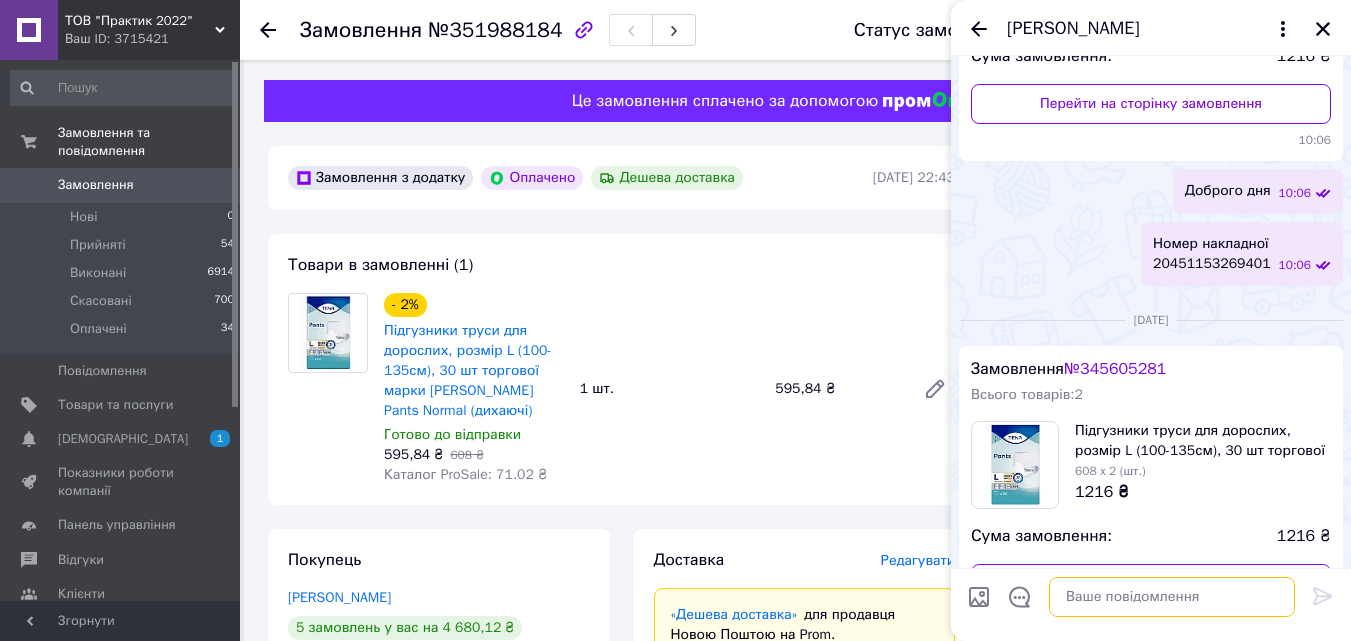 paste on "Відправлення: 20451202787973
Плановий час доставки: 10.07.2025 21:00
Вартість доставки: 0 грн
Сума післяплати: 0 грн
Статус: https://novaposhta.ua/tracking/?cargo_number=20451202787973" 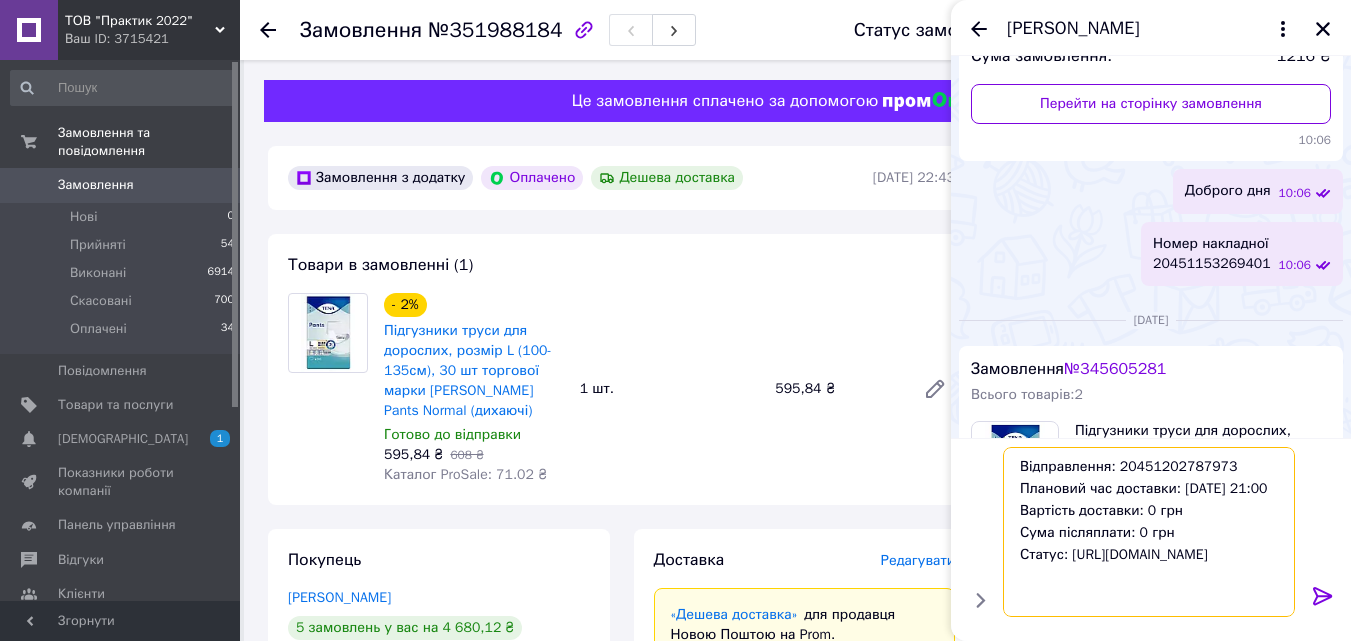 scroll, scrollTop: 14, scrollLeft: 0, axis: vertical 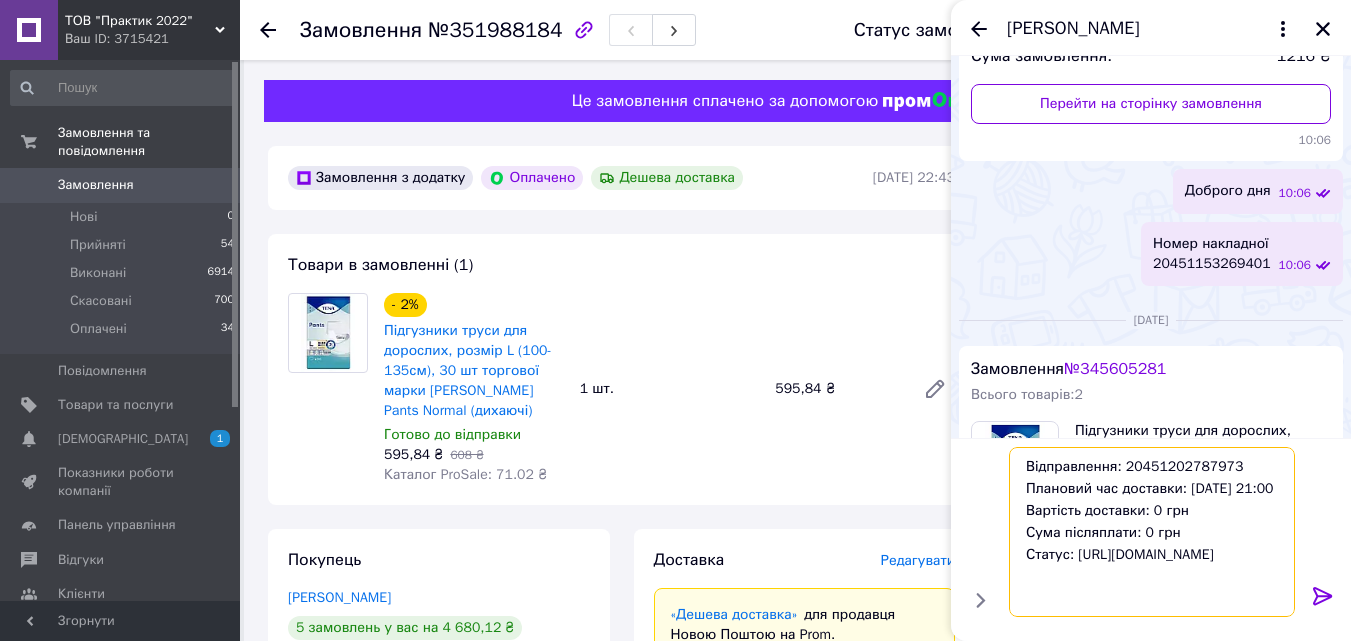 type 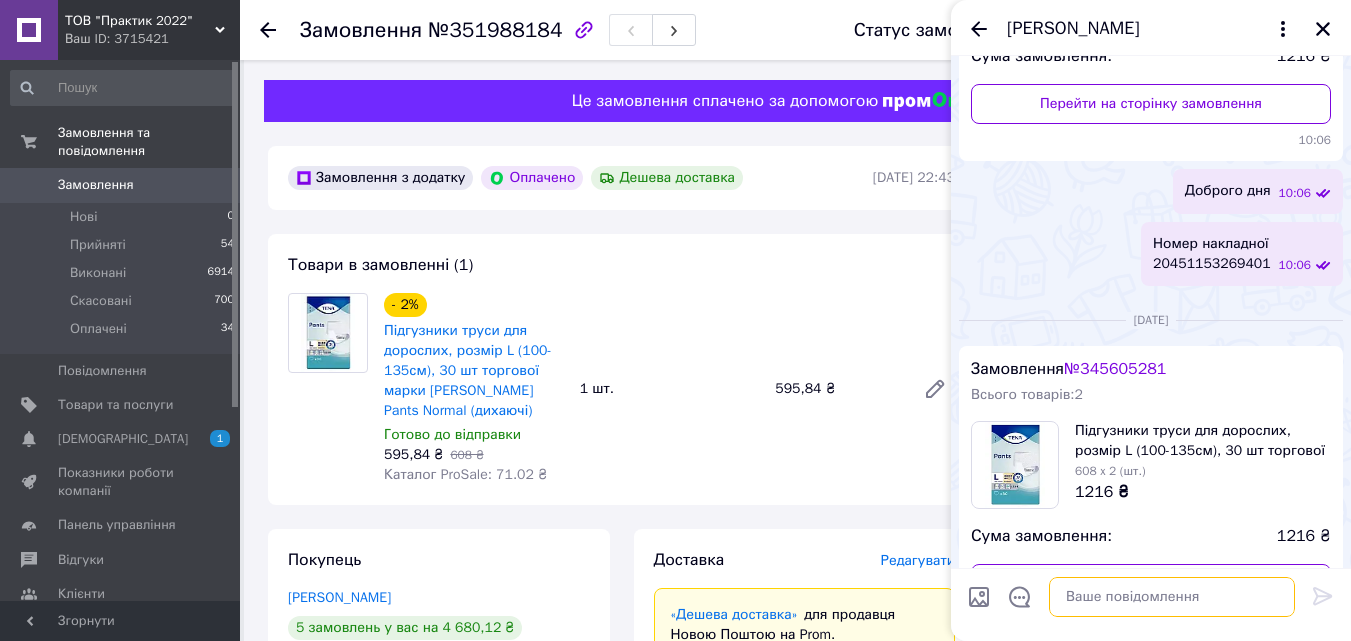 scroll, scrollTop: 0, scrollLeft: 0, axis: both 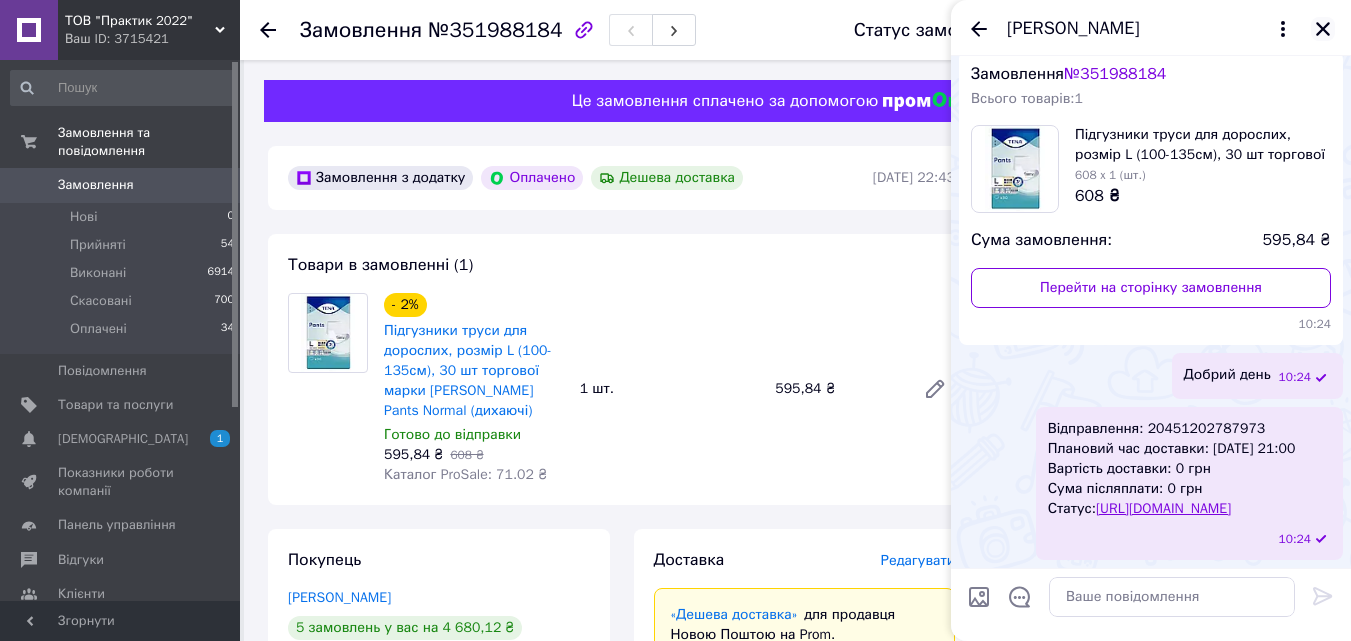 click 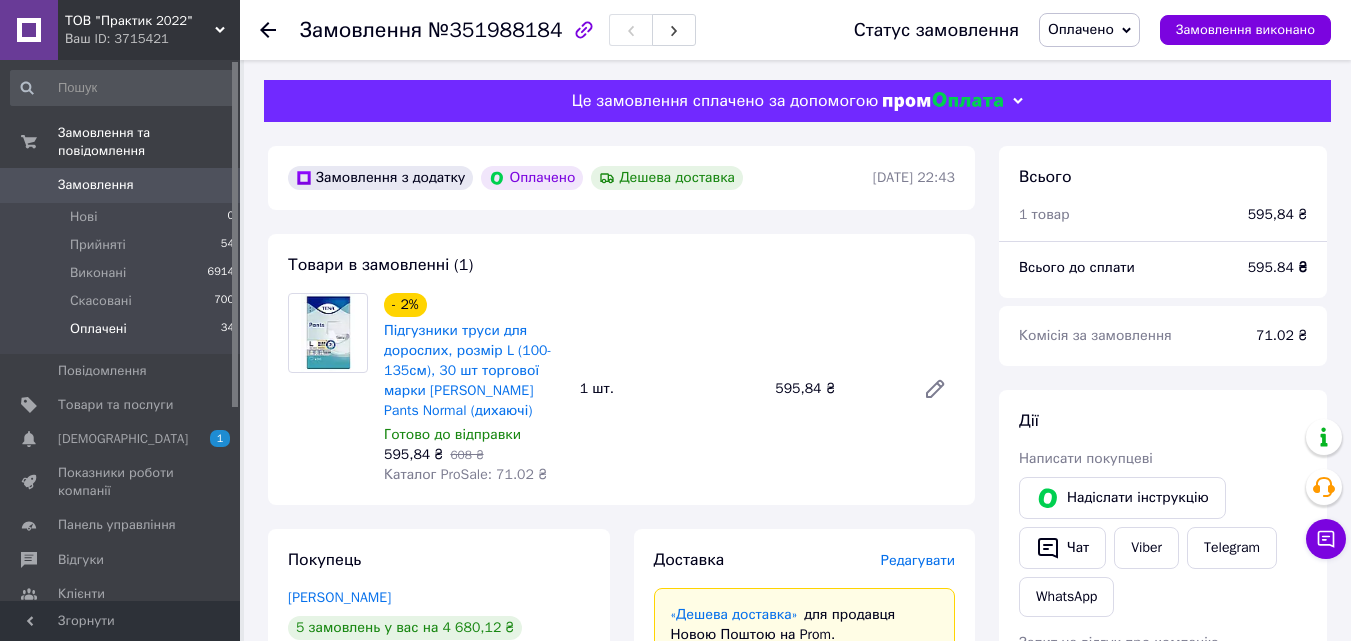 click on "Оплачені" at bounding box center (98, 329) 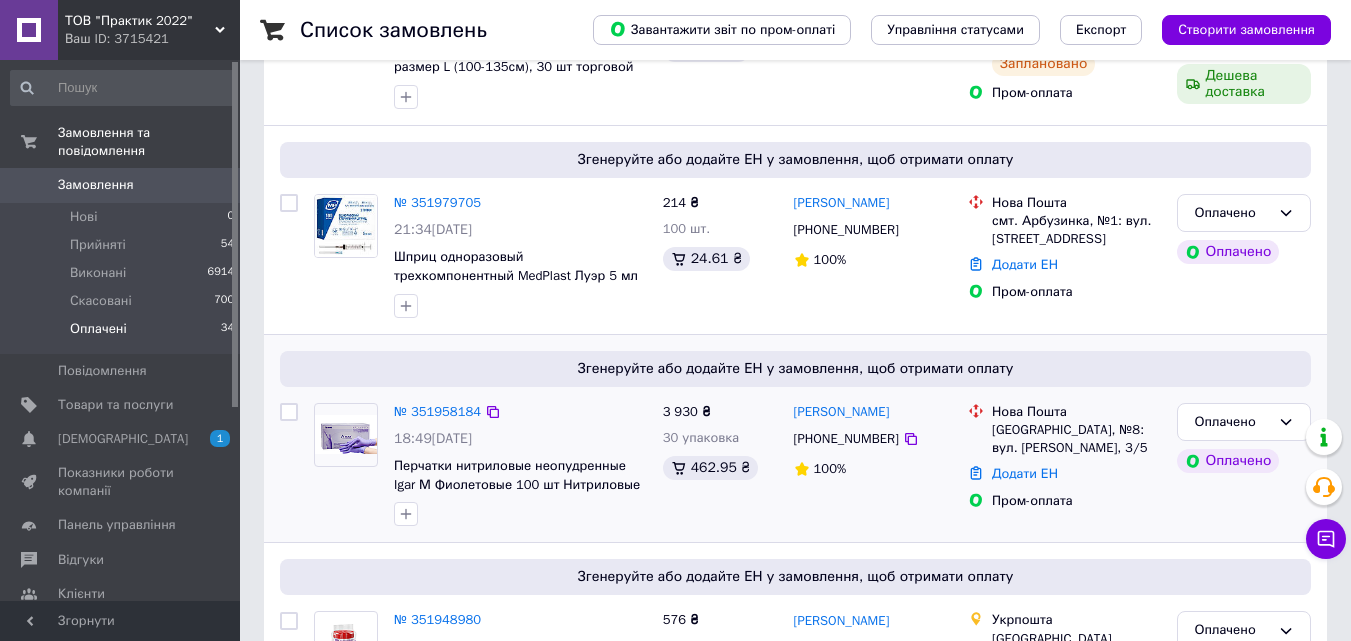 scroll, scrollTop: 400, scrollLeft: 0, axis: vertical 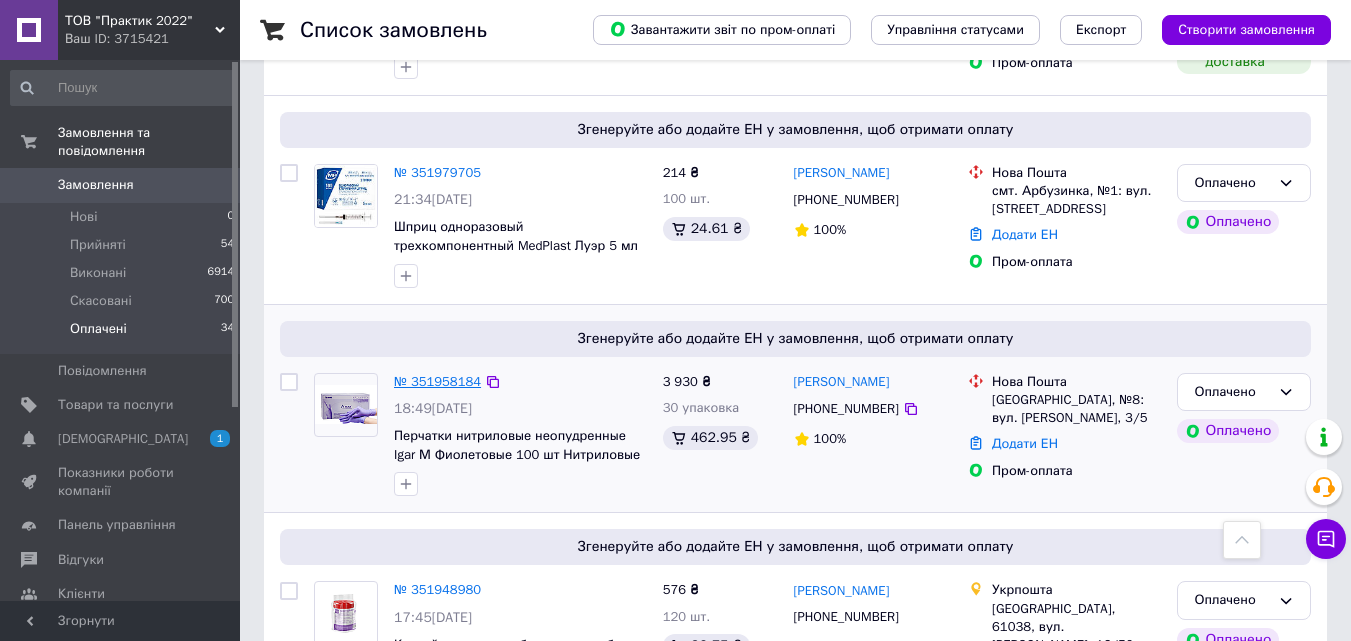 click on "№ 351958184" at bounding box center (437, 381) 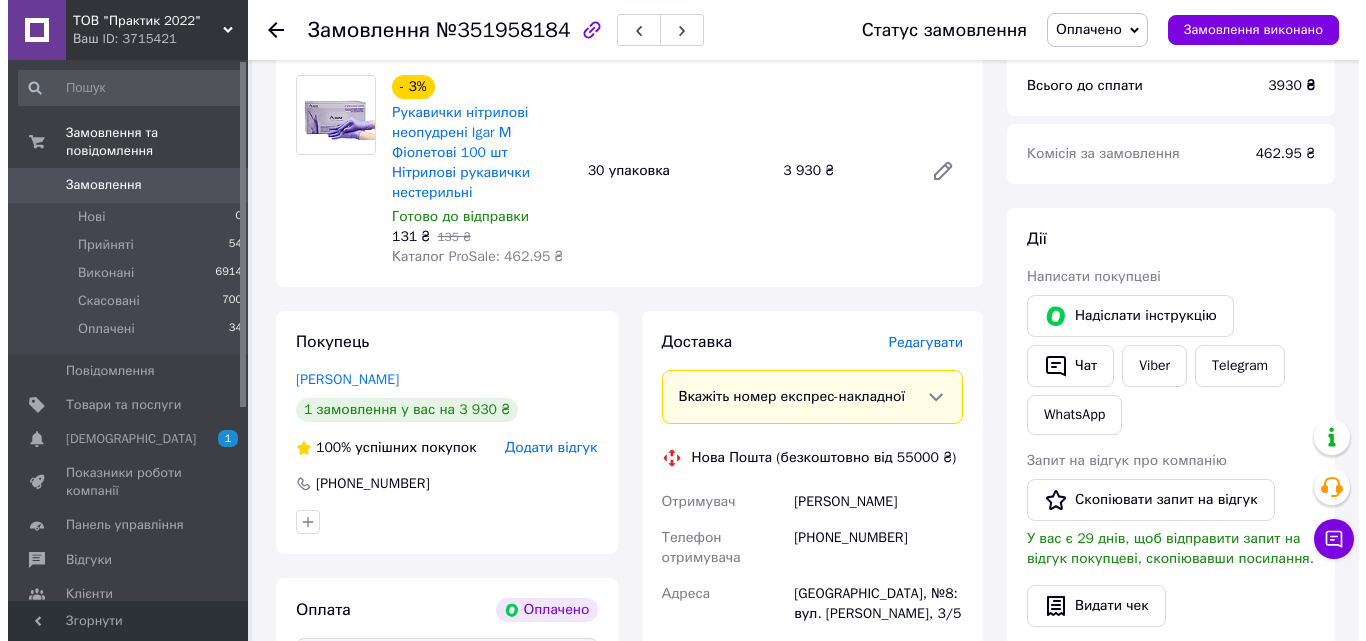scroll, scrollTop: 200, scrollLeft: 0, axis: vertical 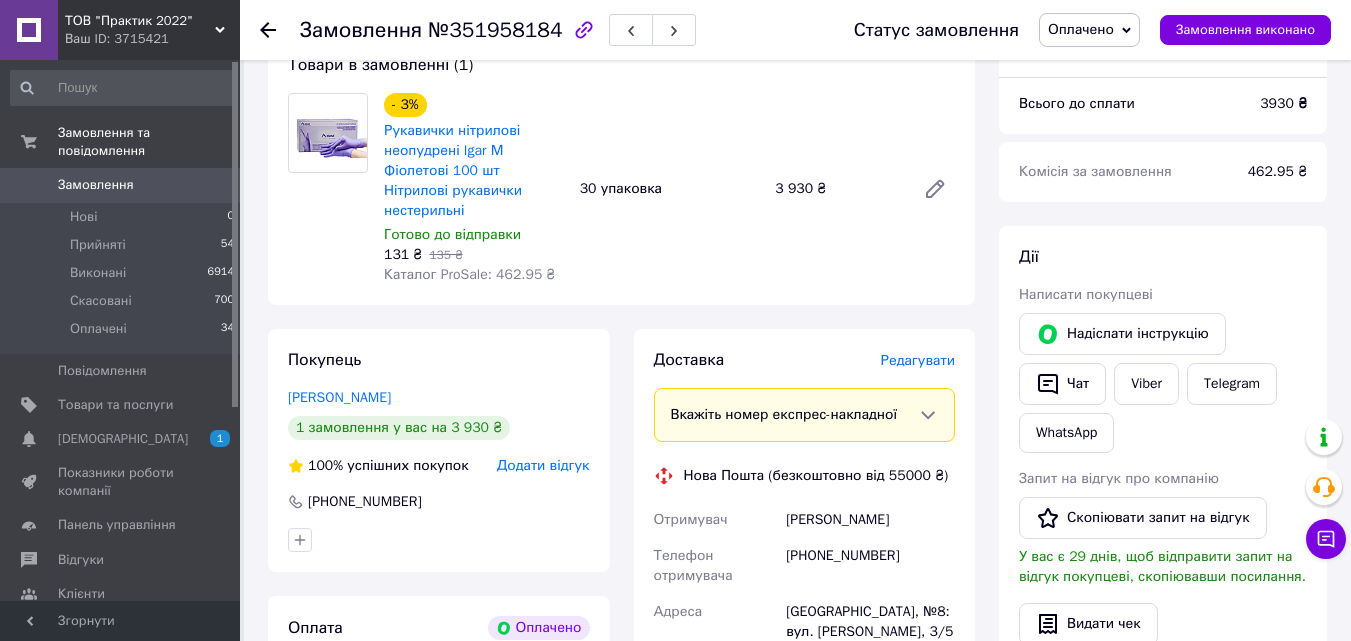 click on "Редагувати" at bounding box center [918, 360] 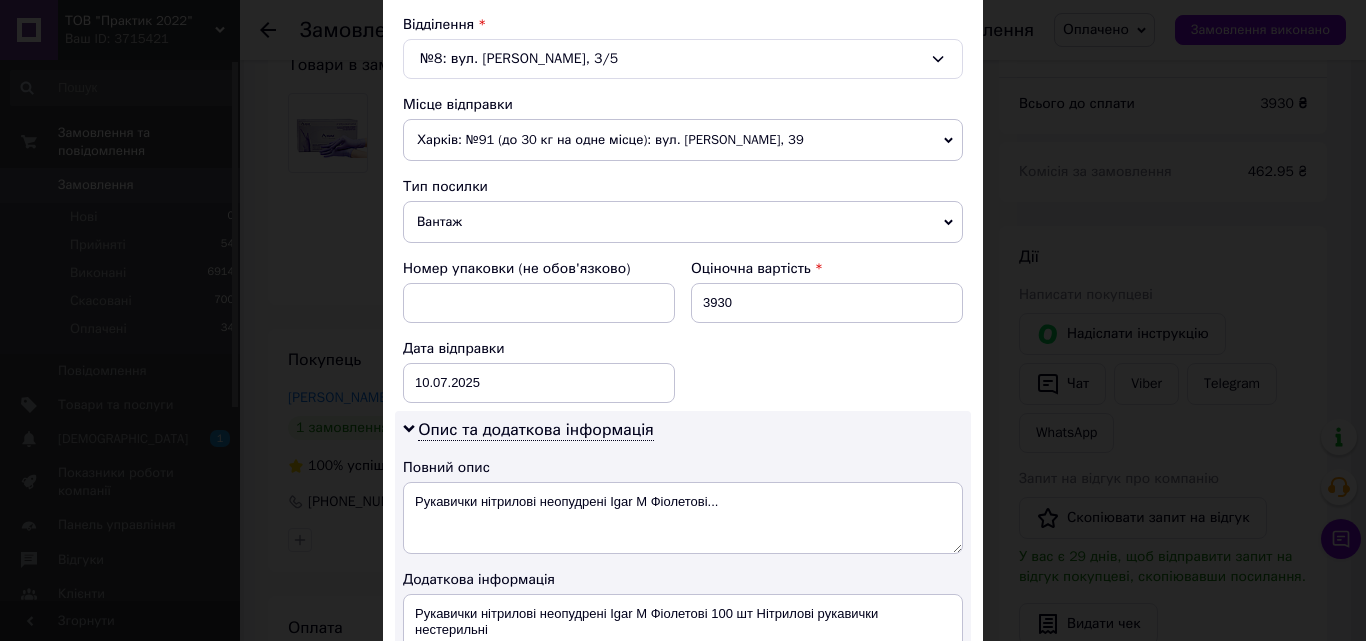 scroll, scrollTop: 800, scrollLeft: 0, axis: vertical 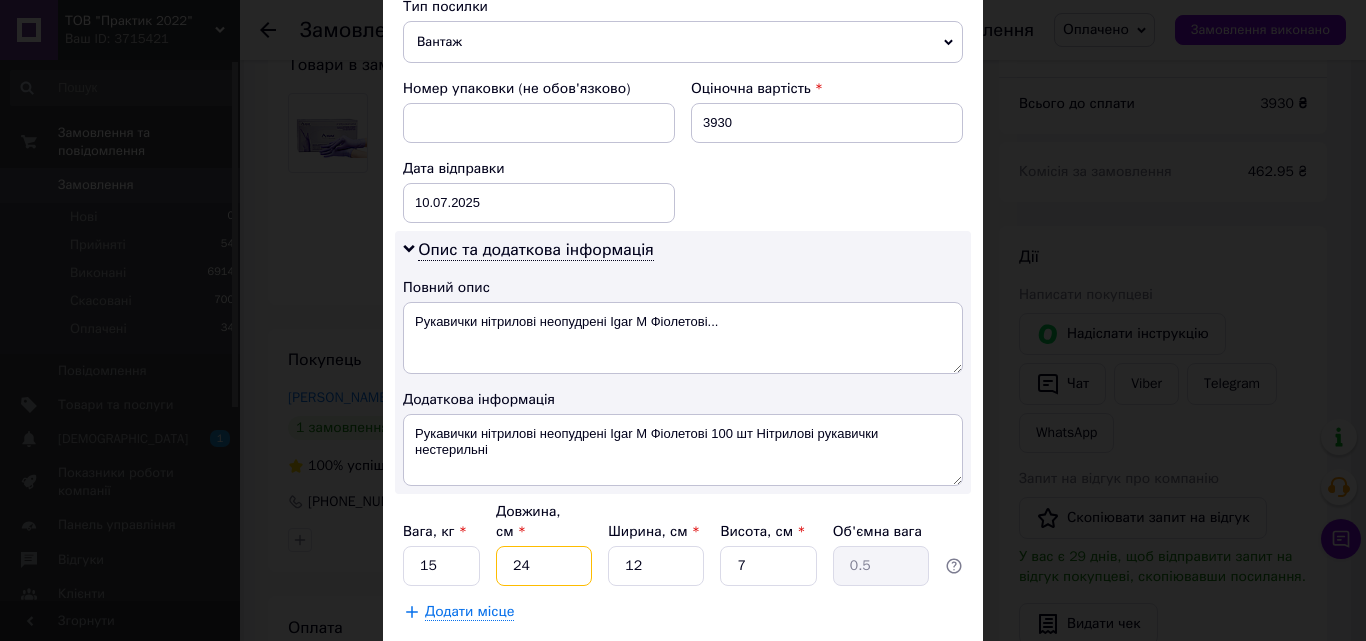 drag, startPoint x: 550, startPoint y: 538, endPoint x: 506, endPoint y: 538, distance: 44 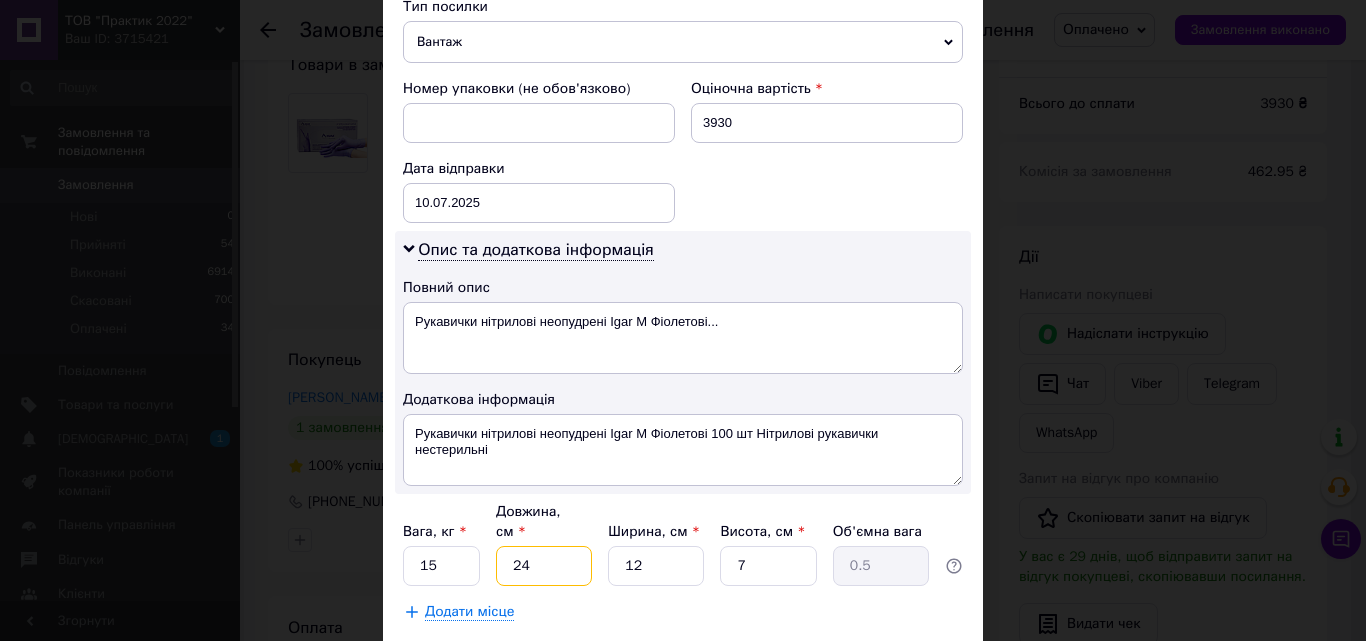 type on "6" 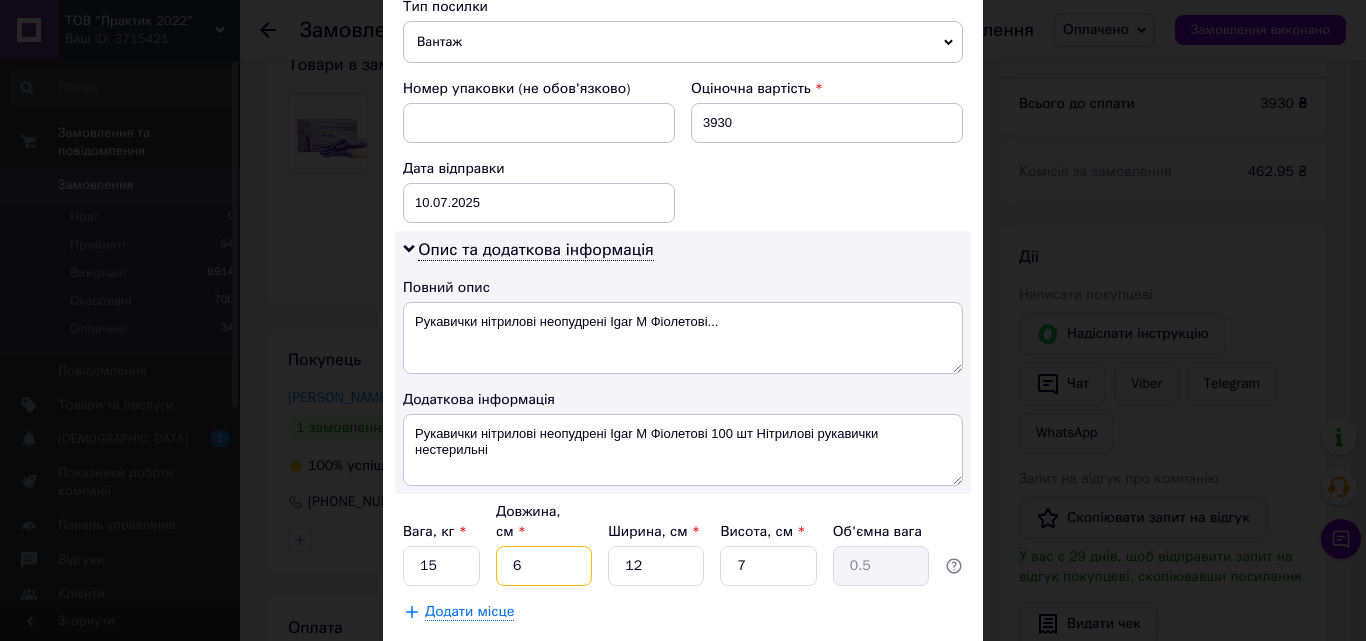 type on "0.13" 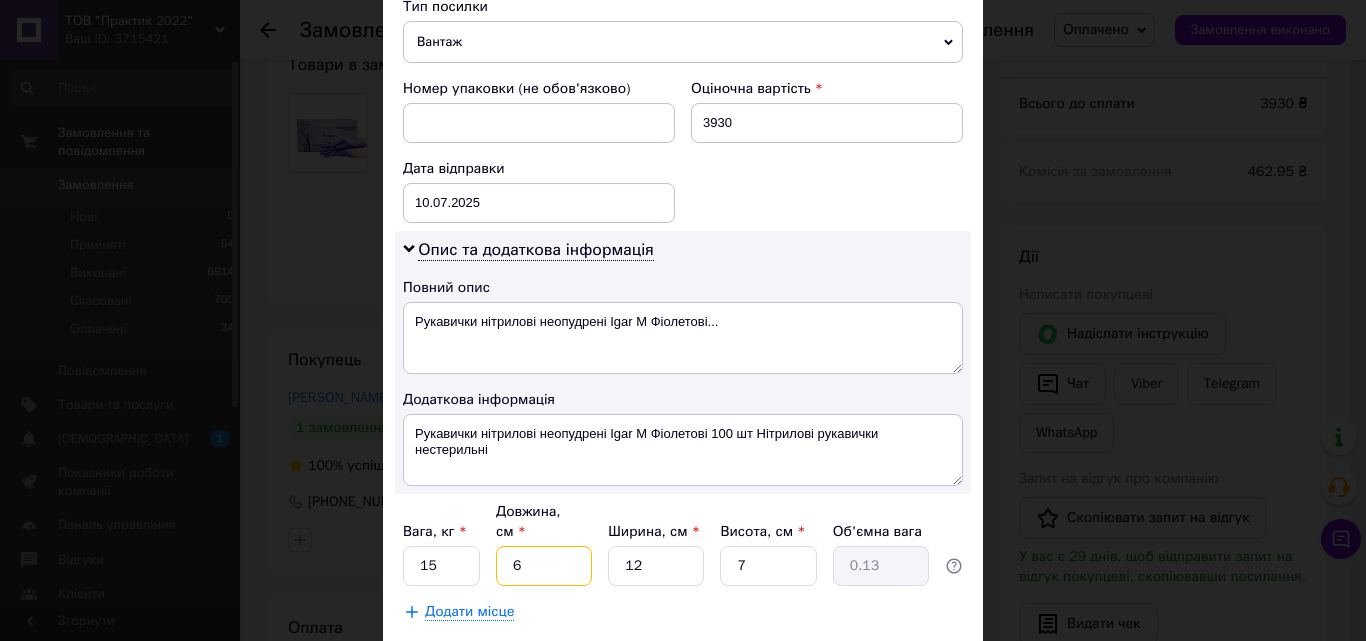 type on "63" 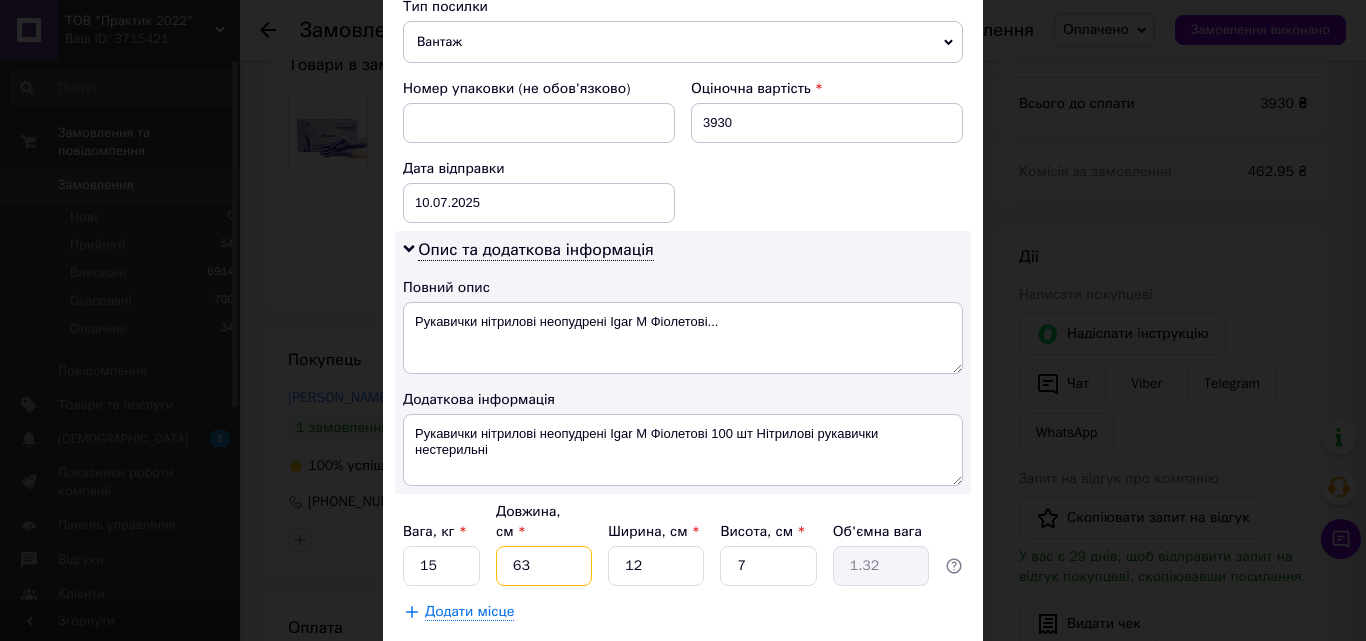 type on "63" 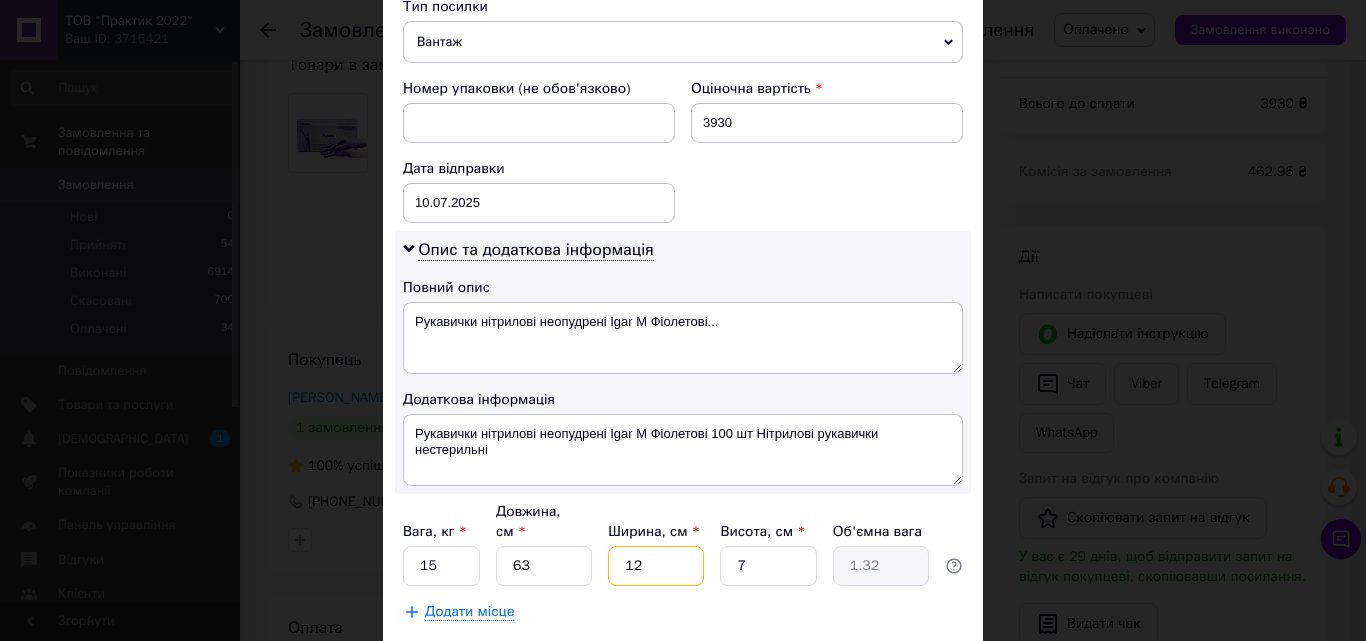 drag, startPoint x: 645, startPoint y: 547, endPoint x: 618, endPoint y: 542, distance: 27.45906 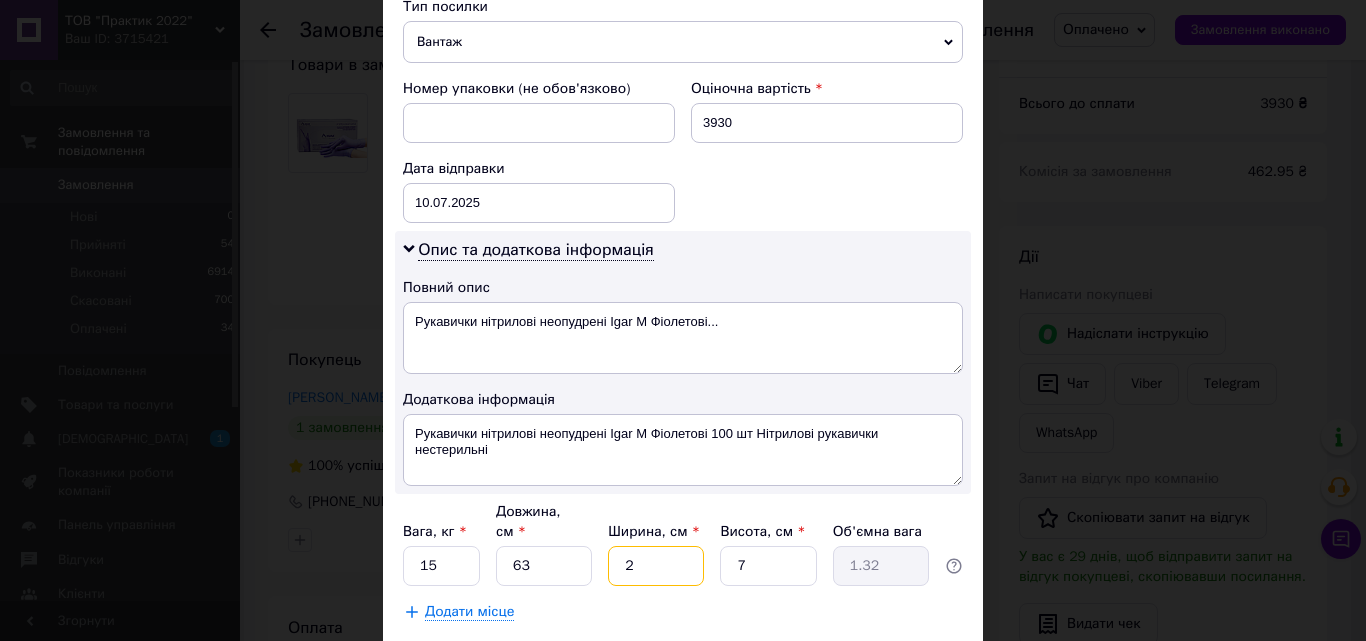 type on "0.22" 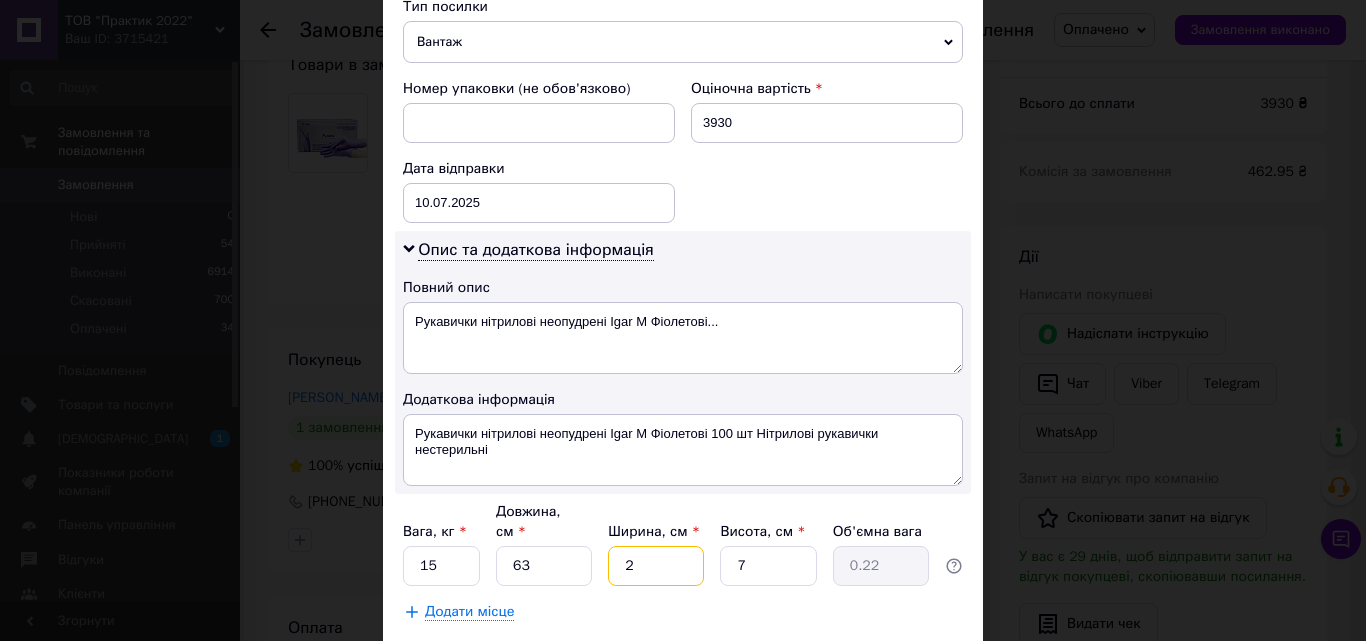 type on "23" 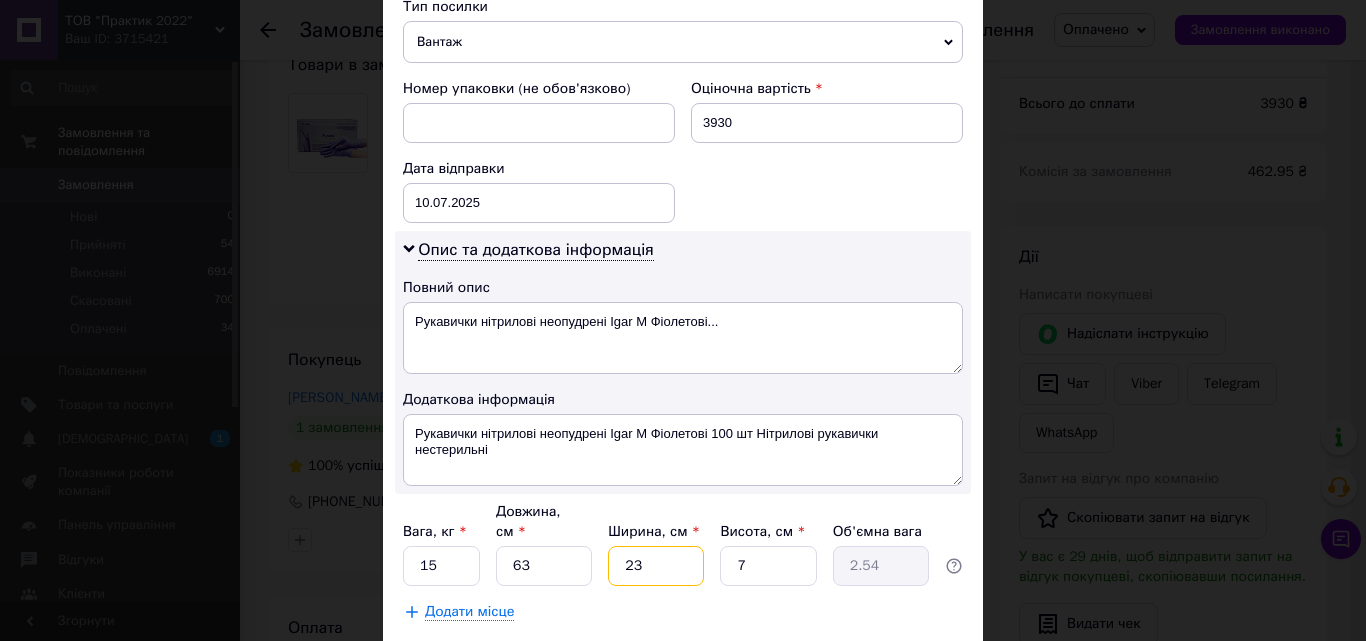 type on "23" 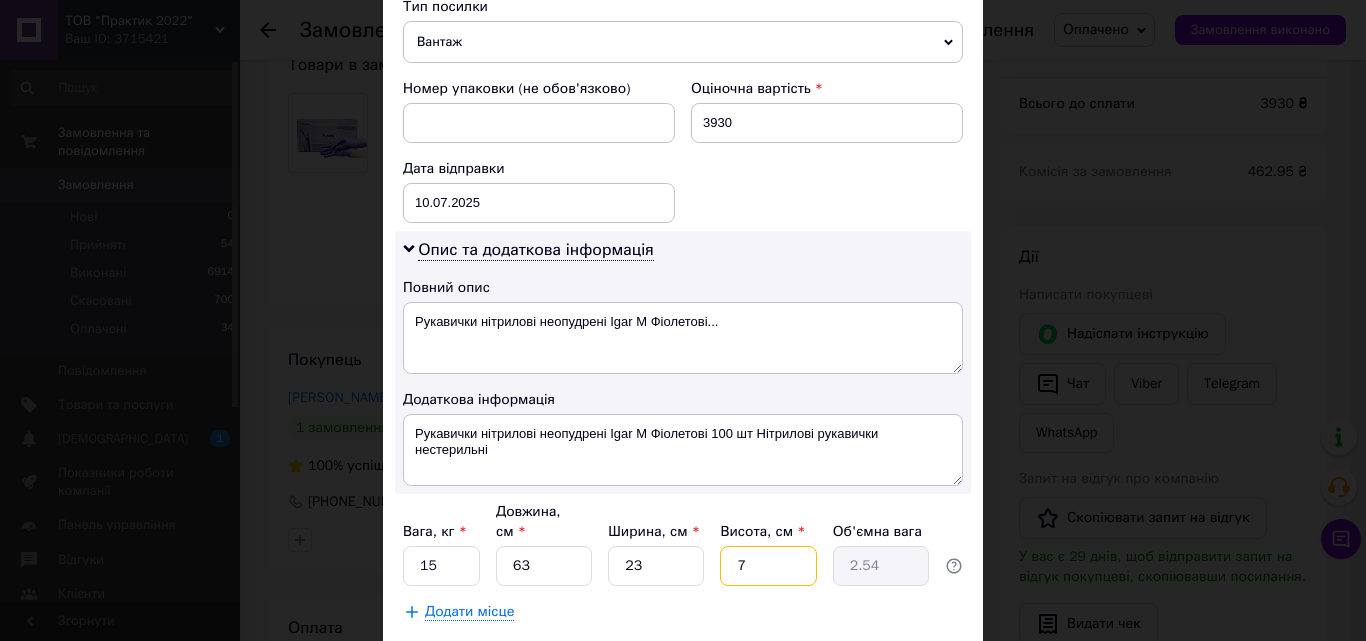 drag, startPoint x: 747, startPoint y: 553, endPoint x: 731, endPoint y: 550, distance: 16.27882 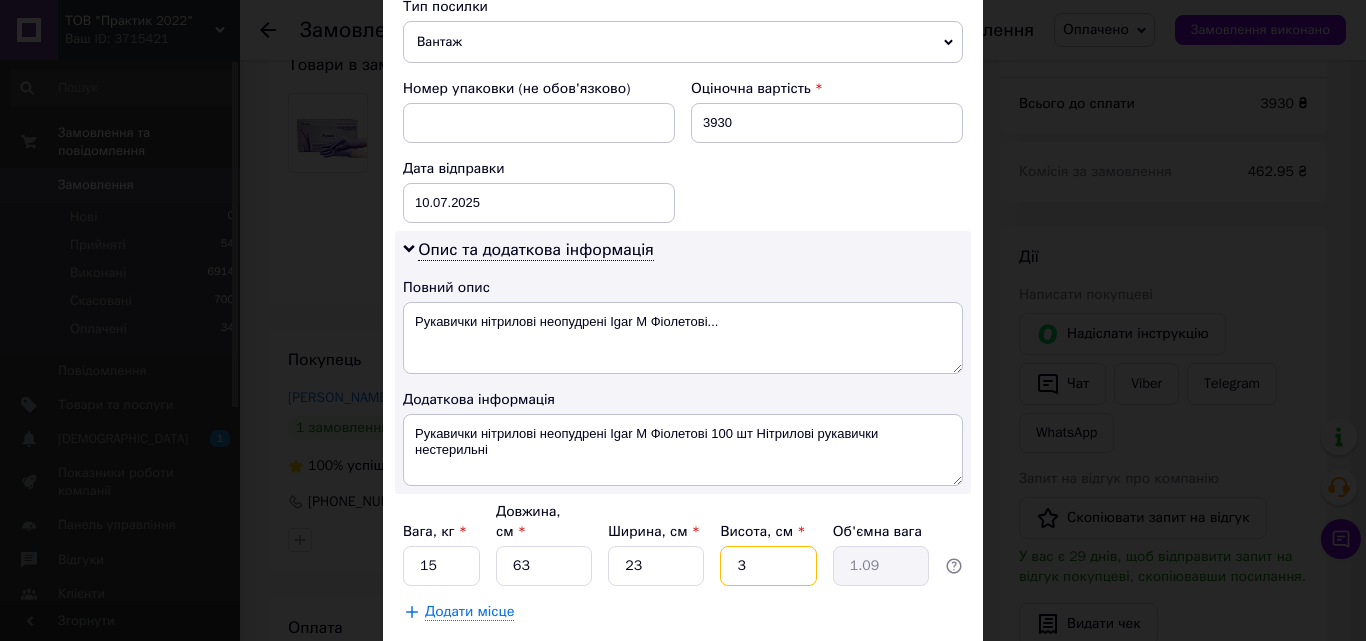 type on "31" 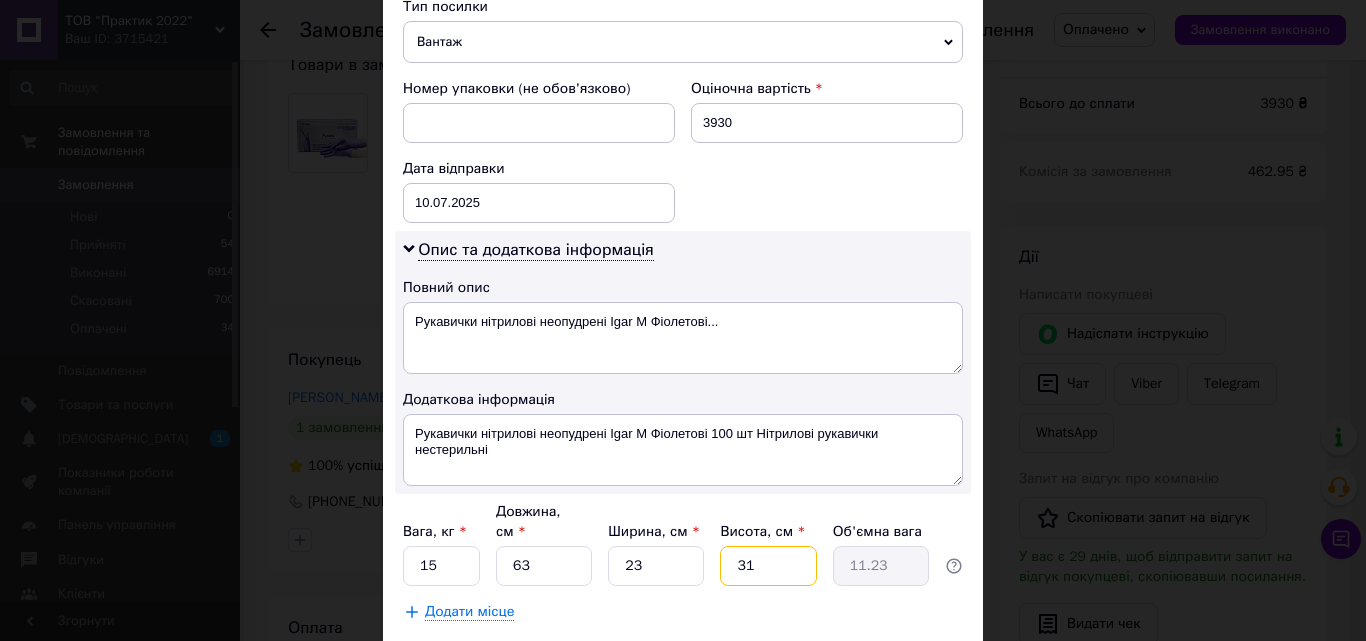 type on "31" 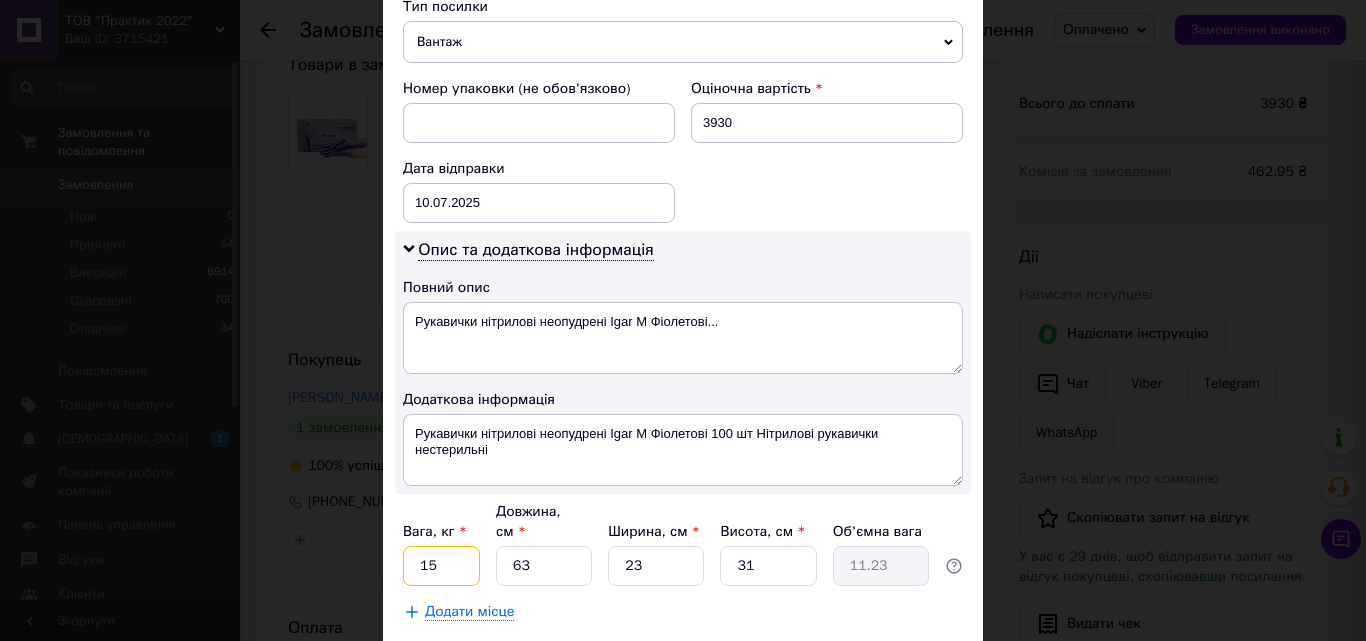 drag, startPoint x: 447, startPoint y: 550, endPoint x: 414, endPoint y: 546, distance: 33.24154 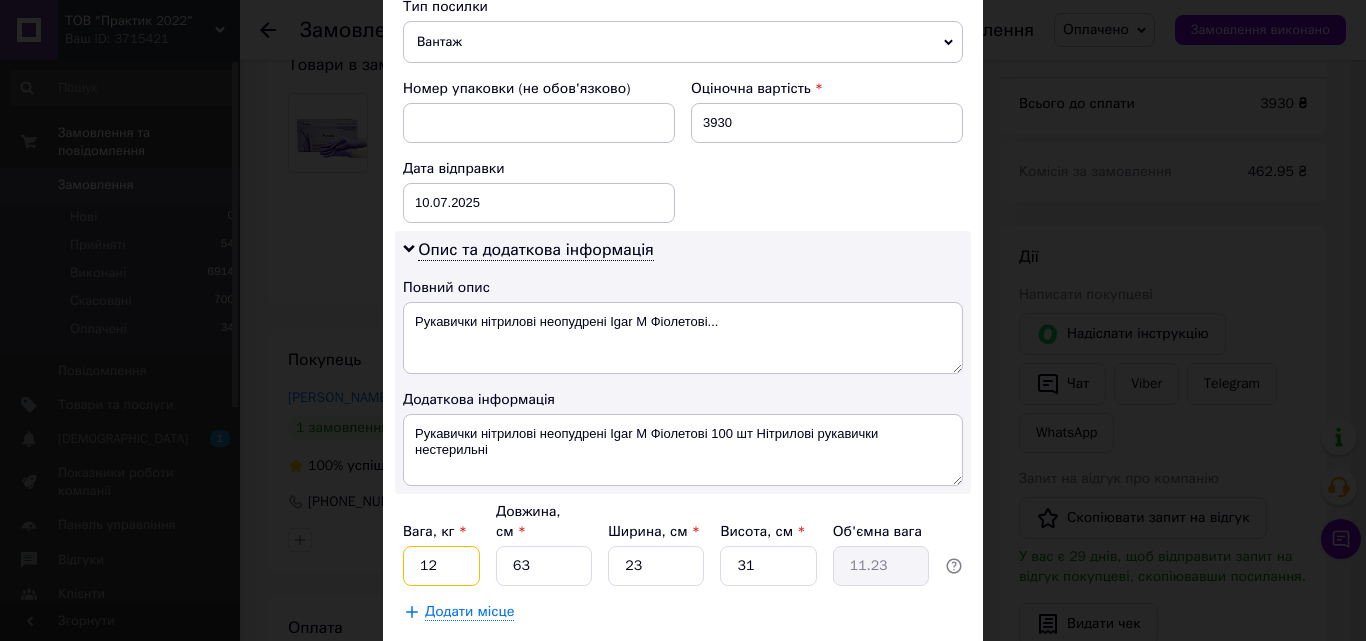 type on "12" 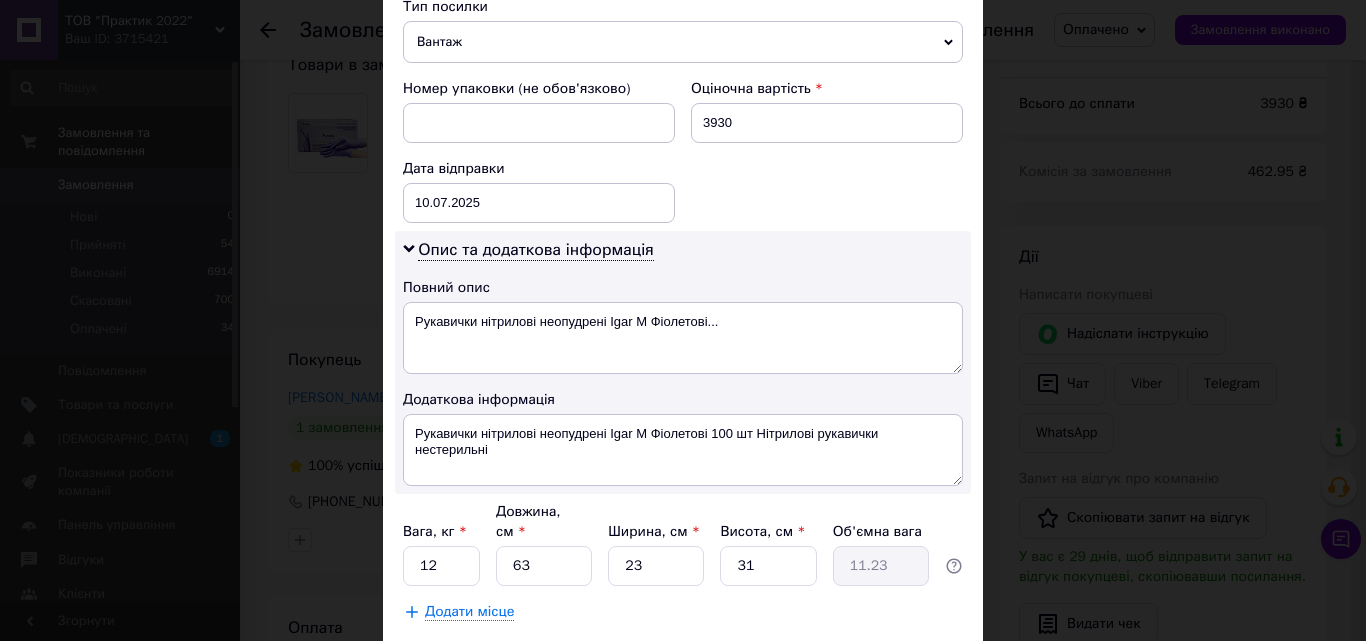 click on "Номер упаковки (не обов'язково) Оціночна вартість 3930 Дата відправки 10.07.2025 < 2025 > < Июль > Пн Вт Ср Чт Пт Сб Вс 30 1 2 3 4 5 6 7 8 9 10 11 12 13 14 15 16 17 18 19 20 21 22 23 24 25 26 27 28 29 30 31 1 2 3 4 5 6 7 8 9 10" at bounding box center [683, 151] 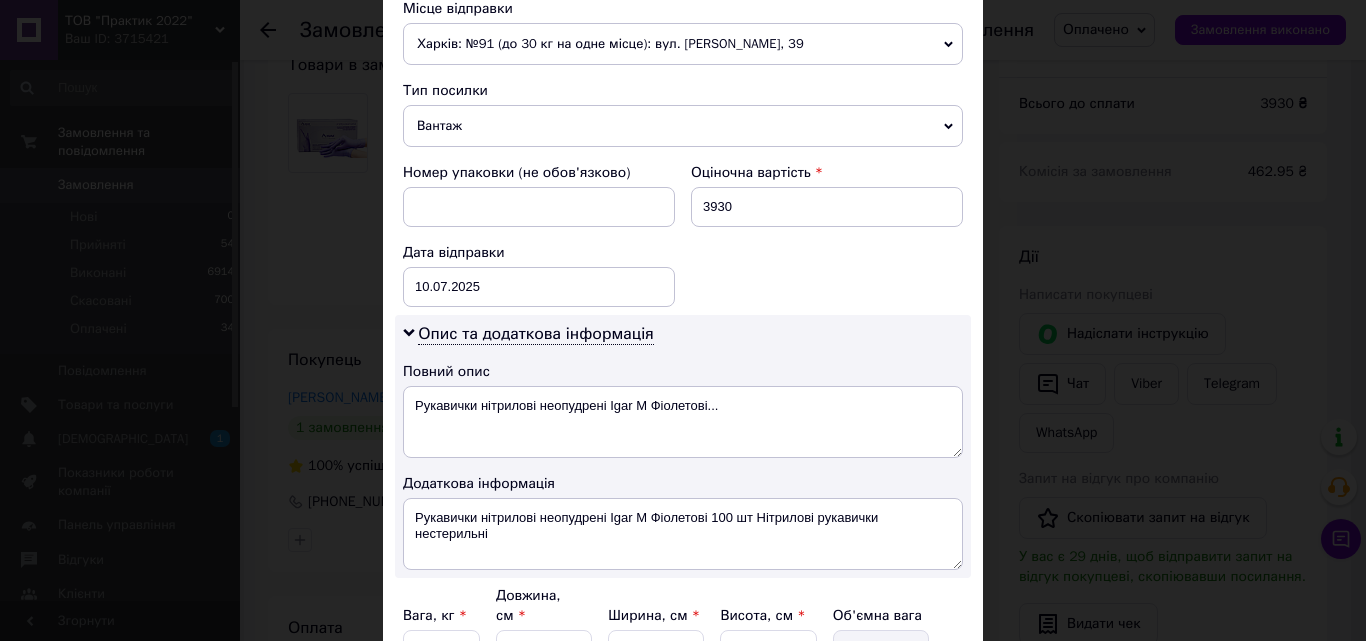 scroll, scrollTop: 600, scrollLeft: 0, axis: vertical 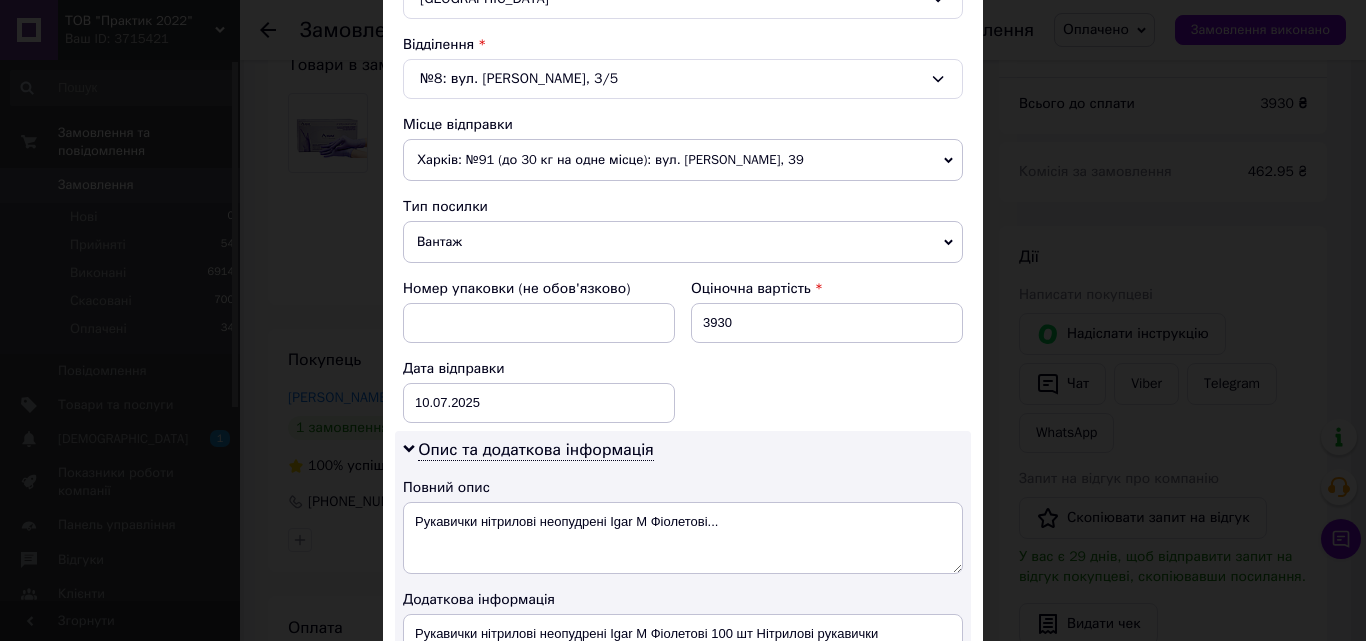click on "Харків: №91 (до 30 кг на одне місце): вул. [PERSON_NAME], 39" at bounding box center [683, 160] 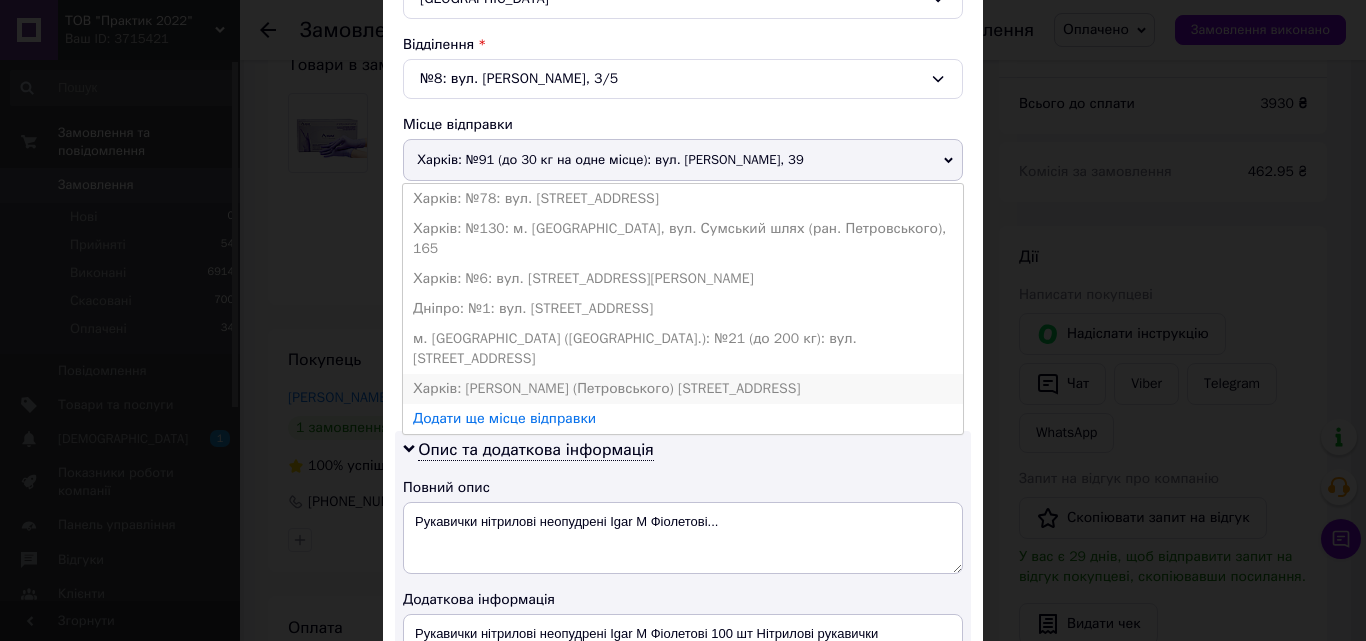 click on "Харків: [PERSON_NAME] (Петровського) [STREET_ADDRESS]" at bounding box center (683, 389) 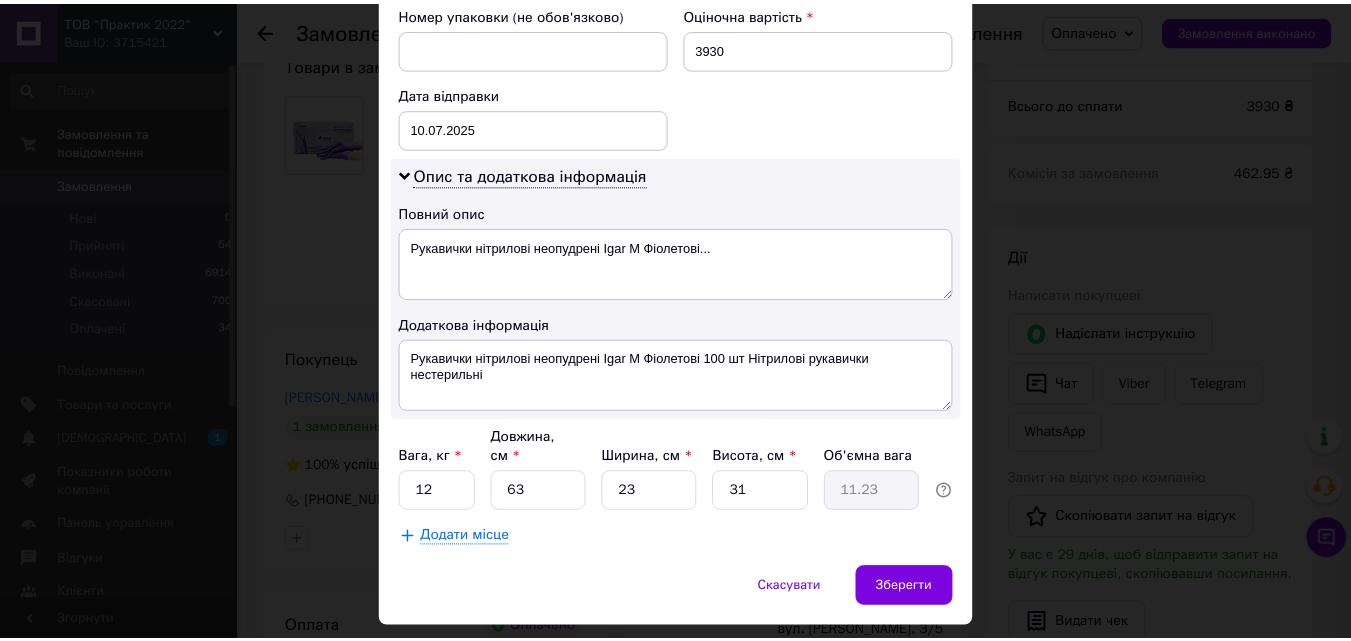 scroll, scrollTop: 911, scrollLeft: 0, axis: vertical 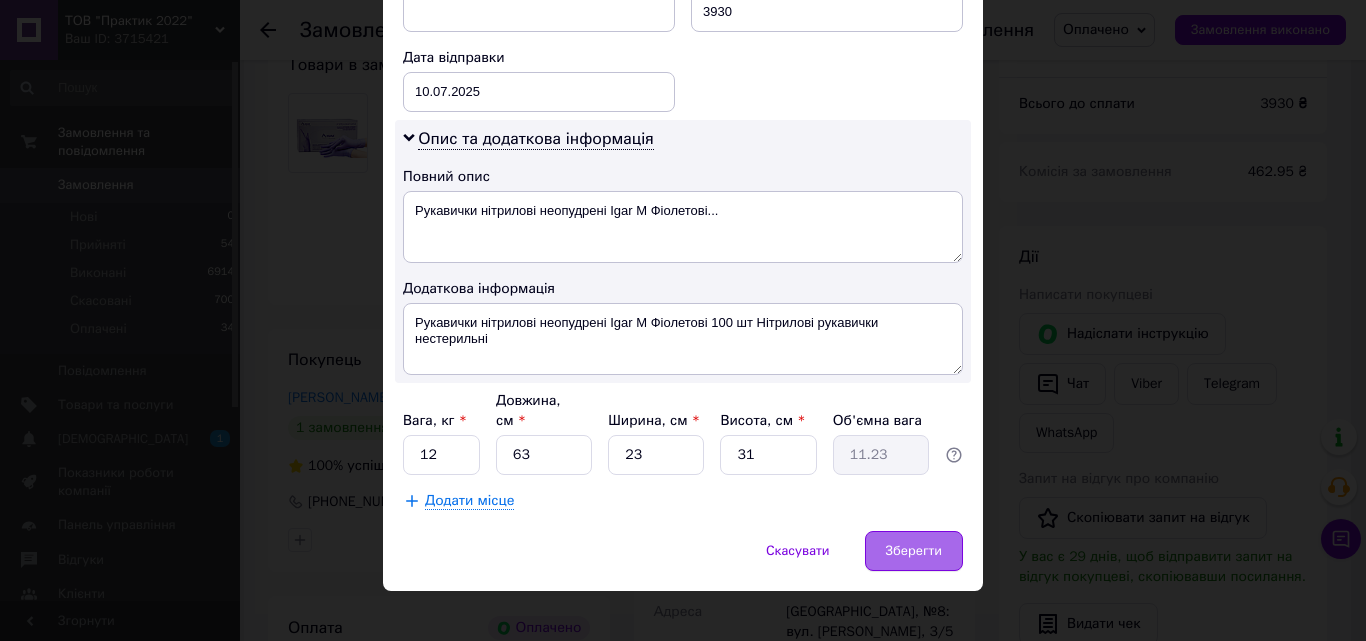click on "Зберегти" at bounding box center (914, 551) 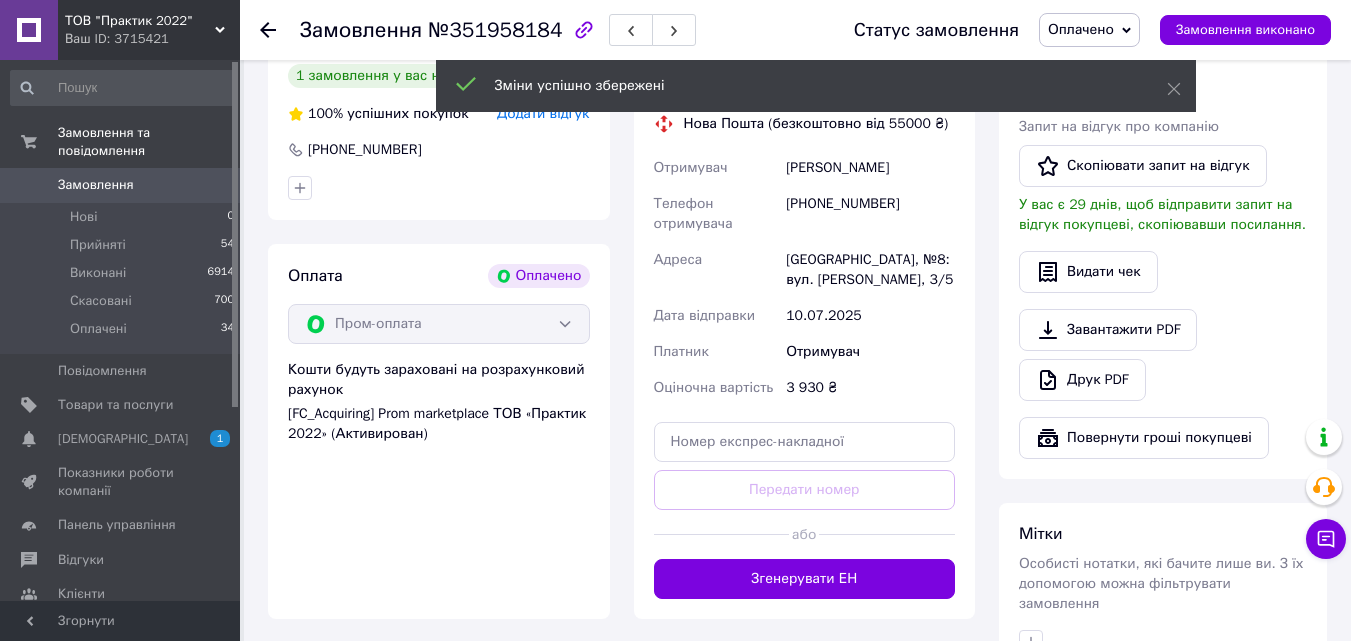 scroll, scrollTop: 600, scrollLeft: 0, axis: vertical 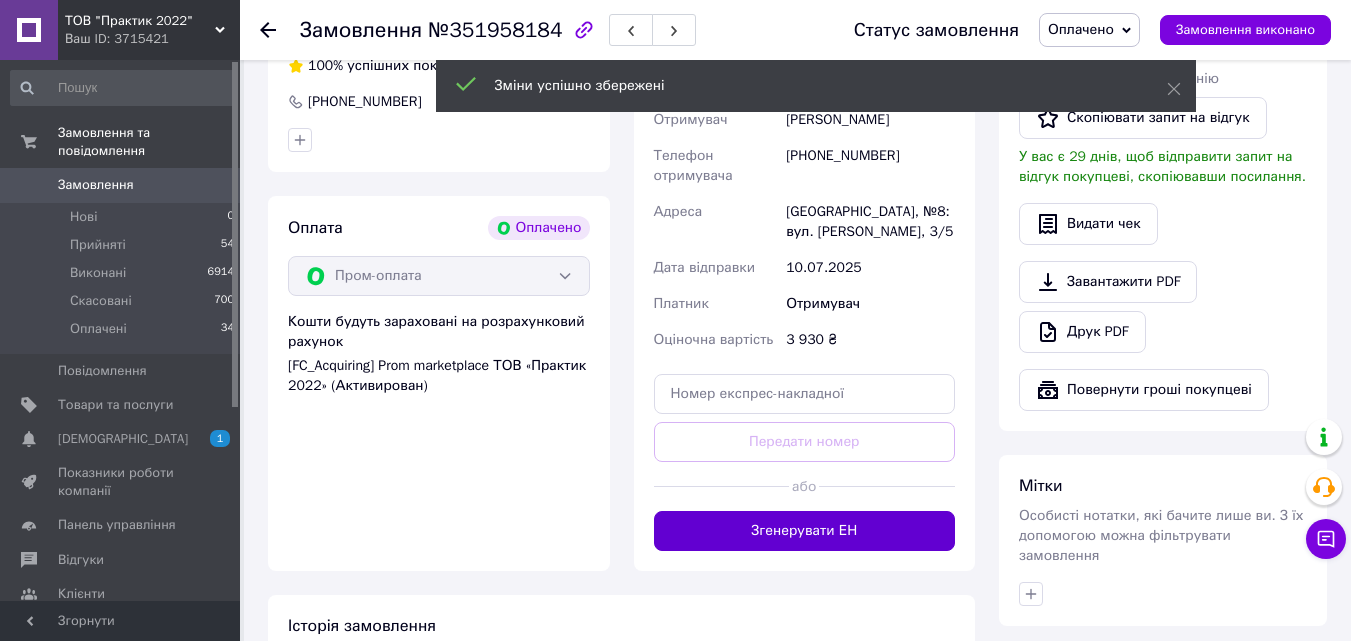 click on "Згенерувати ЕН" at bounding box center (805, 531) 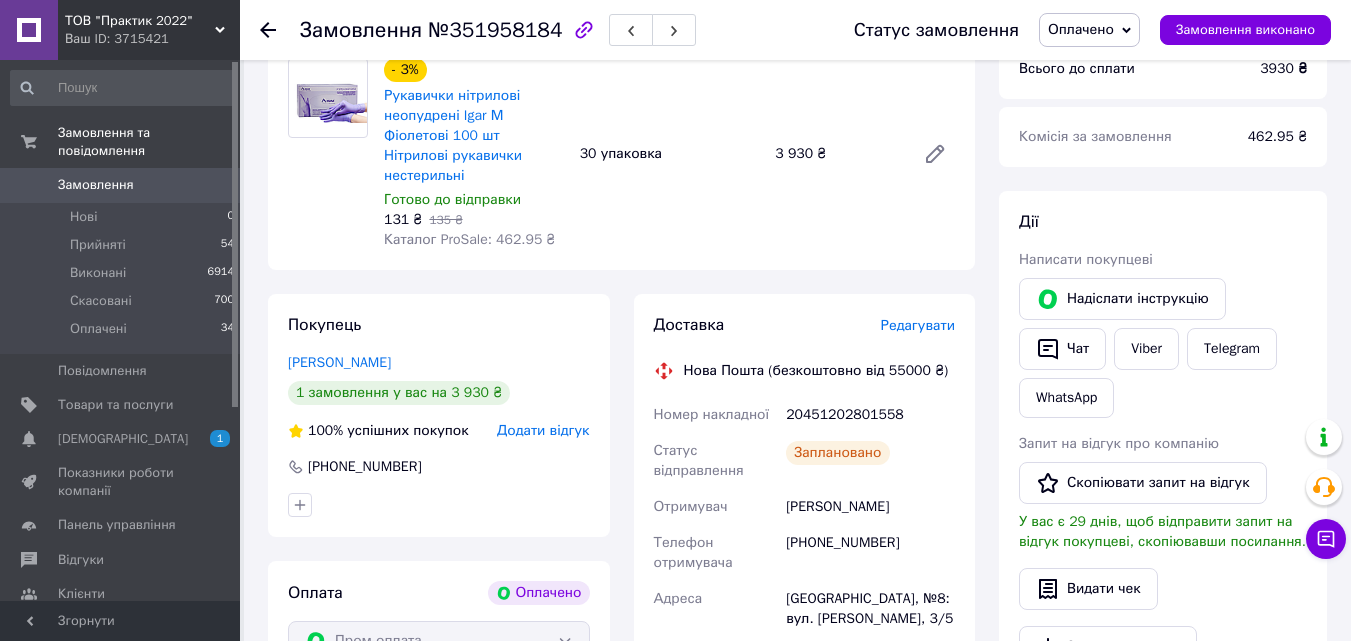 scroll, scrollTop: 200, scrollLeft: 0, axis: vertical 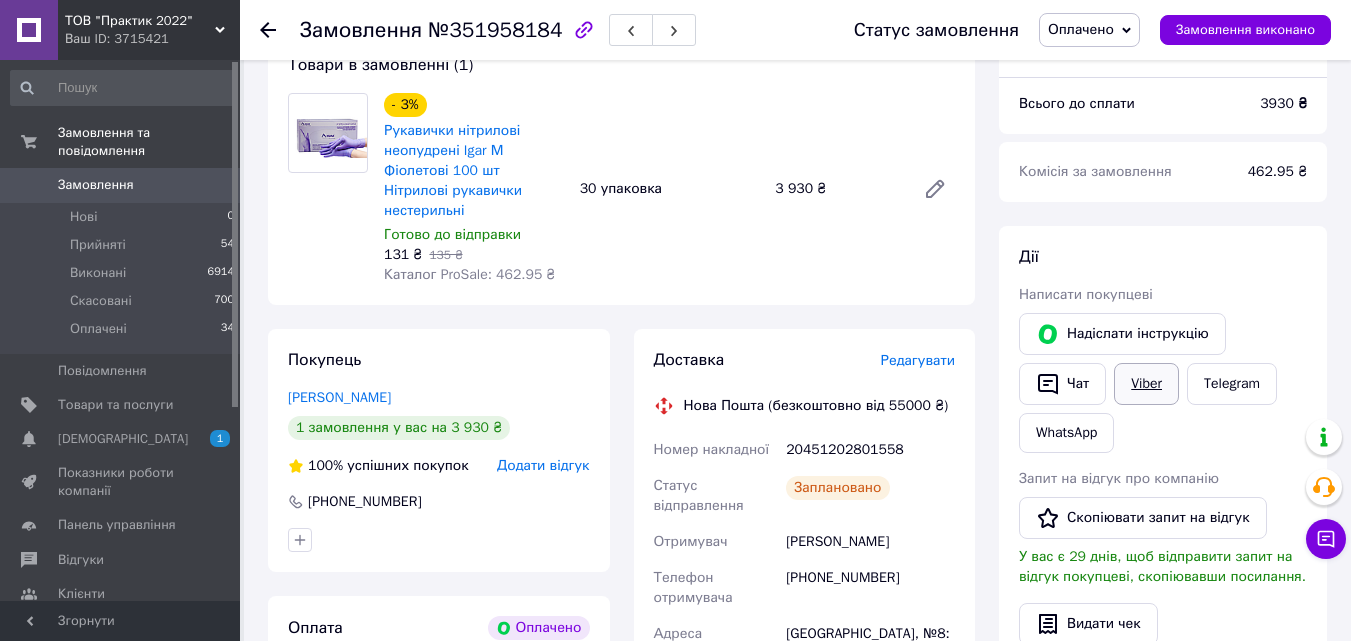 click on "Viber" at bounding box center (1146, 384) 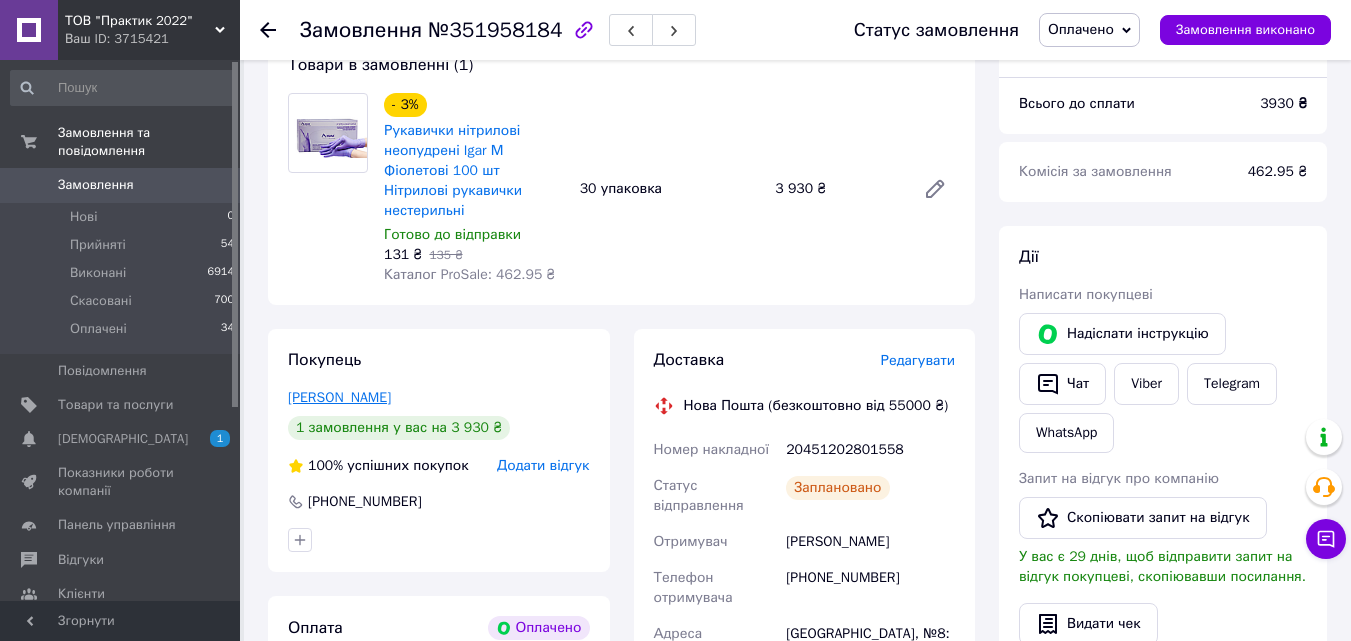 click on "Захаров Сергей" at bounding box center [339, 397] 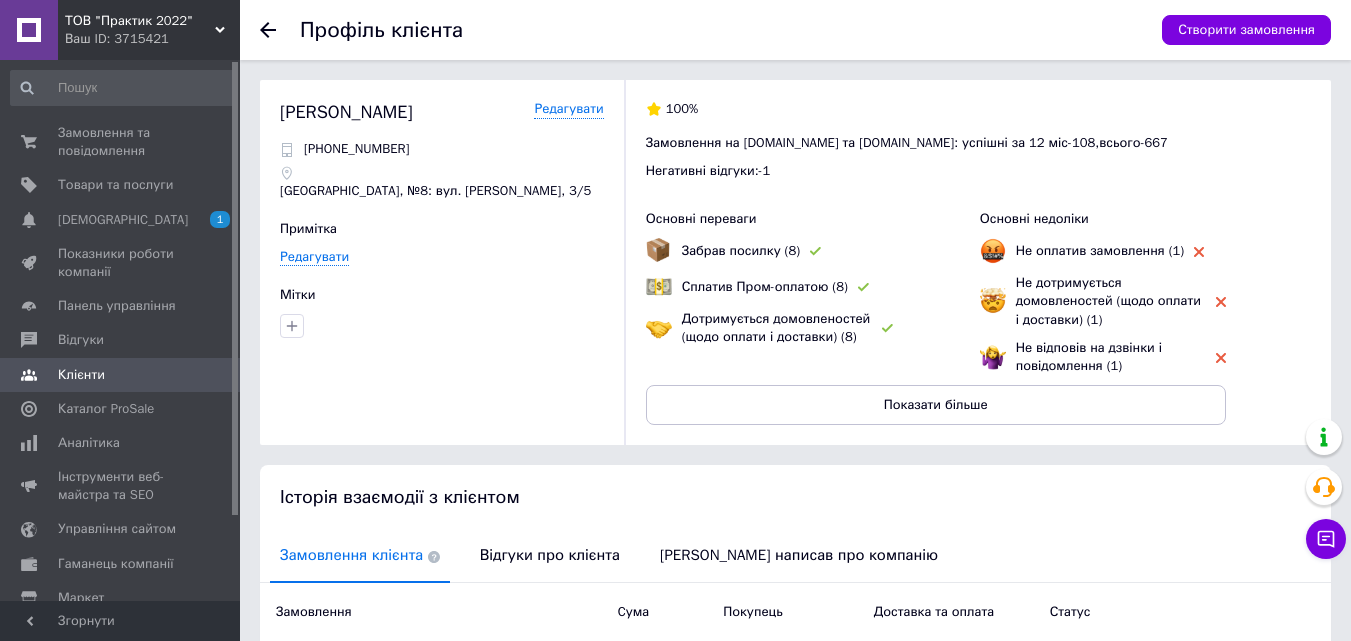 scroll, scrollTop: 200, scrollLeft: 0, axis: vertical 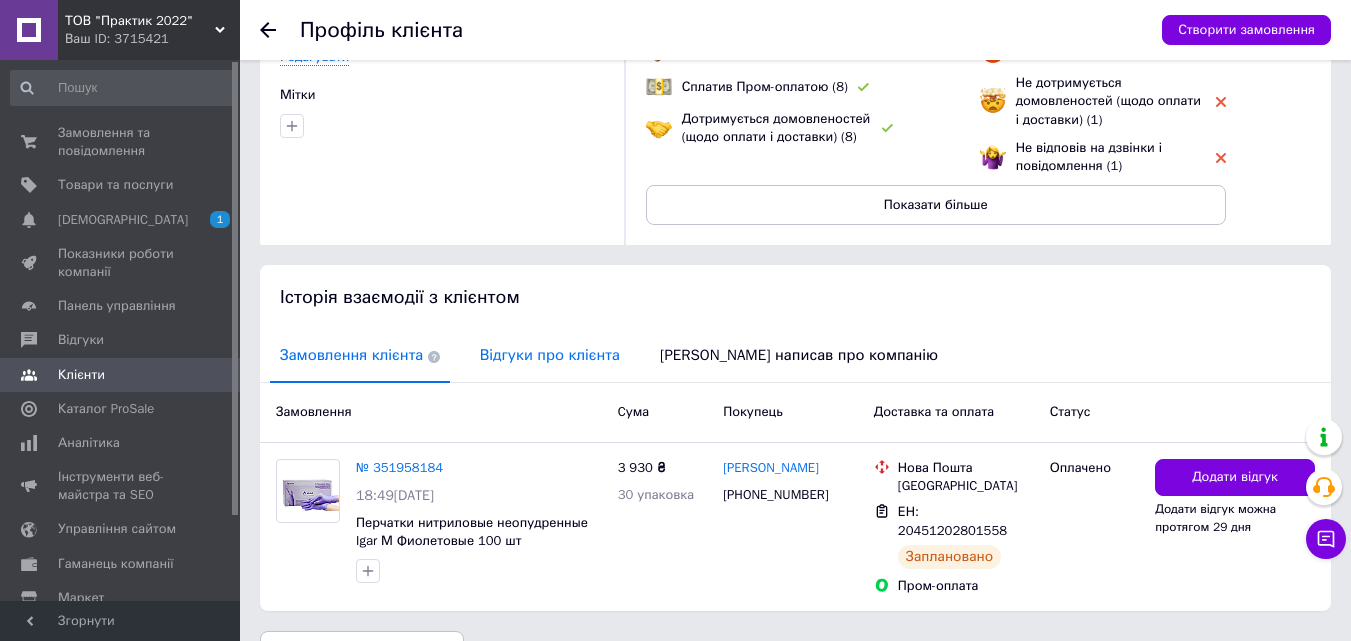 click on "Відгуки про клієнта" at bounding box center (550, 355) 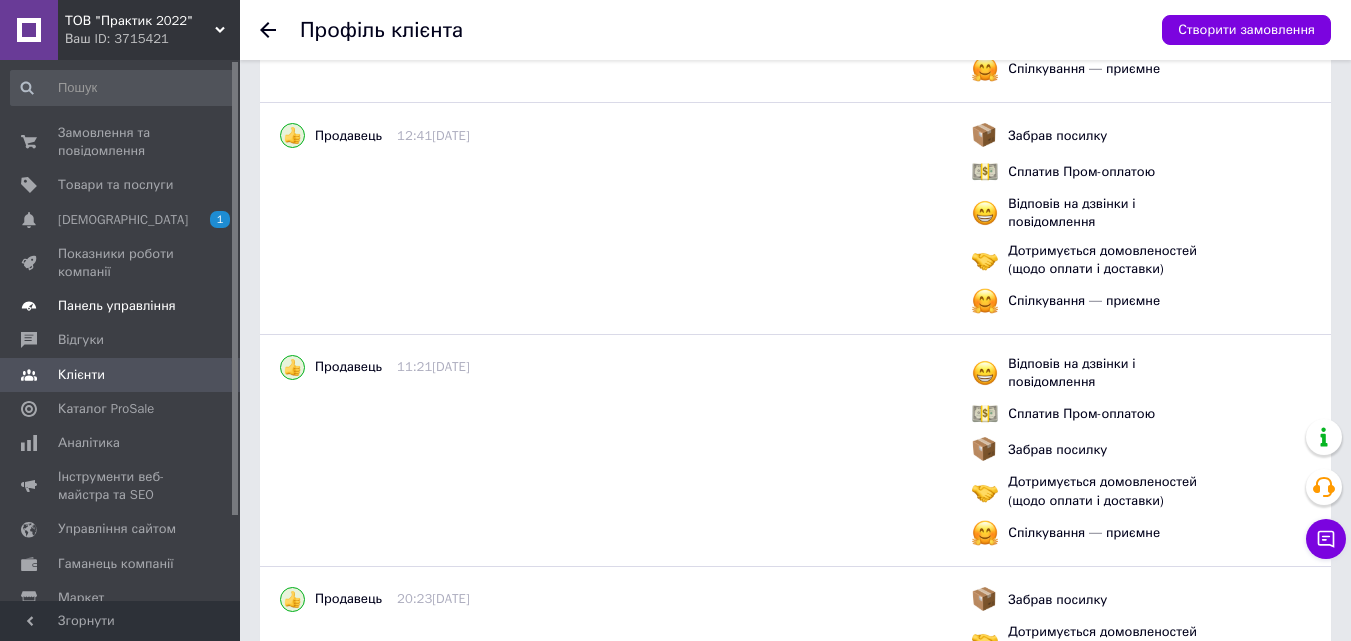 scroll, scrollTop: 1200, scrollLeft: 0, axis: vertical 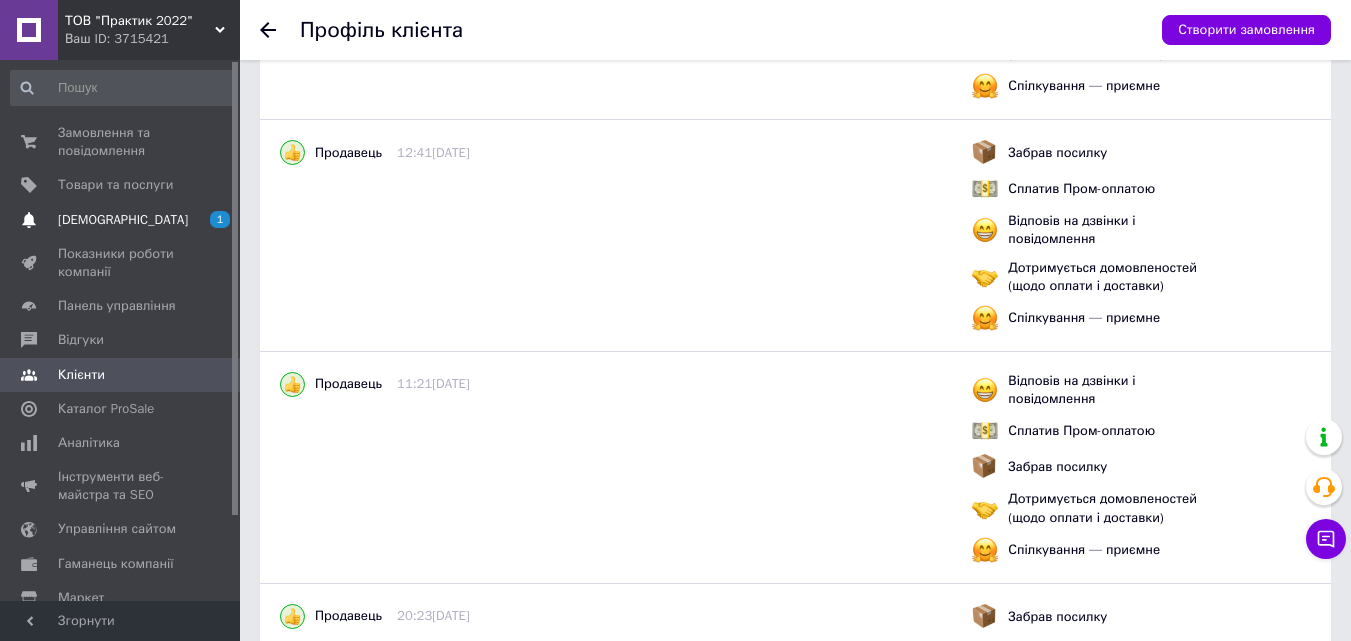 click on "[DEMOGRAPHIC_DATA]" at bounding box center [123, 220] 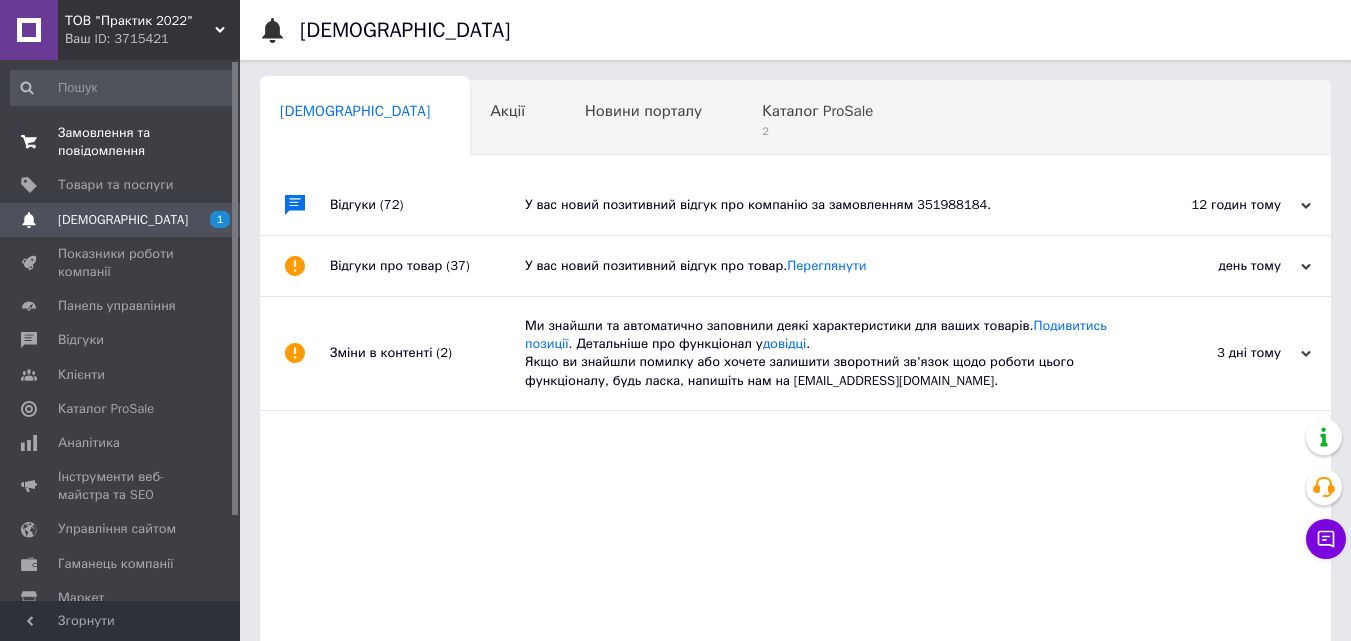 click on "Замовлення та повідомлення" at bounding box center [121, 142] 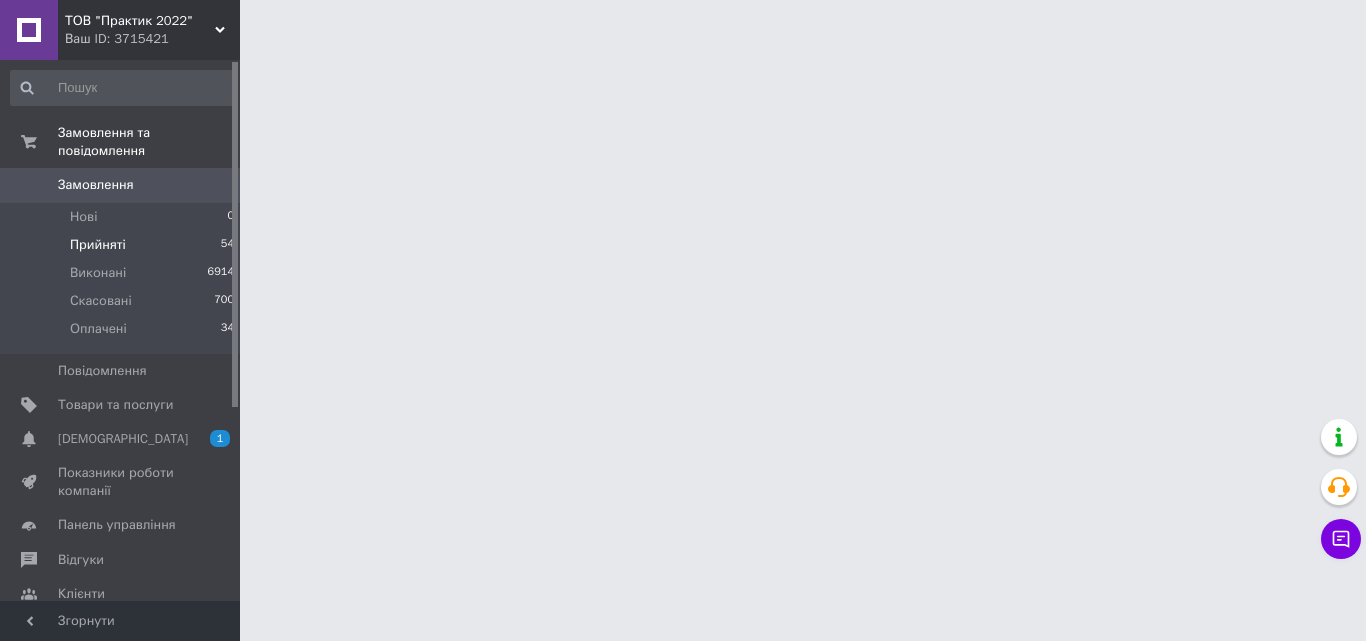 click on "Прийняті 54" at bounding box center [123, 245] 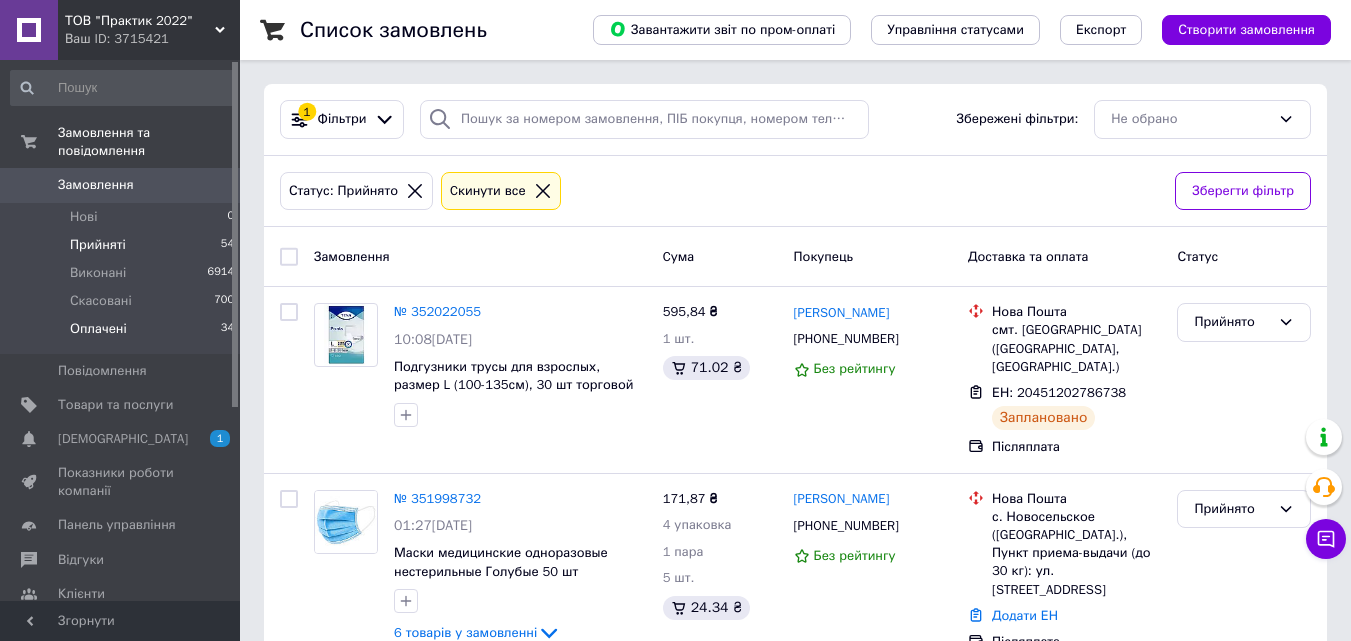 click on "Оплачені" at bounding box center (98, 329) 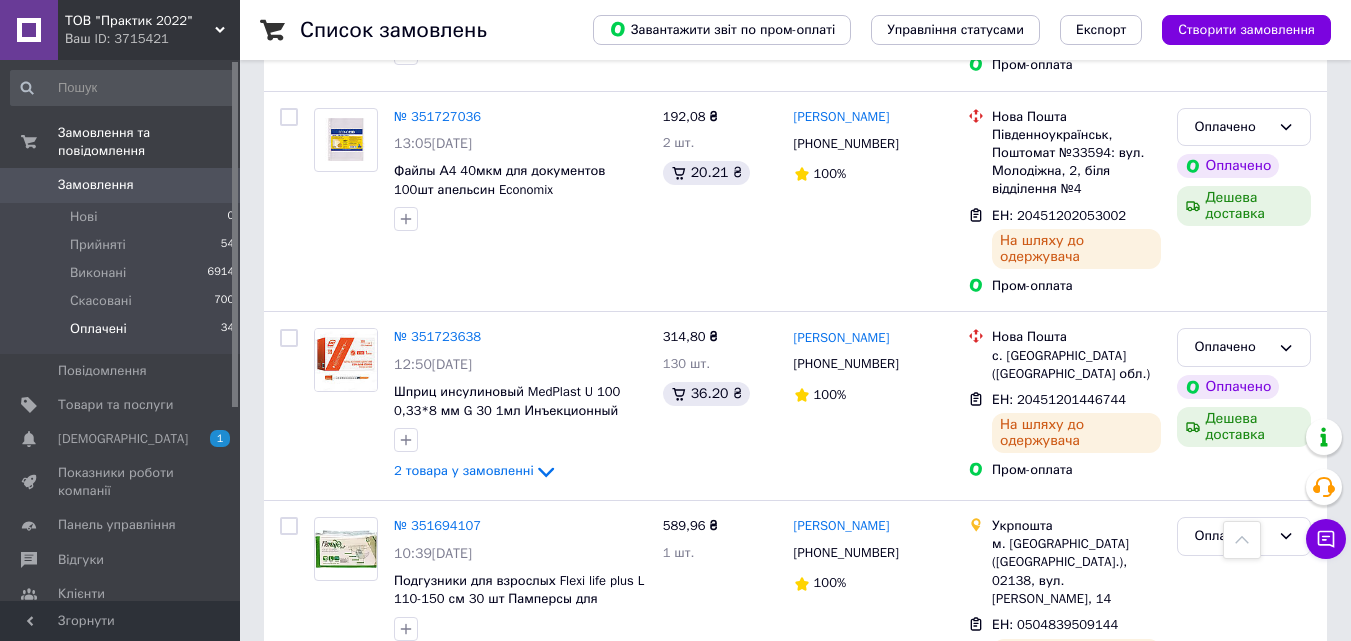 scroll, scrollTop: 3561, scrollLeft: 0, axis: vertical 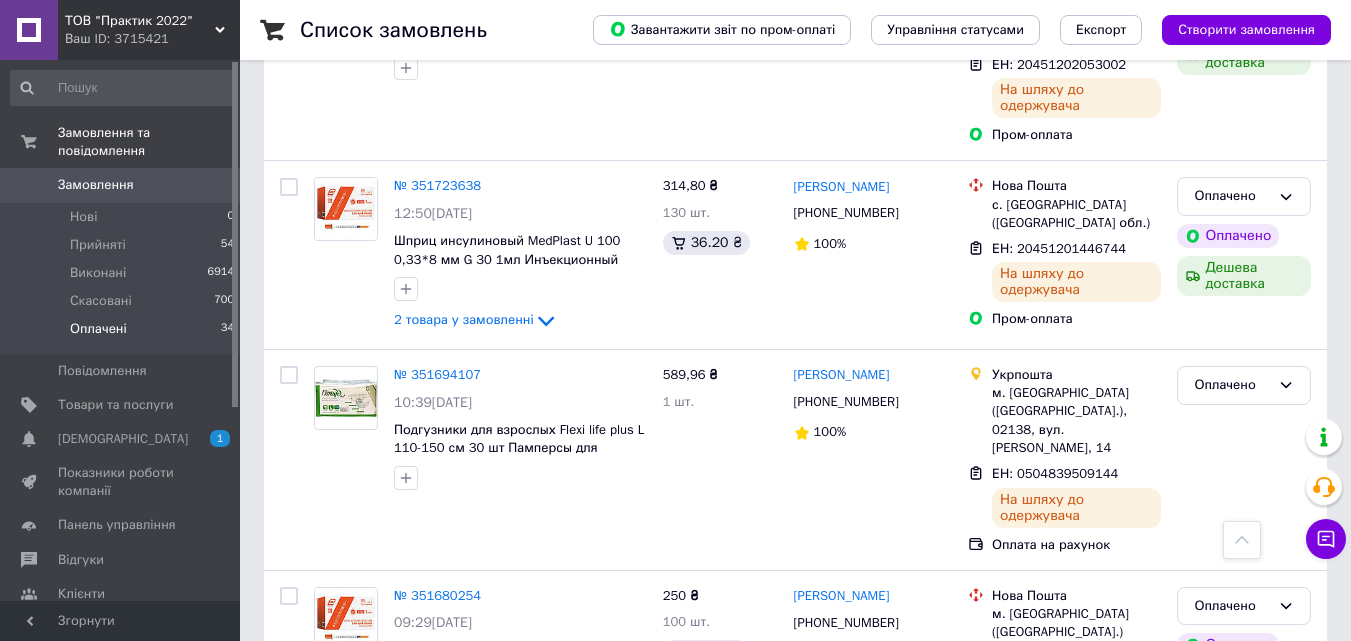 click on "2" at bounding box center (327, 783) 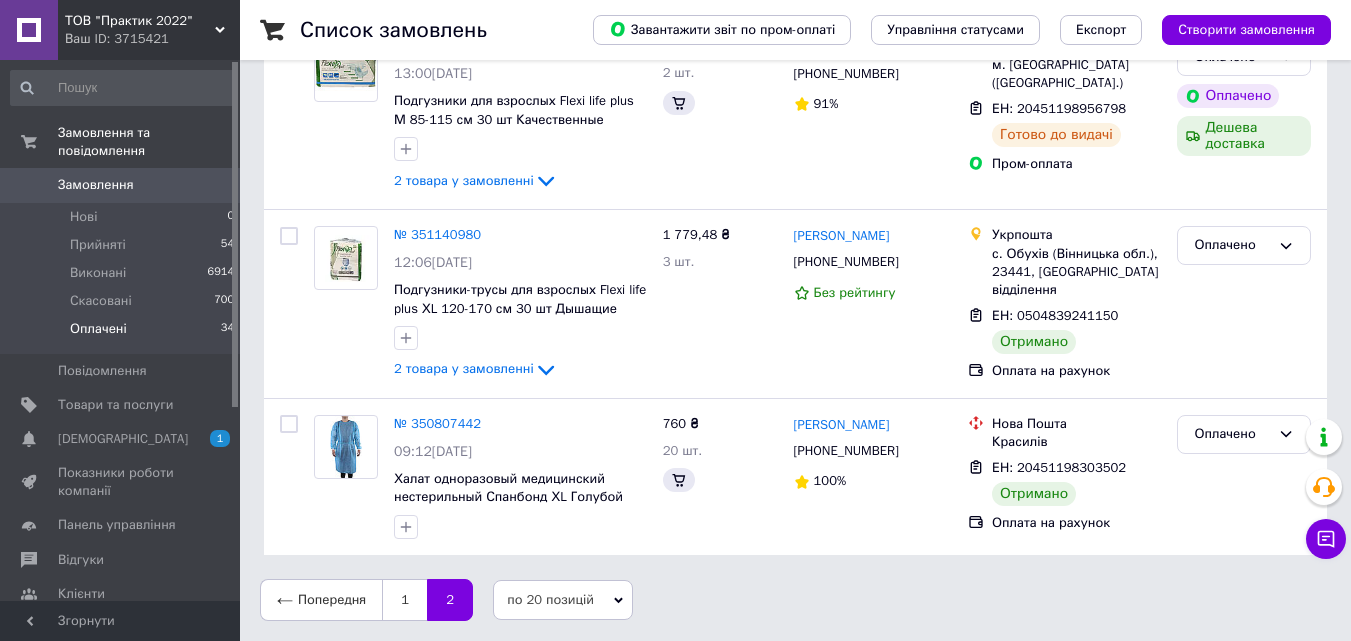 scroll, scrollTop: 0, scrollLeft: 0, axis: both 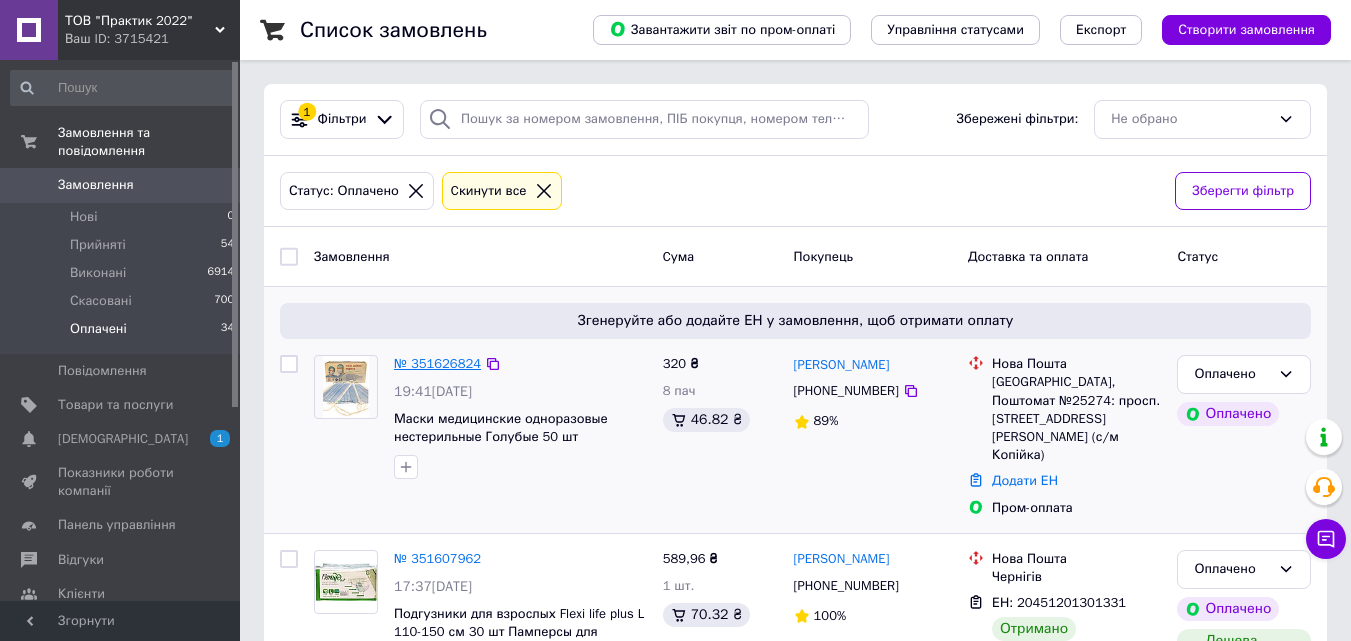 click on "№ 351626824" at bounding box center [437, 363] 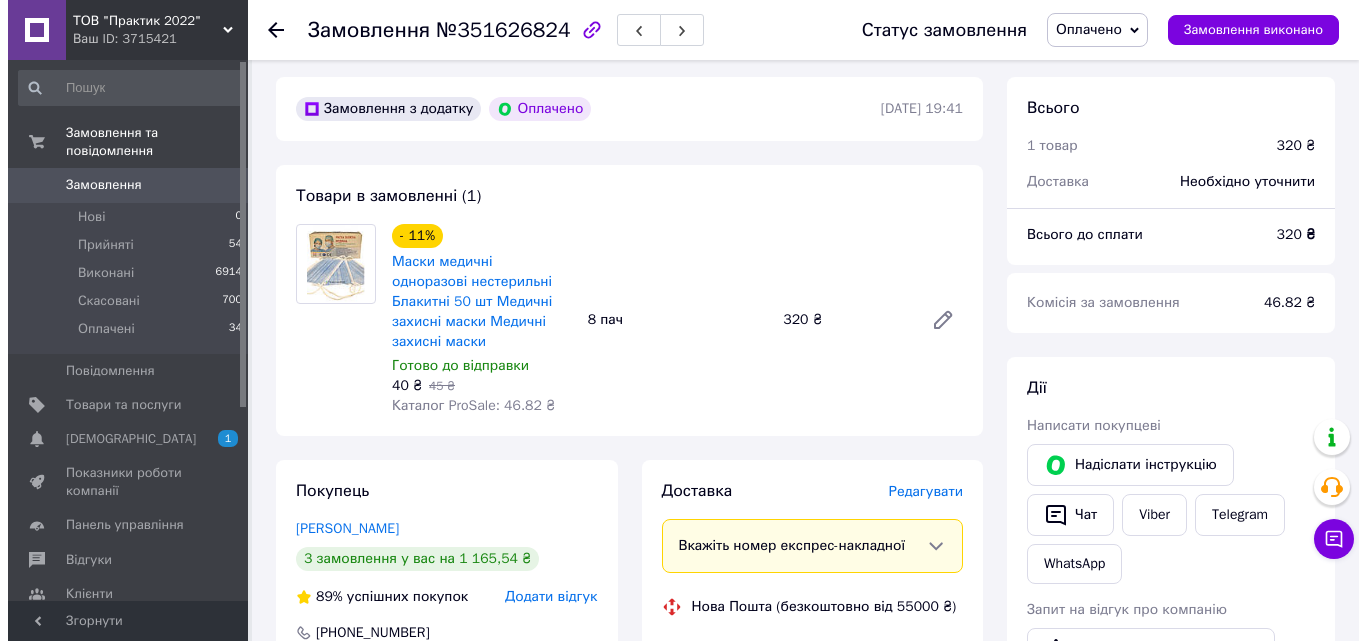scroll, scrollTop: 200, scrollLeft: 0, axis: vertical 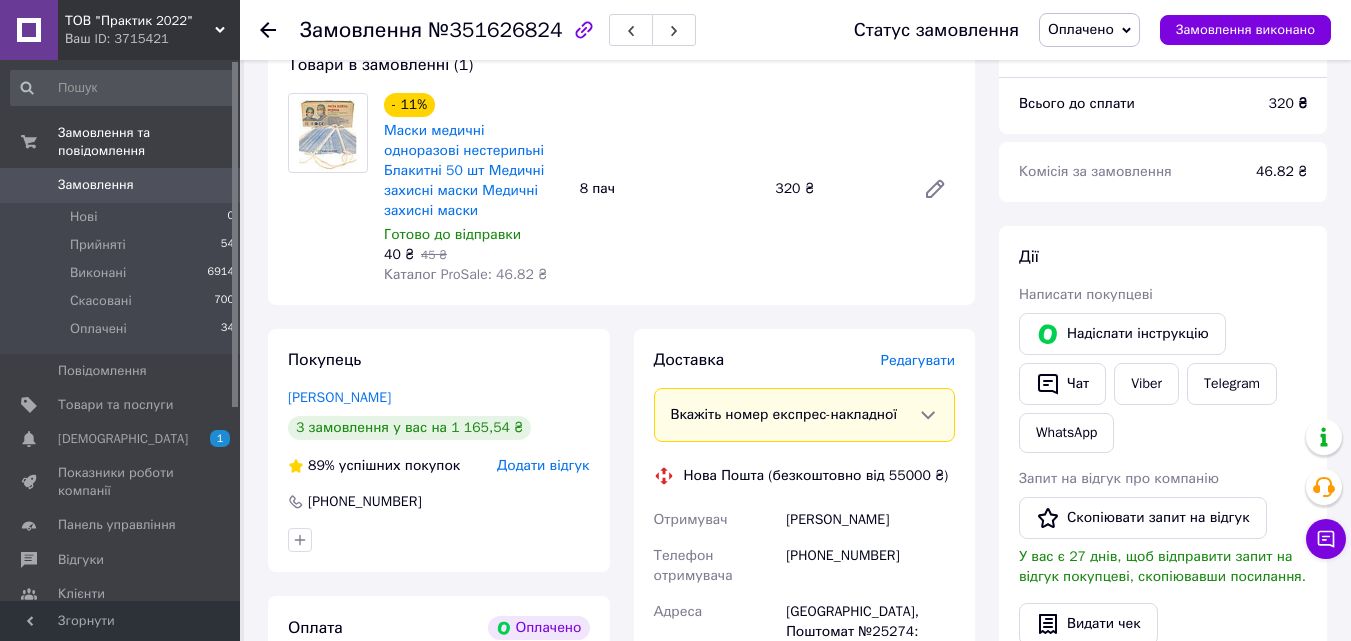 click on "Редагувати" at bounding box center [918, 360] 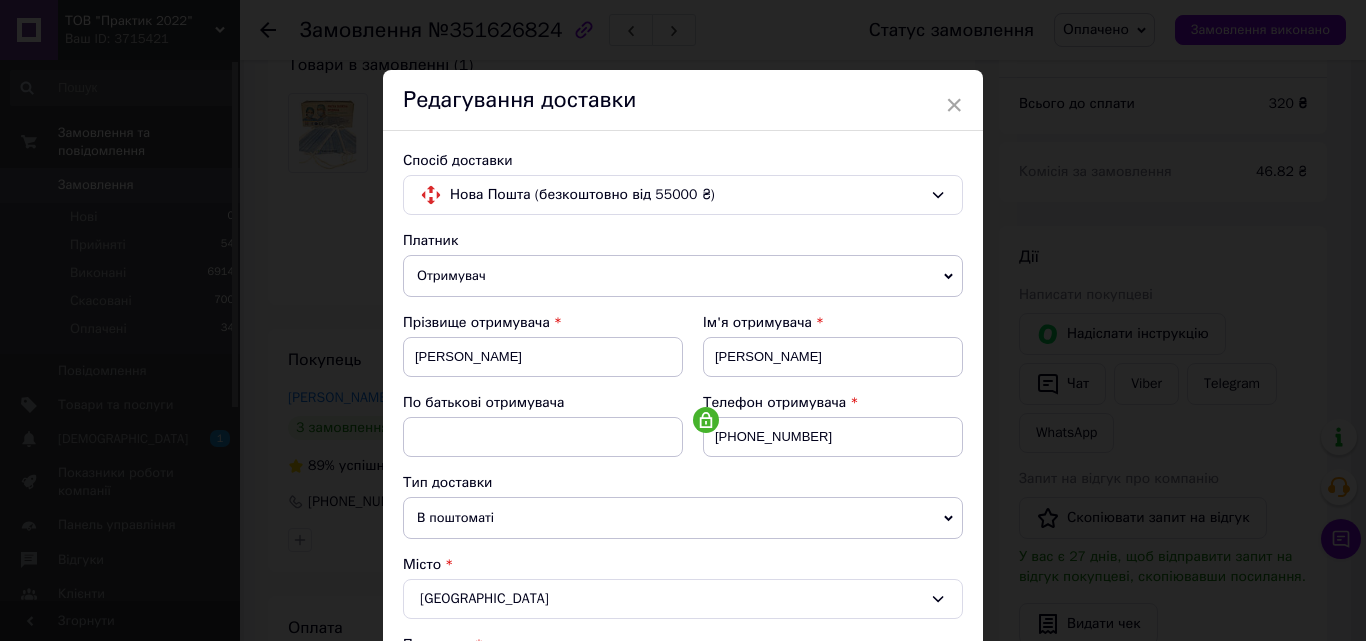 scroll, scrollTop: 300, scrollLeft: 0, axis: vertical 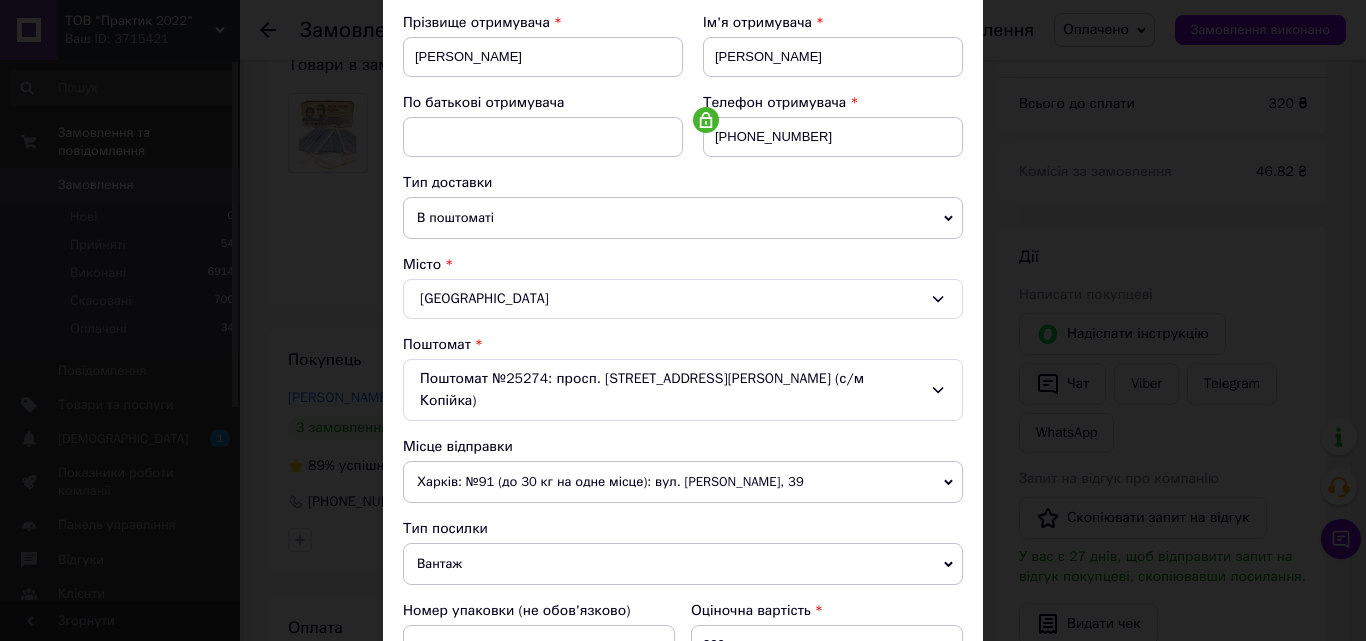 click on "Харків: №91 (до 30 кг на одне місце): вул. Алчевських, 39" at bounding box center [683, 482] 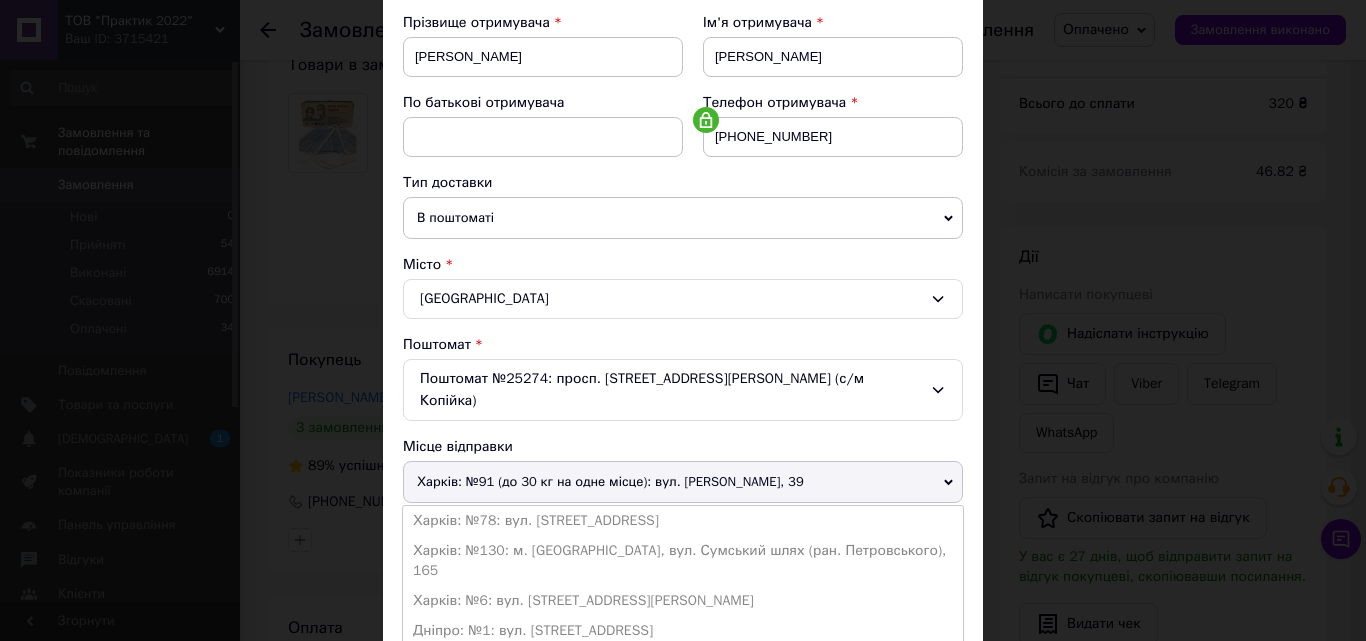scroll, scrollTop: 600, scrollLeft: 0, axis: vertical 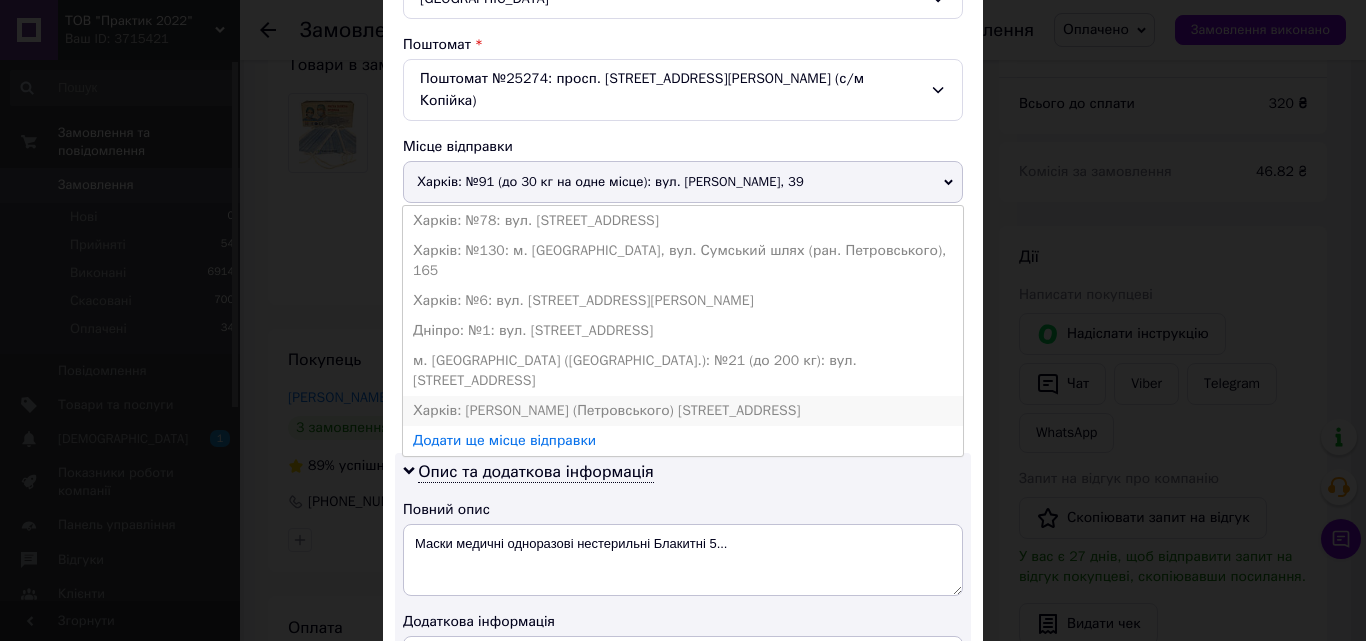 click on "Харків: Мудрого Ярослава (Петровського) вул. д.38" at bounding box center (683, 411) 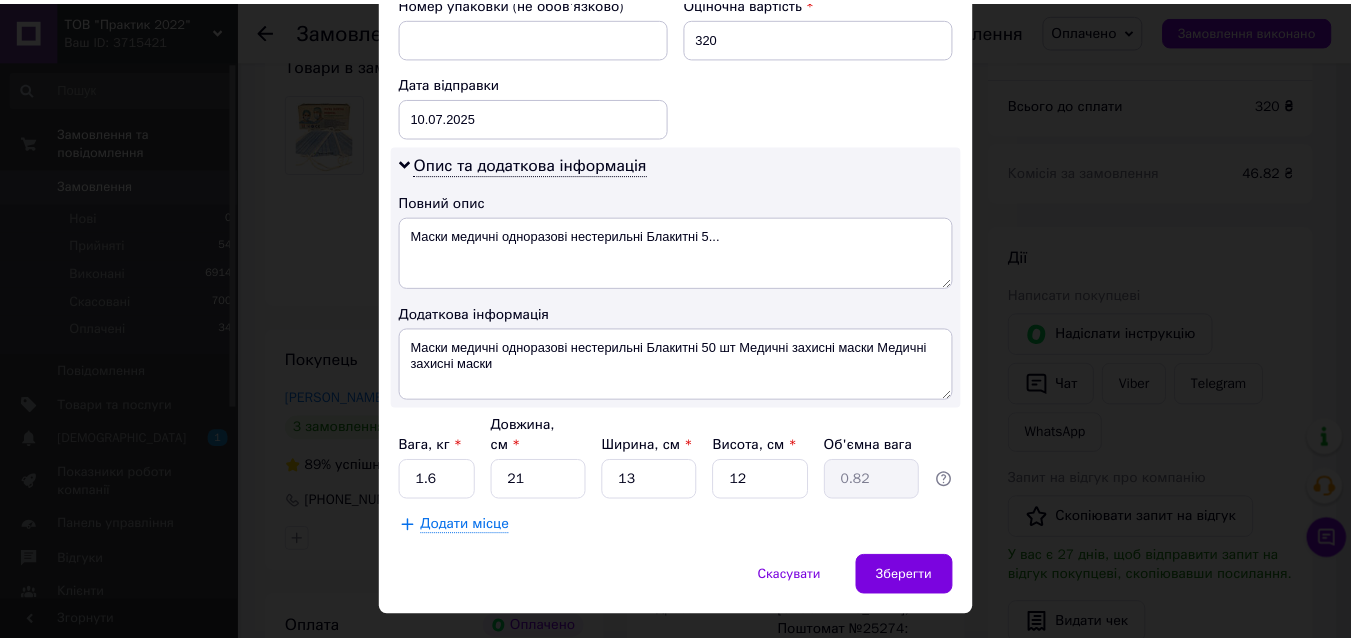 scroll, scrollTop: 911, scrollLeft: 0, axis: vertical 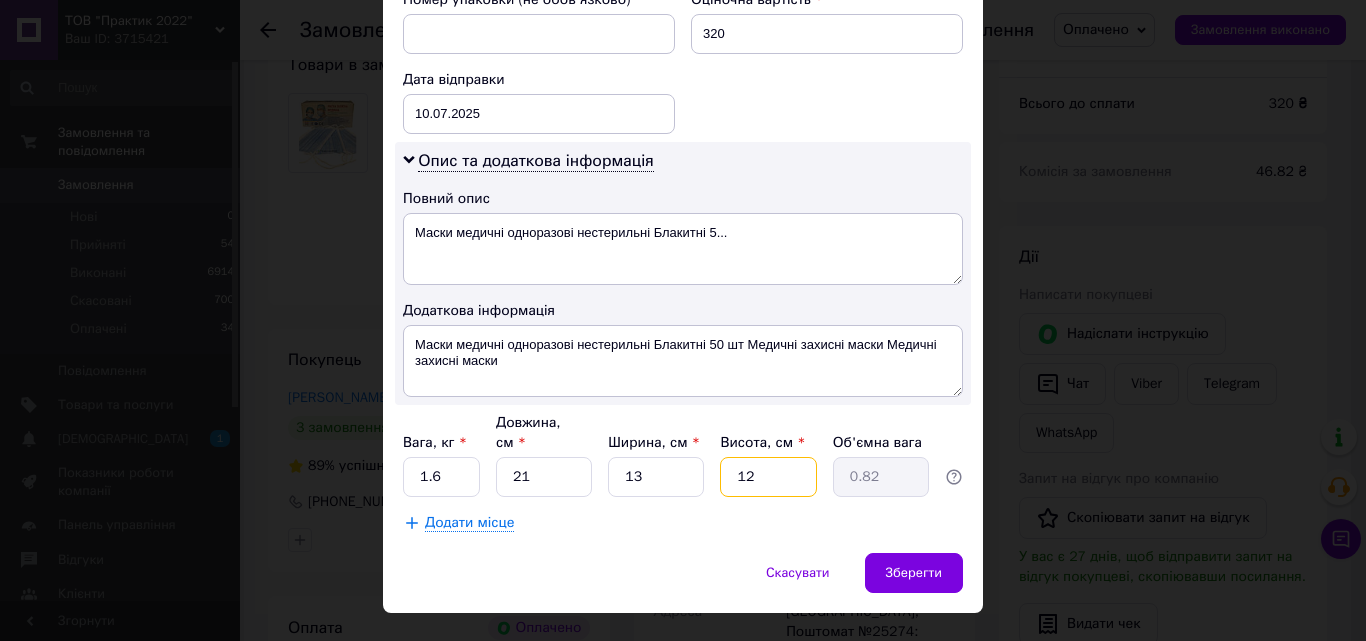 drag, startPoint x: 759, startPoint y: 439, endPoint x: 736, endPoint y: 439, distance: 23 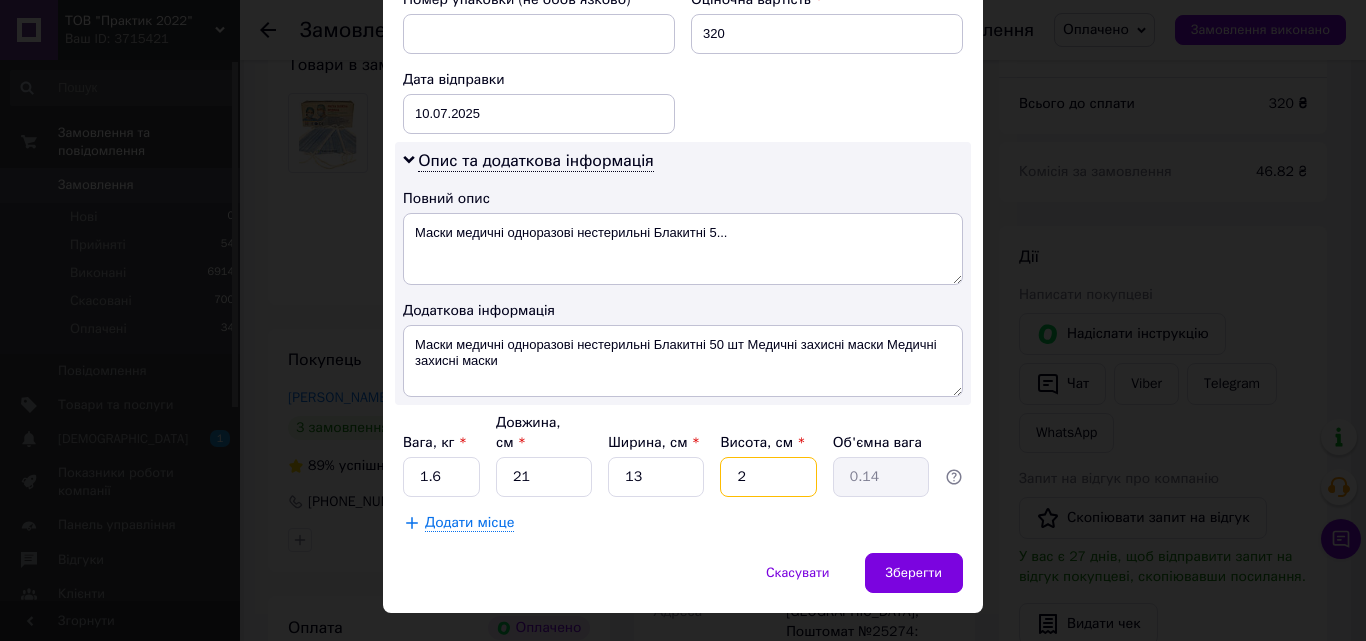 type on "20" 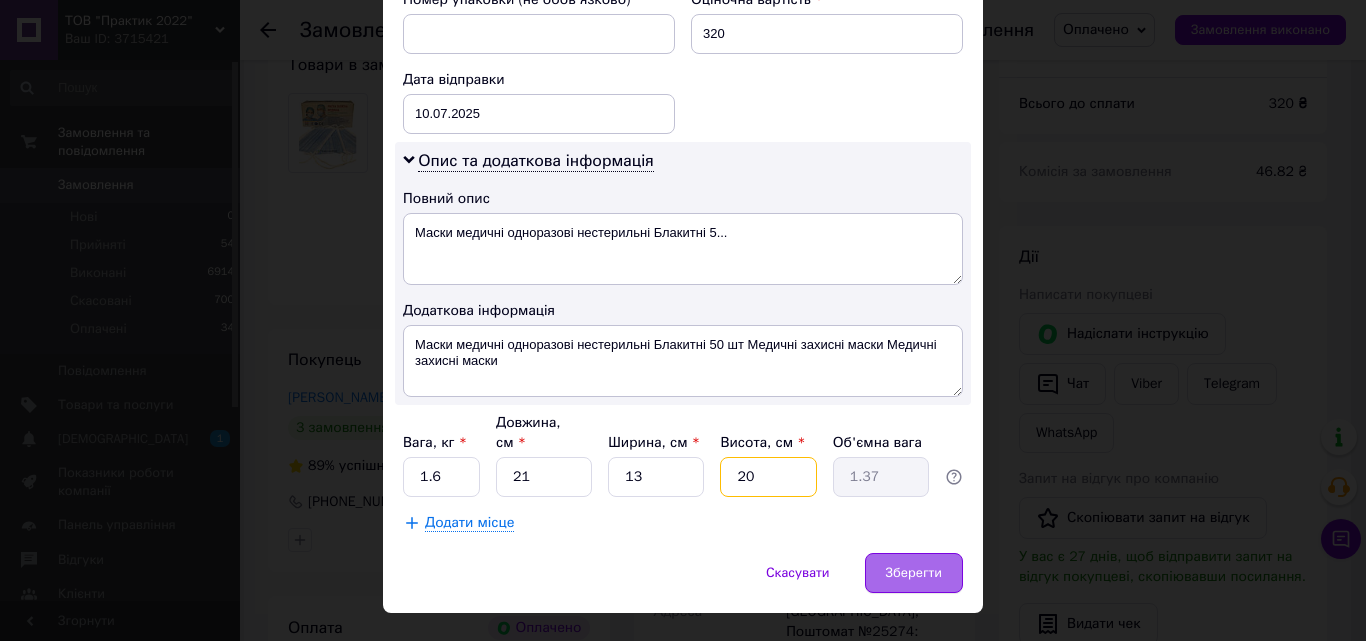 type on "20" 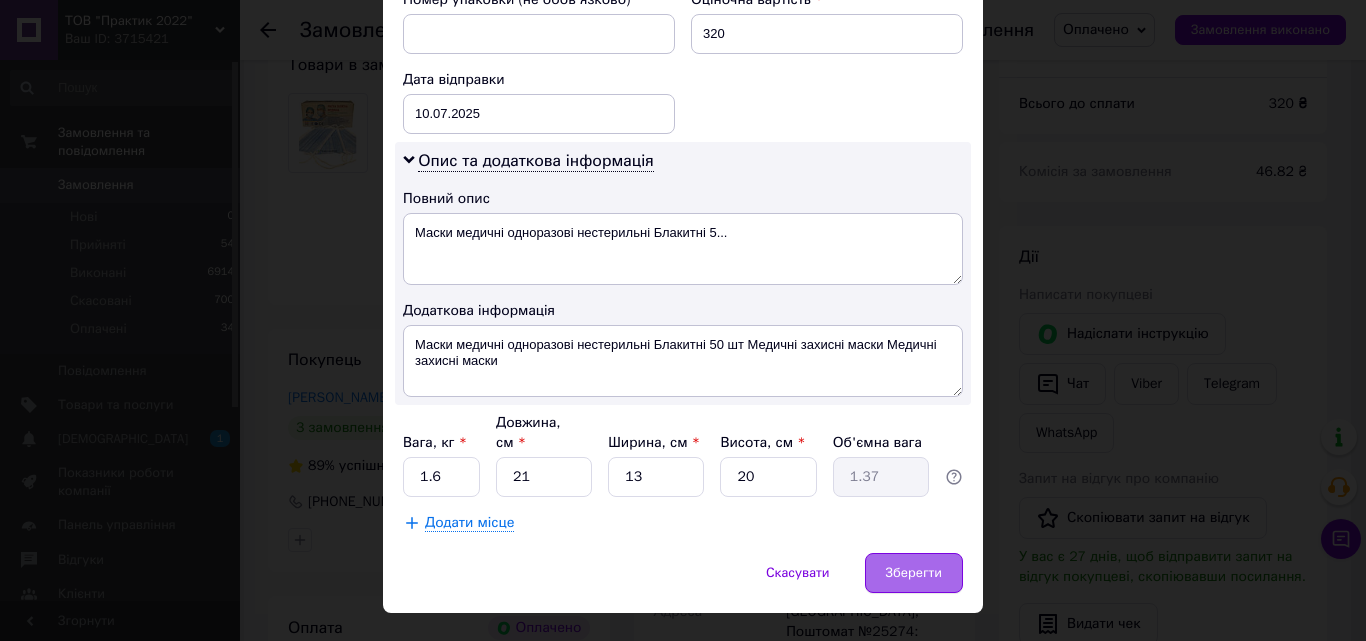 click on "Зберегти" at bounding box center (914, 573) 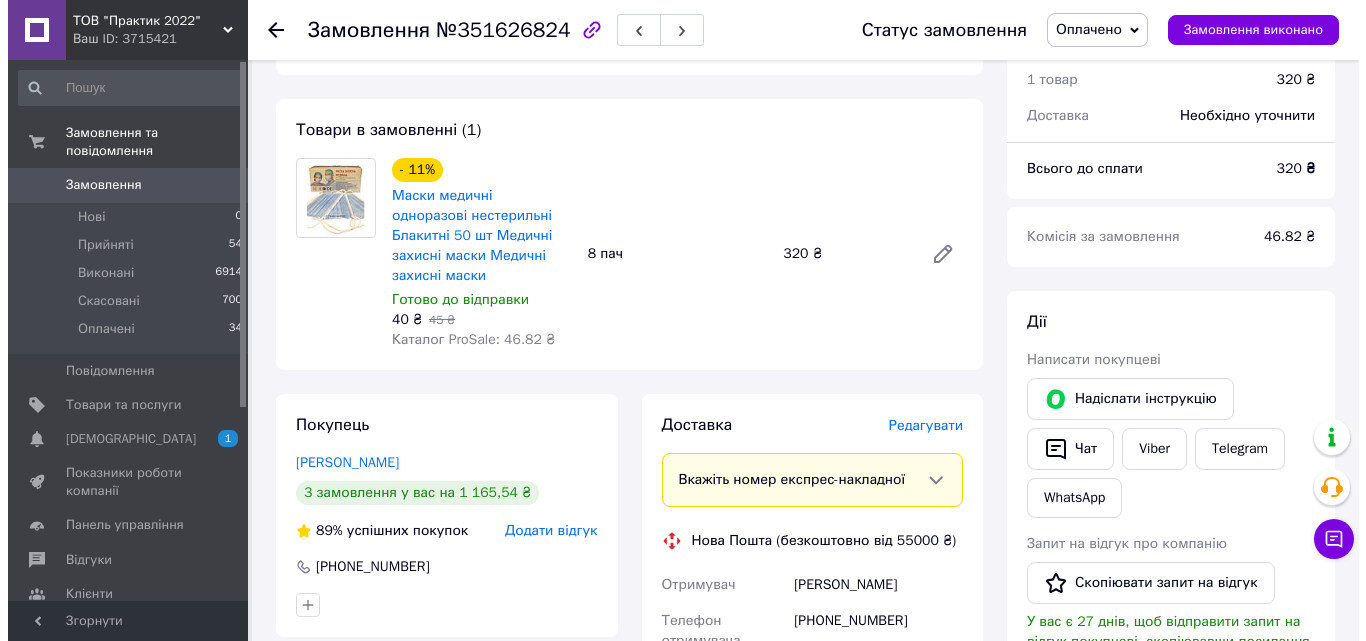 scroll, scrollTop: 100, scrollLeft: 0, axis: vertical 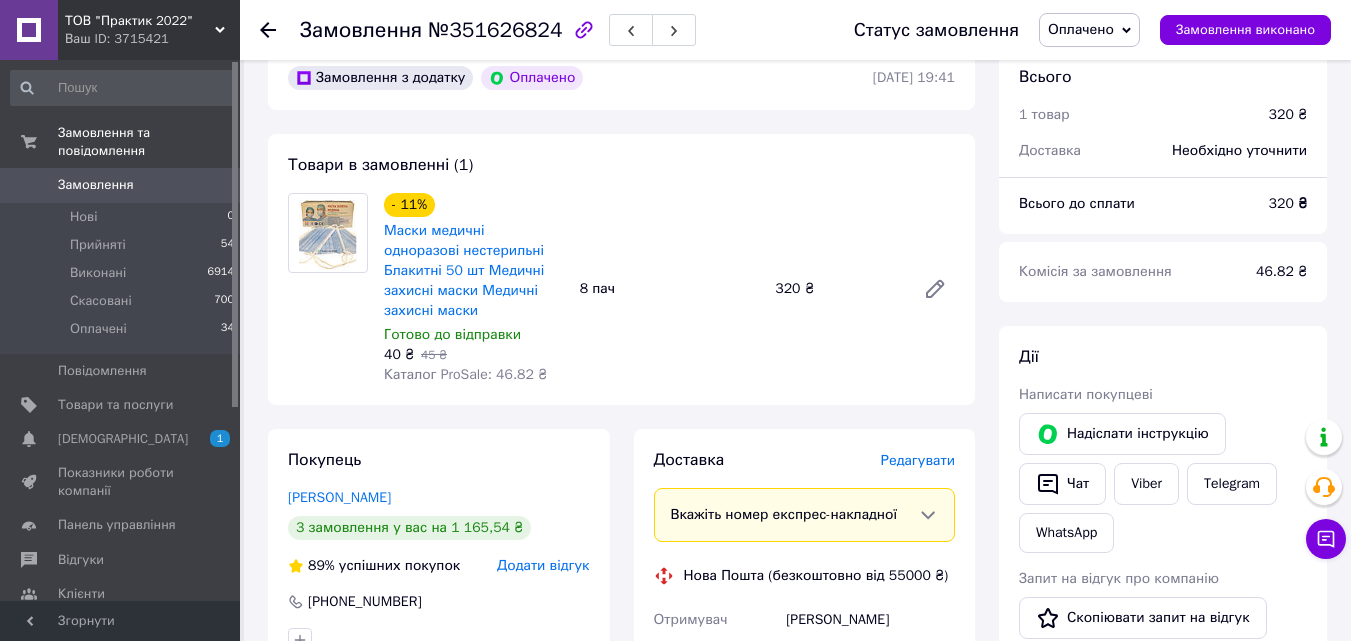 click on "Редагувати" at bounding box center [918, 460] 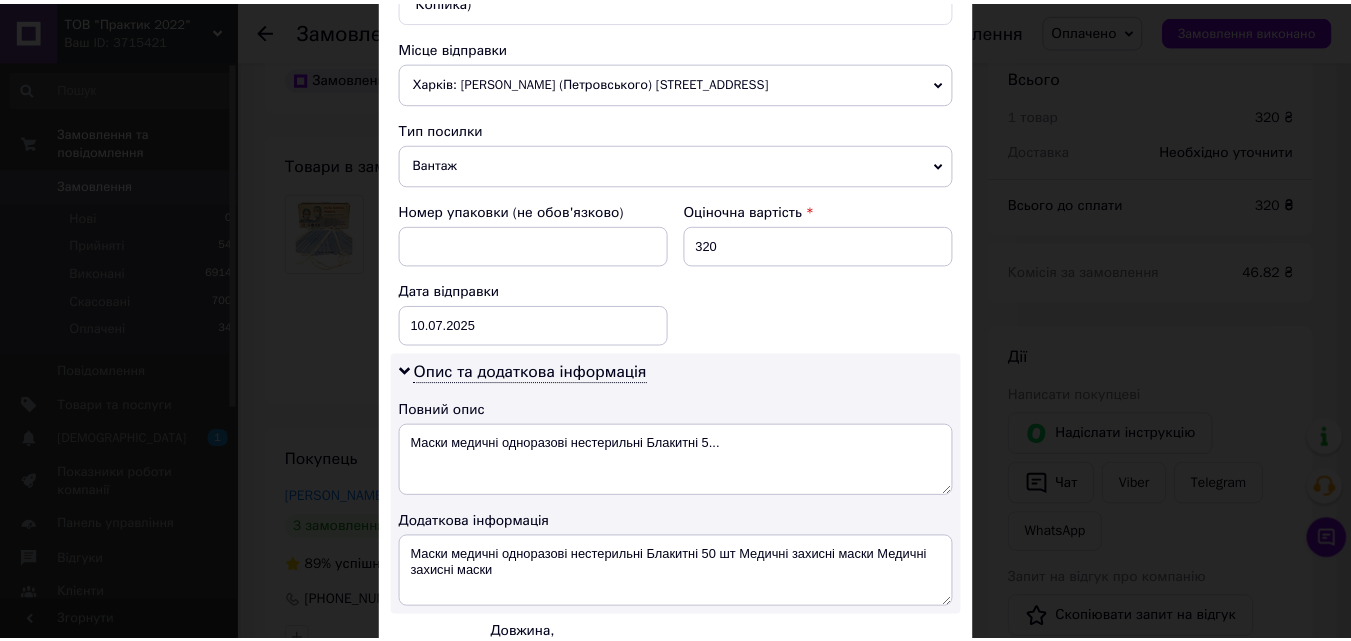 scroll, scrollTop: 911, scrollLeft: 0, axis: vertical 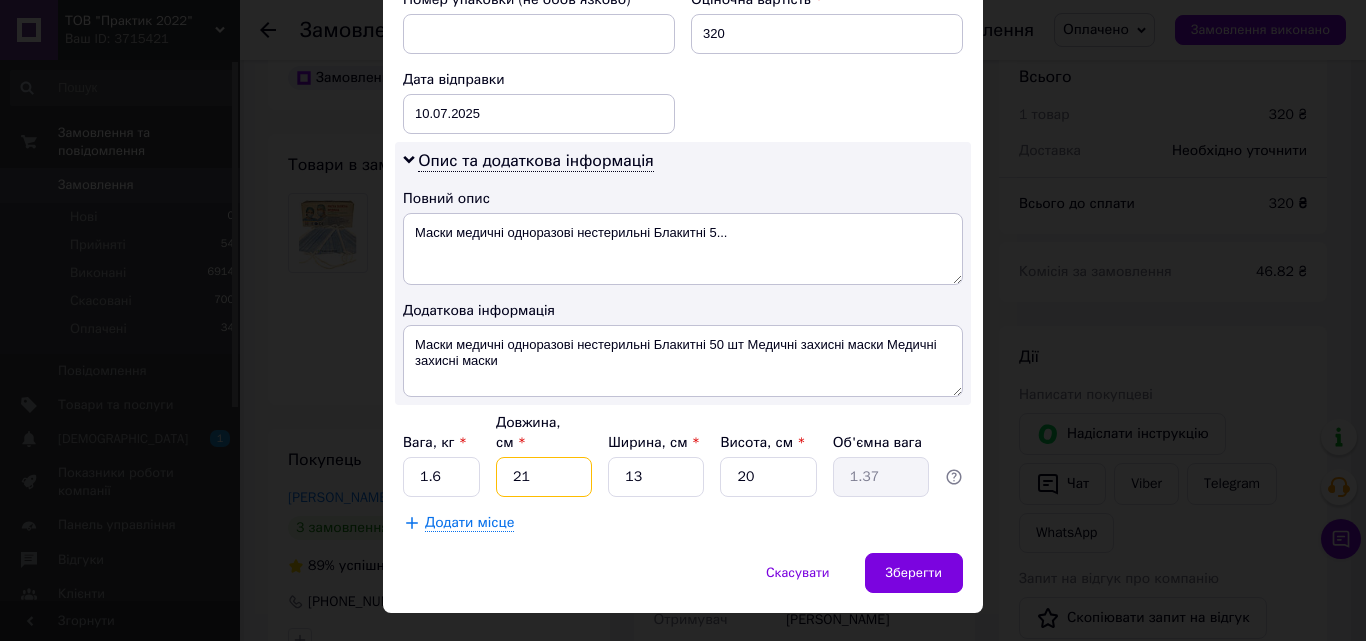 drag, startPoint x: 546, startPoint y: 438, endPoint x: 508, endPoint y: 432, distance: 38.470768 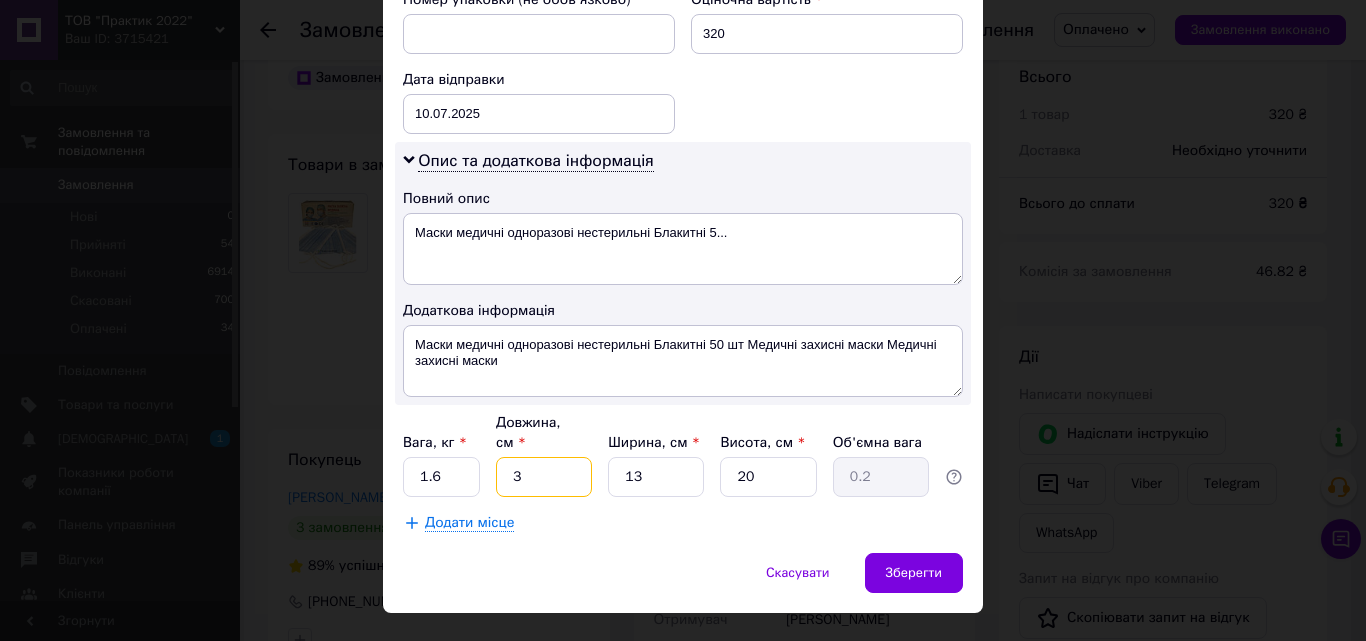 type on "39" 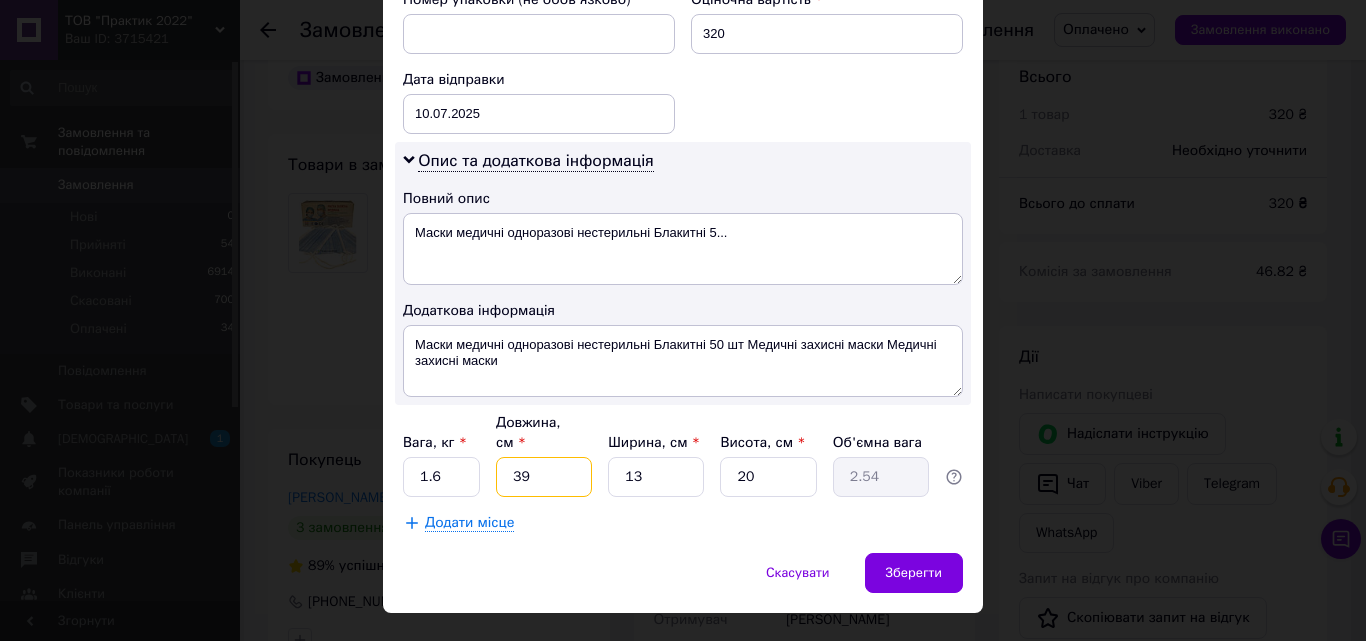 type on "39" 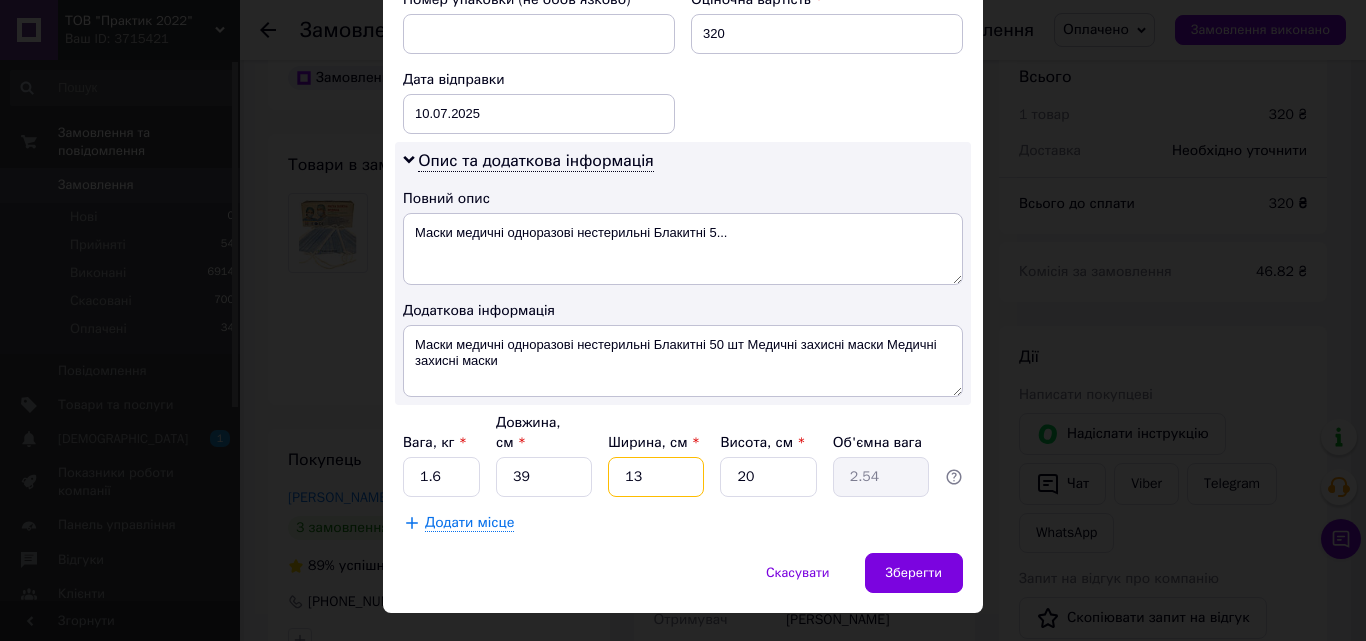 click on "13" at bounding box center (656, 477) 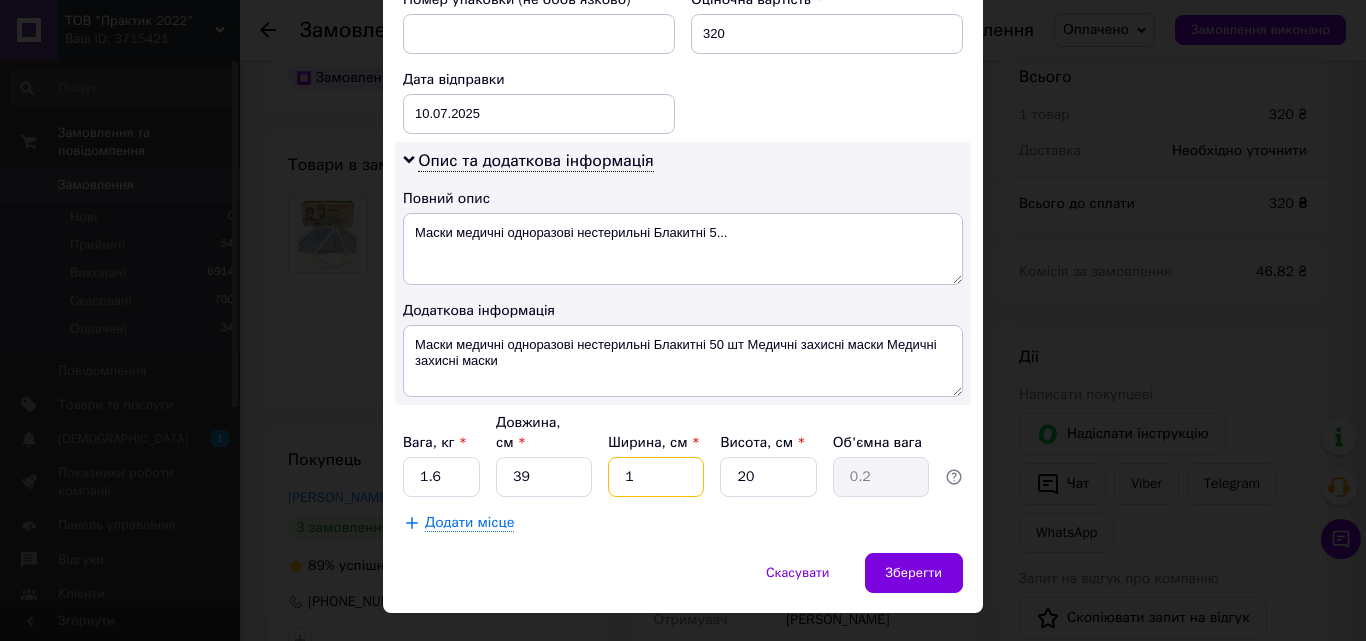 type on "17" 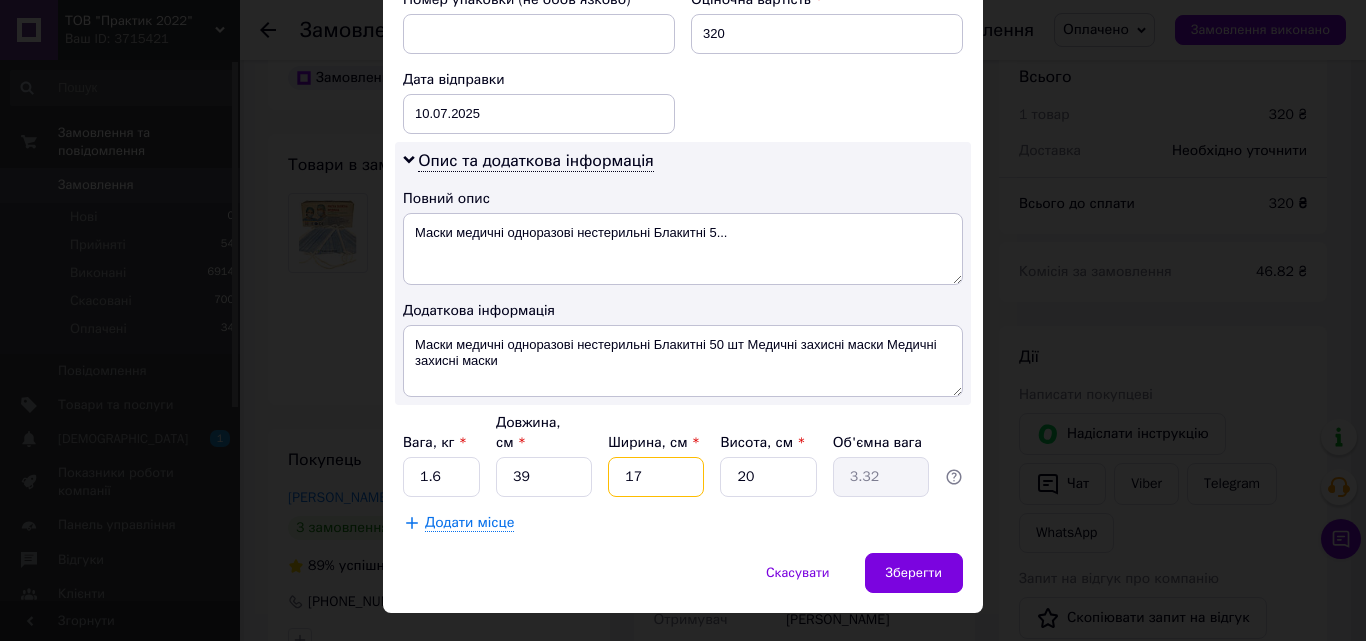 type on "17" 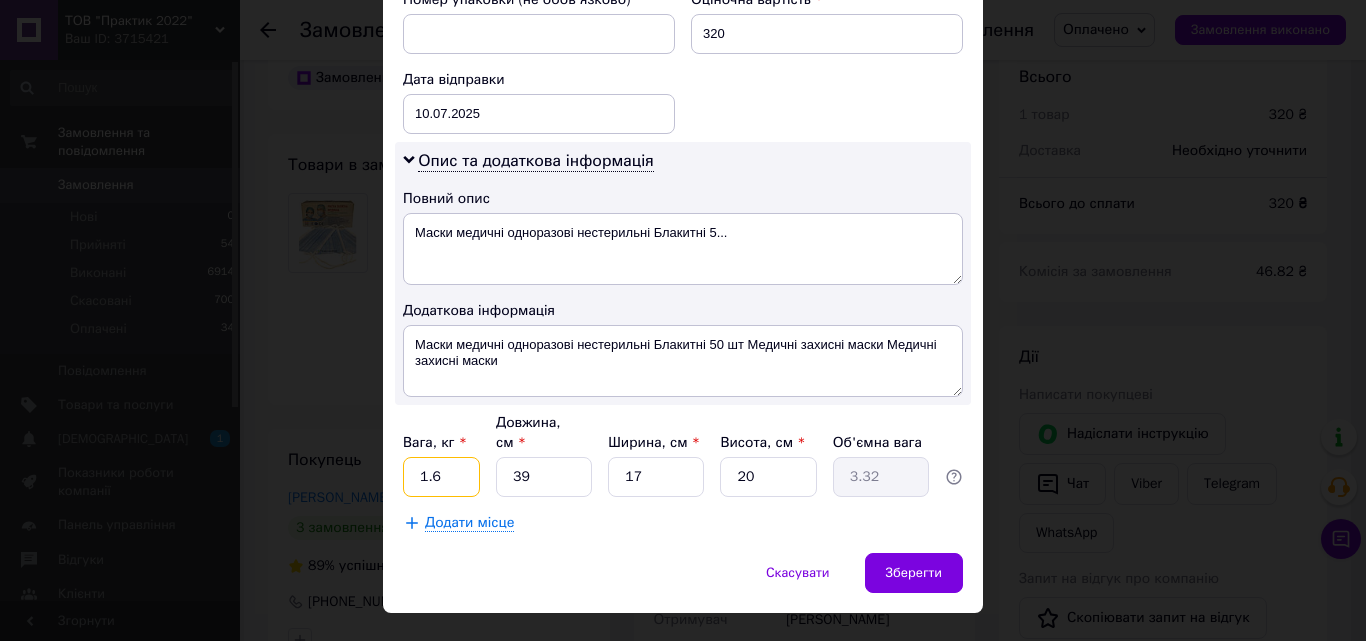 drag, startPoint x: 448, startPoint y: 440, endPoint x: 396, endPoint y: 439, distance: 52.009613 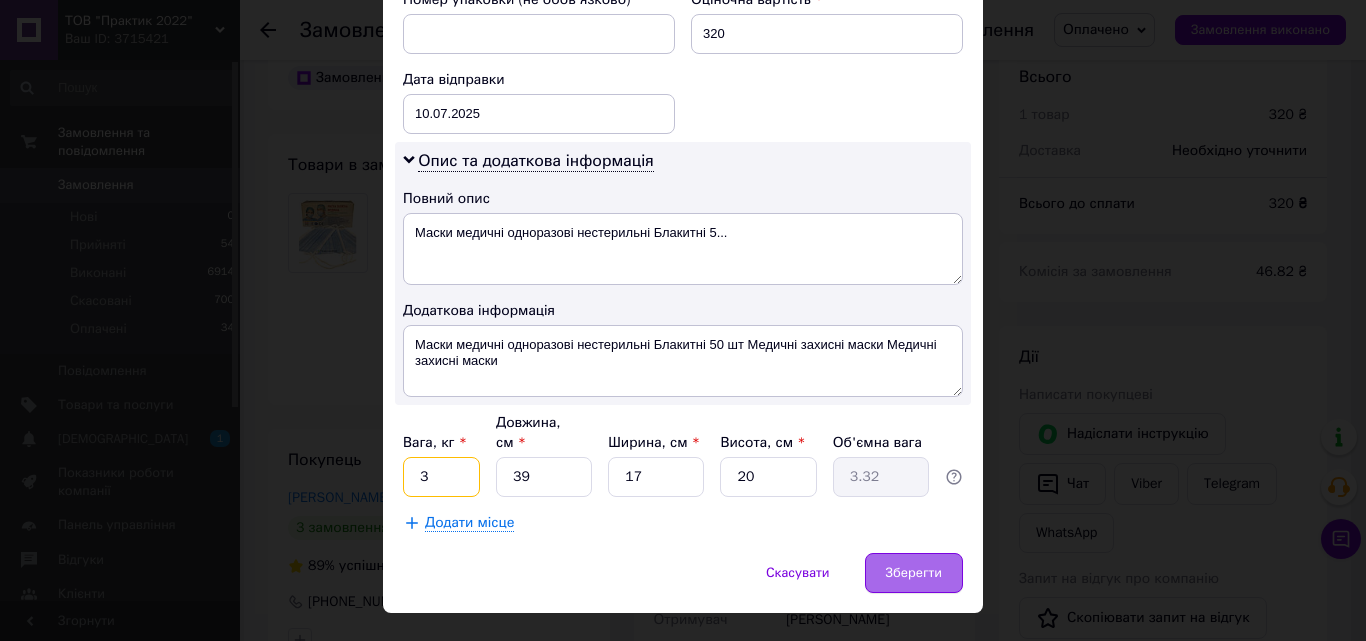 type on "3" 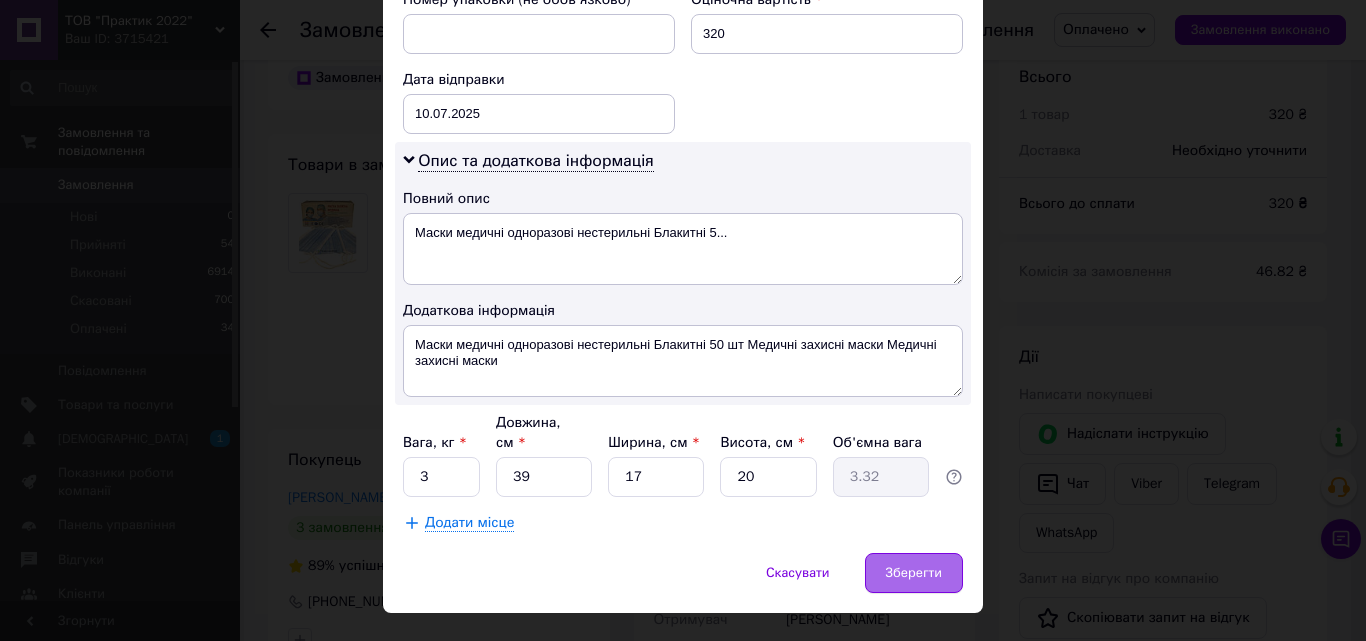 click on "Зберегти" at bounding box center (914, 573) 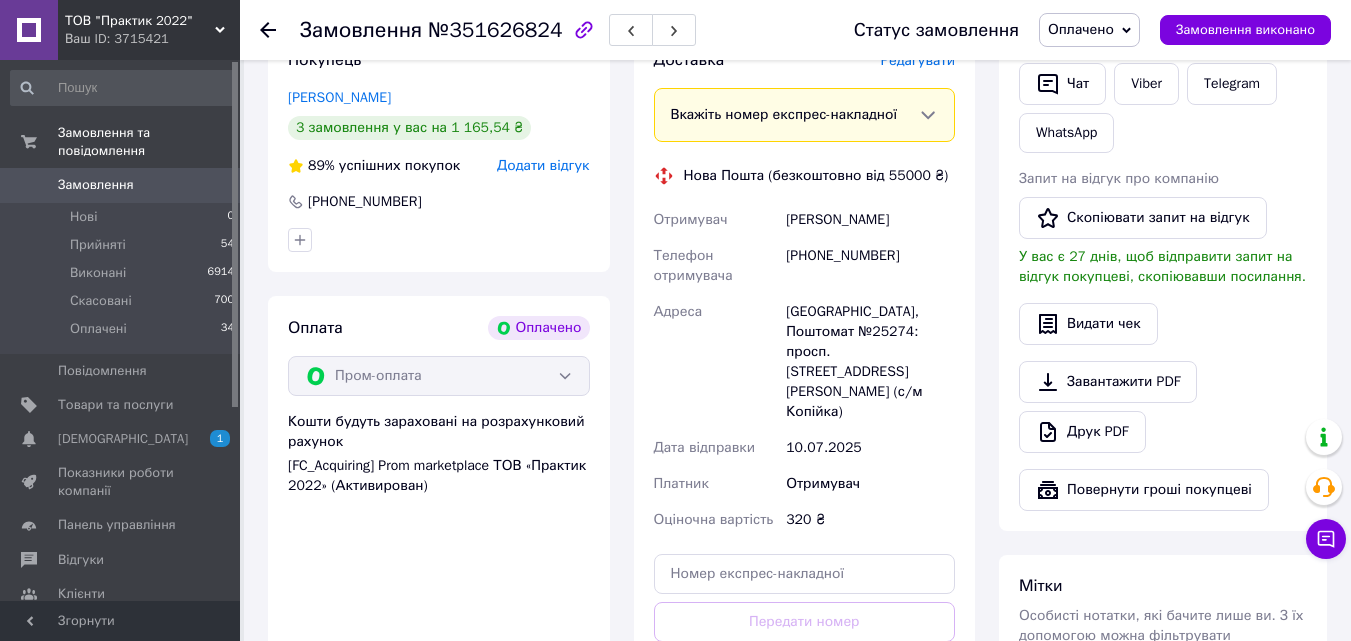 scroll, scrollTop: 600, scrollLeft: 0, axis: vertical 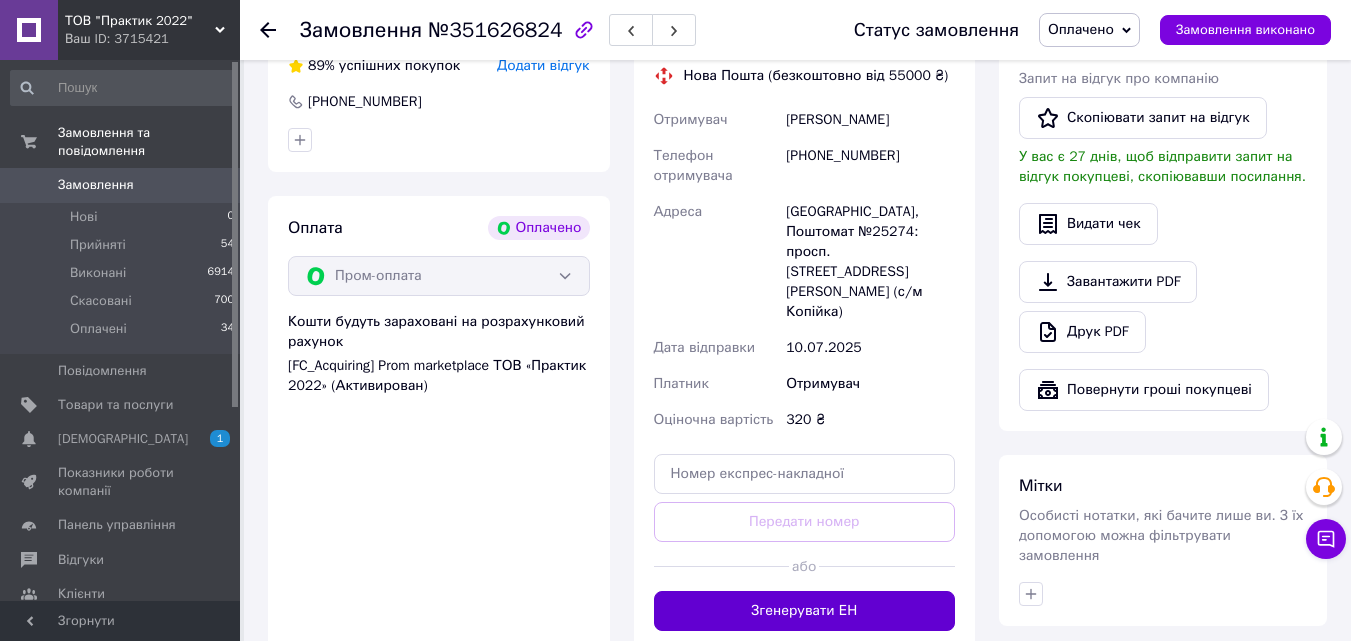 click on "Згенерувати ЕН" at bounding box center [805, 611] 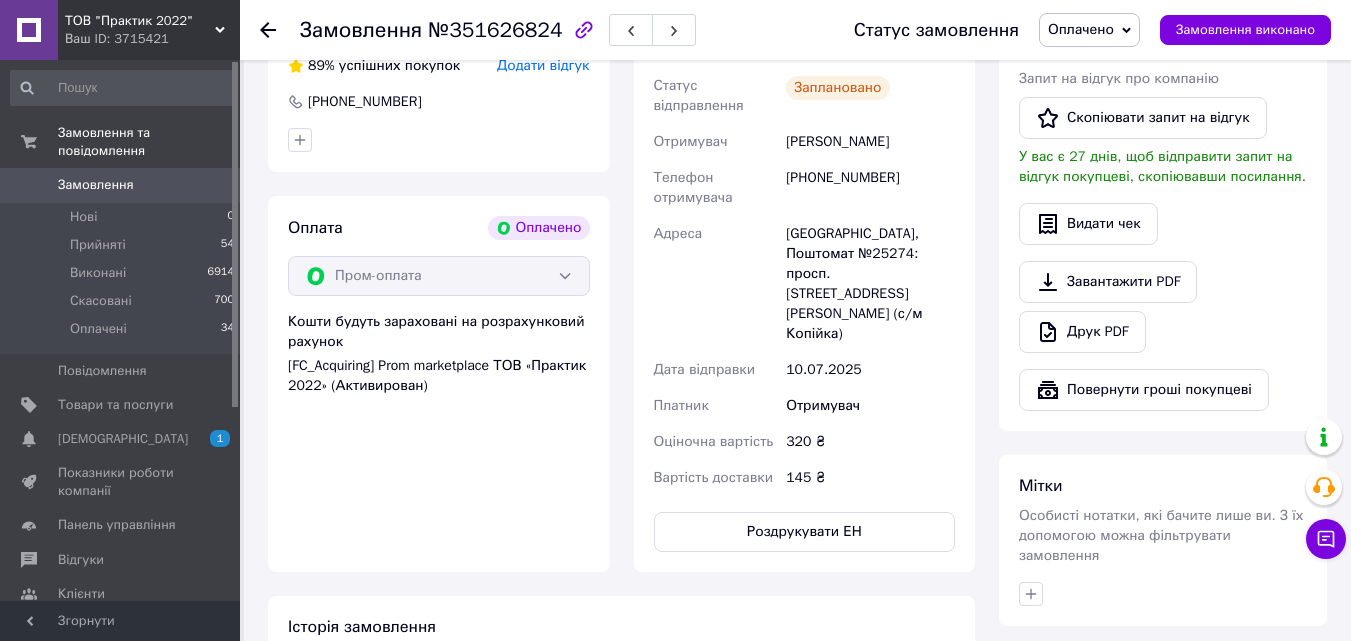 scroll, scrollTop: 400, scrollLeft: 0, axis: vertical 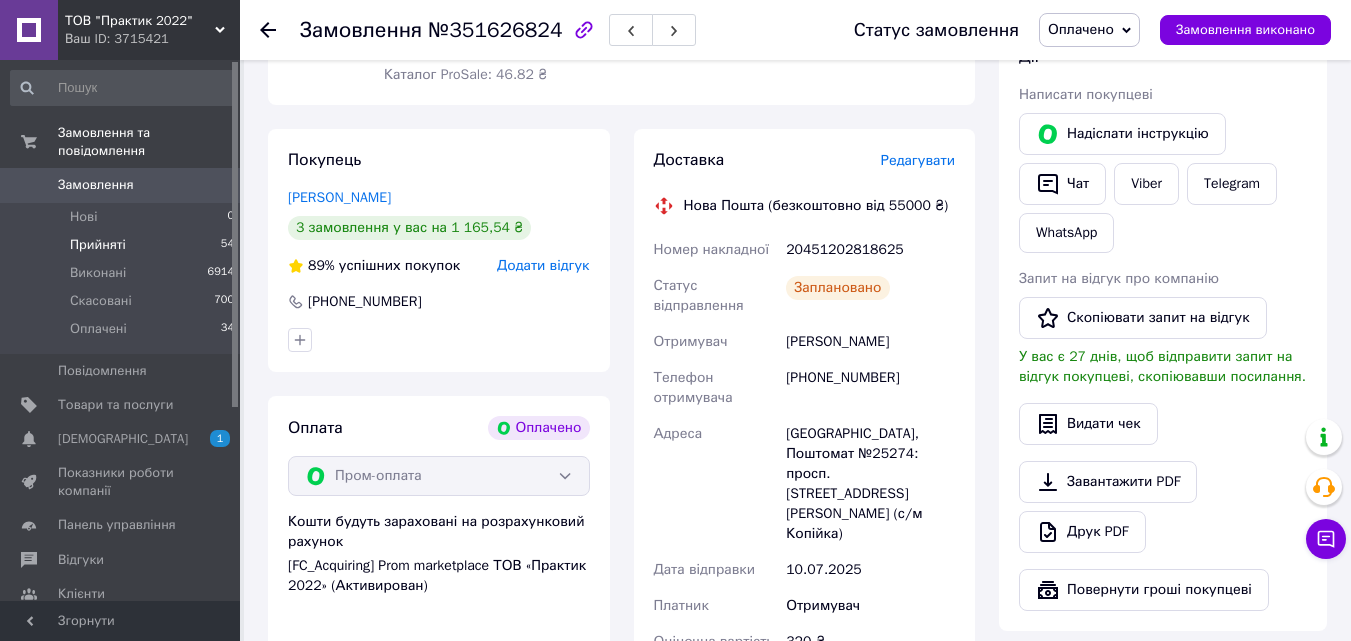click on "Прийняті" at bounding box center (98, 245) 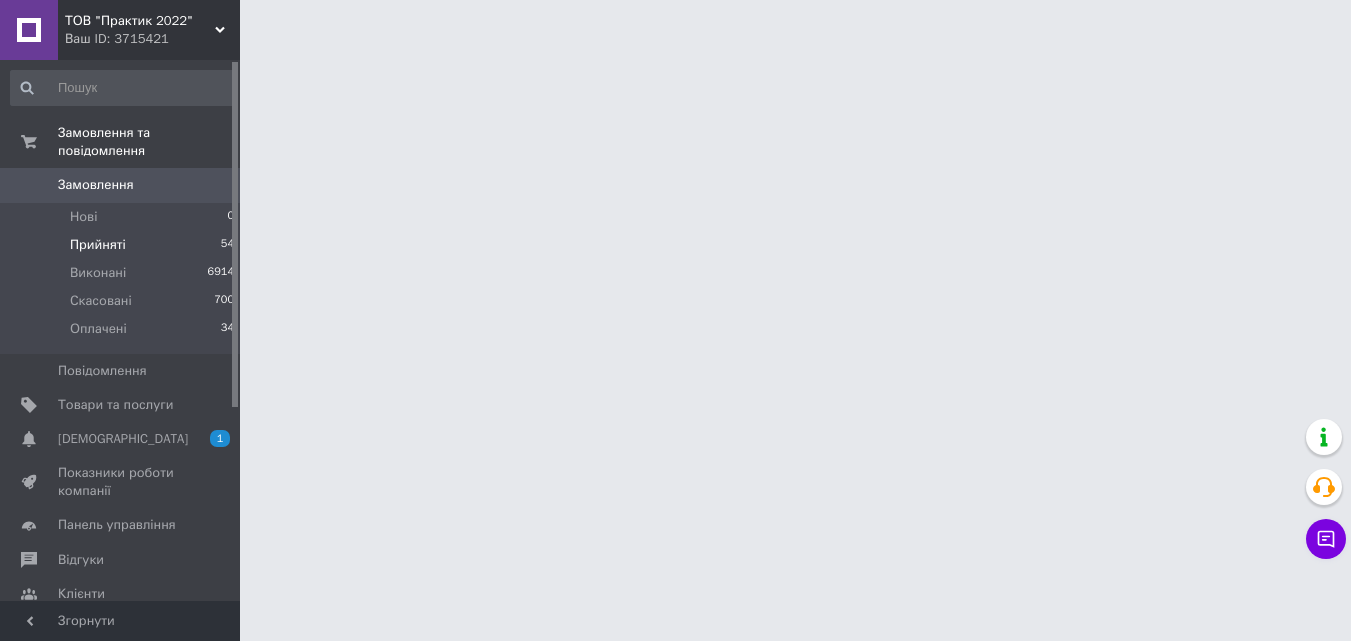 scroll, scrollTop: 0, scrollLeft: 0, axis: both 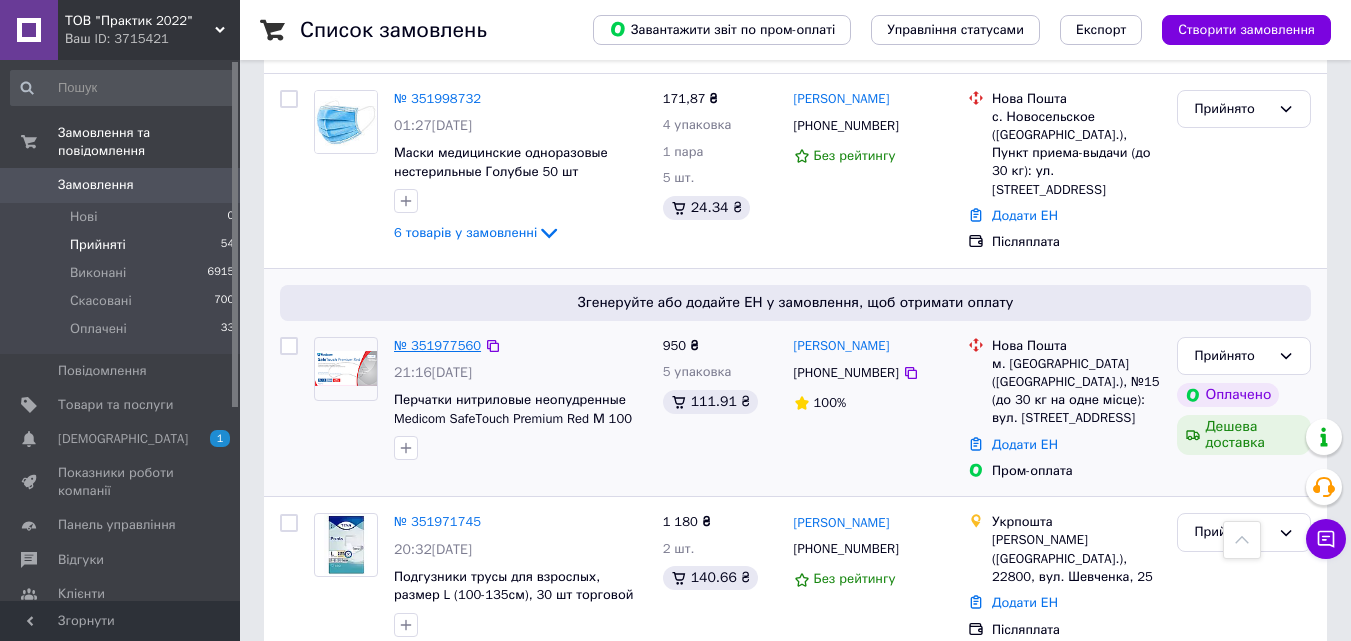 click on "№ 351977560" at bounding box center [437, 345] 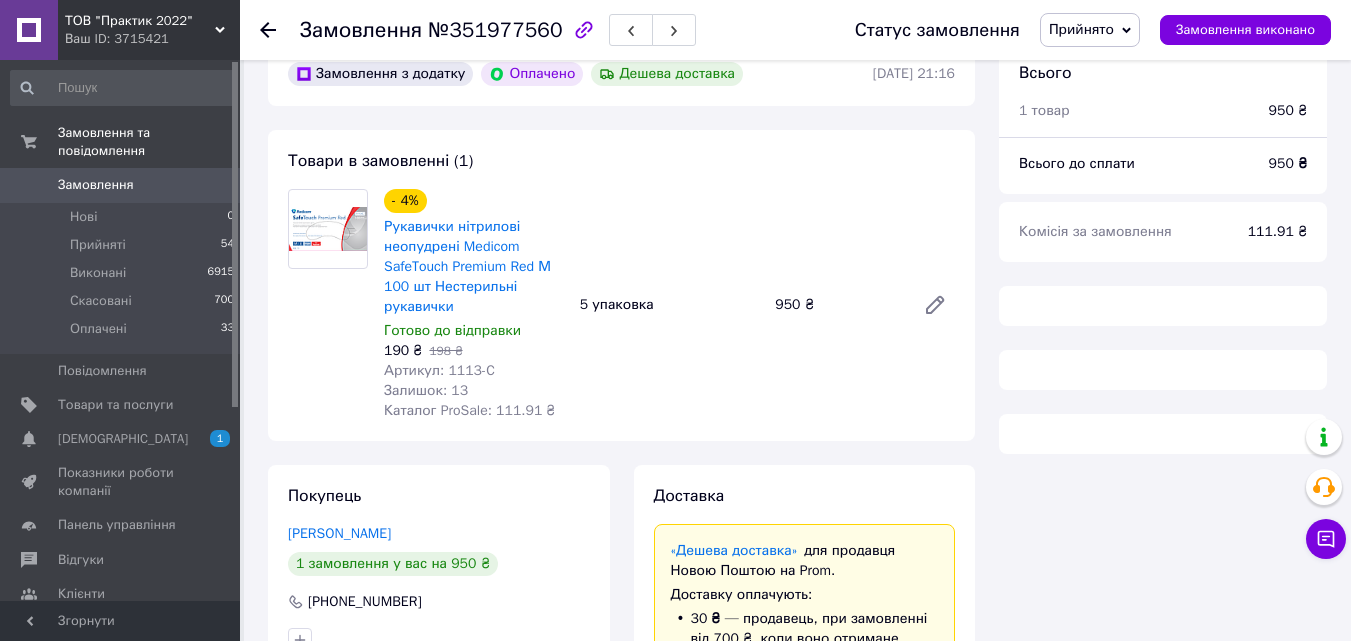 scroll, scrollTop: 100, scrollLeft: 0, axis: vertical 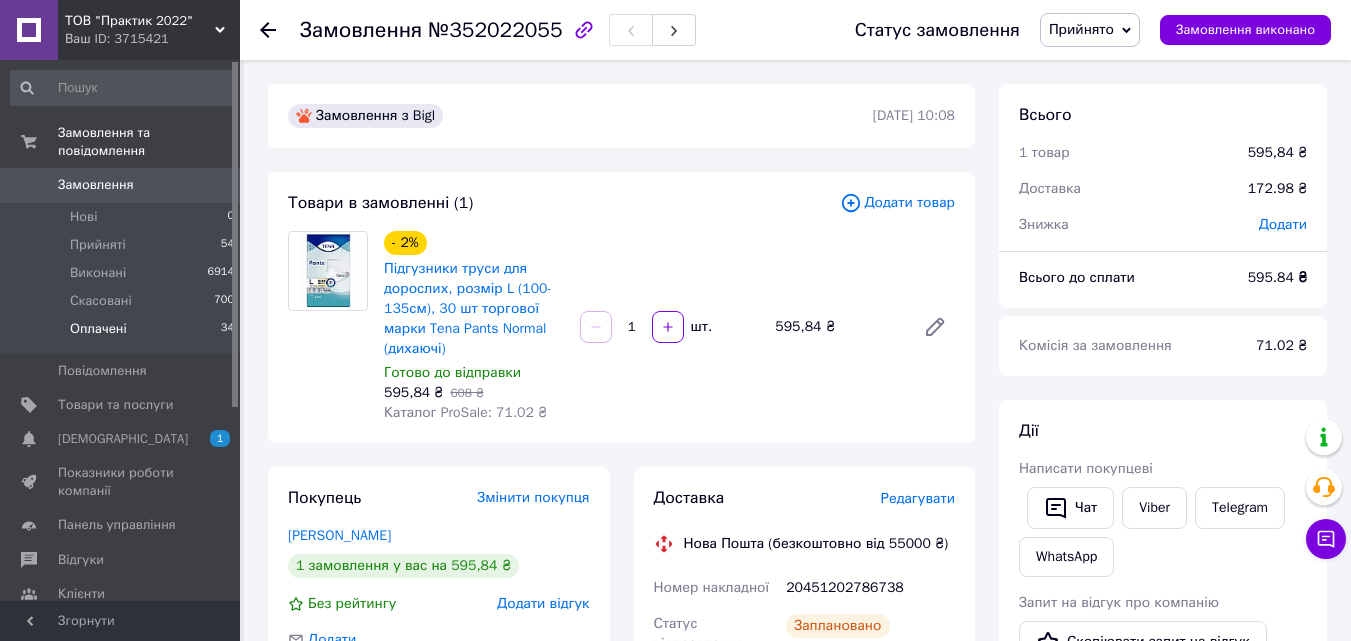 click on "Оплачені 34" at bounding box center (123, 334) 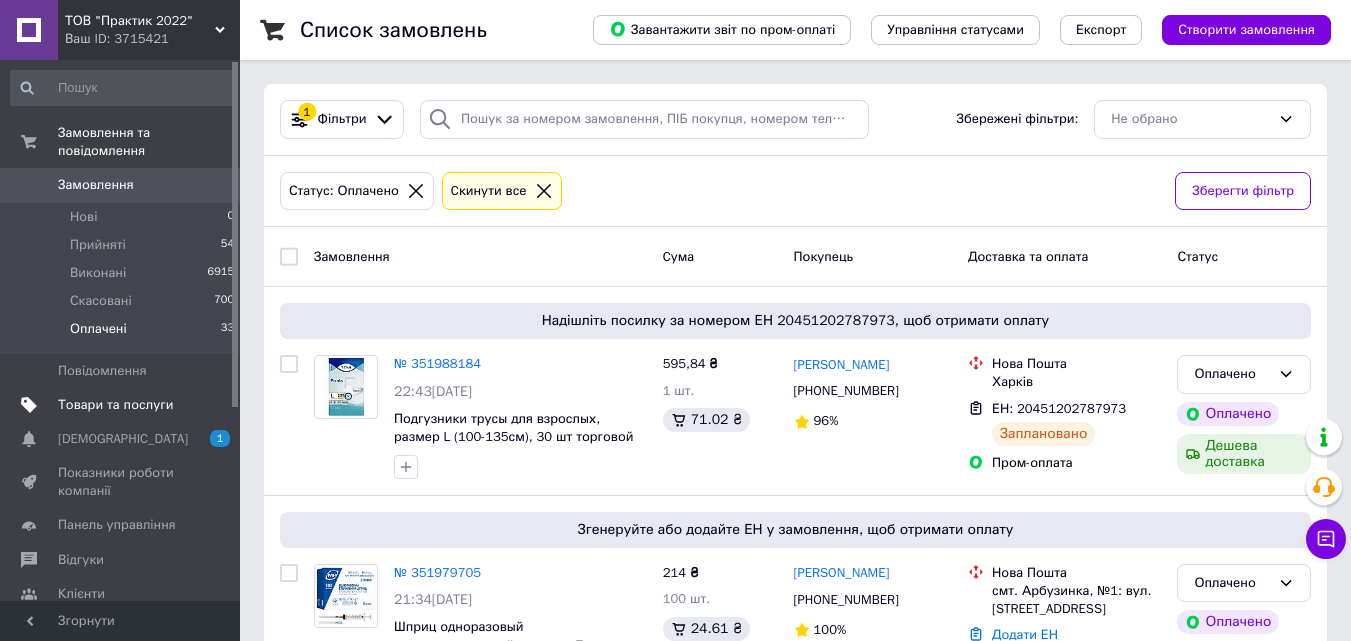 click on "Товари та послуги" at bounding box center [115, 405] 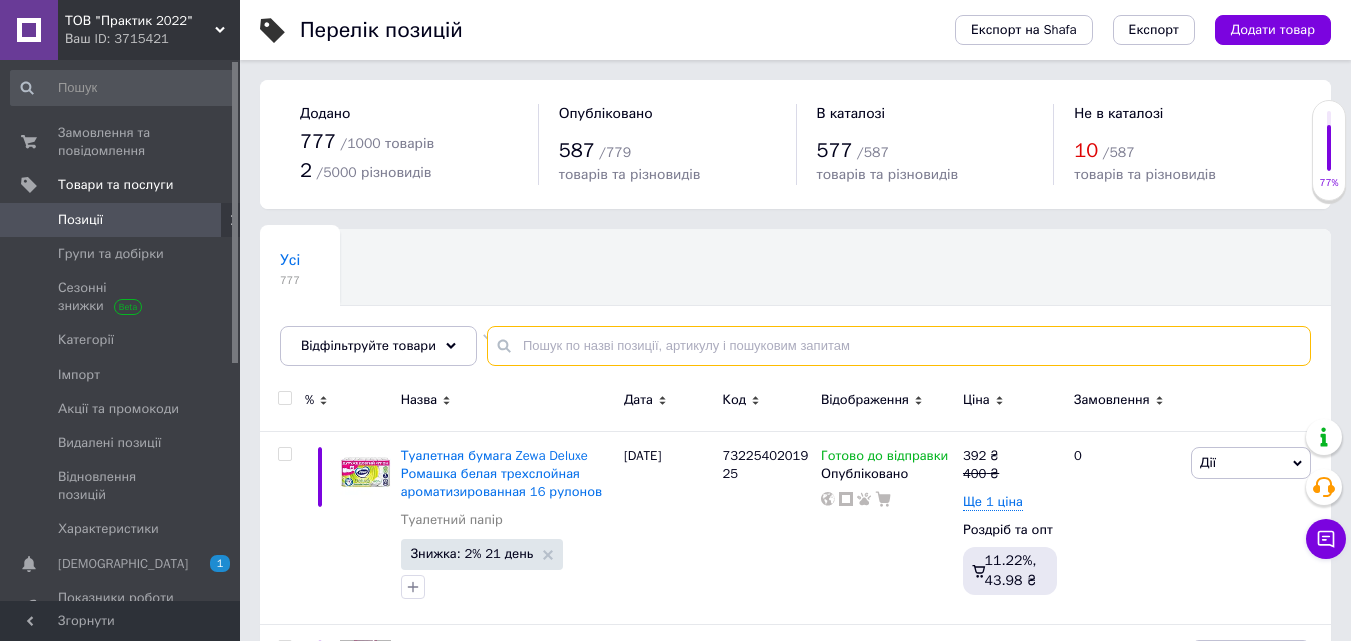 click at bounding box center [899, 346] 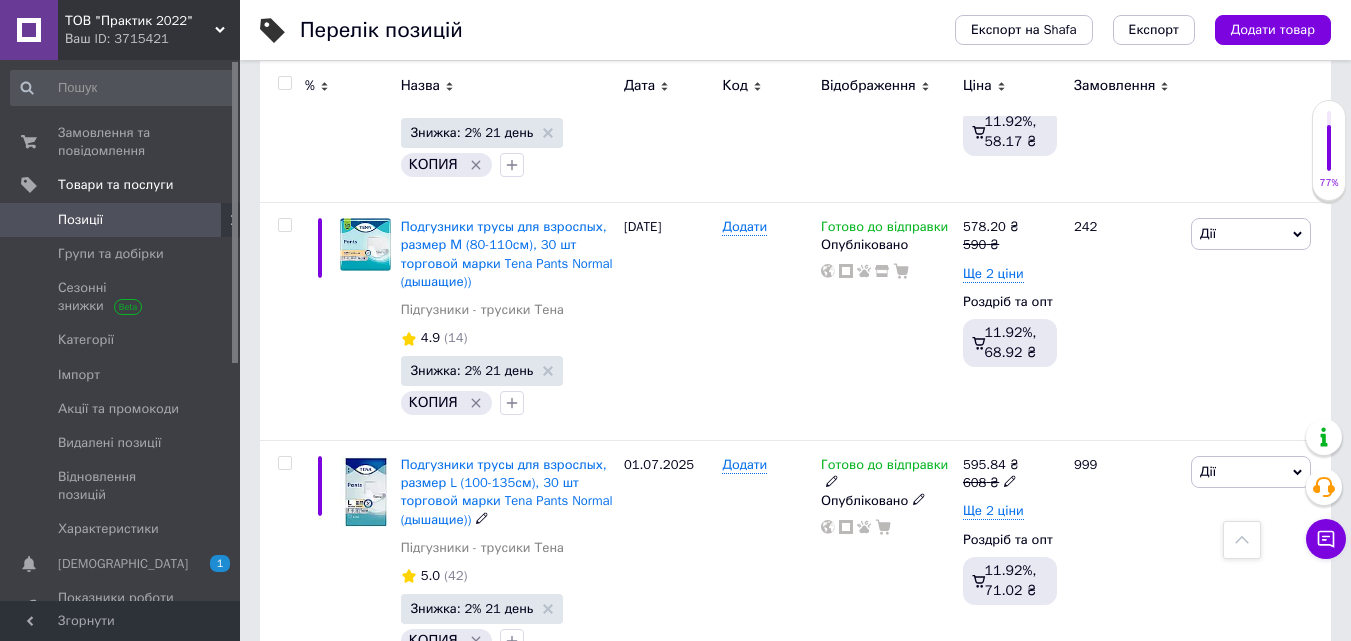 scroll, scrollTop: 1339, scrollLeft: 0, axis: vertical 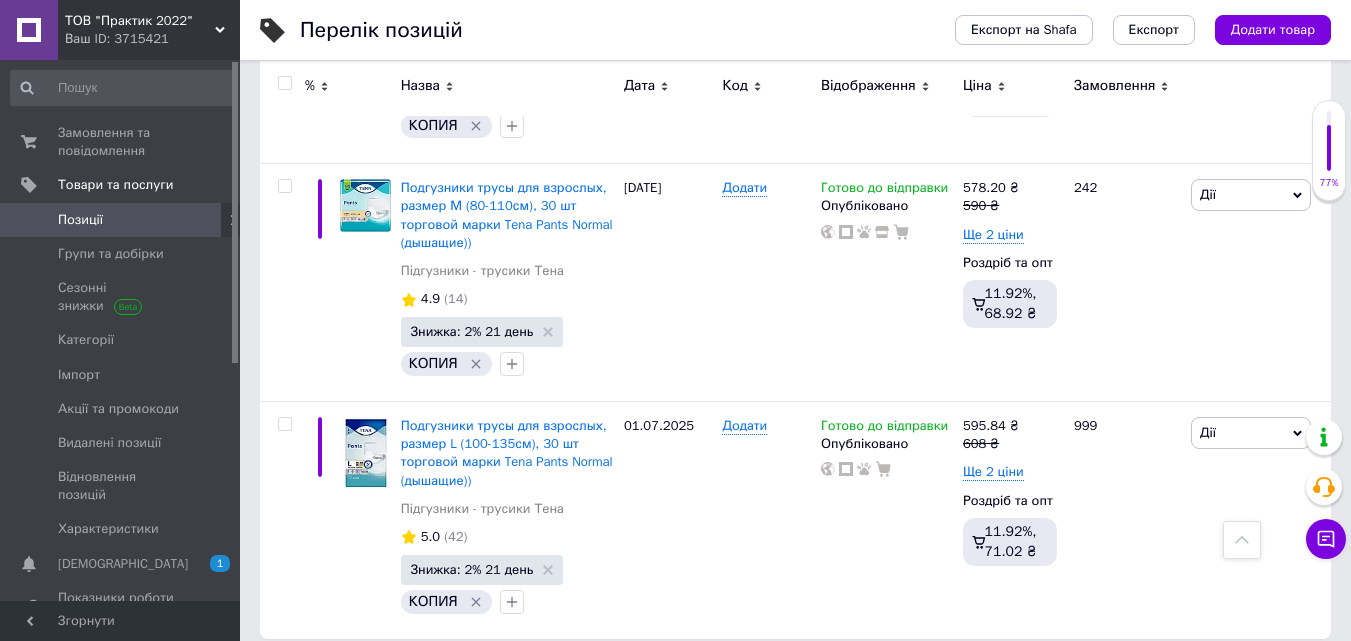 type on "підгузни" 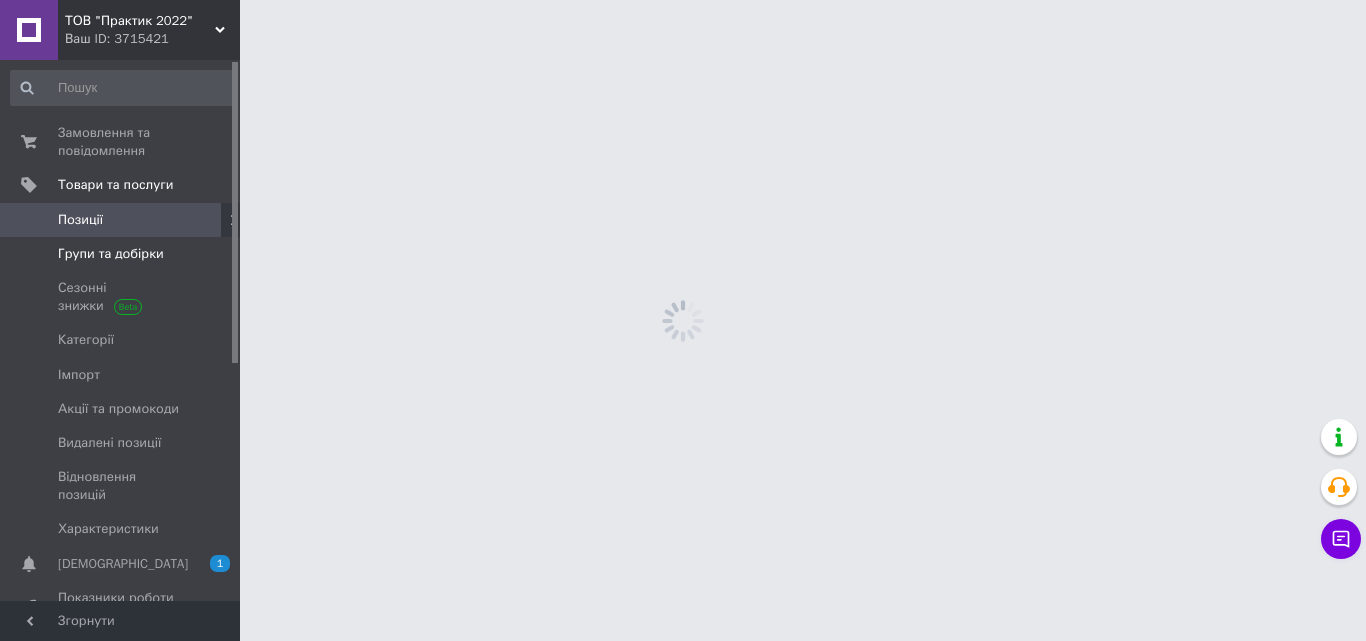 click on "Групи та добірки" at bounding box center (111, 254) 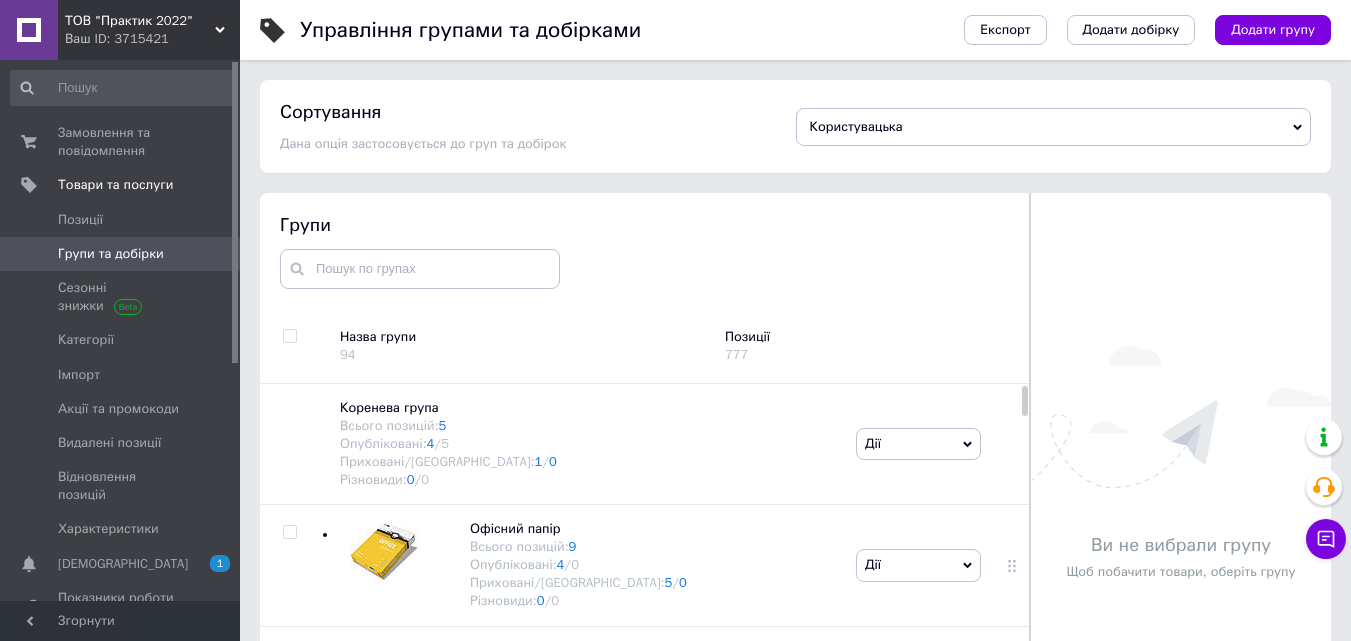 scroll, scrollTop: 113, scrollLeft: 0, axis: vertical 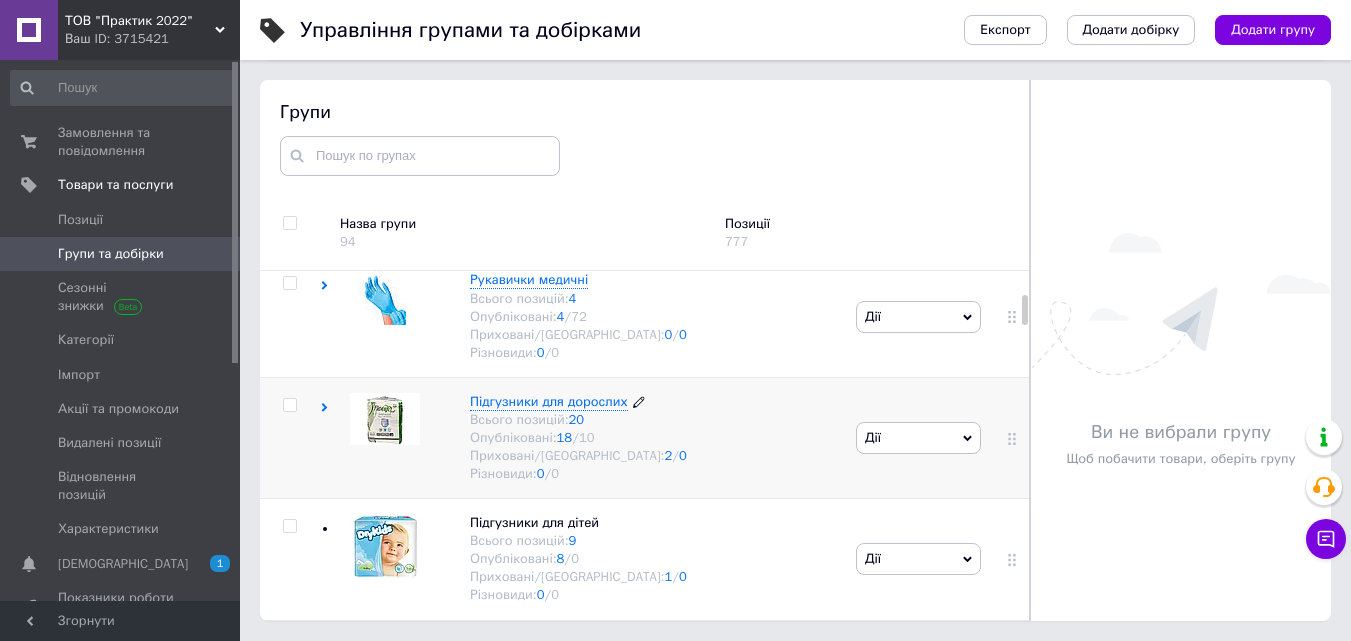 click on "Підгузники для дорослих" at bounding box center [549, 401] 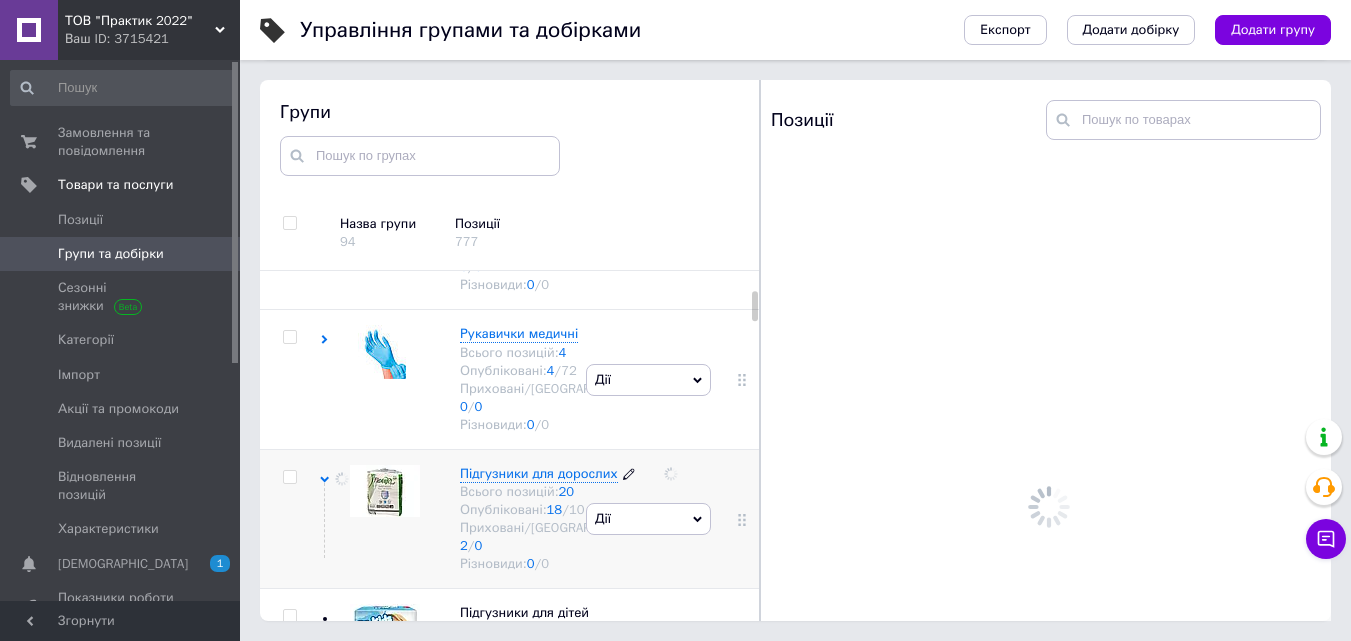 scroll, scrollTop: 672, scrollLeft: 0, axis: vertical 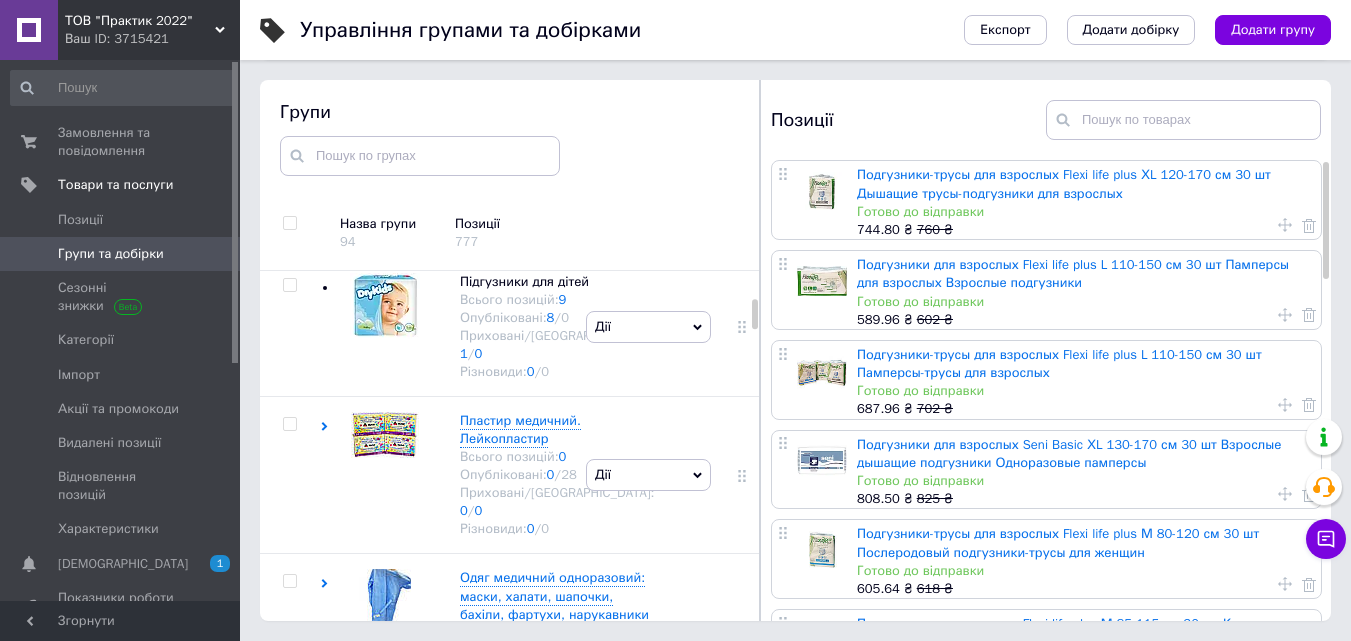 click on "Підгузники Тена" at bounding box center (511, 141) 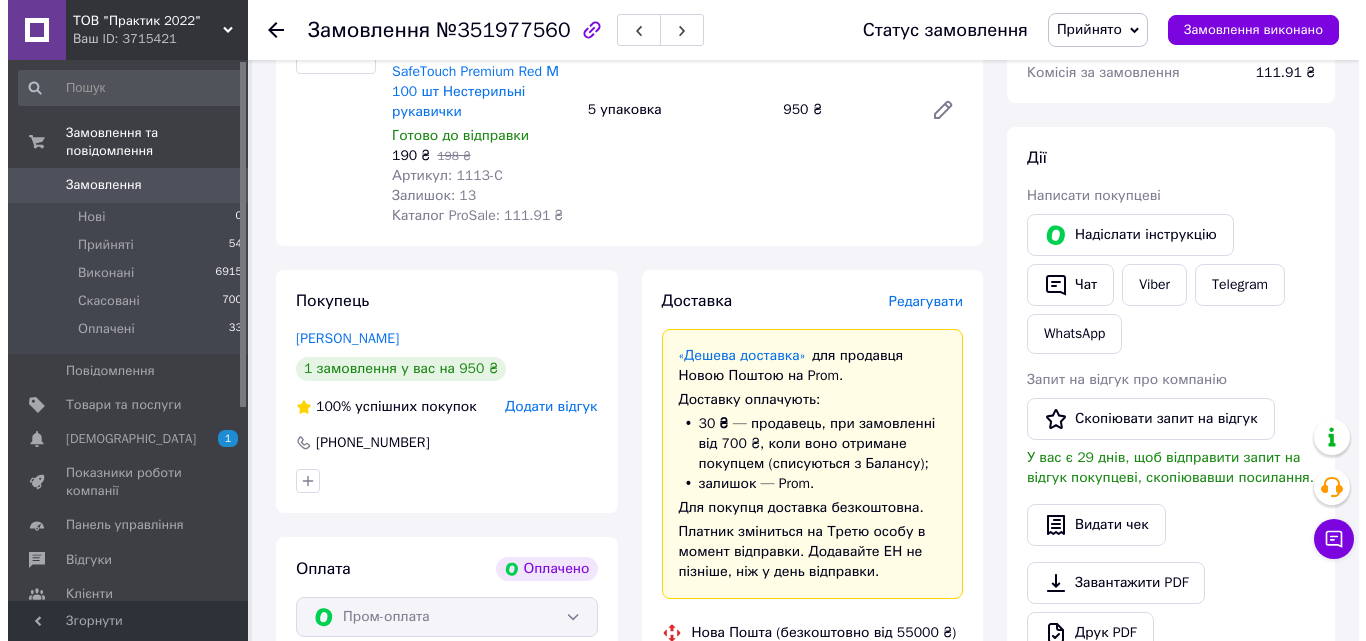 scroll, scrollTop: 300, scrollLeft: 0, axis: vertical 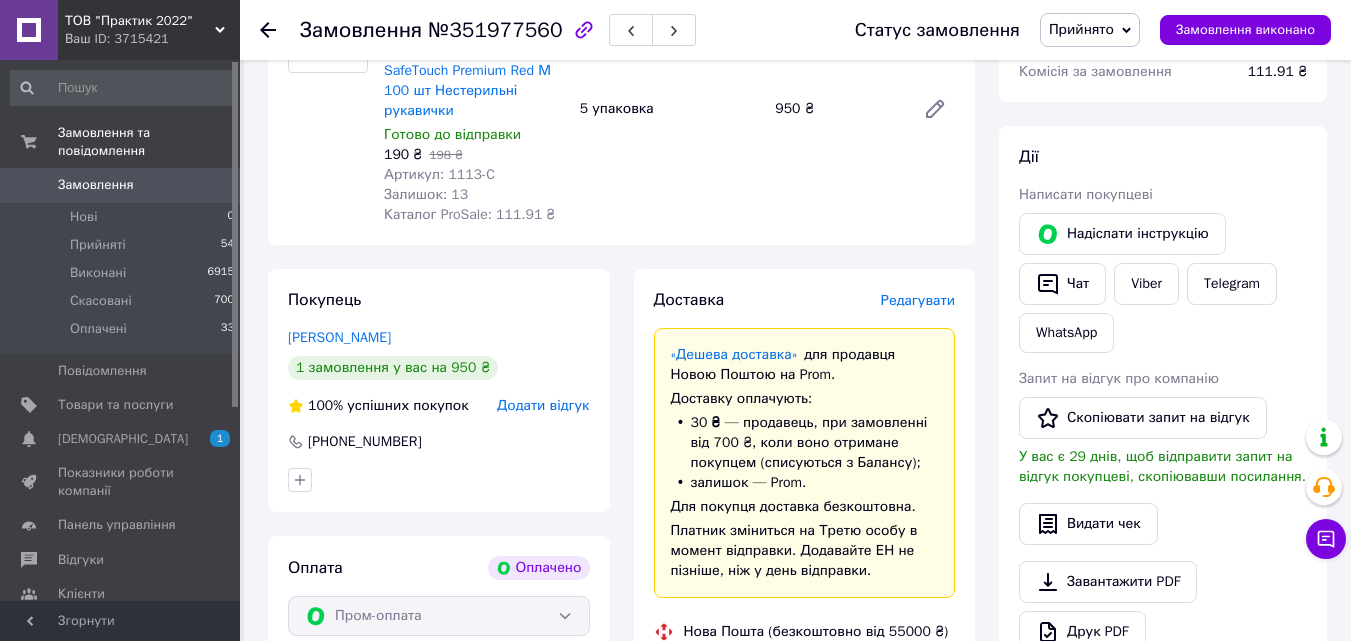 click on "Редагувати" at bounding box center (918, 300) 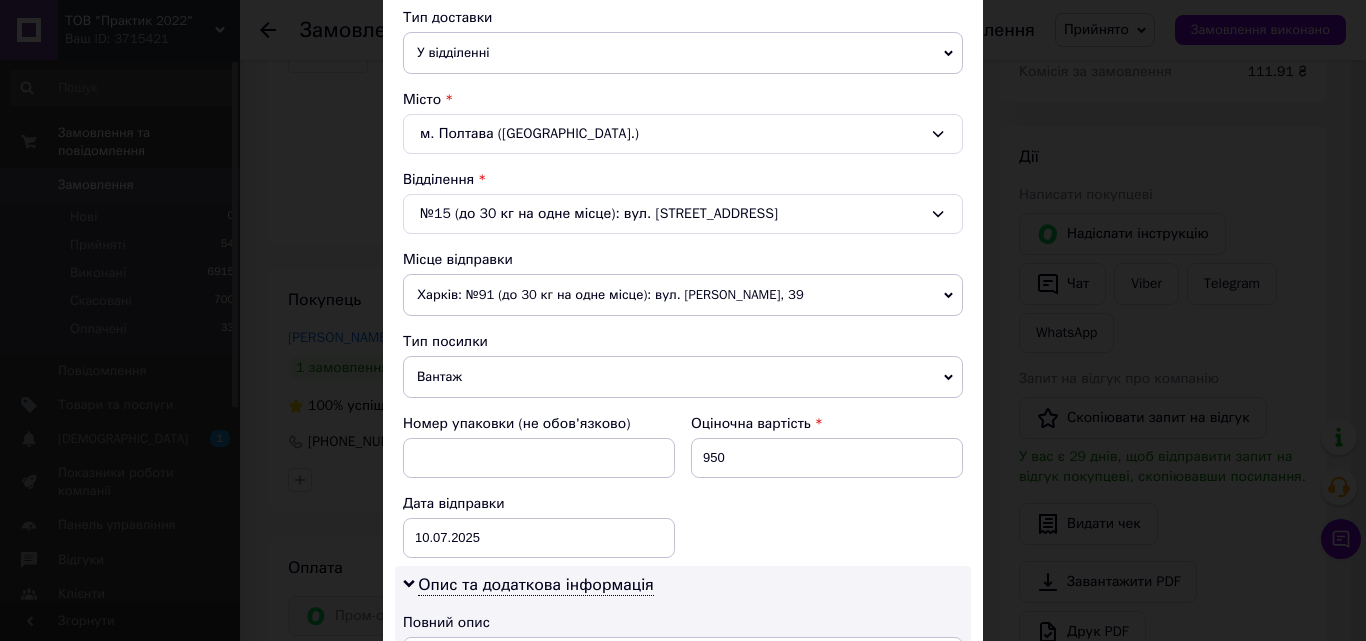 scroll, scrollTop: 500, scrollLeft: 0, axis: vertical 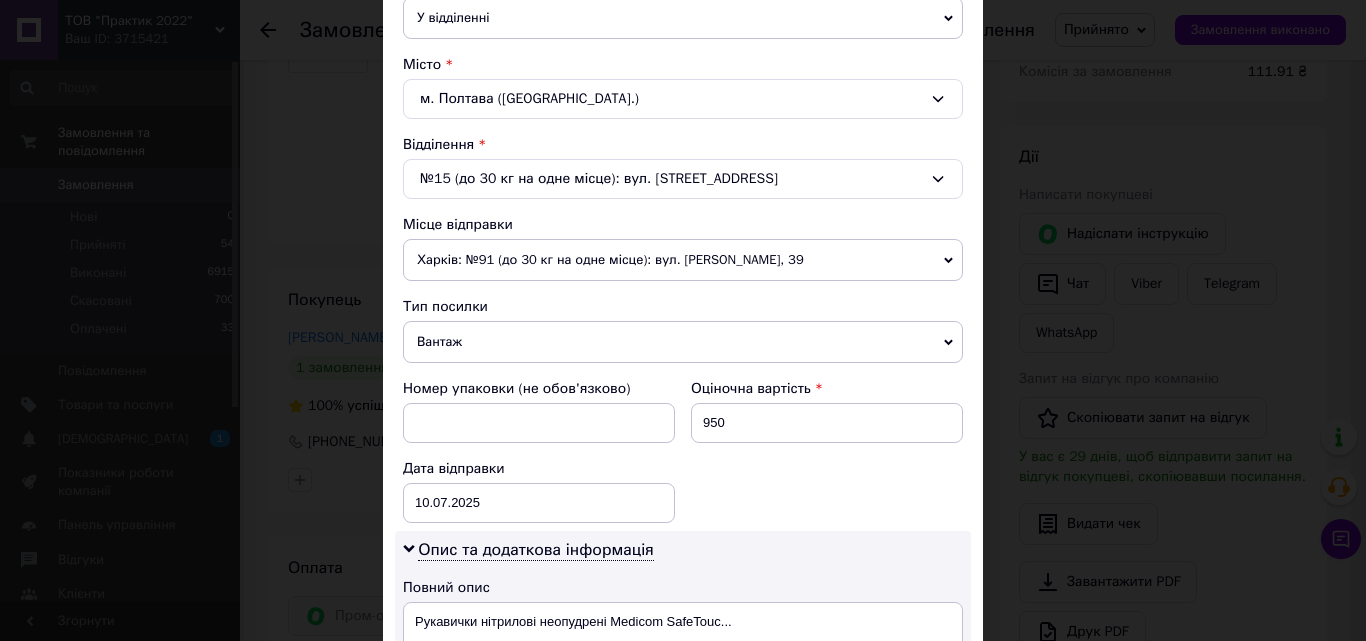 click on "Харків: №91 (до 30 кг на одне місце): вул. [PERSON_NAME], 39" at bounding box center [683, 260] 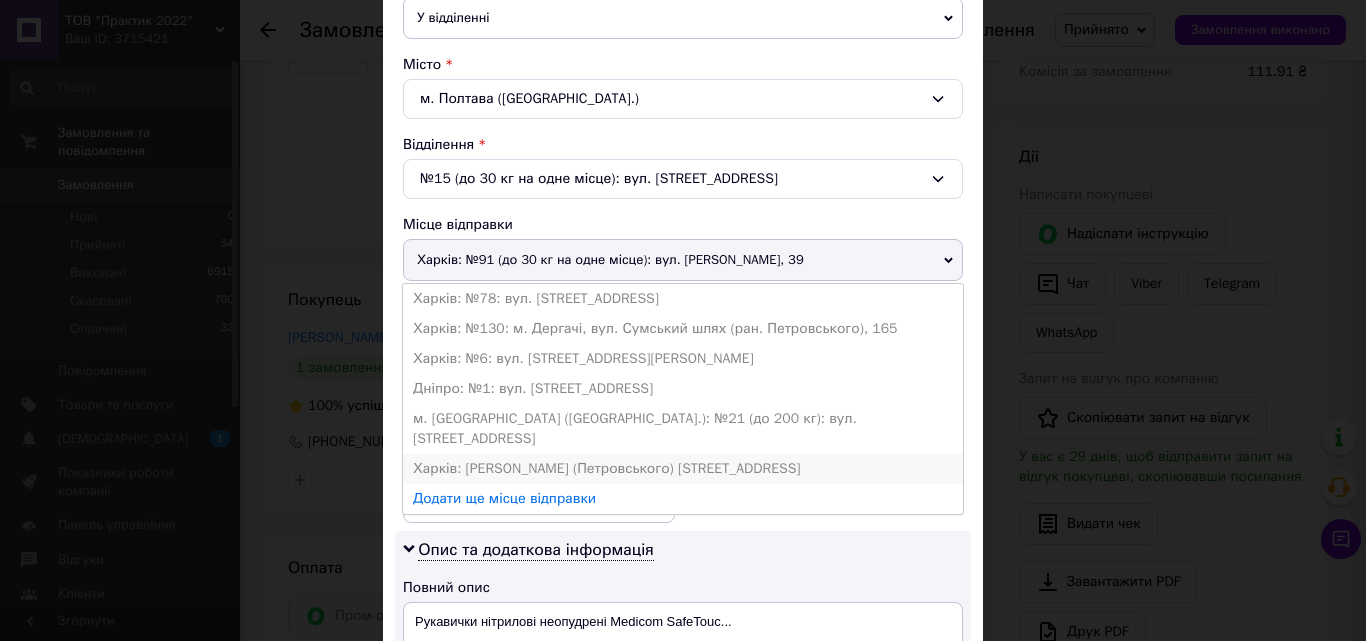 click on "Харків: [PERSON_NAME] (Петровського) [STREET_ADDRESS]" at bounding box center (683, 469) 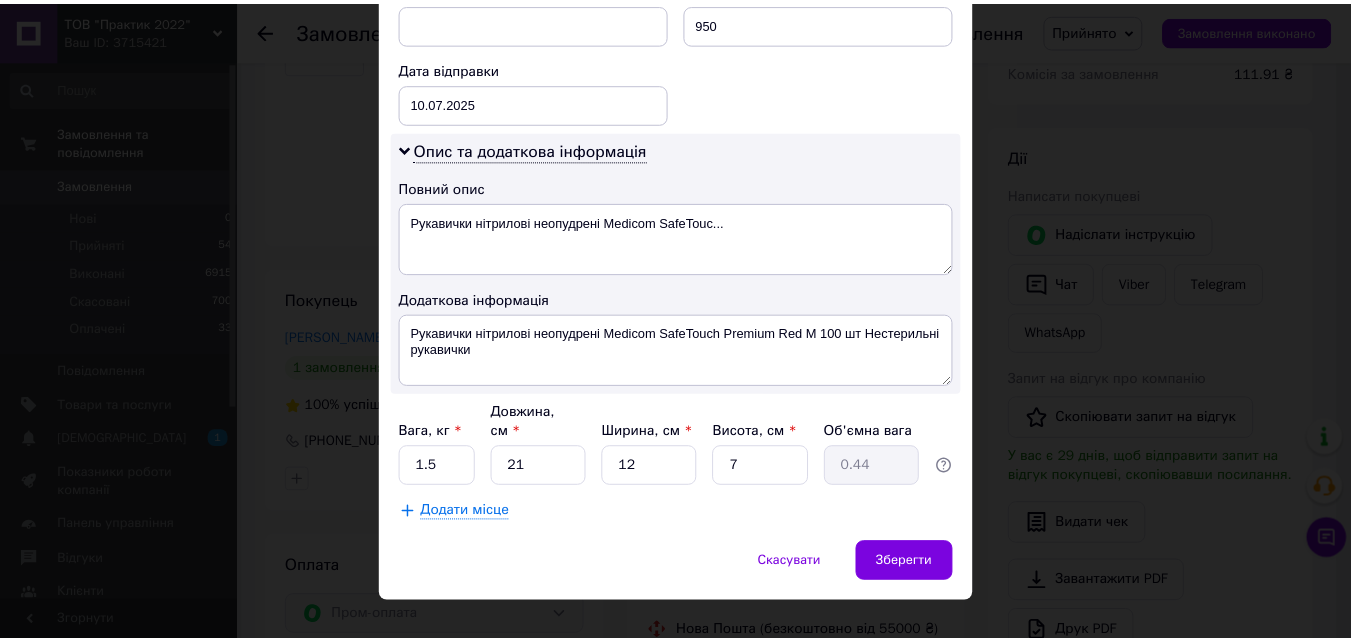 scroll, scrollTop: 911, scrollLeft: 0, axis: vertical 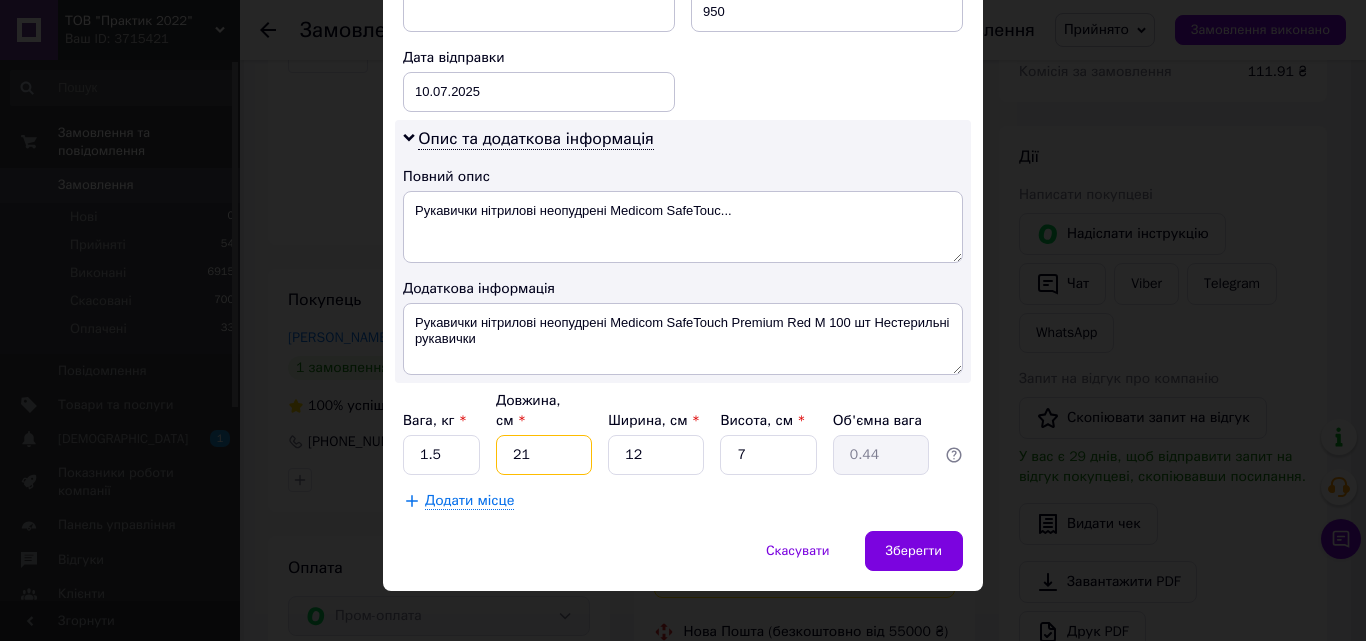 drag, startPoint x: 548, startPoint y: 439, endPoint x: 505, endPoint y: 429, distance: 44.14748 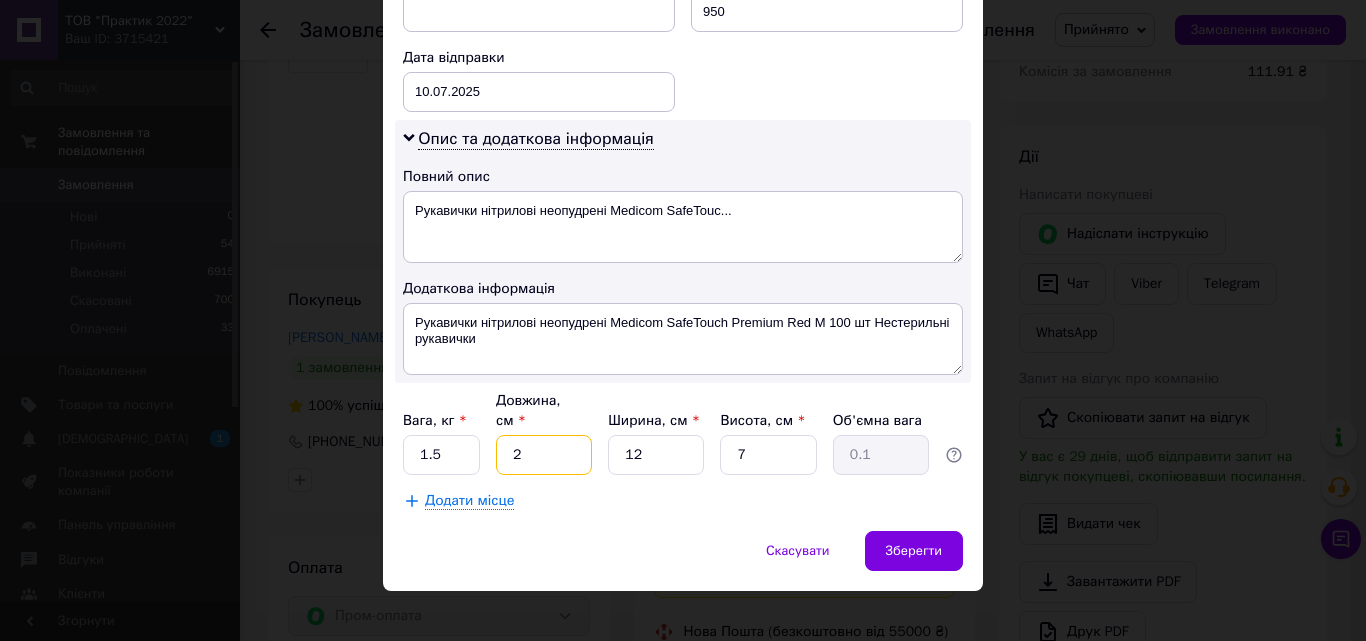 type on "22" 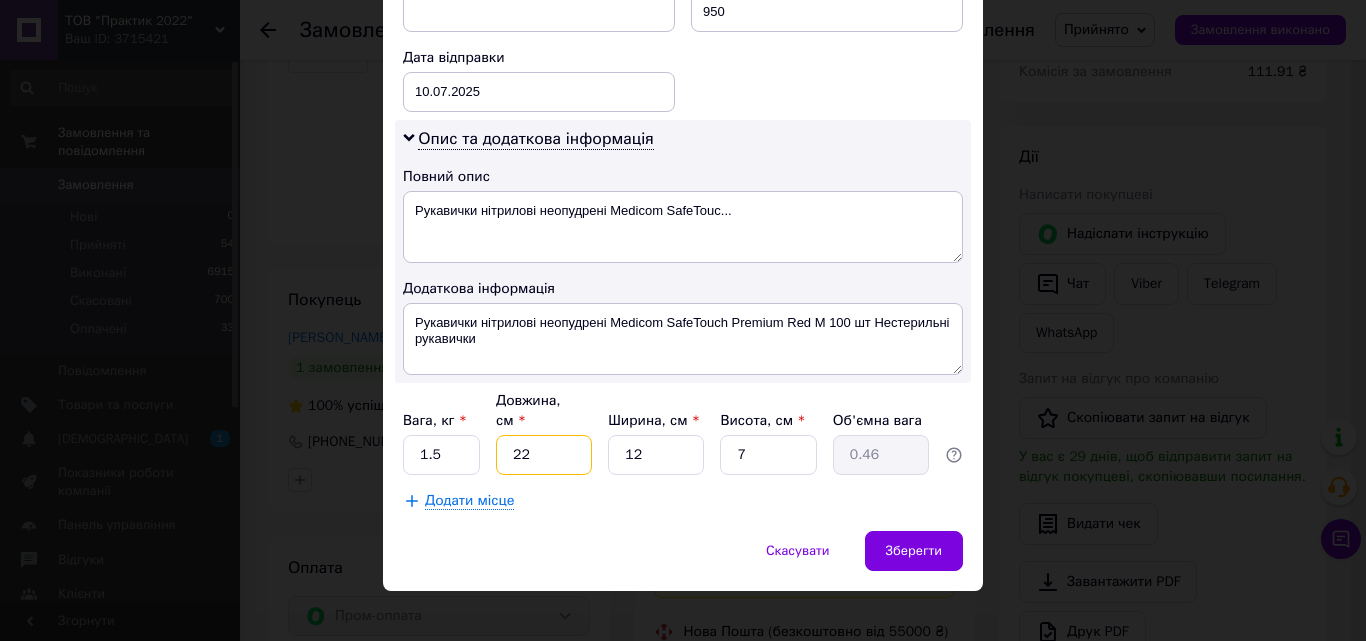 type on "22" 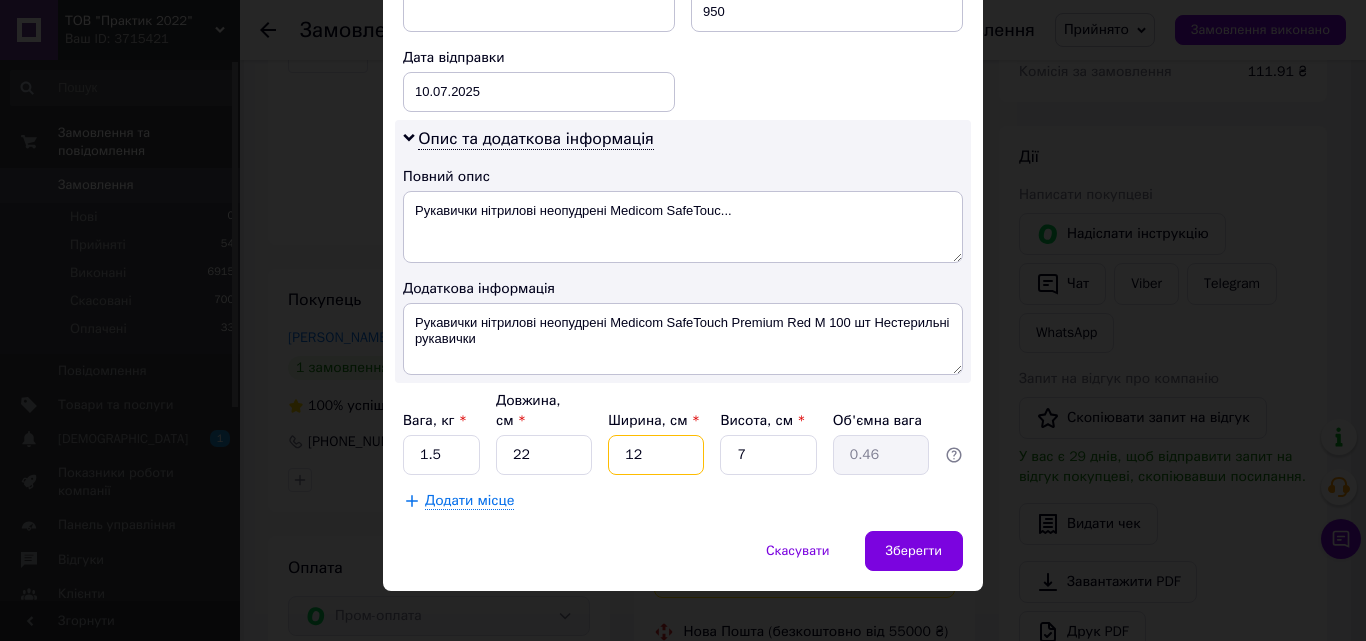 drag, startPoint x: 653, startPoint y: 426, endPoint x: 621, endPoint y: 433, distance: 32.75668 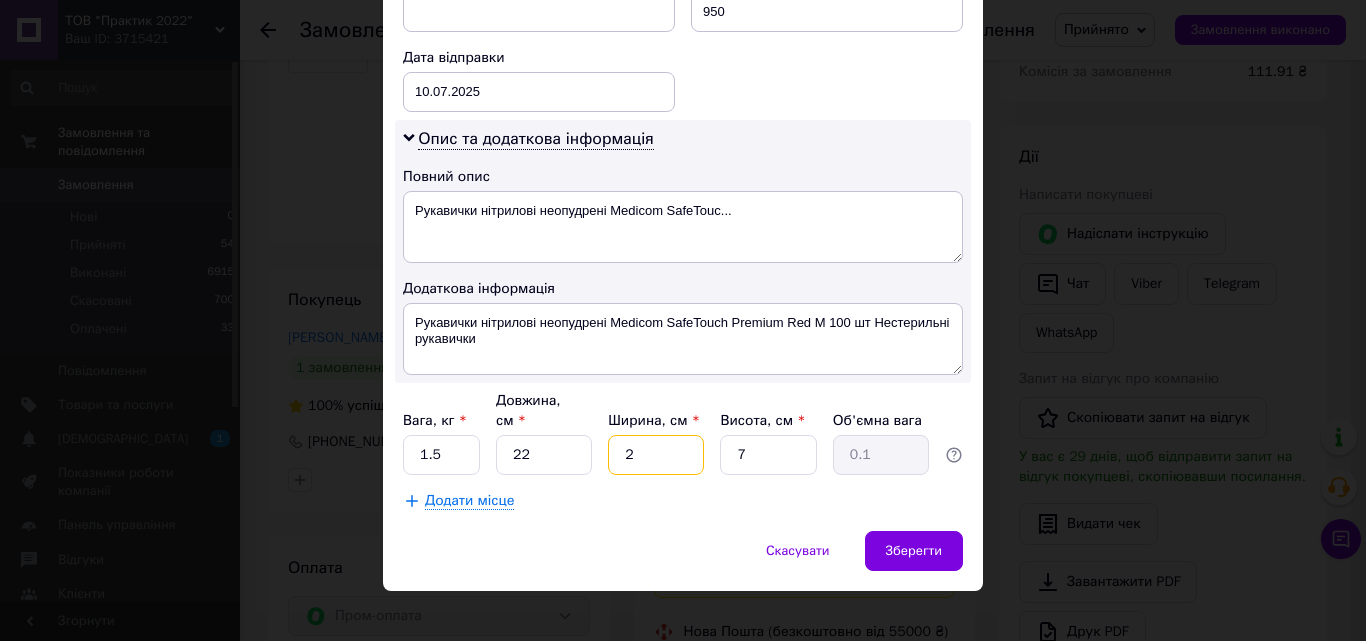 type on "28" 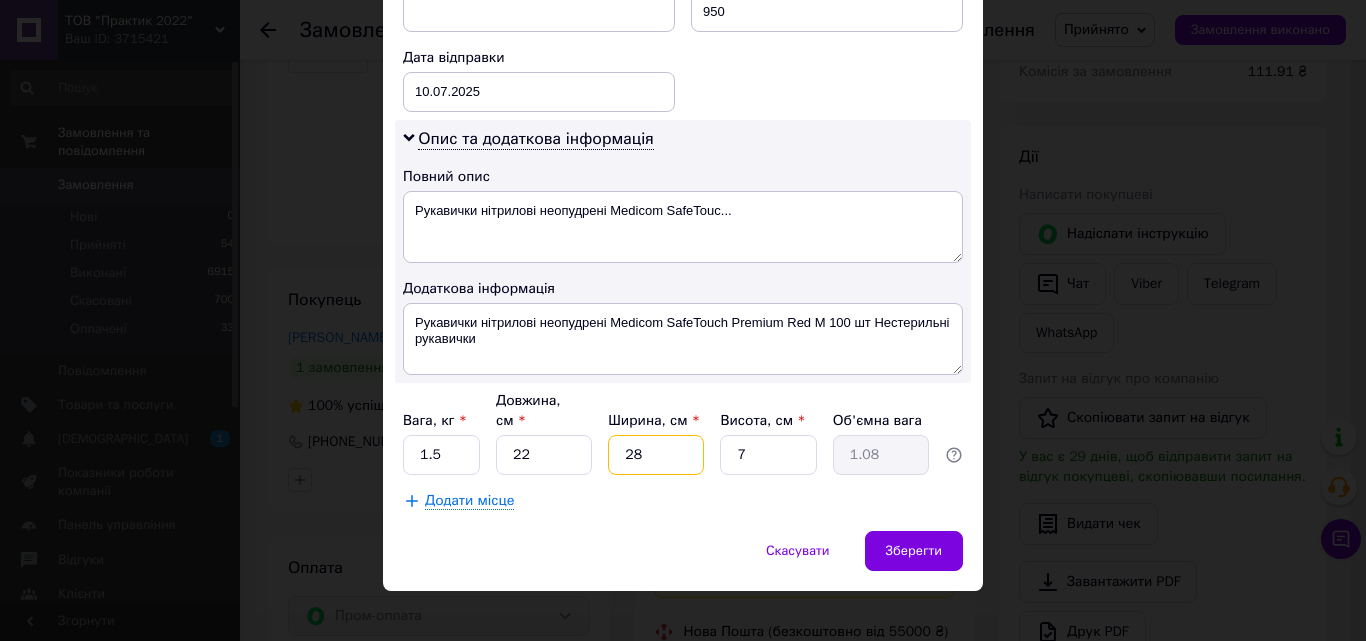 type on "28" 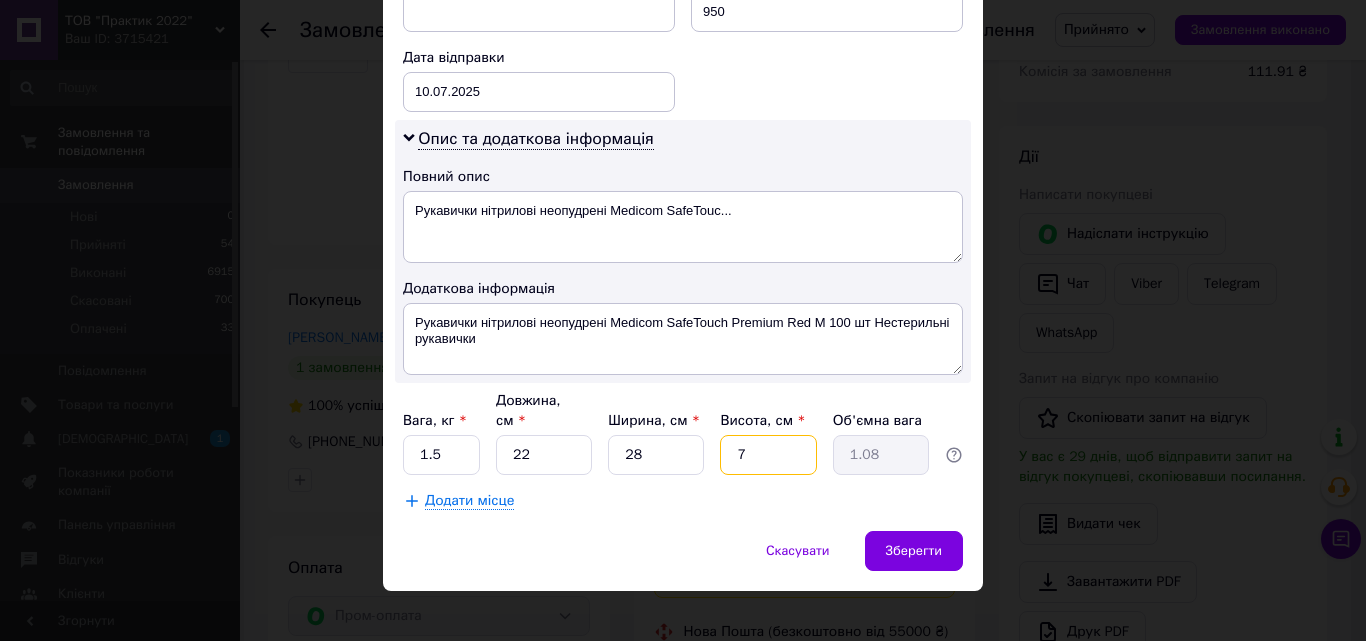 drag, startPoint x: 747, startPoint y: 430, endPoint x: 729, endPoint y: 441, distance: 21.095022 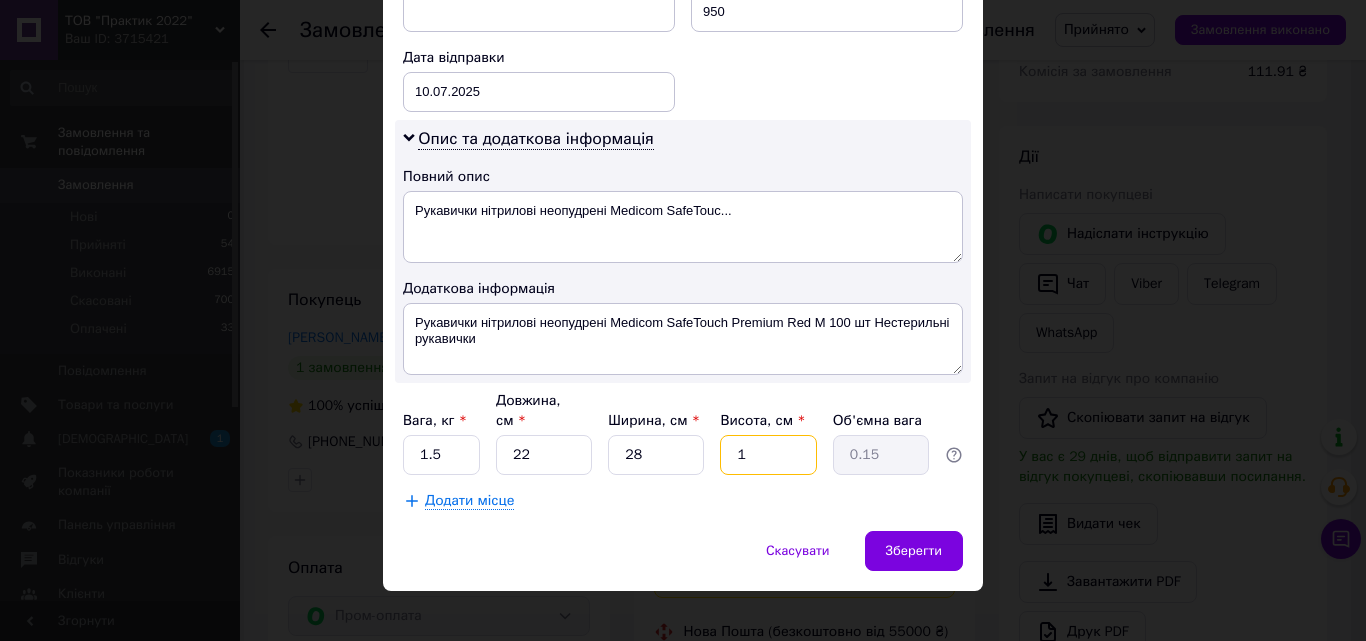 type on "13" 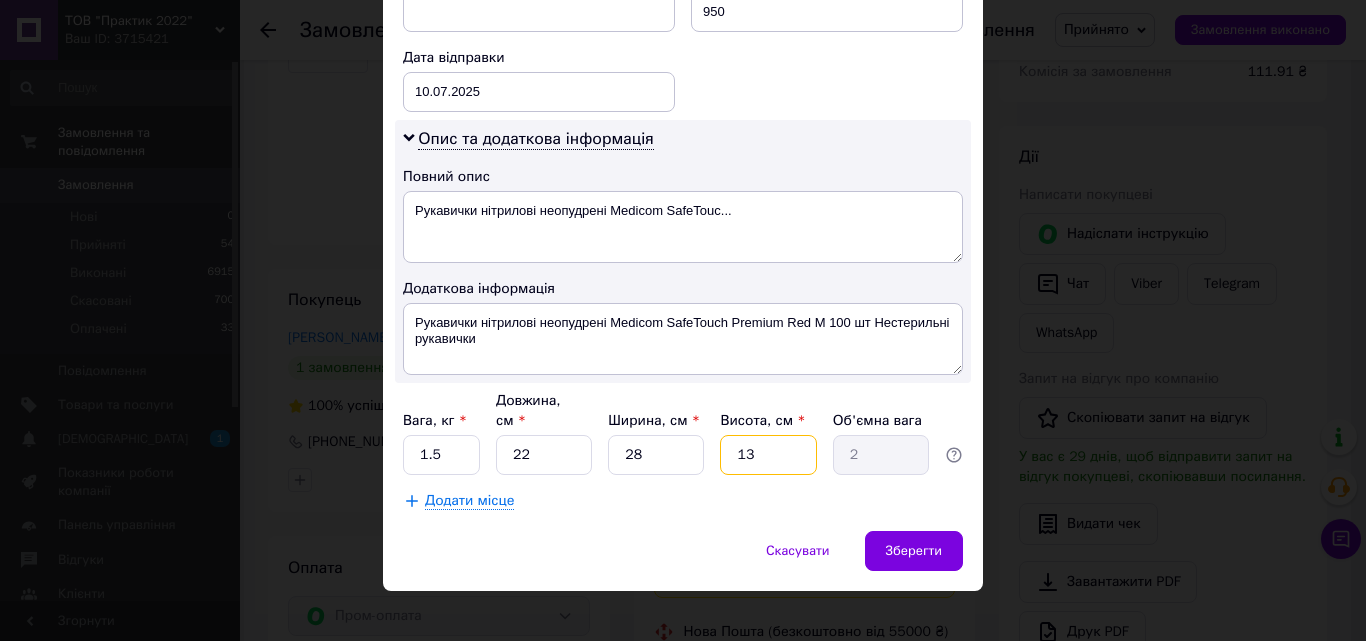 type on "13" 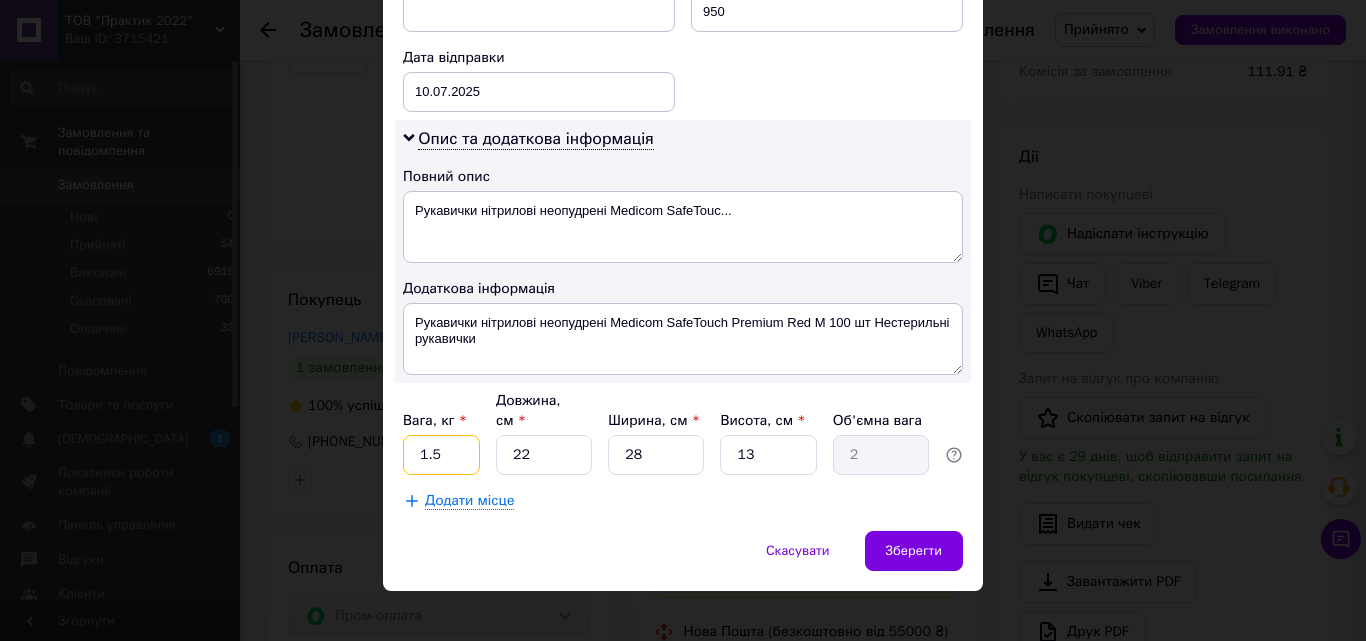 drag, startPoint x: 435, startPoint y: 434, endPoint x: 413, endPoint y: 434, distance: 22 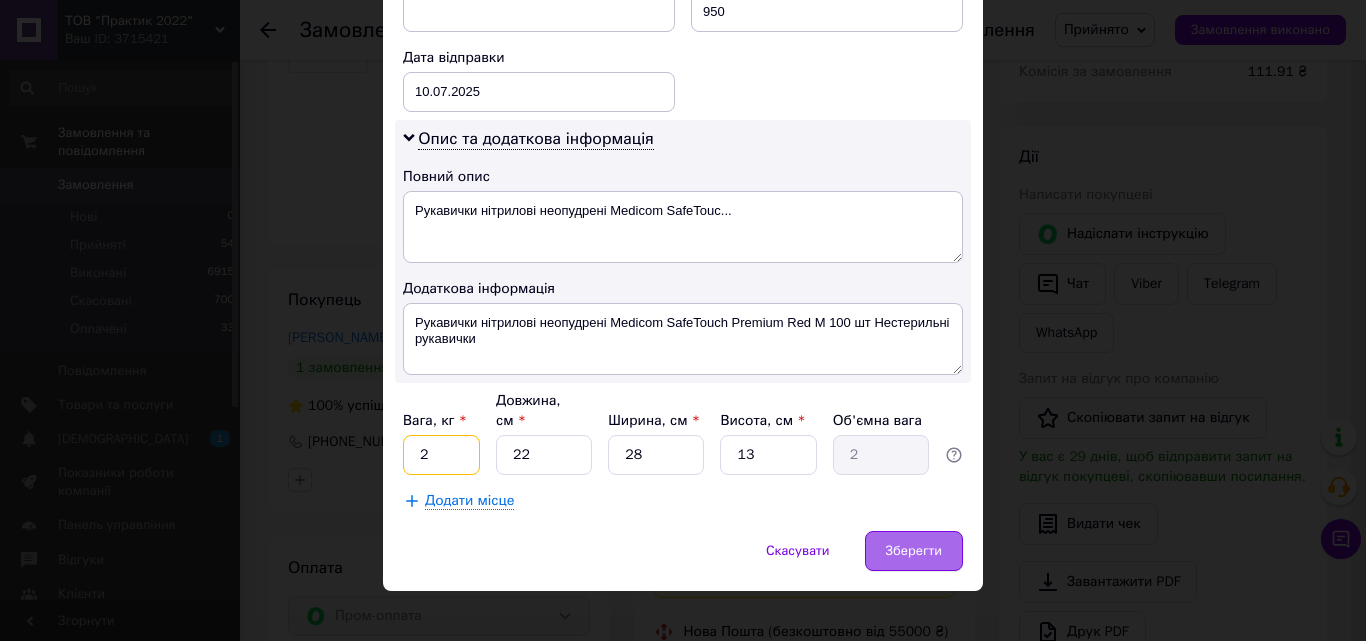 type on "2" 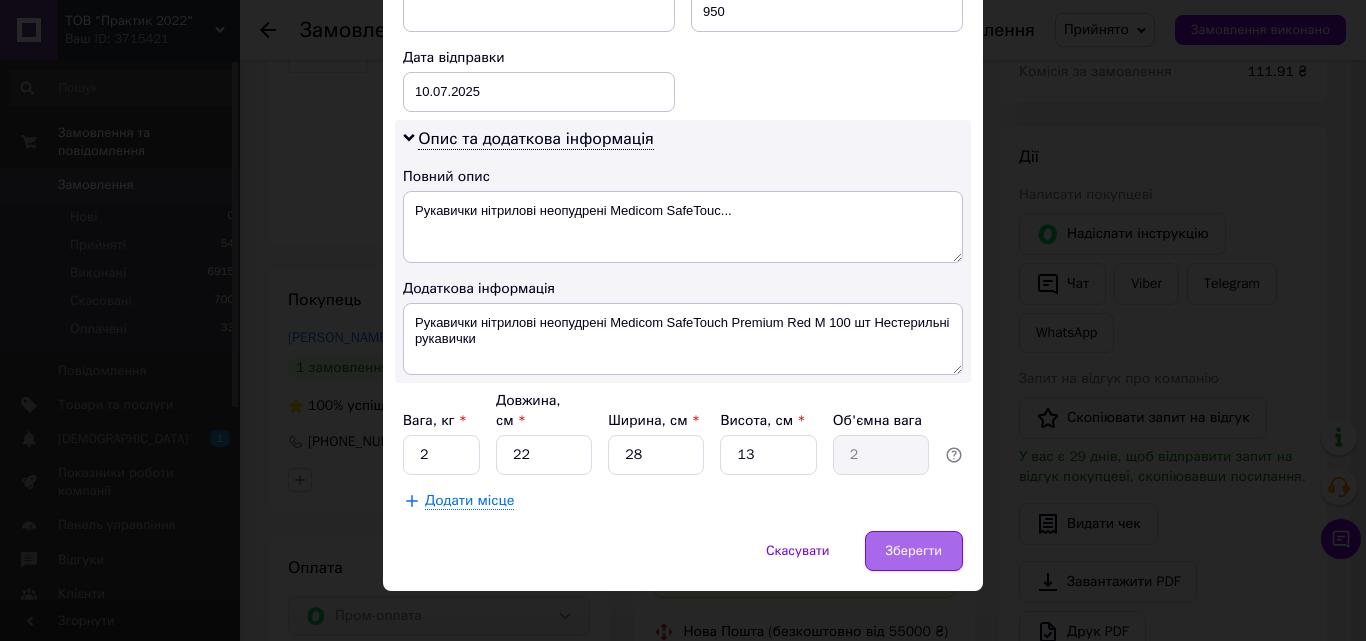 click on "Зберегти" at bounding box center [914, 551] 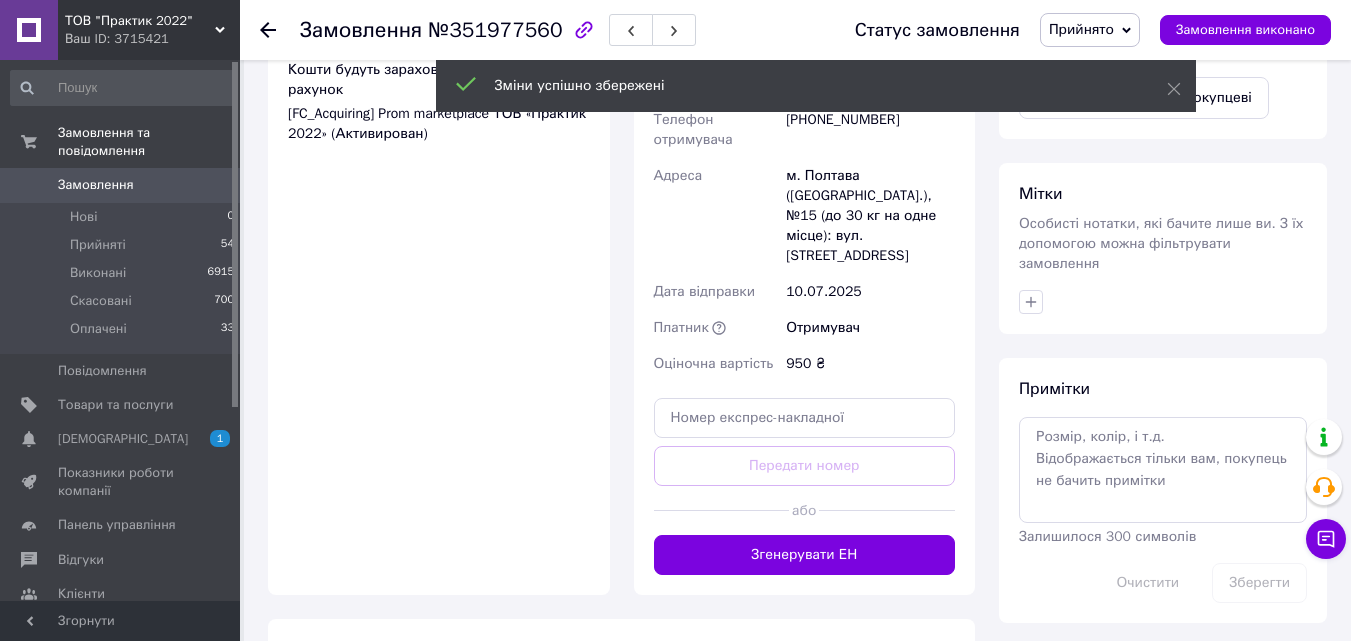 scroll, scrollTop: 900, scrollLeft: 0, axis: vertical 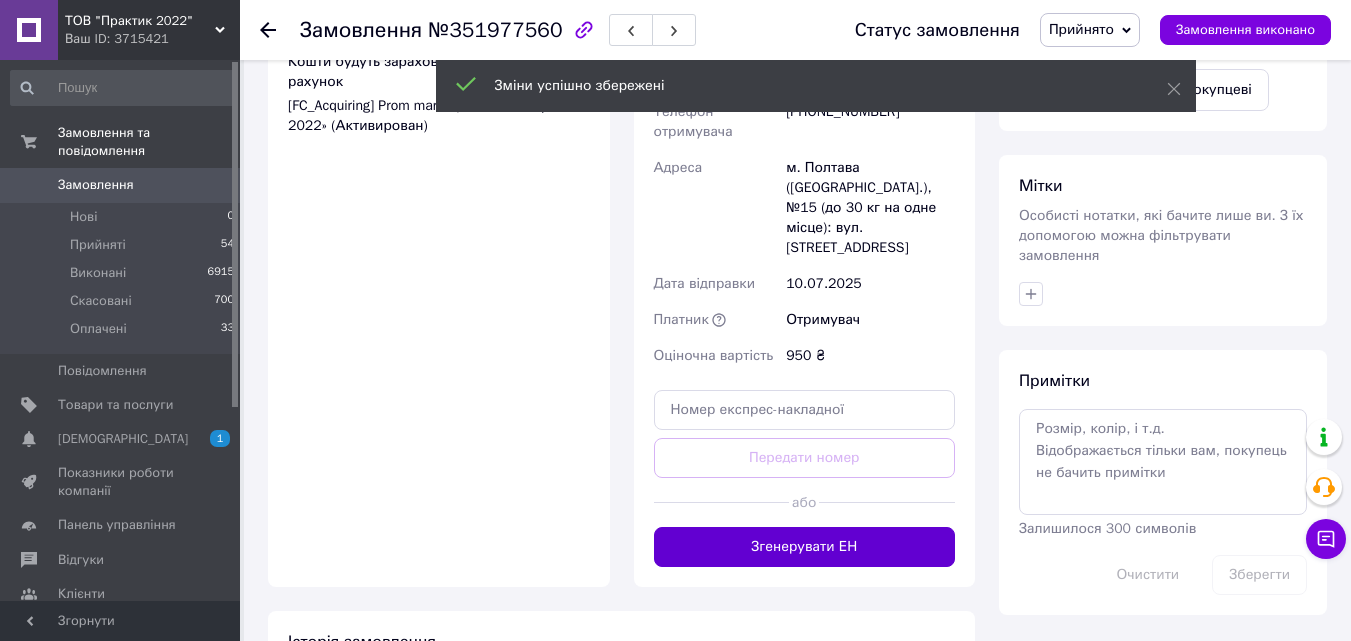 click on "Згенерувати ЕН" at bounding box center [805, 547] 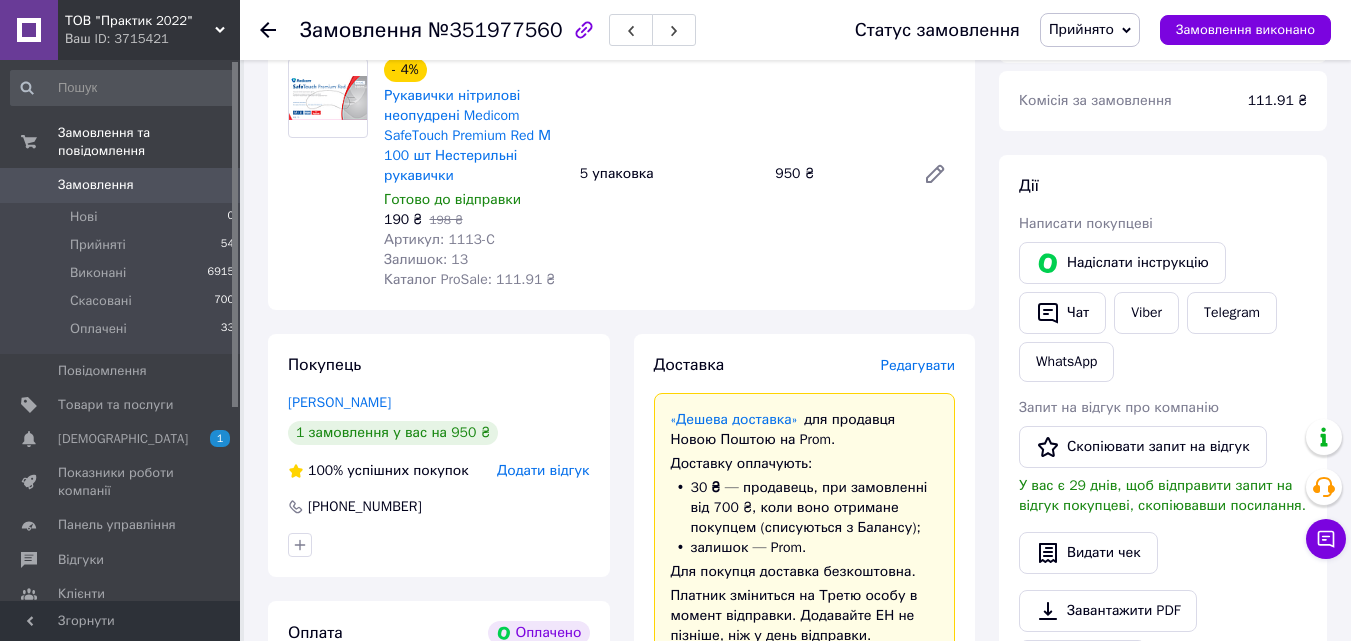 scroll, scrollTop: 200, scrollLeft: 0, axis: vertical 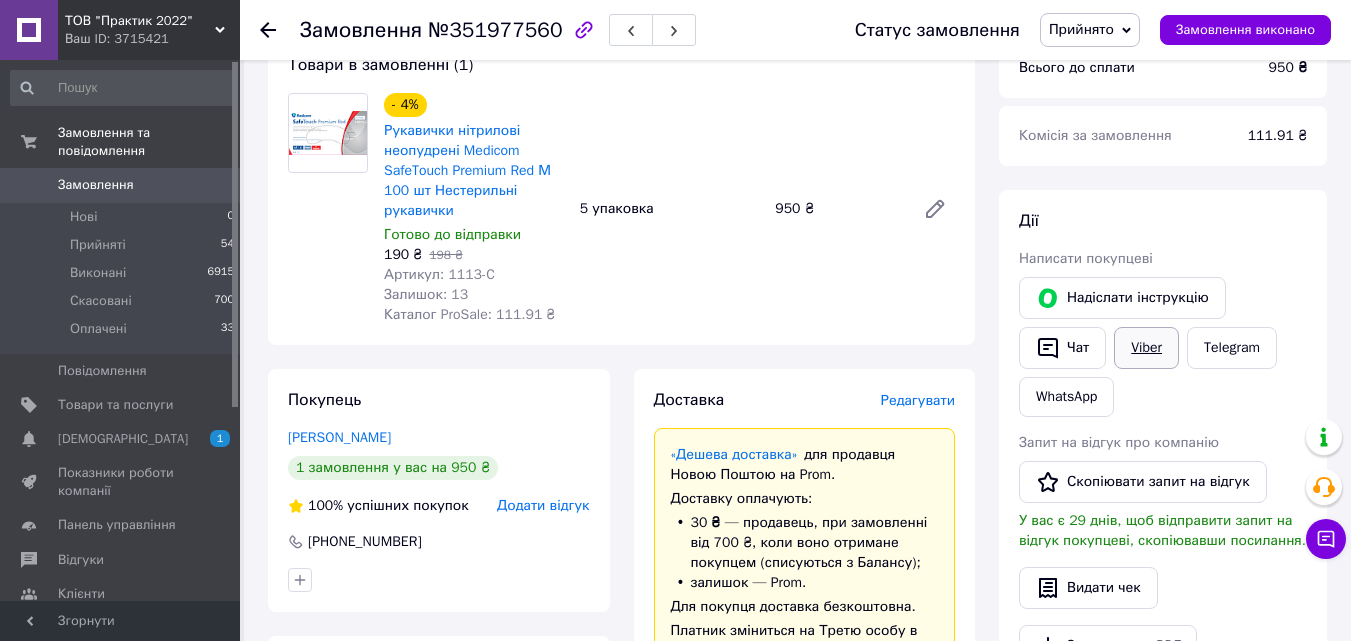 click on "Viber" at bounding box center (1146, 348) 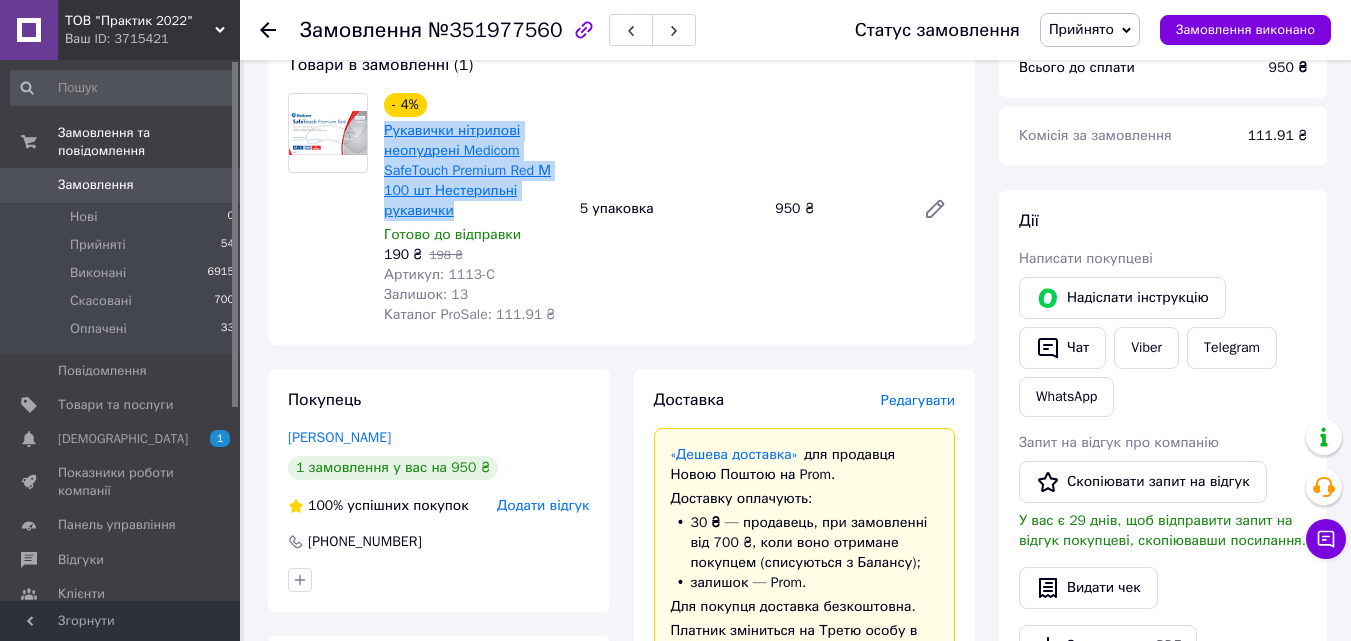 drag, startPoint x: 471, startPoint y: 209, endPoint x: 387, endPoint y: 136, distance: 111.28792 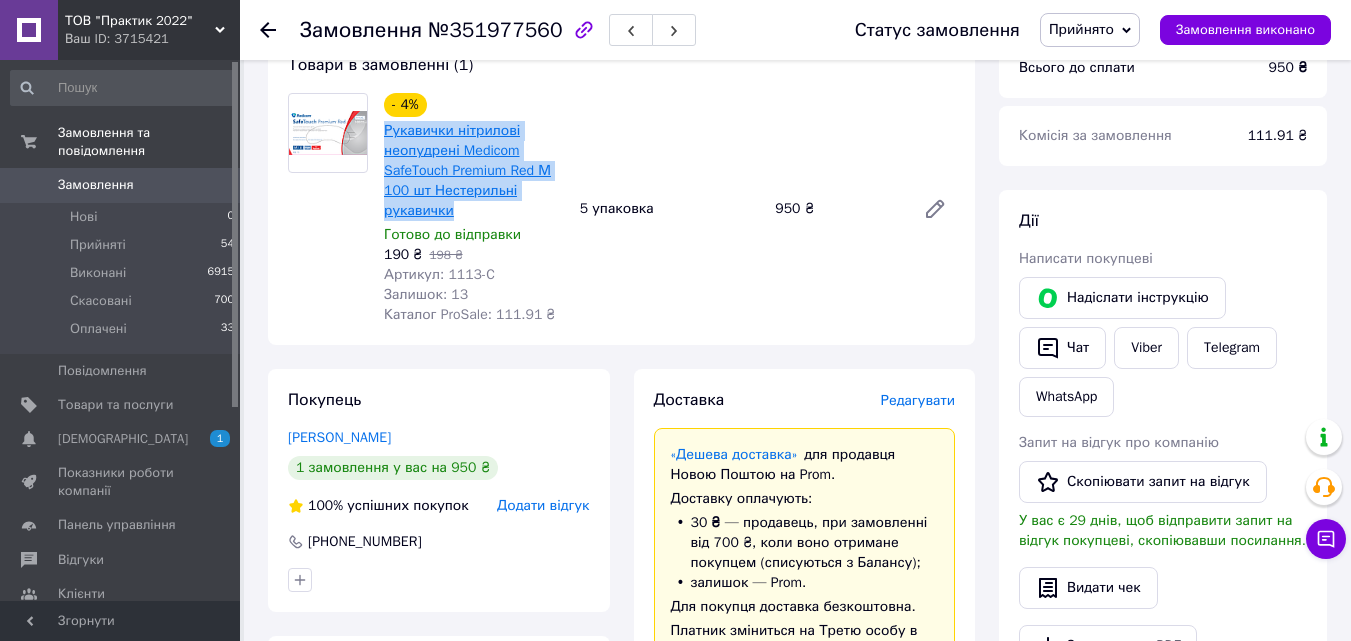 copy on "Рукавички нітрилові неопудрені Medicom SafeTouch Premium Red М 100 шт Нестерильні рукавички" 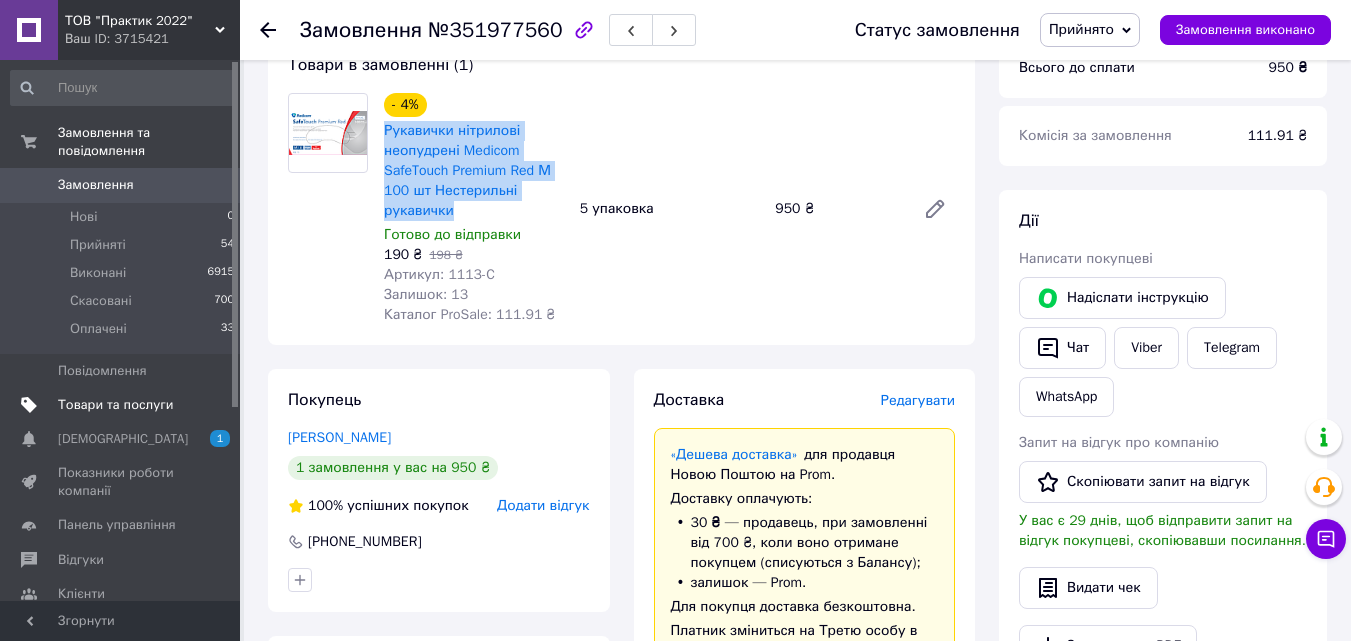 click on "Товари та послуги" at bounding box center (115, 405) 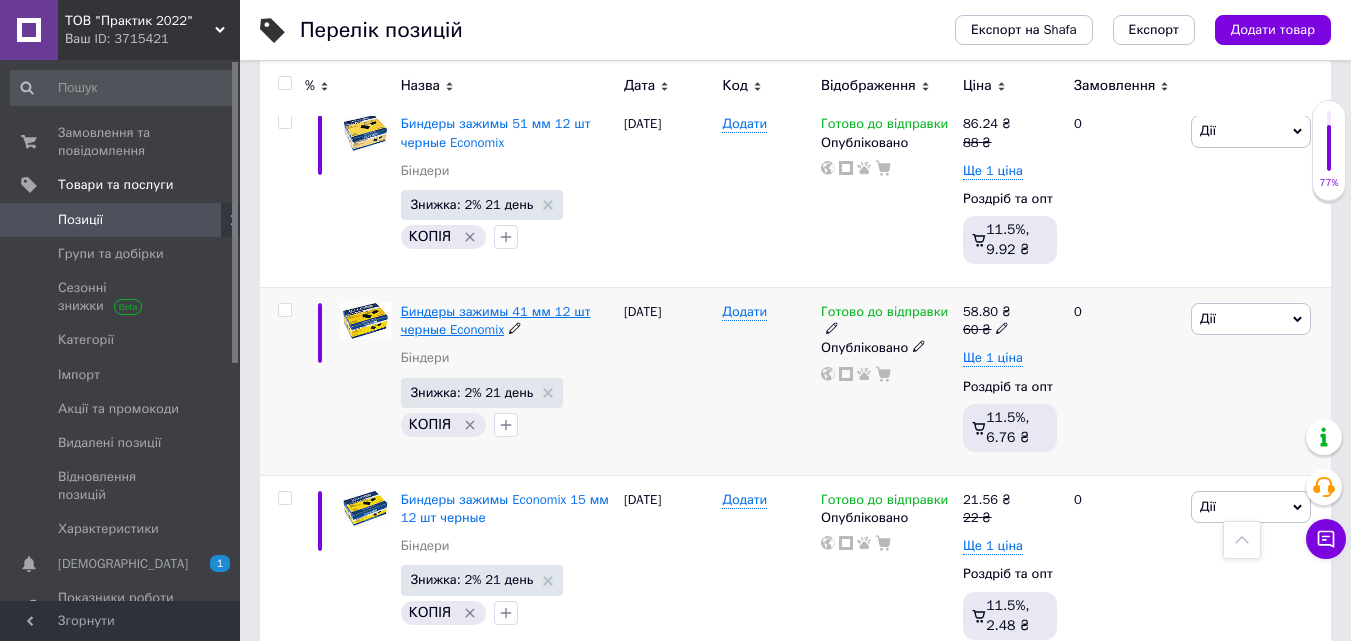 scroll, scrollTop: 700, scrollLeft: 0, axis: vertical 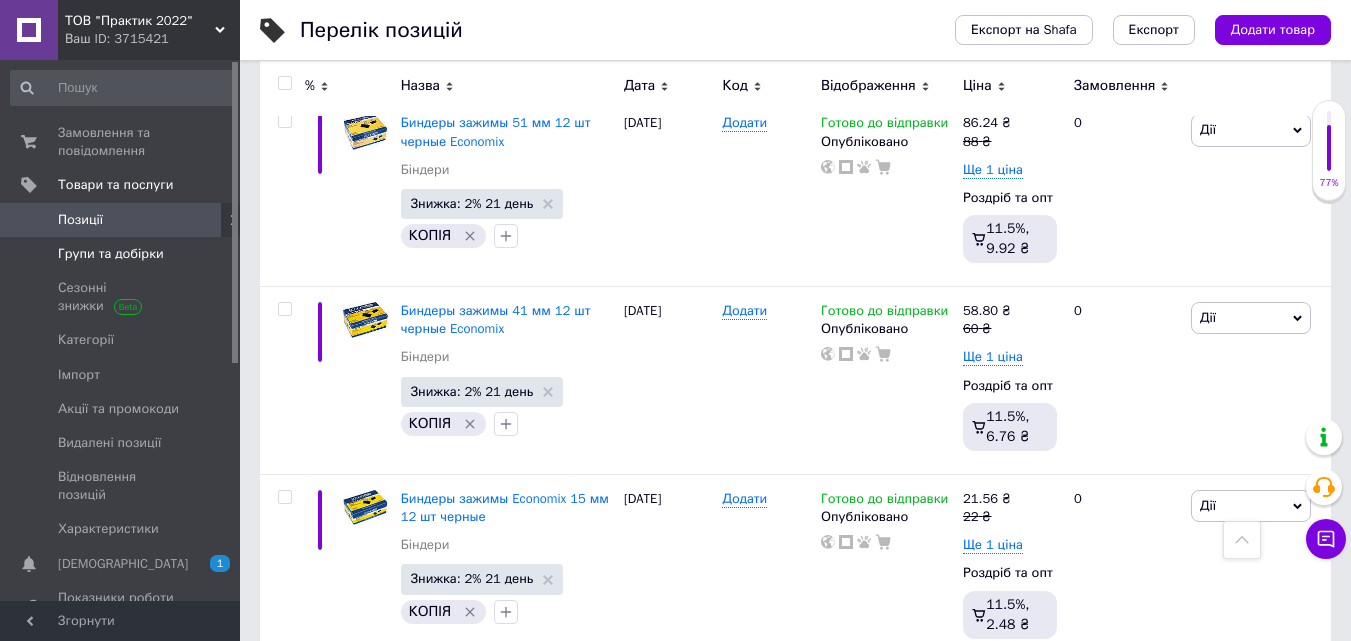 click on "Групи та добірки" at bounding box center (111, 254) 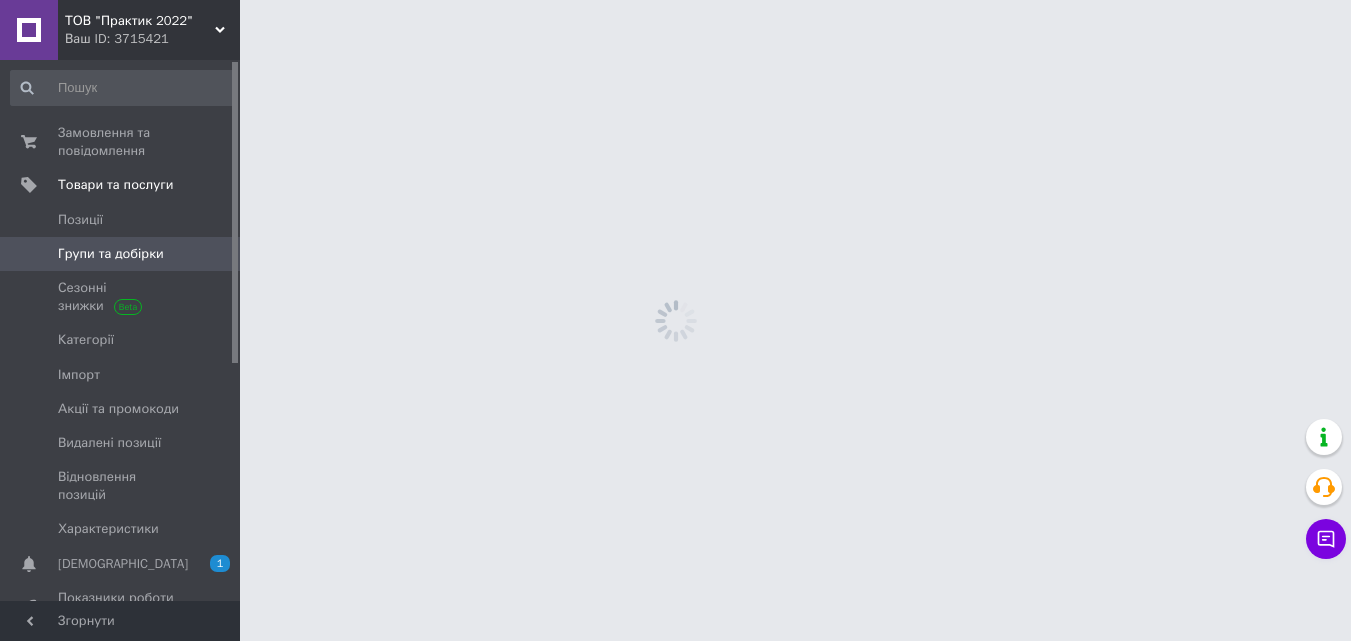 scroll, scrollTop: 0, scrollLeft: 0, axis: both 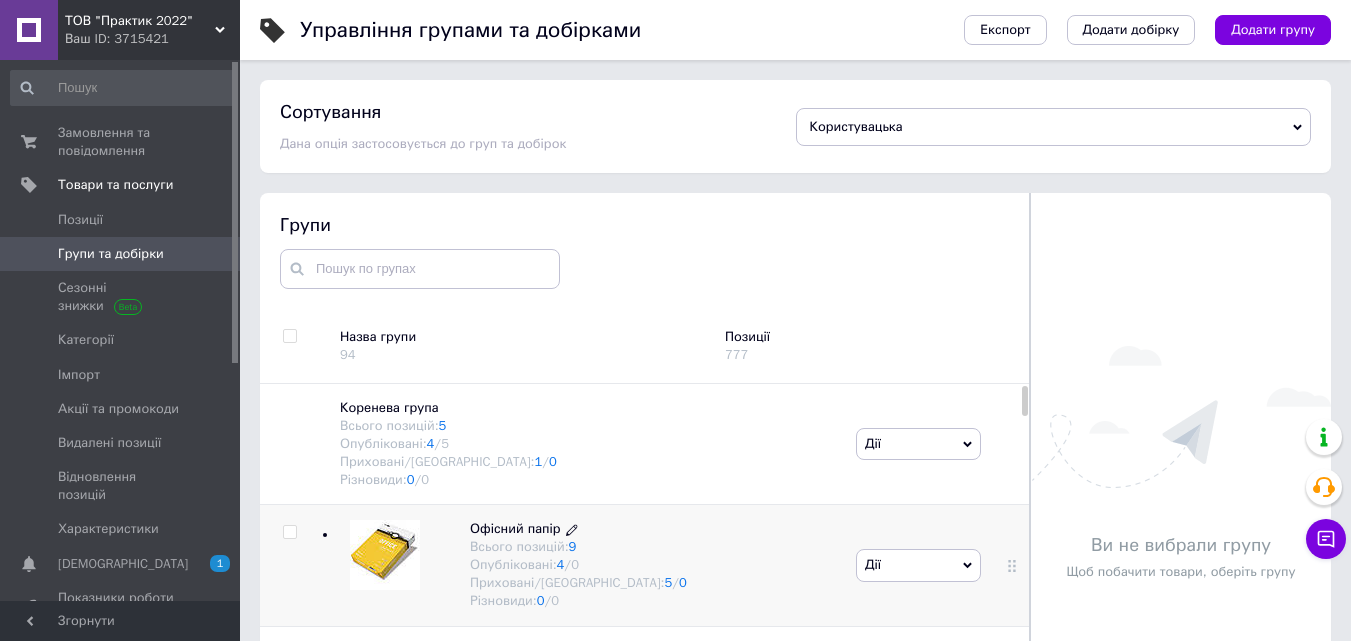 click on "Офісний папір" at bounding box center [515, 528] 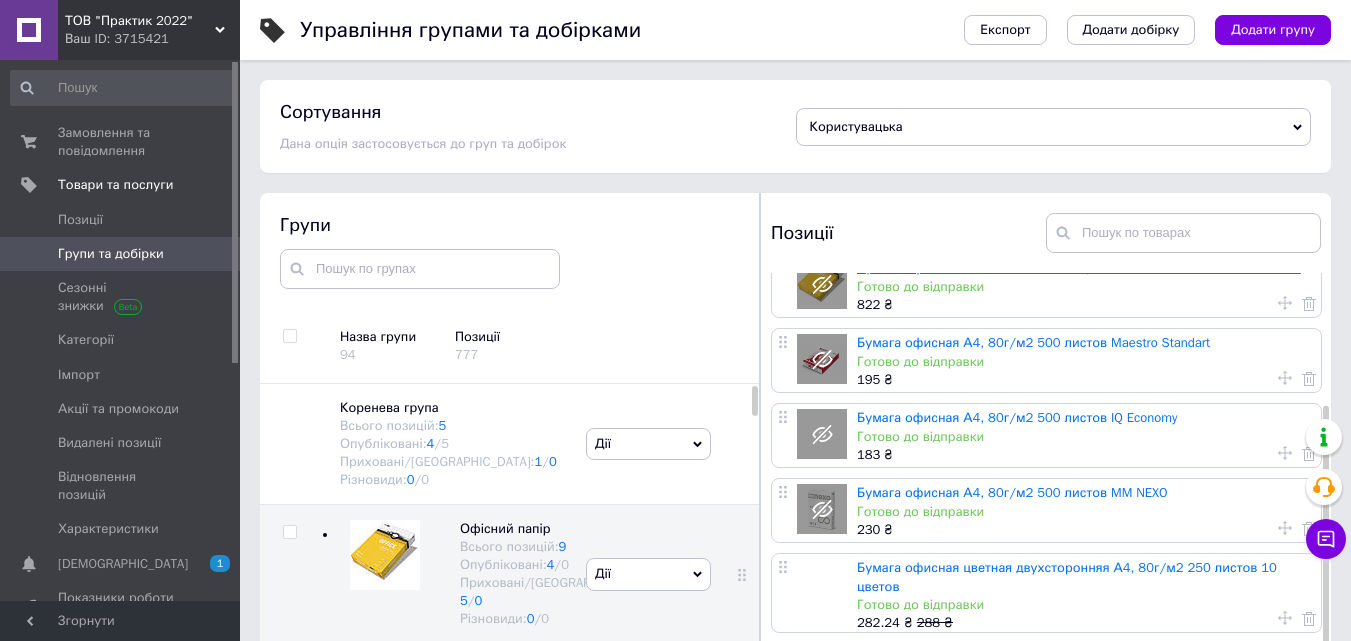 scroll, scrollTop: 200, scrollLeft: 0, axis: vertical 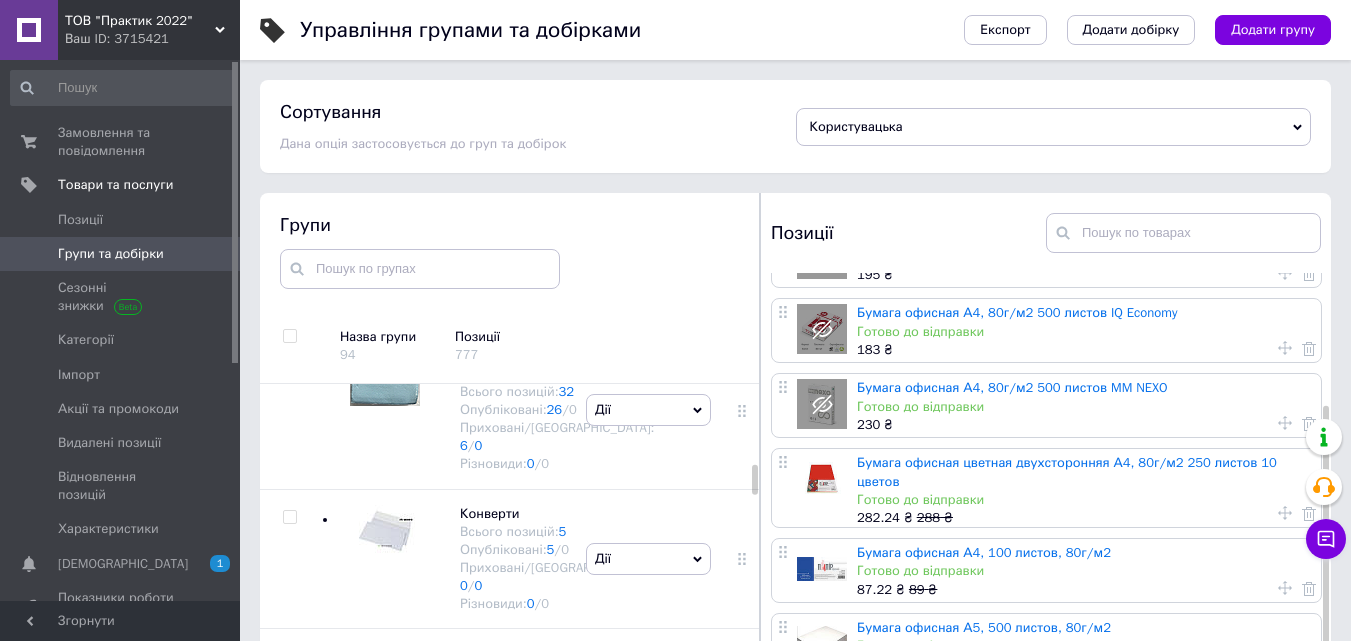click on "Папір кольоровий для принтера А4" at bounding box center [529, -248] 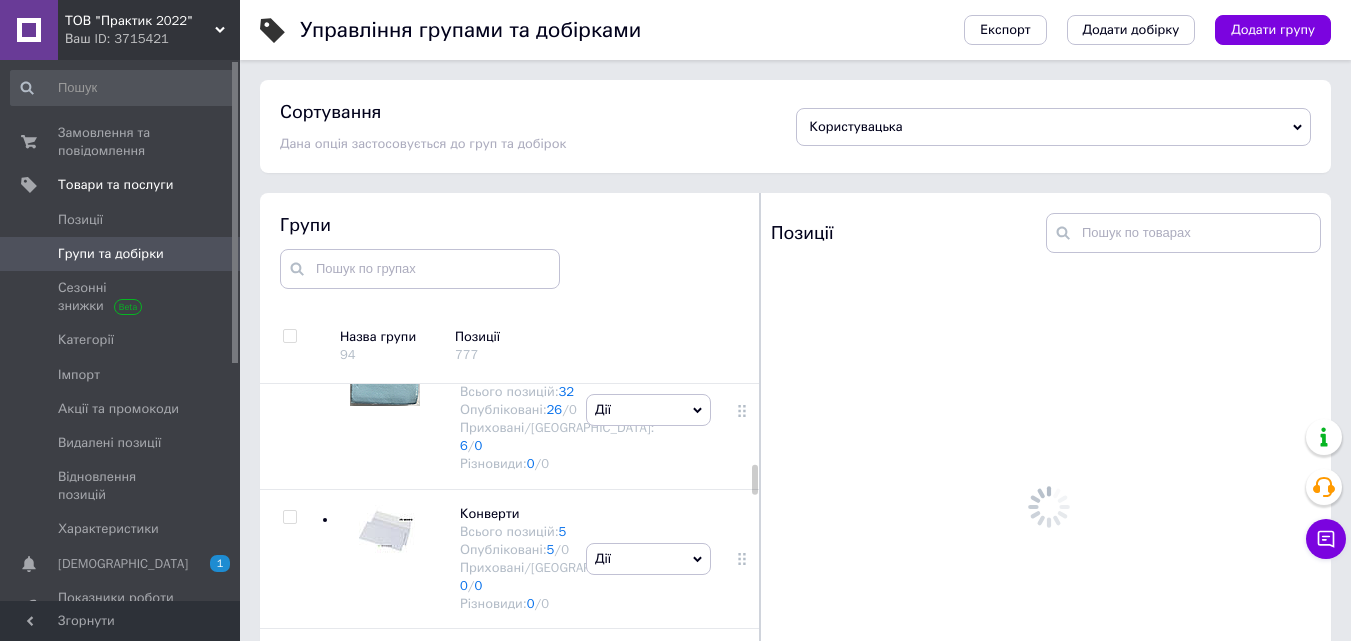 scroll, scrollTop: 0, scrollLeft: 0, axis: both 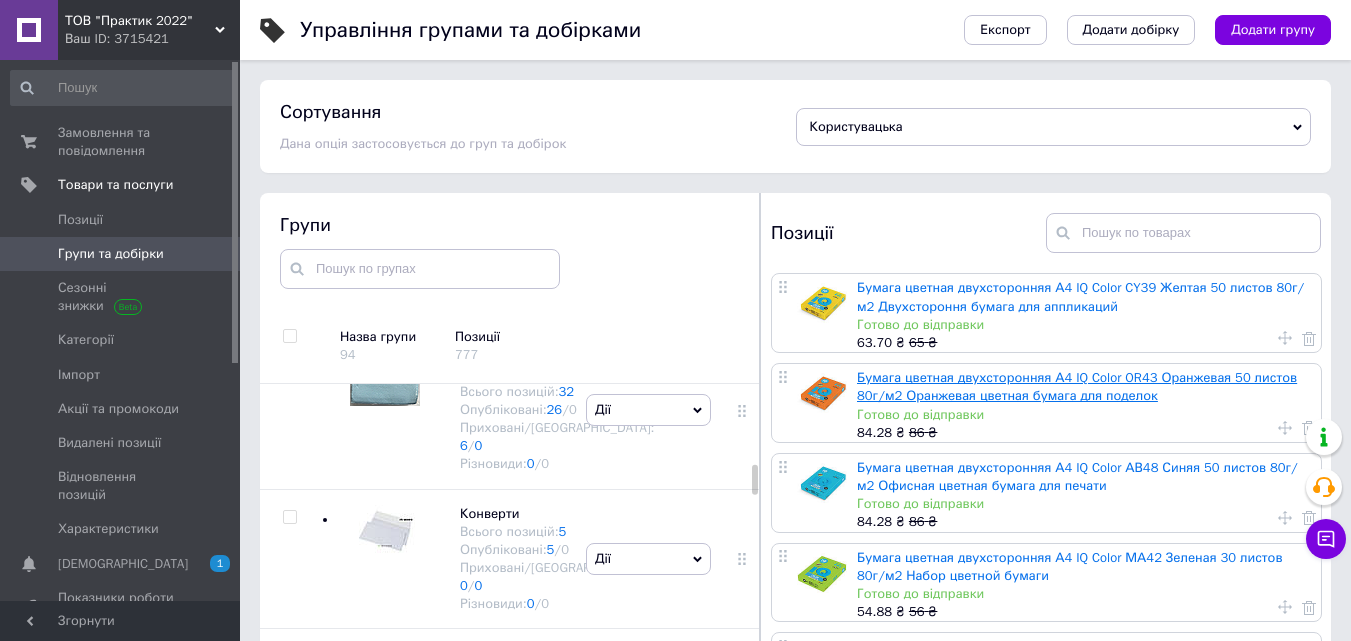 click on "Бумага цветная двухсторонняя А4 IQ Color OR43 Оранжевая 50 листов 80г/м2 Оранжевая цветная бумага для поделок" at bounding box center [1077, 386] 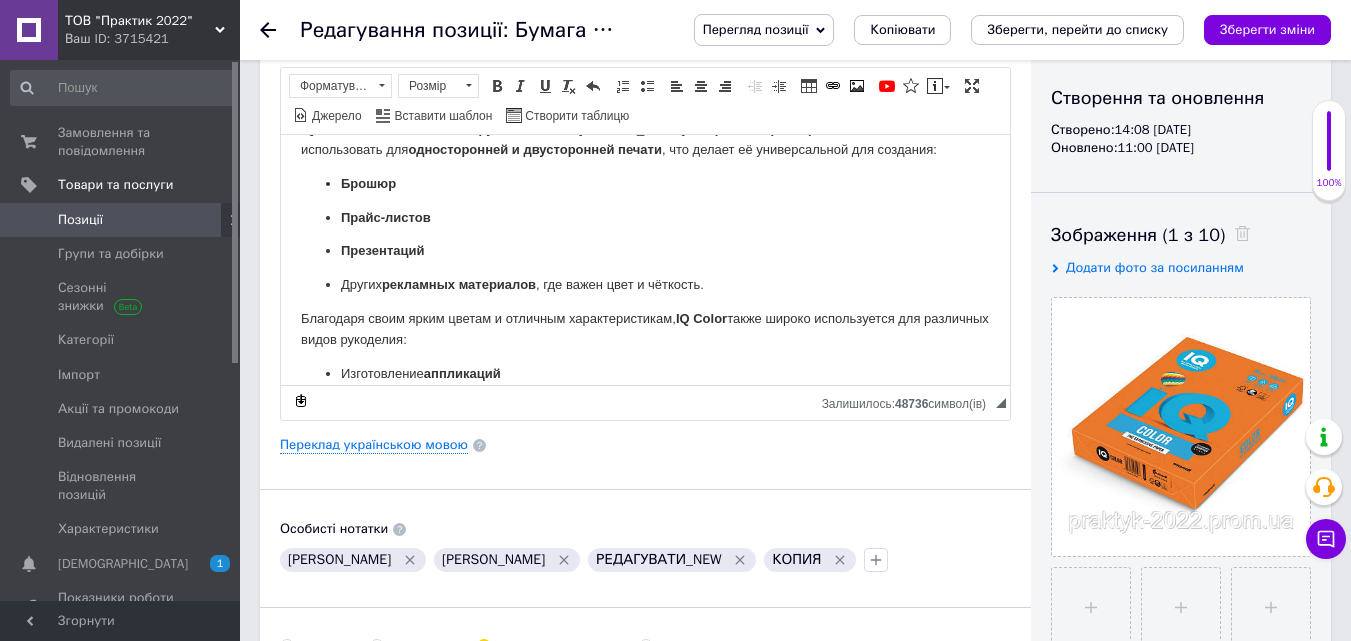 scroll, scrollTop: 196, scrollLeft: 0, axis: vertical 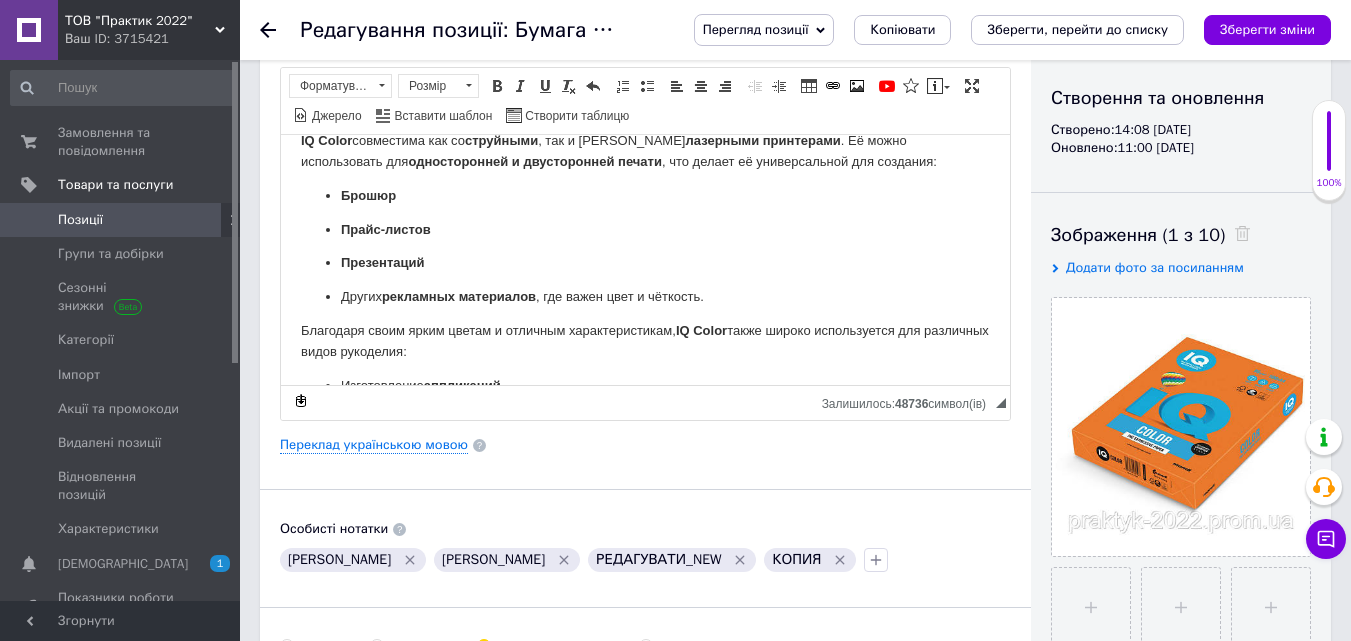 click 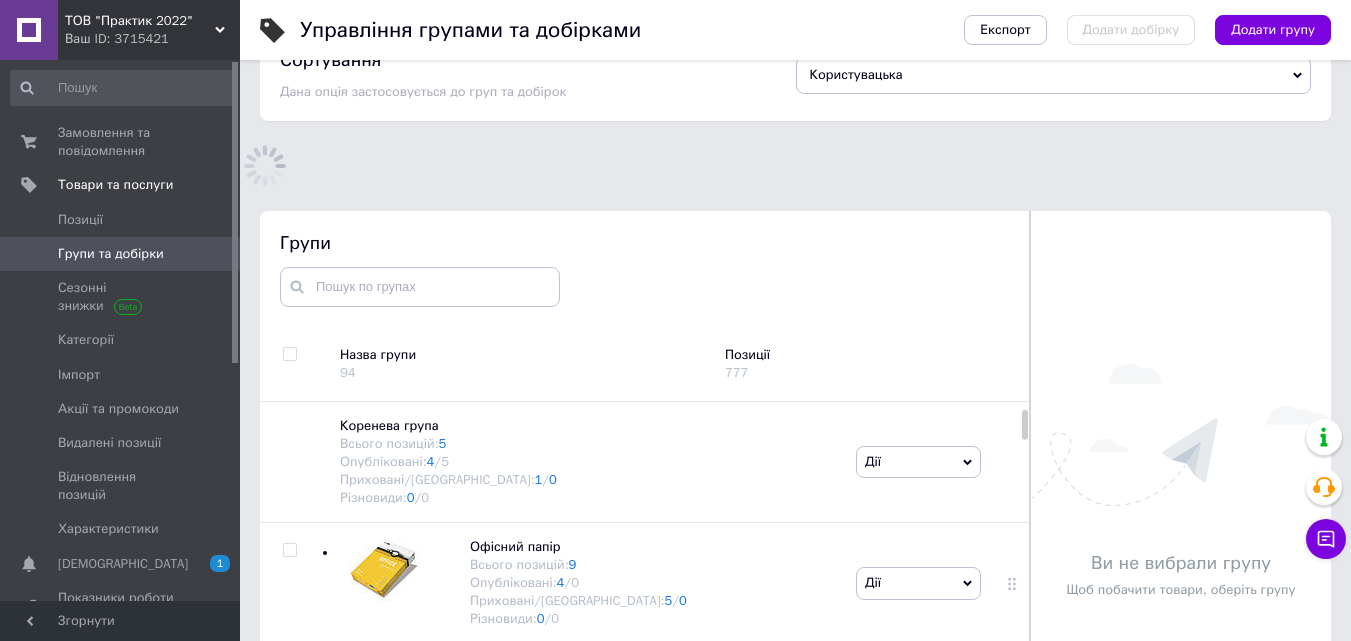 scroll, scrollTop: 158, scrollLeft: 0, axis: vertical 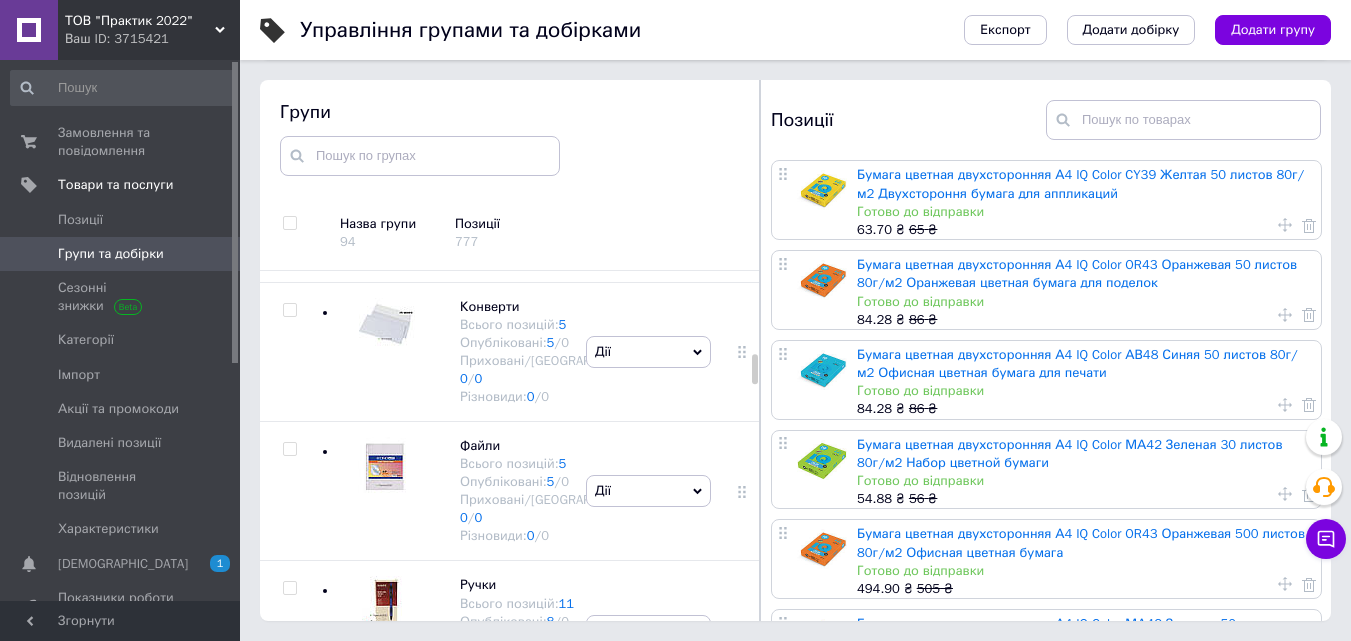 click on "Пов'язка пластир хірургічна" at bounding box center (548, -306) 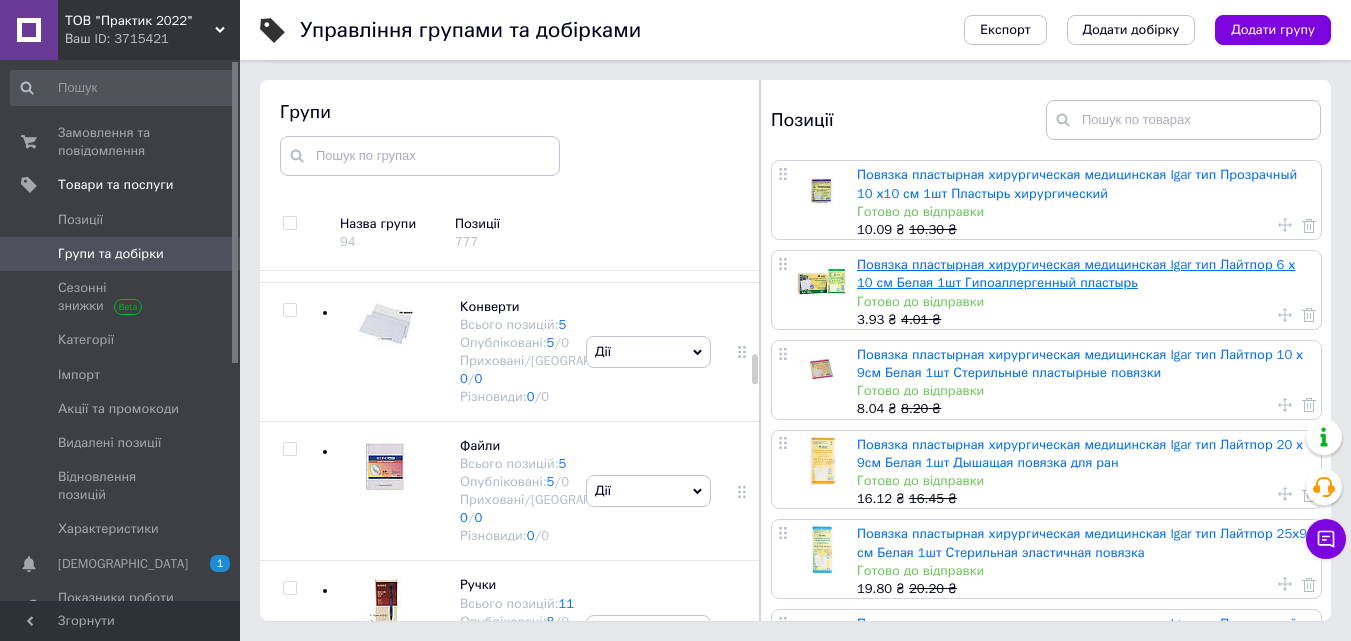 click on "Повязка пластырная хирургическая медицинская Igar тип Лайтпор 6 х 10 см Белая 1шт Гипоаллергенный пластырь" at bounding box center [1076, 273] 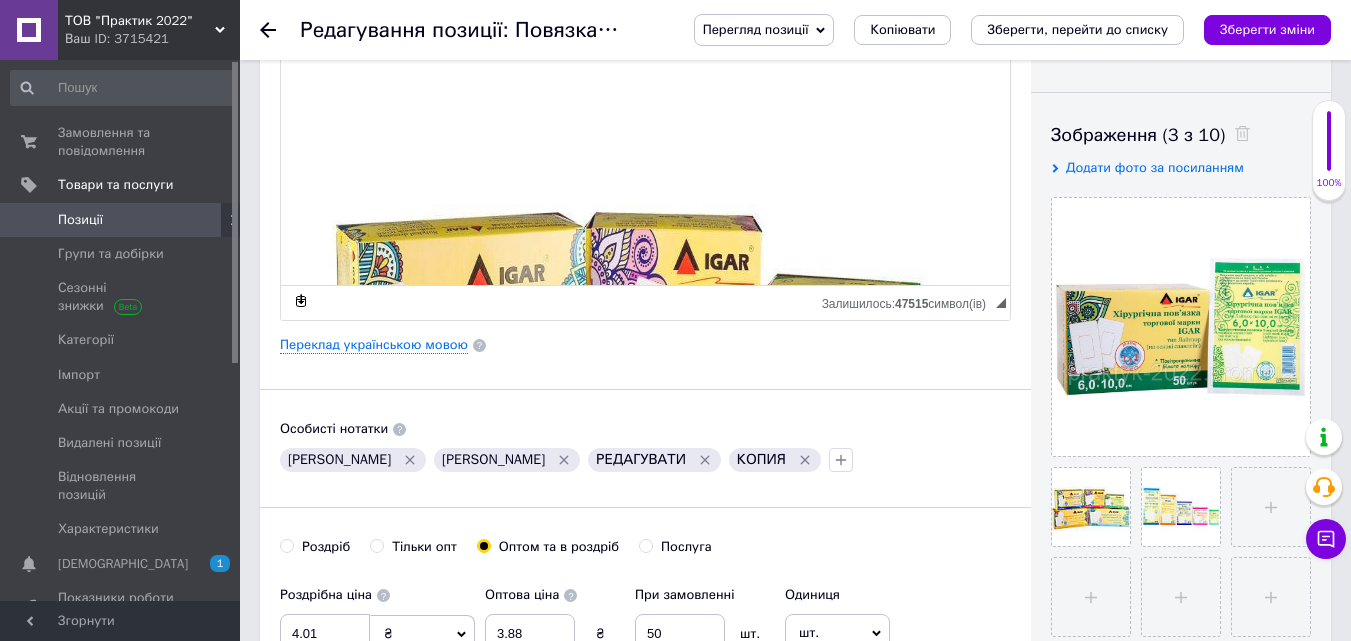 scroll, scrollTop: 1800, scrollLeft: 0, axis: vertical 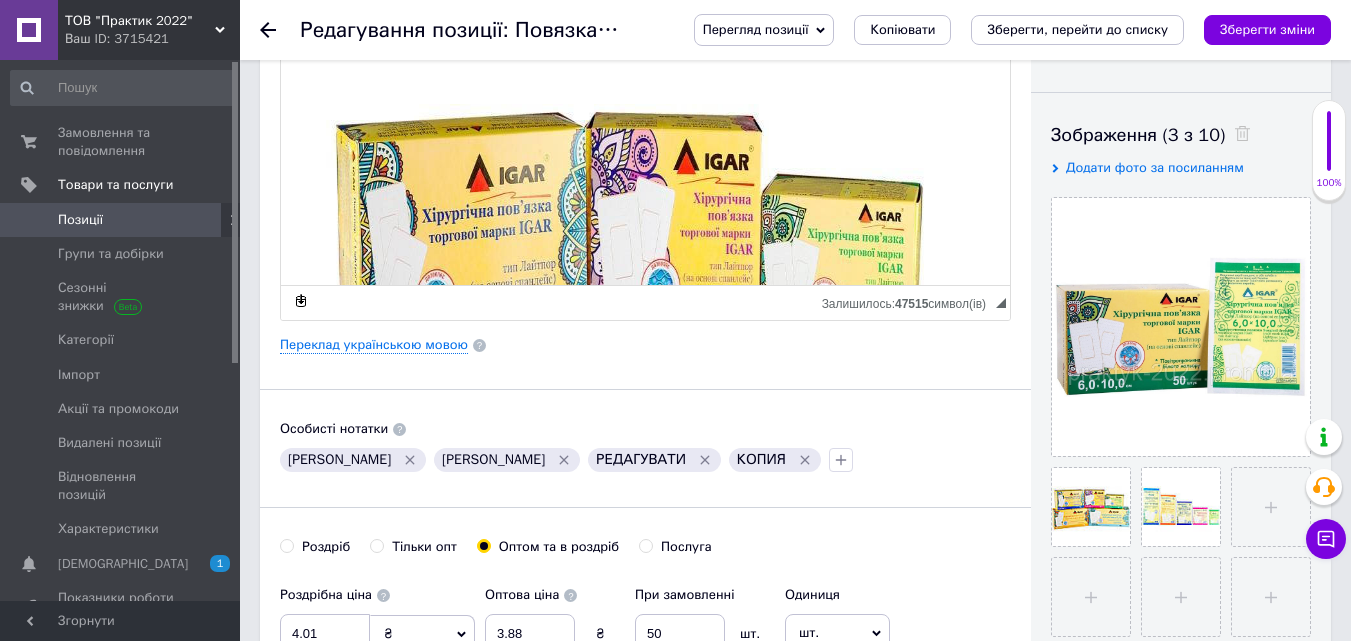 click 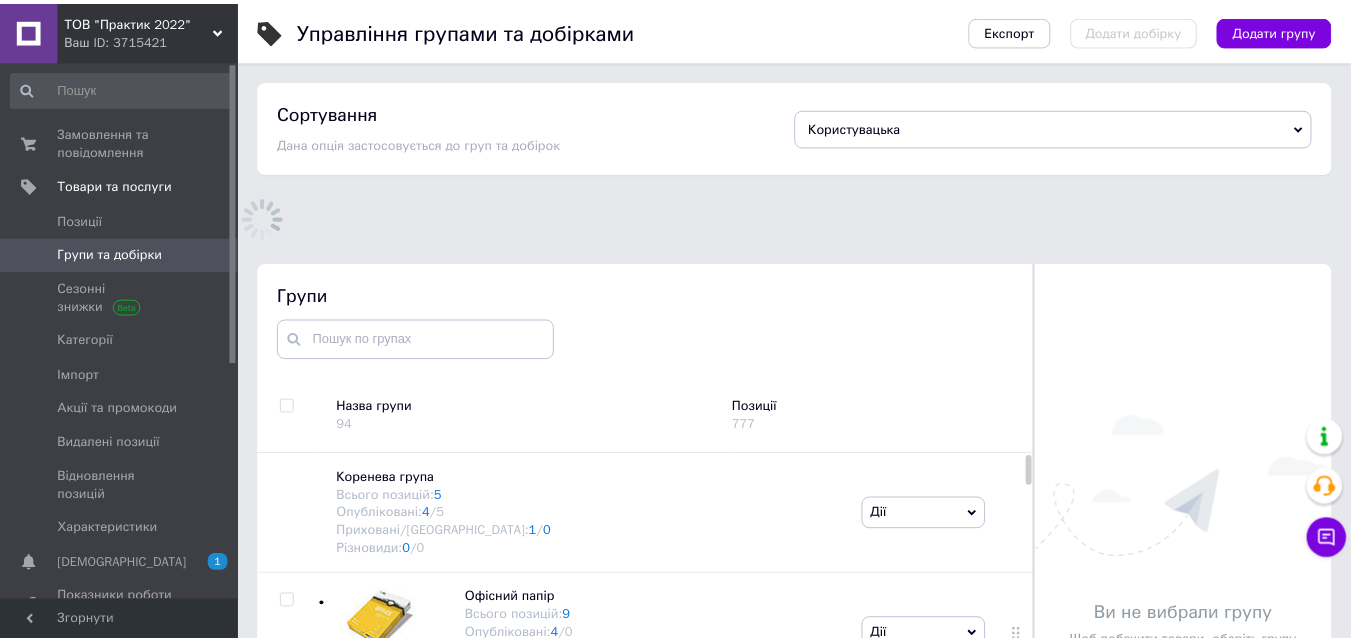 scroll, scrollTop: 179, scrollLeft: 0, axis: vertical 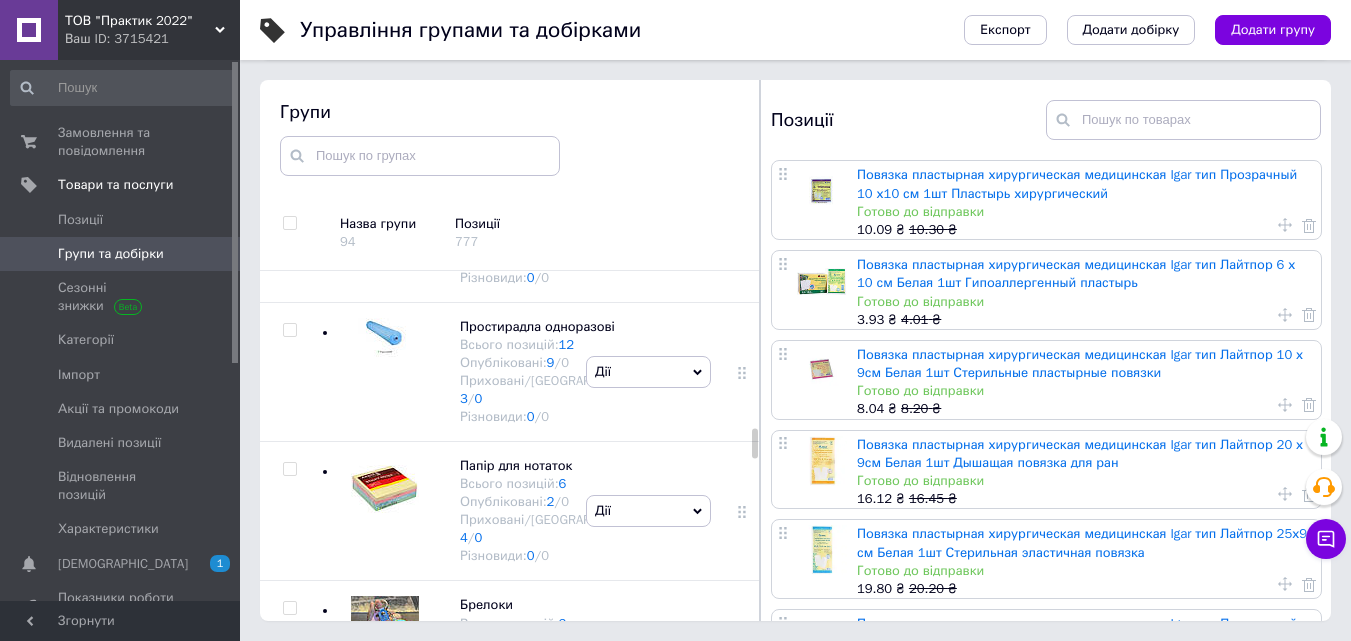 click on "Пластилін" at bounding box center [491, -1001] 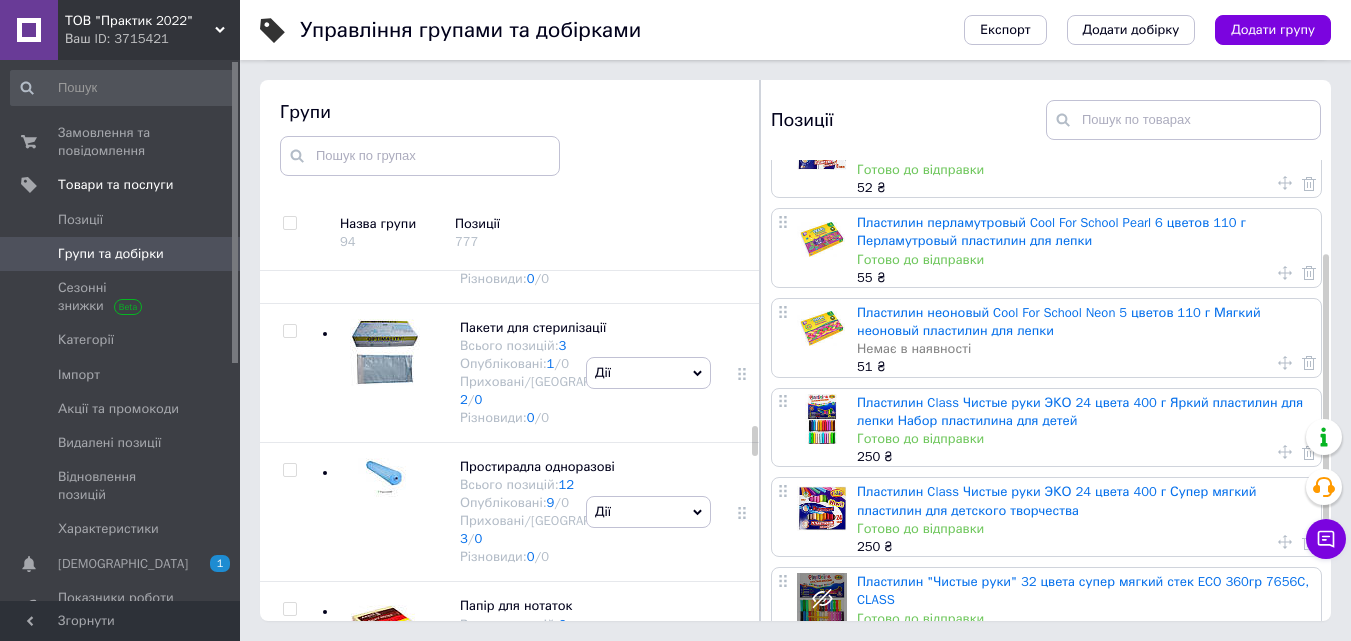scroll, scrollTop: 200, scrollLeft: 0, axis: vertical 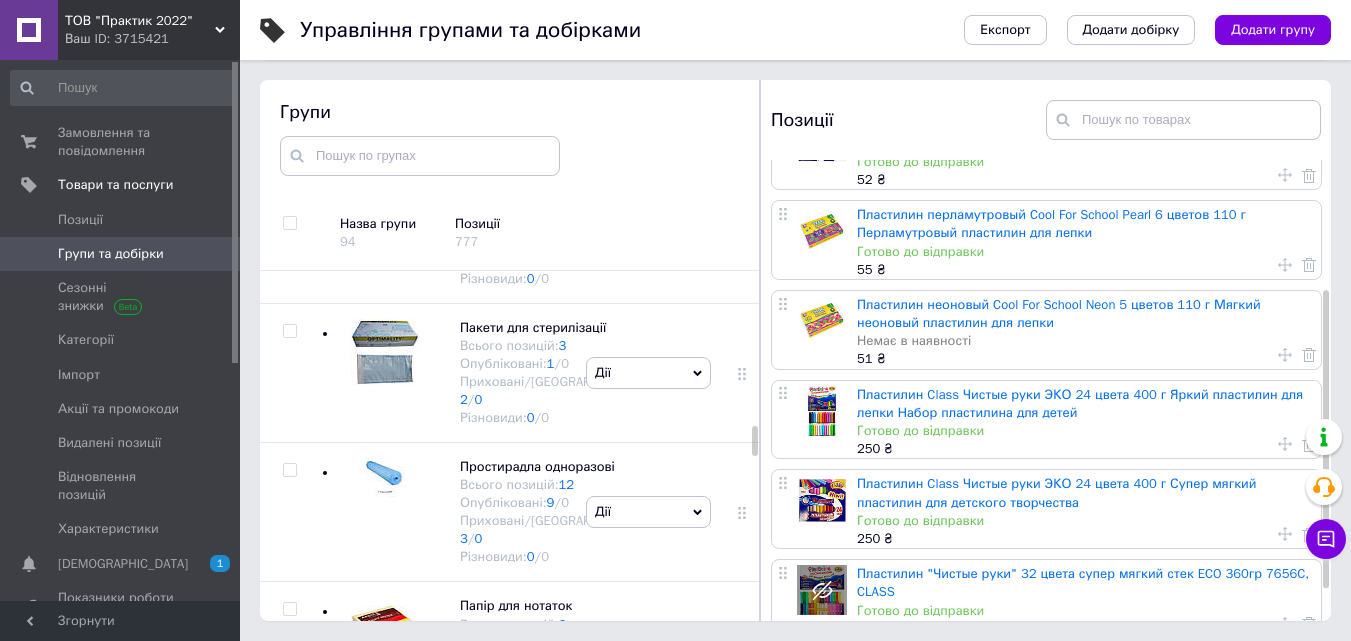 click on "Воздушный пластилин" at bounding box center (530, -861) 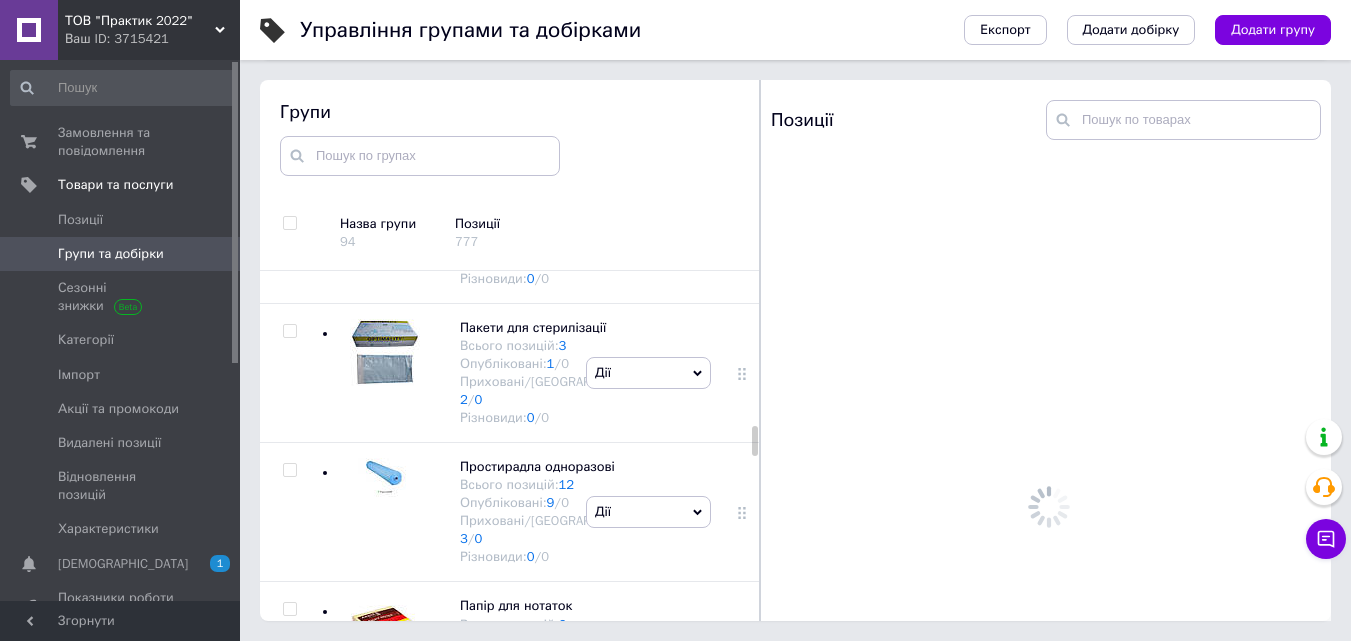 scroll, scrollTop: 0, scrollLeft: 0, axis: both 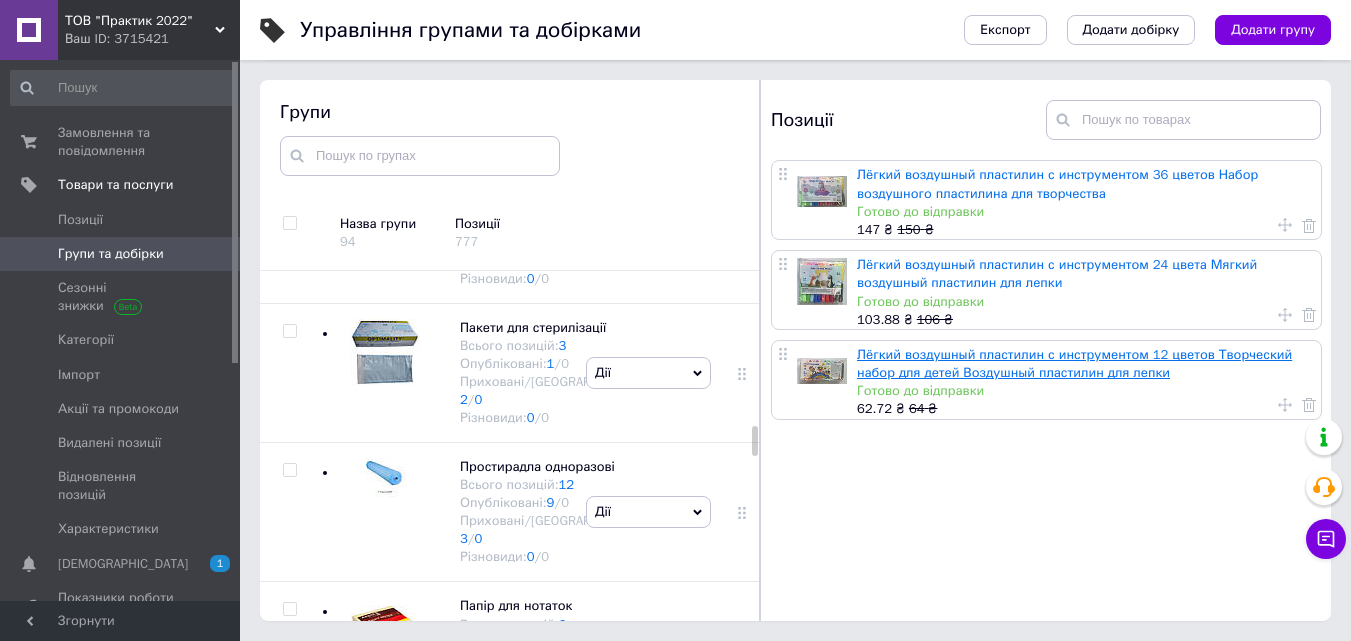 click on "Лёгкий воздушный пластилин с инструментом 12 цветов Творческий набор для детей Воздушный пластилин для лепки" at bounding box center [1074, 363] 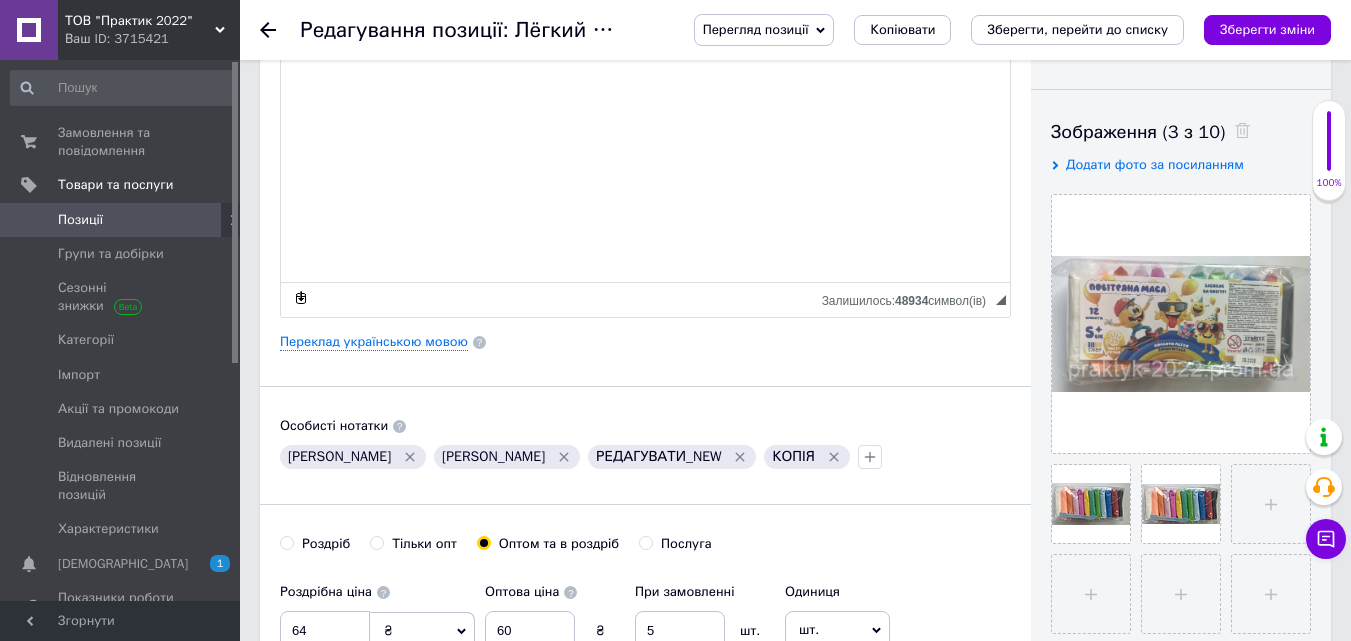 scroll, scrollTop: 400, scrollLeft: 0, axis: vertical 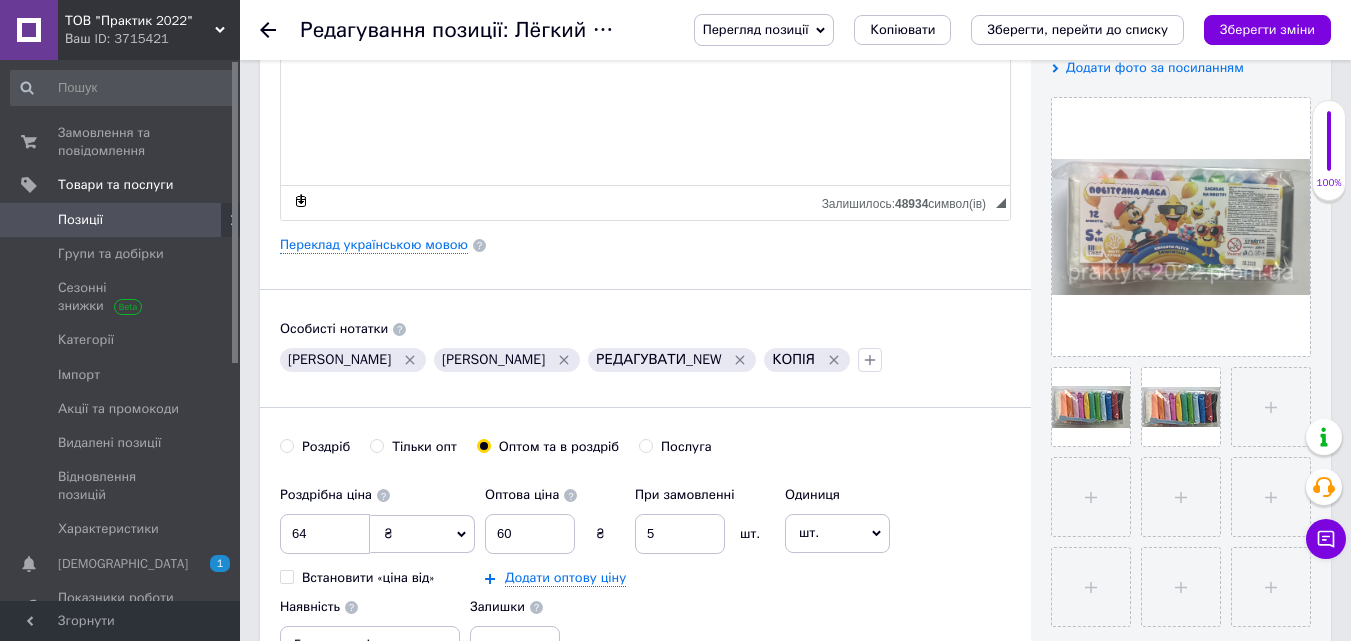 click 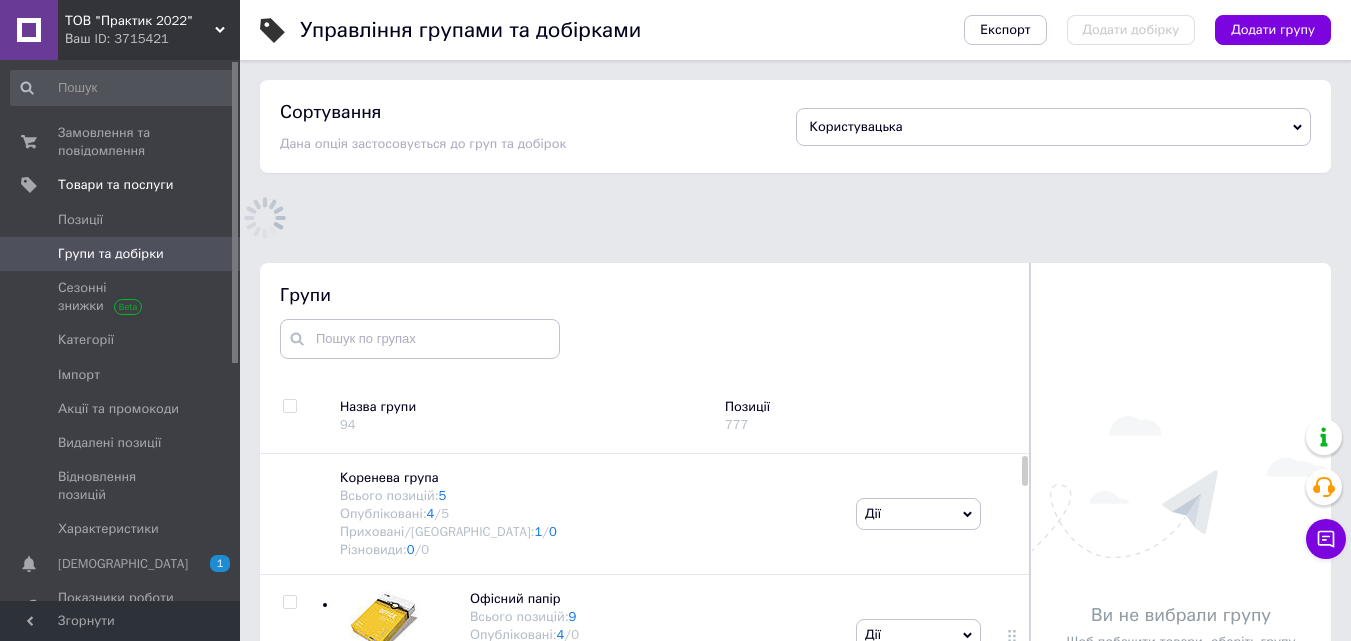 scroll, scrollTop: 98, scrollLeft: 0, axis: vertical 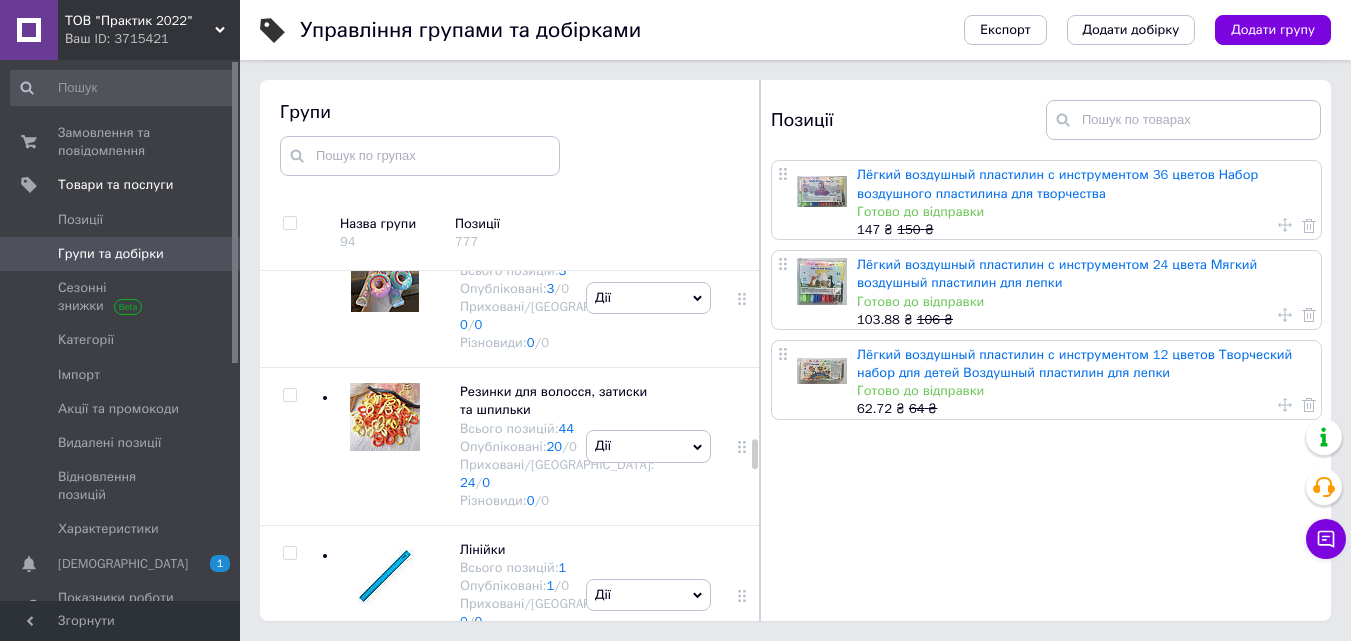 click on "Пенали, сумки, рюкзаки, косметички" at bounding box center [533, -909] 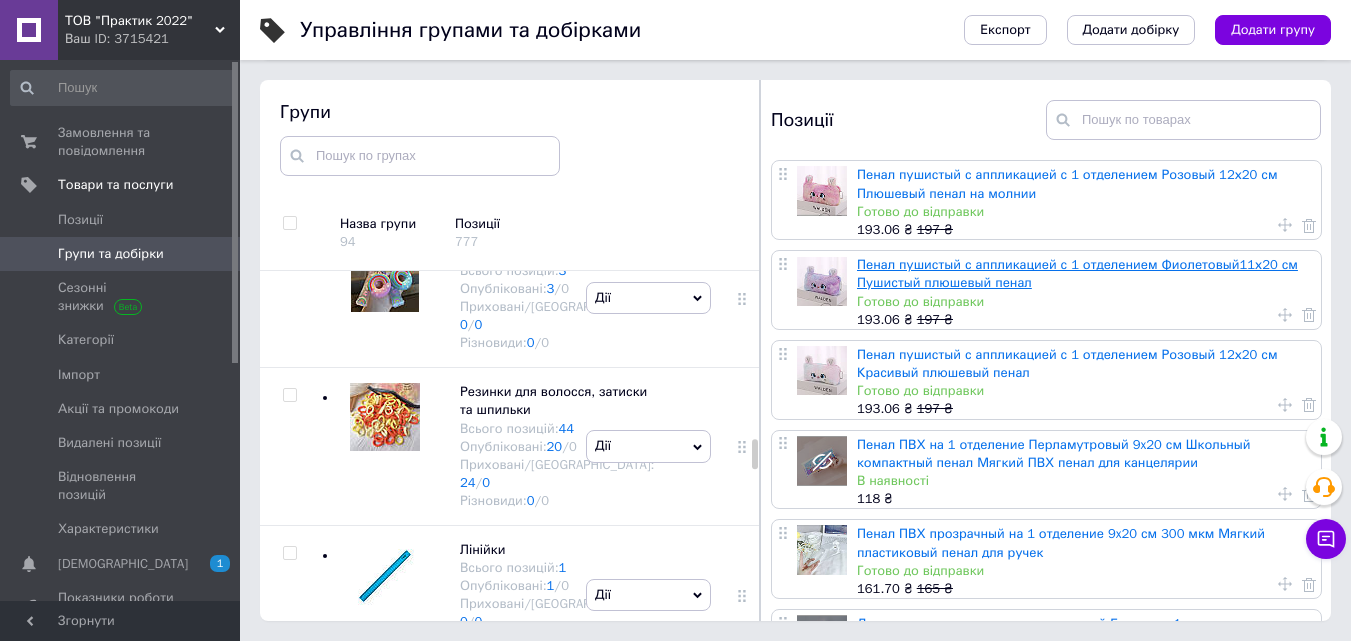 click on "Пенал пушистый с аппликацией с 1 отделением Фиолетовый11х20 см Пушистый плюшевый пенал" at bounding box center [1077, 273] 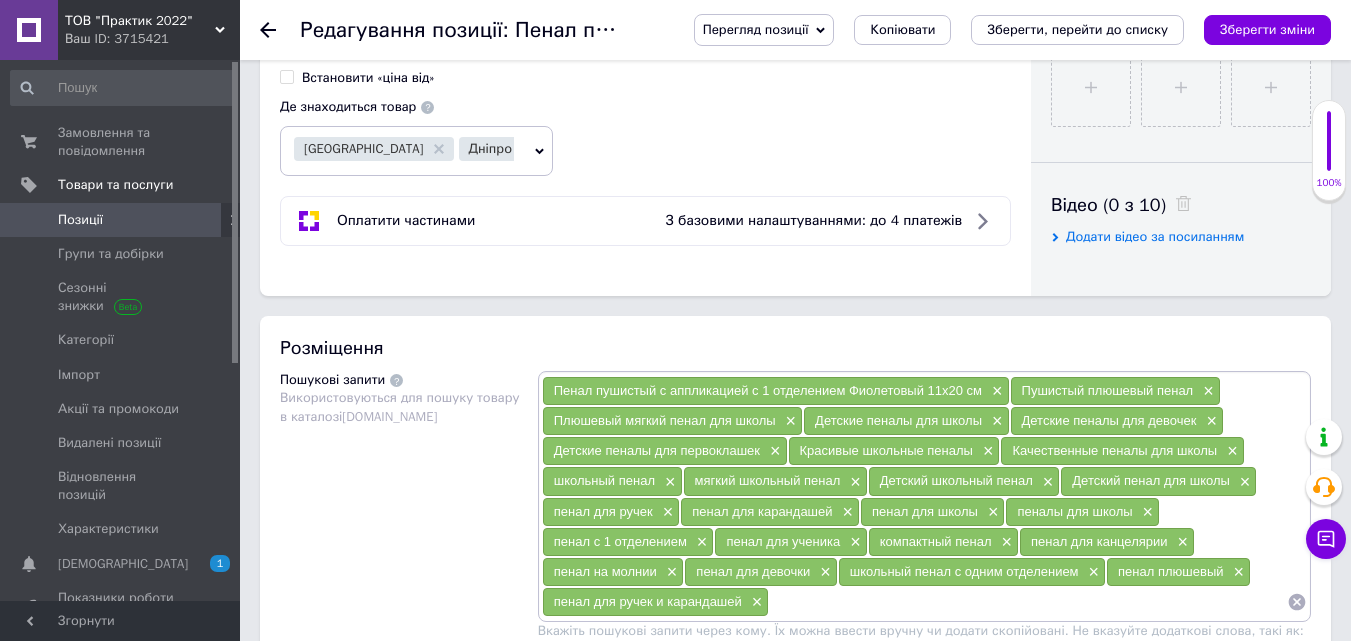 scroll, scrollTop: 1000, scrollLeft: 0, axis: vertical 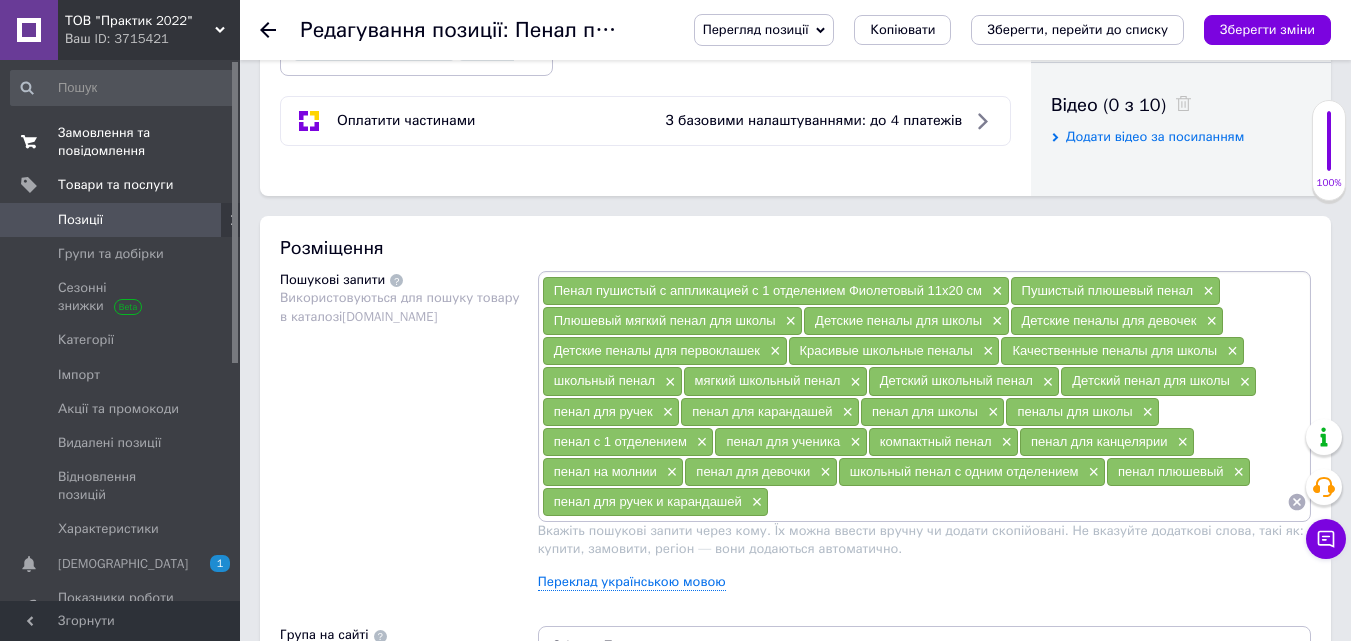click on "Замовлення та повідомлення" at bounding box center [121, 142] 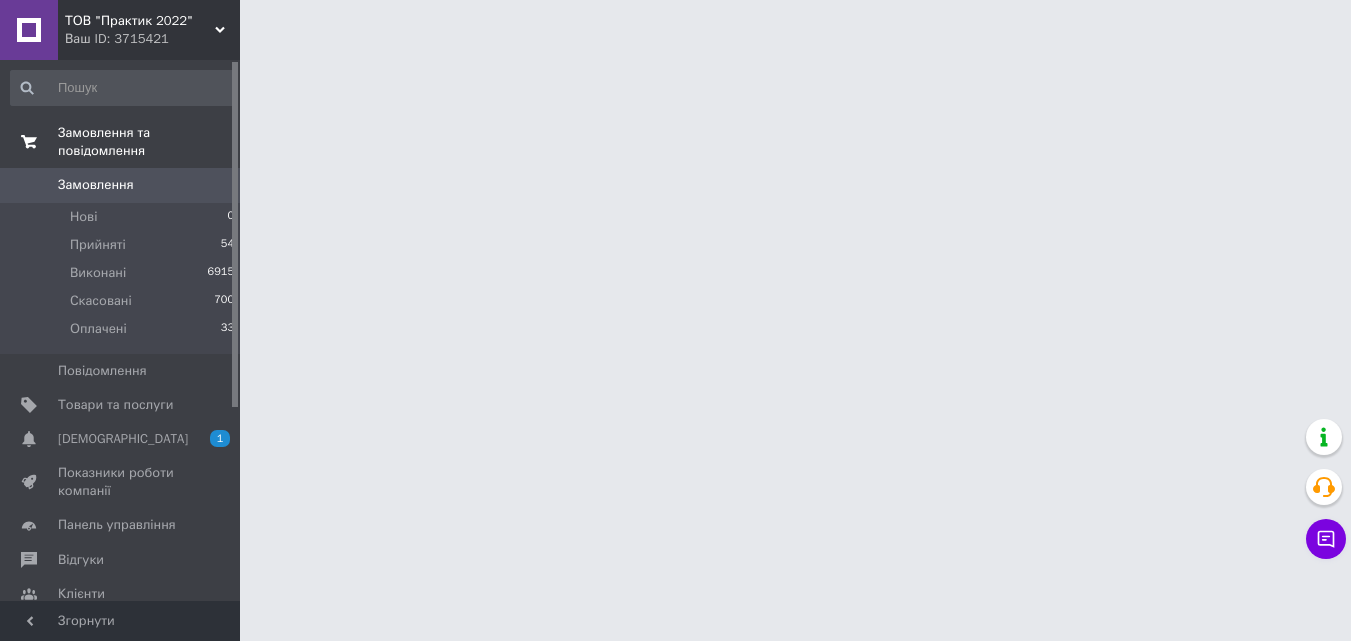 scroll, scrollTop: 0, scrollLeft: 0, axis: both 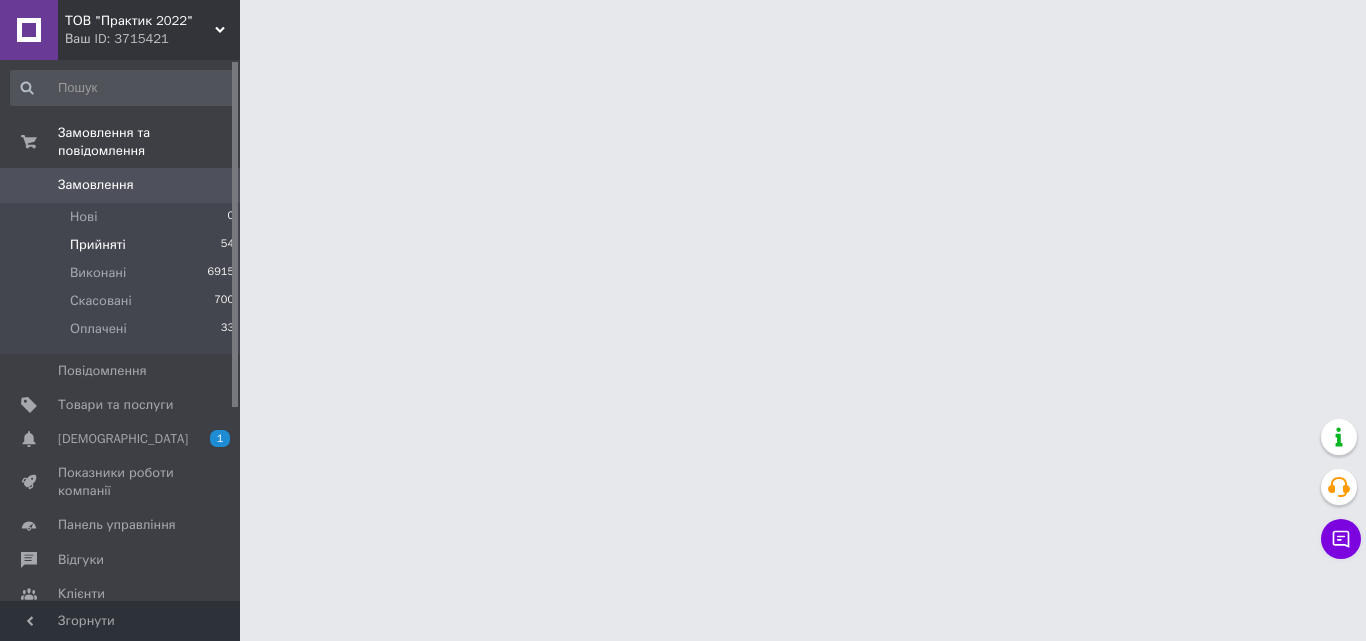 click on "Прийняті" at bounding box center (98, 245) 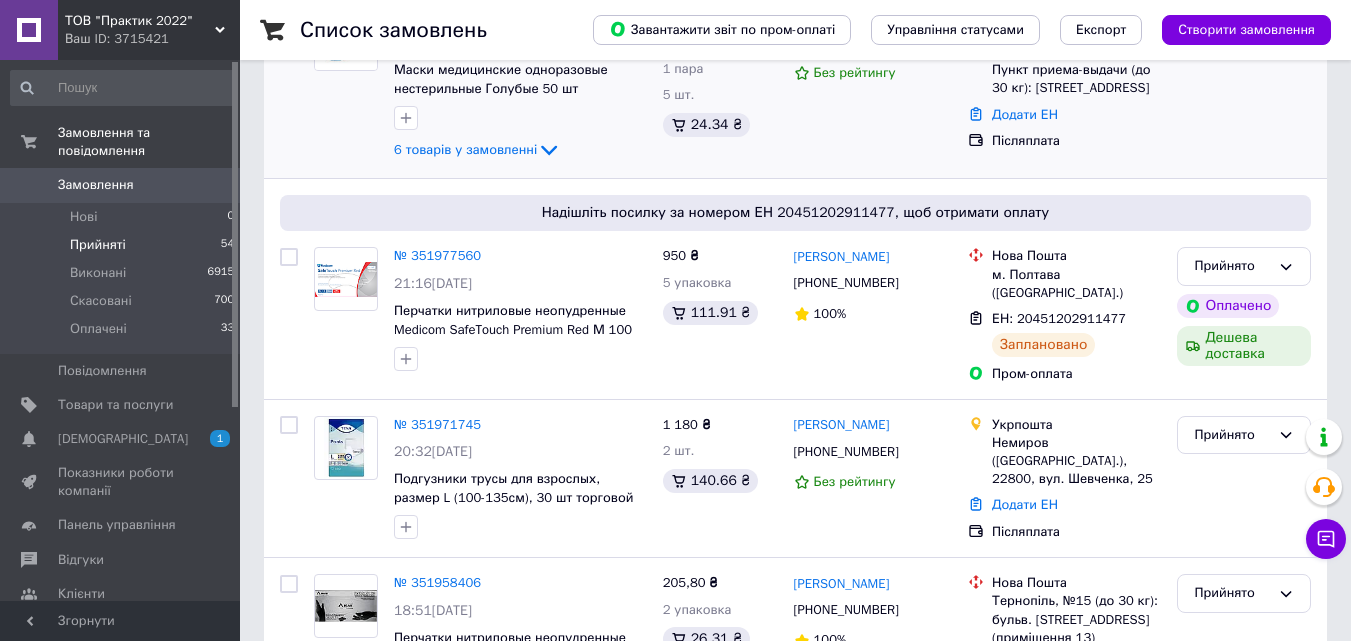 scroll, scrollTop: 500, scrollLeft: 0, axis: vertical 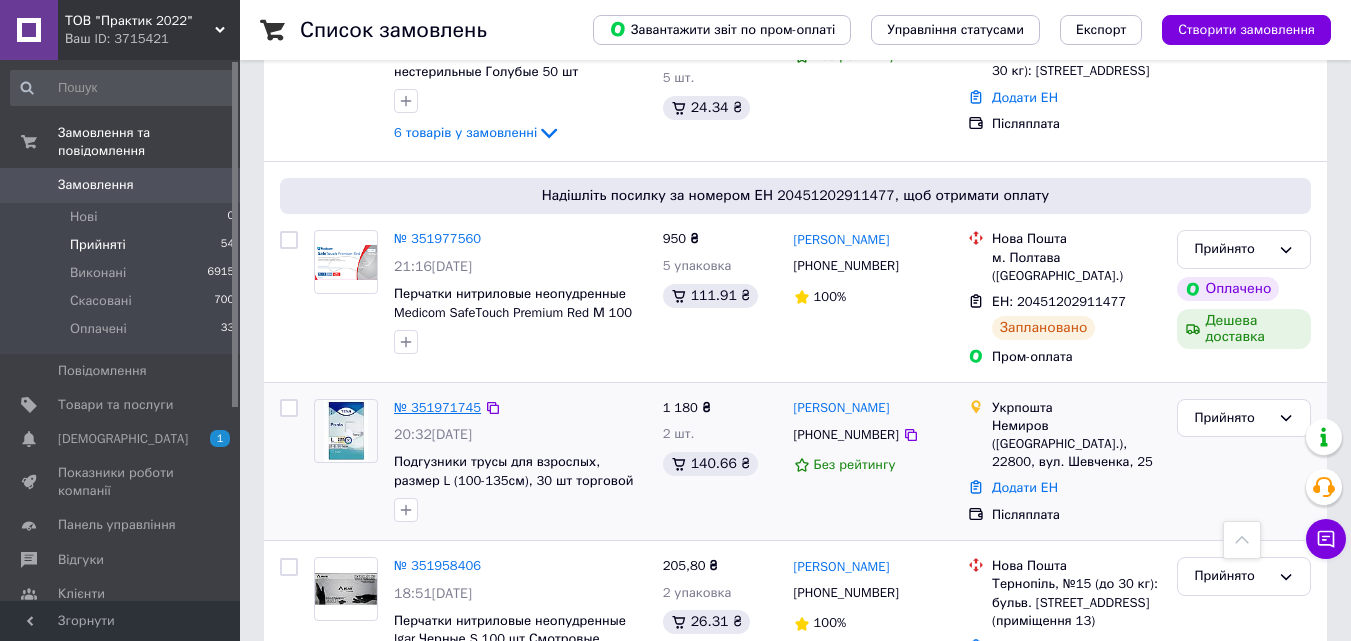 click on "№ 351971745" at bounding box center (437, 407) 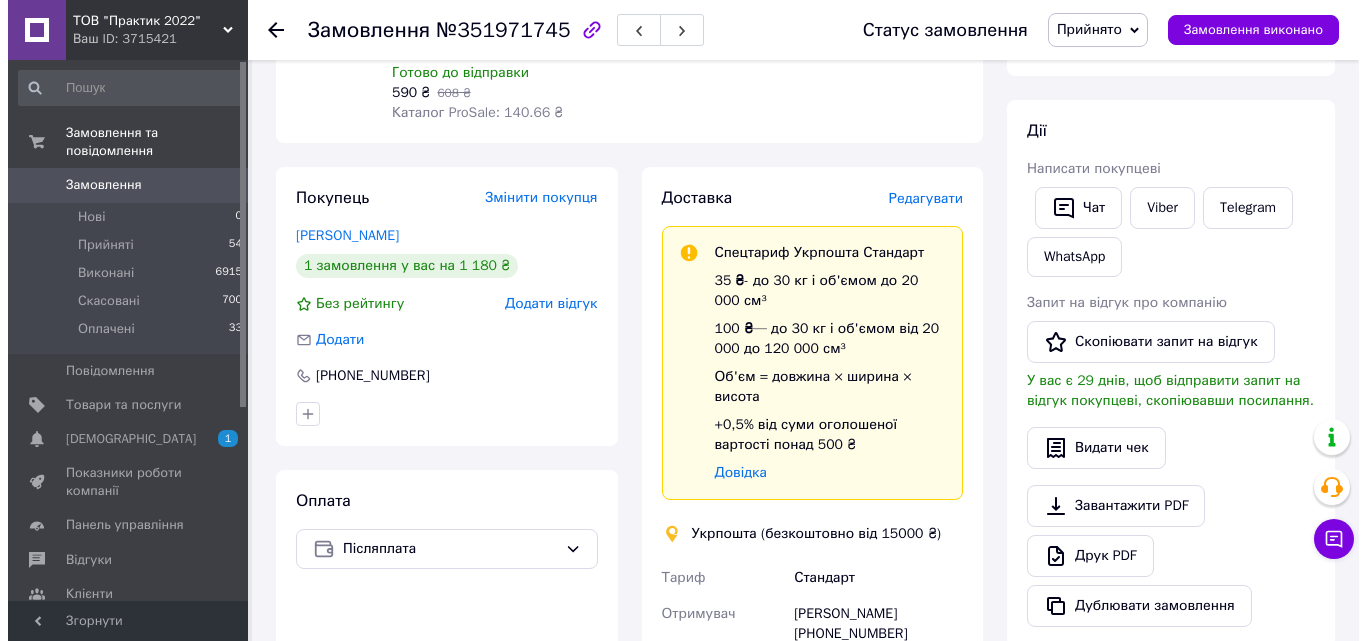 scroll, scrollTop: 0, scrollLeft: 0, axis: both 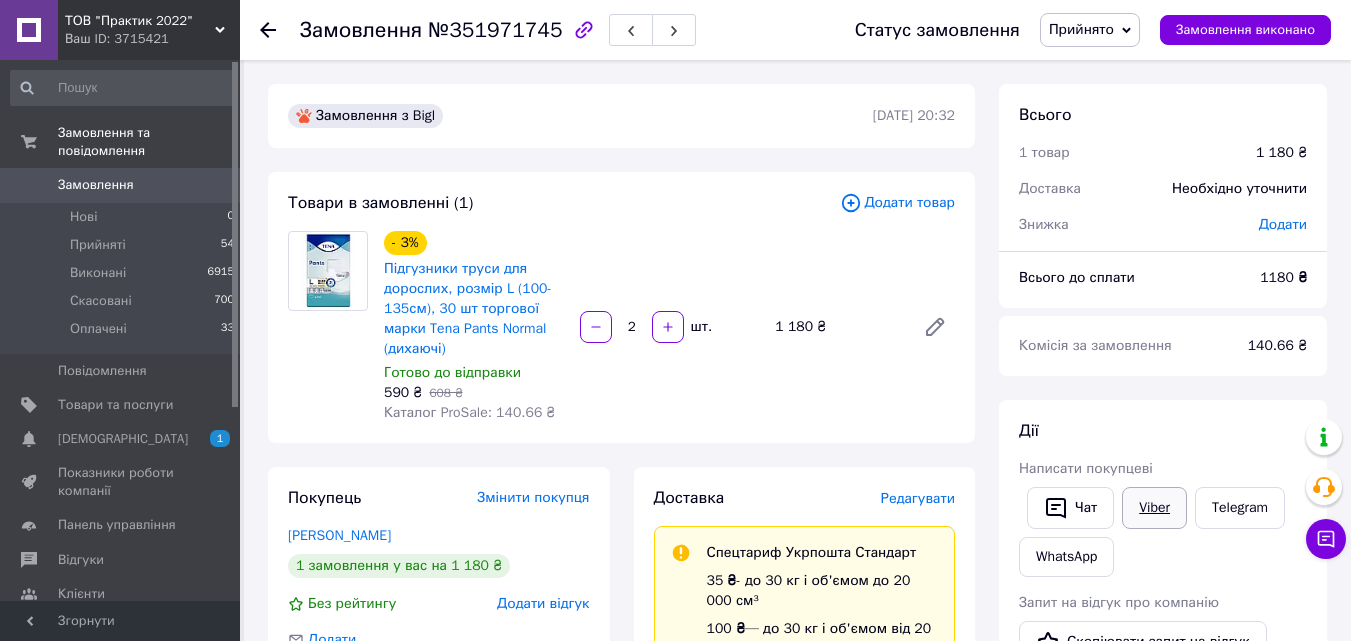 click on "Viber" at bounding box center [1154, 508] 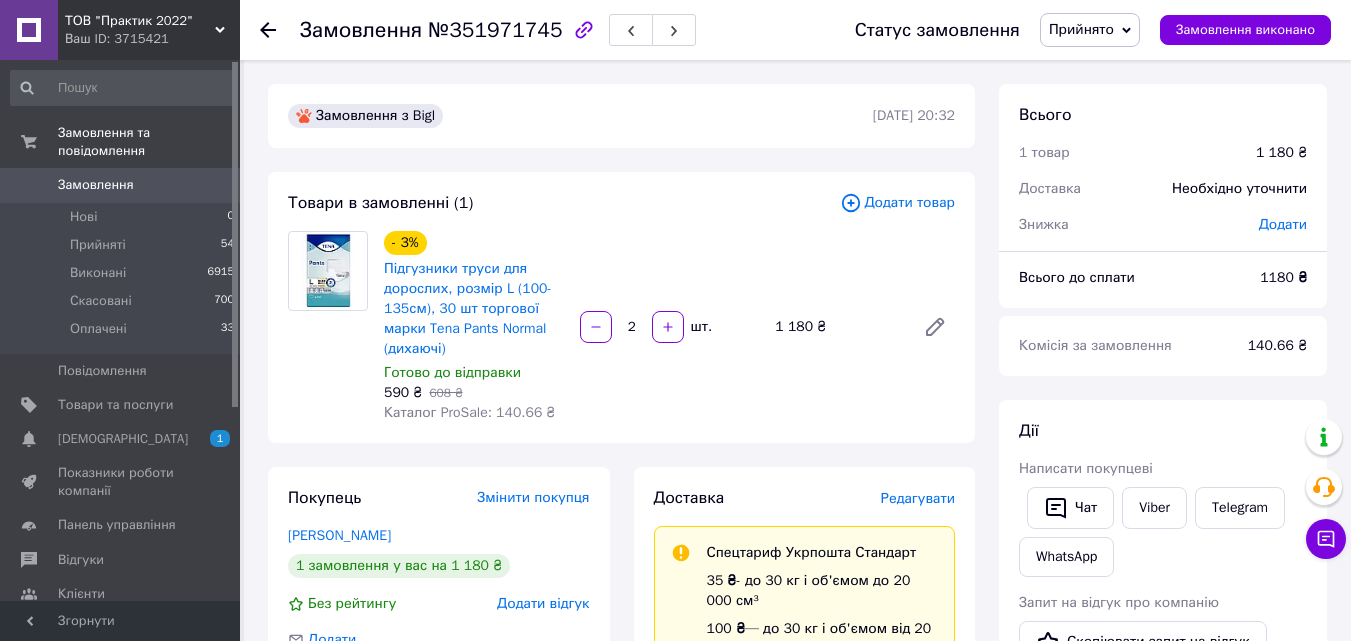click on "Редагувати" at bounding box center (918, 498) 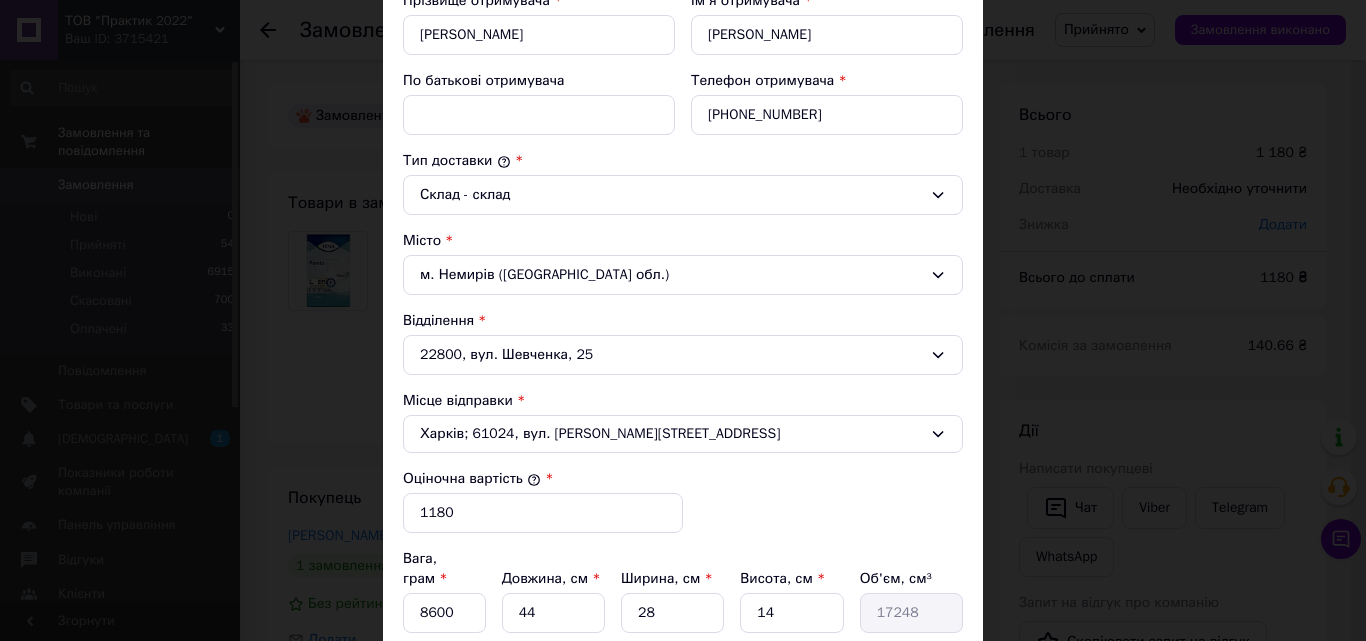 scroll, scrollTop: 500, scrollLeft: 0, axis: vertical 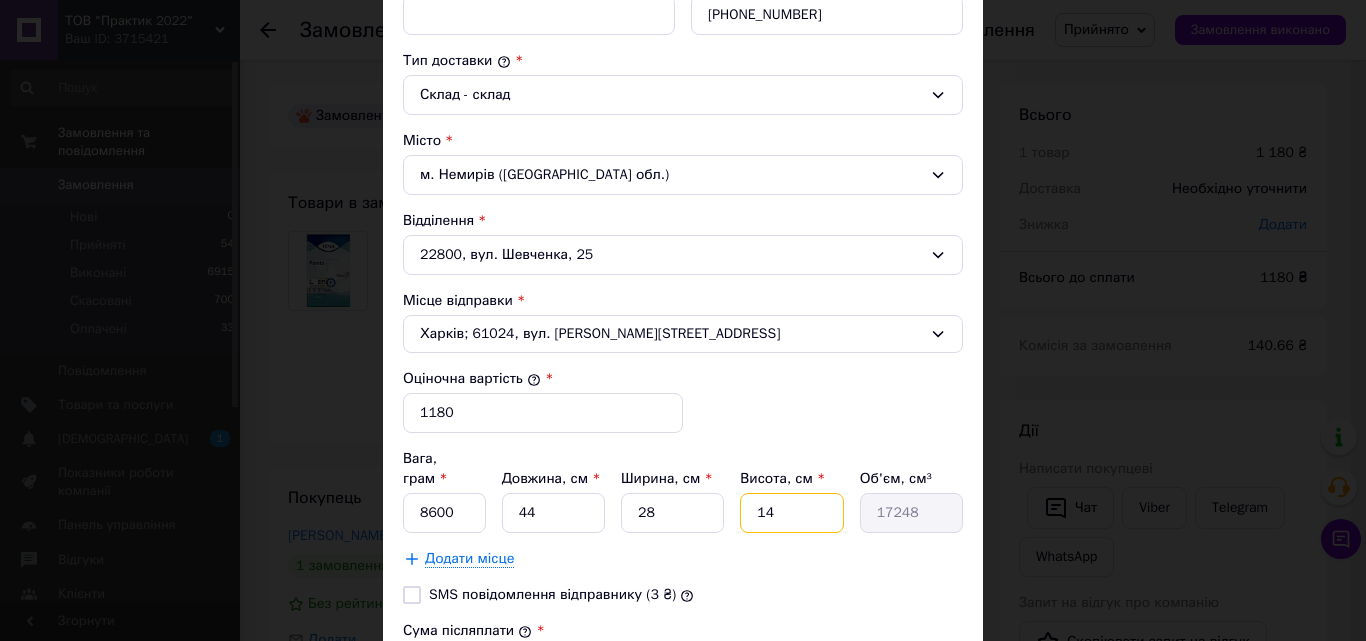 drag, startPoint x: 776, startPoint y: 487, endPoint x: 758, endPoint y: 490, distance: 18.248287 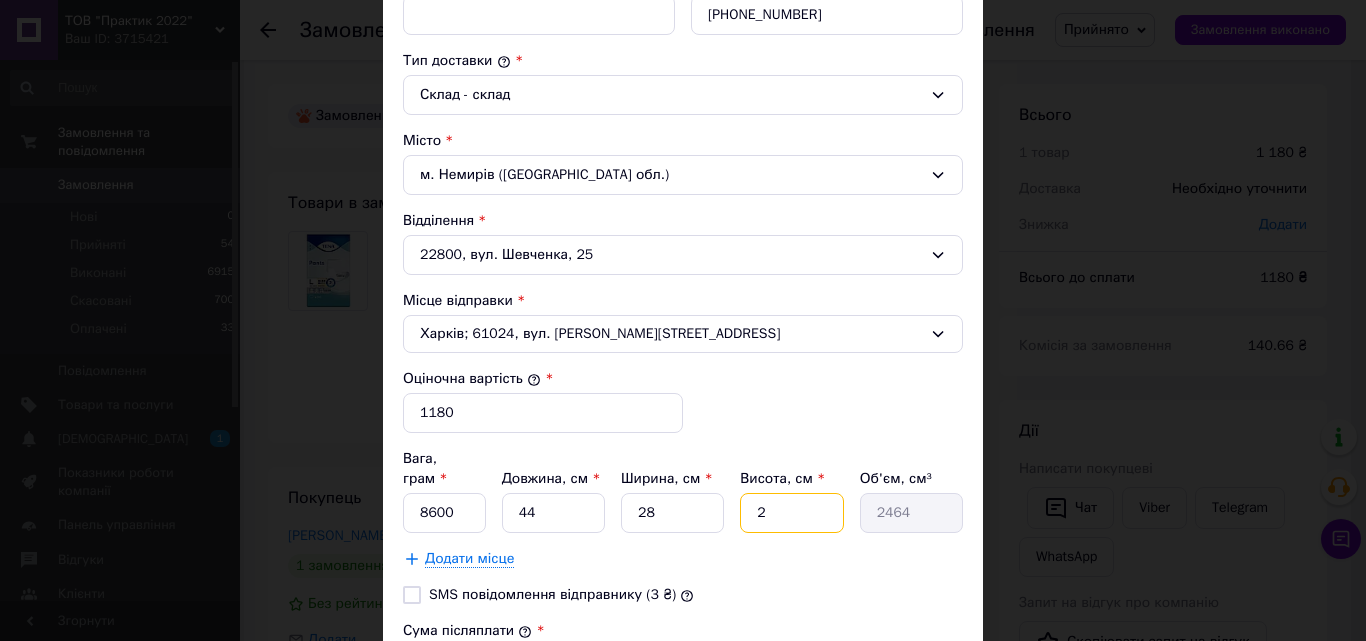 type on "28" 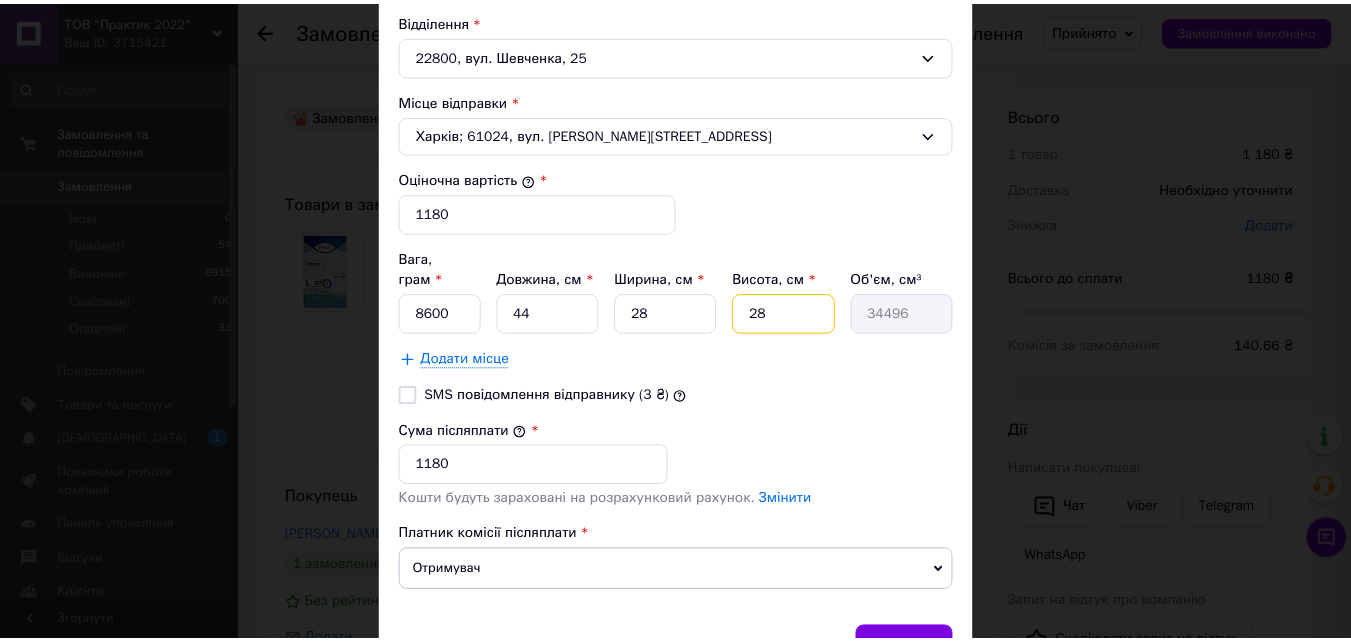 scroll, scrollTop: 796, scrollLeft: 0, axis: vertical 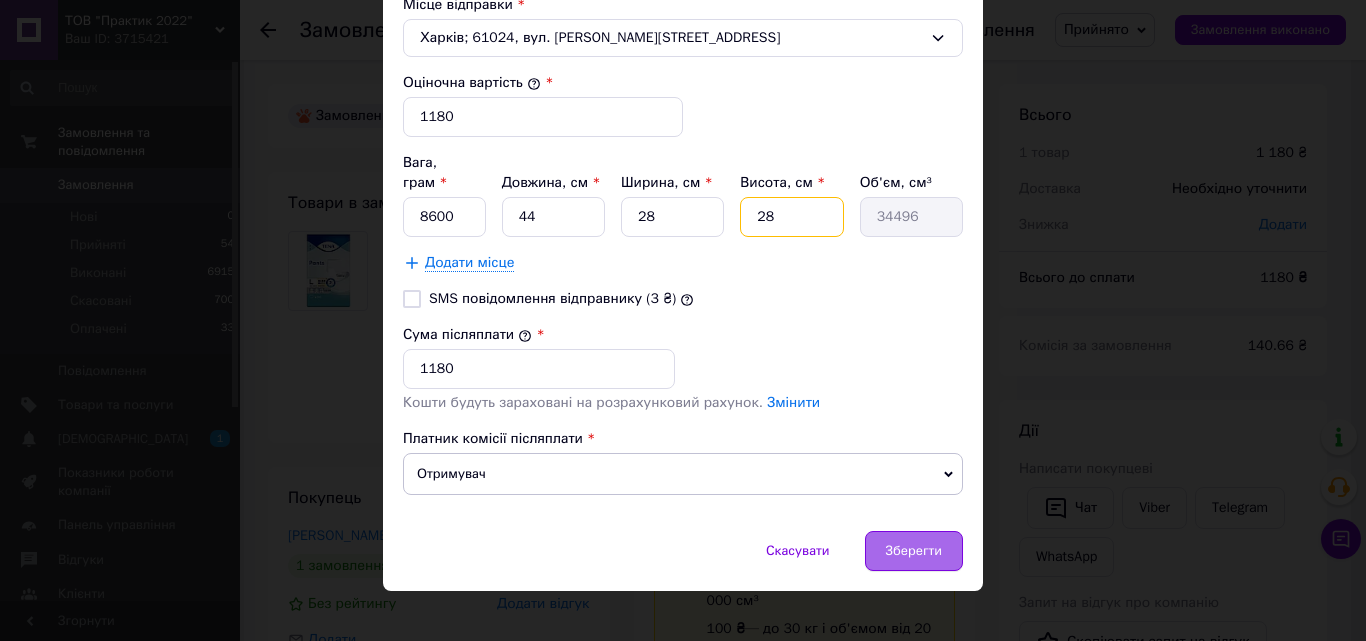 type on "28" 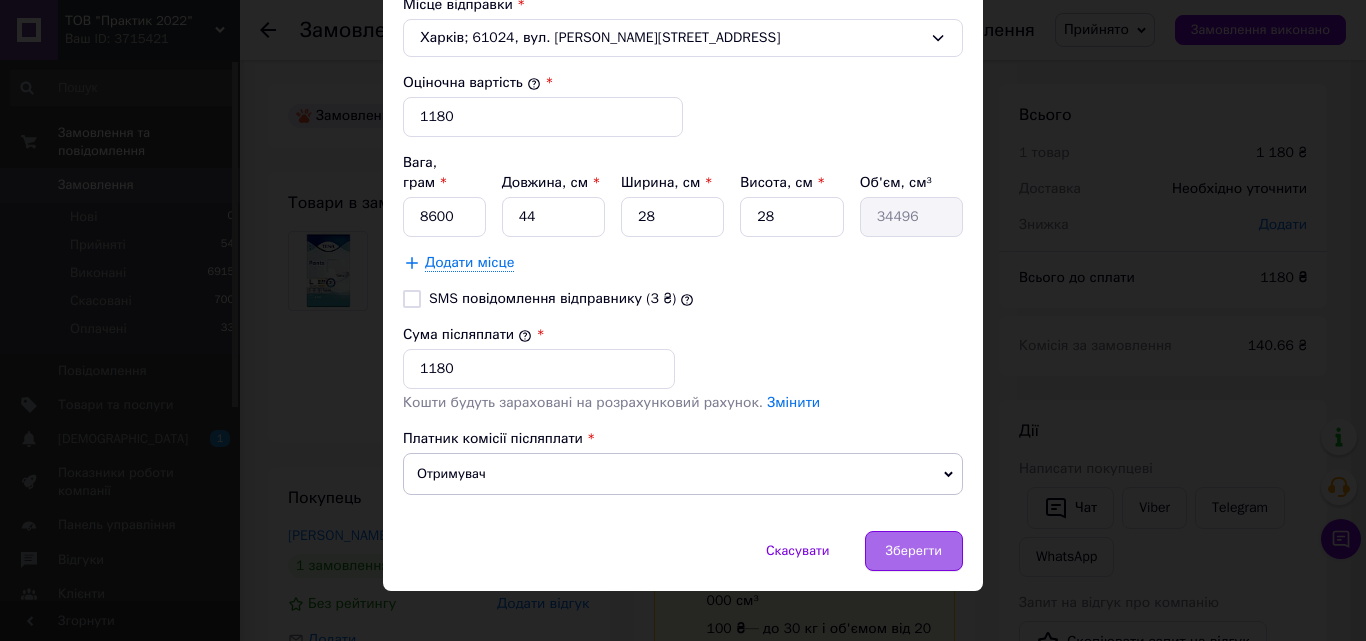 click on "Зберегти" at bounding box center [914, 551] 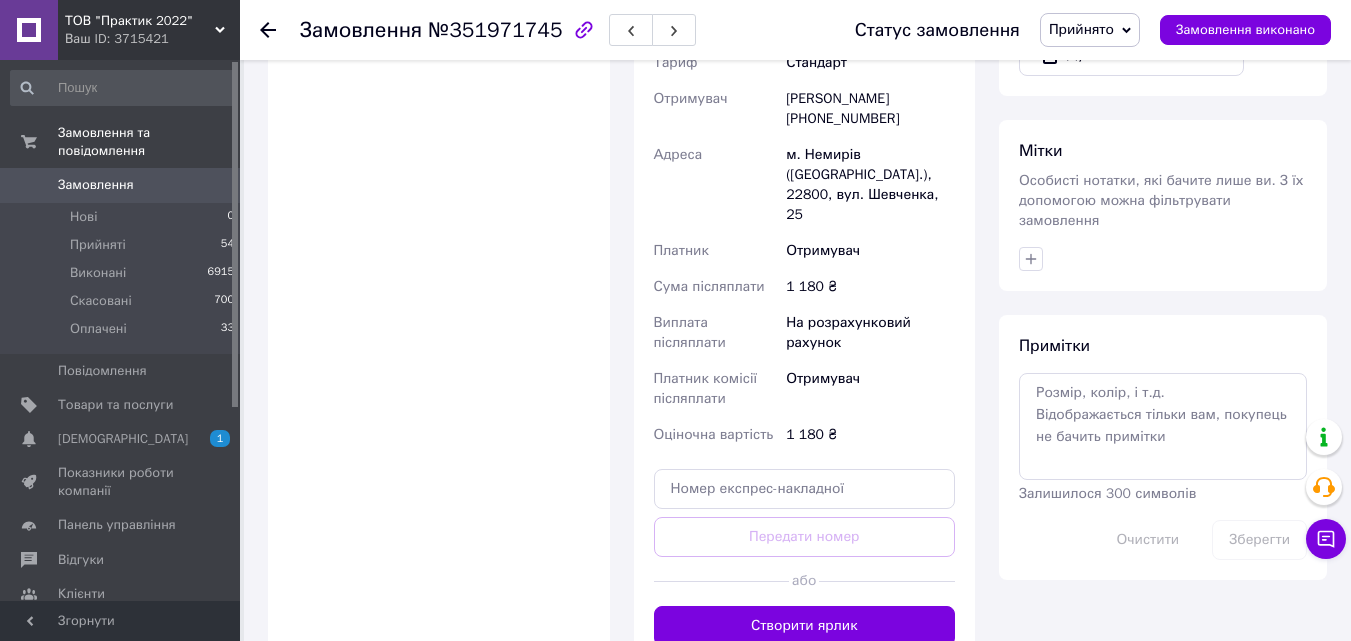 scroll, scrollTop: 1000, scrollLeft: 0, axis: vertical 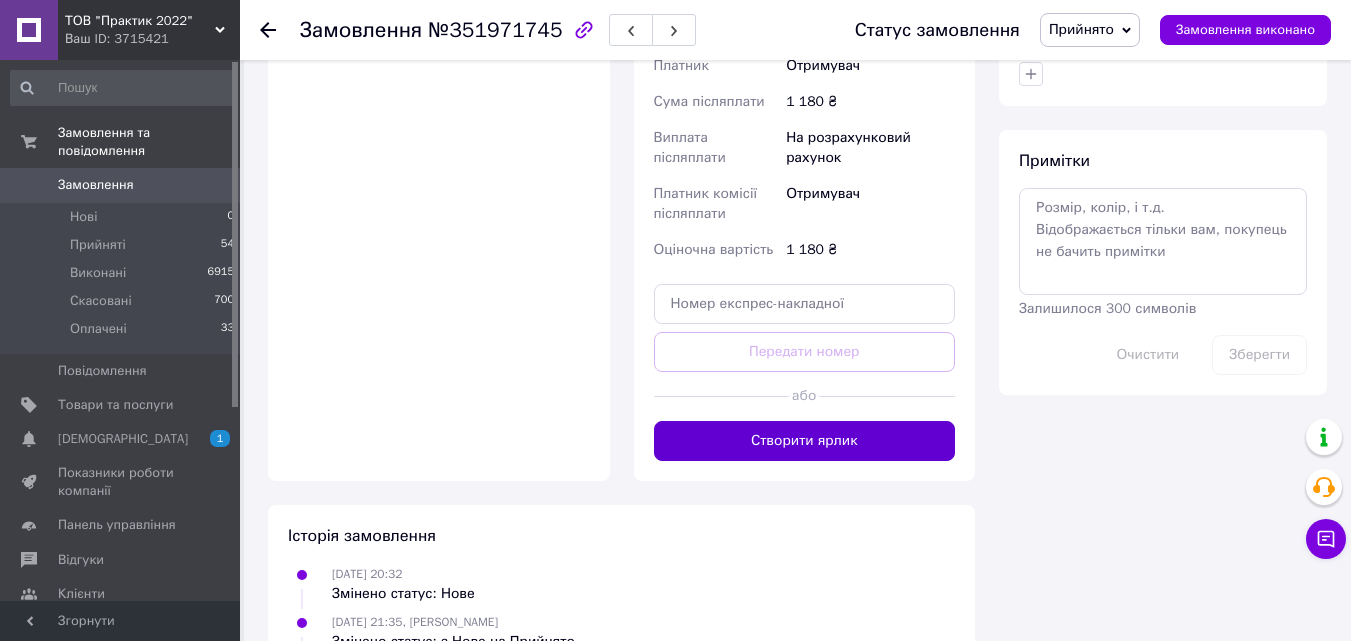 click on "Створити ярлик" at bounding box center (805, 441) 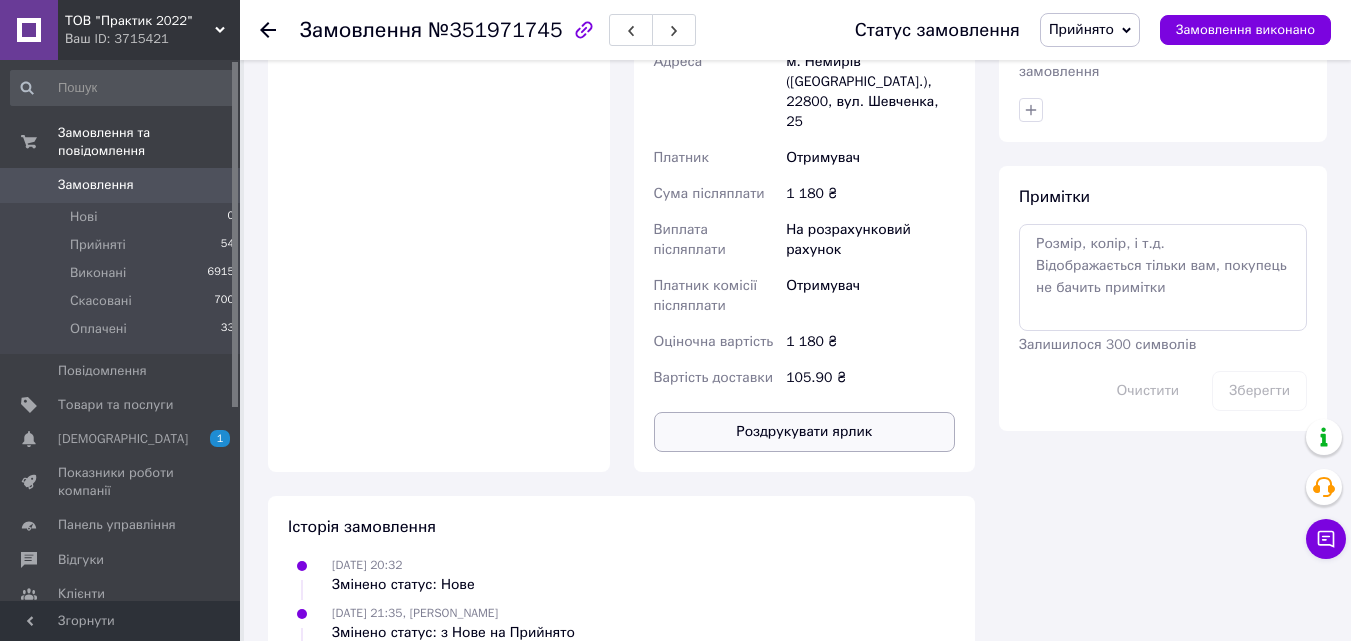 click on "Роздрукувати ярлик" at bounding box center [805, 432] 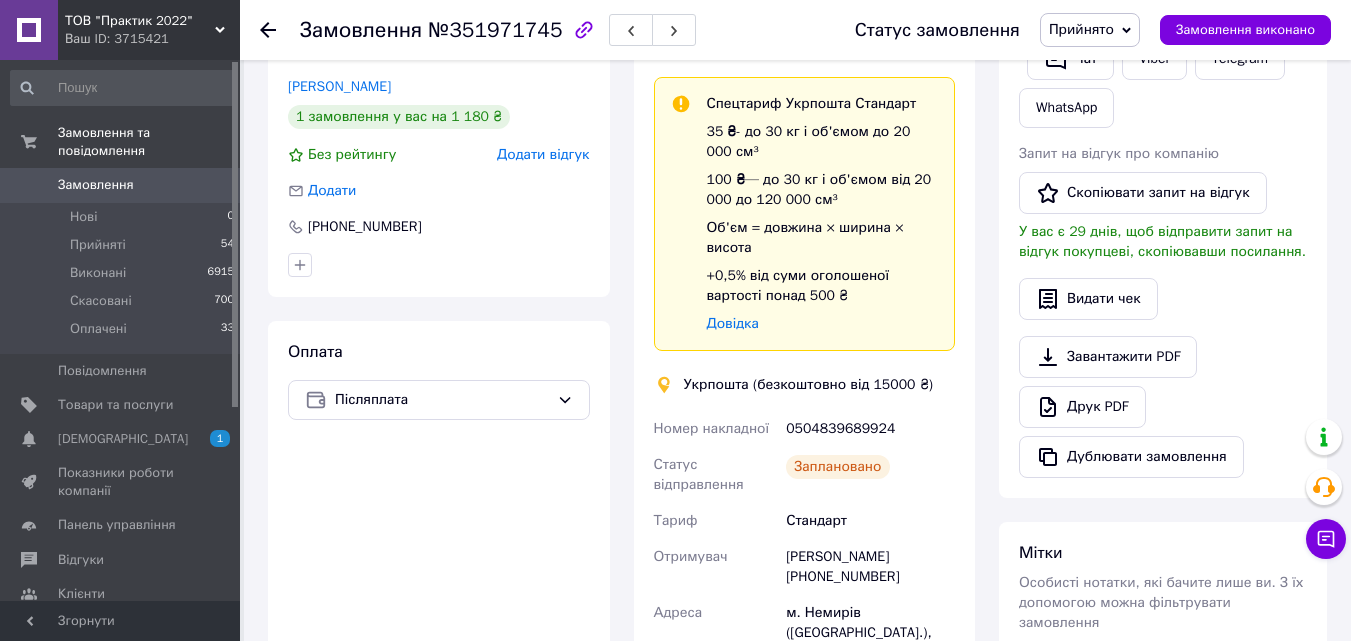 scroll, scrollTop: 300, scrollLeft: 0, axis: vertical 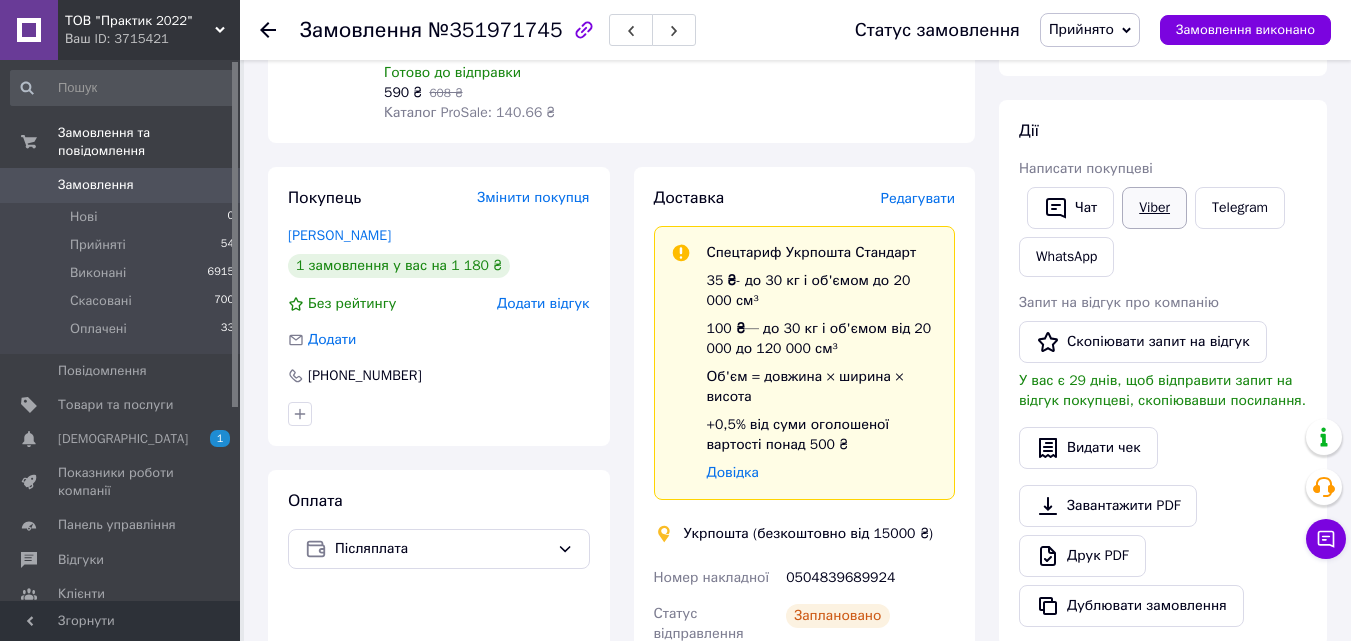 click on "Viber" at bounding box center (1154, 208) 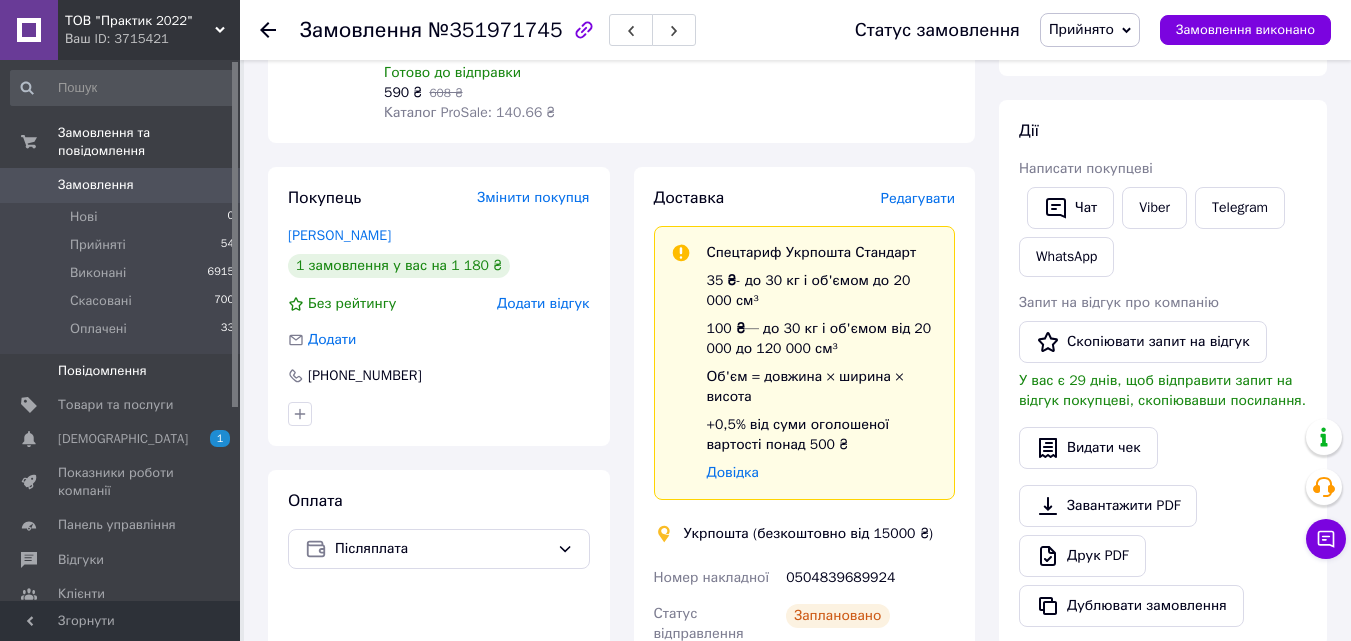 click on "Повідомлення" at bounding box center [102, 371] 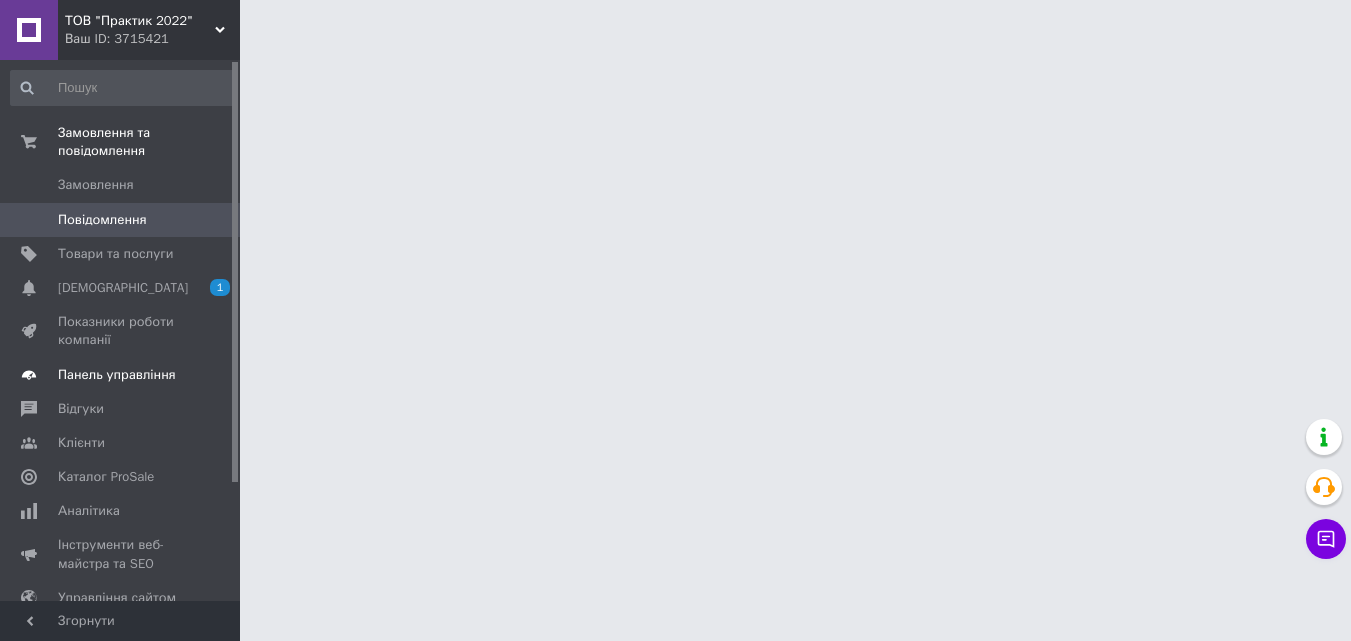 scroll, scrollTop: 0, scrollLeft: 0, axis: both 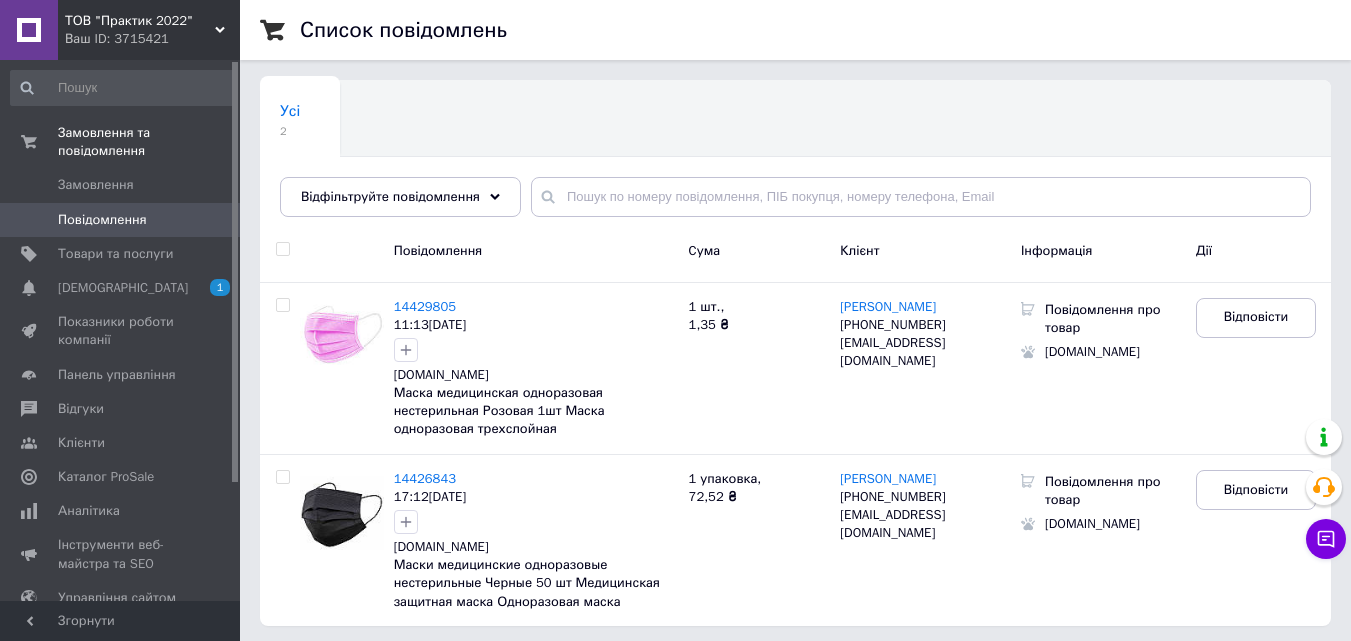 click on "Повідомлення" at bounding box center (102, 220) 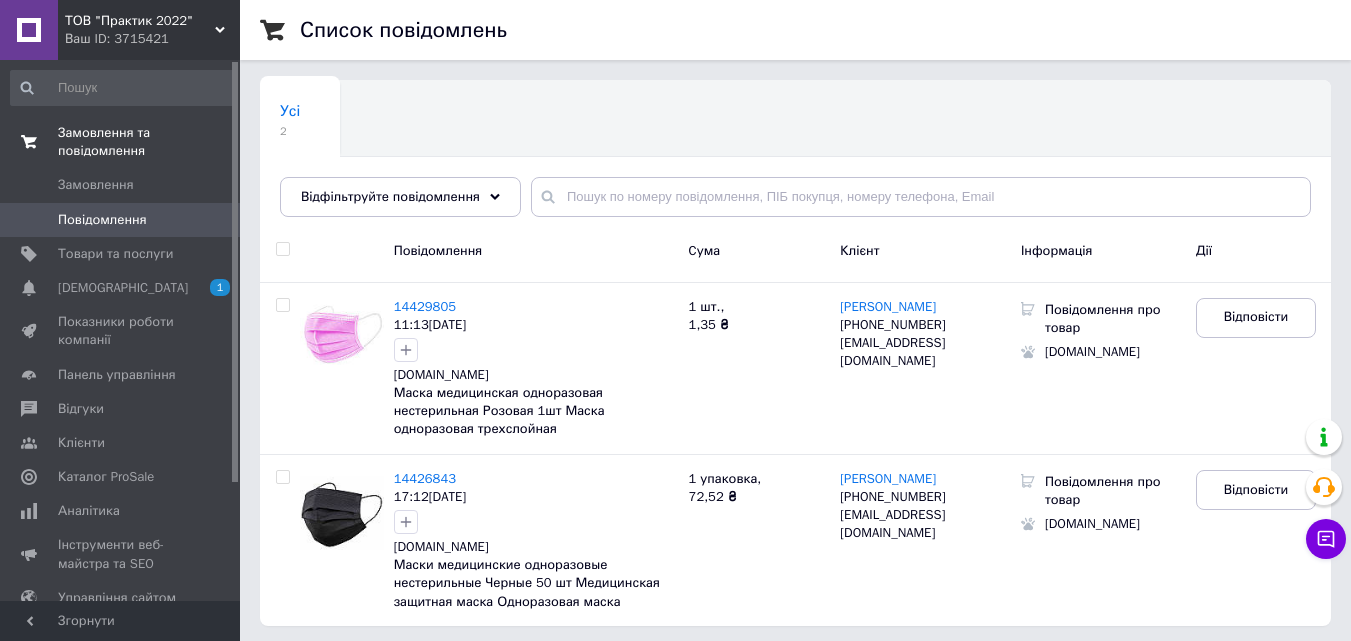 click on "Замовлення та повідомлення" at bounding box center [149, 142] 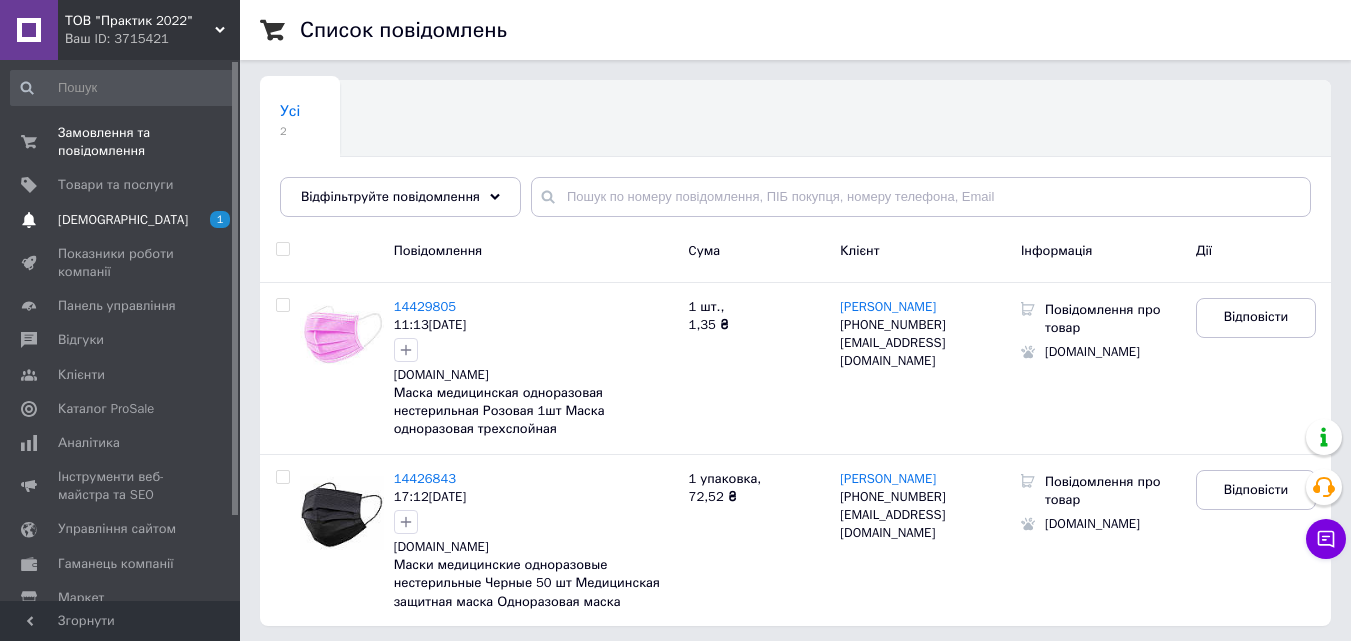 click on "[DEMOGRAPHIC_DATA]" at bounding box center (123, 220) 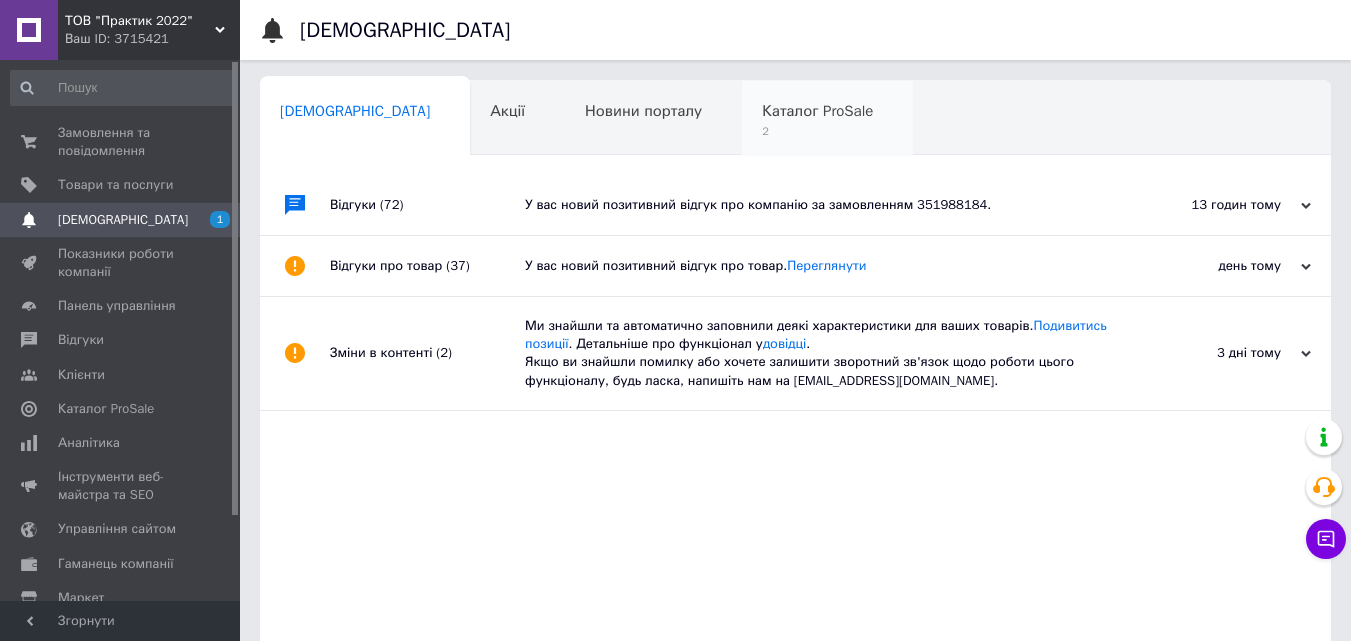 click on "Каталог ProSale" at bounding box center (817, 111) 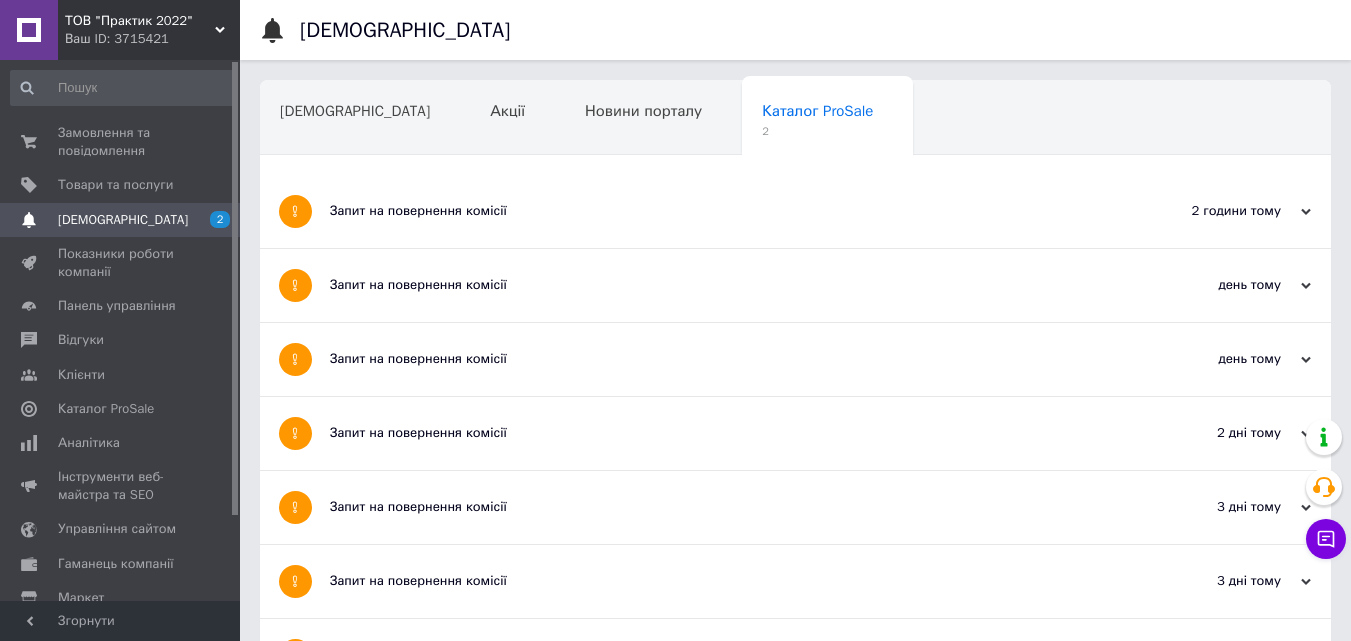 click on "Запит на повернення комісії" at bounding box center [720, 211] 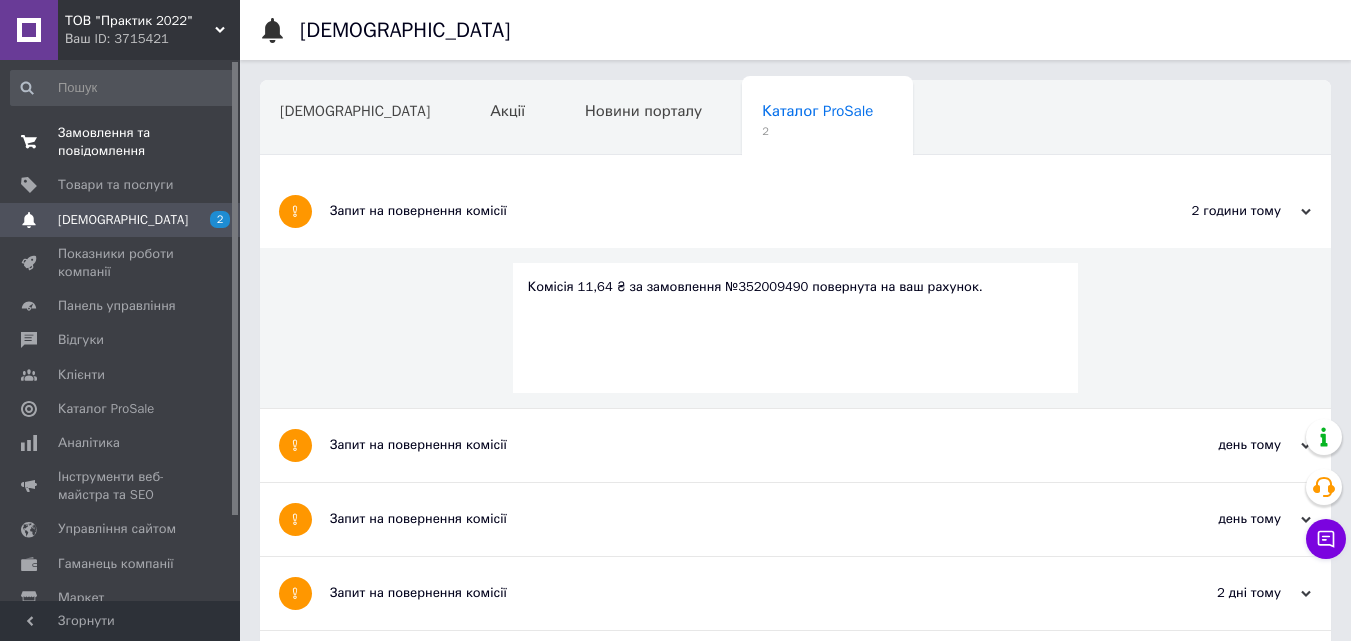 click on "Замовлення та повідомлення" at bounding box center (121, 142) 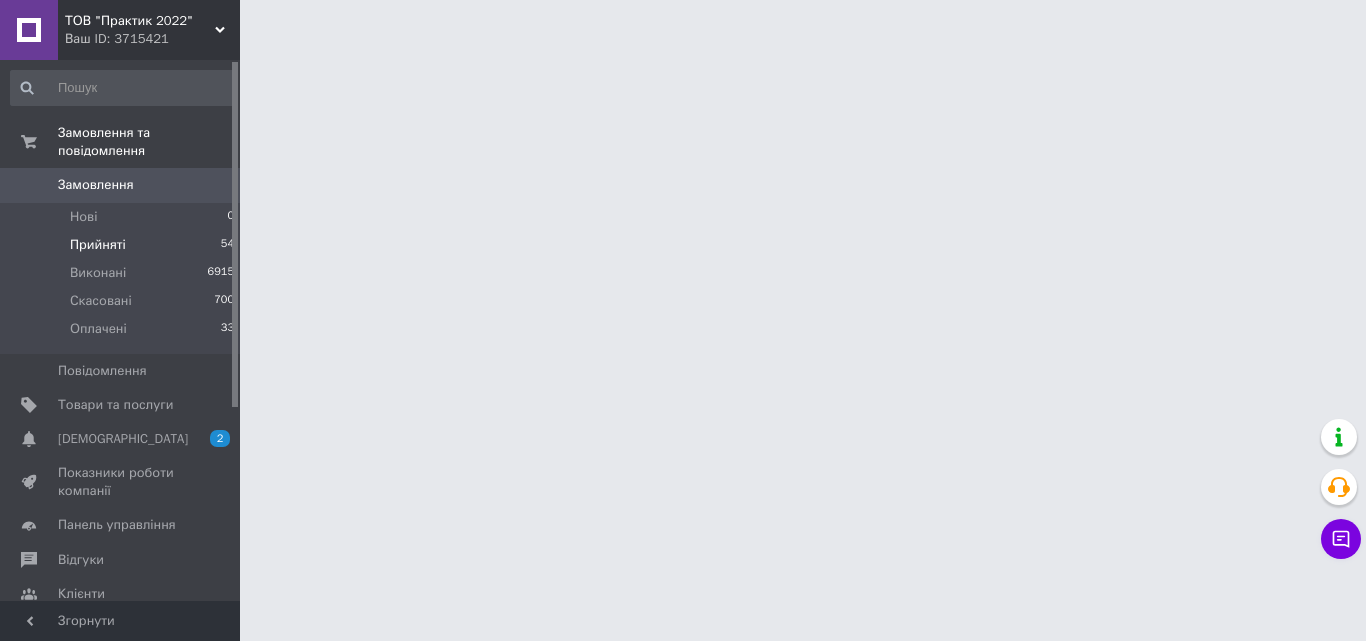 click on "Прийняті 54" at bounding box center (123, 245) 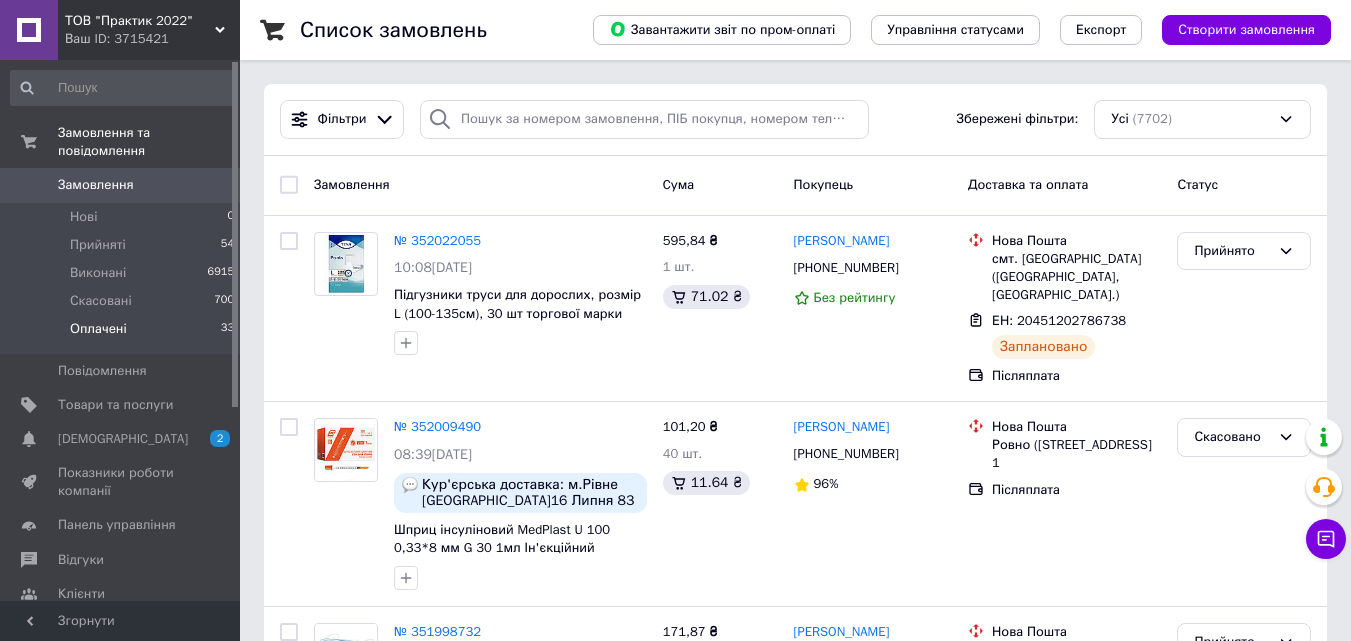 click on "Оплачені" at bounding box center (98, 329) 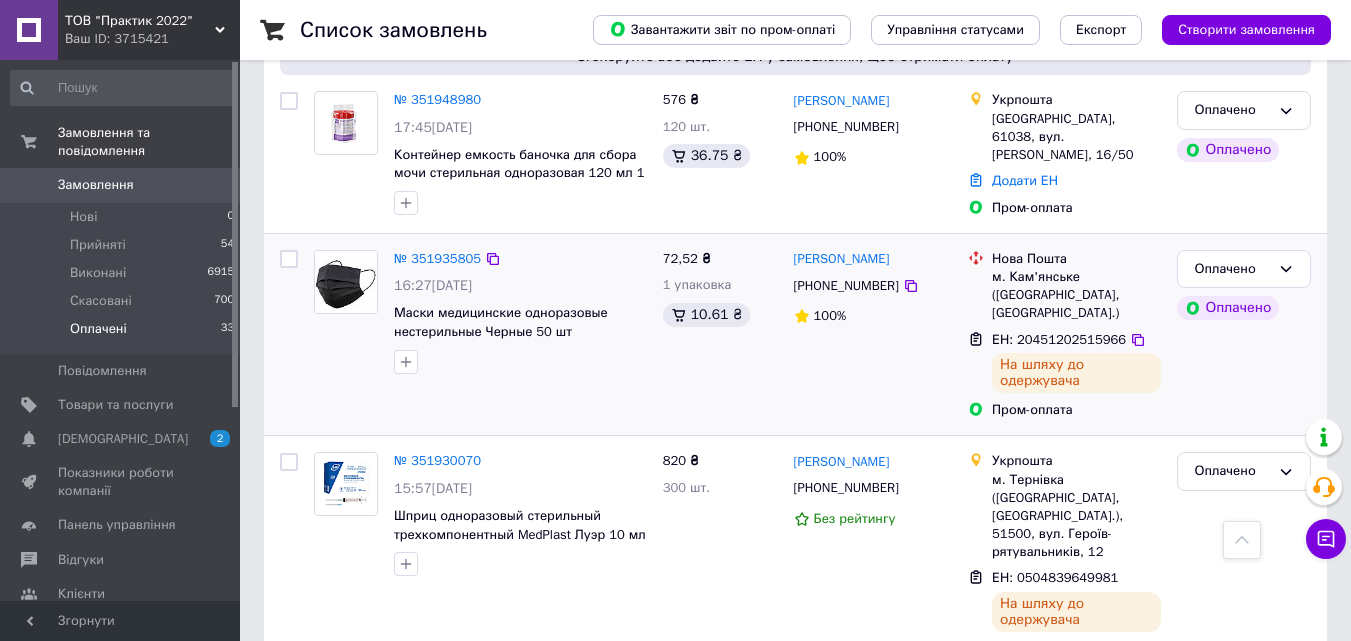 scroll, scrollTop: 1000, scrollLeft: 0, axis: vertical 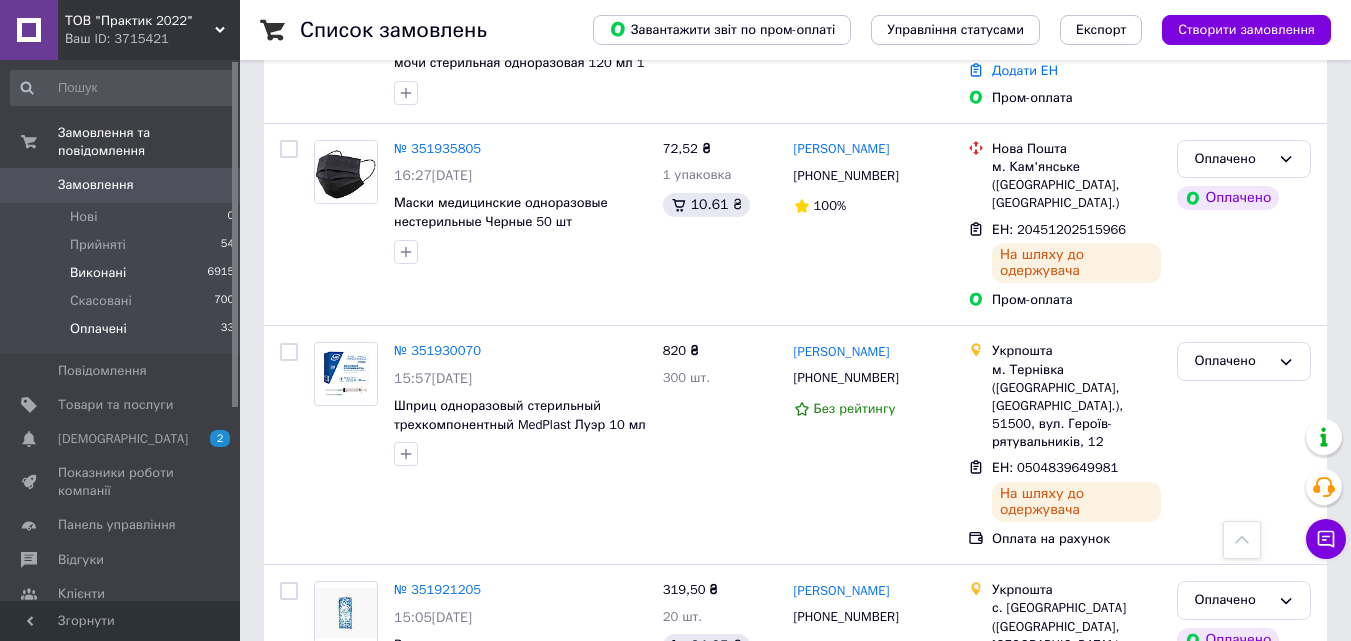 drag, startPoint x: 119, startPoint y: 223, endPoint x: 113, endPoint y: 242, distance: 19.924858 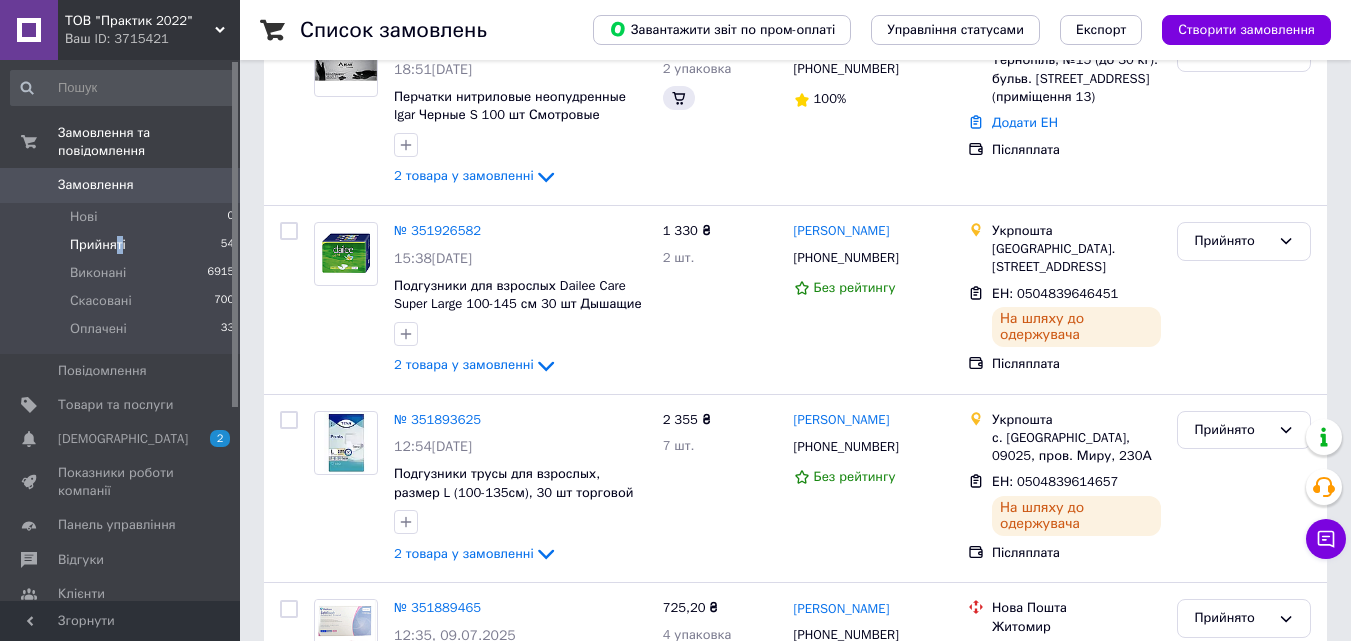 scroll, scrollTop: 0, scrollLeft: 0, axis: both 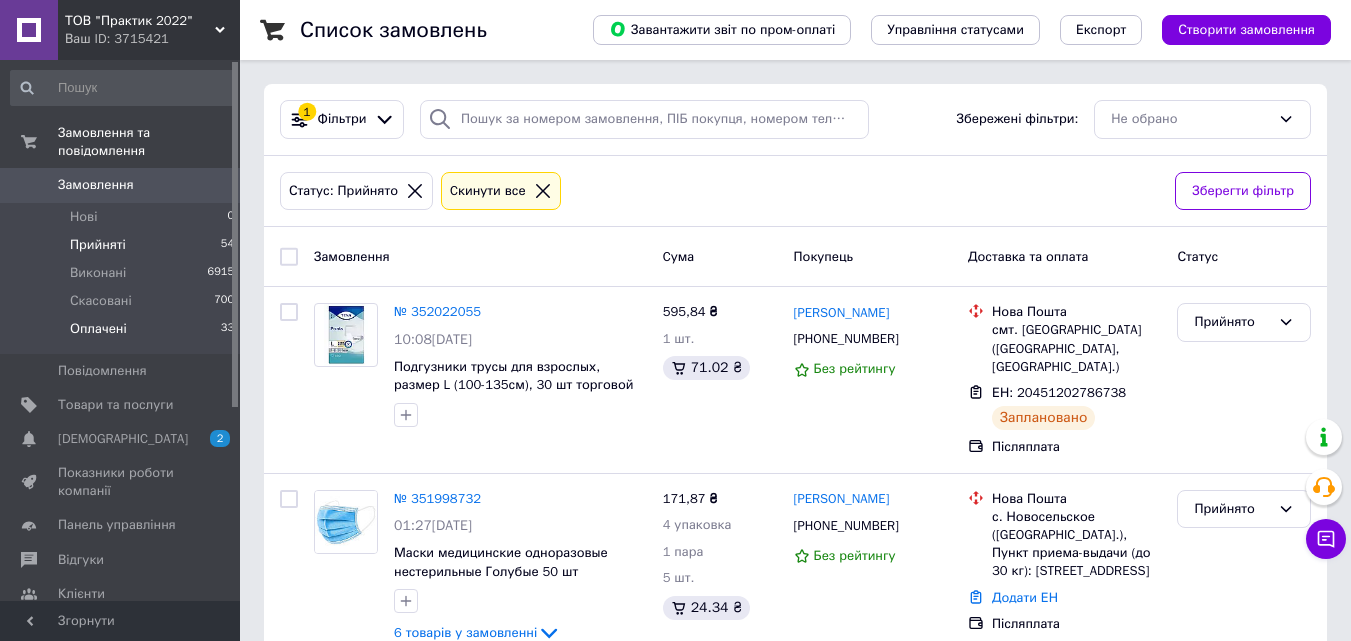 click on "Оплачені" at bounding box center (98, 329) 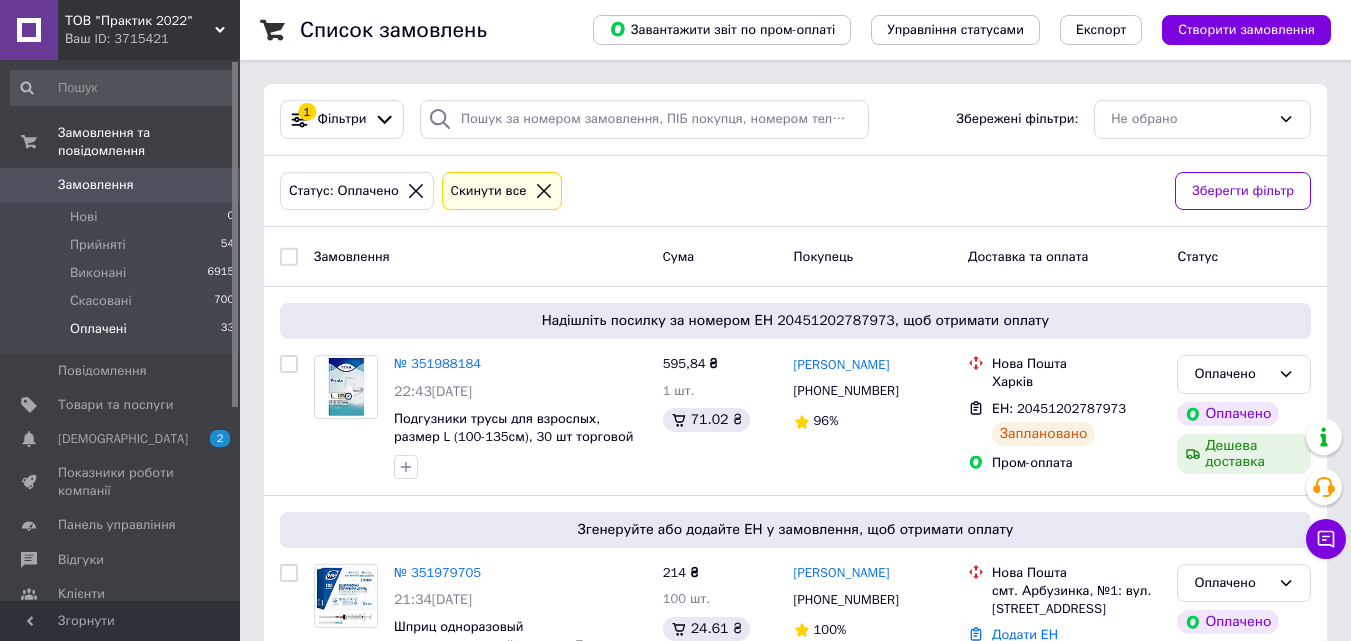 click on "Оплачені" at bounding box center [98, 329] 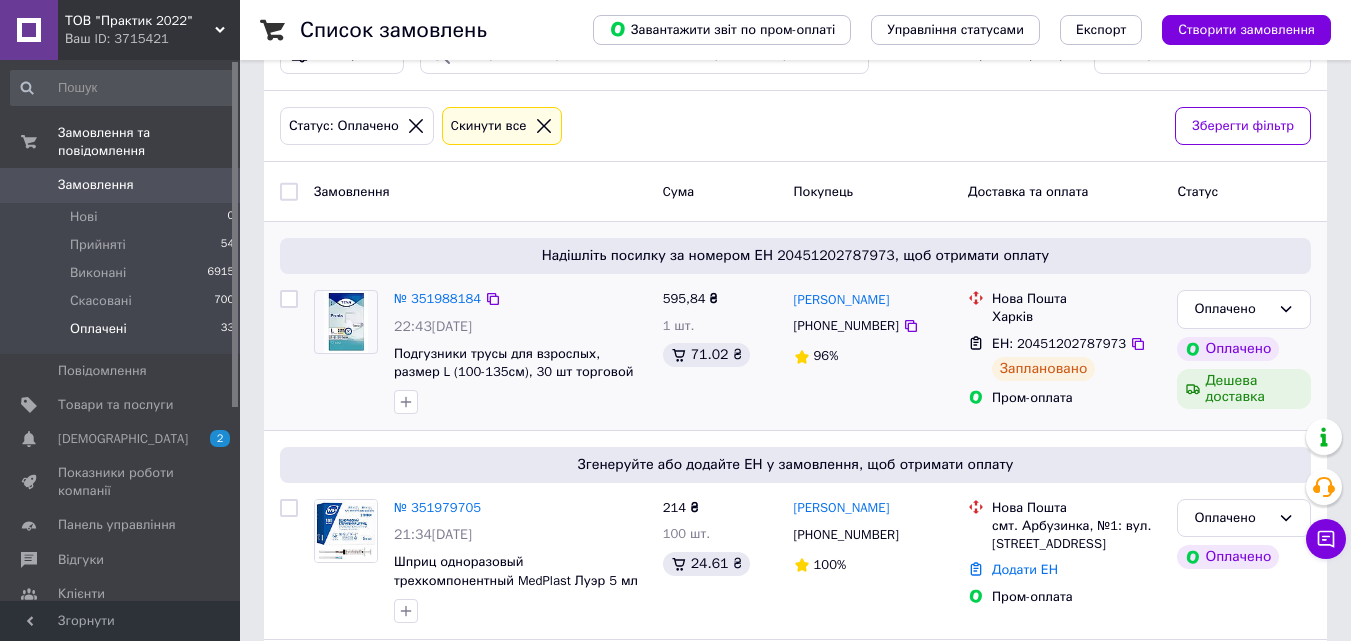 scroll, scrollTop: 100, scrollLeft: 0, axis: vertical 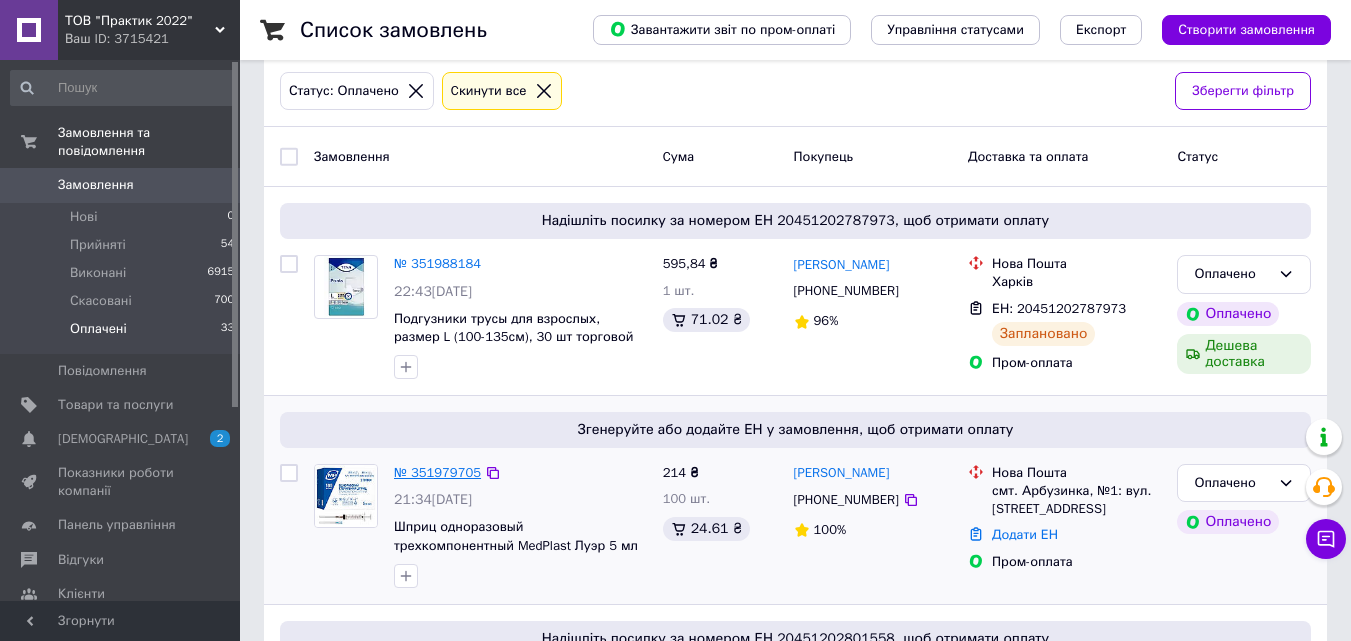 click on "№ 351979705" at bounding box center (437, 472) 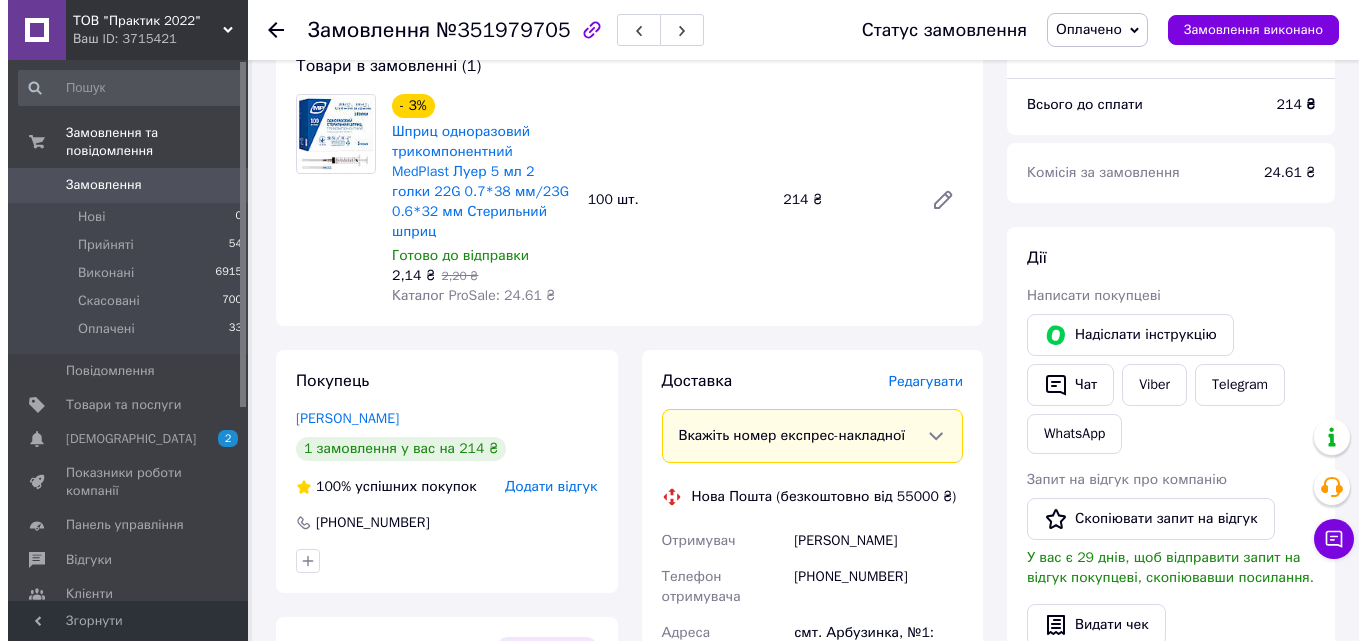 scroll, scrollTop: 200, scrollLeft: 0, axis: vertical 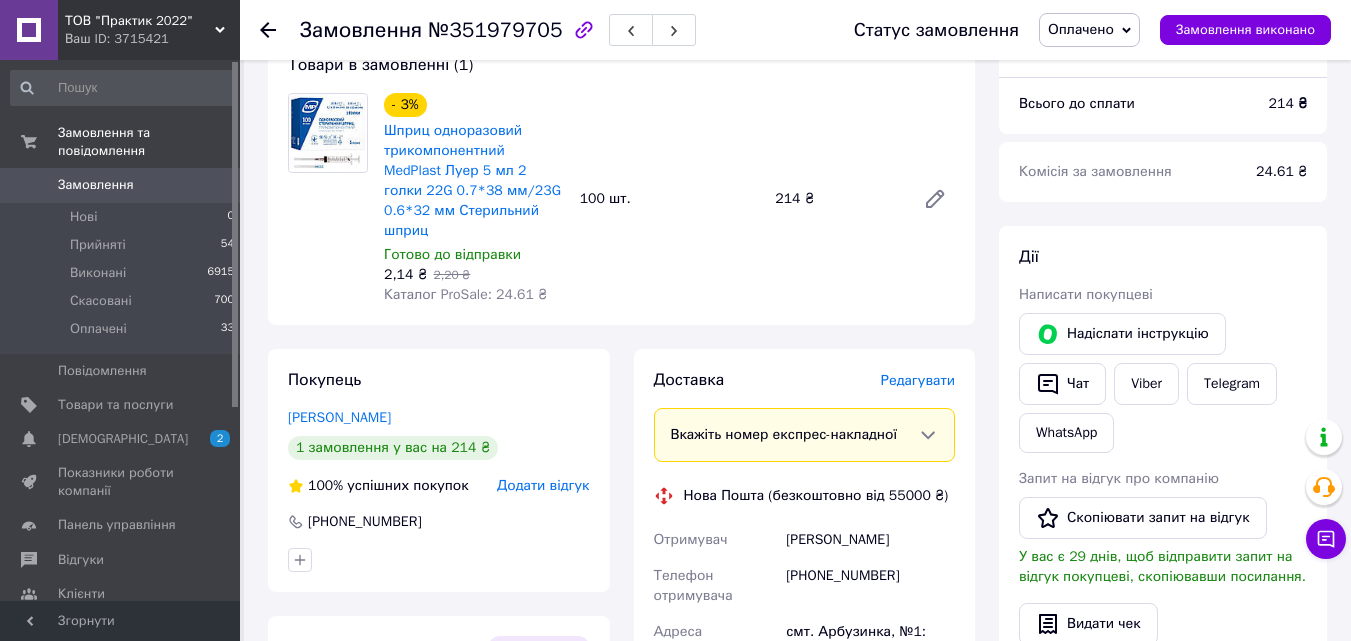 click on "Редагувати" at bounding box center (918, 380) 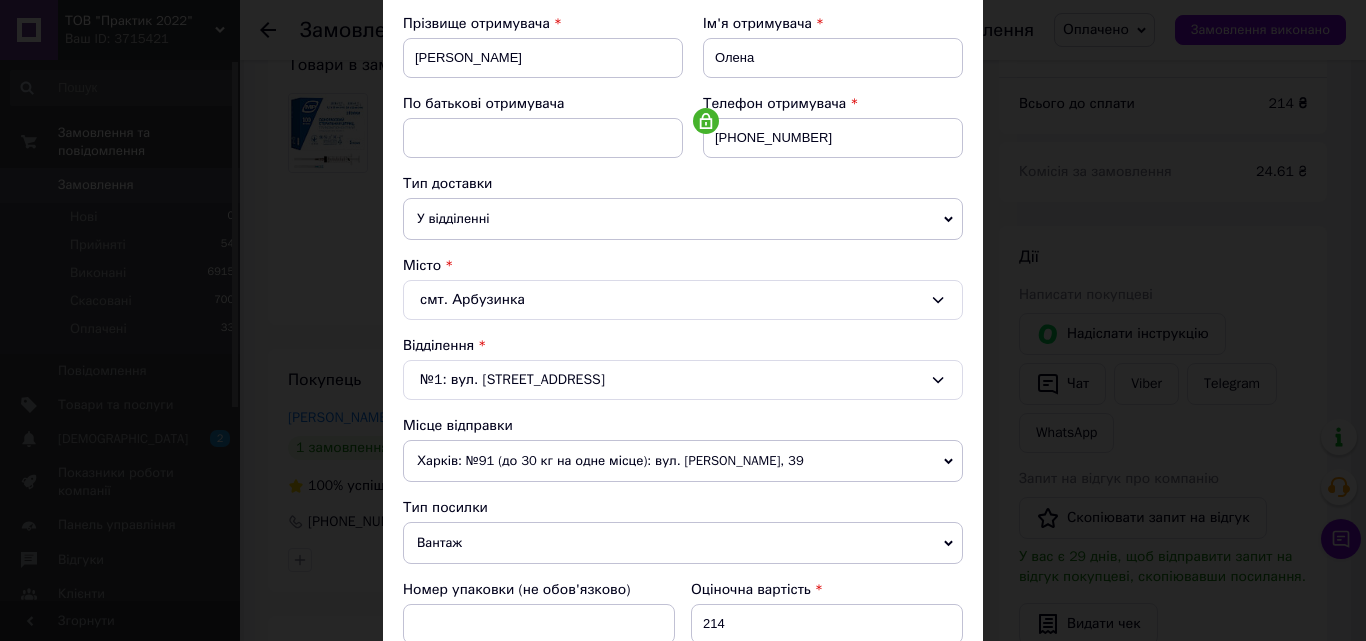 scroll, scrollTop: 300, scrollLeft: 0, axis: vertical 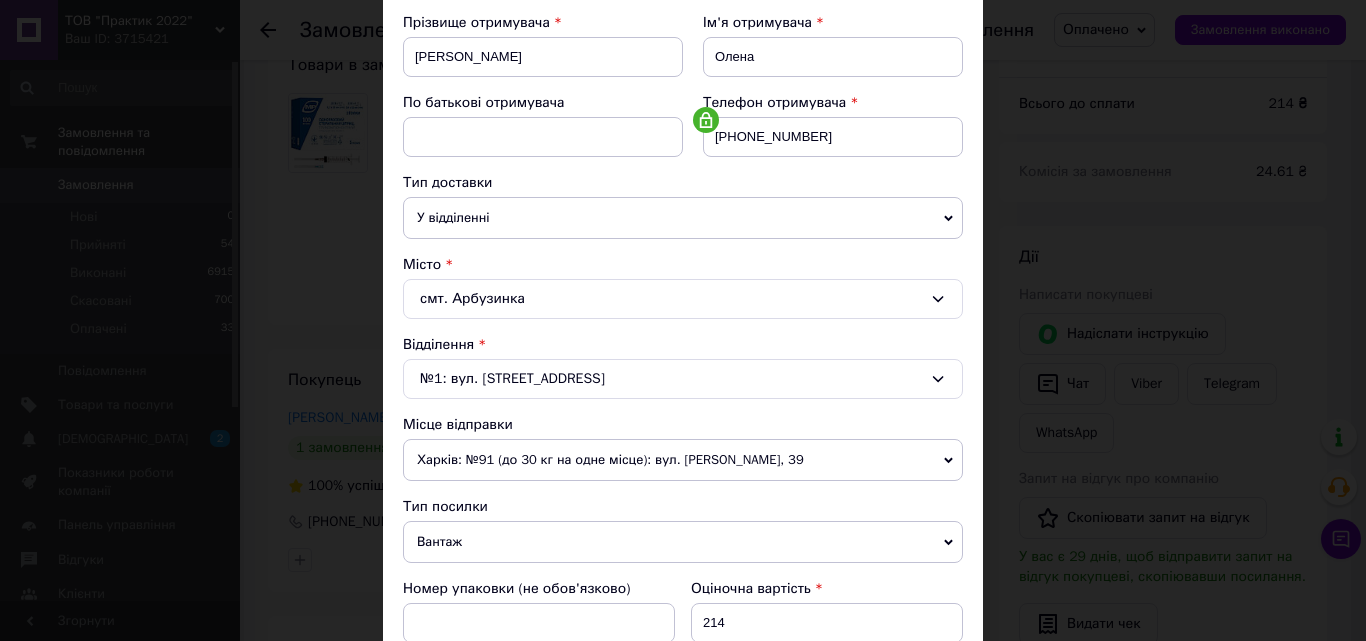 click on "Харків: №91 (до 30 кг на одне місце): вул. Алчевських, 39" at bounding box center [683, 460] 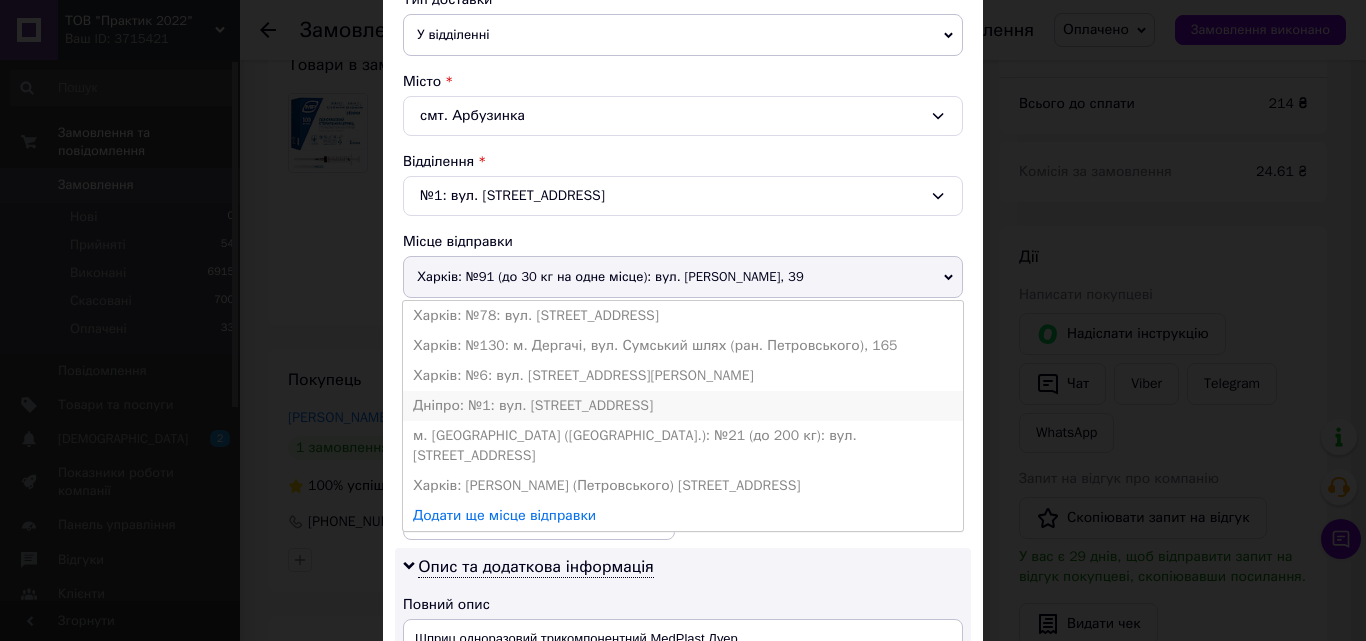 scroll, scrollTop: 500, scrollLeft: 0, axis: vertical 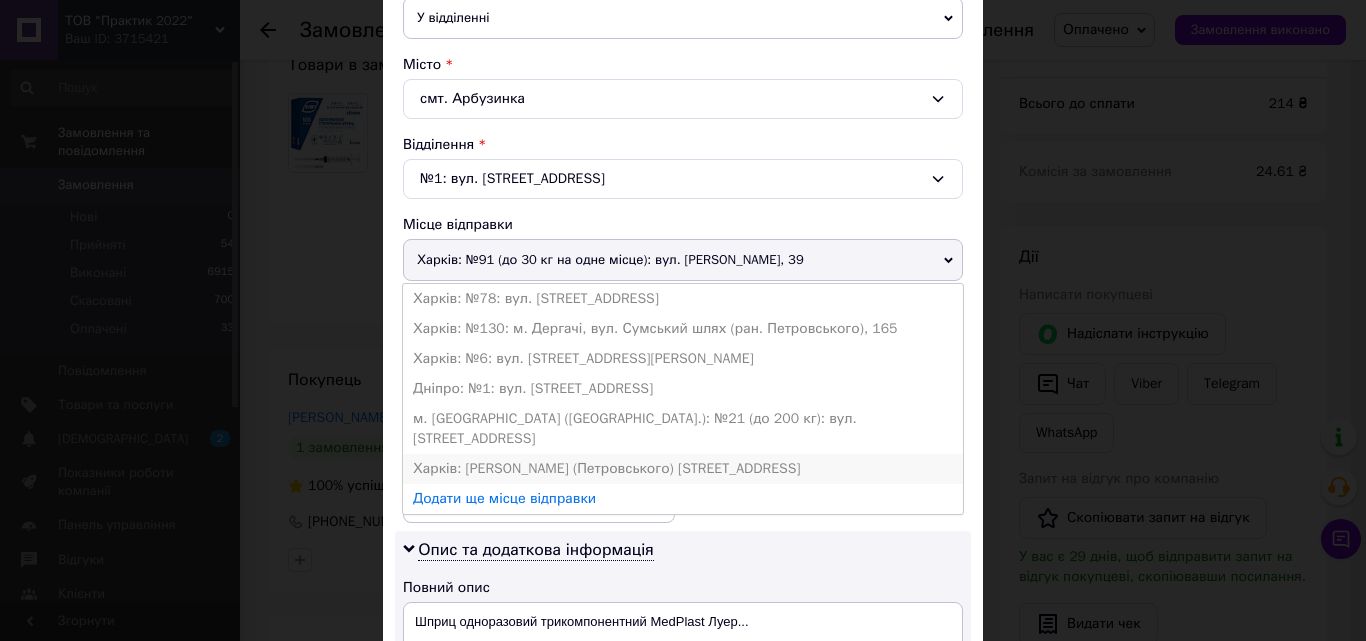 click on "Харків: [PERSON_NAME] (Петровського) [STREET_ADDRESS]" at bounding box center [683, 469] 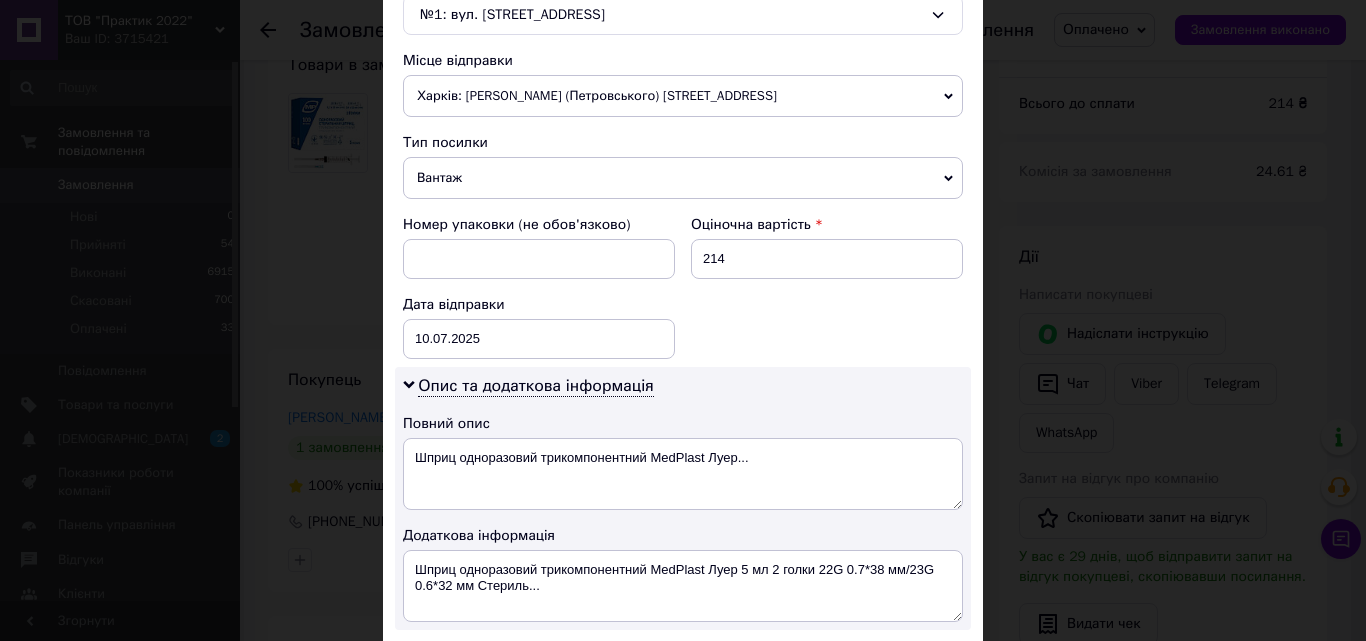 scroll, scrollTop: 800, scrollLeft: 0, axis: vertical 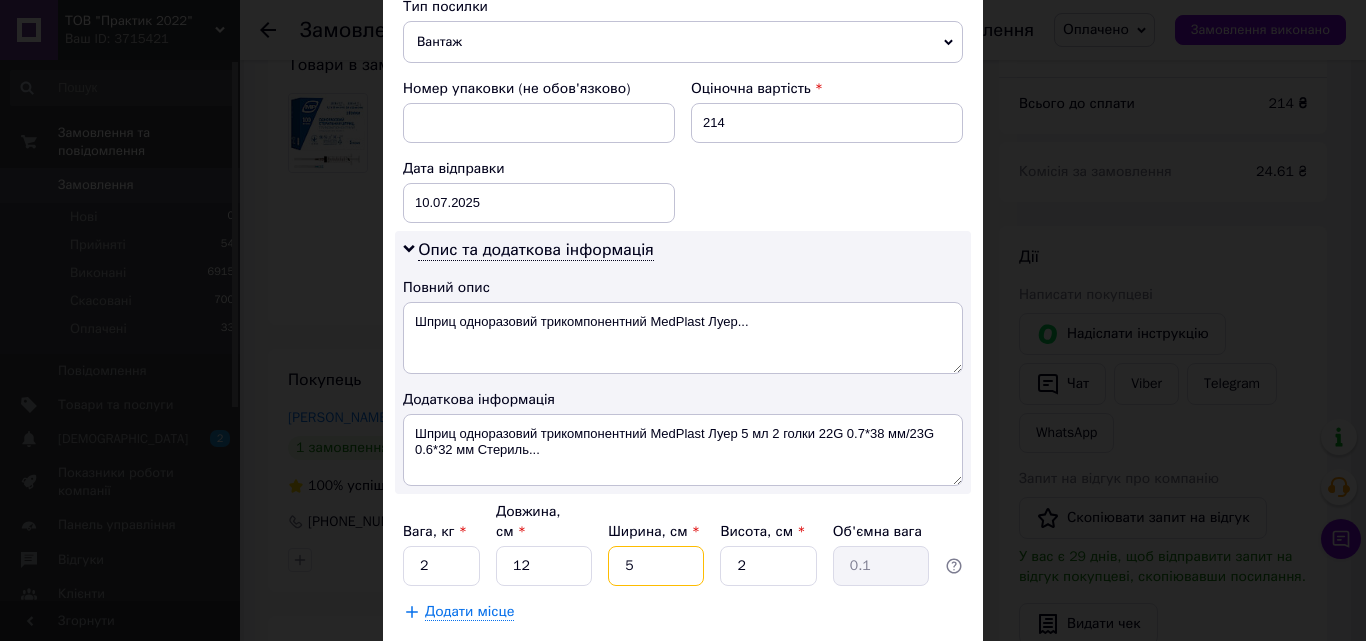 drag, startPoint x: 645, startPoint y: 548, endPoint x: 617, endPoint y: 545, distance: 28.160255 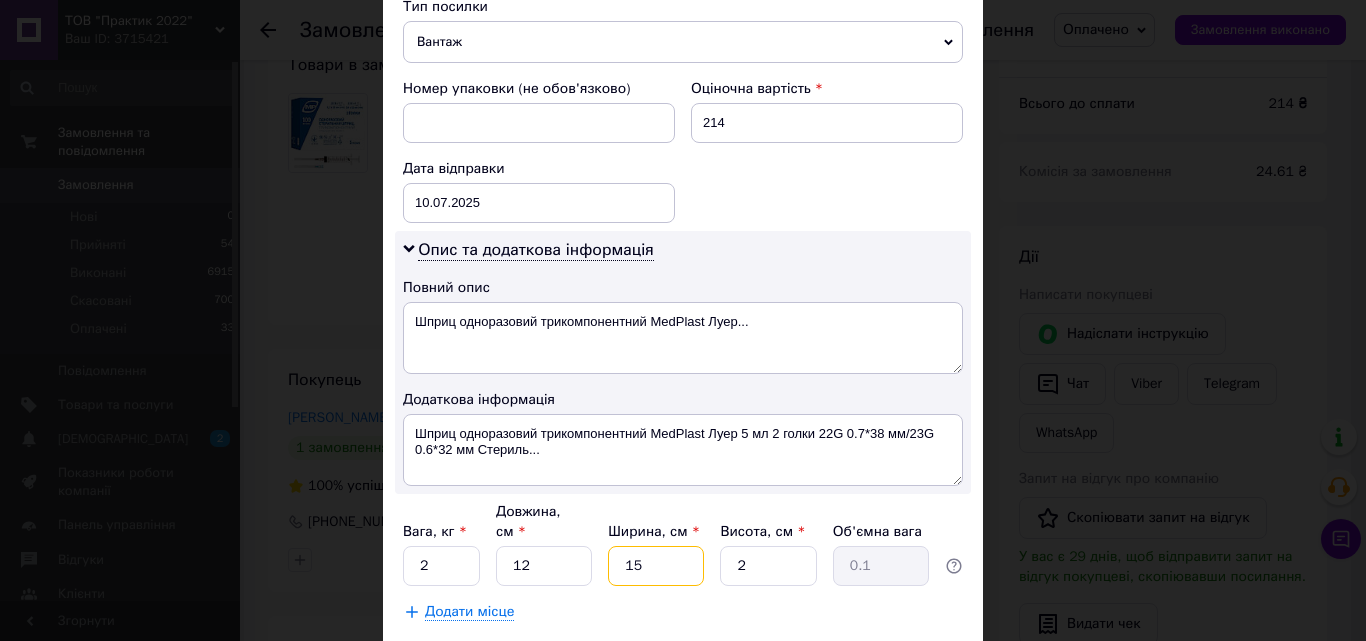 type on "15" 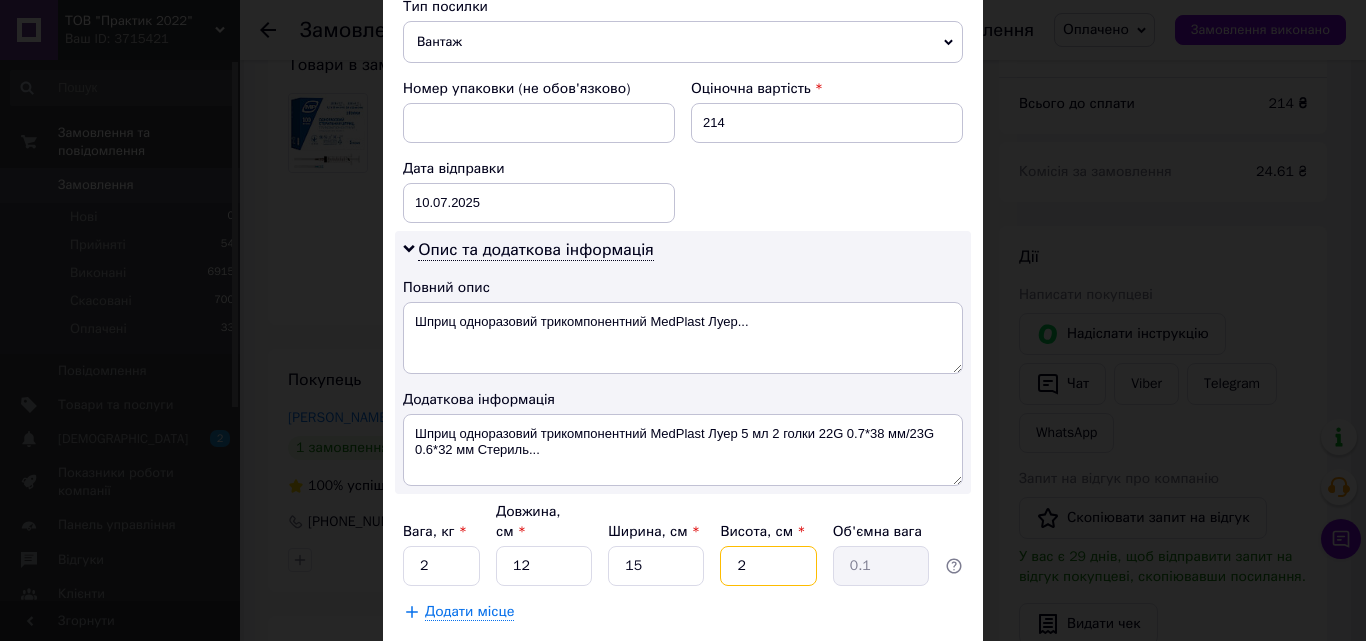 drag, startPoint x: 755, startPoint y: 551, endPoint x: 727, endPoint y: 551, distance: 28 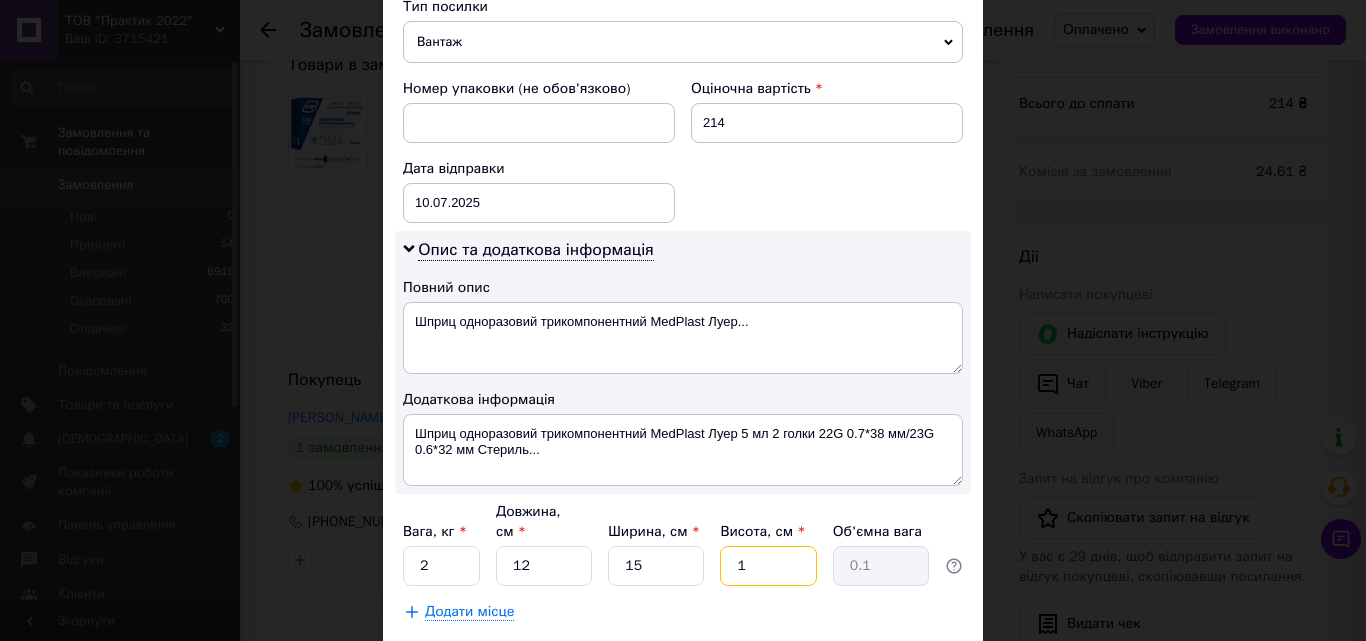 type on "15" 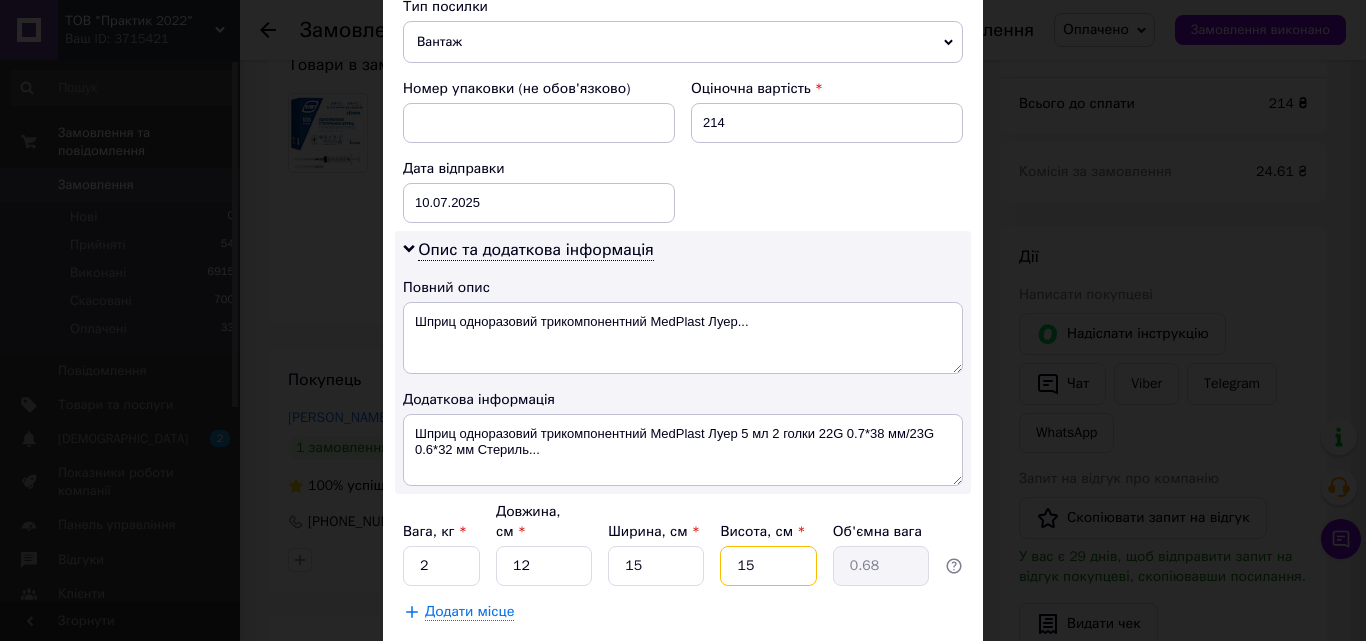 type on "15" 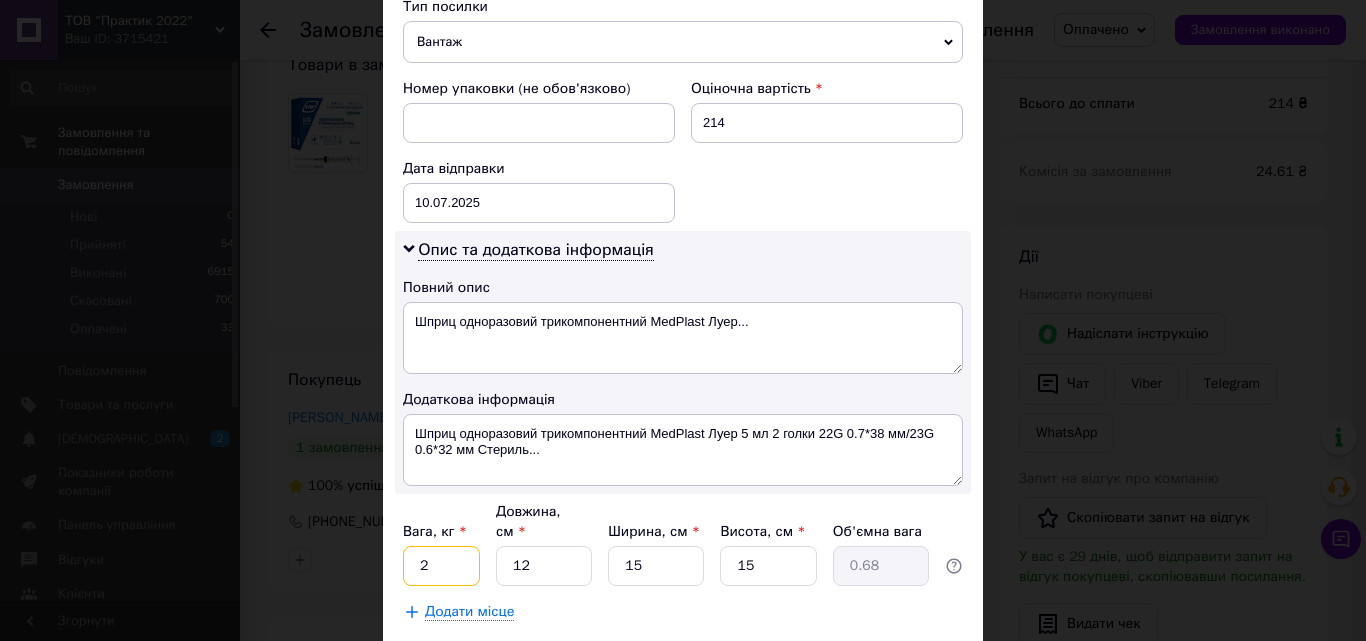 drag, startPoint x: 445, startPoint y: 552, endPoint x: 401, endPoint y: 546, distance: 44.407207 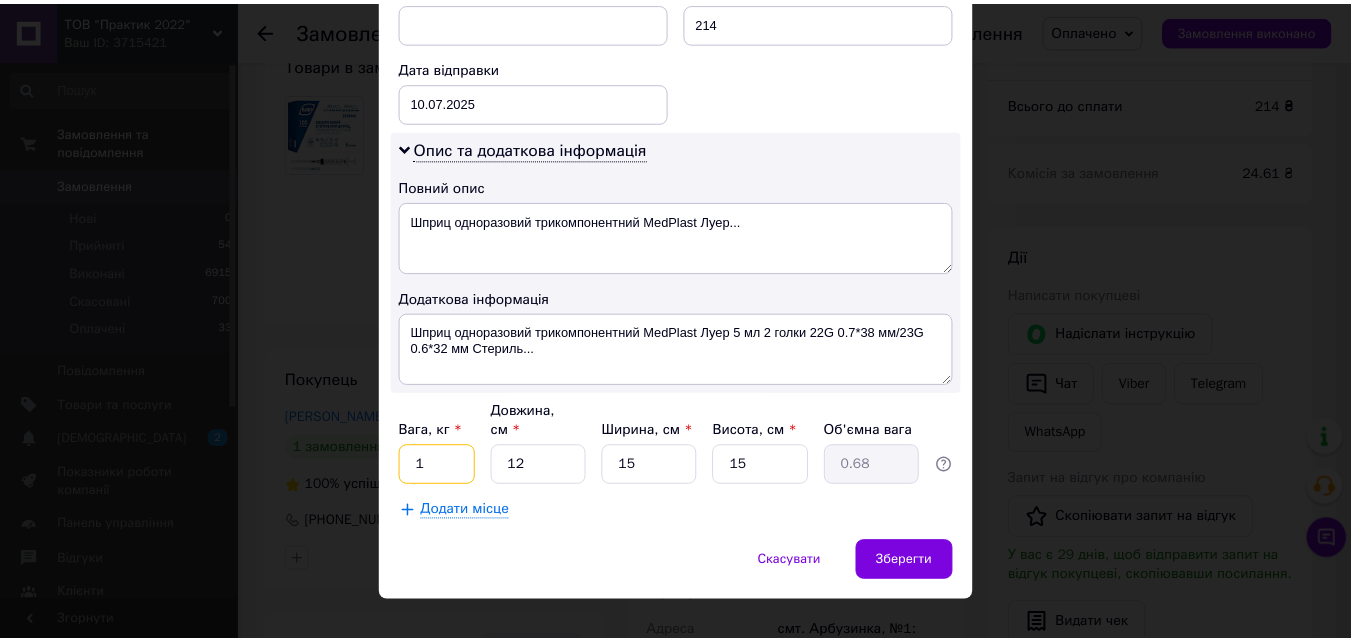scroll, scrollTop: 911, scrollLeft: 0, axis: vertical 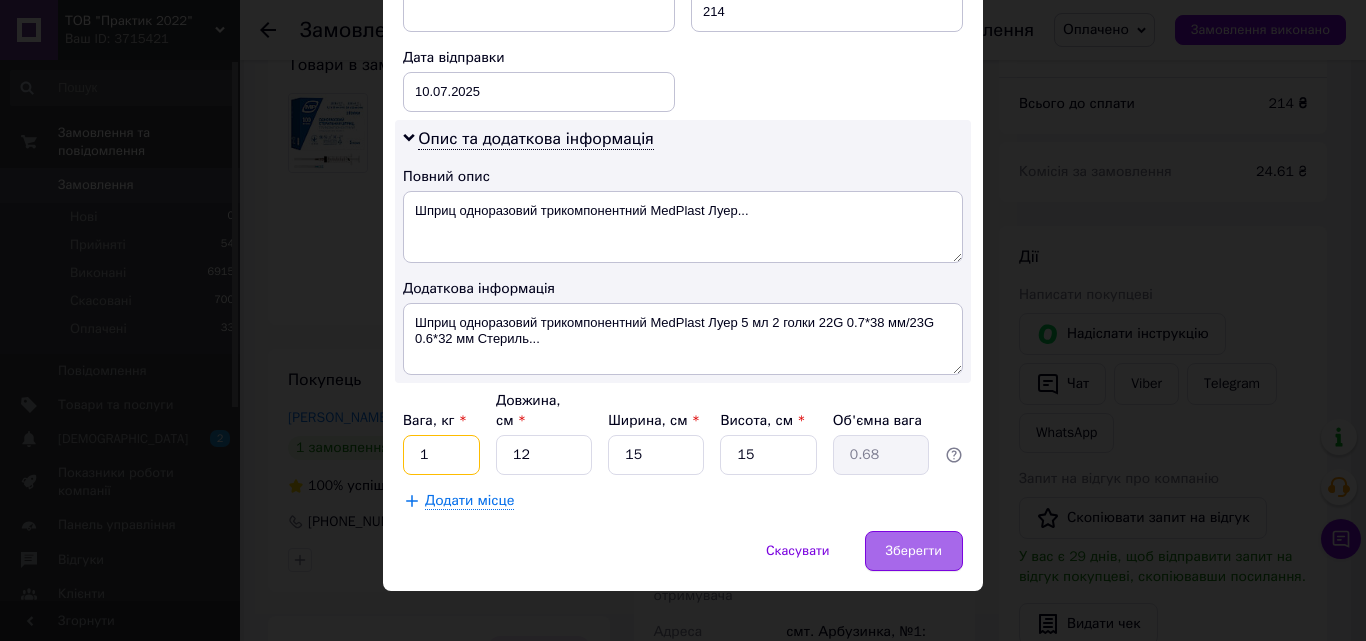 type on "1" 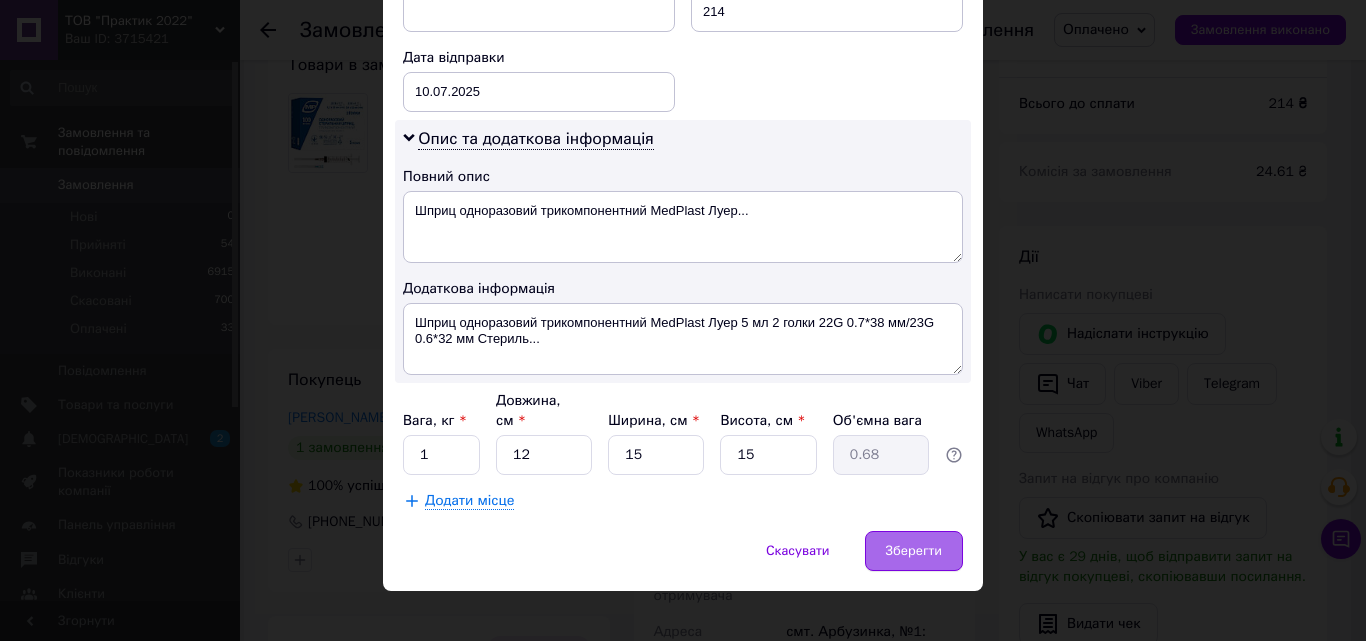 click on "Зберегти" at bounding box center (914, 551) 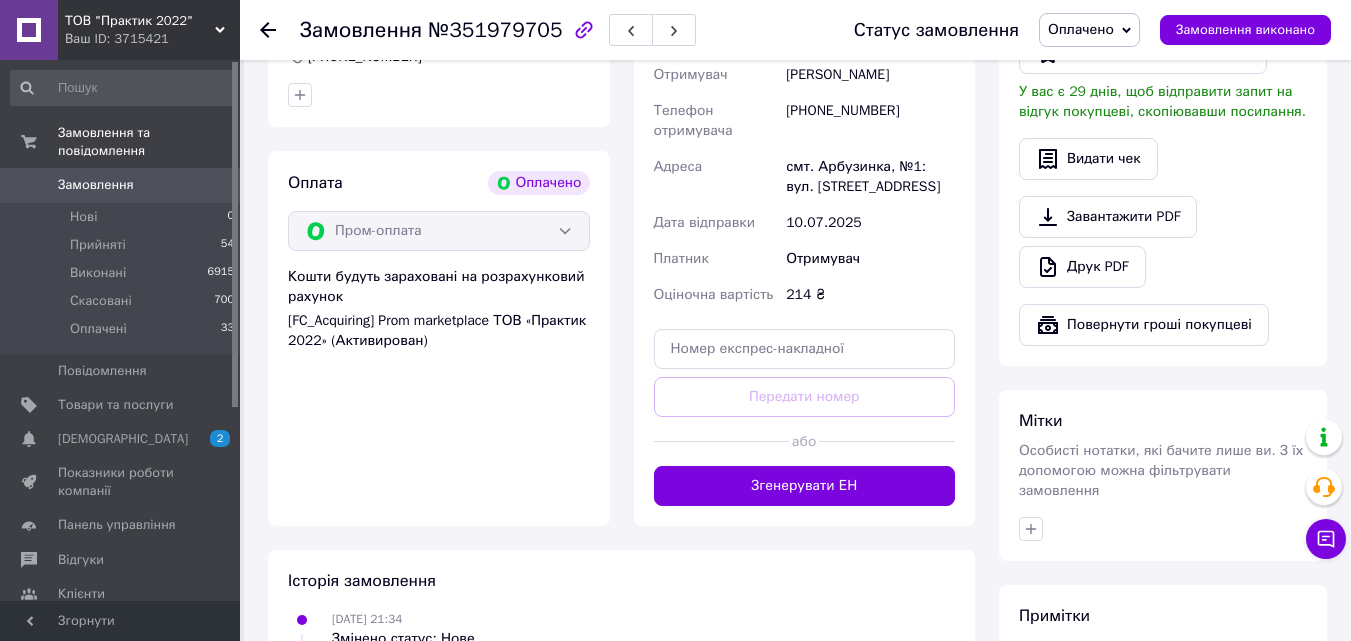 scroll, scrollTop: 700, scrollLeft: 0, axis: vertical 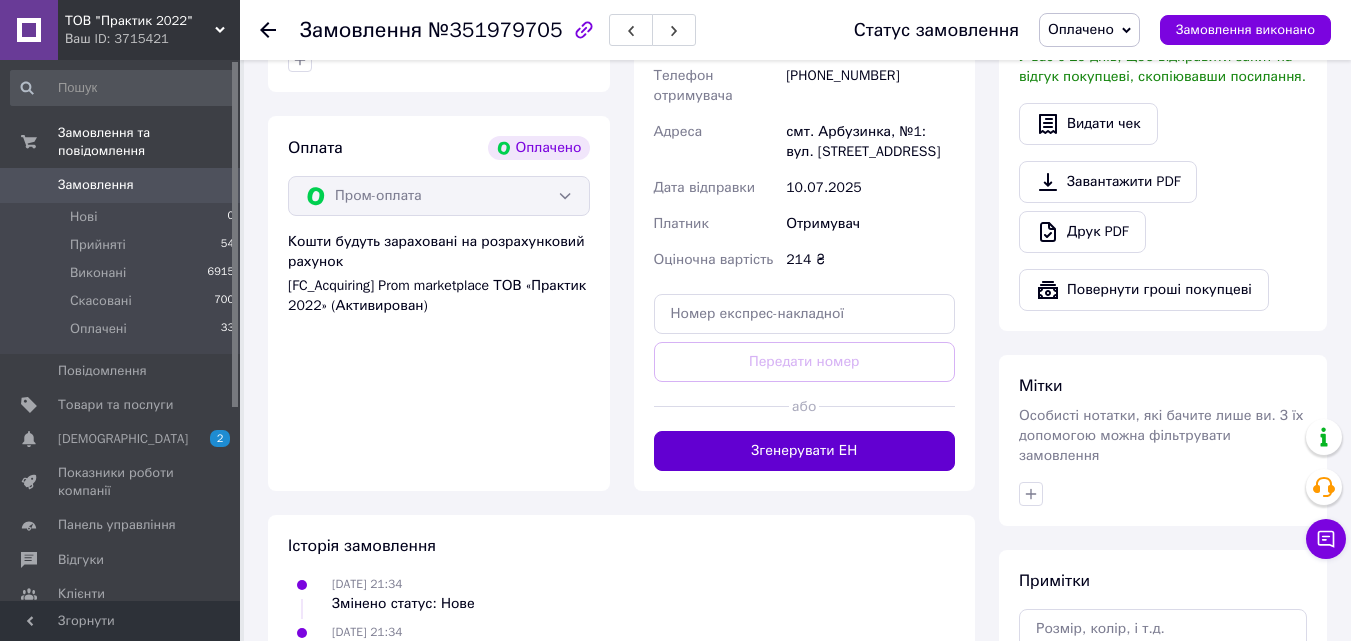 click on "Згенерувати ЕН" at bounding box center [805, 451] 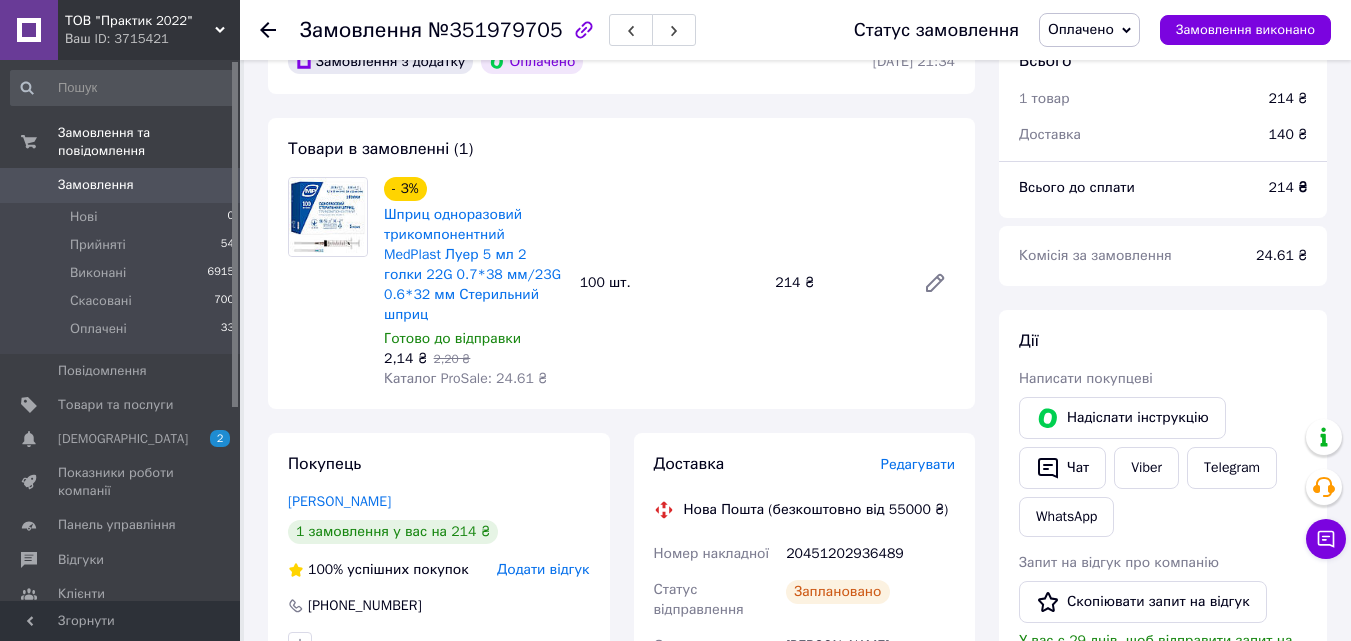 scroll, scrollTop: 100, scrollLeft: 0, axis: vertical 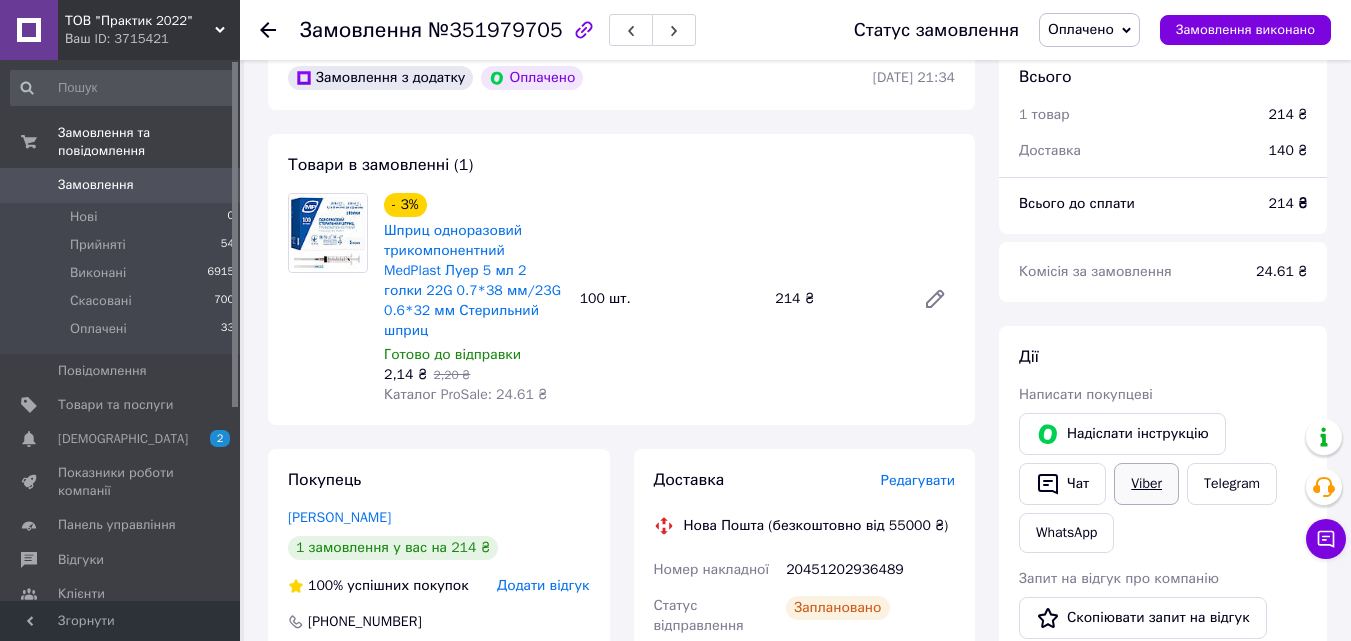 click on "Viber" at bounding box center [1146, 484] 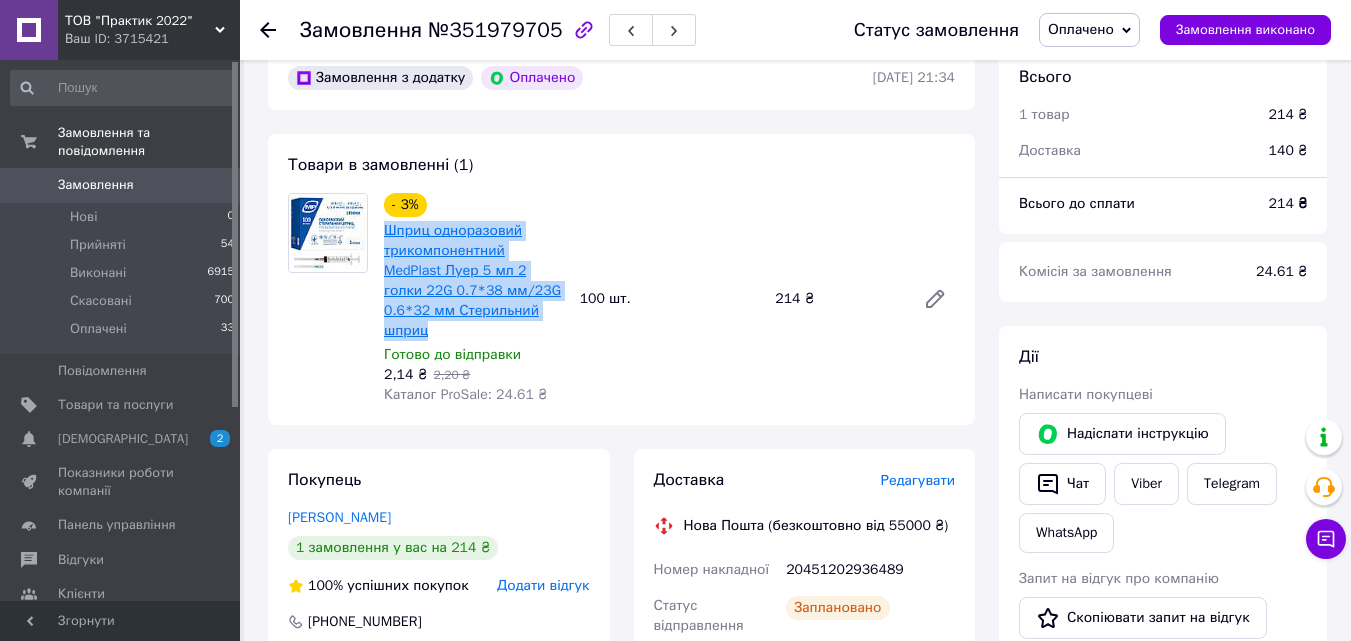 drag, startPoint x: 525, startPoint y: 310, endPoint x: 388, endPoint y: 234, distance: 156.66844 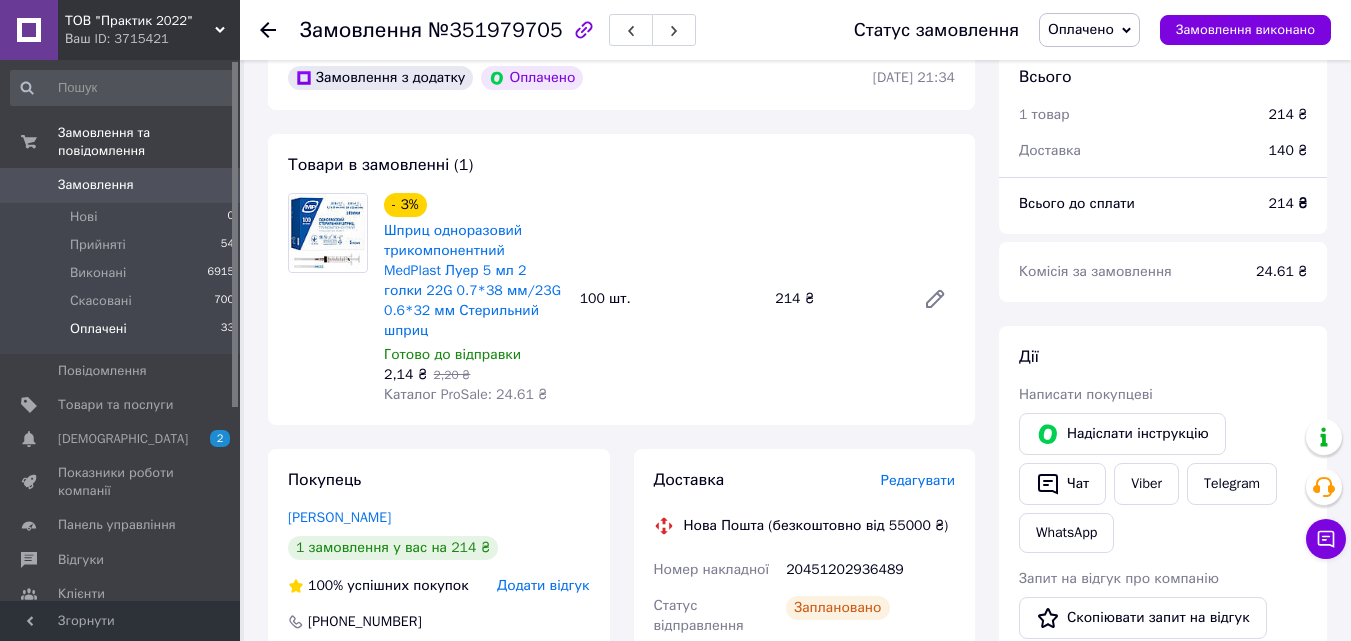 click on "Оплачені" at bounding box center (98, 329) 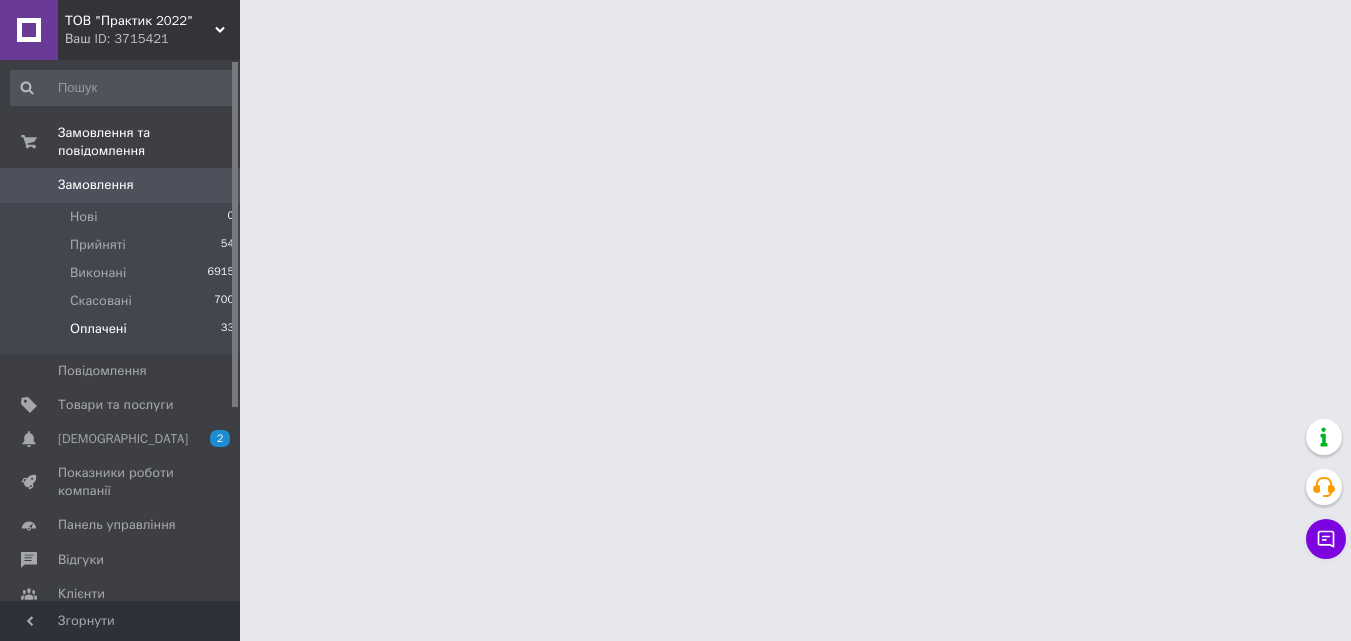 scroll, scrollTop: 0, scrollLeft: 0, axis: both 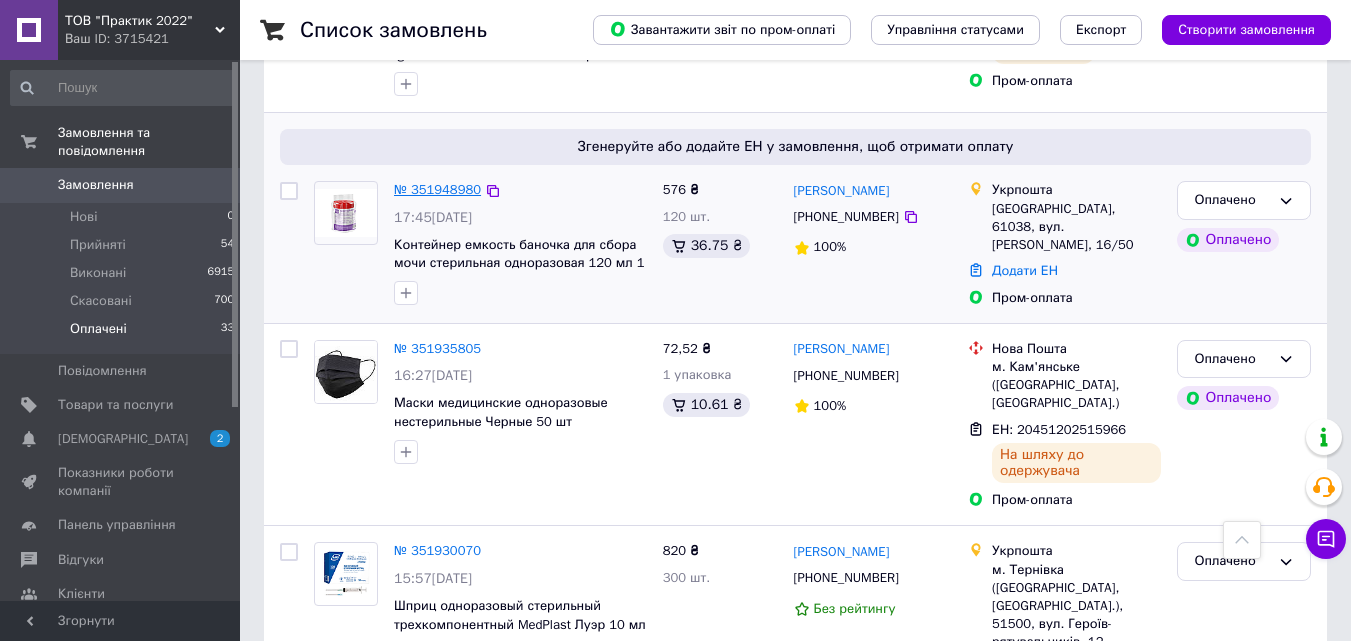 click on "№ 351948980" at bounding box center [437, 189] 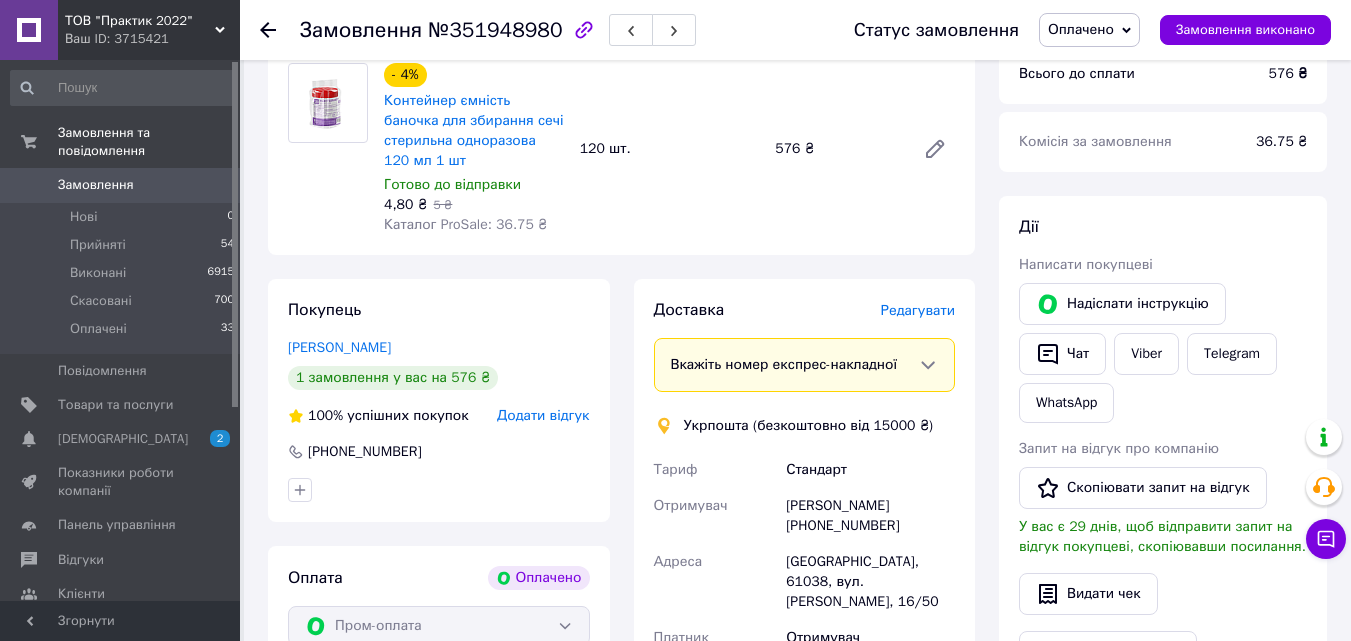 scroll, scrollTop: 200, scrollLeft: 0, axis: vertical 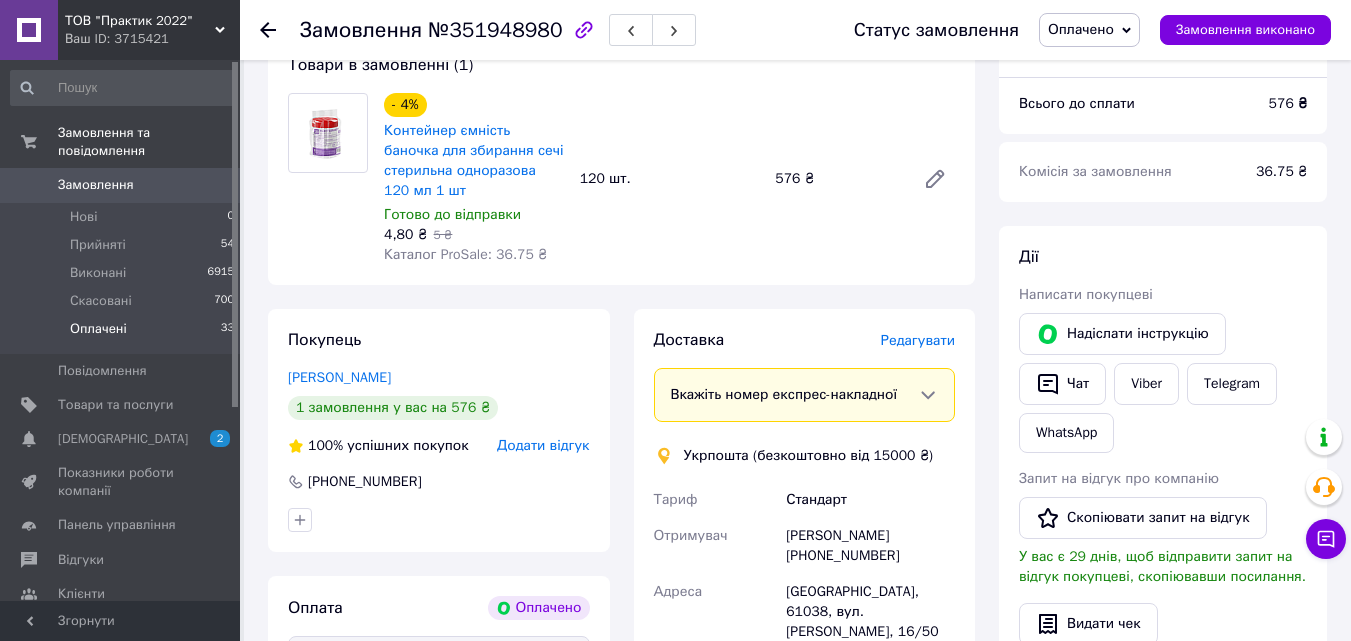 click on "Оплачені" at bounding box center [98, 329] 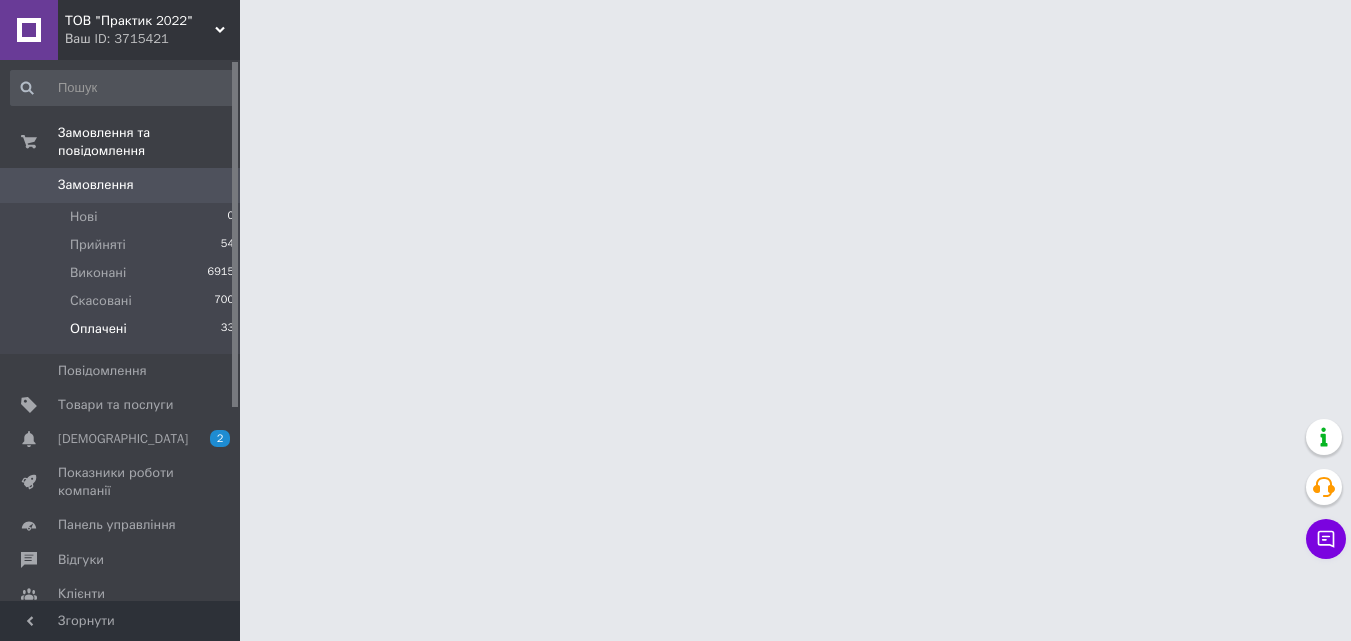 scroll, scrollTop: 0, scrollLeft: 0, axis: both 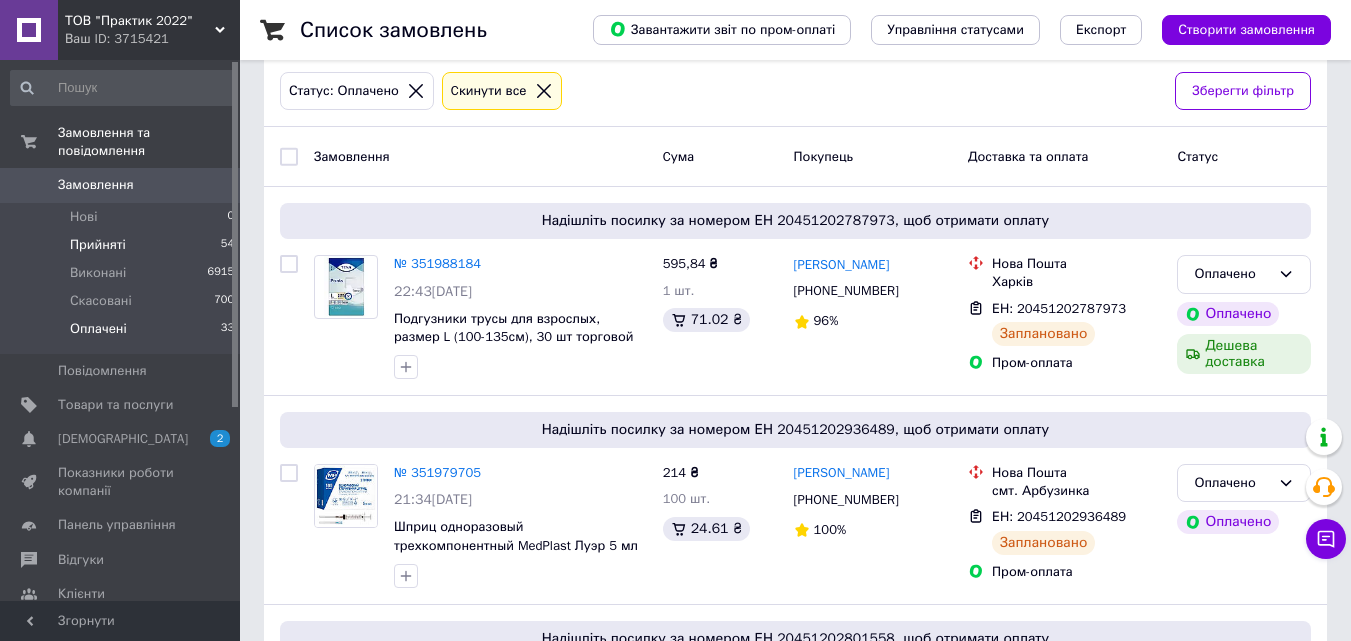 click on "Прийняті" at bounding box center [98, 245] 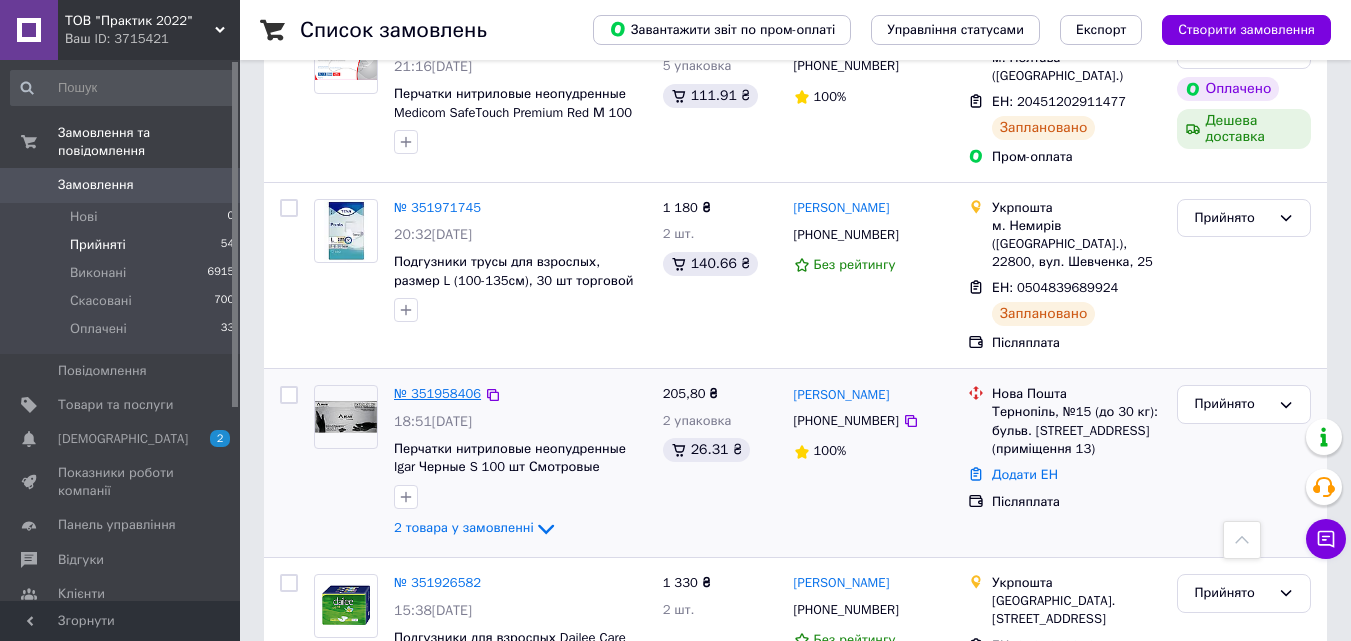 scroll, scrollTop: 900, scrollLeft: 0, axis: vertical 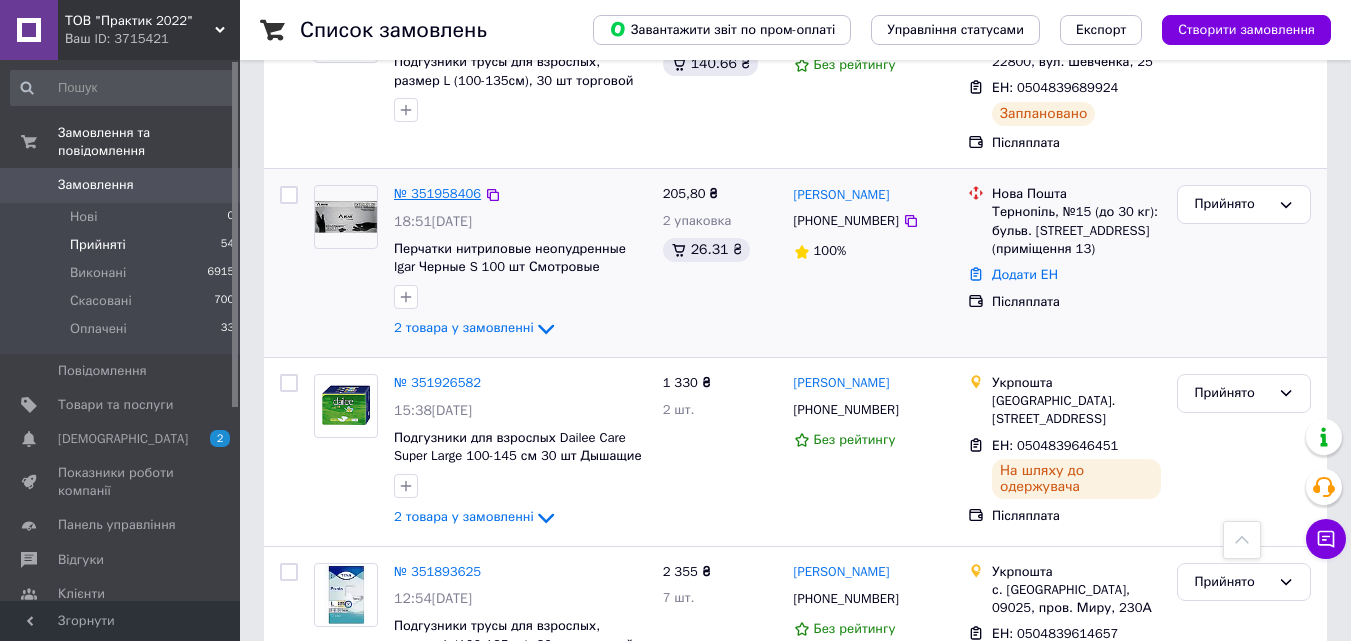 click on "№ 351958406" at bounding box center [437, 193] 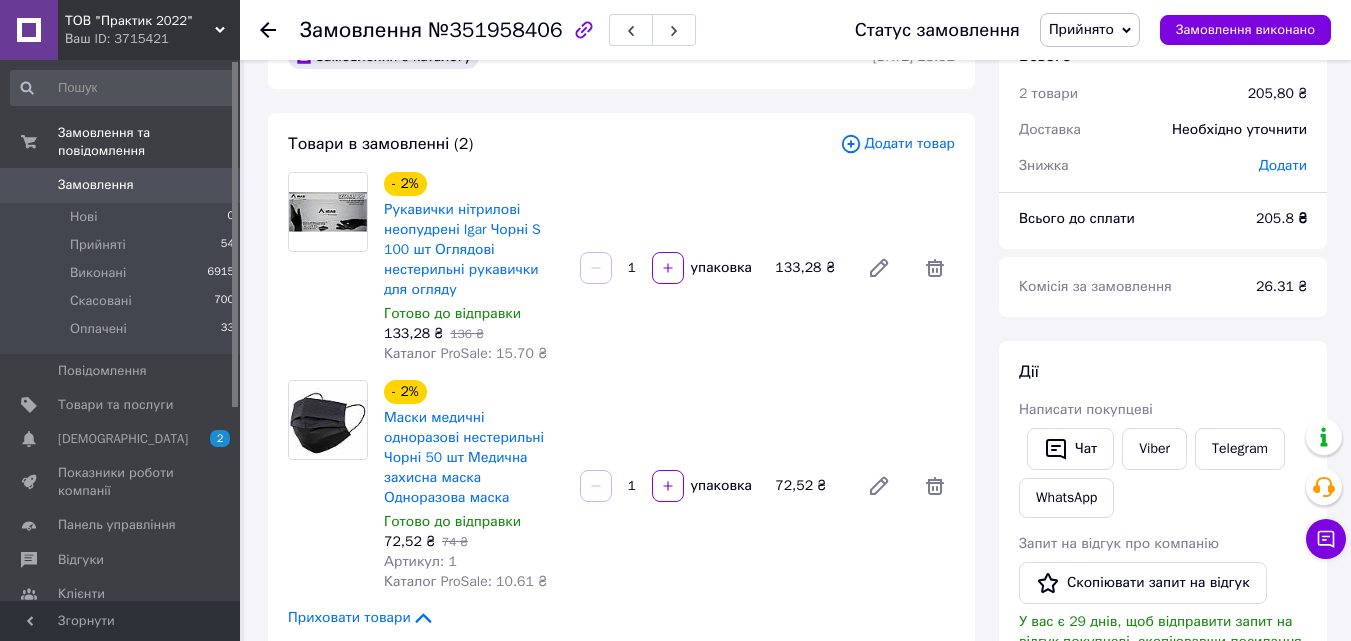 scroll, scrollTop: 58, scrollLeft: 0, axis: vertical 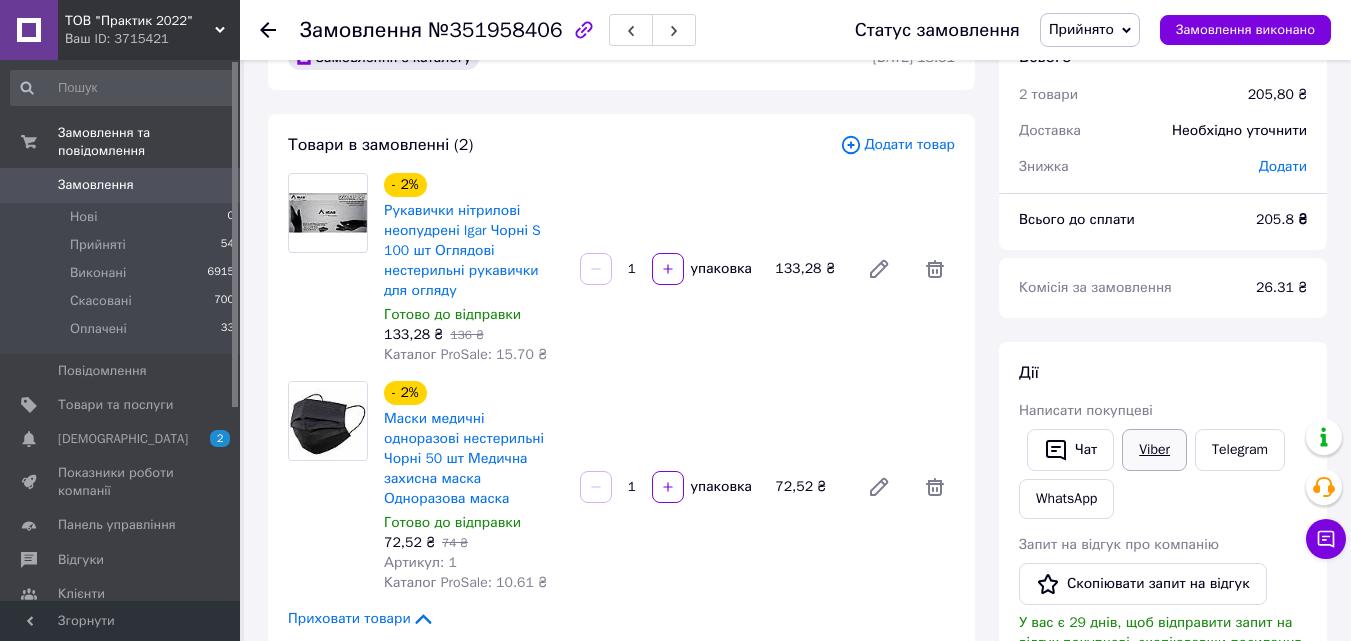 click on "Viber" at bounding box center [1154, 450] 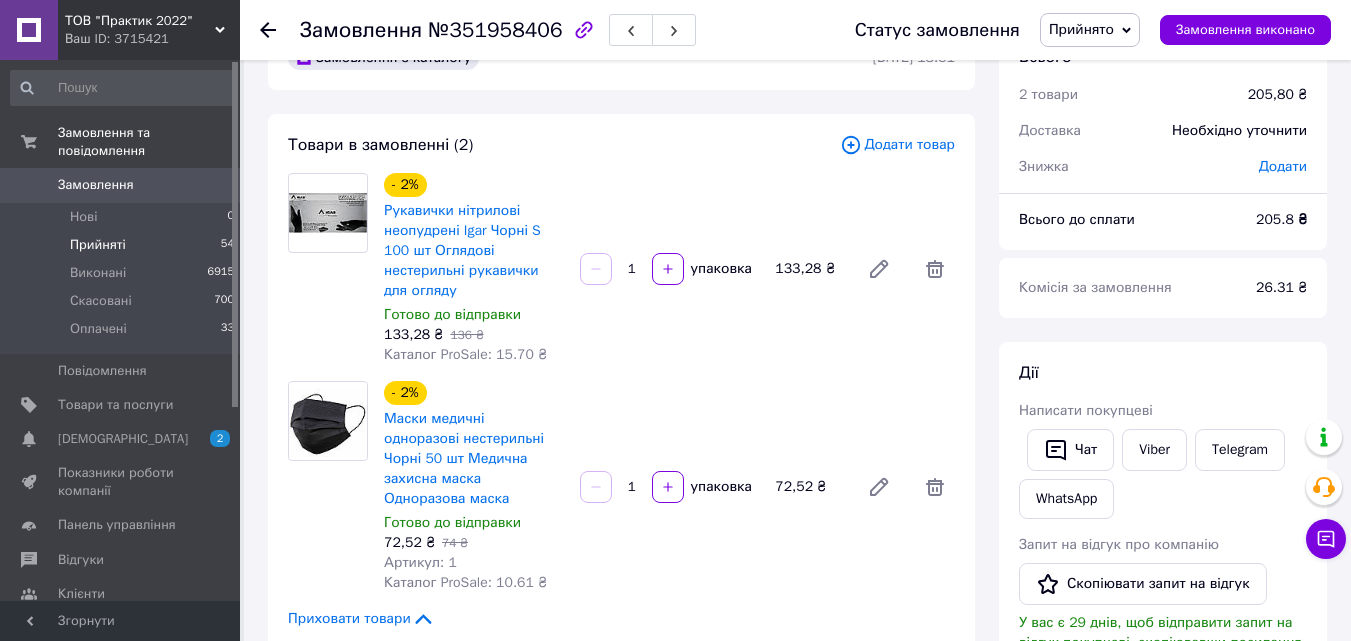 click on "Прийняті 54" at bounding box center (123, 245) 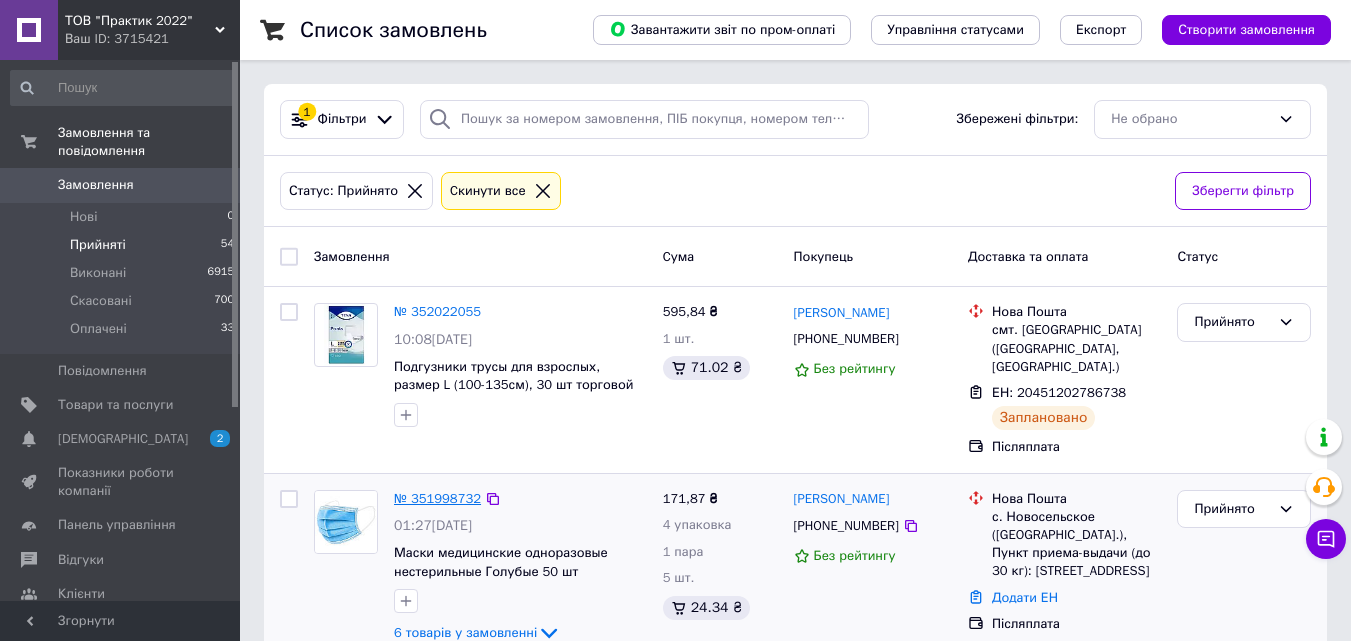 click on "№ 351998732" at bounding box center [437, 498] 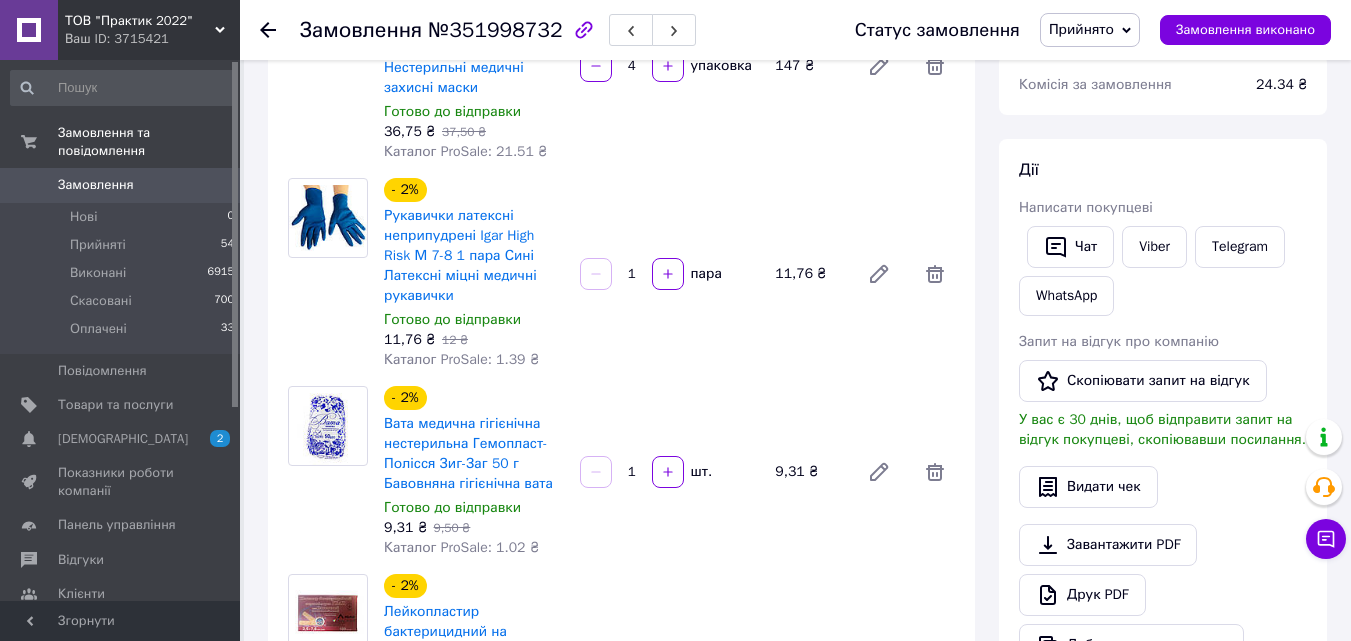 scroll, scrollTop: 500, scrollLeft: 0, axis: vertical 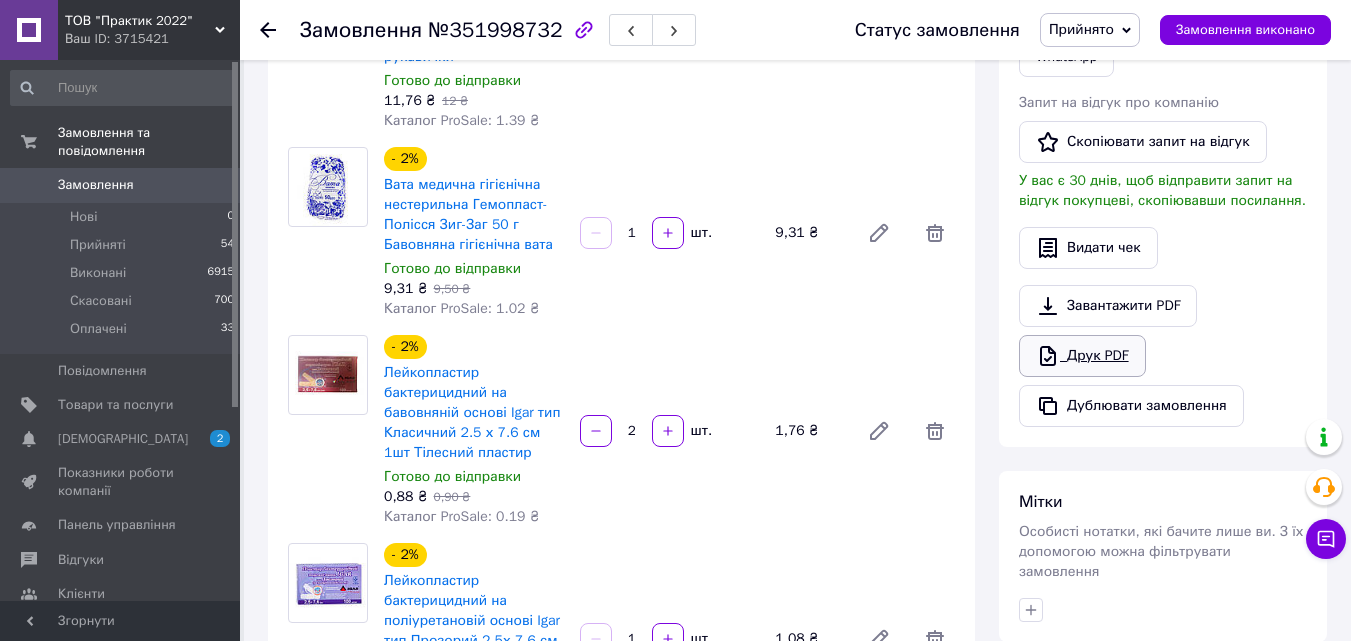 click on "Друк PDF" at bounding box center (1082, 356) 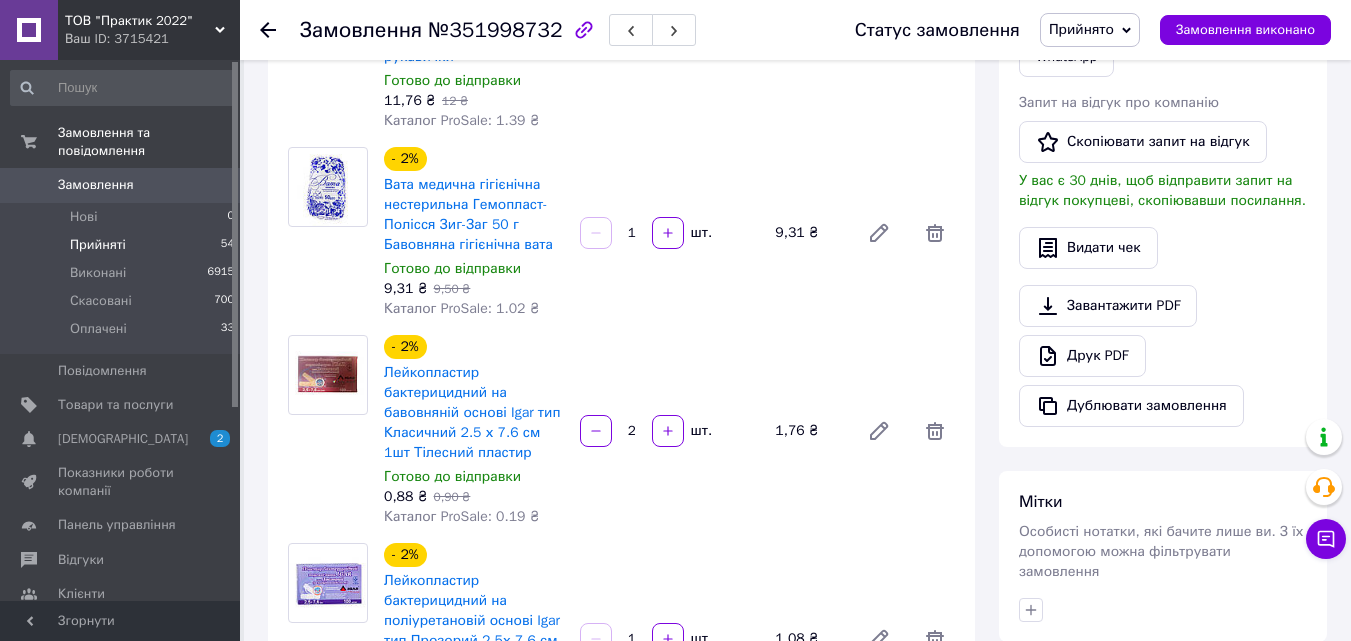 click on "Прийняті" at bounding box center (98, 245) 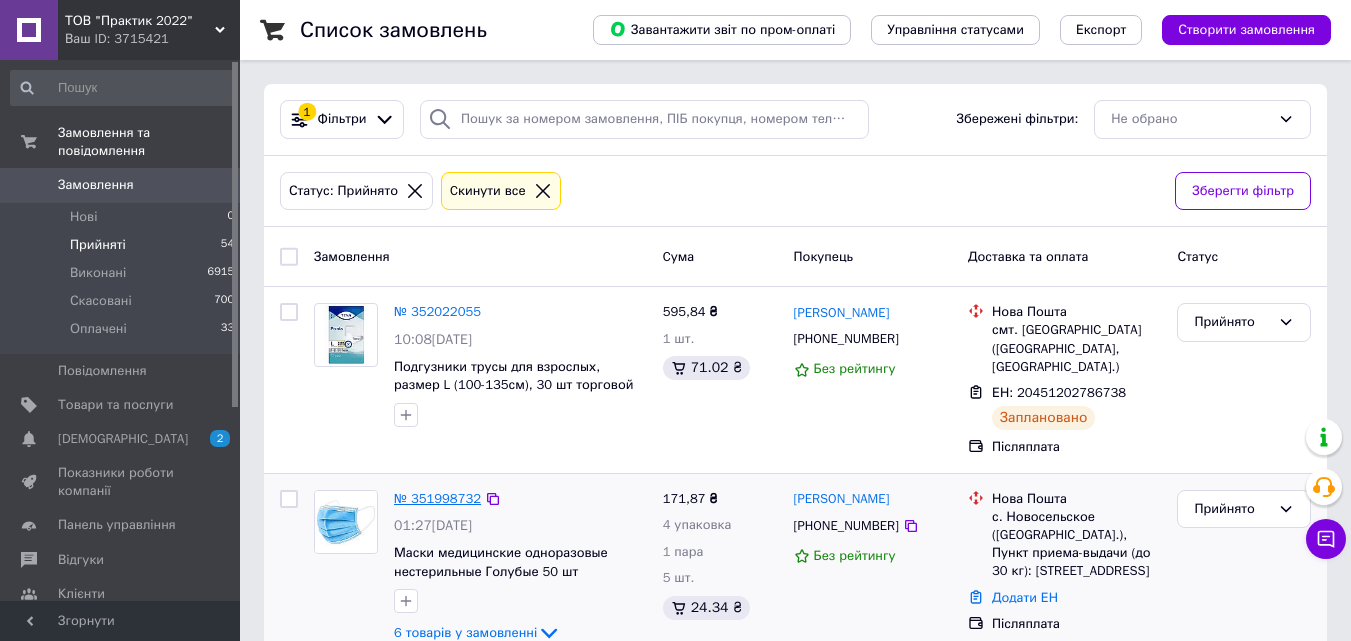 click on "№ 351998732" at bounding box center [437, 498] 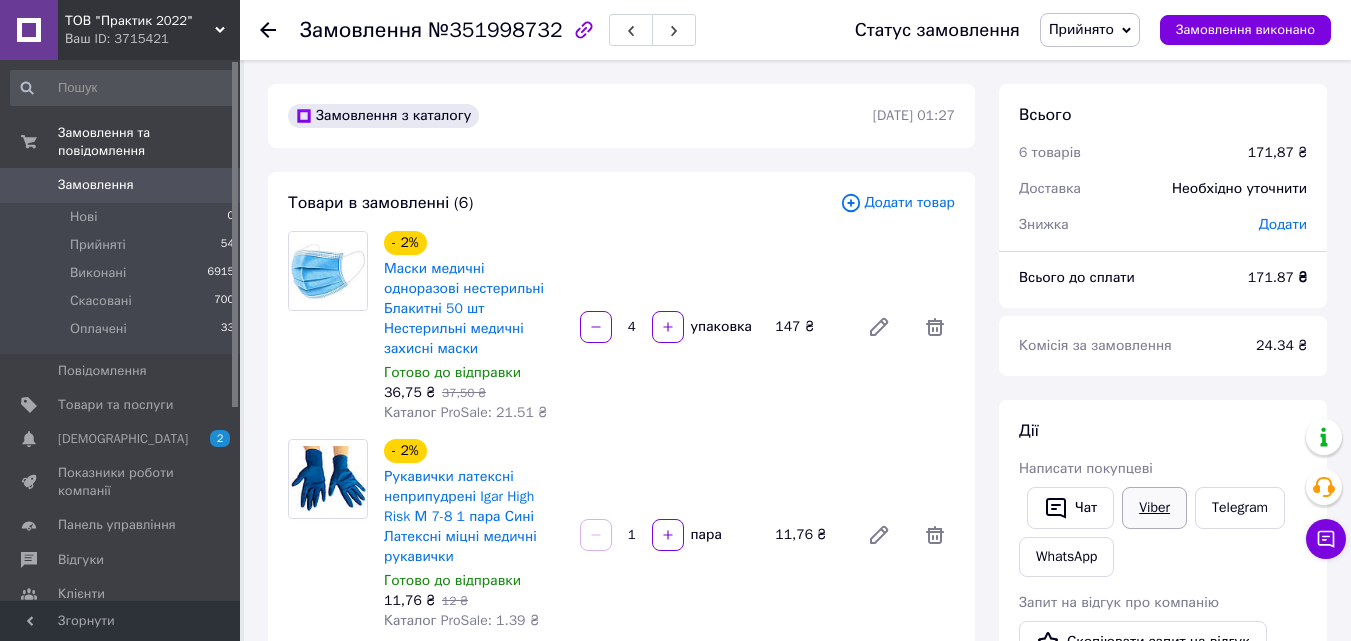 click on "Viber" at bounding box center (1154, 508) 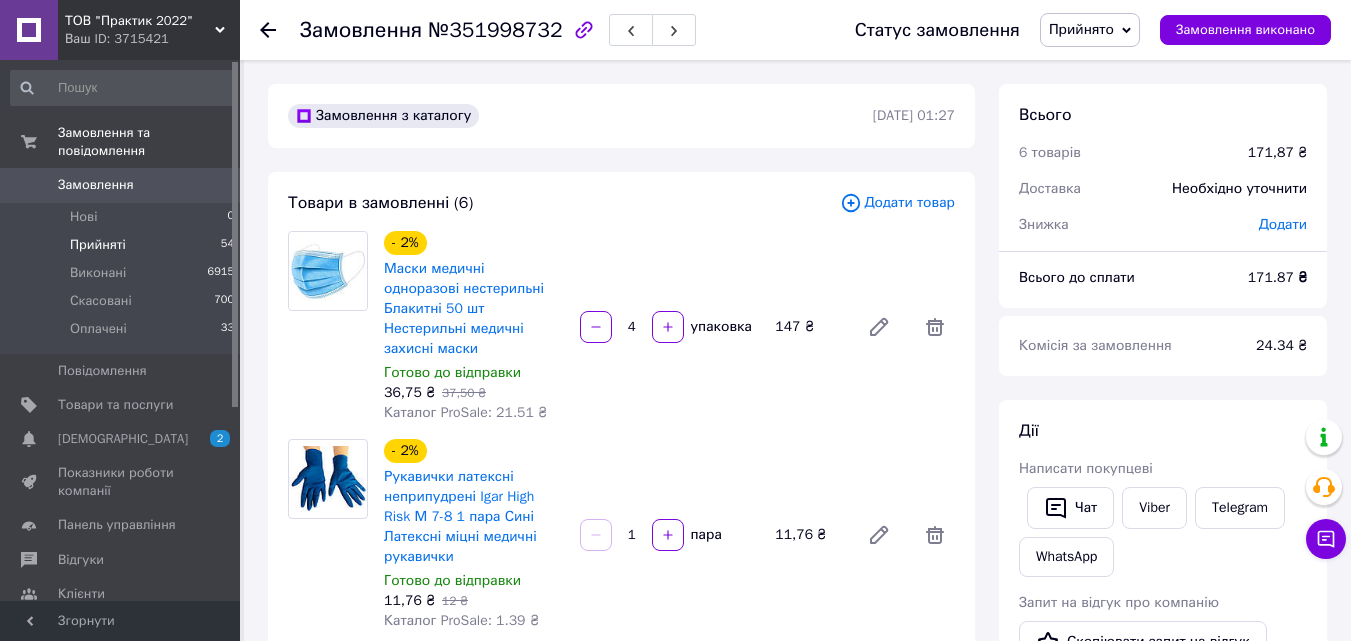click on "Прийняті" at bounding box center (98, 245) 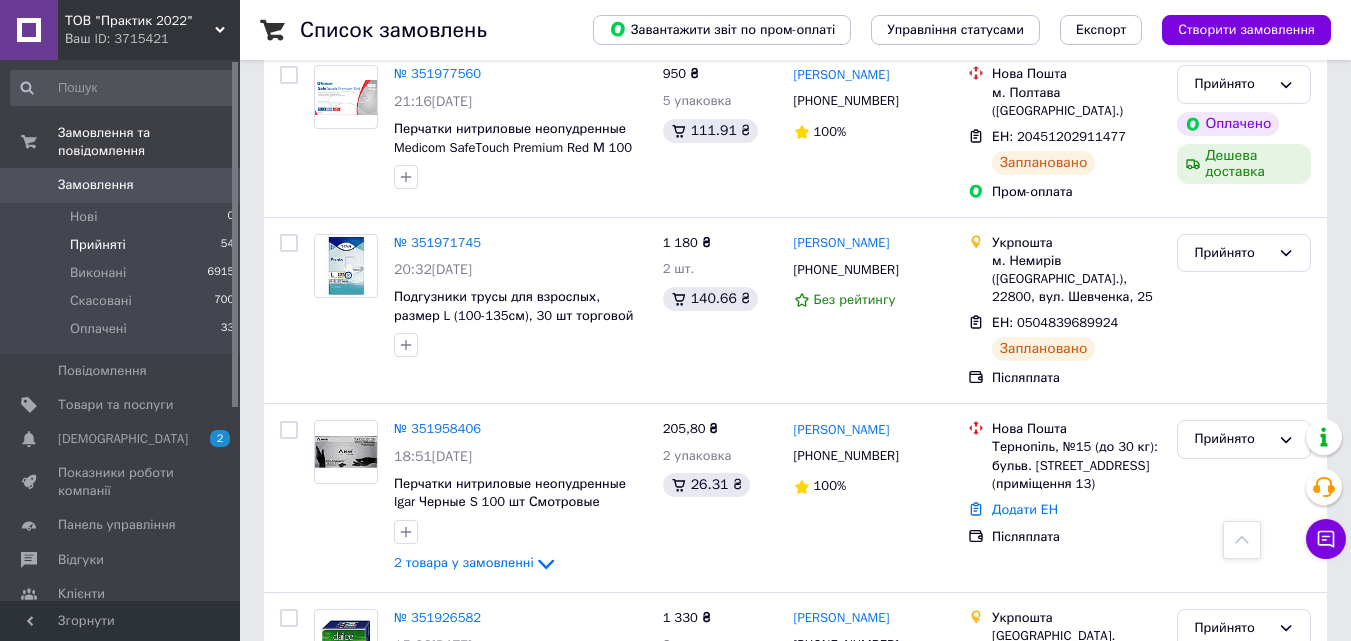 scroll, scrollTop: 700, scrollLeft: 0, axis: vertical 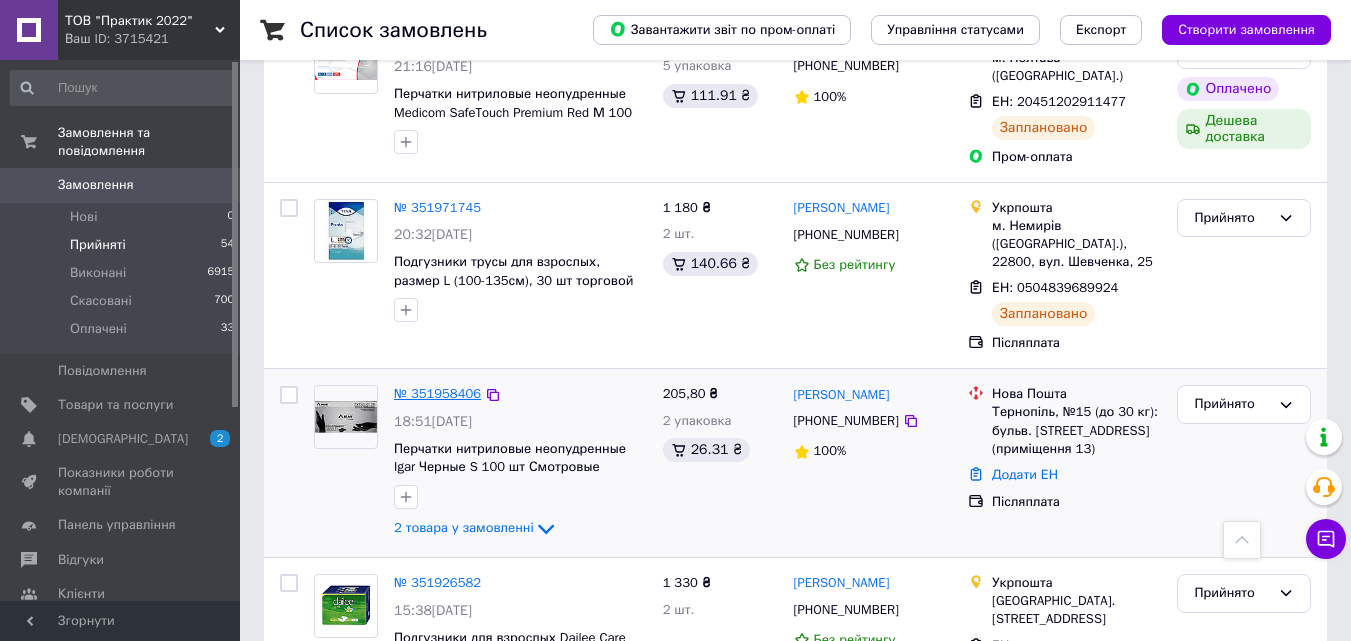 click on "№ 351958406" at bounding box center (437, 393) 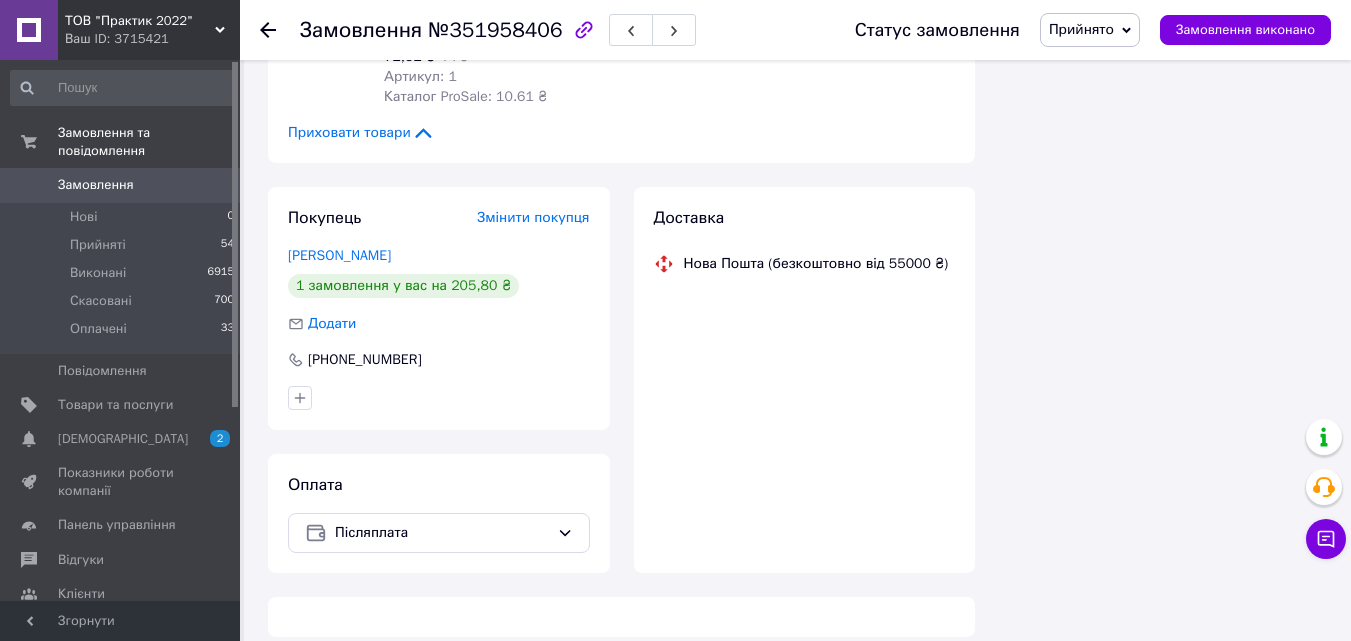 scroll, scrollTop: 700, scrollLeft: 0, axis: vertical 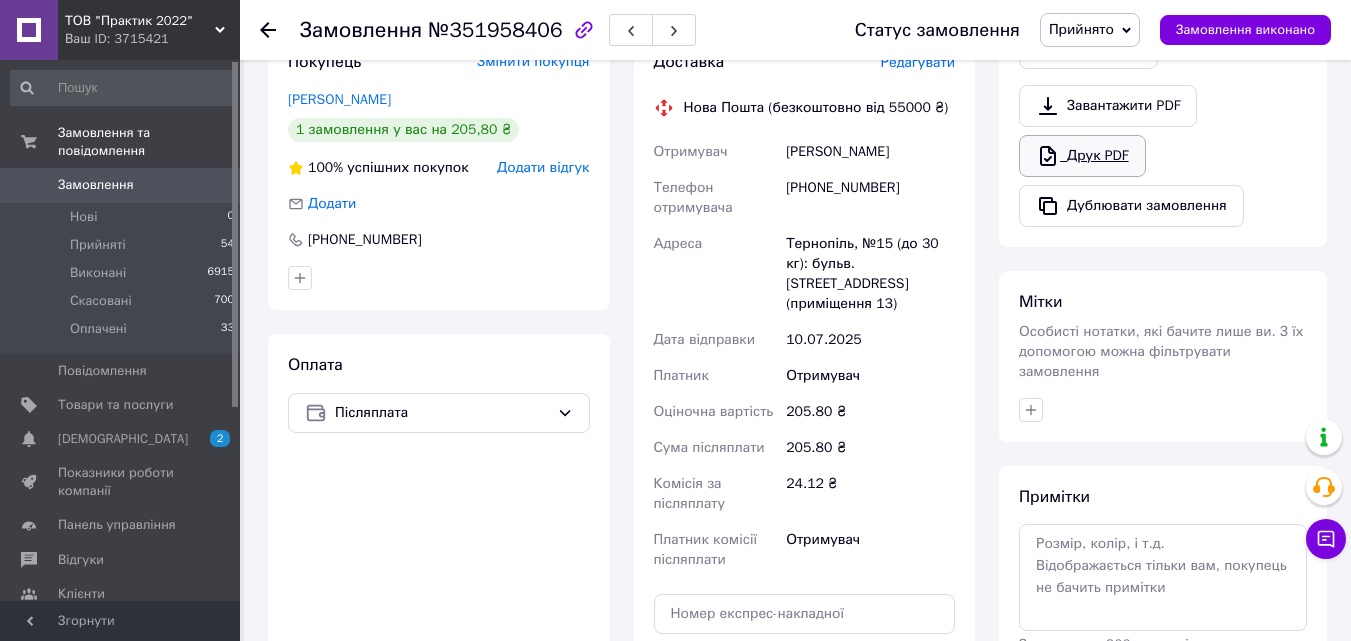 click on "Друк PDF" at bounding box center [1082, 156] 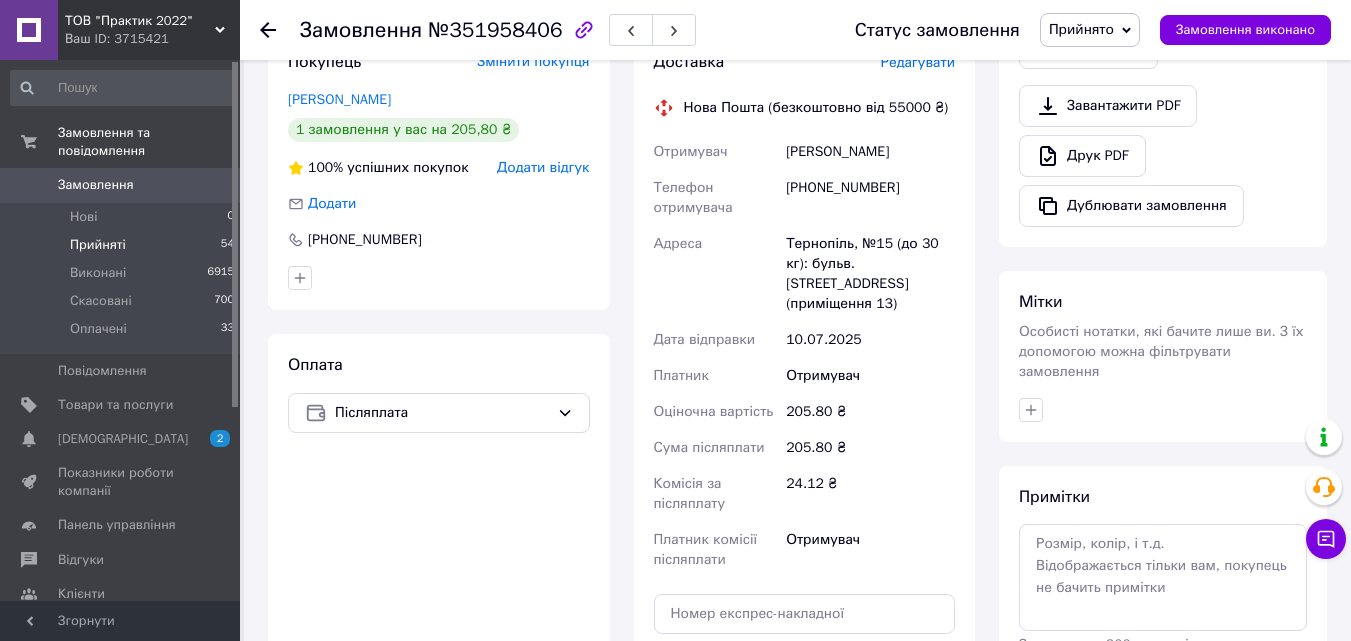 click on "Прийняті" at bounding box center (98, 245) 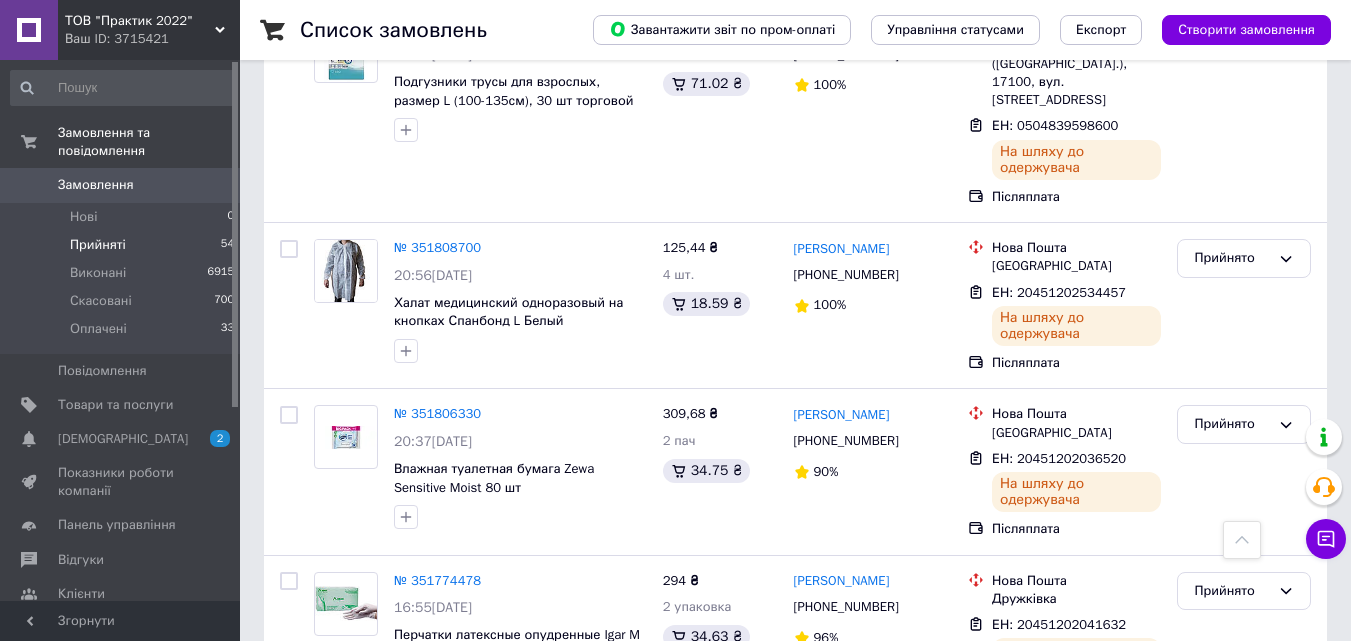 scroll, scrollTop: 1800, scrollLeft: 0, axis: vertical 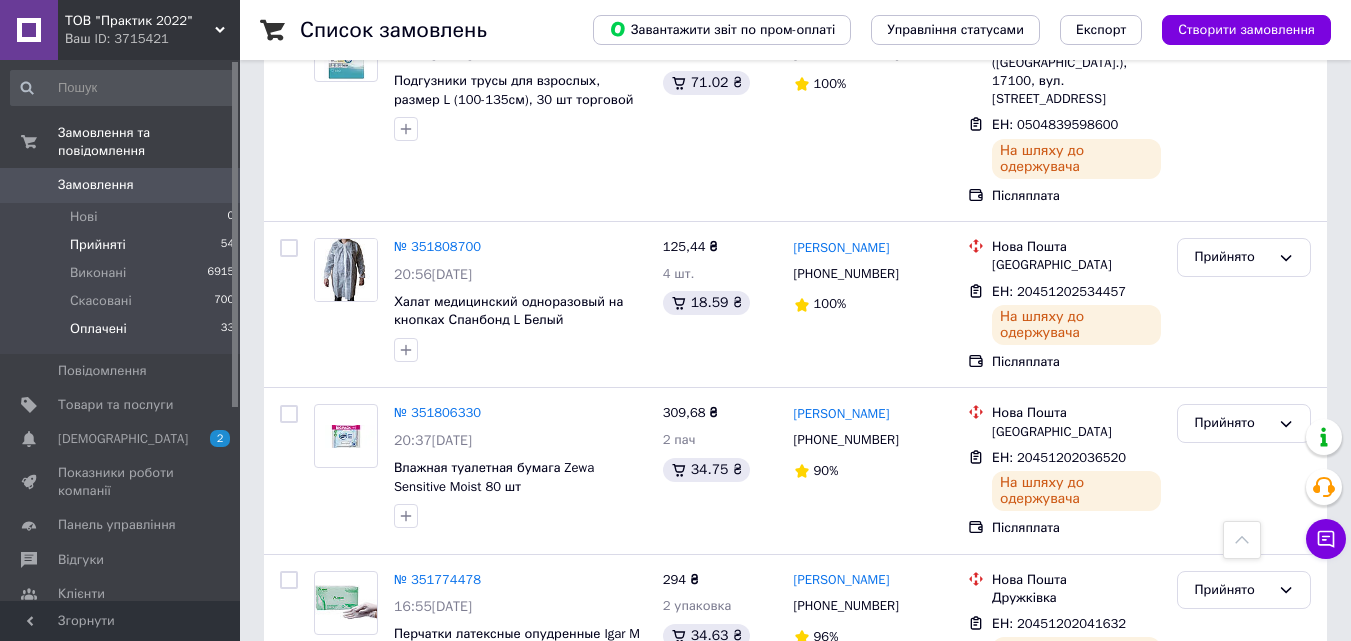 click on "Оплачені" at bounding box center [98, 329] 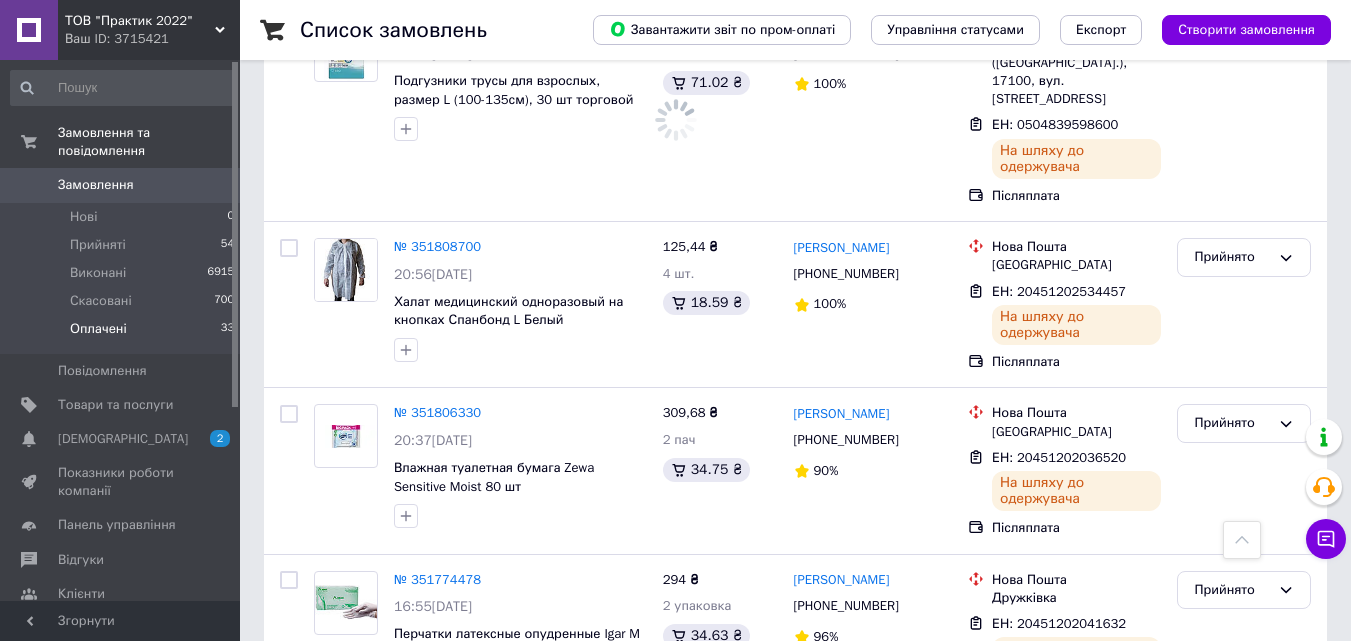scroll, scrollTop: 0, scrollLeft: 0, axis: both 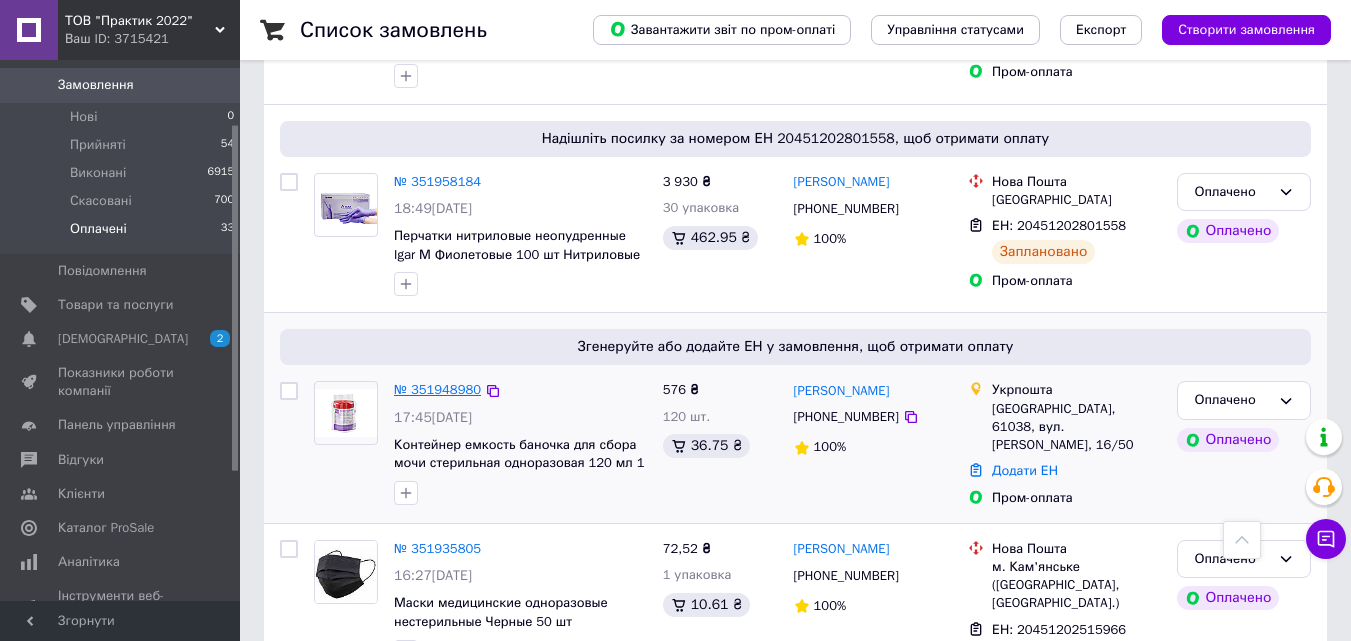 click on "№ 351948980" at bounding box center (437, 389) 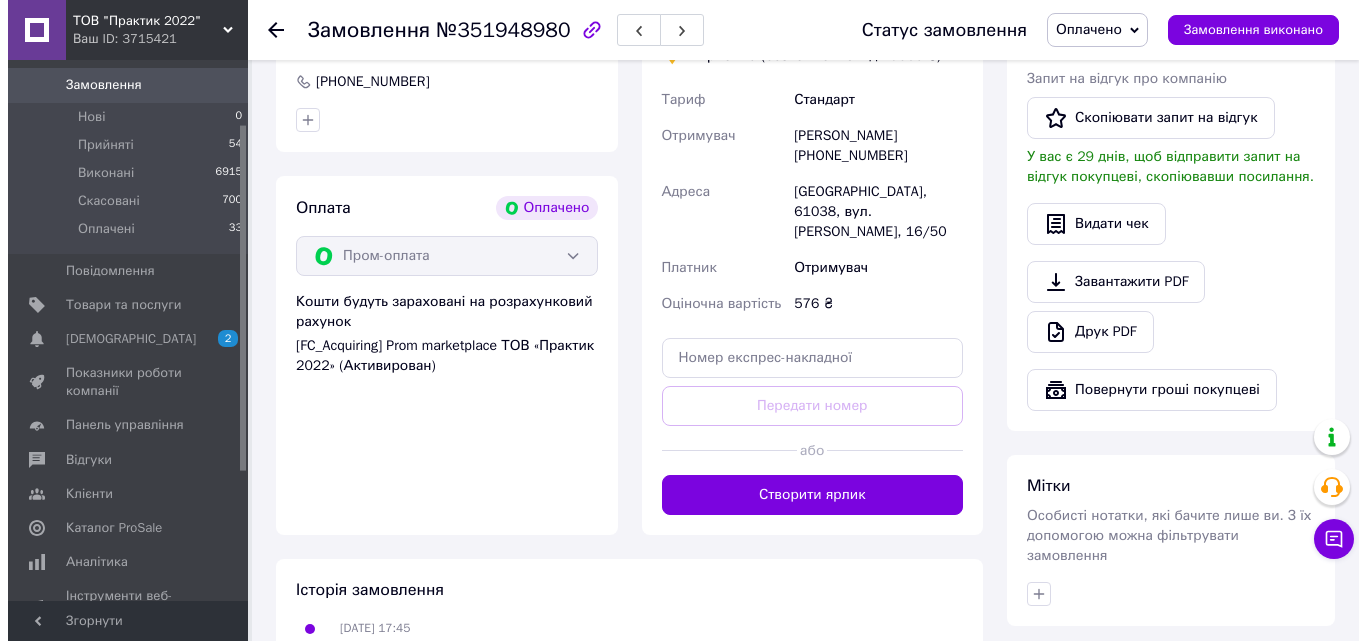 scroll, scrollTop: 400, scrollLeft: 0, axis: vertical 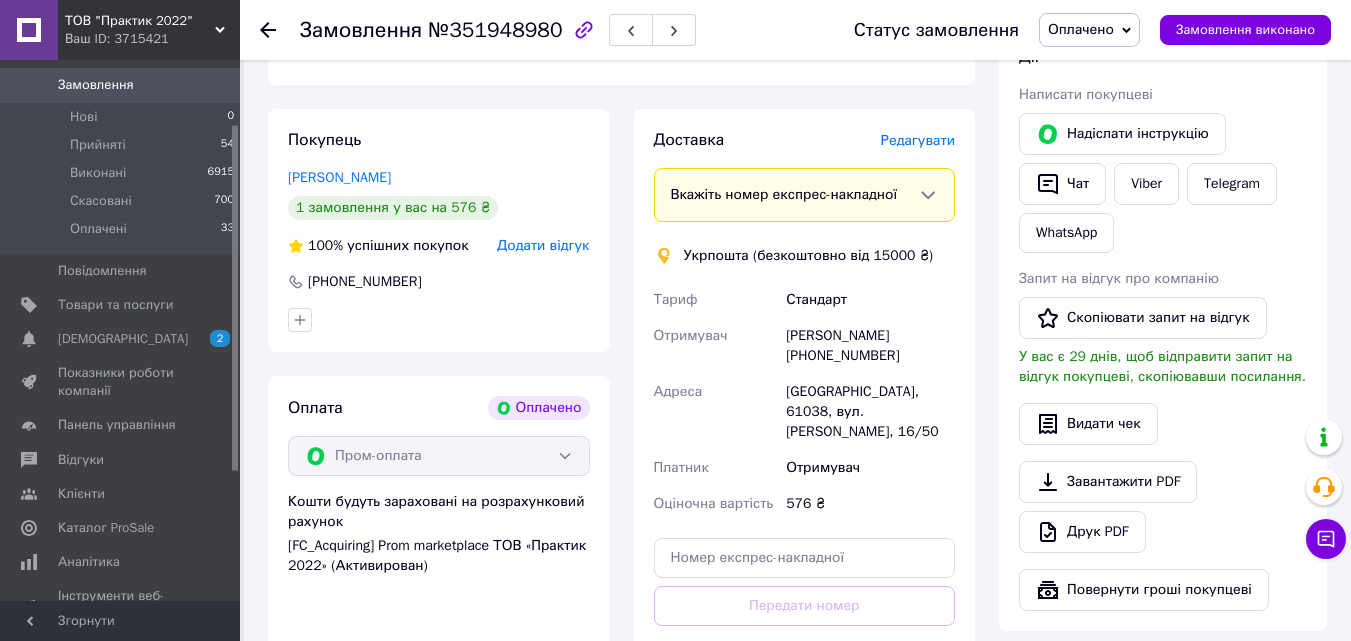 click on "Редагувати" at bounding box center [918, 140] 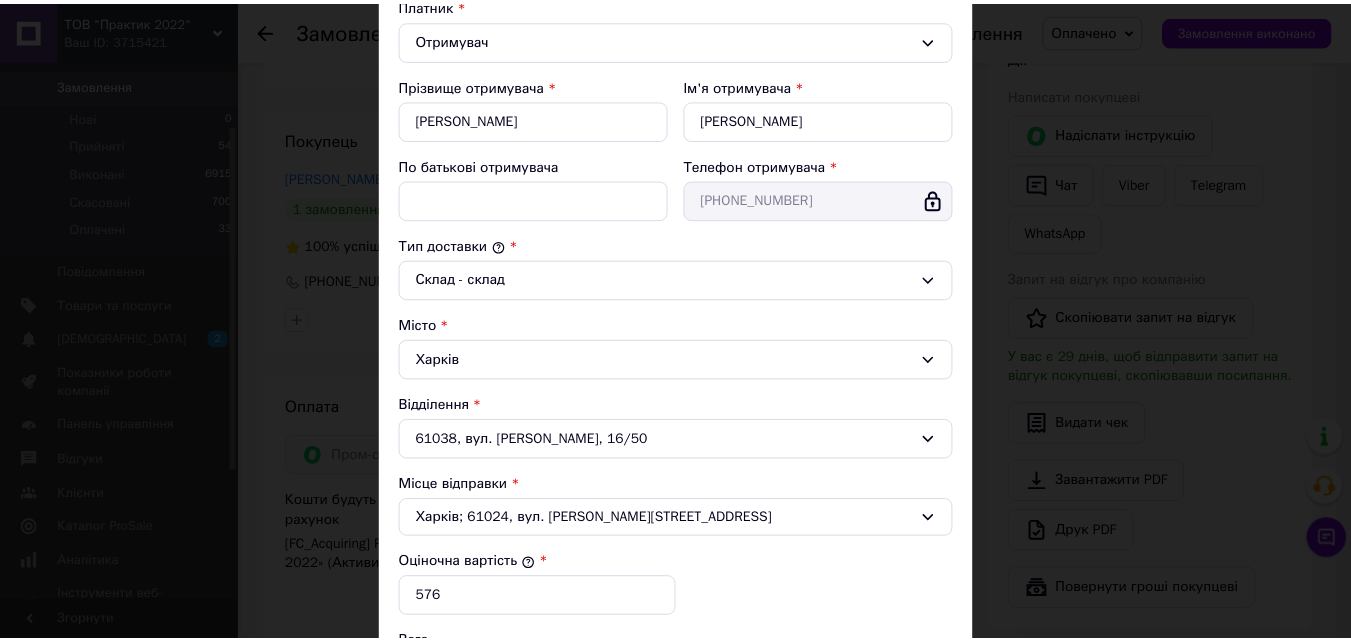 scroll, scrollTop: 600, scrollLeft: 0, axis: vertical 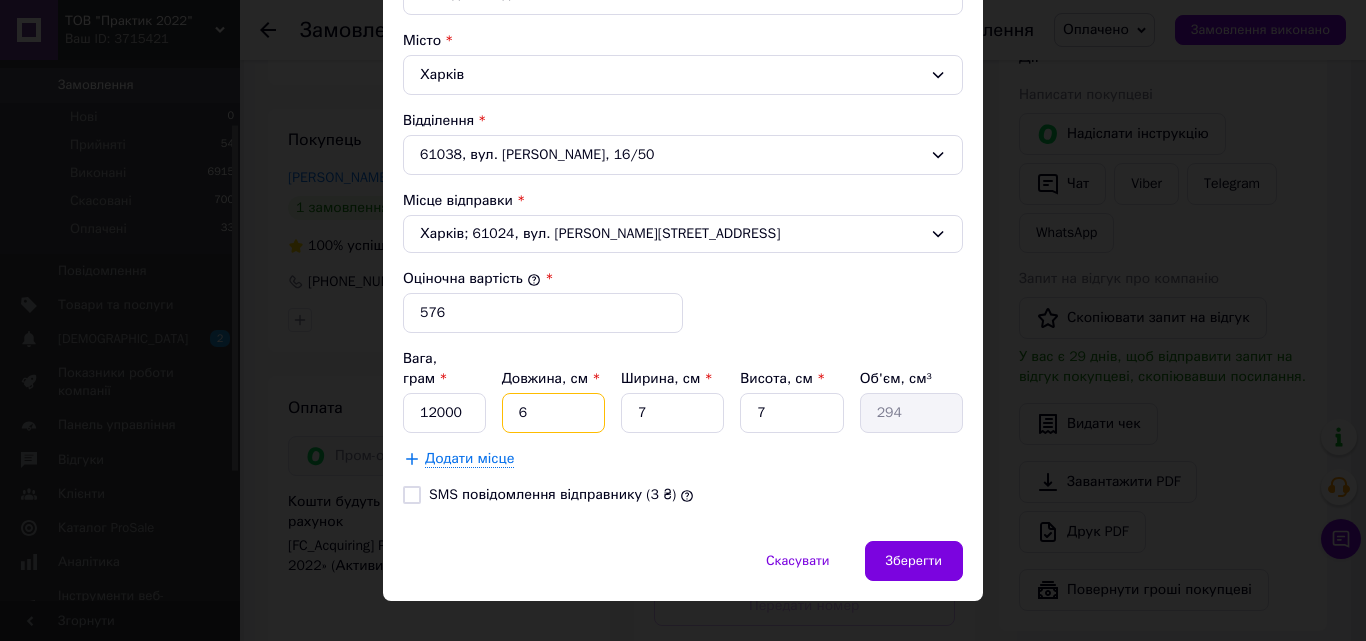 drag, startPoint x: 537, startPoint y: 399, endPoint x: 517, endPoint y: 394, distance: 20.615528 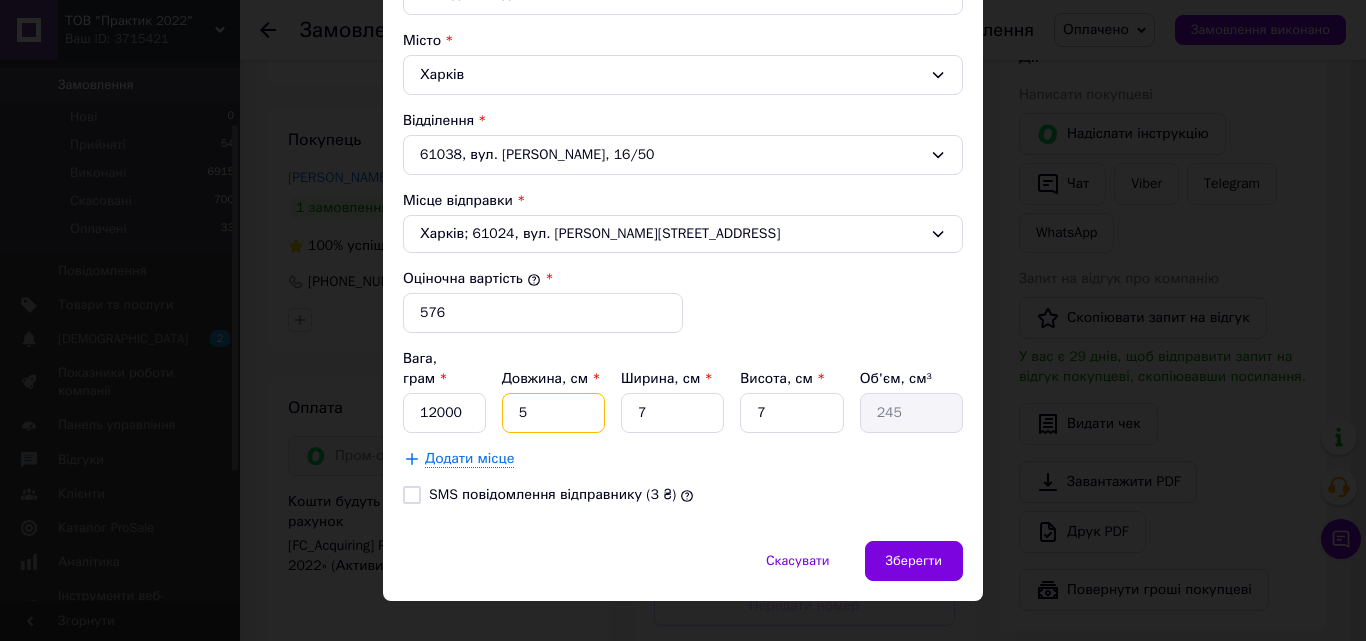 type on "50" 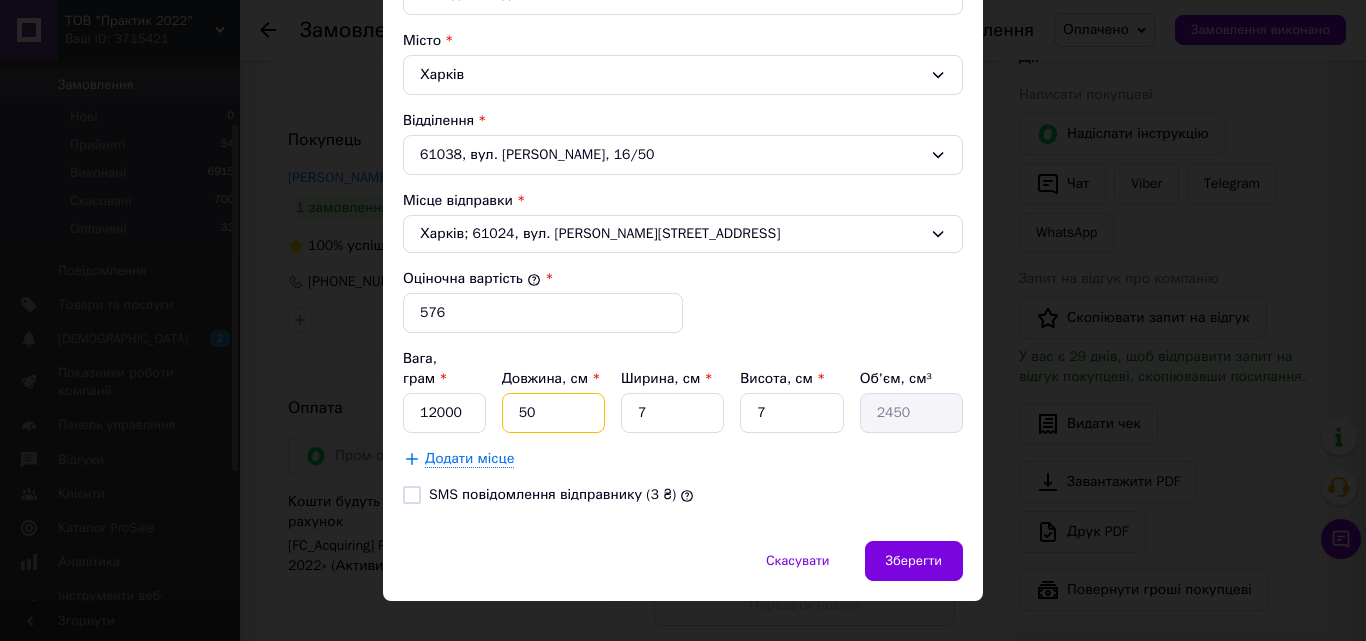 type on "50" 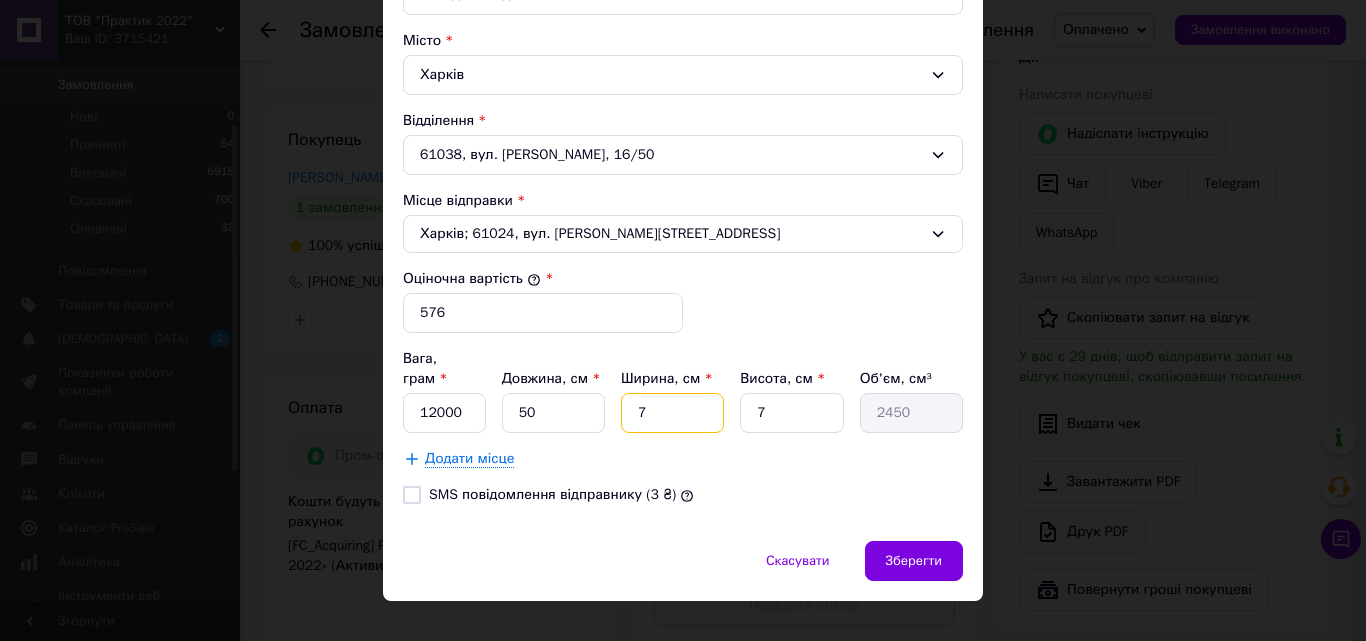 drag, startPoint x: 673, startPoint y: 388, endPoint x: 634, endPoint y: 390, distance: 39.051247 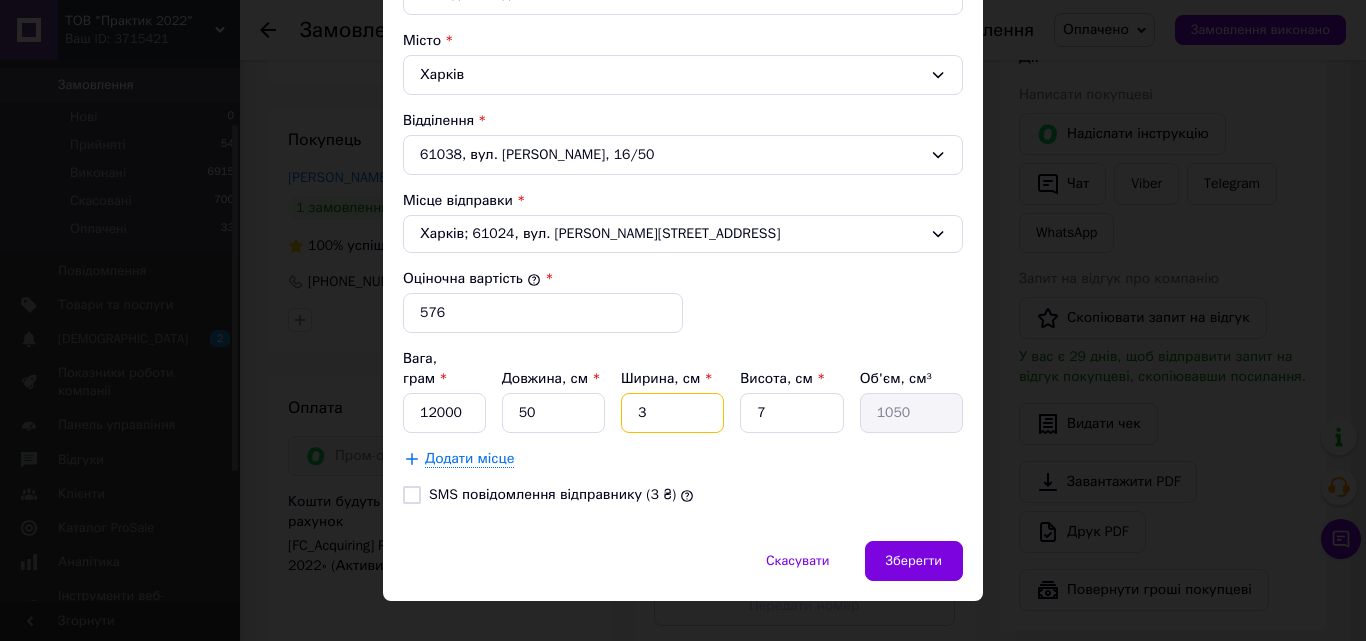 type on "34" 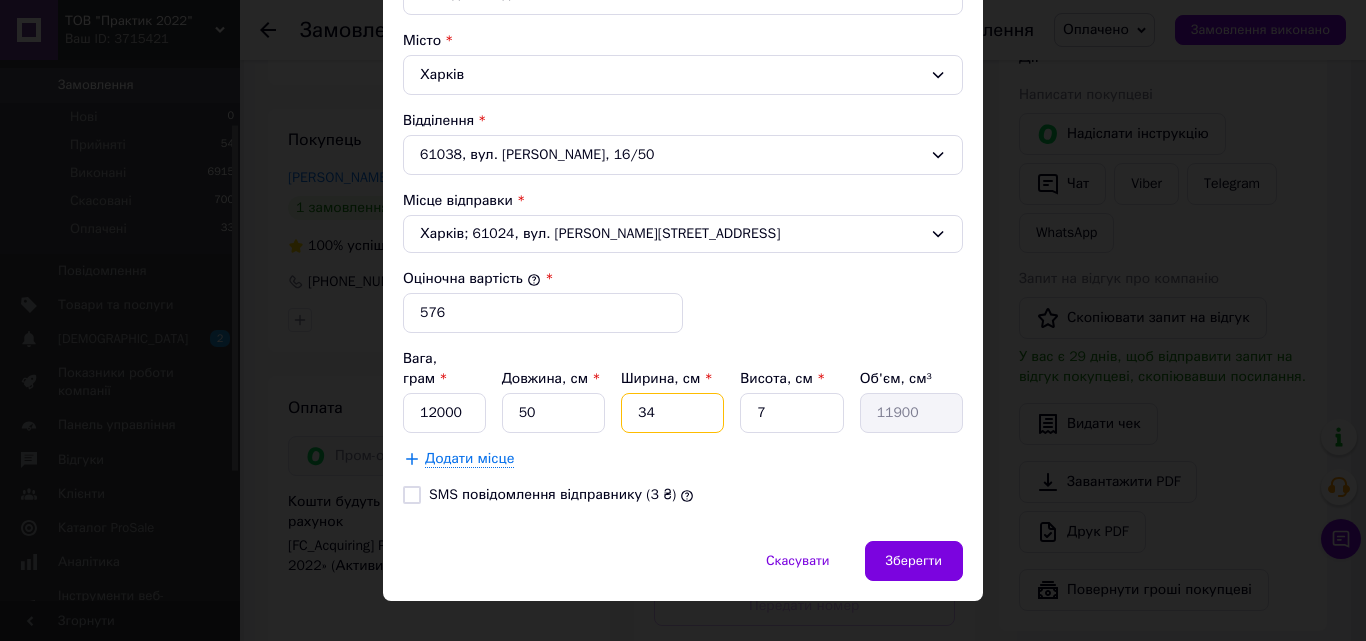 type on "34" 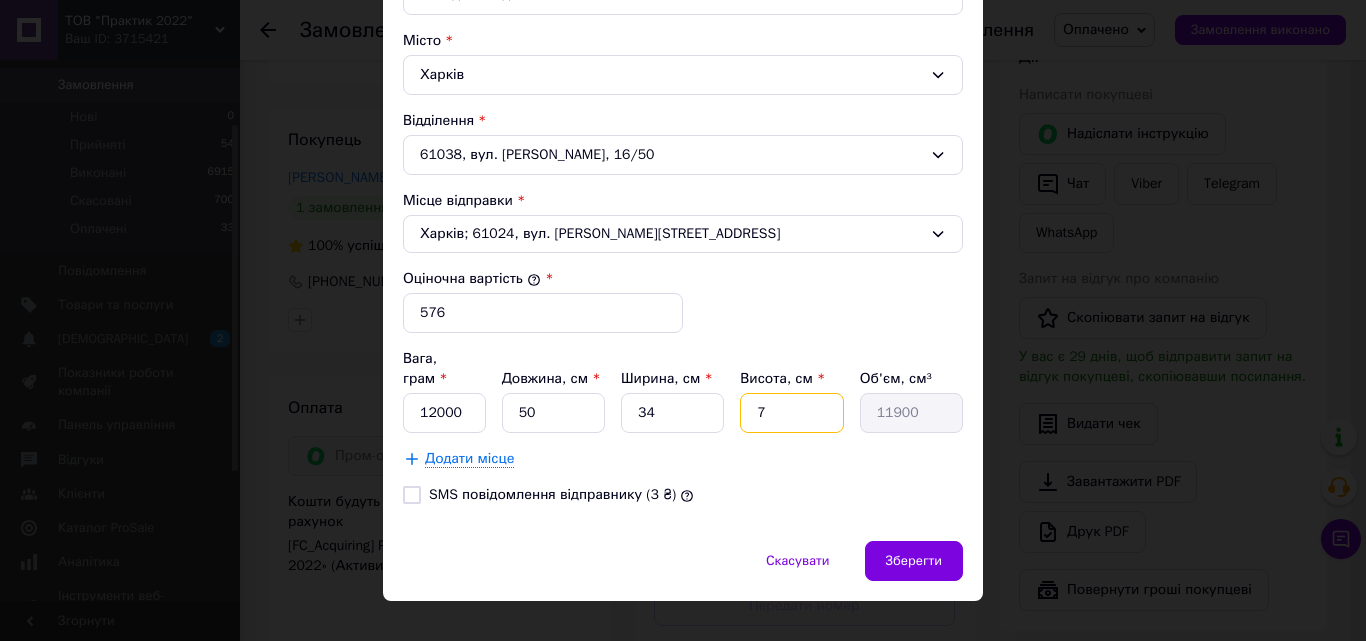 drag, startPoint x: 769, startPoint y: 387, endPoint x: 734, endPoint y: 397, distance: 36.40055 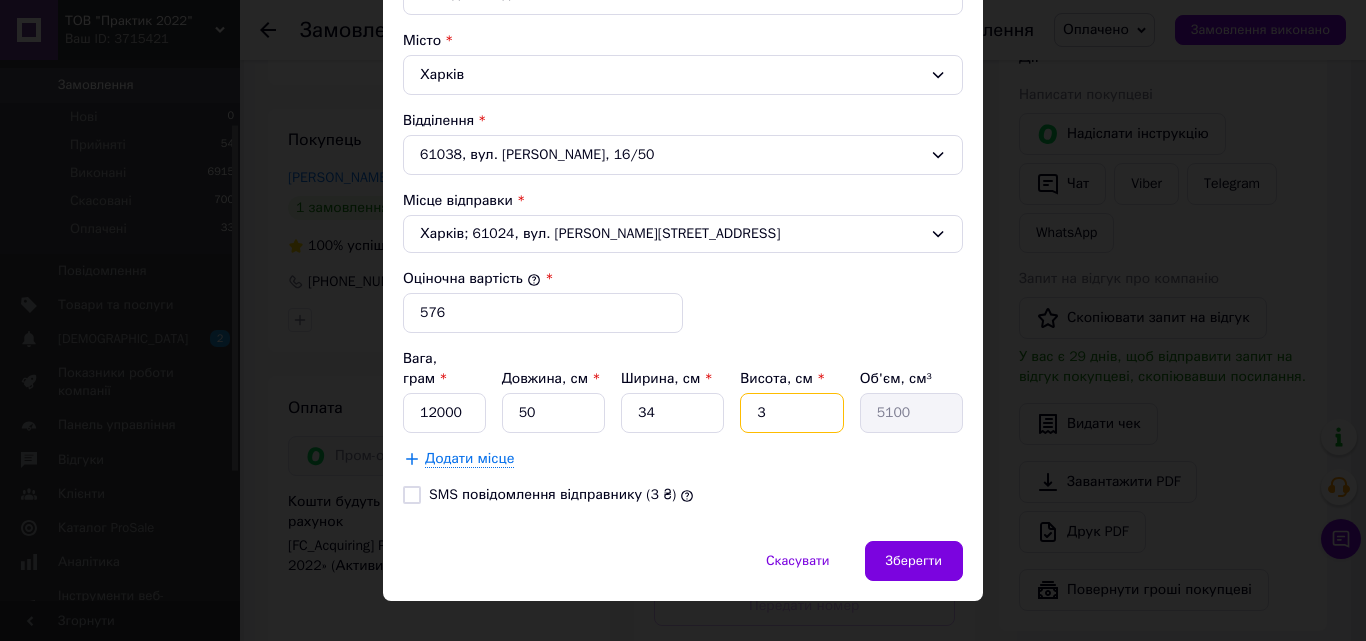 type on "31" 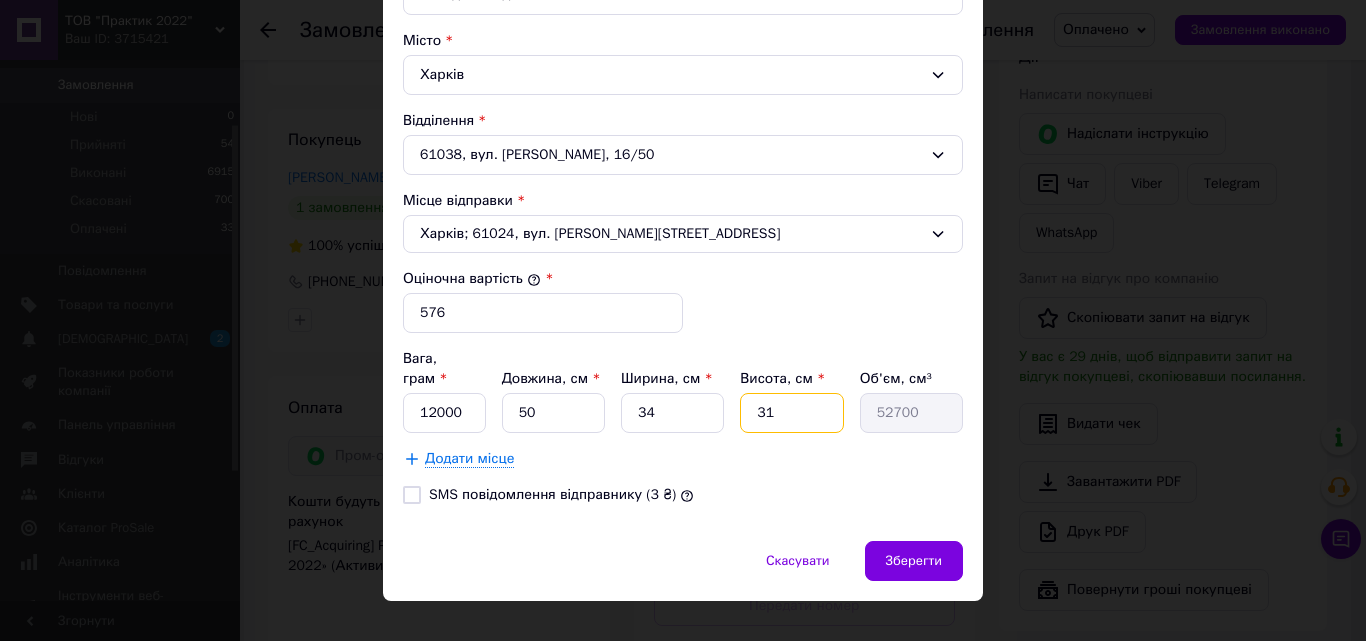 type on "31" 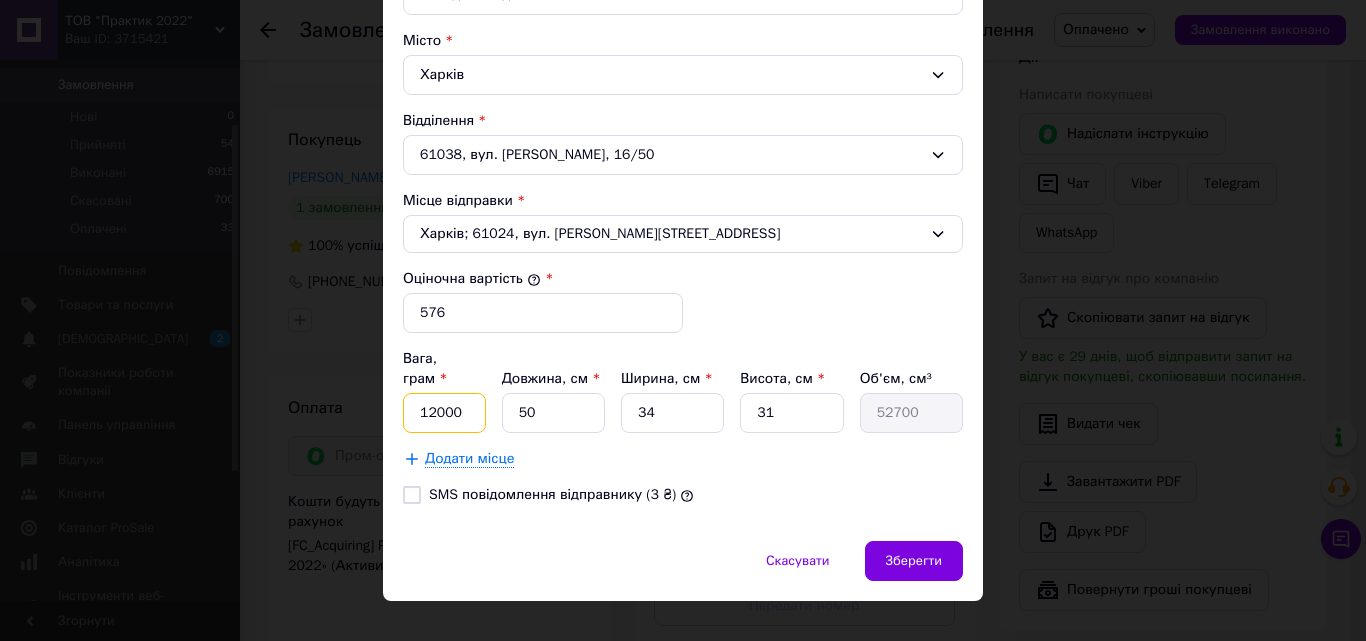 drag, startPoint x: 457, startPoint y: 393, endPoint x: 411, endPoint y: 388, distance: 46.270943 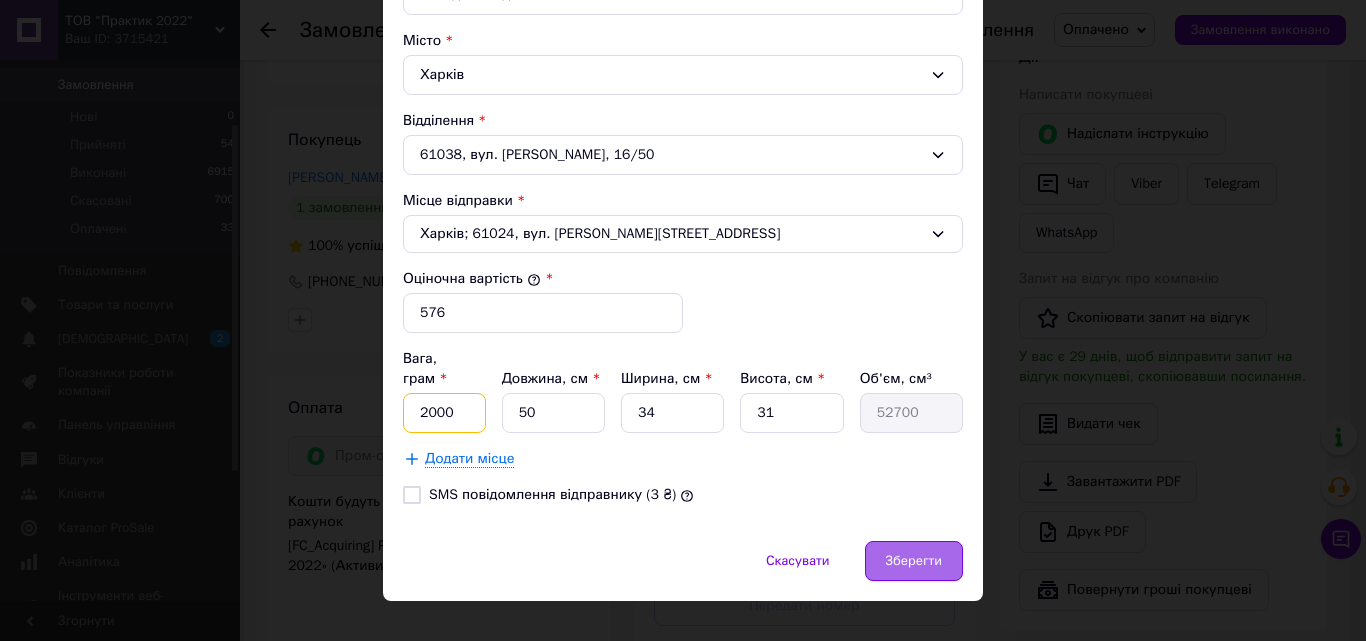 type on "2000" 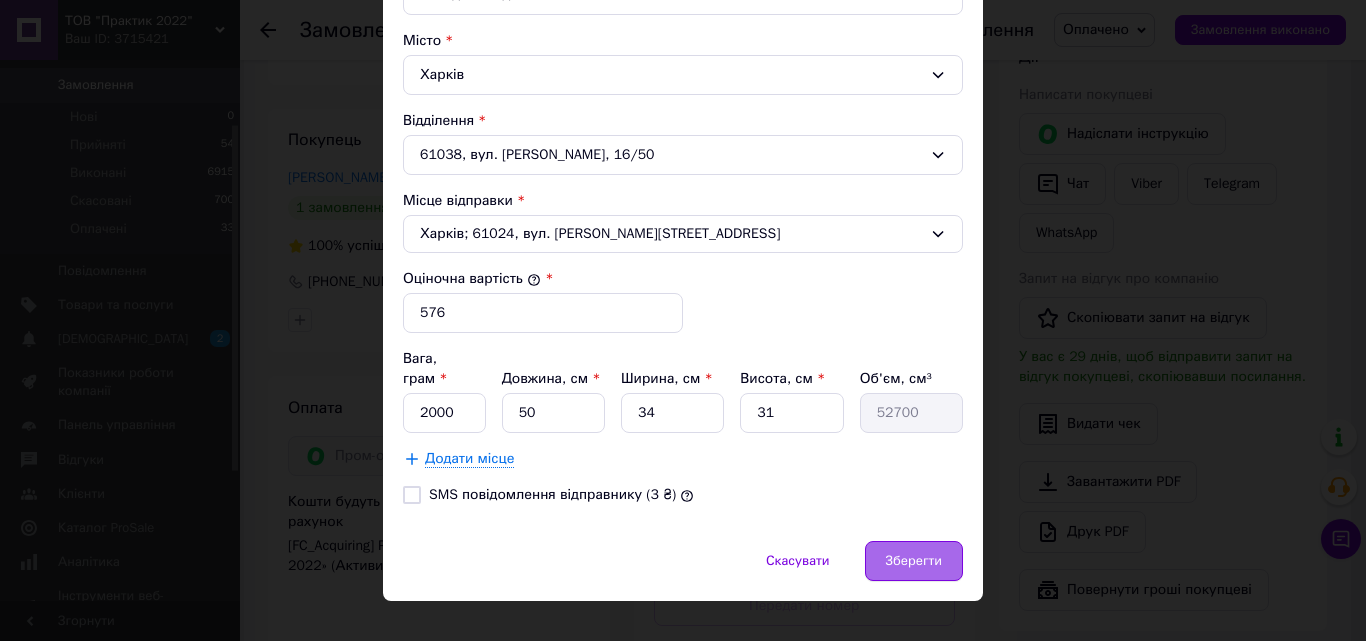 click on "Зберегти" at bounding box center [914, 561] 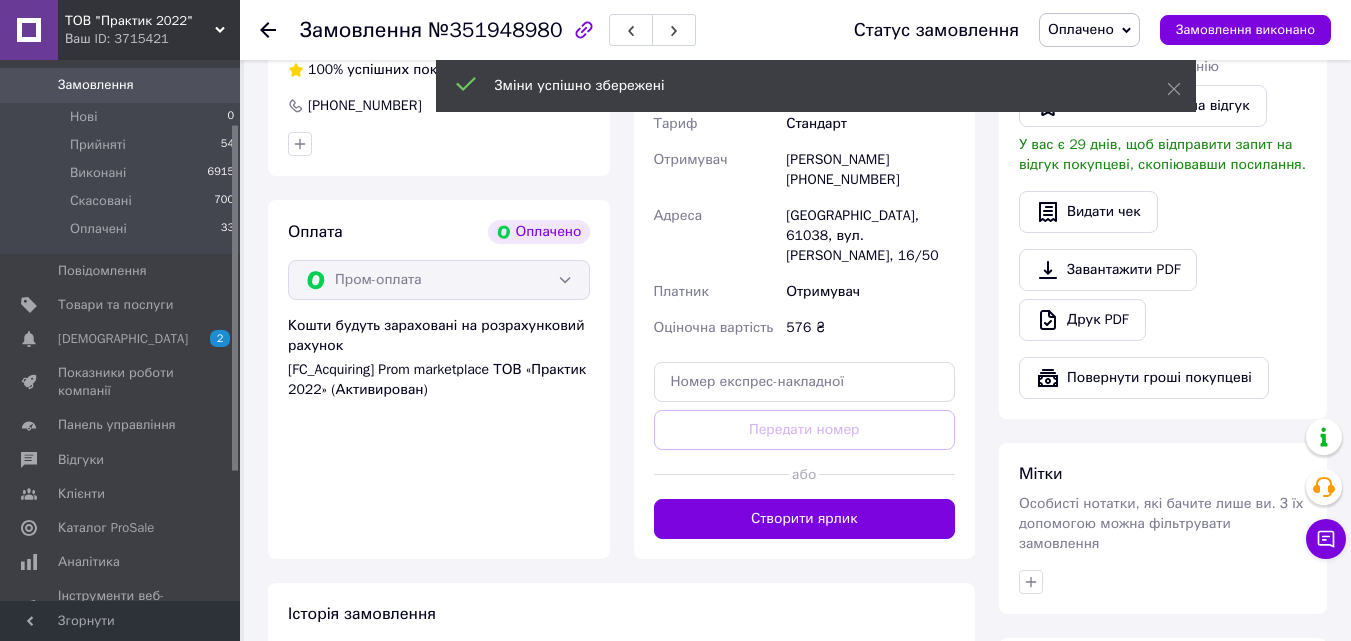 scroll, scrollTop: 600, scrollLeft: 0, axis: vertical 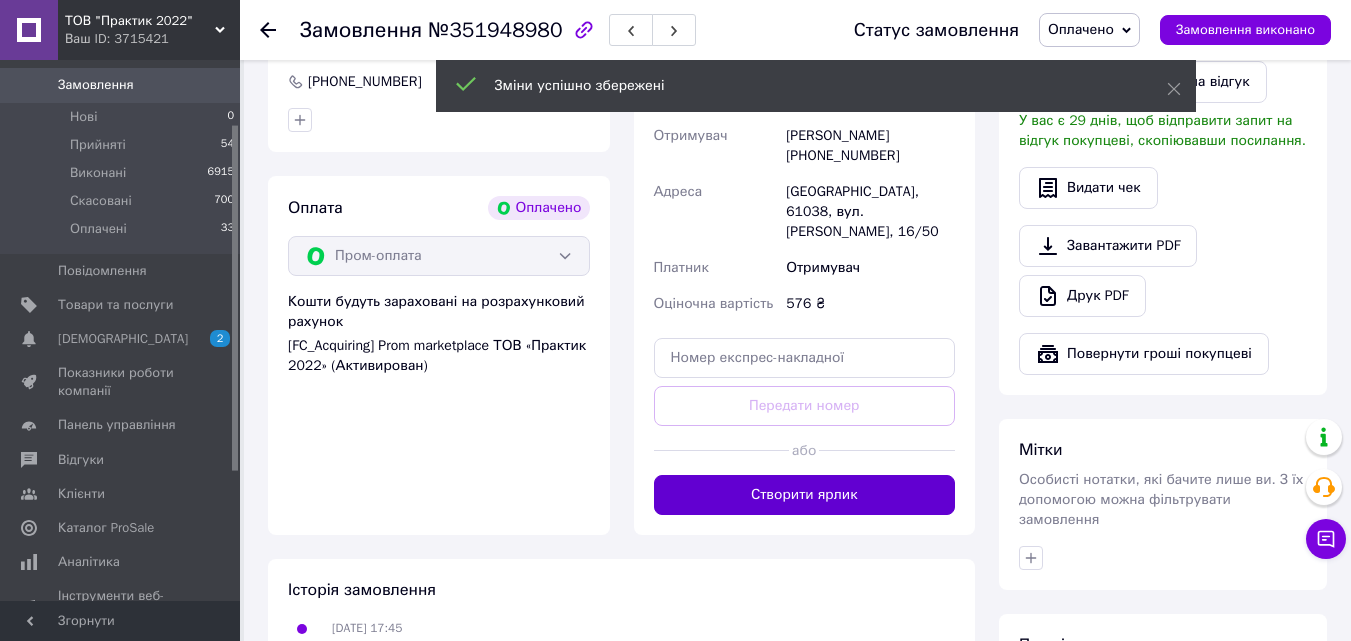click on "Створити ярлик" at bounding box center [805, 495] 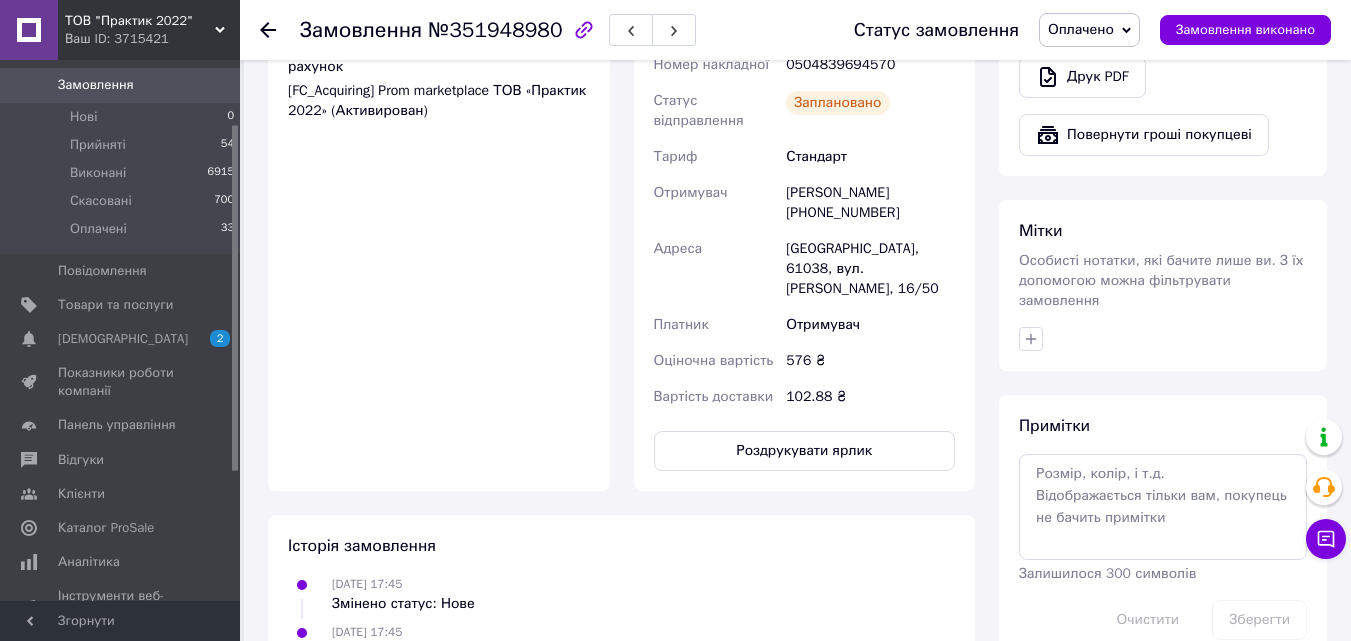 scroll, scrollTop: 900, scrollLeft: 0, axis: vertical 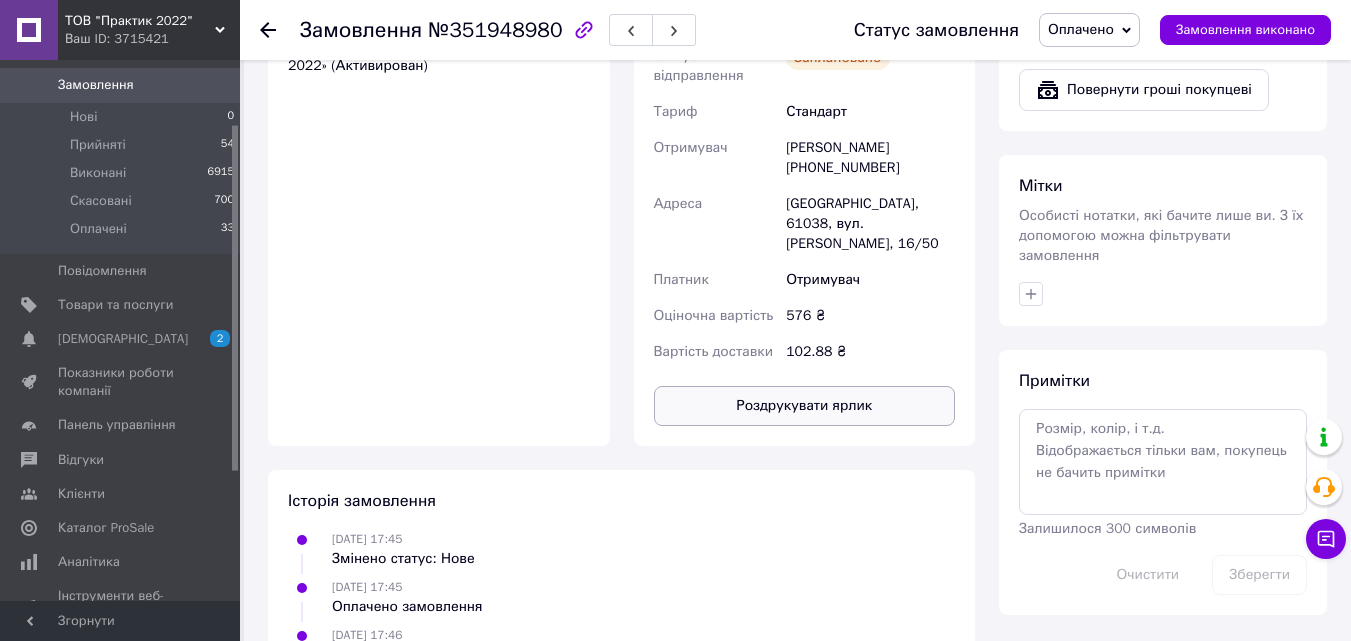 click on "Роздрукувати ярлик" at bounding box center [805, 406] 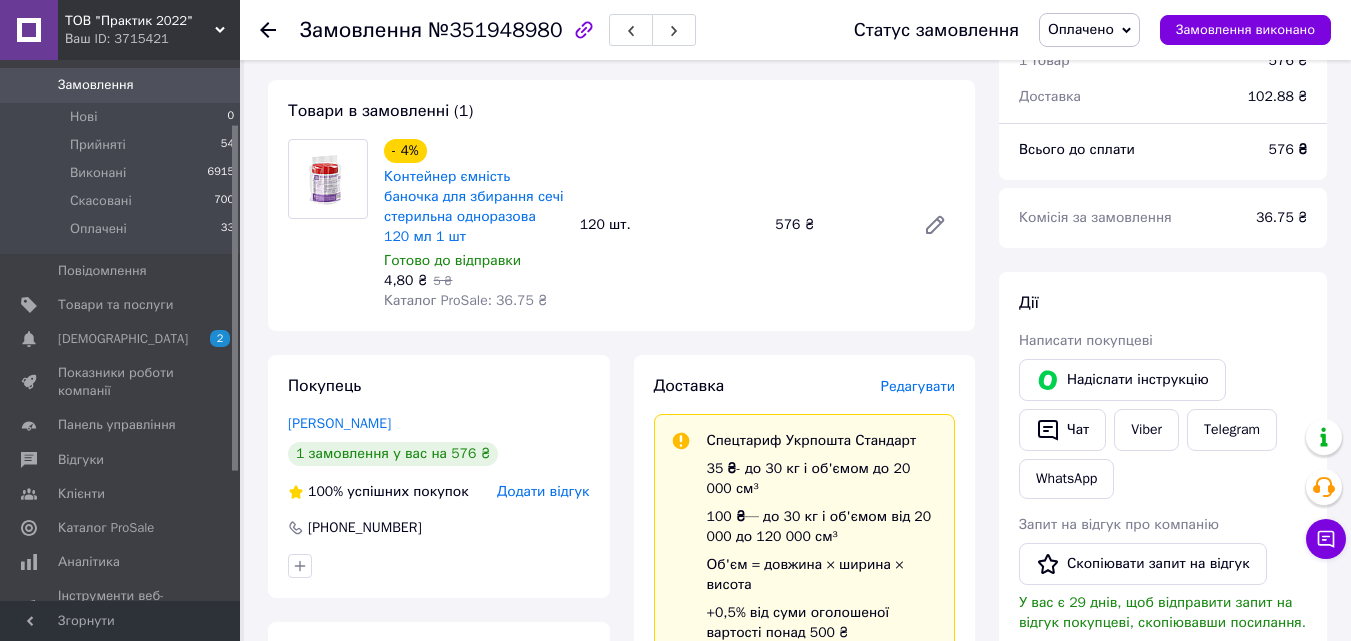 scroll, scrollTop: 0, scrollLeft: 0, axis: both 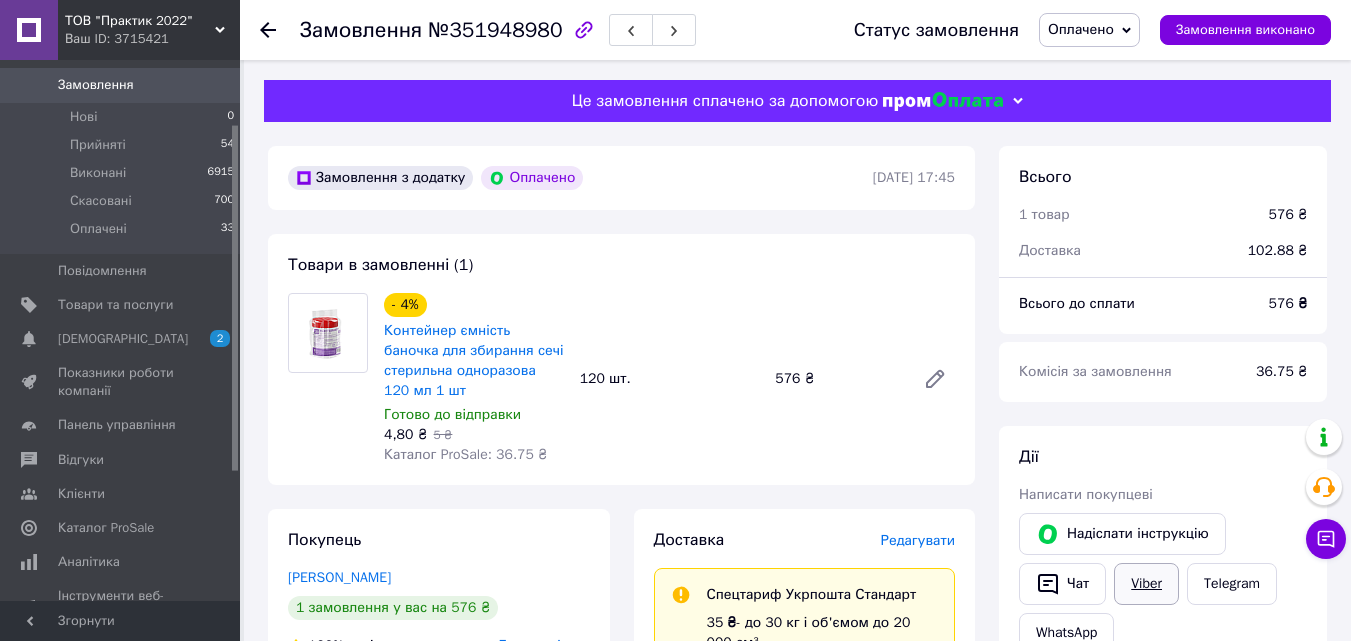 click on "Viber" at bounding box center (1146, 584) 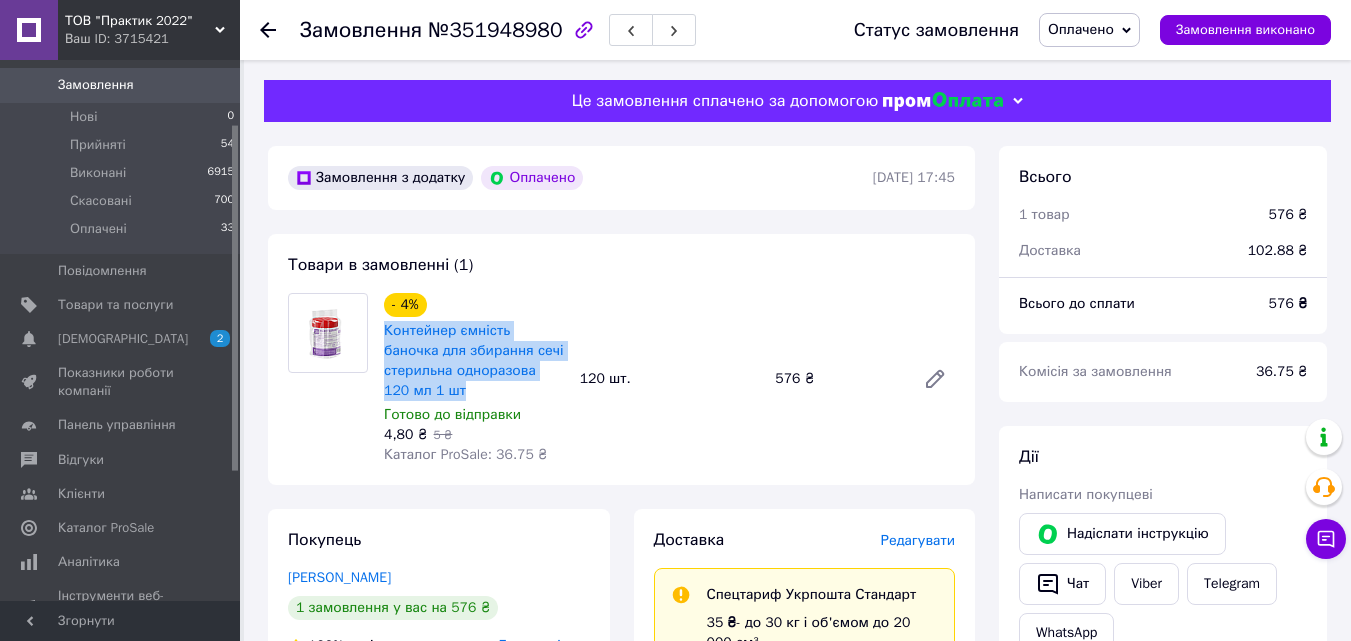 drag, startPoint x: 457, startPoint y: 394, endPoint x: 381, endPoint y: 335, distance: 96.2133 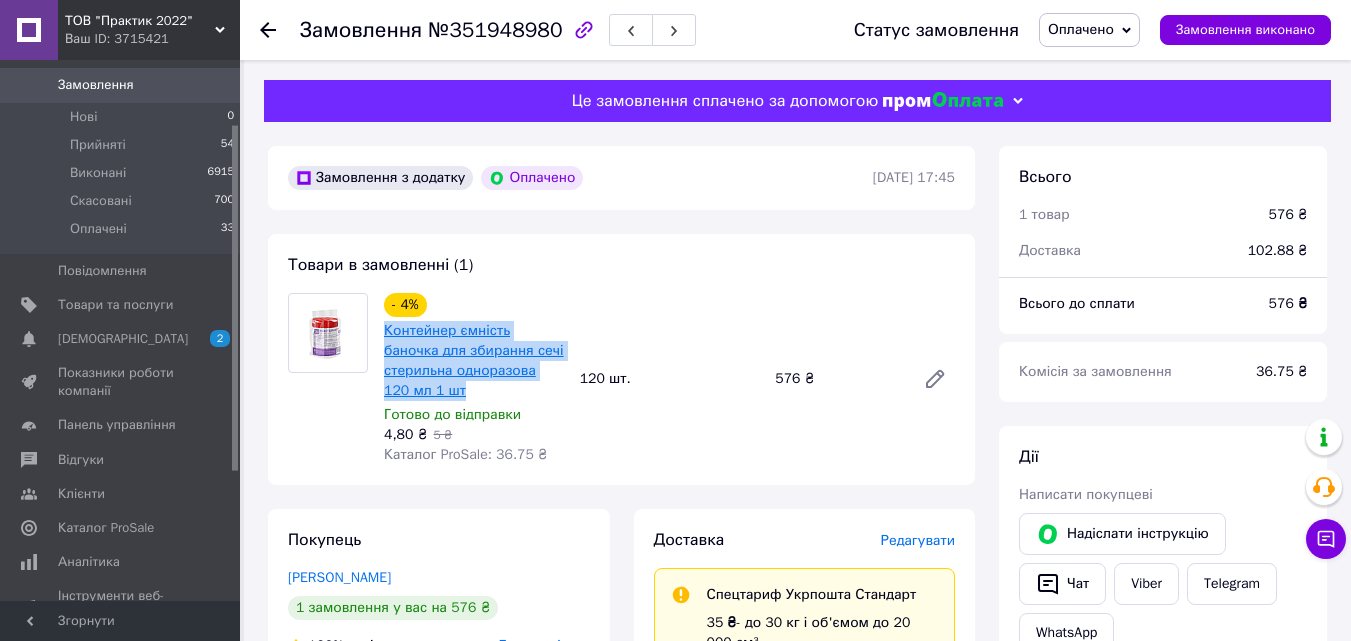 copy on "Контейнер ємність баночка для збирання сечі стерильна одноразова 120 мл 1 шт" 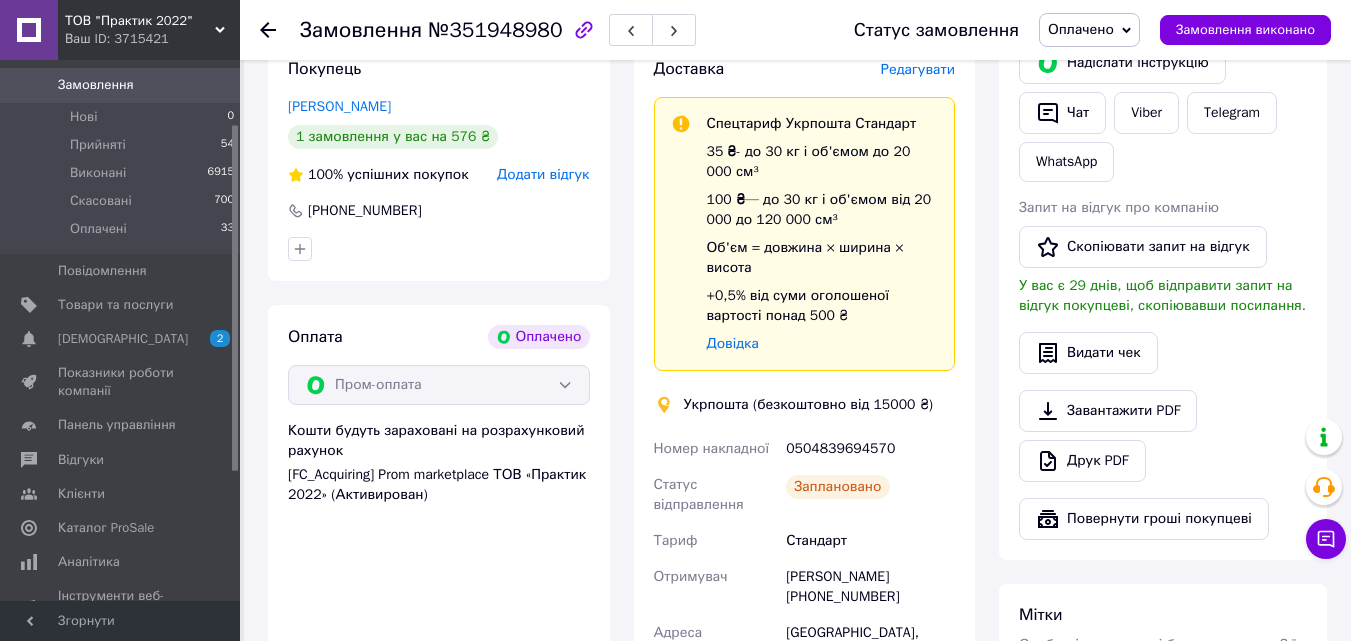scroll, scrollTop: 500, scrollLeft: 0, axis: vertical 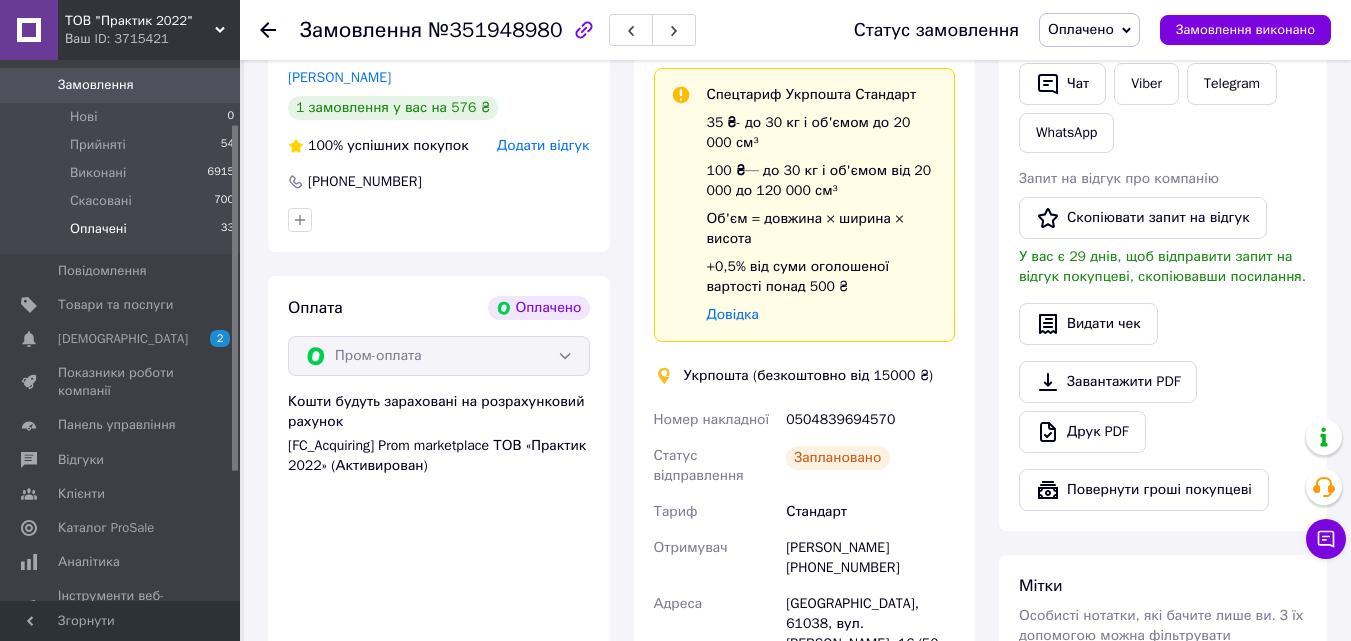 click on "Оплачені" at bounding box center (98, 229) 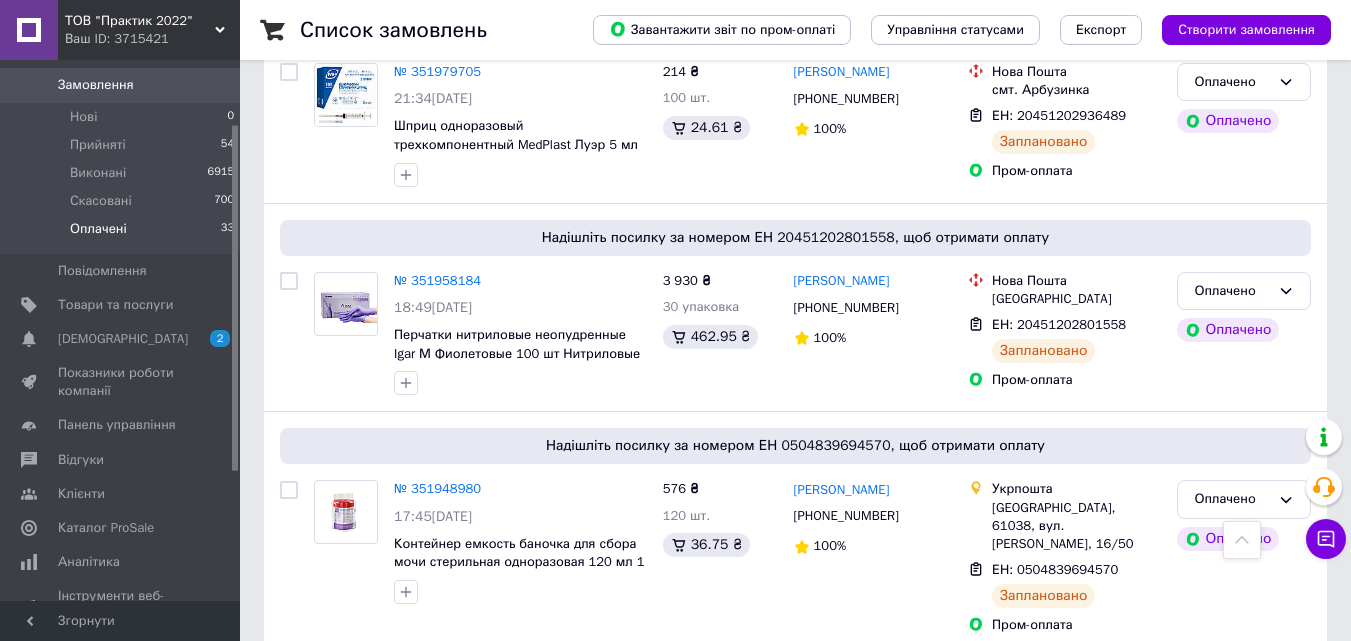 scroll, scrollTop: 500, scrollLeft: 0, axis: vertical 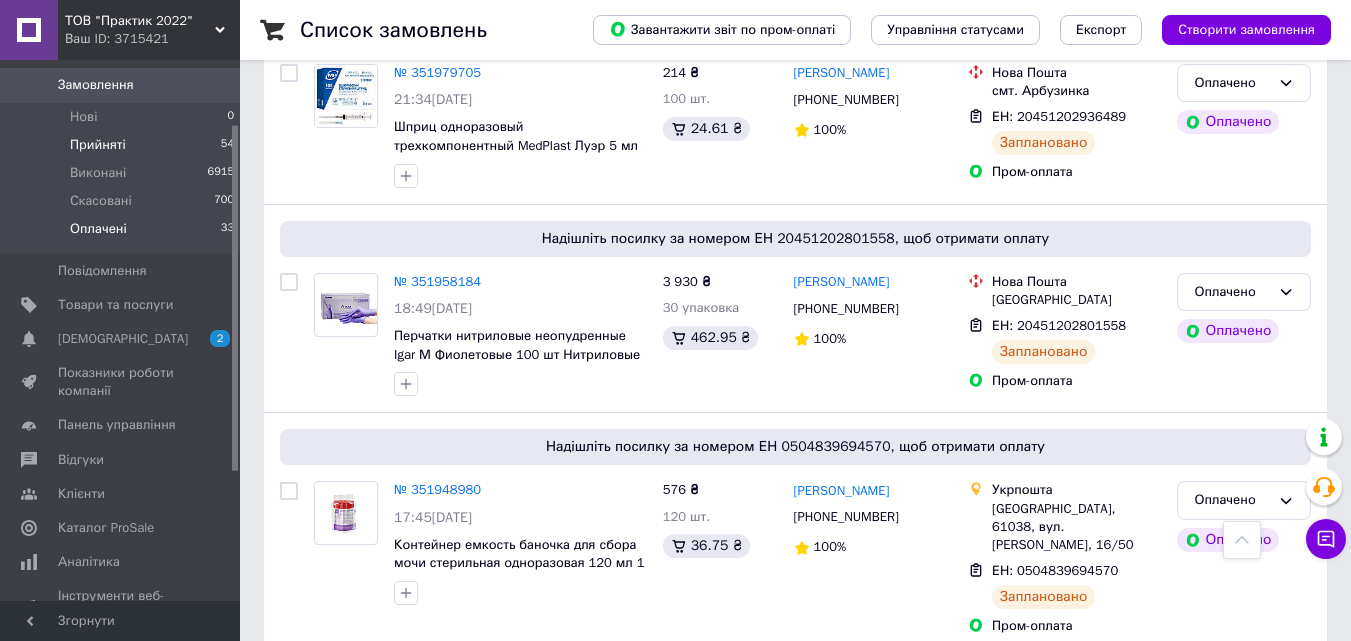 click on "Прийняті" at bounding box center (98, 145) 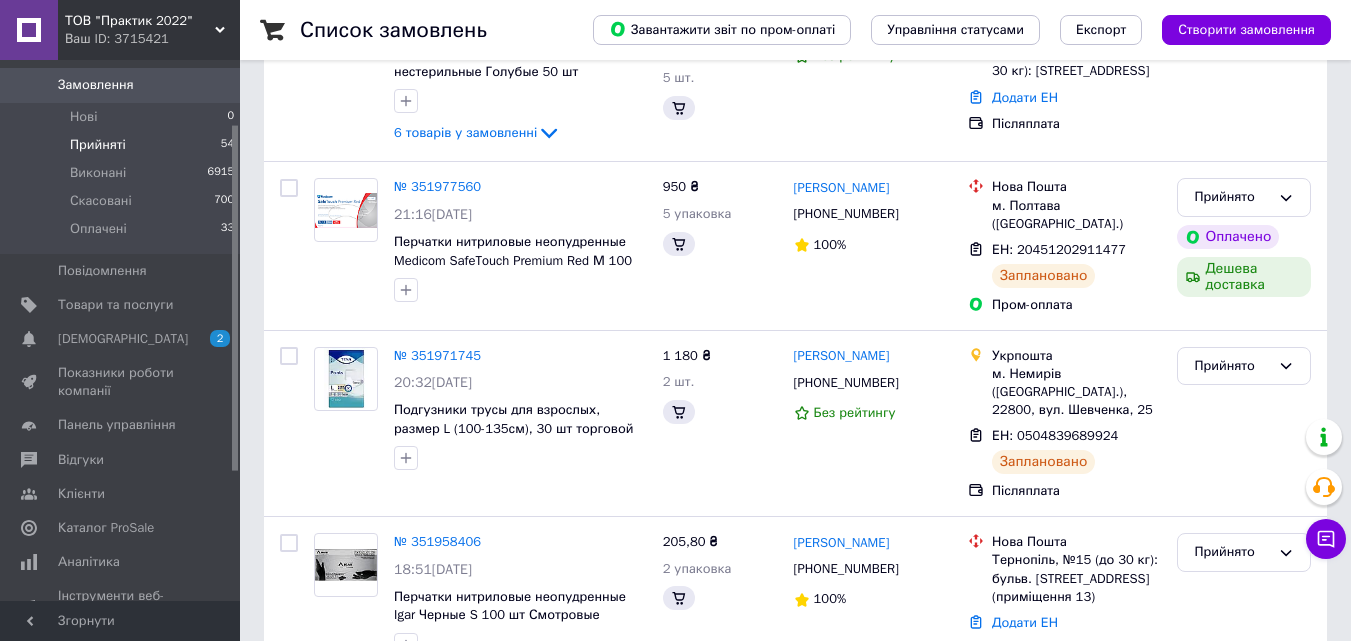 scroll, scrollTop: 0, scrollLeft: 0, axis: both 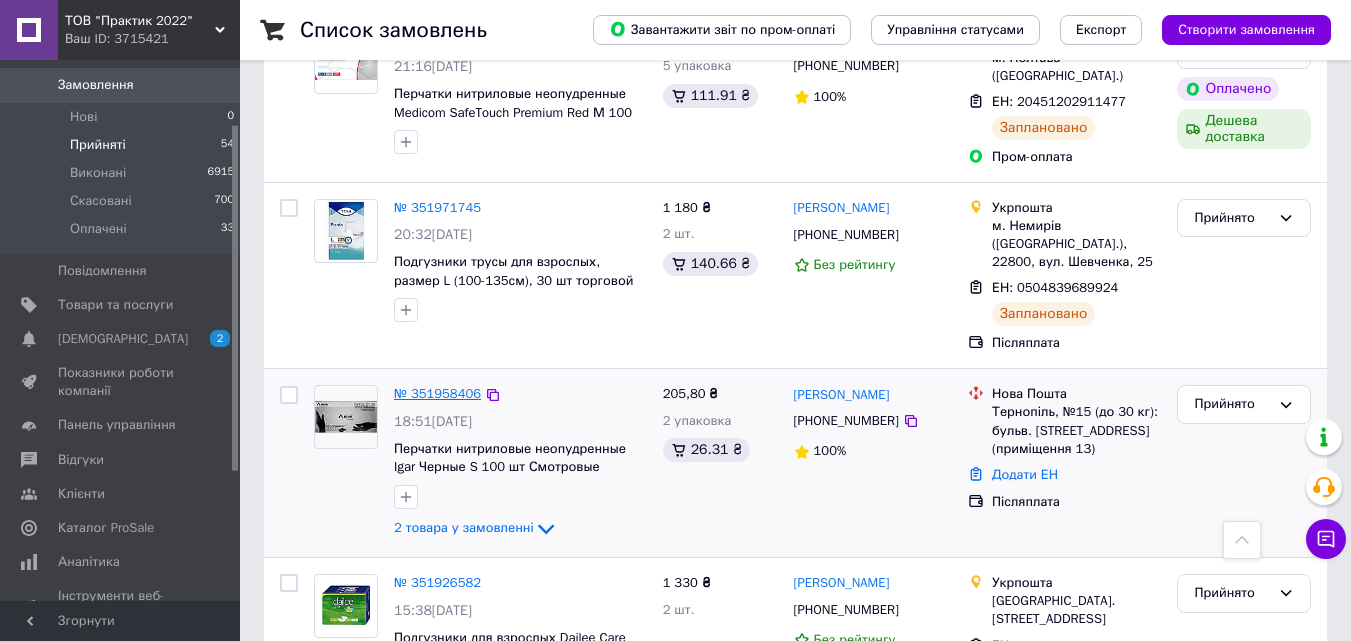 click on "№ 351958406" at bounding box center [437, 393] 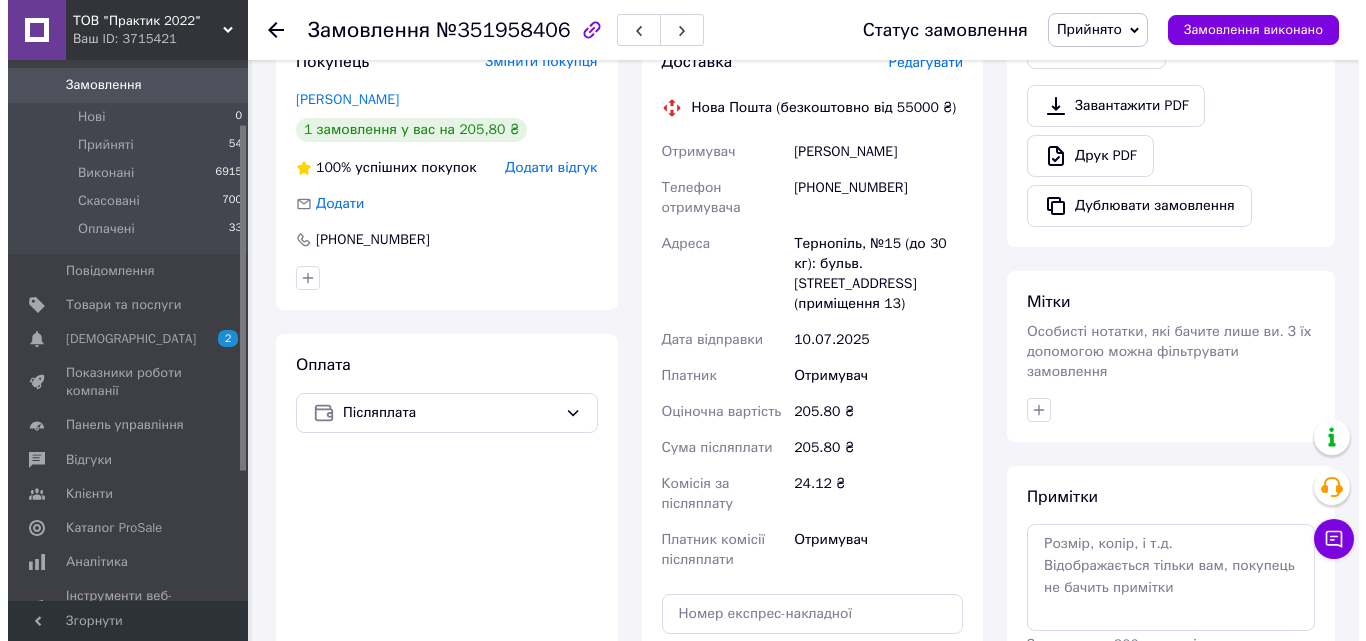 scroll, scrollTop: 600, scrollLeft: 0, axis: vertical 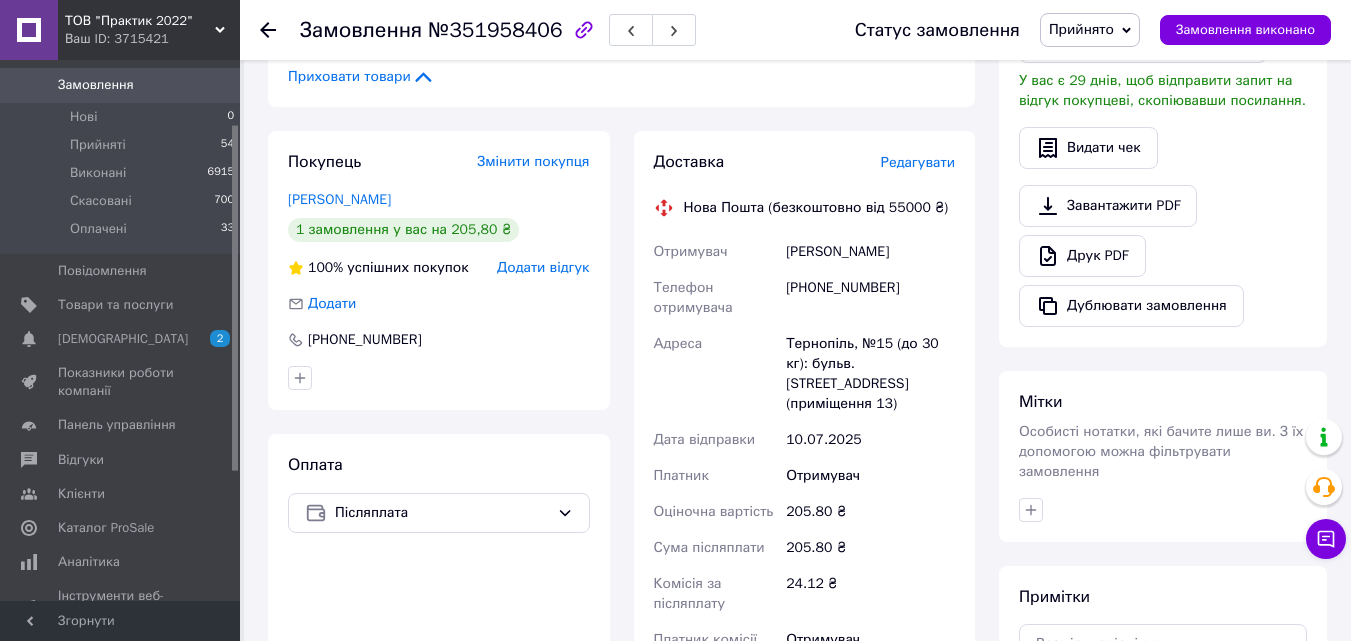 click on "Редагувати" at bounding box center (918, 162) 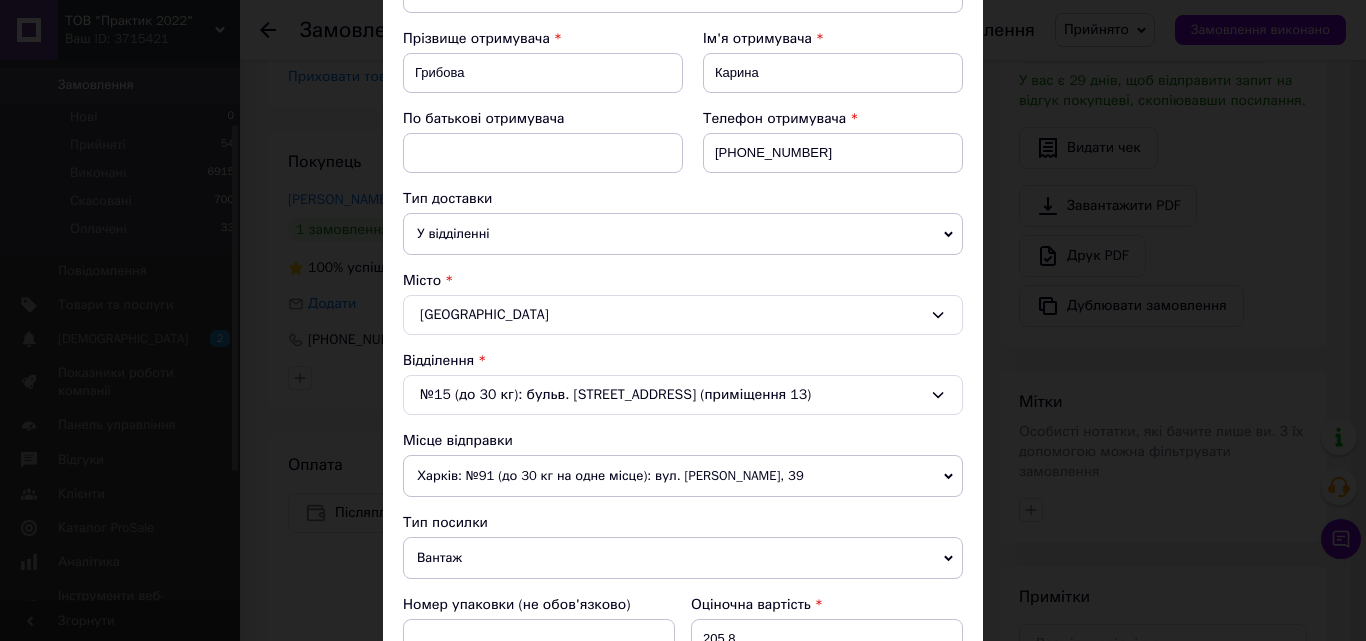 scroll, scrollTop: 400, scrollLeft: 0, axis: vertical 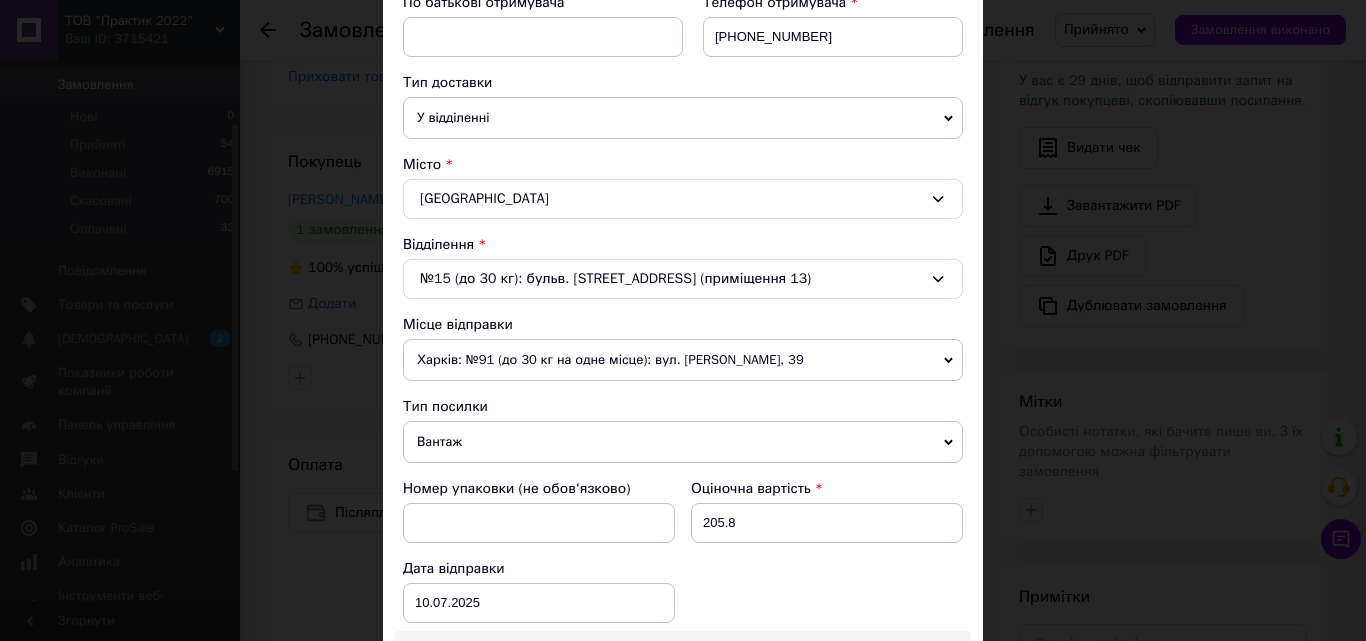 click on "Харків: №91 (до 30 кг на одне місце): вул. Алчевських, 39" at bounding box center (683, 360) 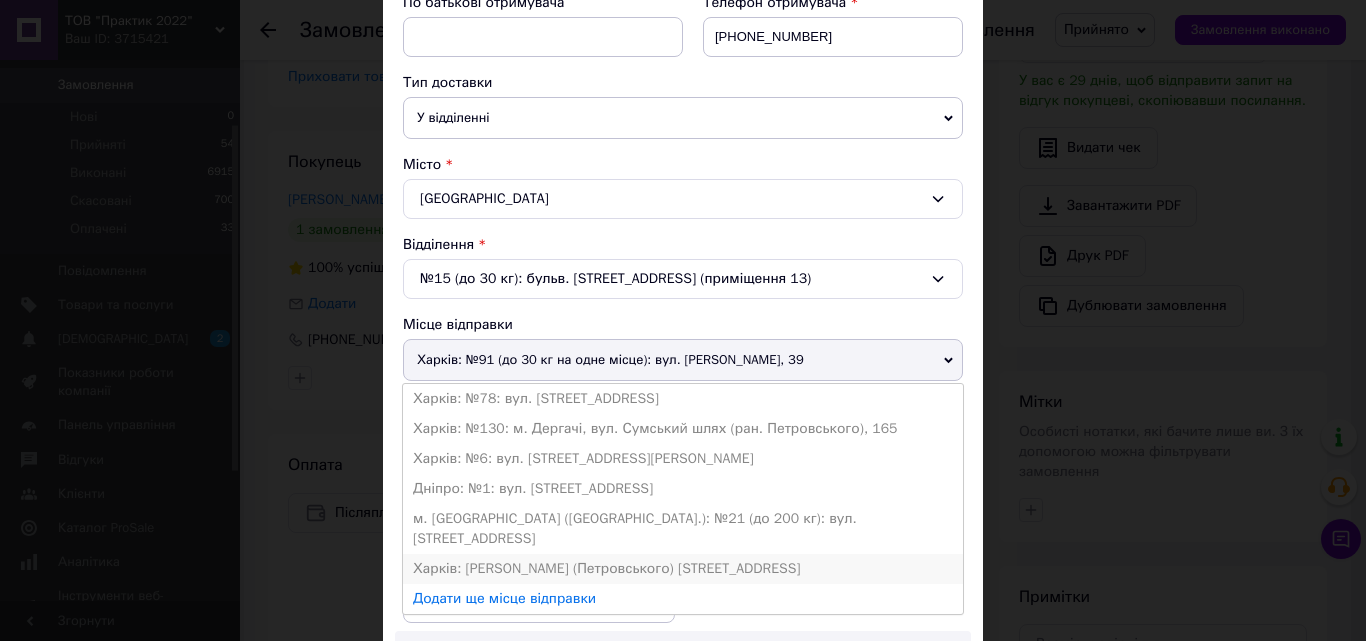 click on "Харків: Мудрого Ярослава (Петровського) вул. д.38" at bounding box center [683, 569] 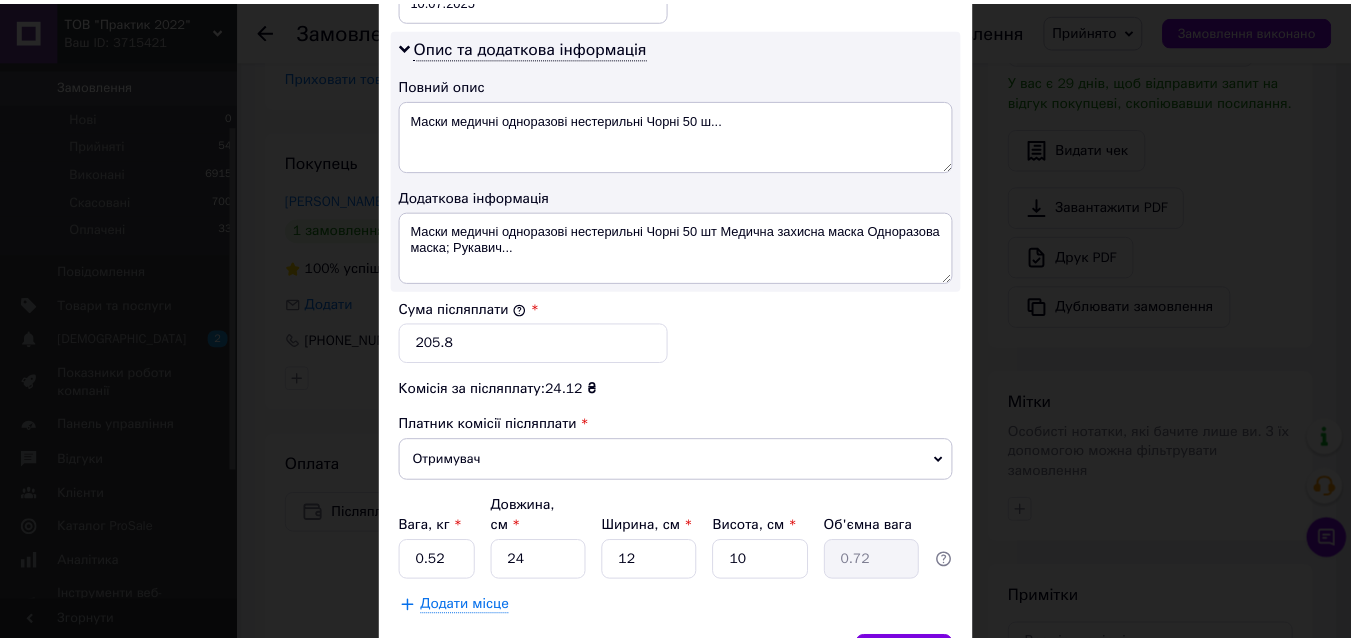 scroll, scrollTop: 1100, scrollLeft: 0, axis: vertical 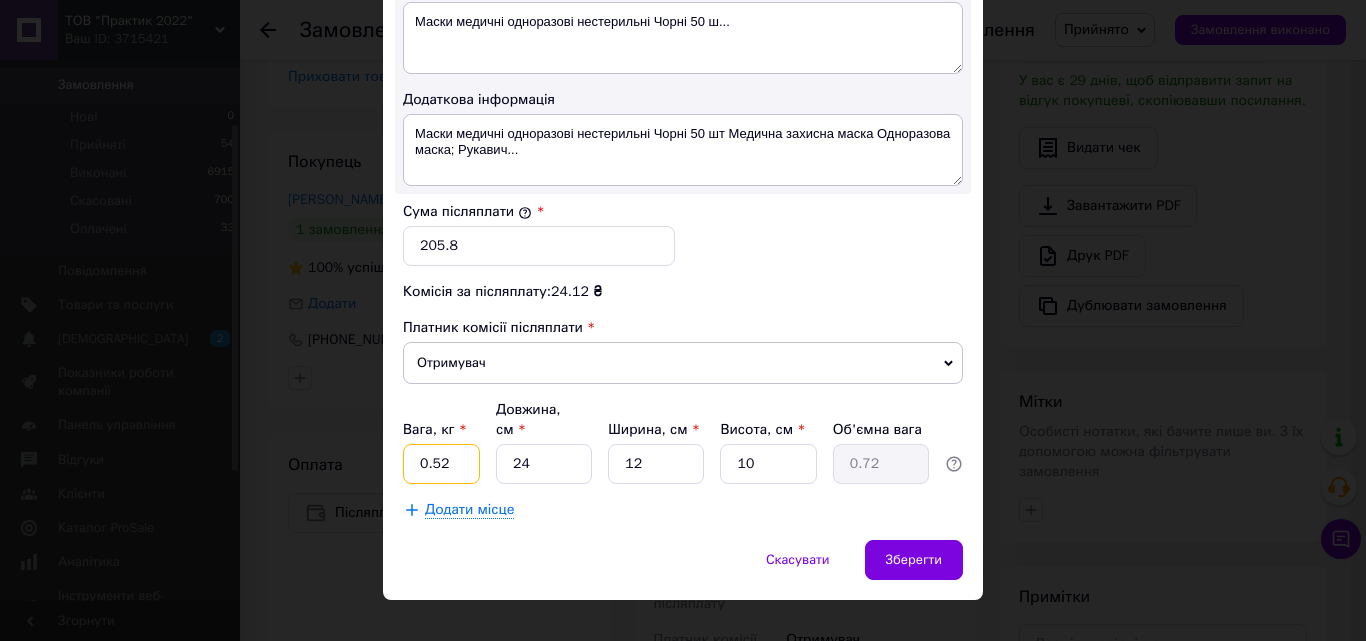 drag, startPoint x: 440, startPoint y: 447, endPoint x: 408, endPoint y: 443, distance: 32.24903 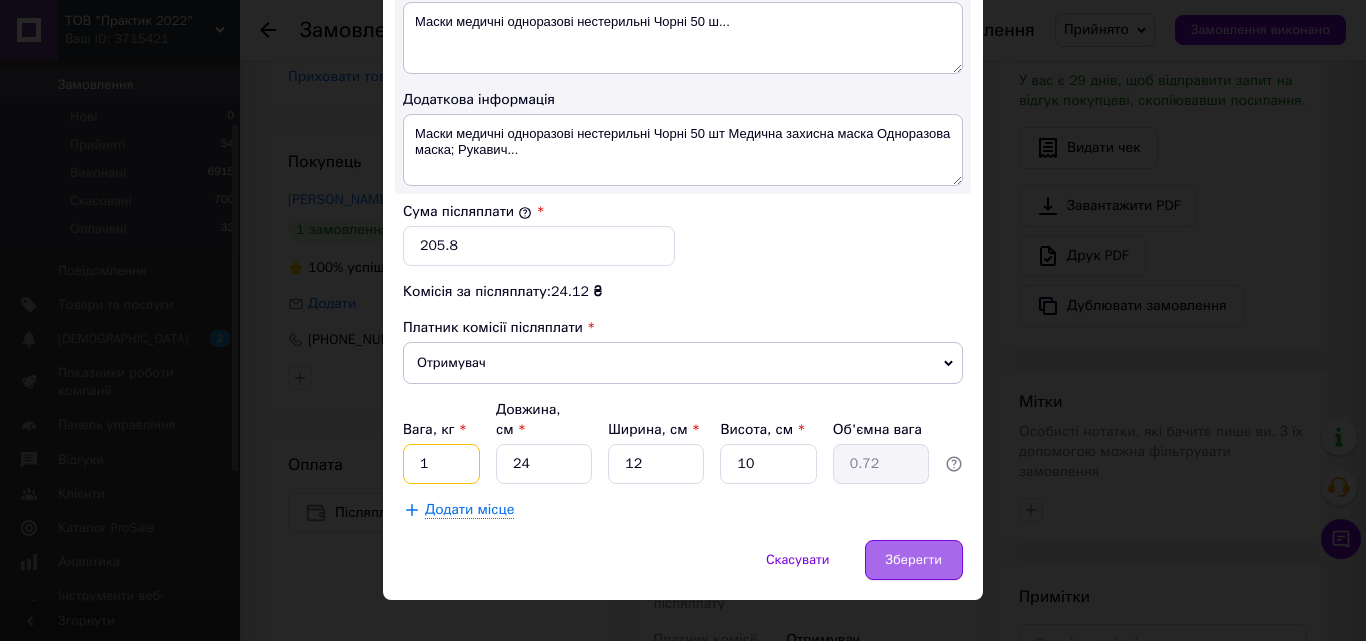 type on "1" 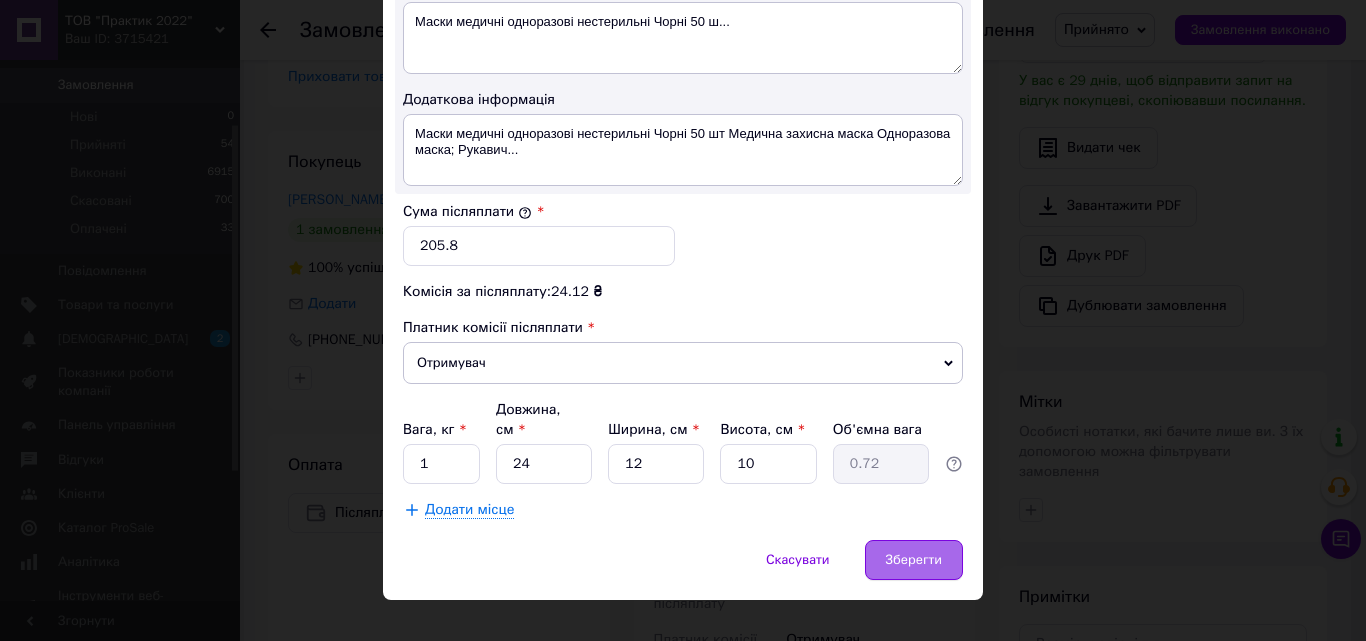 click on "Зберегти" at bounding box center (914, 560) 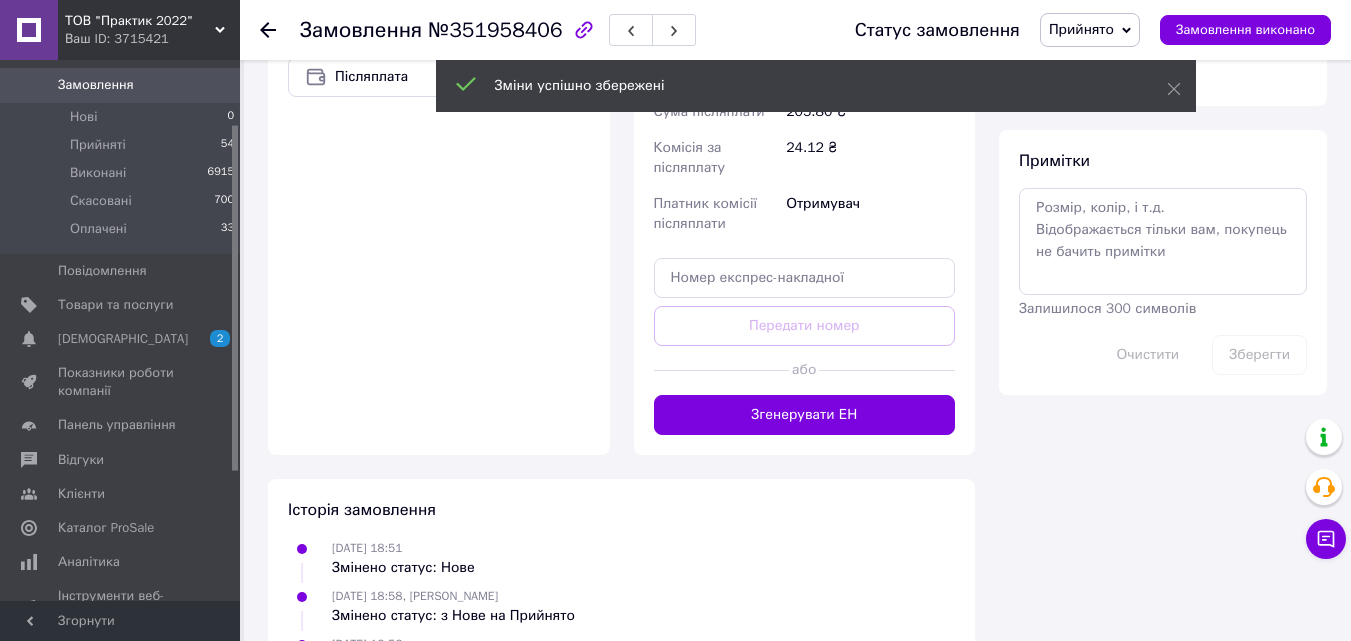 scroll, scrollTop: 1100, scrollLeft: 0, axis: vertical 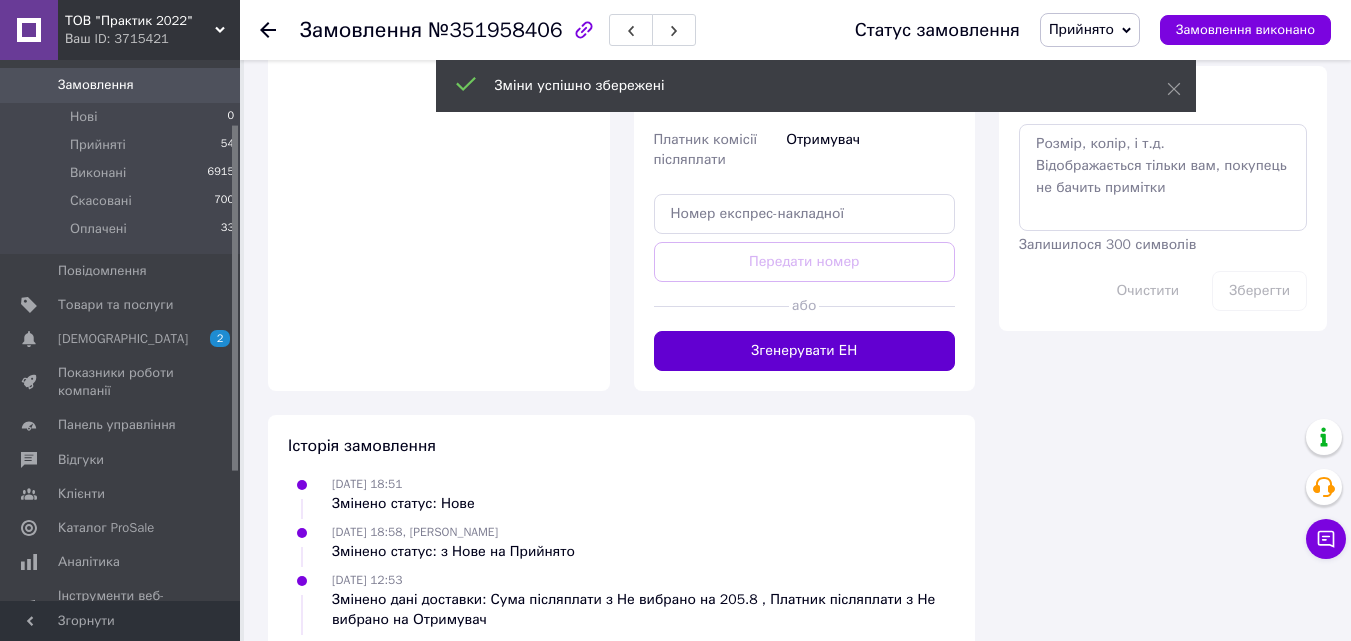 click on "Згенерувати ЕН" at bounding box center [805, 351] 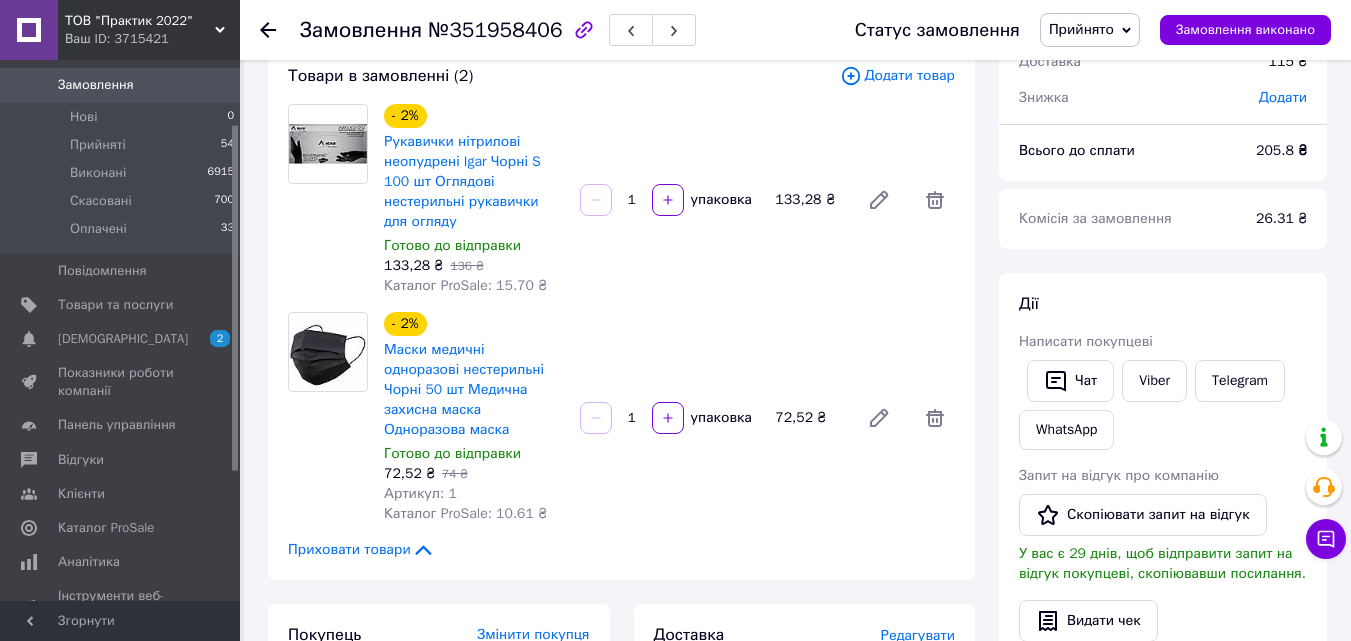 scroll, scrollTop: 100, scrollLeft: 0, axis: vertical 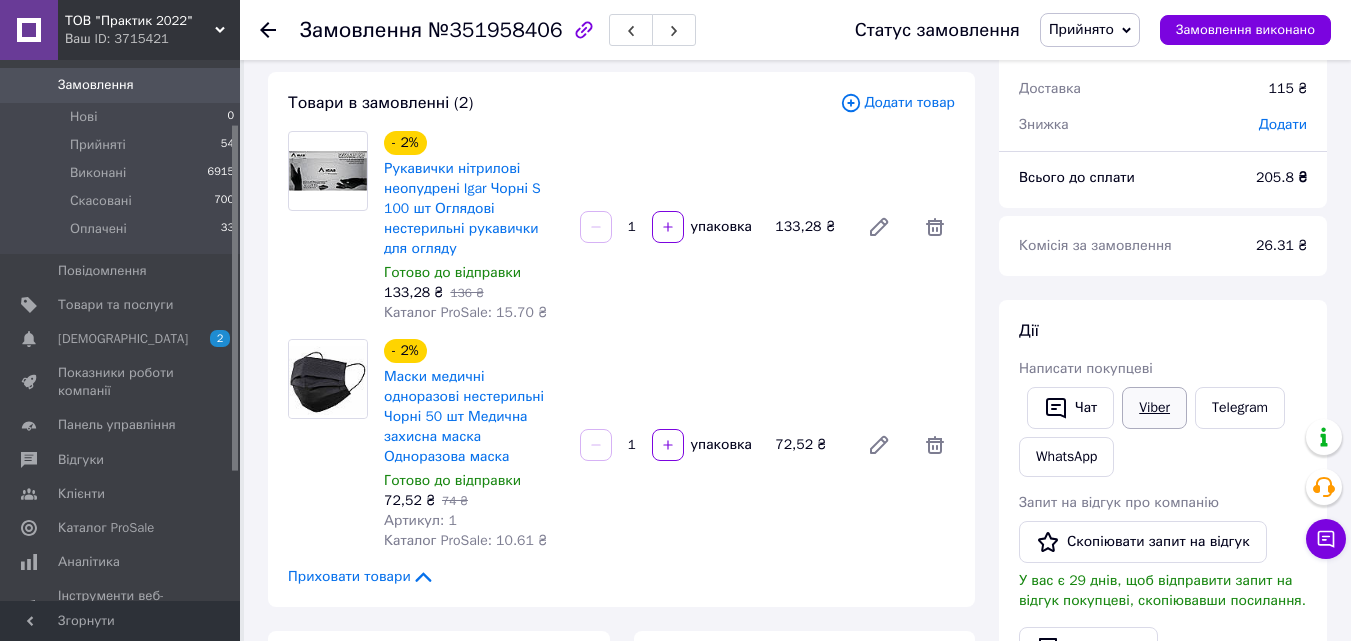 click on "Viber" at bounding box center (1154, 408) 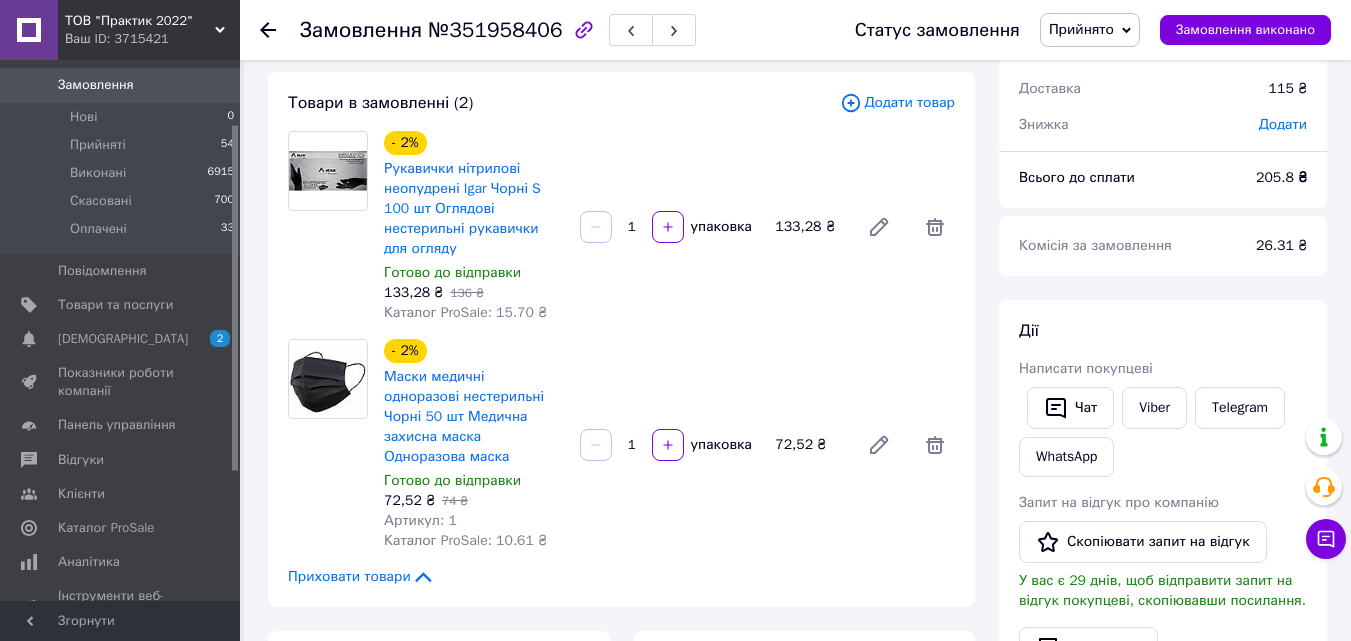 click 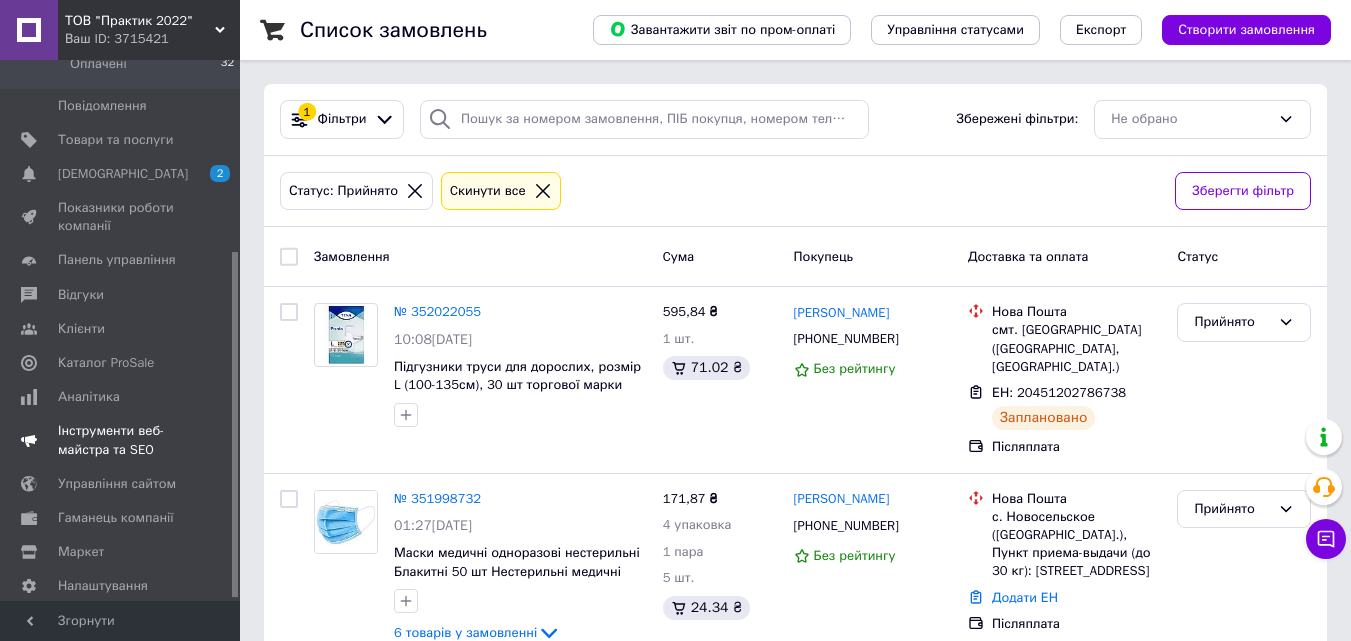 scroll, scrollTop: 300, scrollLeft: 0, axis: vertical 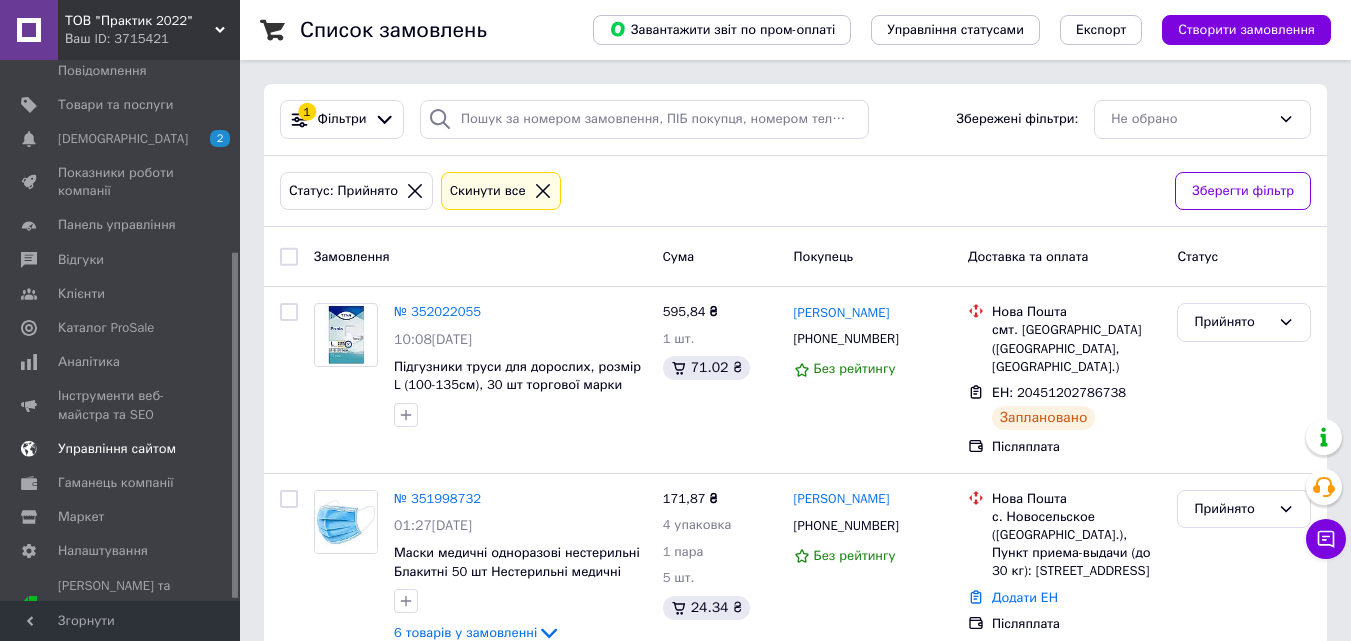 click on "Управління сайтом" at bounding box center [117, 449] 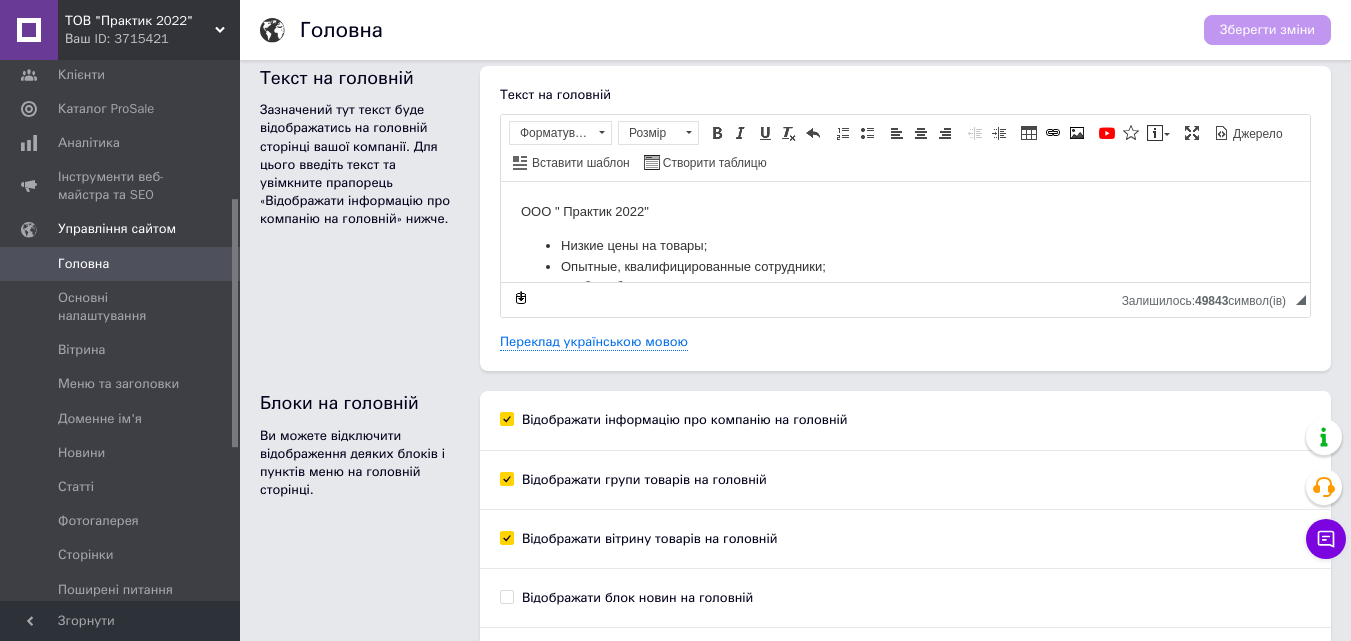 scroll, scrollTop: 0, scrollLeft: 0, axis: both 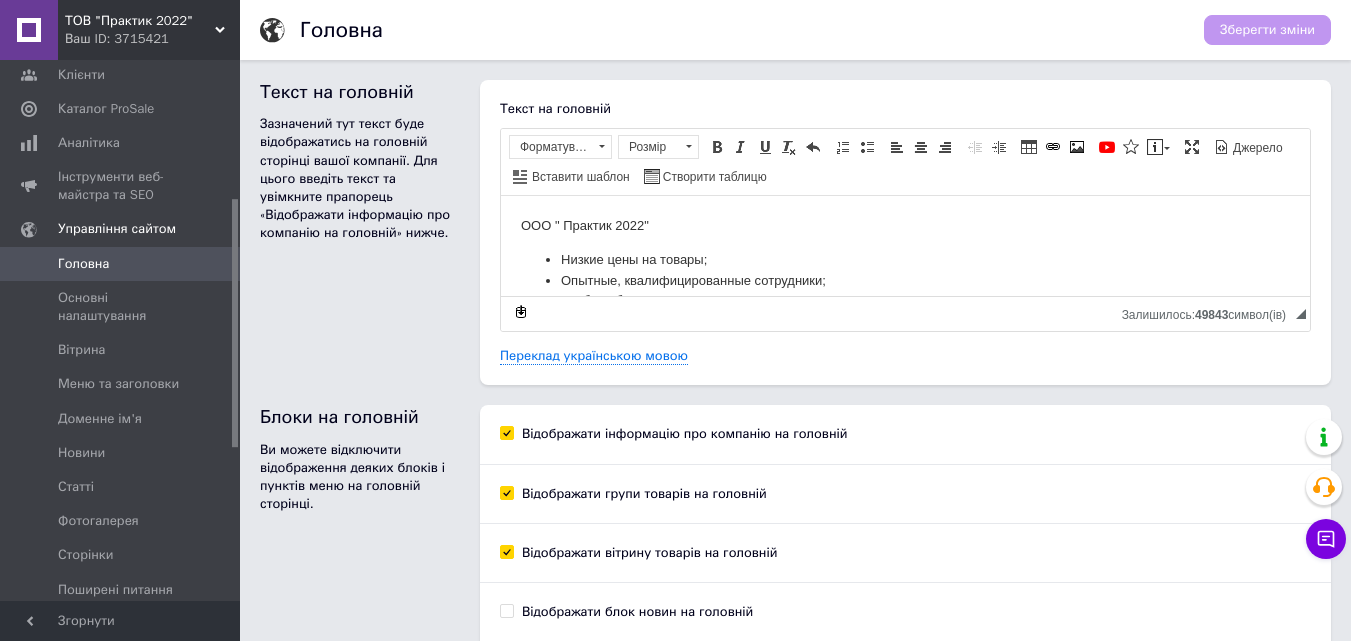 click on "Ваш ID: 3715421" at bounding box center (152, 39) 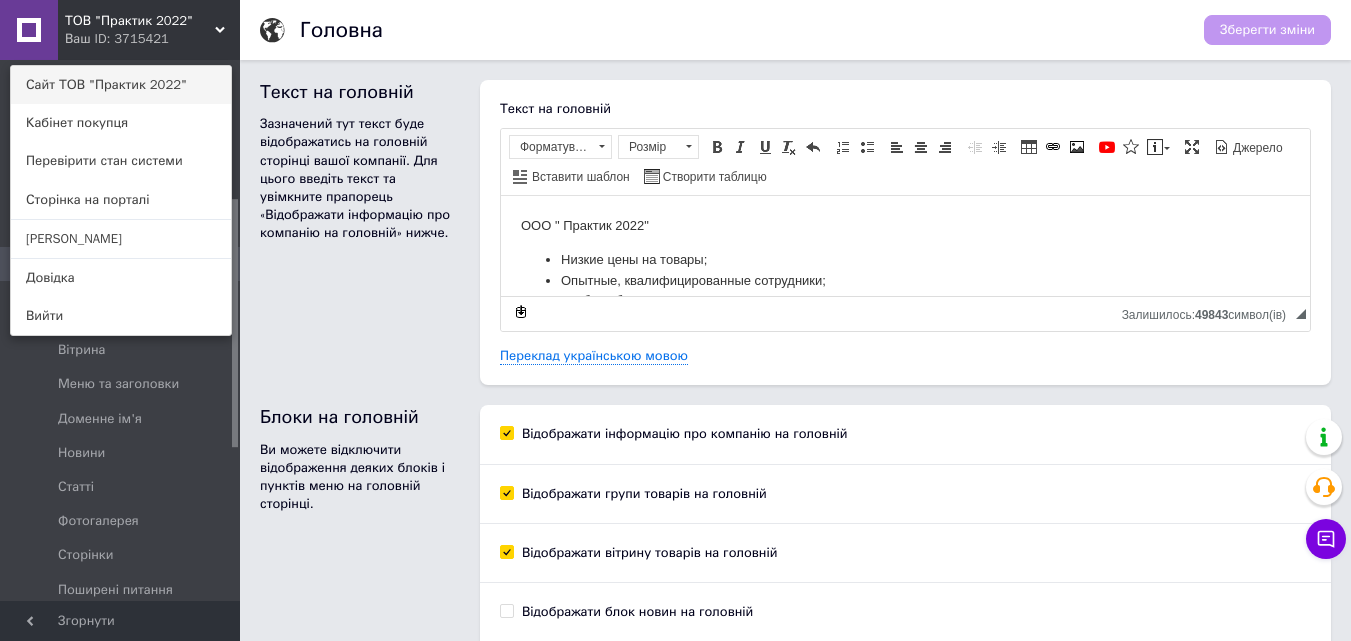 click on "Сайт ТОВ "Практик 2022"" at bounding box center (121, 85) 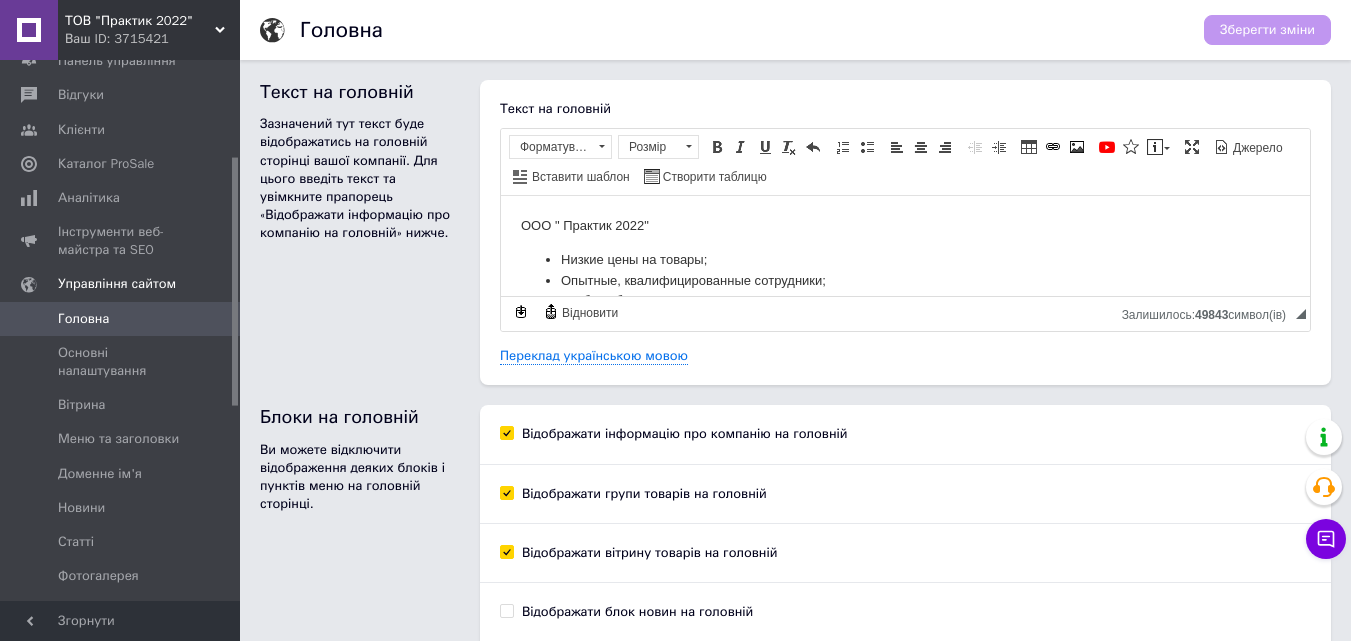 scroll, scrollTop: 200, scrollLeft: 0, axis: vertical 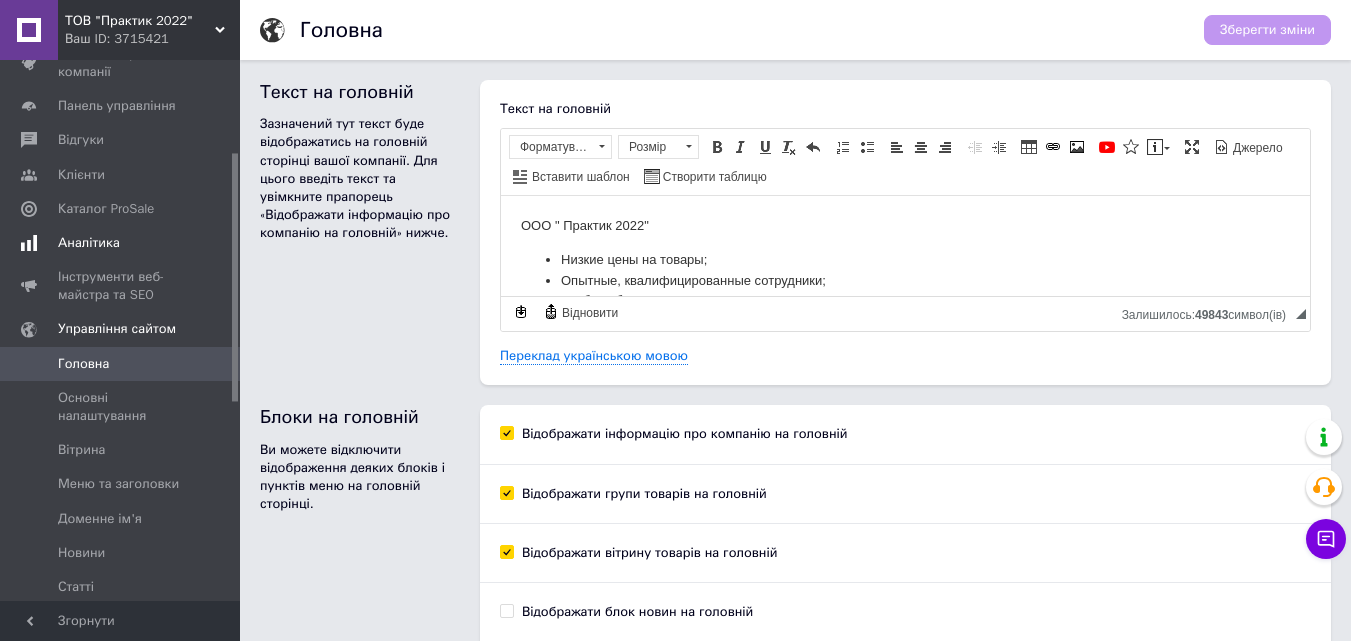 click on "Аналітика" at bounding box center (121, 243) 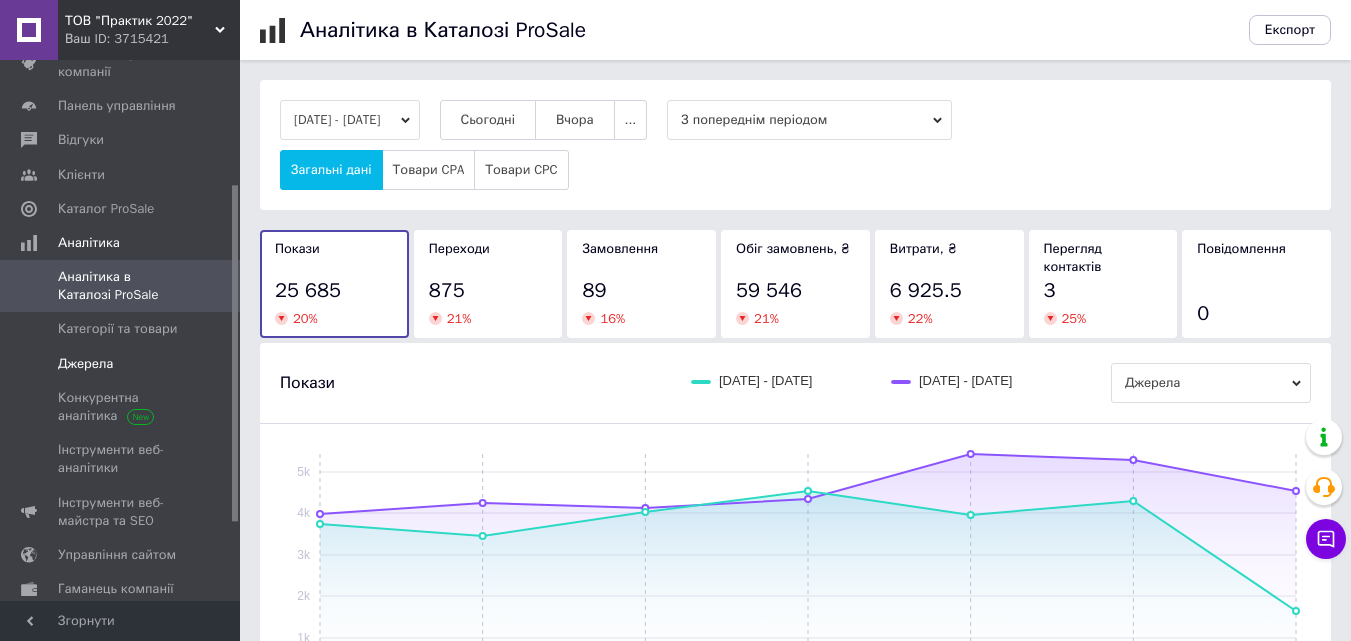 click on "Джерела" at bounding box center (85, 364) 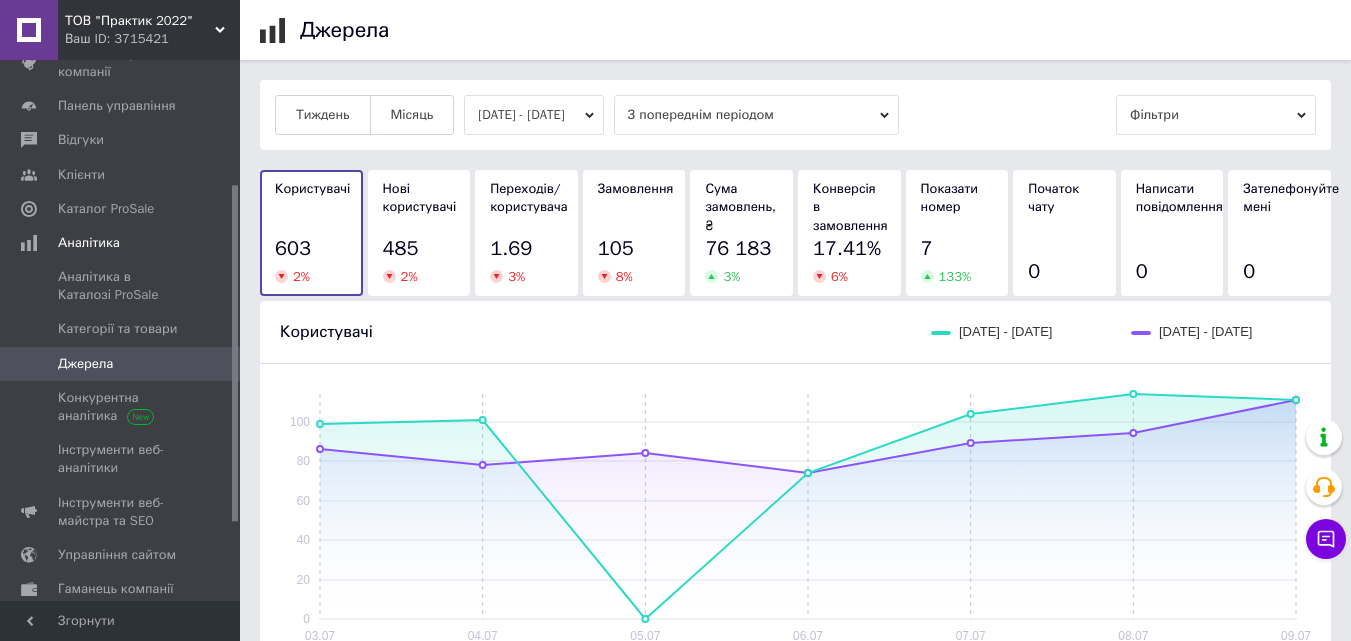 click on "З попереднім періодом" at bounding box center (756, 115) 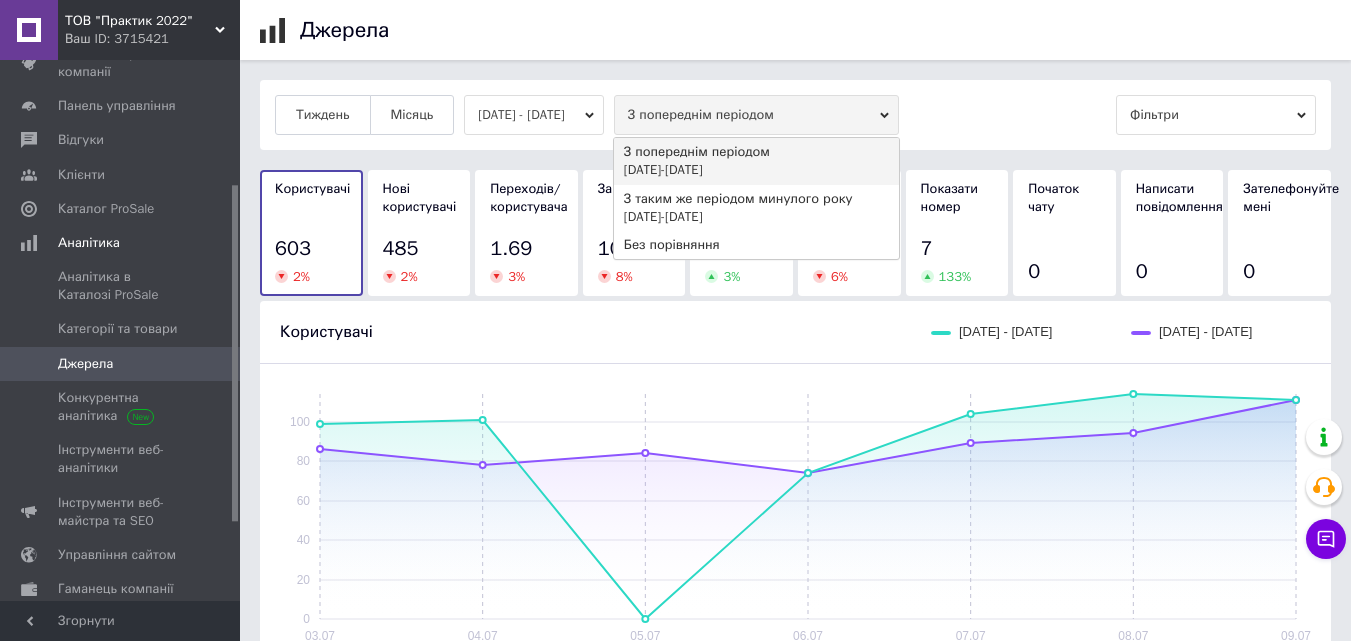 click on "03.07.2025 - 09.07.2025" at bounding box center (534, 115) 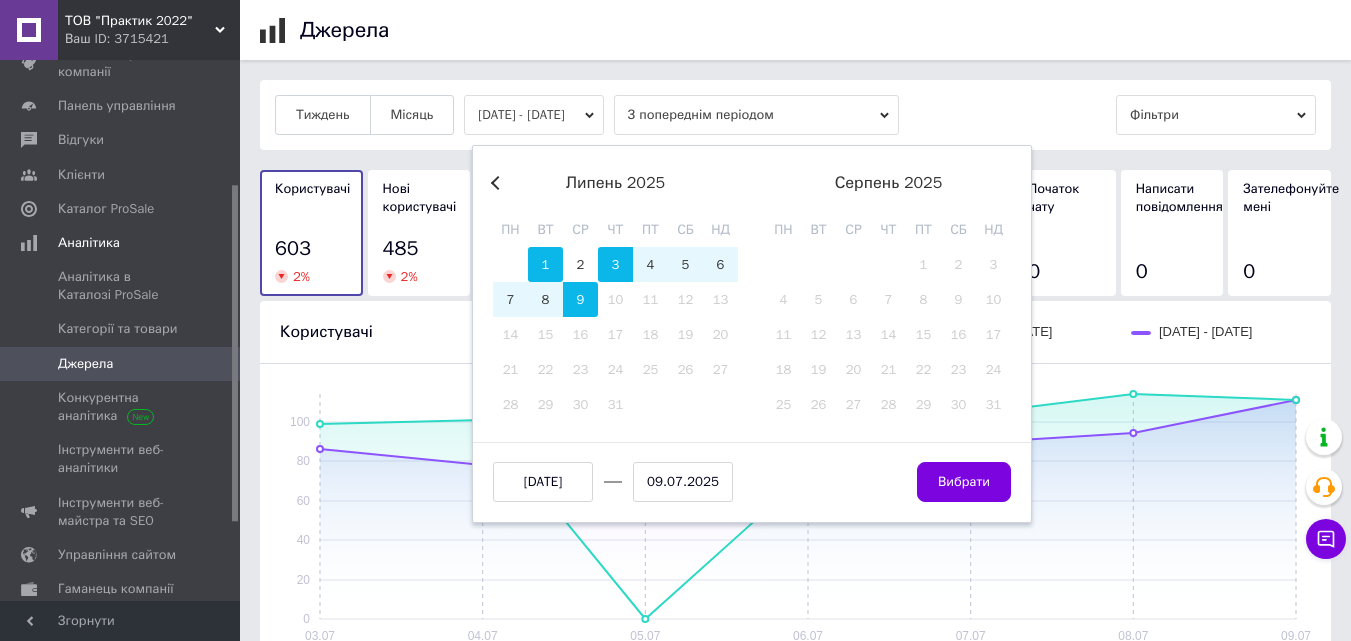click on "1" at bounding box center [545, 264] 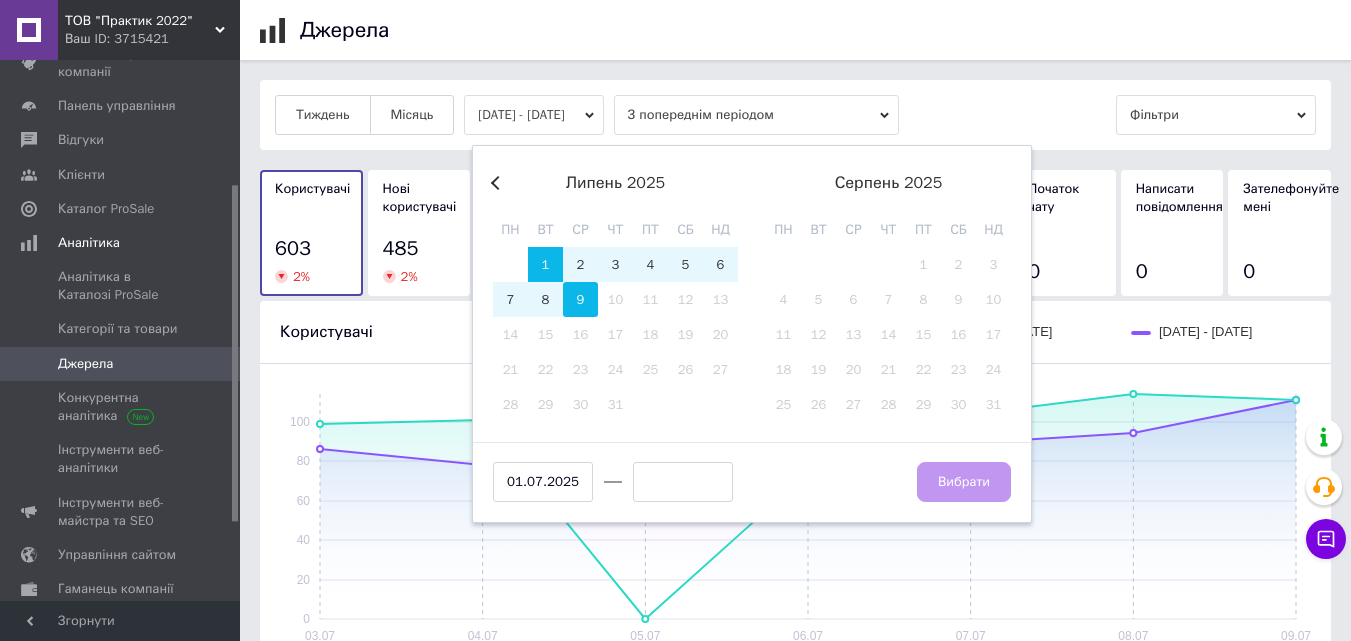 click on "9" at bounding box center (580, 299) 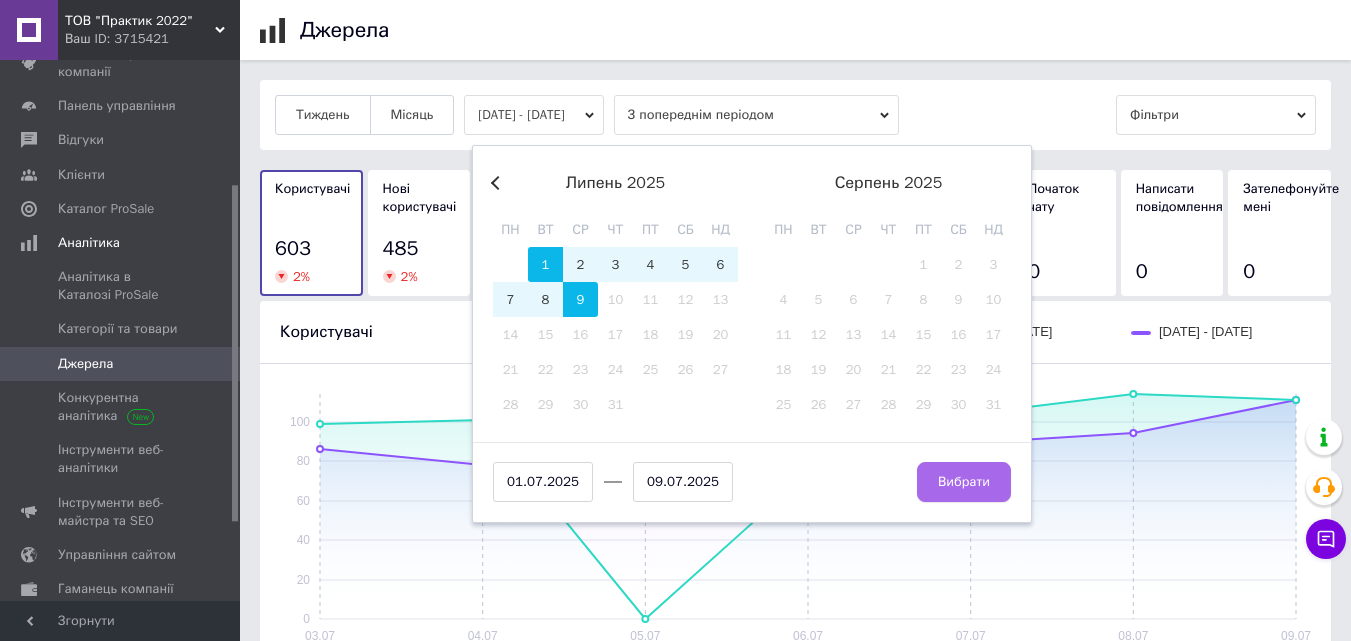 click on "Вибрати" at bounding box center (964, 482) 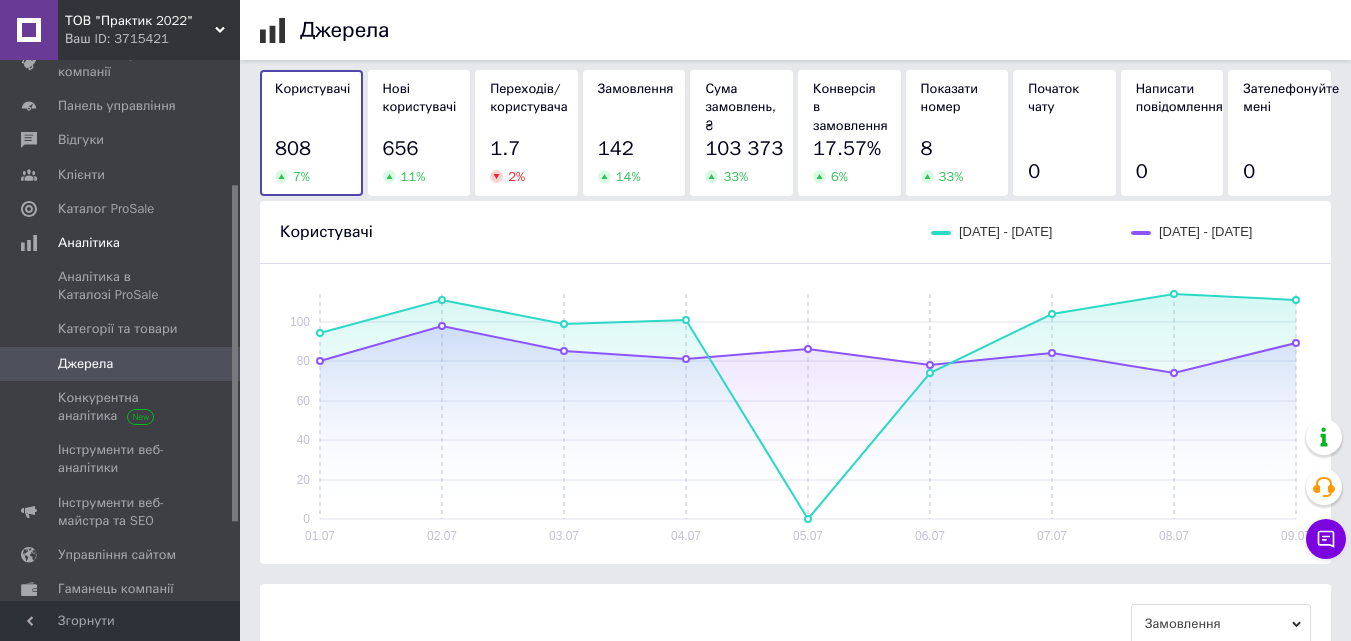 scroll, scrollTop: 0, scrollLeft: 0, axis: both 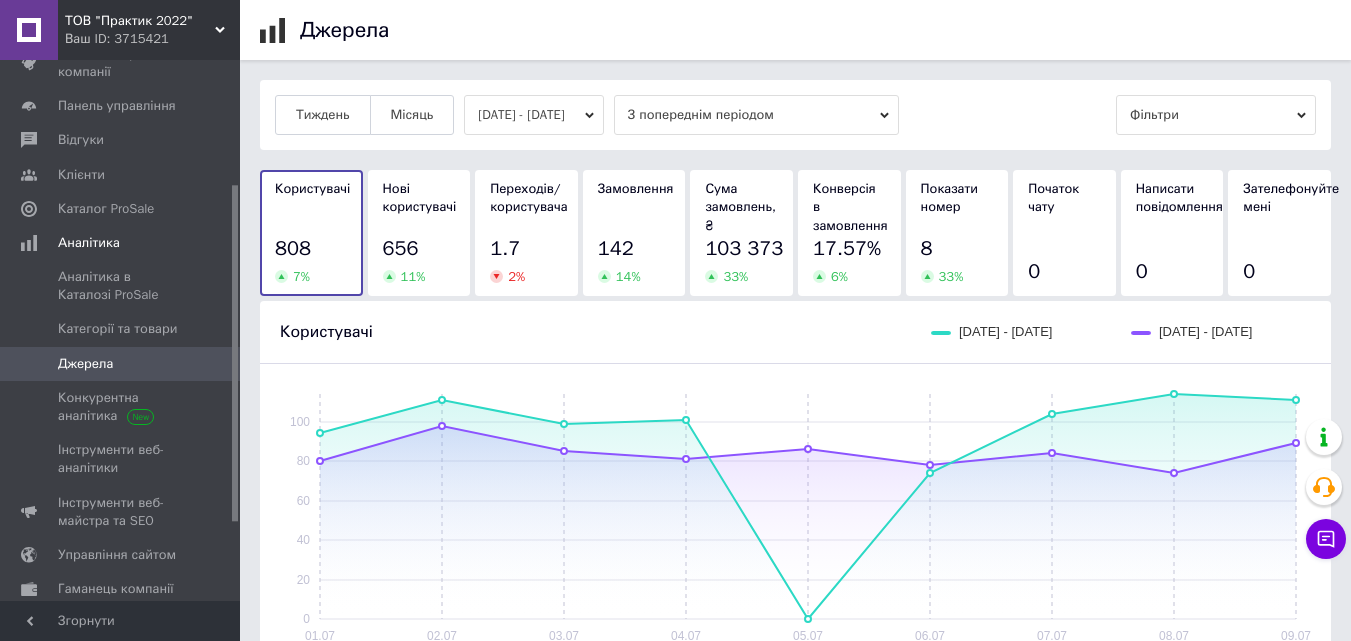 click on "01.07.2025 - 09.07.2025" at bounding box center [534, 115] 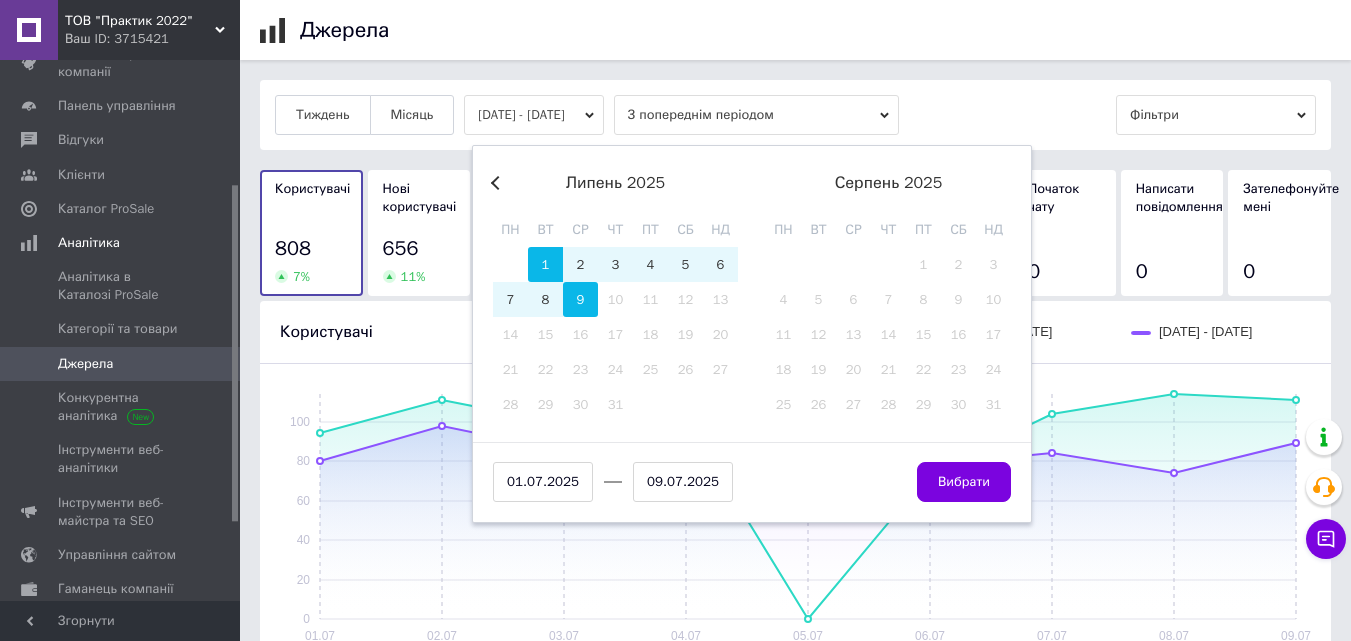click on "9" at bounding box center (580, 299) 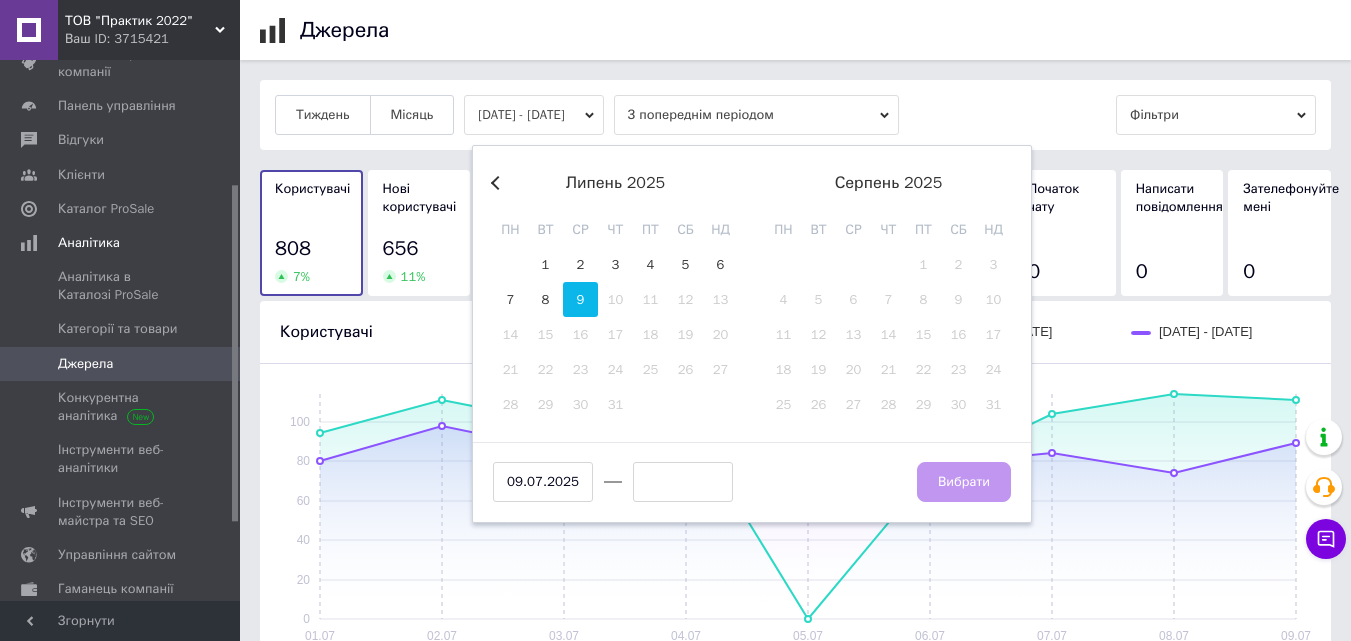 click on "9" at bounding box center [580, 299] 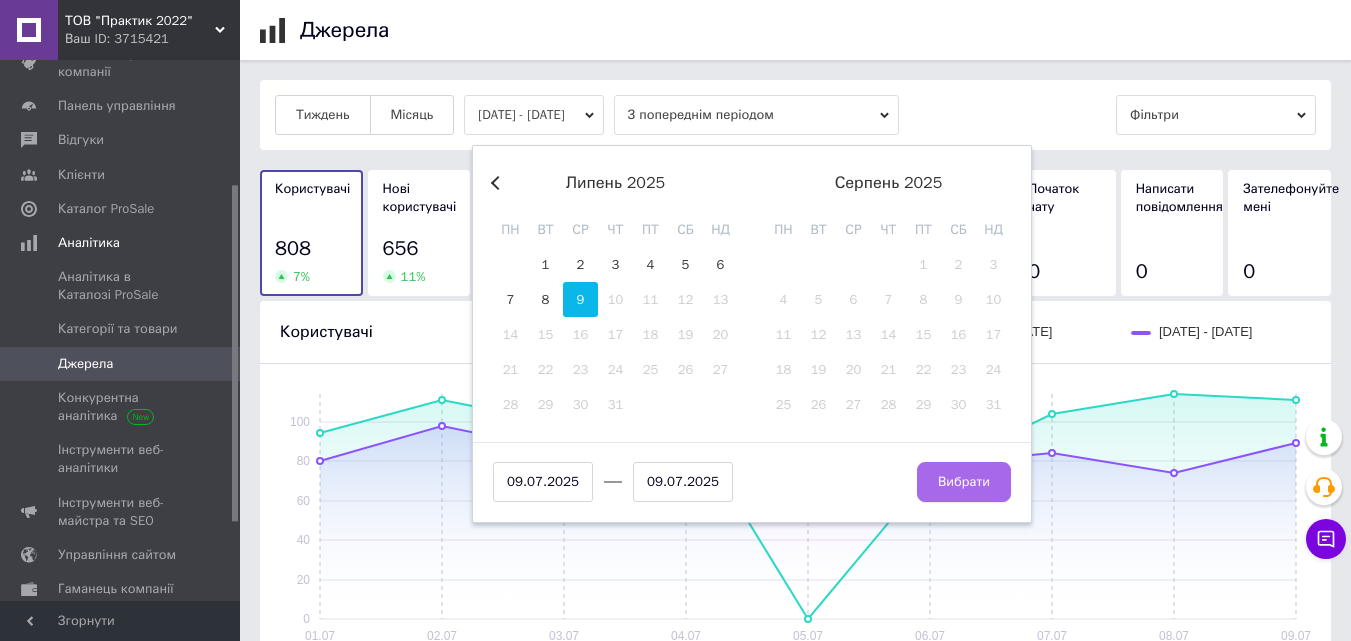 click on "Вибрати" at bounding box center (964, 482) 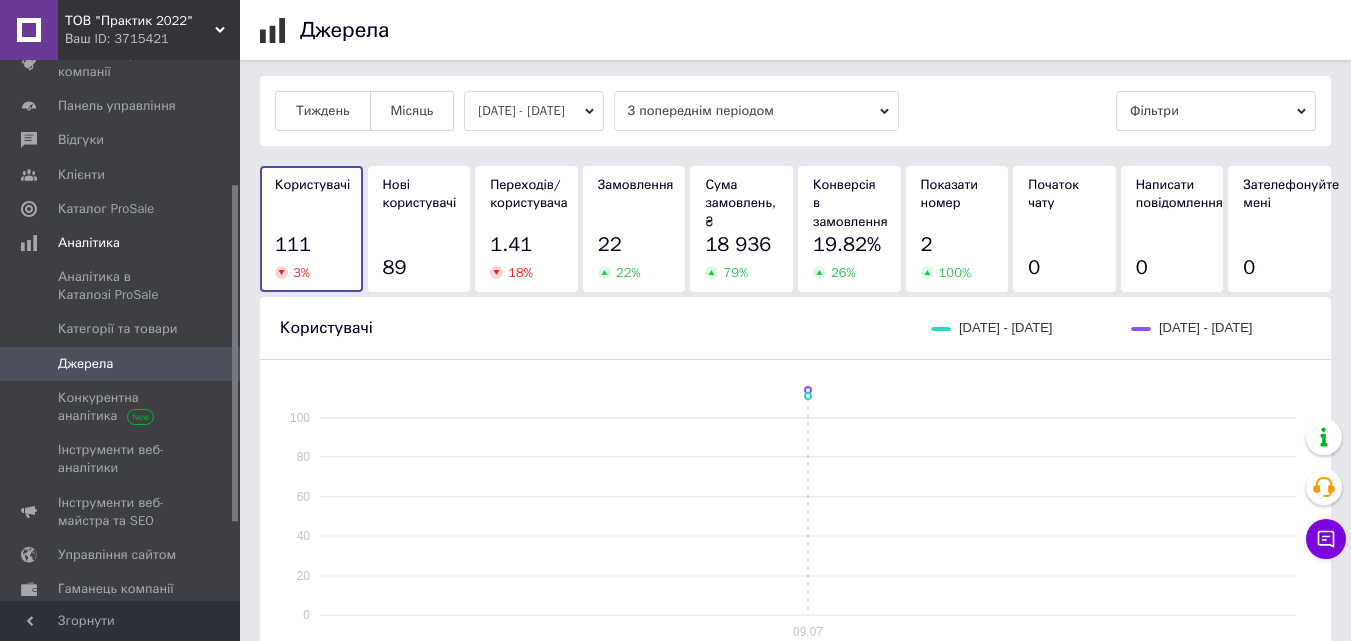scroll, scrollTop: 0, scrollLeft: 0, axis: both 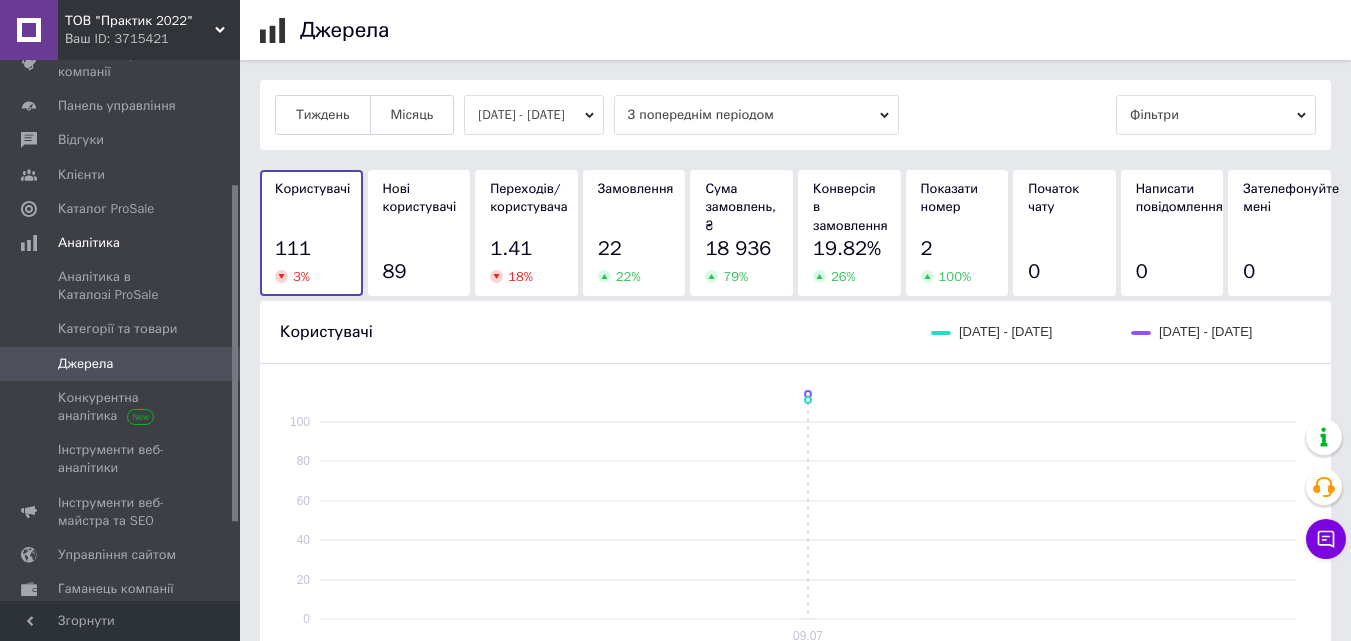 click on "09.07.2025 - 09.07.2025" at bounding box center (534, 115) 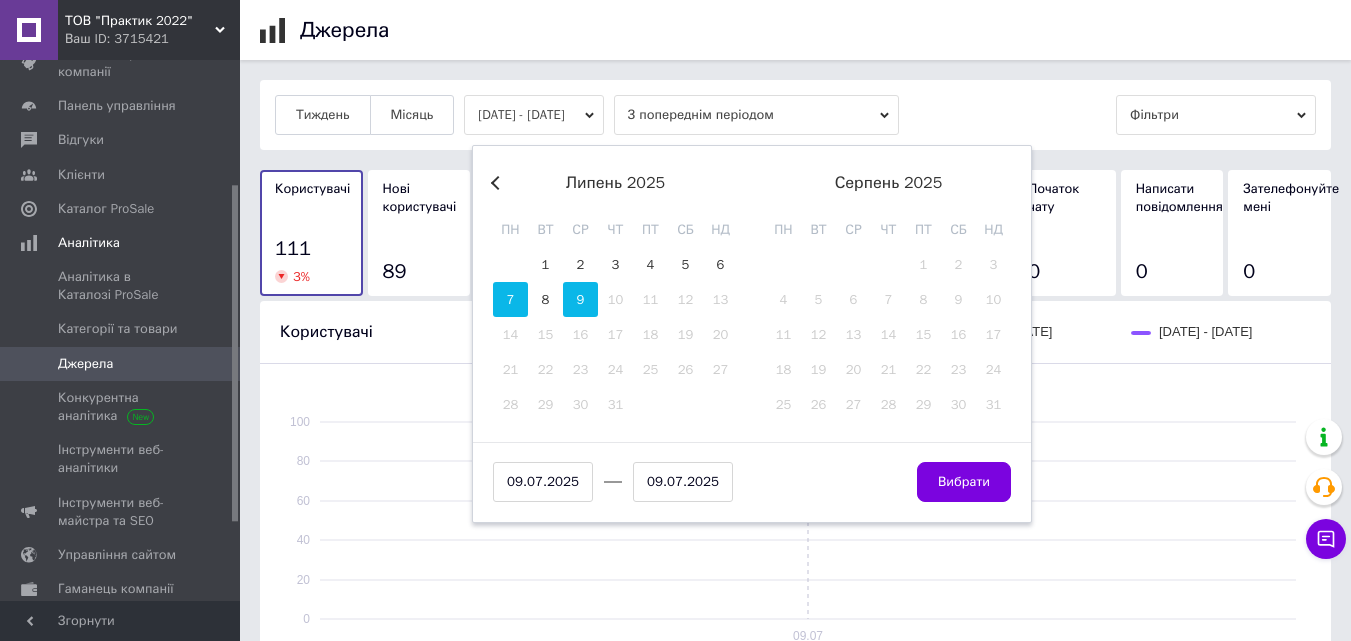 click on "7" at bounding box center [510, 299] 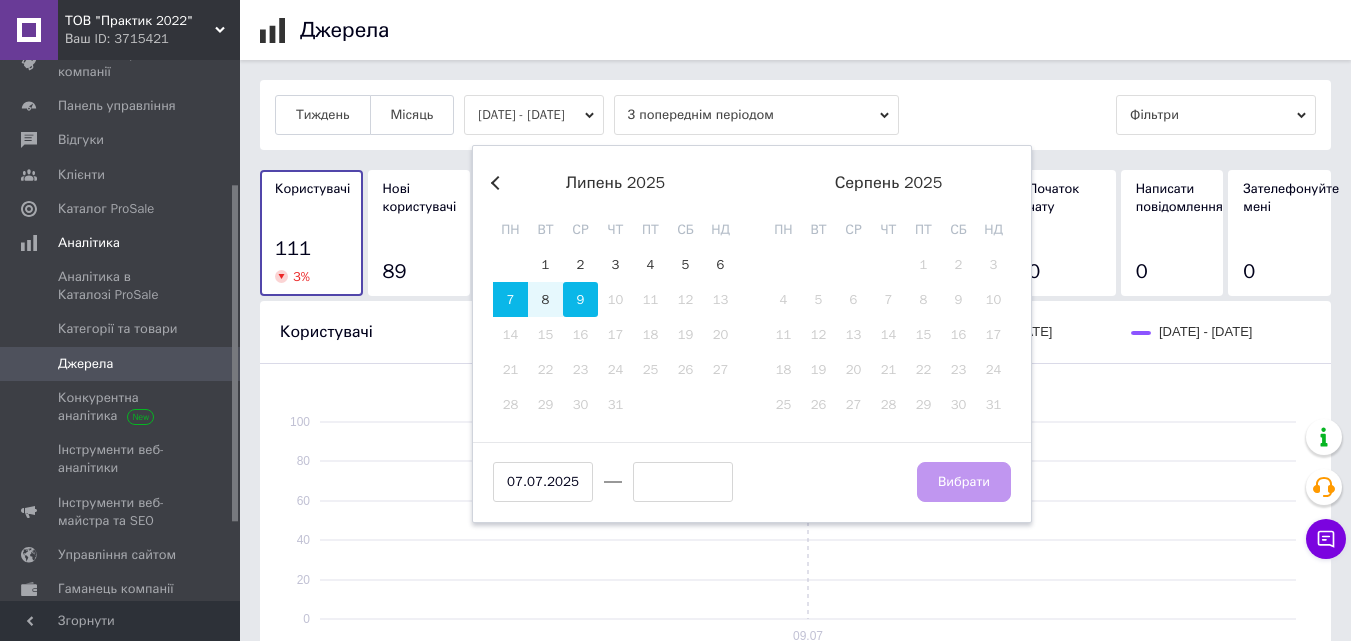click on "9" at bounding box center (580, 299) 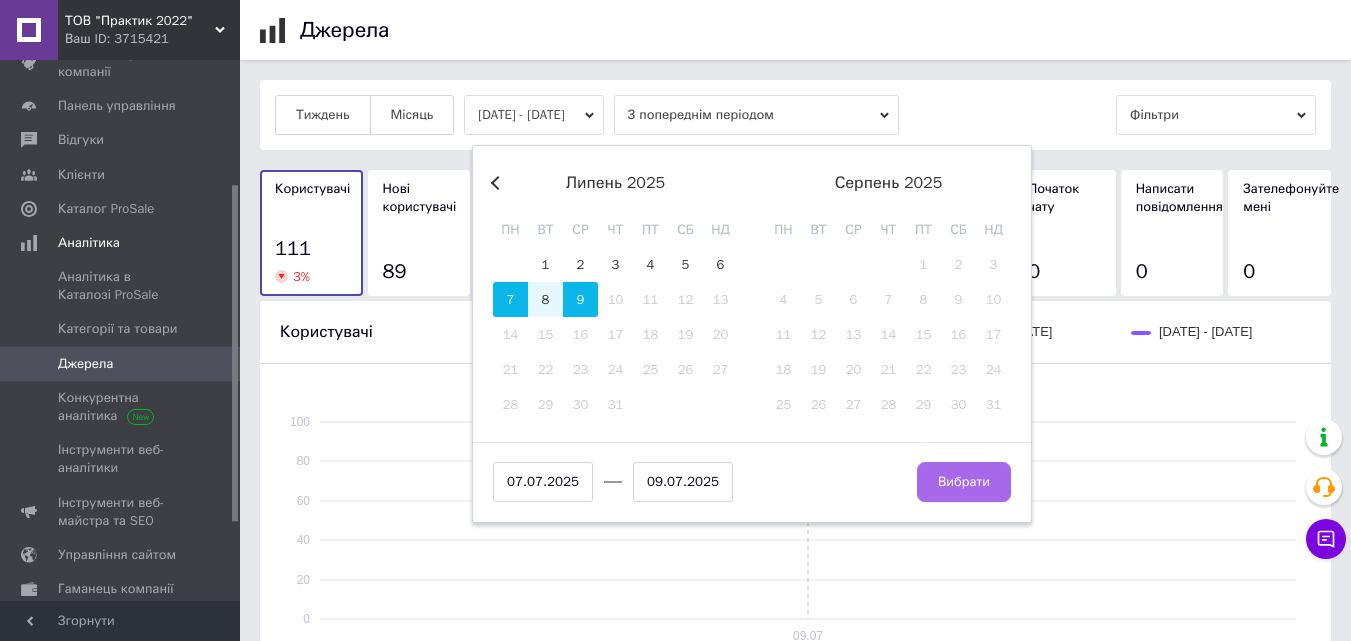 click on "Вибрати" at bounding box center (964, 482) 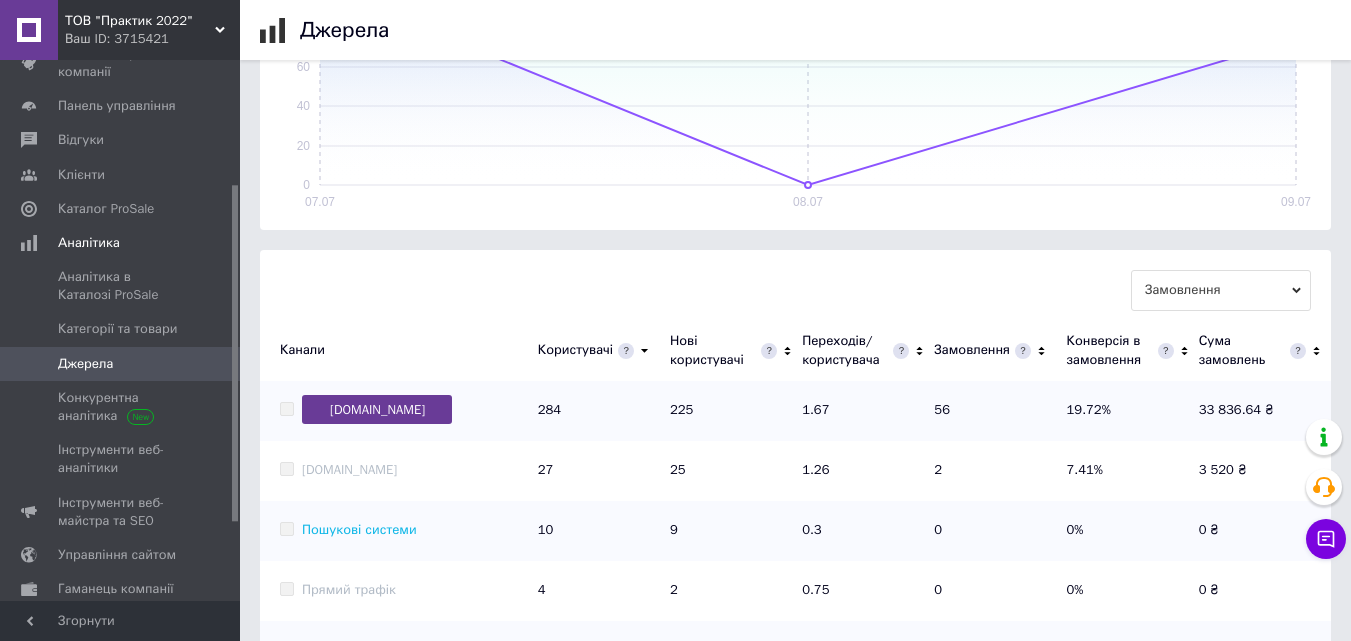 scroll, scrollTop: 400, scrollLeft: 0, axis: vertical 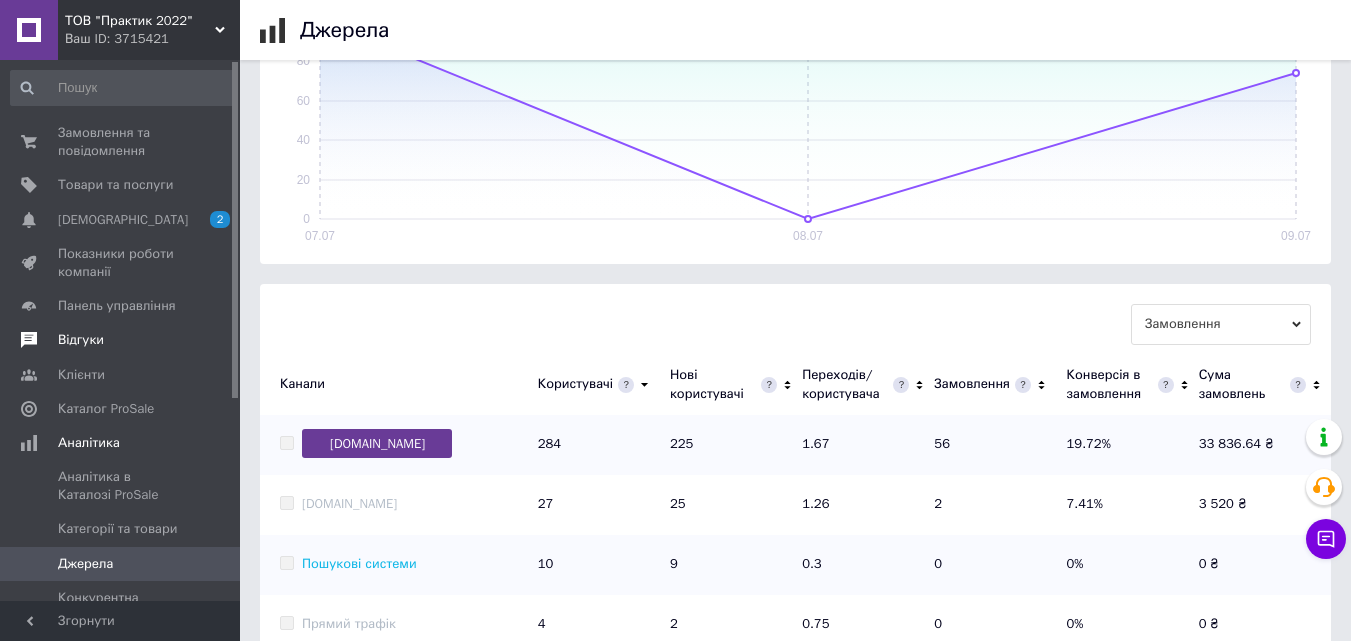 click on "Замовлення та повідомлення" at bounding box center (121, 142) 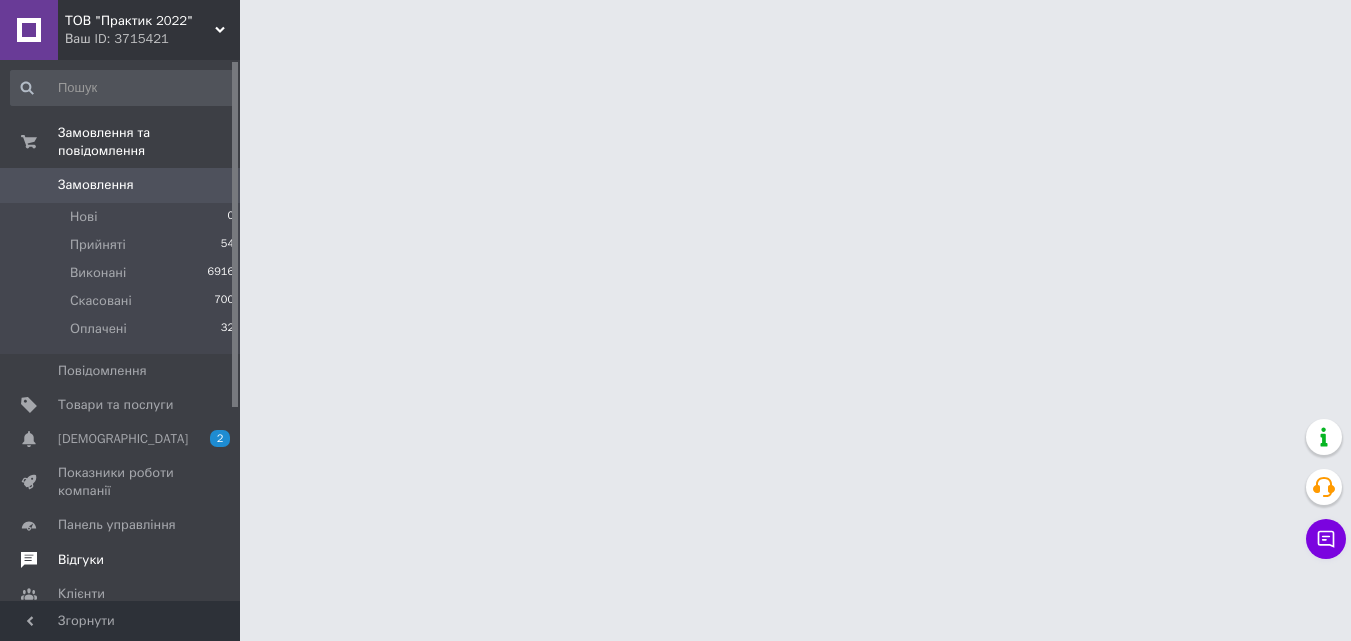 scroll, scrollTop: 0, scrollLeft: 0, axis: both 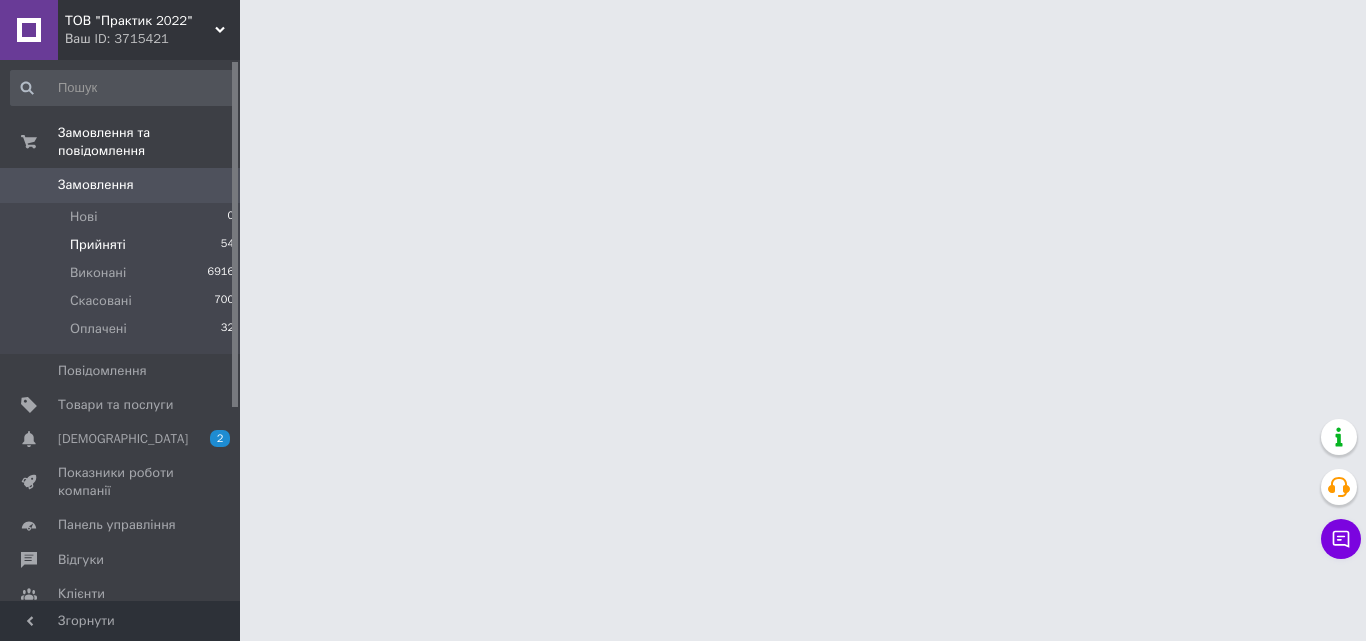click on "Прийняті" at bounding box center (98, 245) 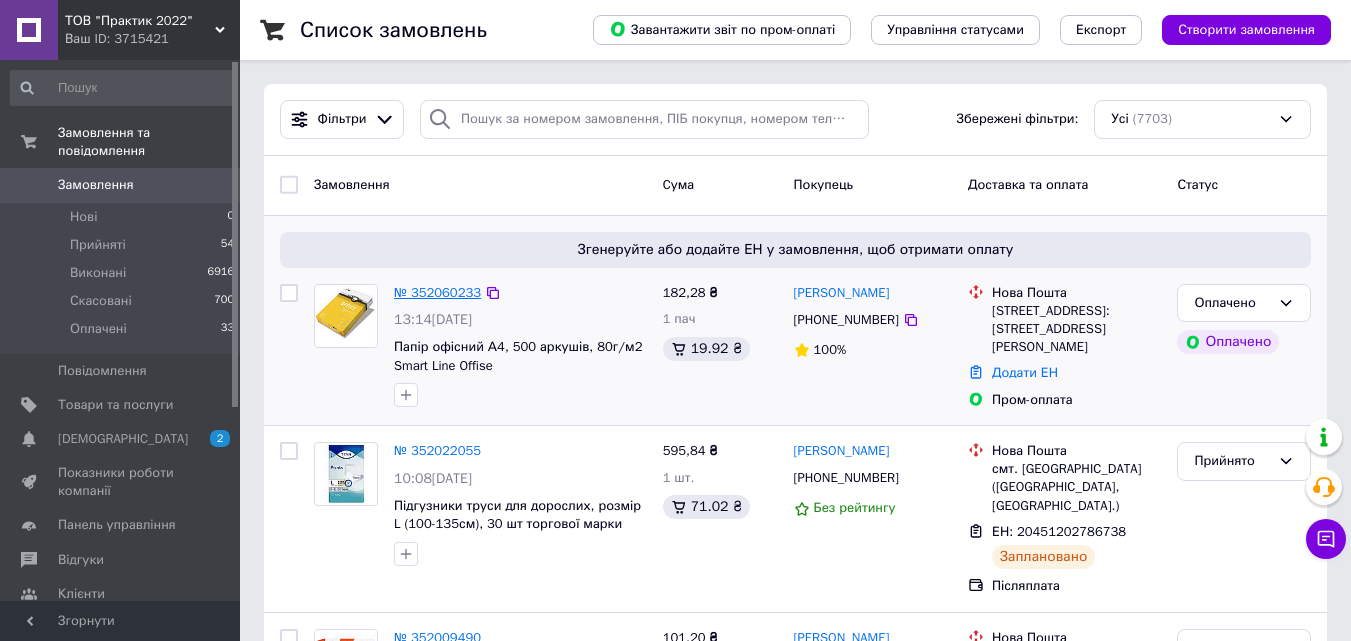 click on "№ 352060233" at bounding box center (437, 292) 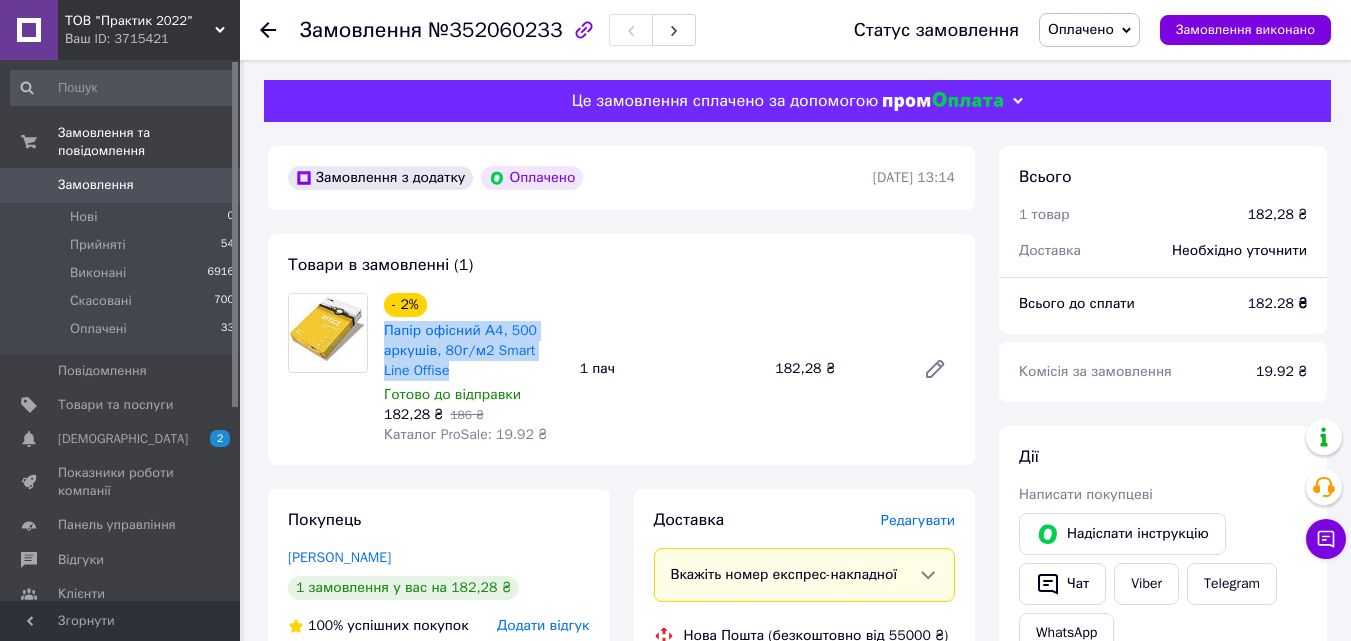 drag, startPoint x: 454, startPoint y: 367, endPoint x: 383, endPoint y: 334, distance: 78.29432 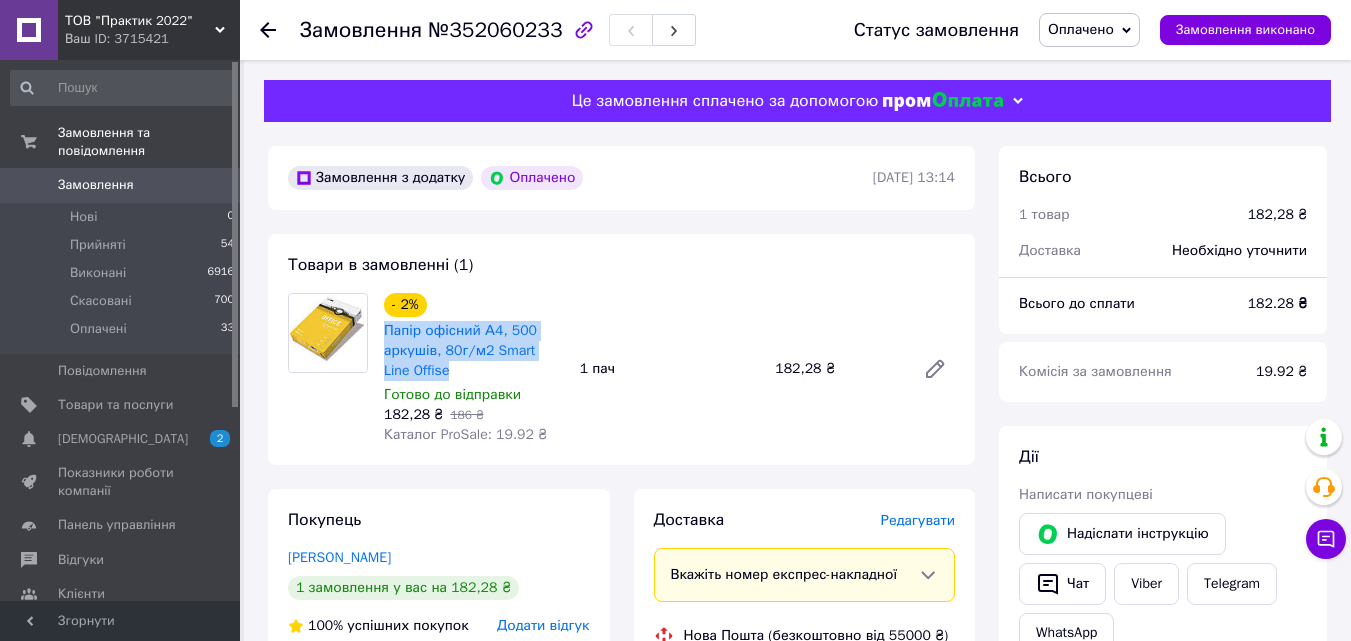 copy on "Папір офісний А4, 500 аркушів, 80г/м2 Smart Line Offise" 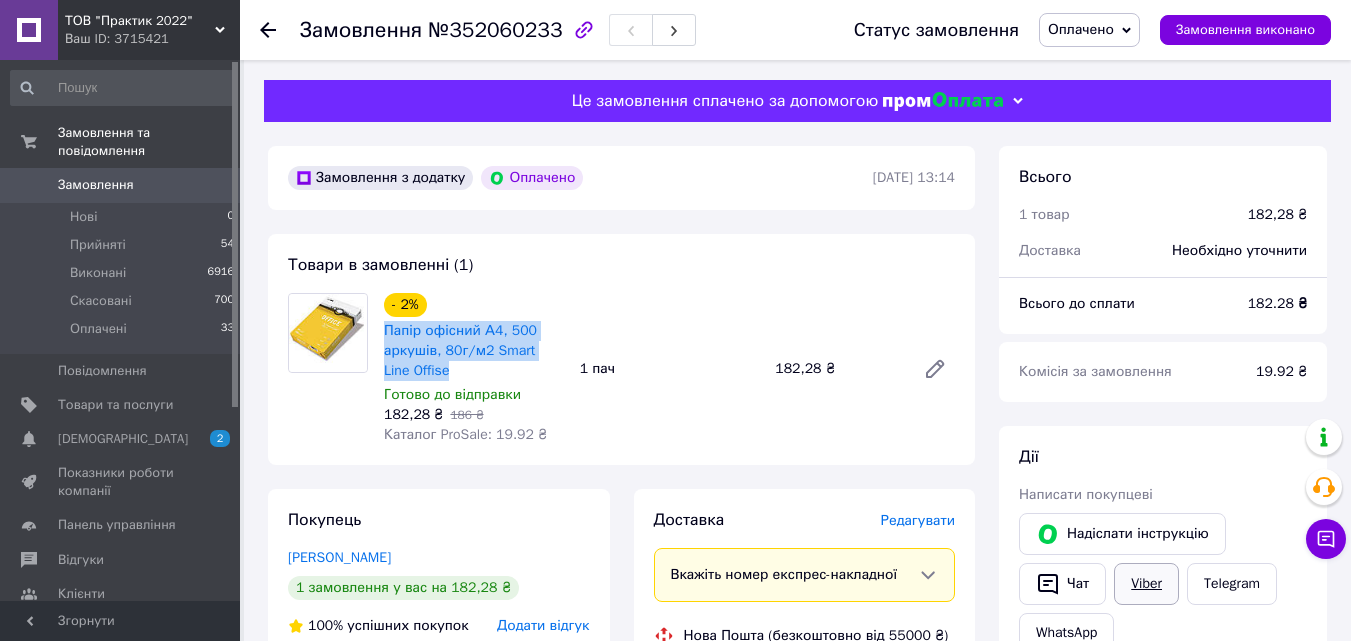 click on "Viber" at bounding box center [1146, 584] 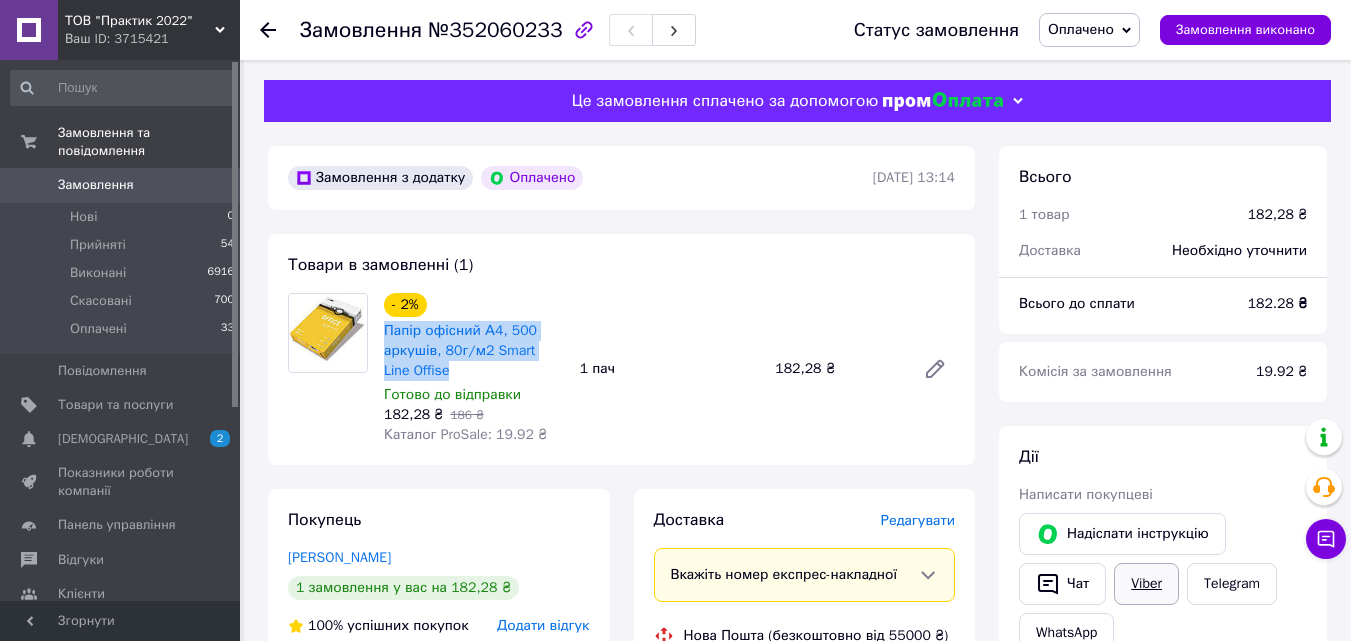 click on "Viber" at bounding box center (1146, 584) 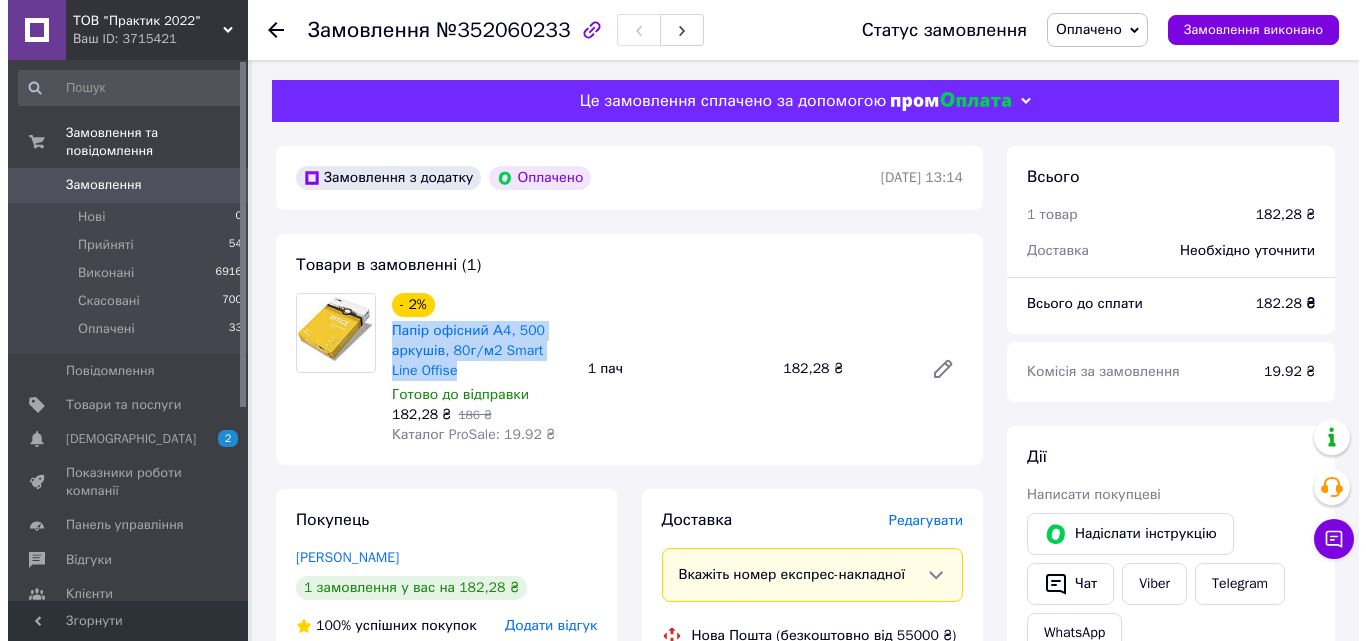 scroll, scrollTop: 300, scrollLeft: 0, axis: vertical 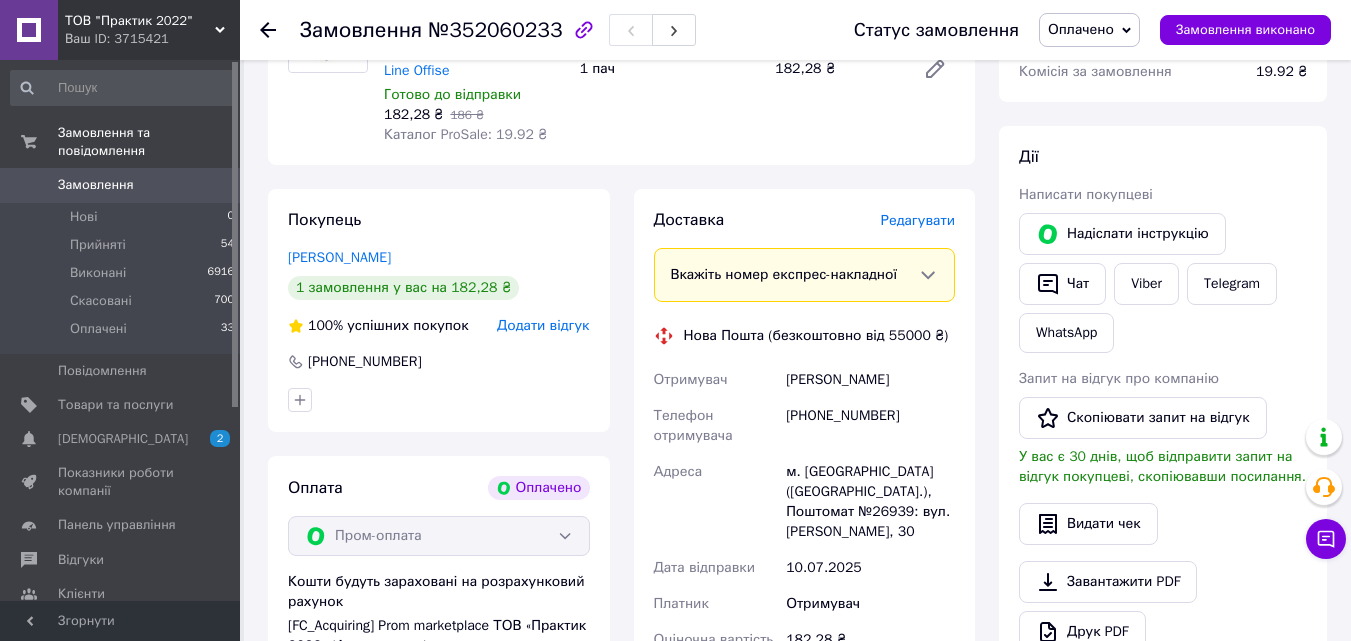 click on "Редагувати" at bounding box center (918, 220) 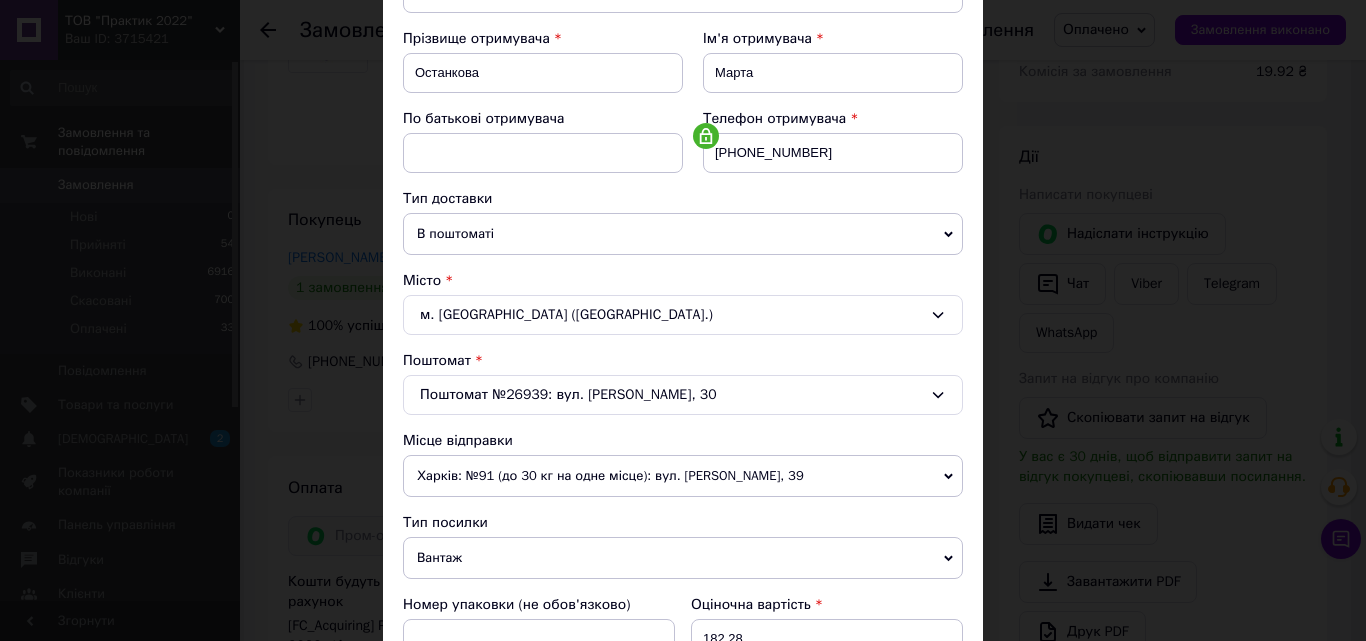 scroll, scrollTop: 400, scrollLeft: 0, axis: vertical 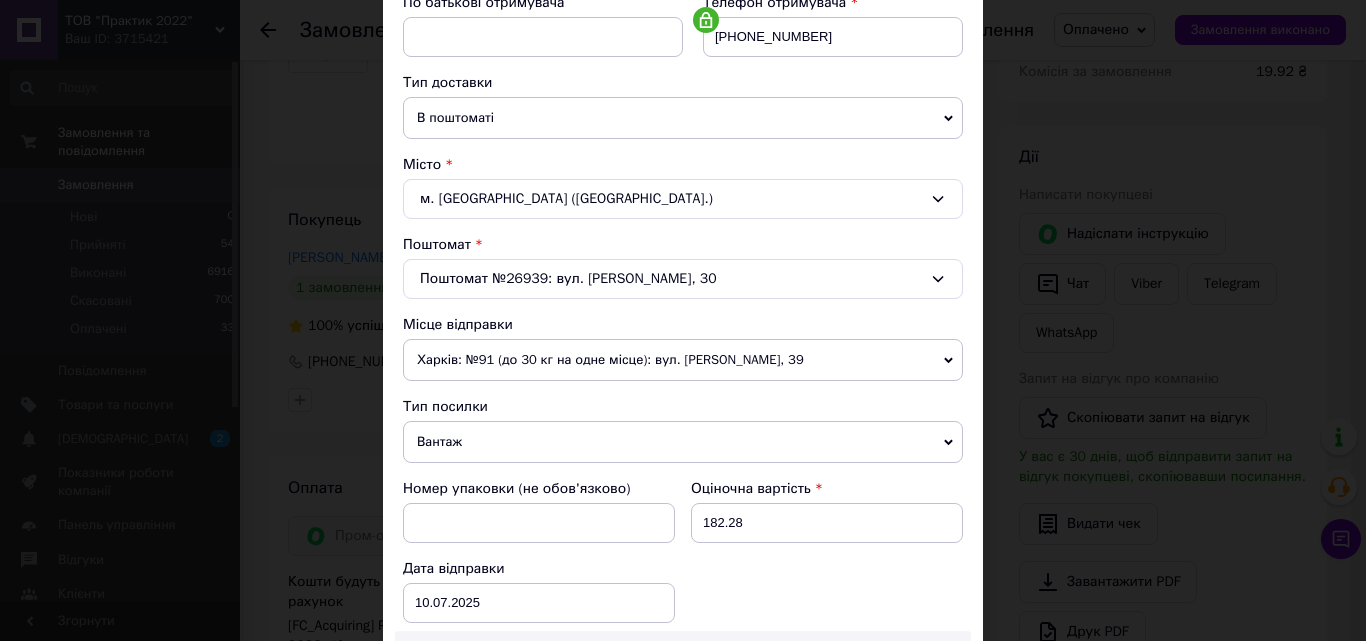 click on "Харків: №91 (до 30 кг на одне місце): вул. Алчевських, 39" at bounding box center (683, 360) 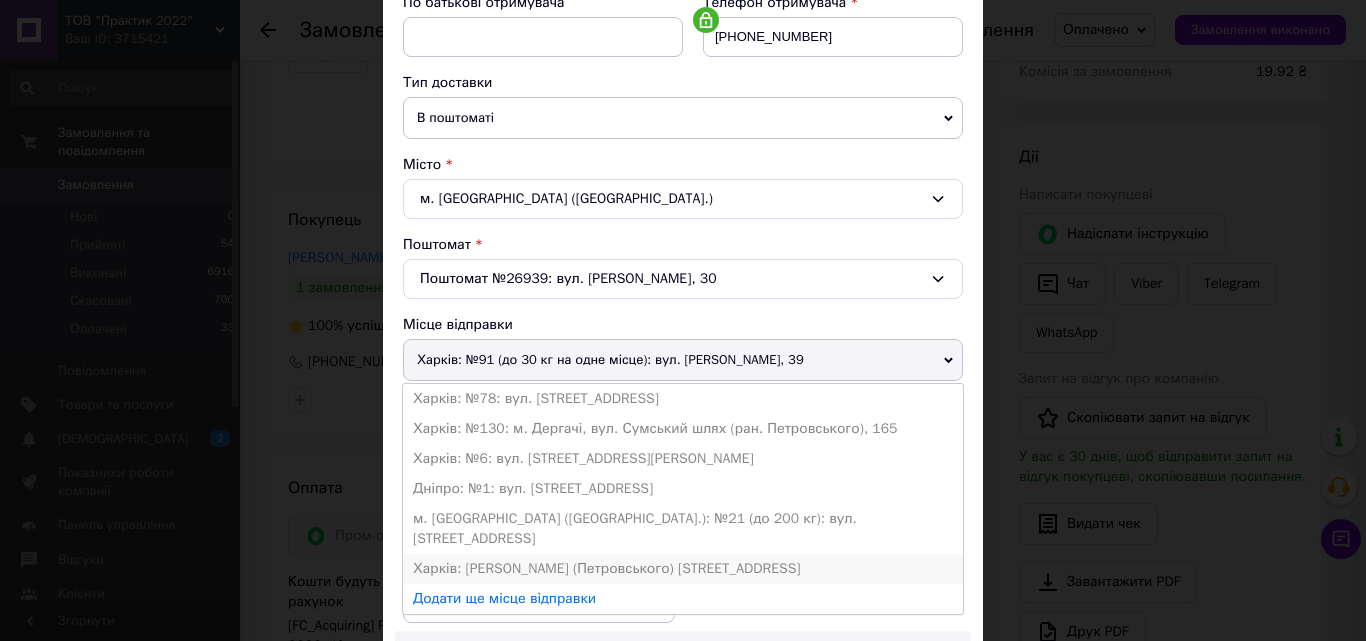 click on "Харків: Мудрого Ярослава (Петровського) вул. д.38" at bounding box center (683, 569) 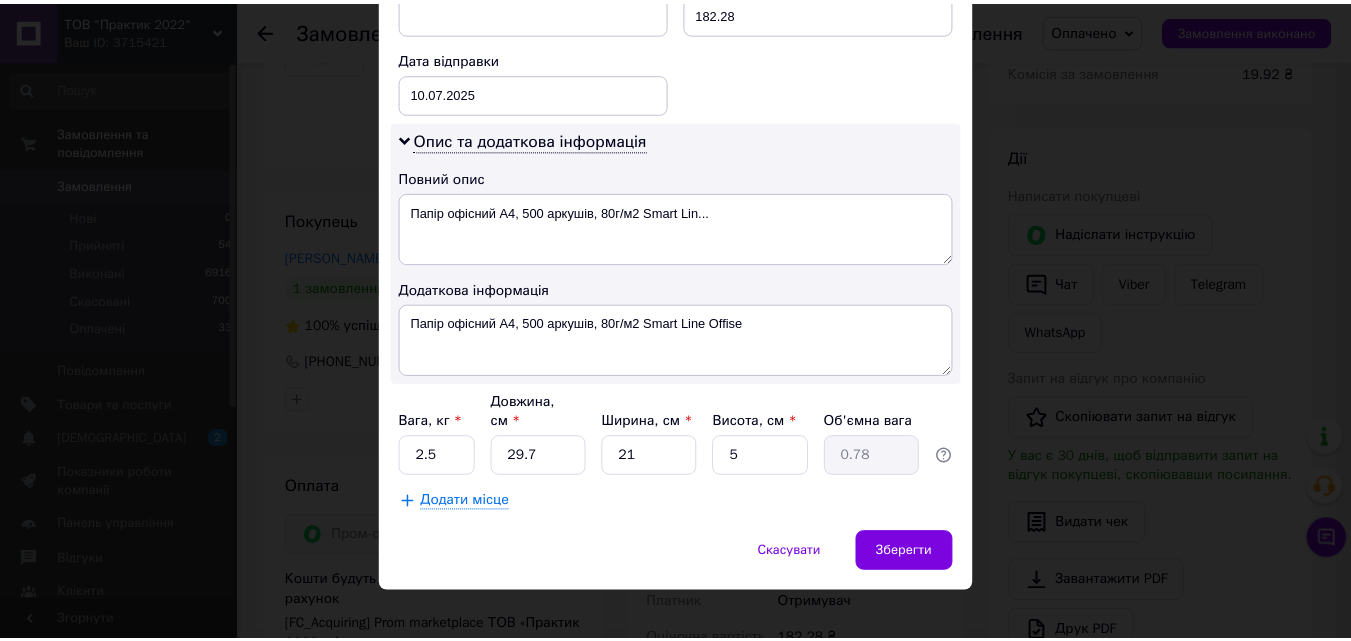 scroll, scrollTop: 911, scrollLeft: 0, axis: vertical 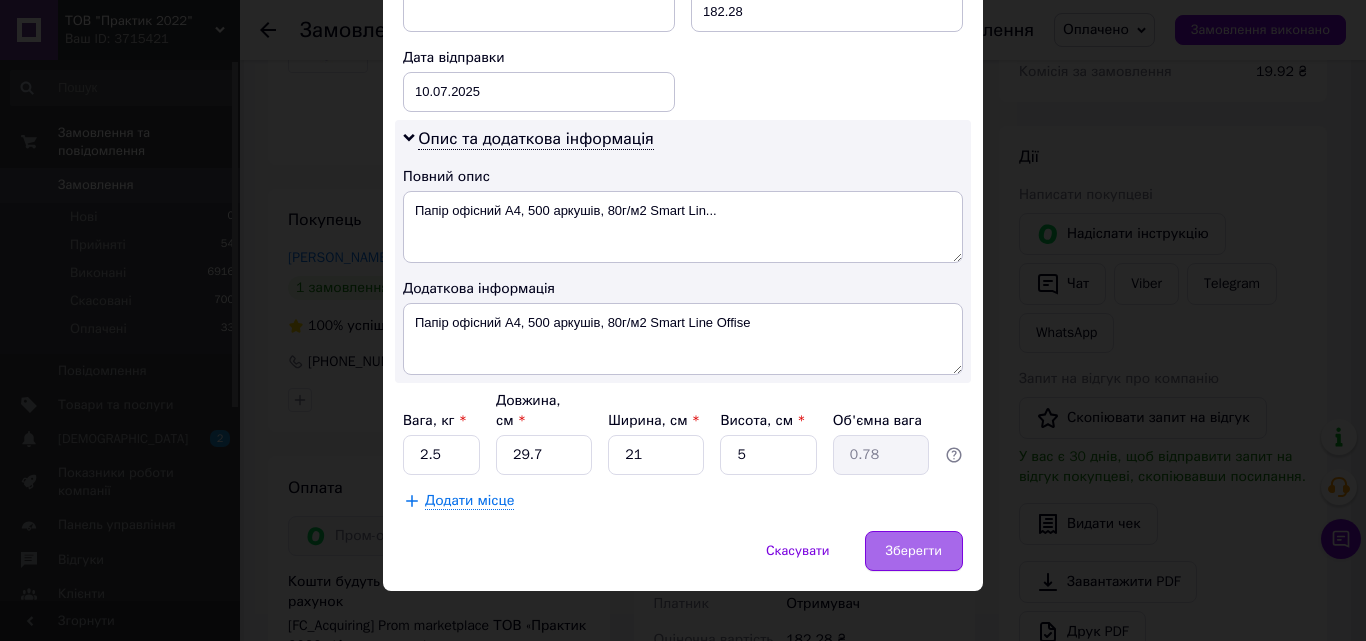click on "Зберегти" at bounding box center [914, 551] 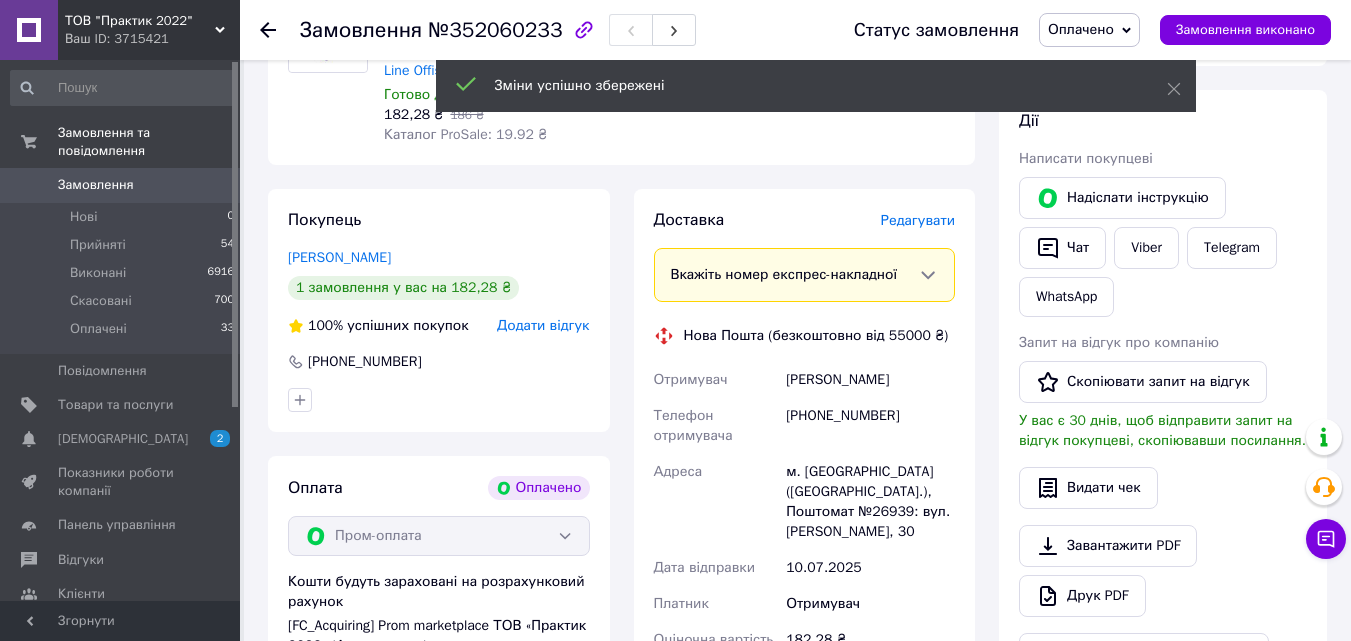 scroll, scrollTop: 600, scrollLeft: 0, axis: vertical 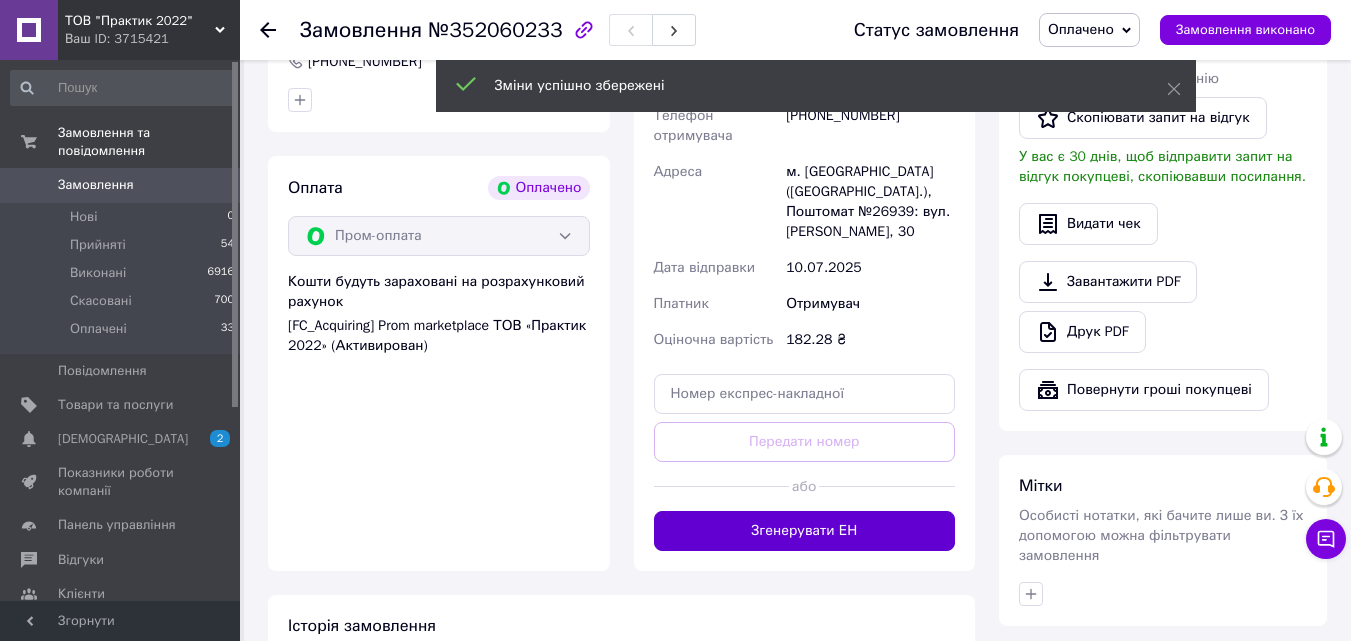 click on "Згенерувати ЕН" at bounding box center [805, 531] 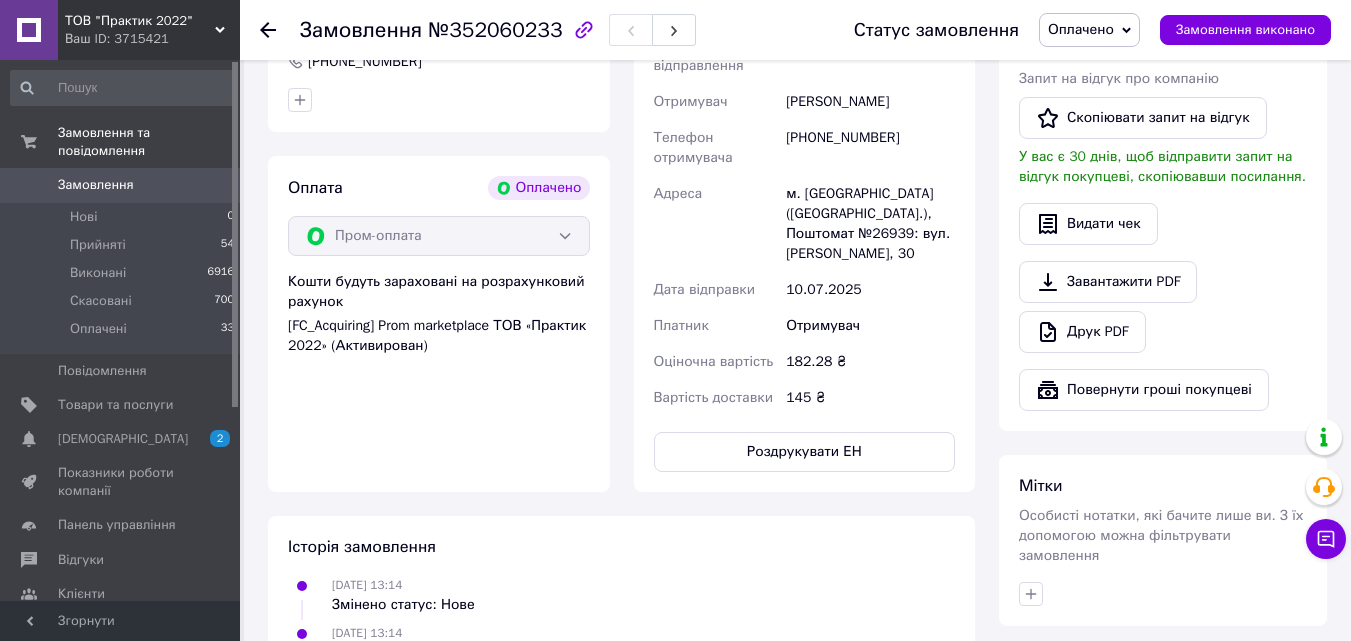 click 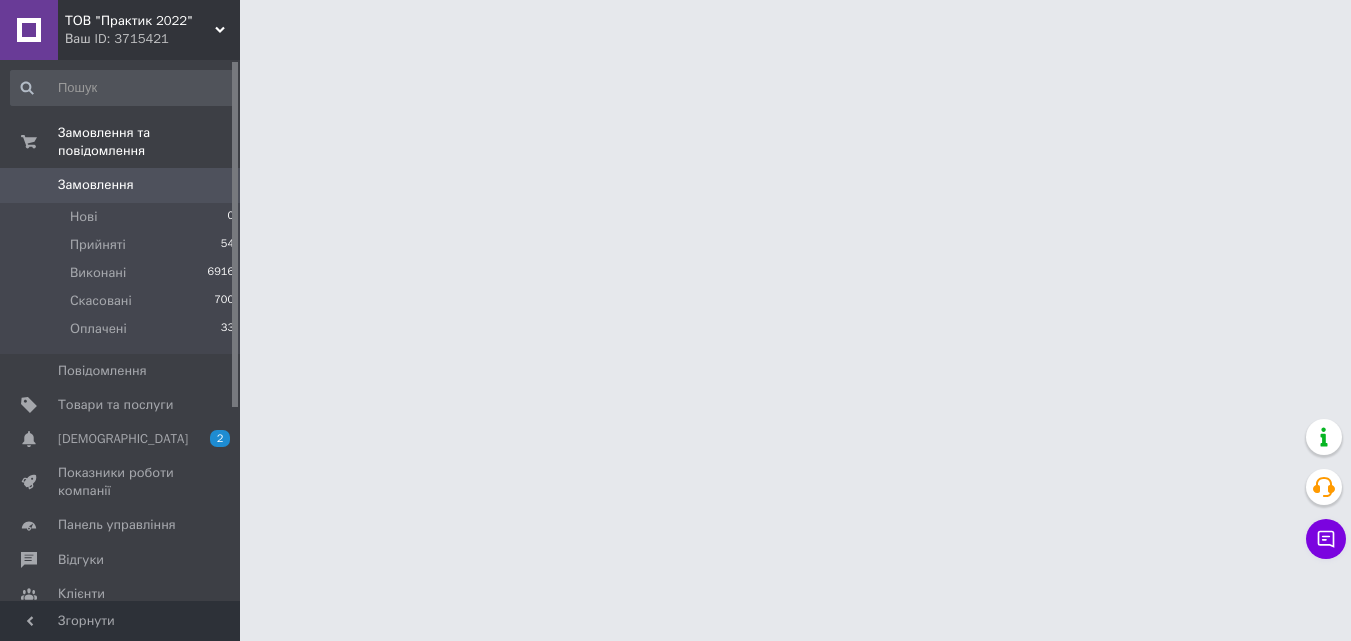scroll, scrollTop: 0, scrollLeft: 0, axis: both 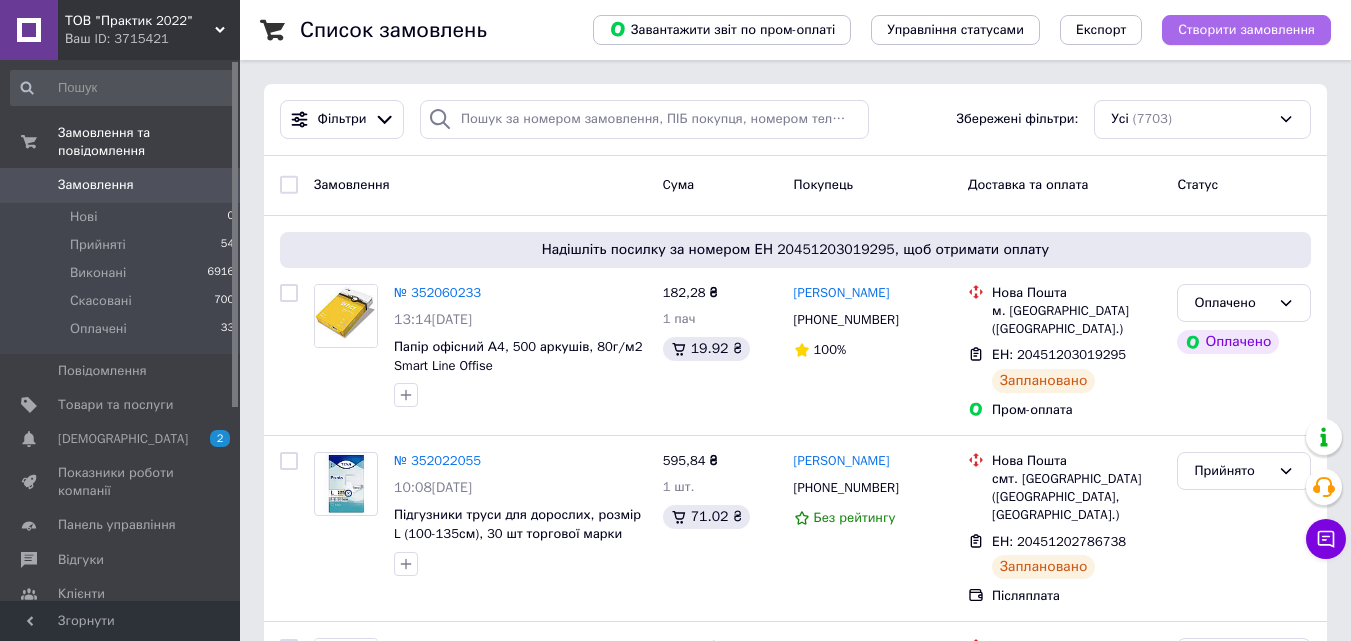 click on "Створити замовлення" at bounding box center (1246, 30) 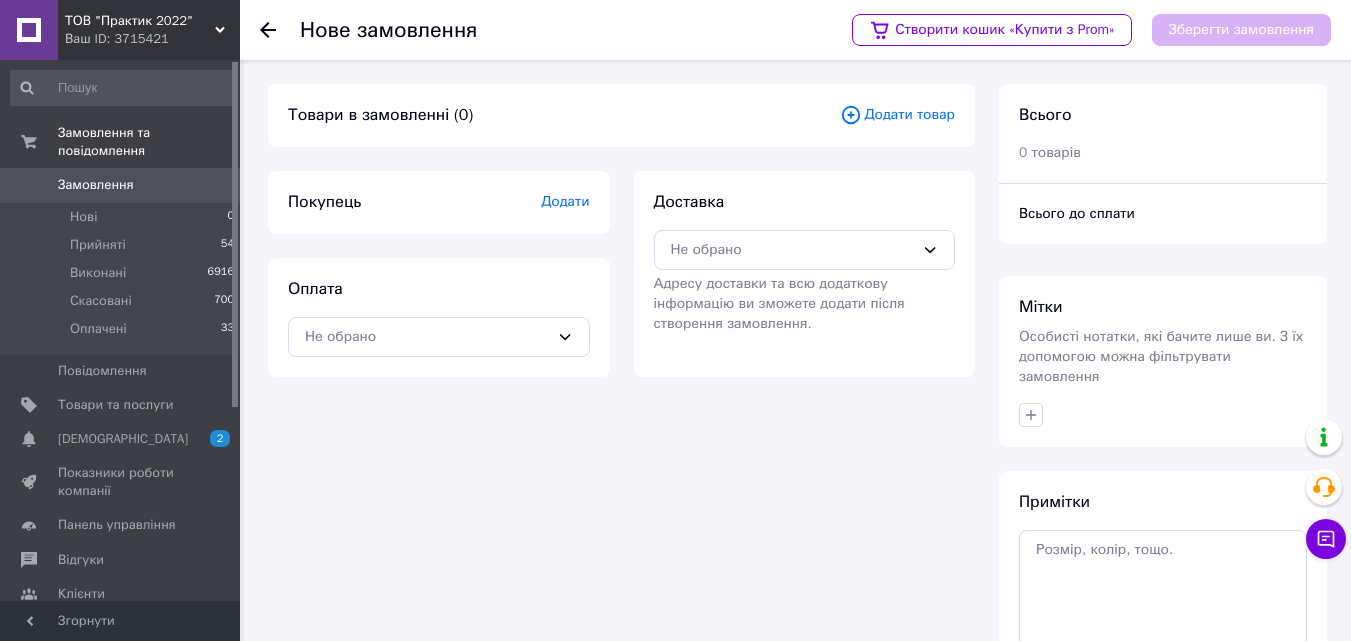 click on "Додати" at bounding box center [565, 201] 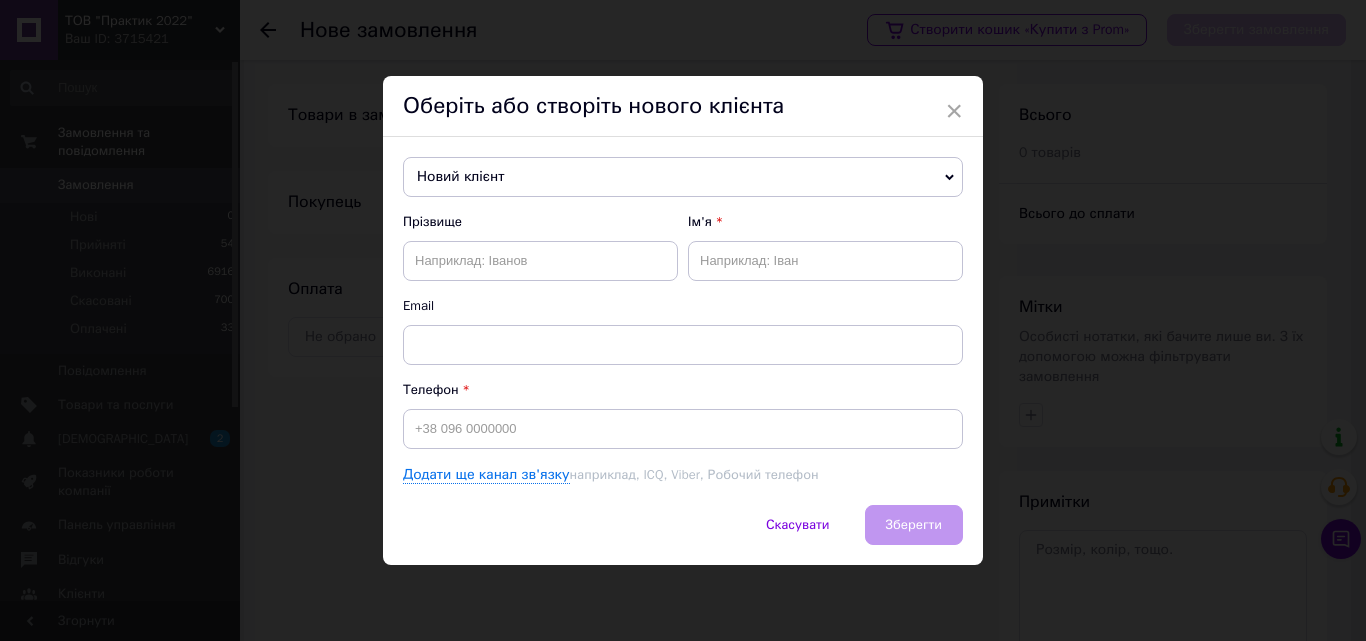 click on "Новий клієнт" at bounding box center (683, 177) 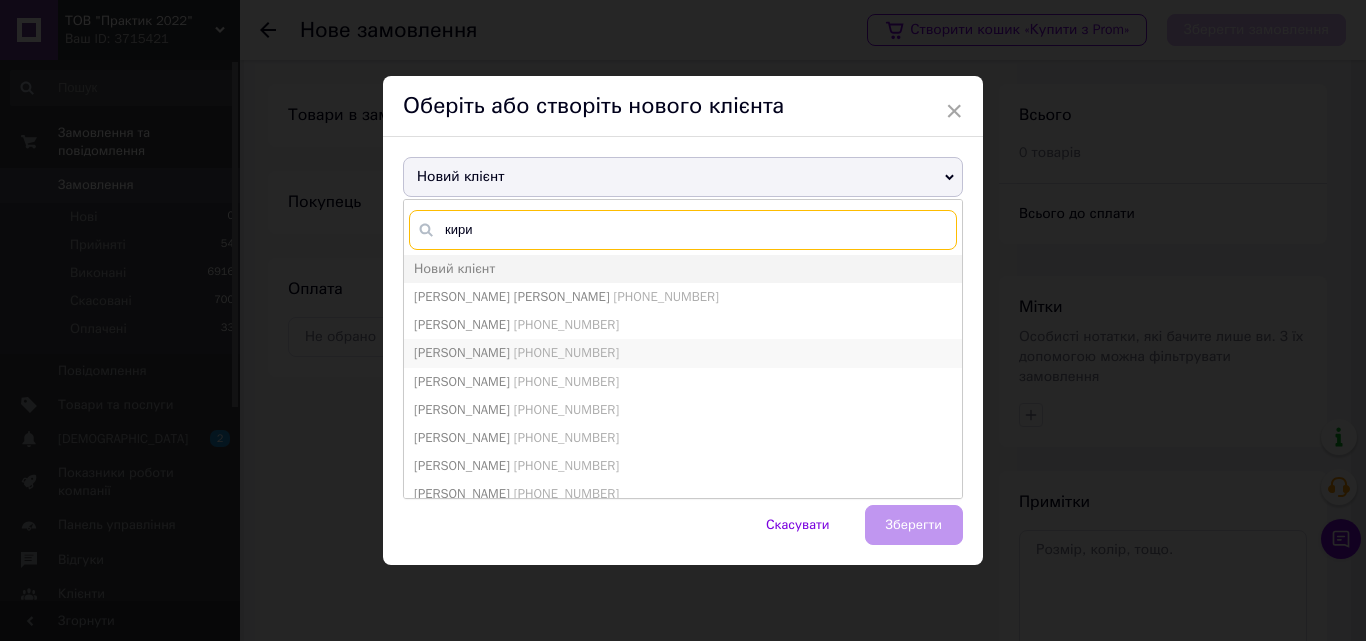 type on "кири" 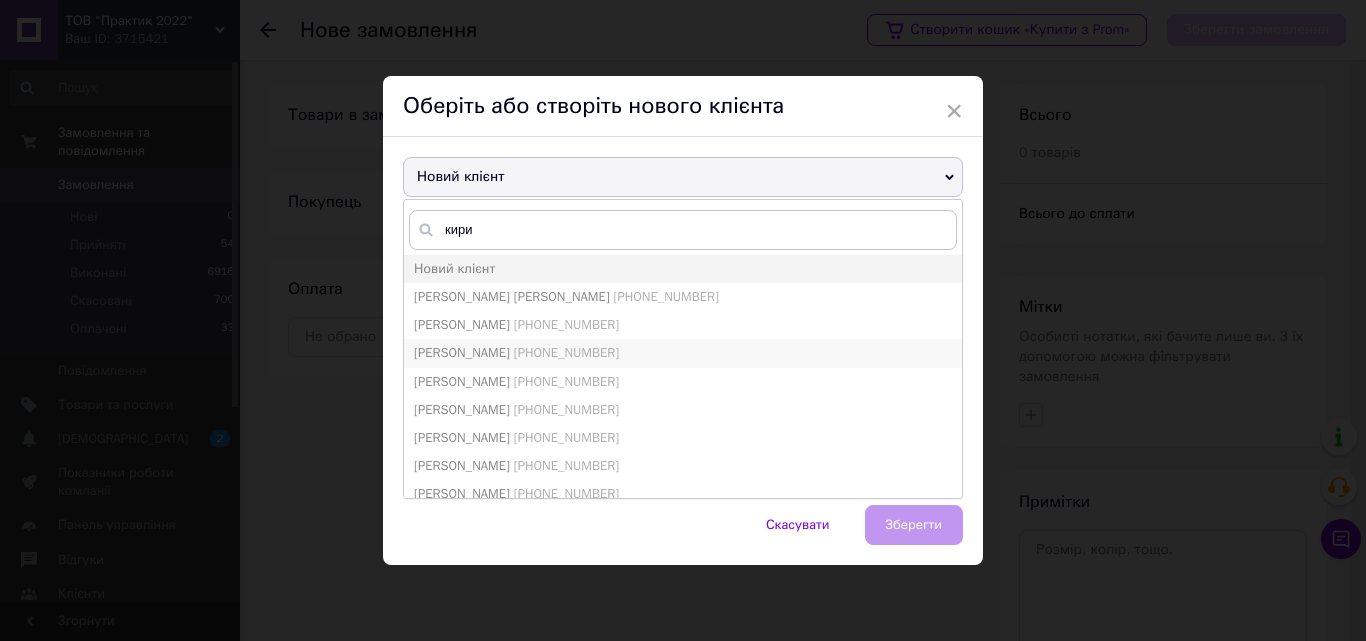 click on "Киришун Валентина   +380508060277" at bounding box center (683, 353) 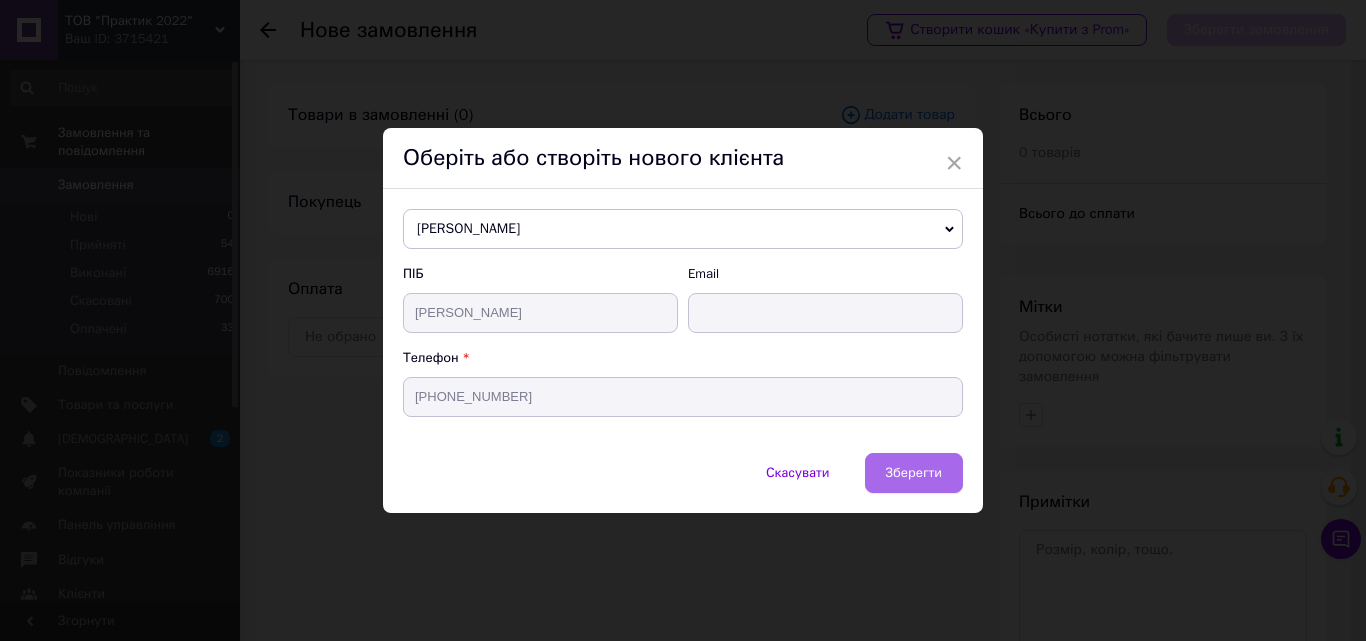 click on "Зберегти" at bounding box center (914, 472) 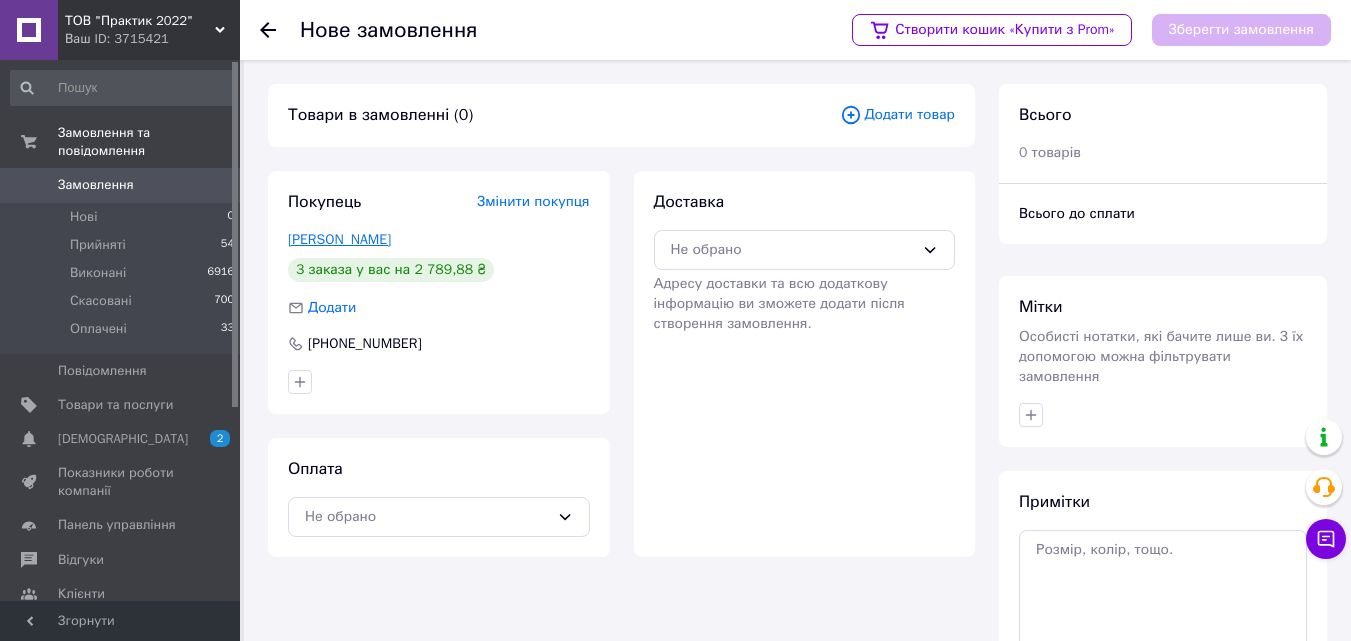 click on "Киришун Валентина" at bounding box center (339, 239) 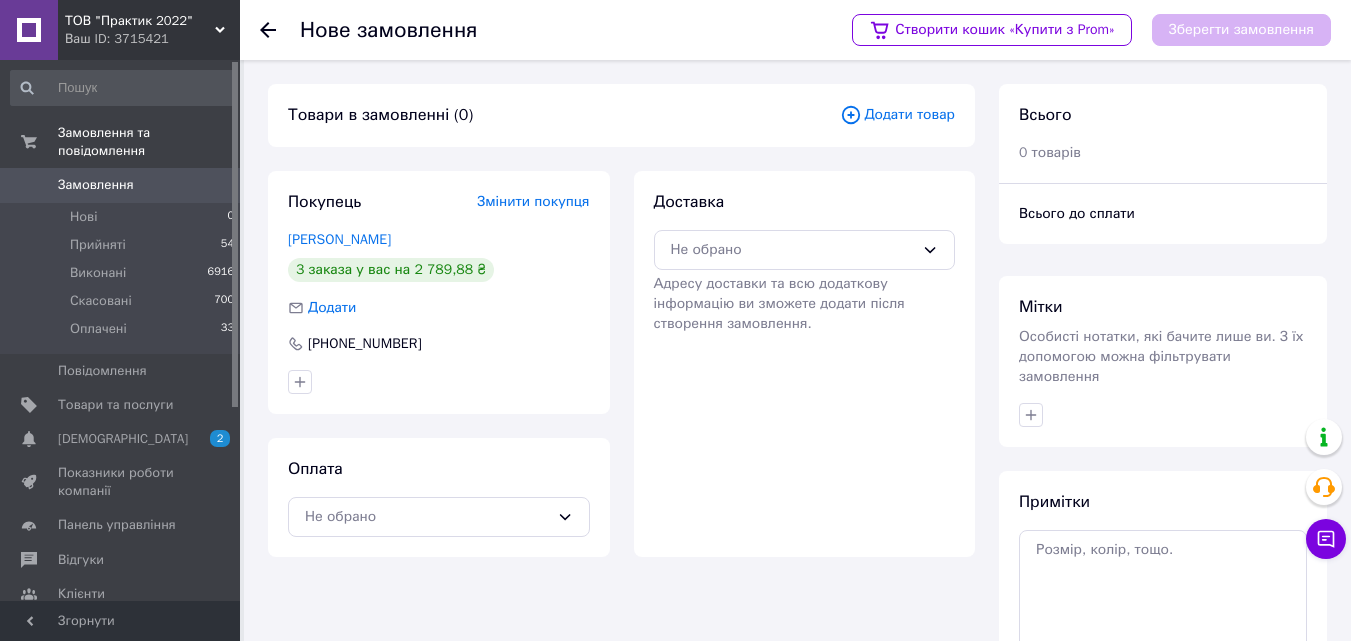 click on "ТОВ "Практик 2022"" at bounding box center [140, 21] 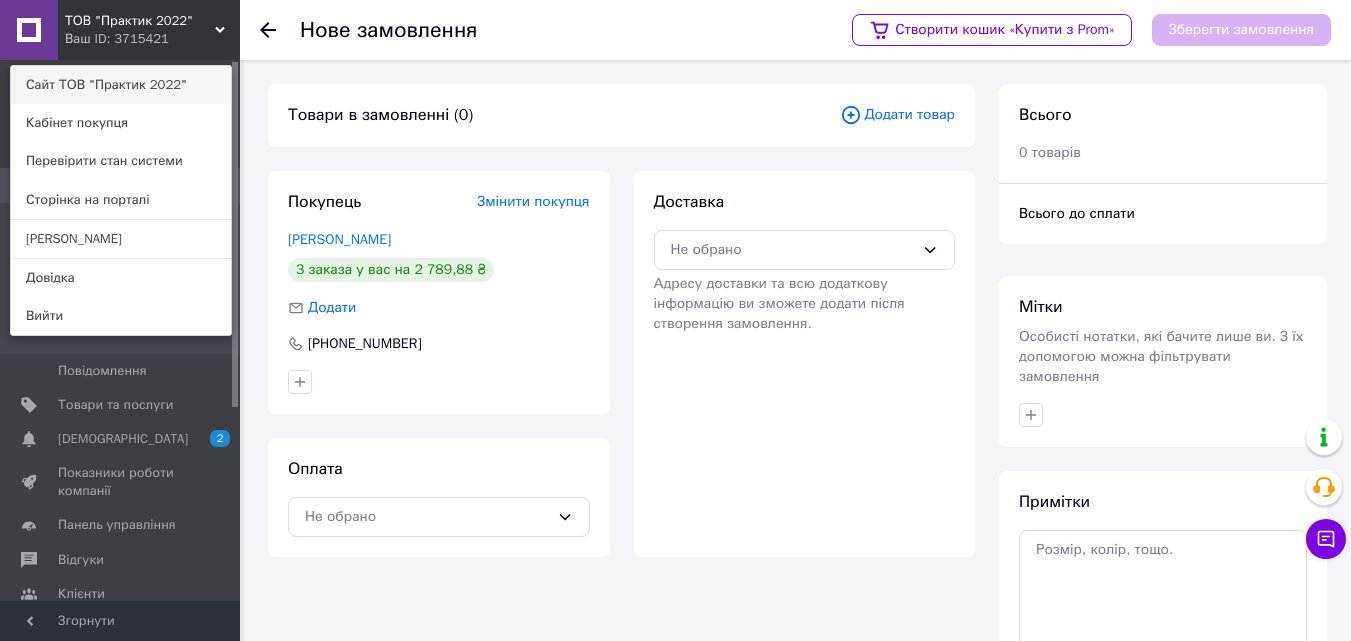 click on "Сайт ТОВ "Практик 2022"" at bounding box center [121, 85] 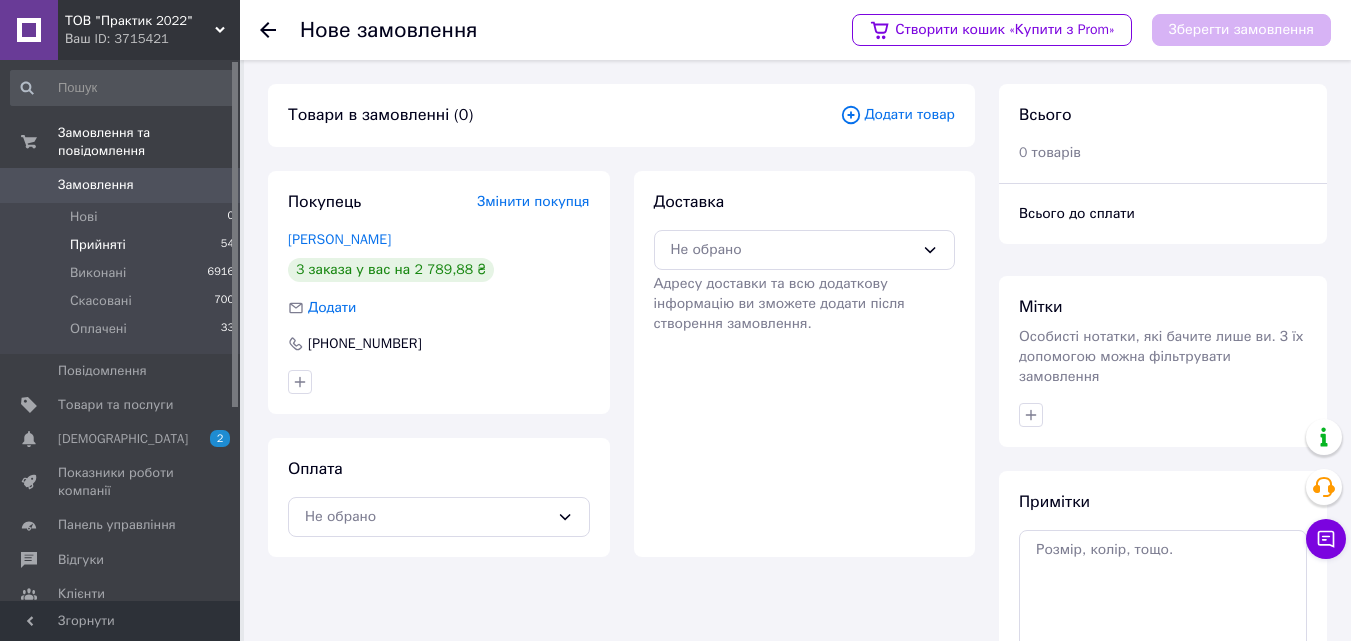 click on "Прийняті 54" at bounding box center (123, 245) 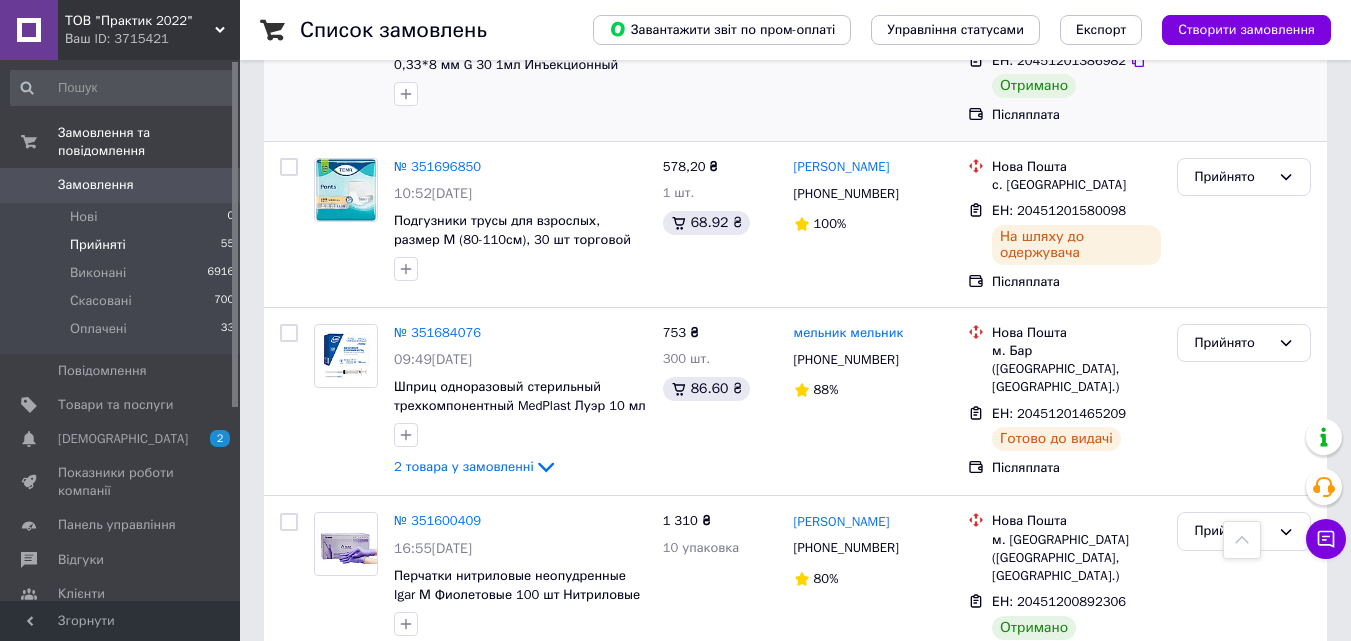 scroll, scrollTop: 3325, scrollLeft: 0, axis: vertical 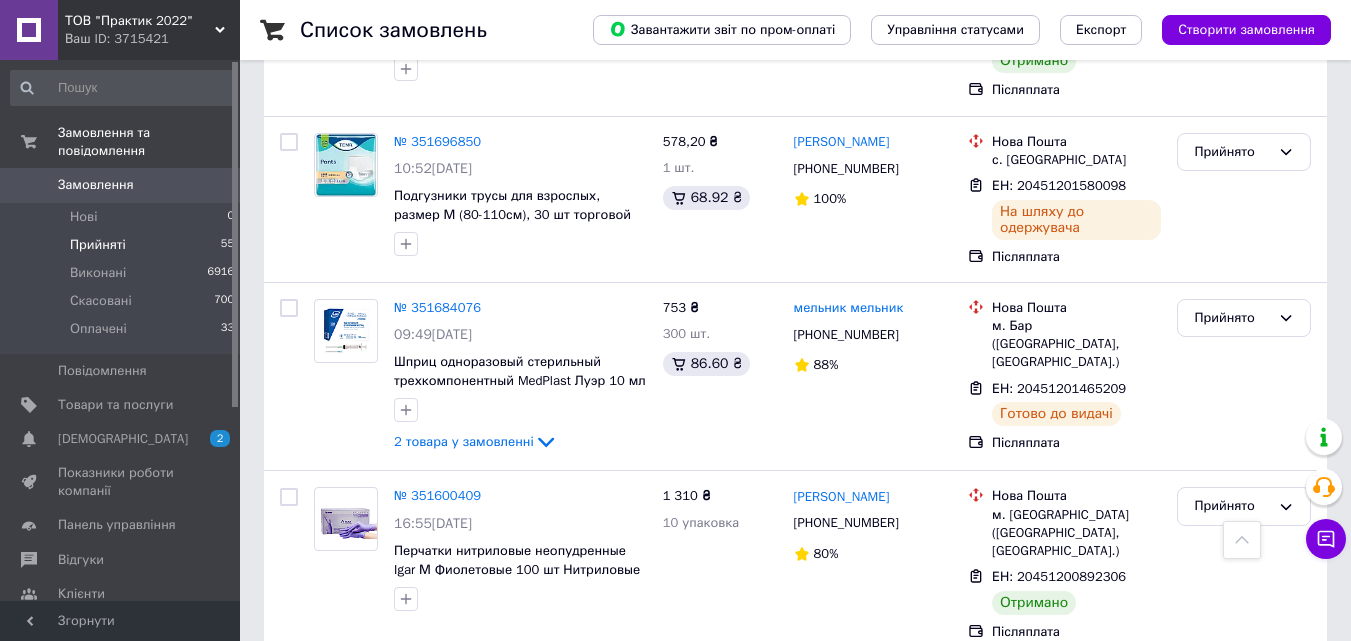 click on "2" at bounding box center (327, 702) 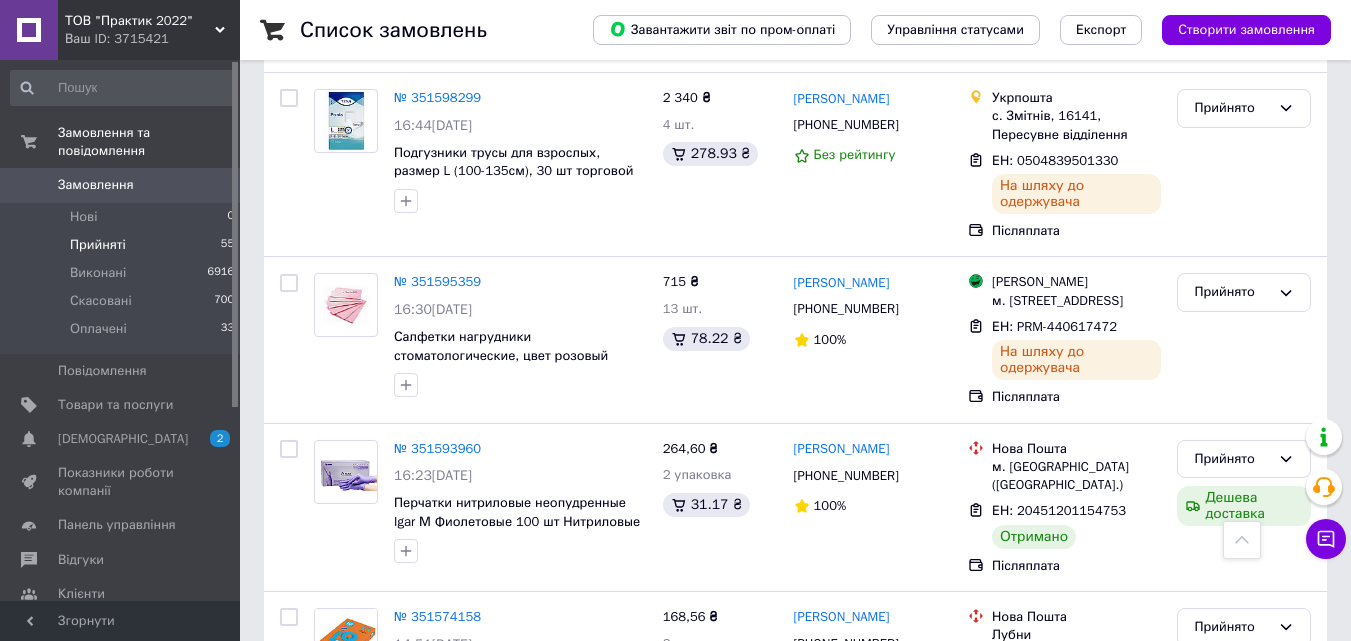scroll, scrollTop: 0, scrollLeft: 0, axis: both 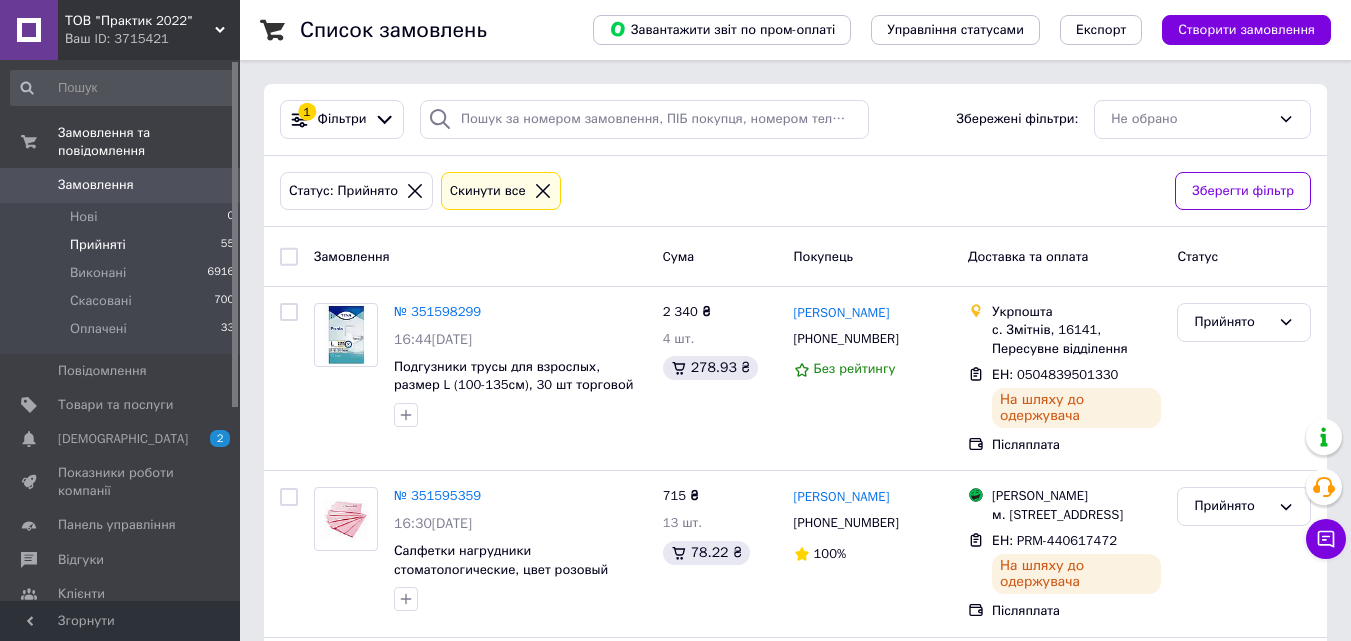 click 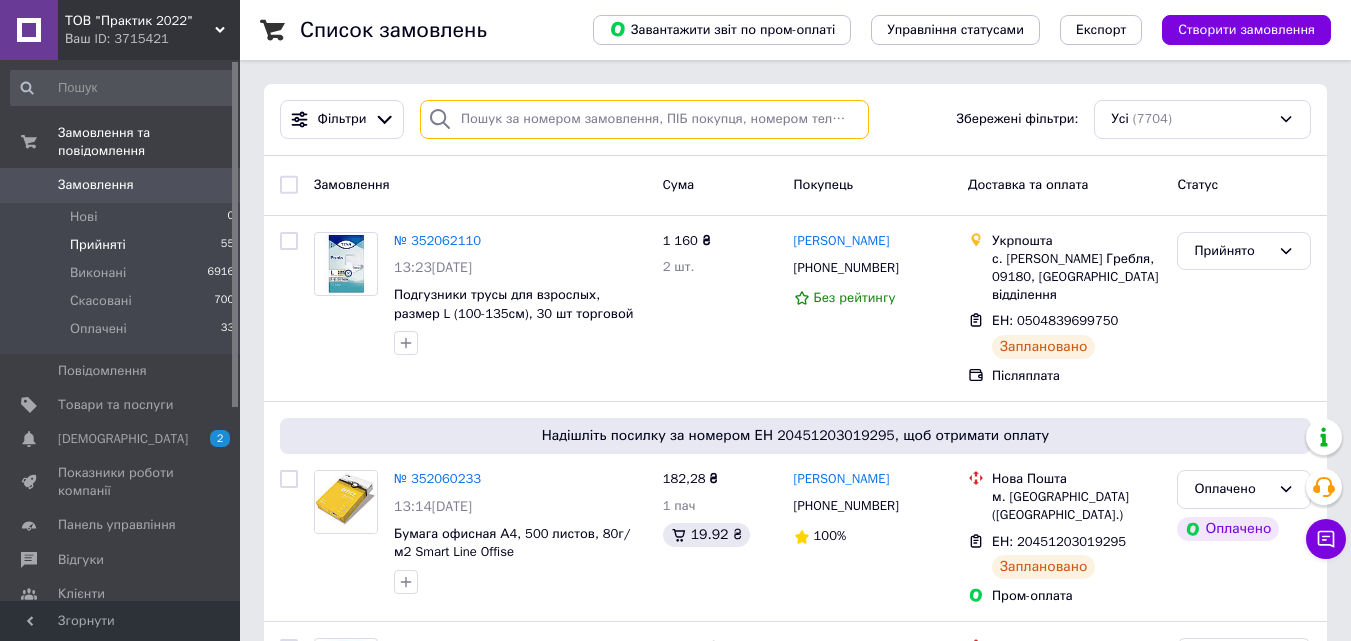 click at bounding box center [644, 119] 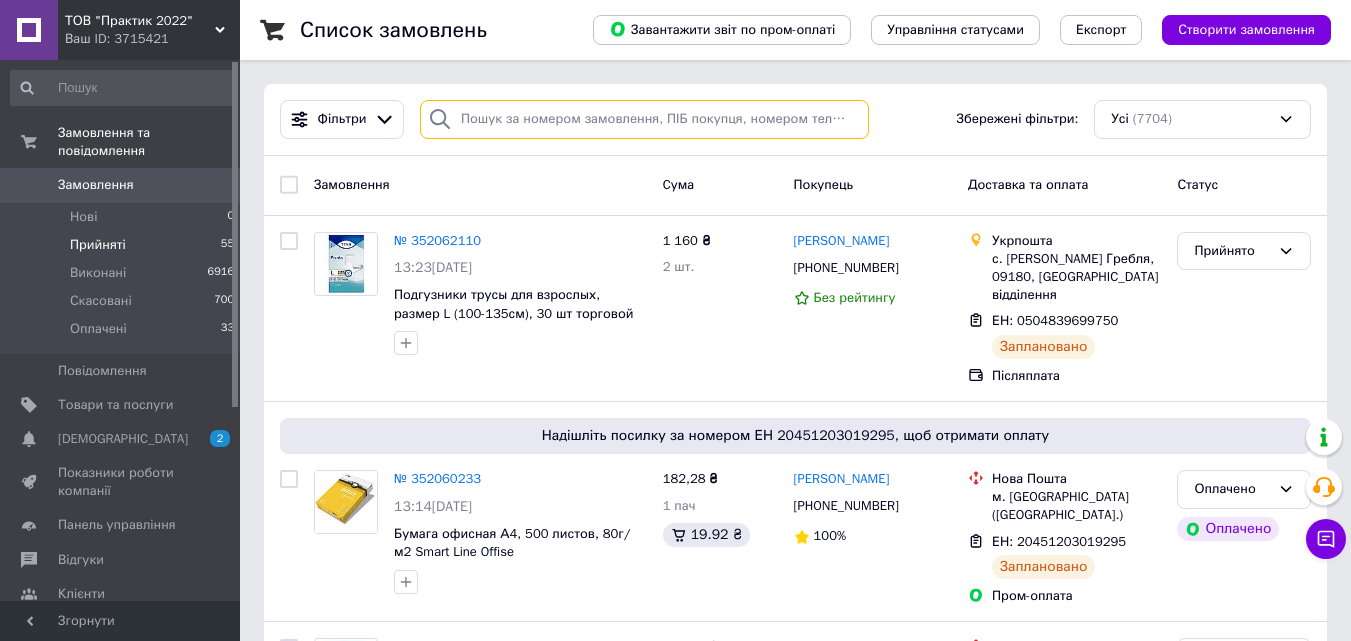 paste on "0504839107224" 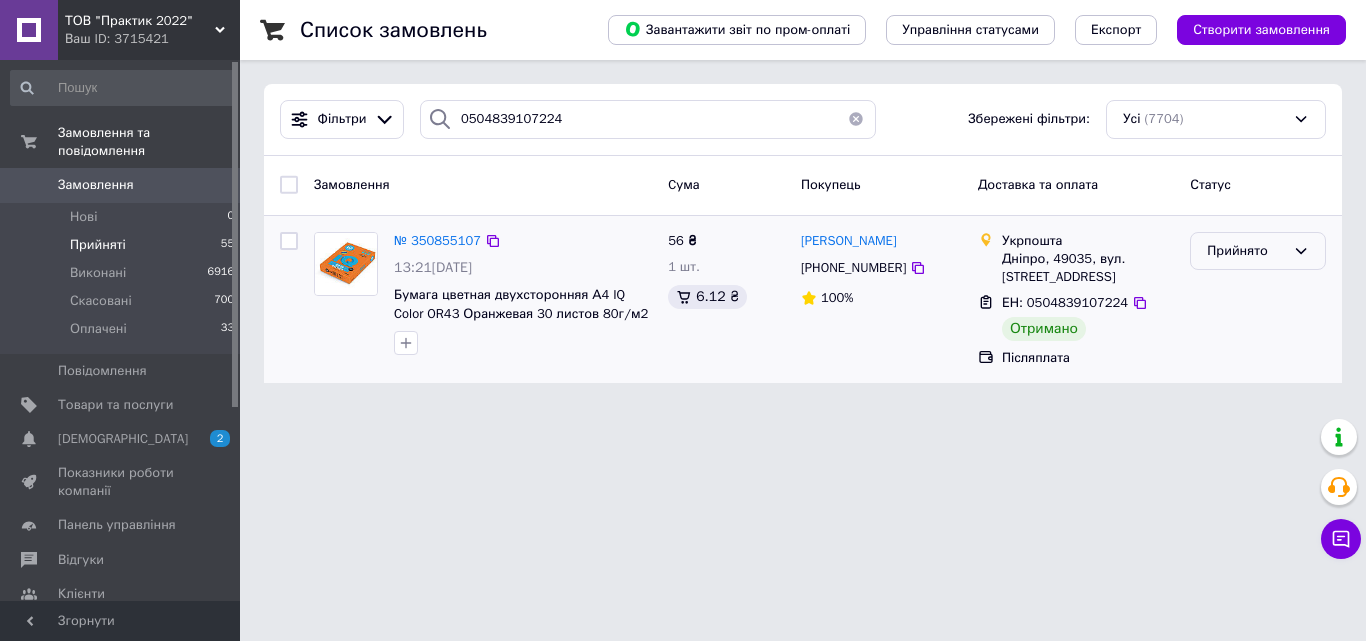 click on "Прийнято" at bounding box center (1246, 251) 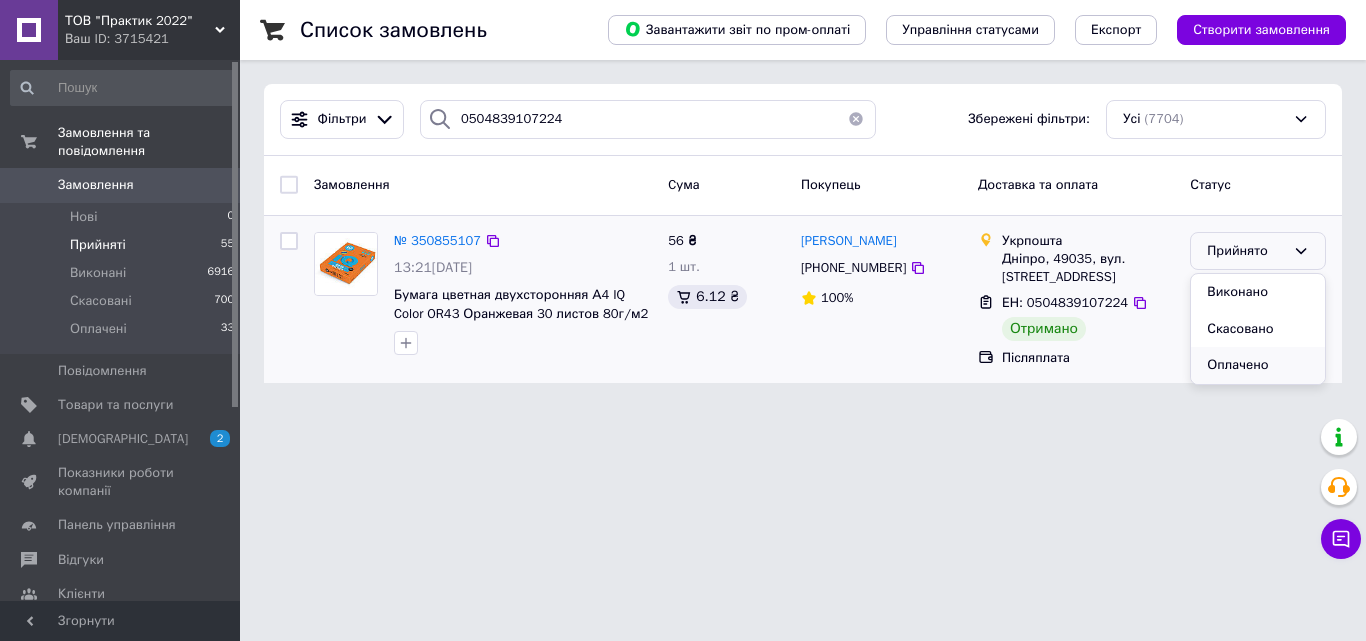click on "Оплачено" at bounding box center (1258, 365) 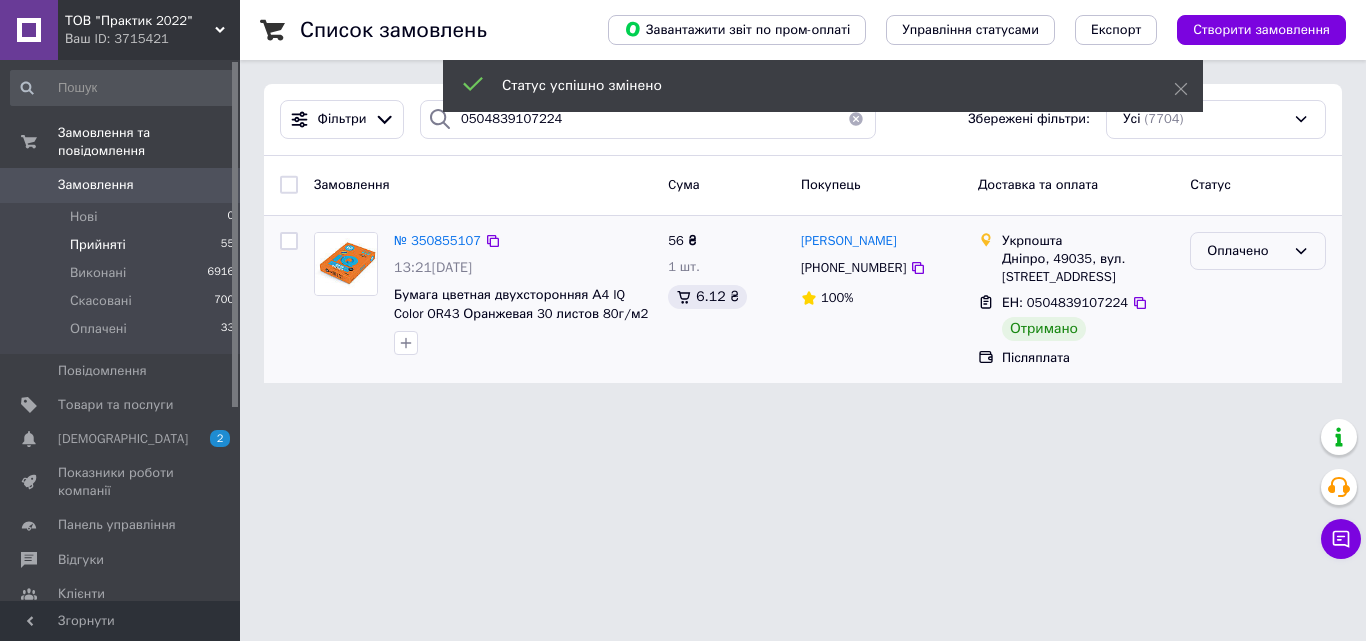 click on "Оплачено" at bounding box center (1246, 251) 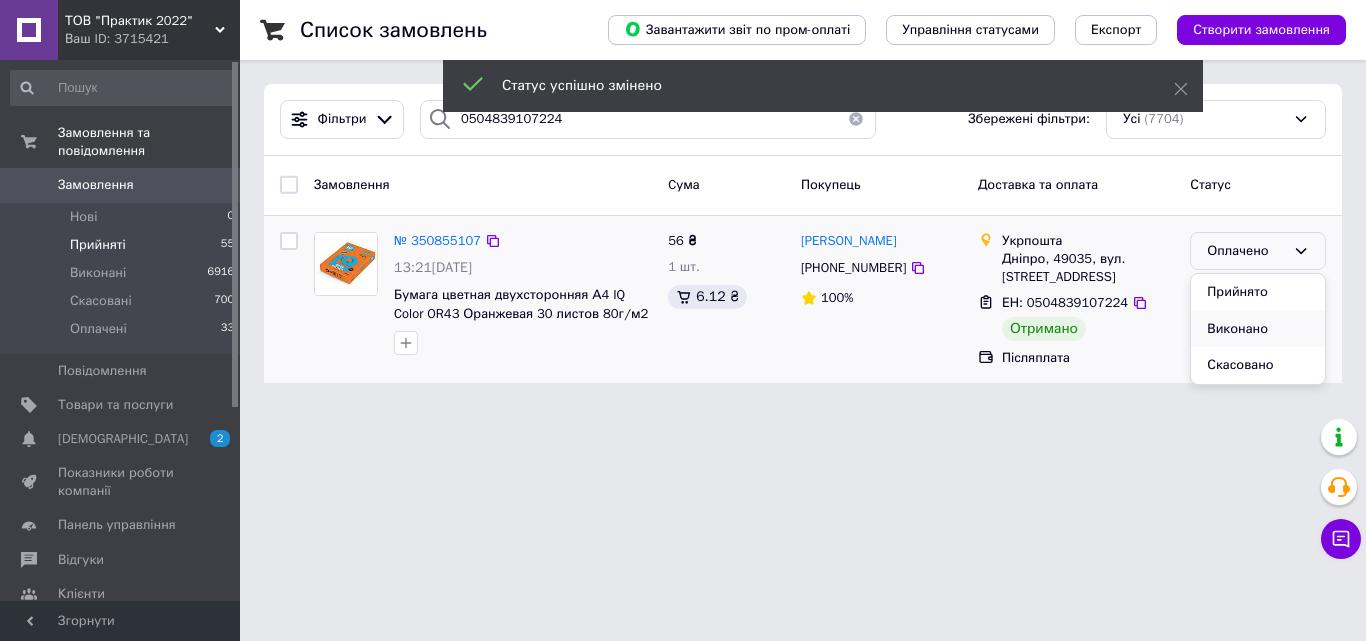 click on "Виконано" at bounding box center [1258, 329] 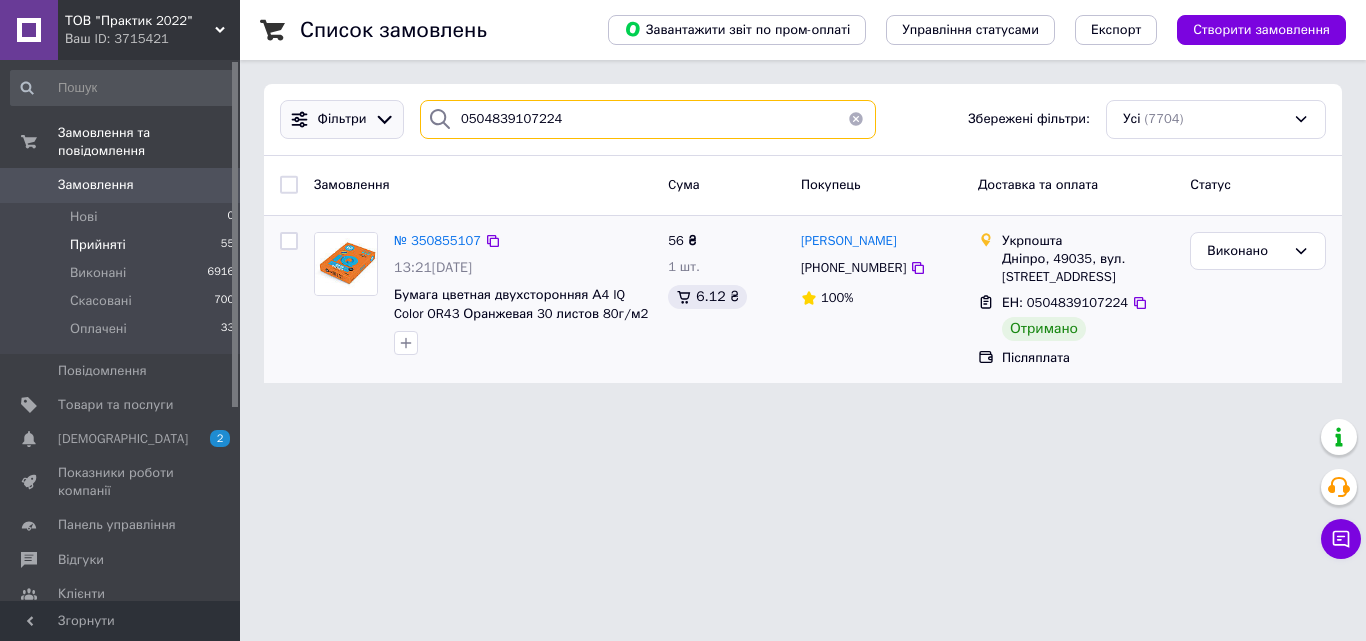 drag, startPoint x: 592, startPoint y: 116, endPoint x: 378, endPoint y: 100, distance: 214.59729 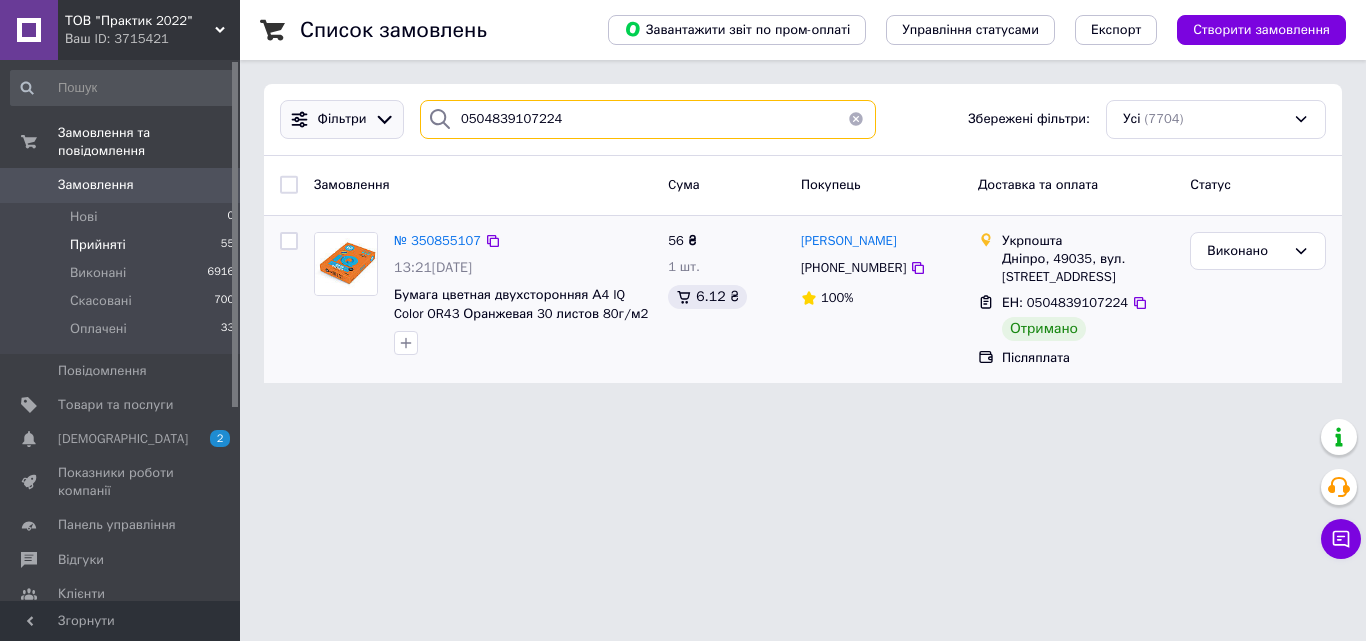paste on "8908541" 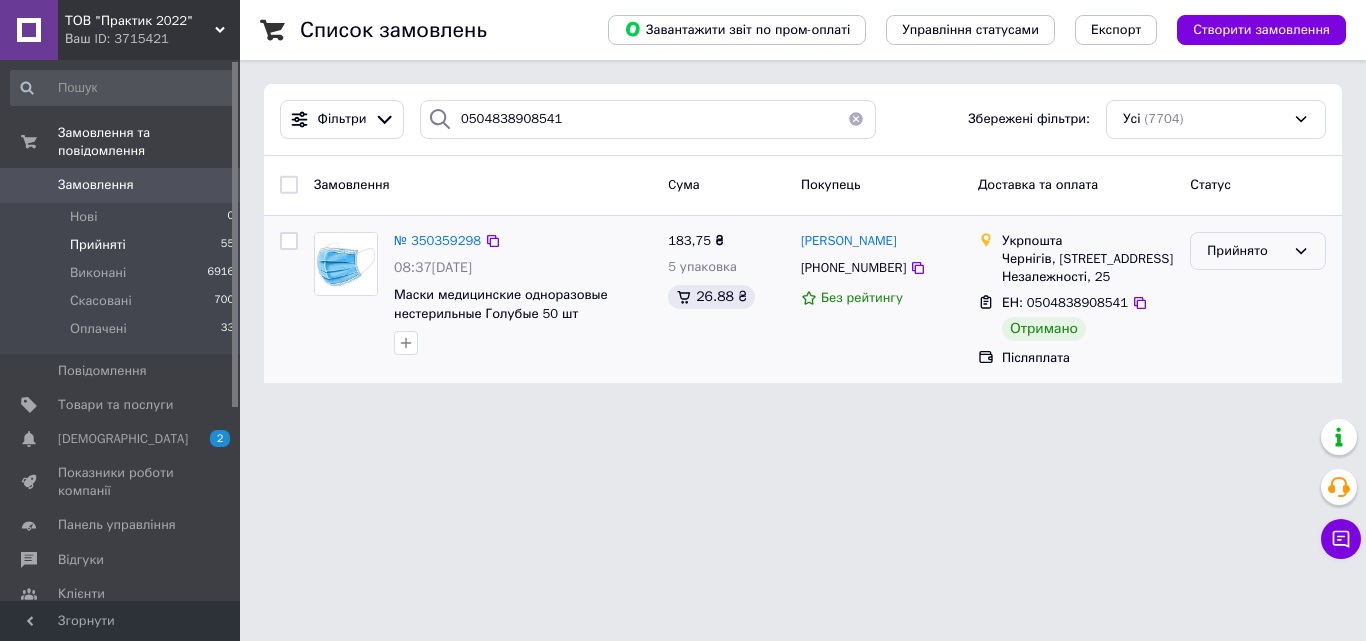 click on "Прийнято" at bounding box center [1246, 251] 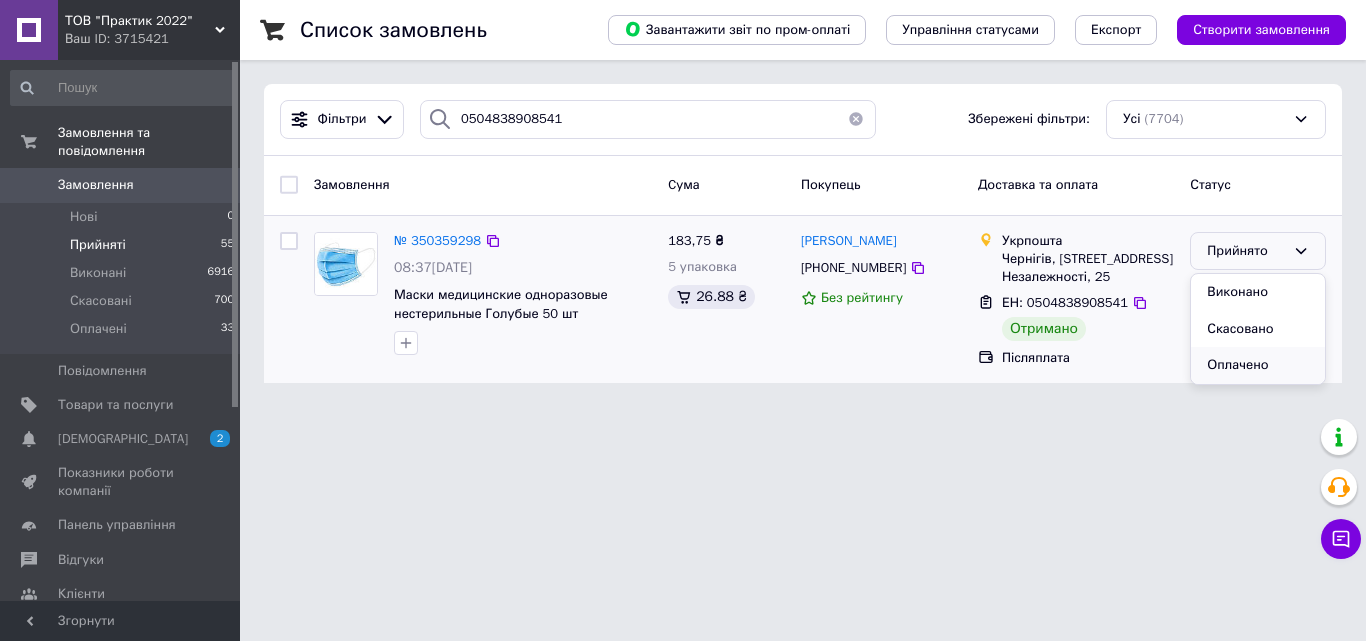 click on "Оплачено" at bounding box center [1258, 365] 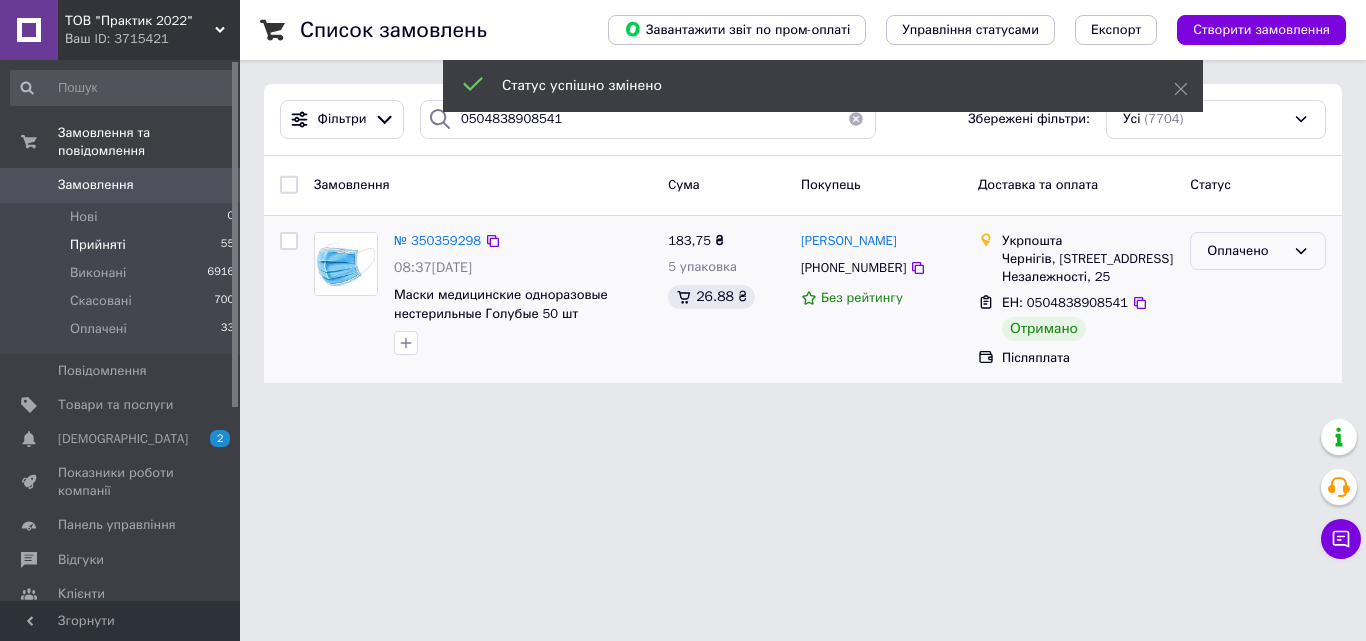 click on "Оплачено" at bounding box center (1246, 251) 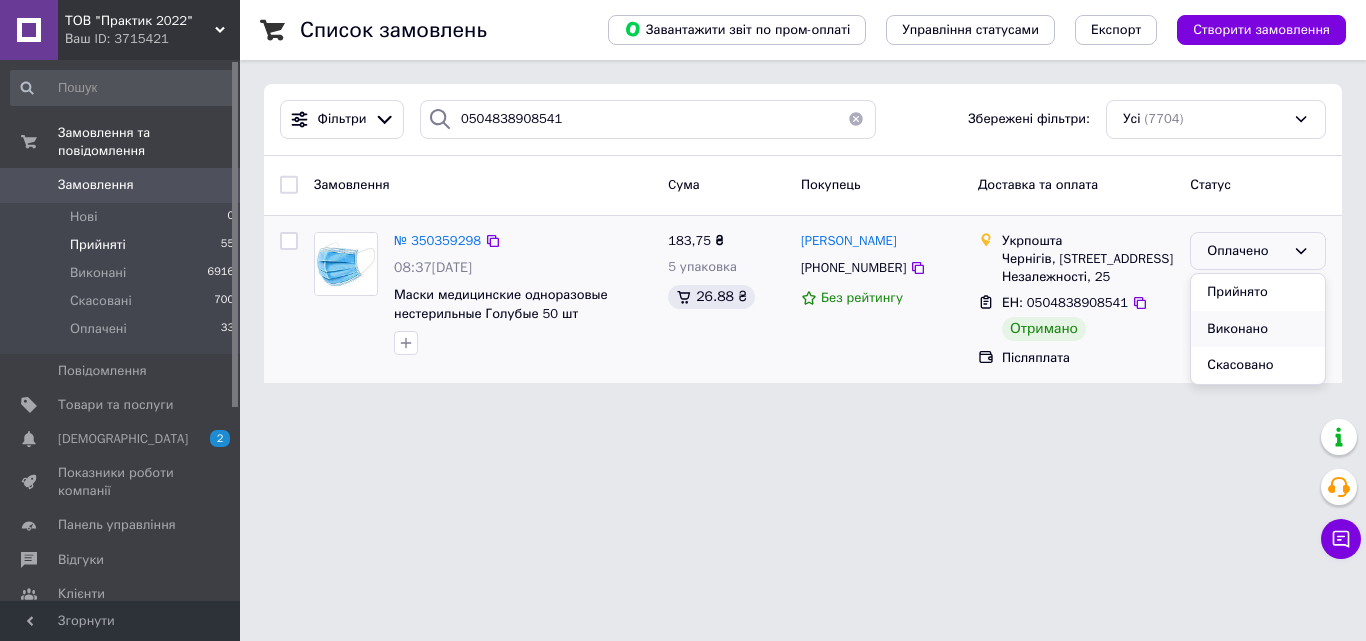 click on "Виконано" at bounding box center (1258, 329) 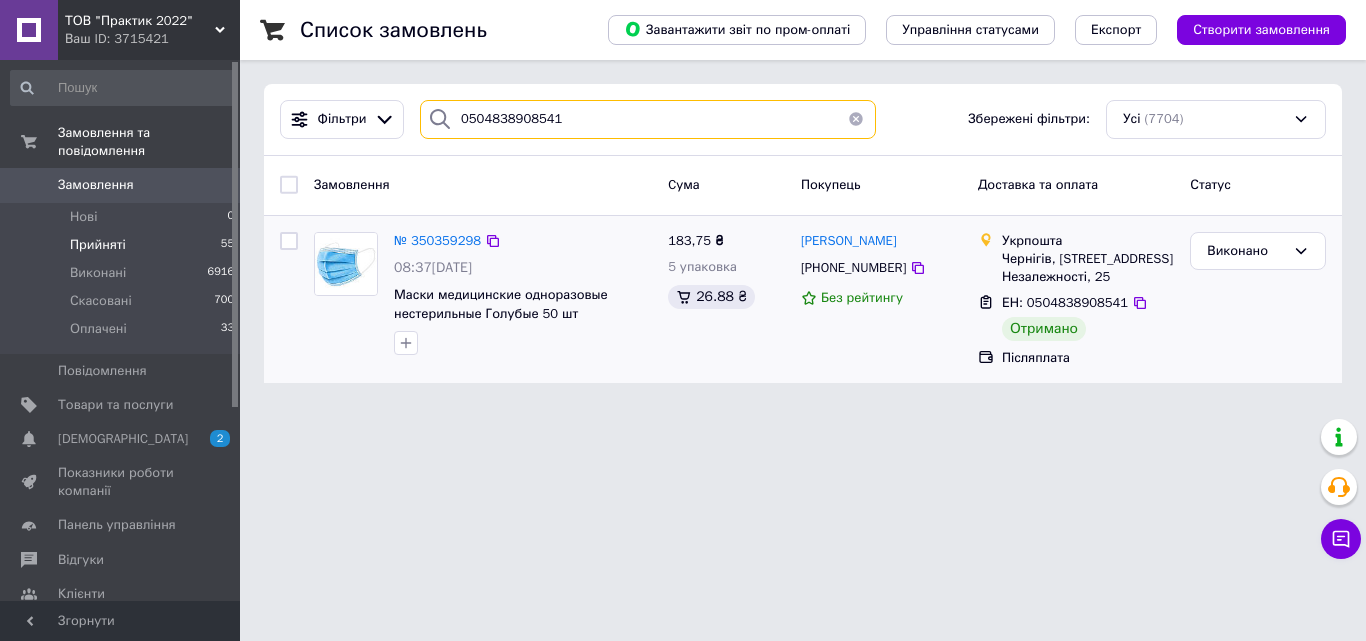 drag, startPoint x: 568, startPoint y: 120, endPoint x: 424, endPoint y: 111, distance: 144.28098 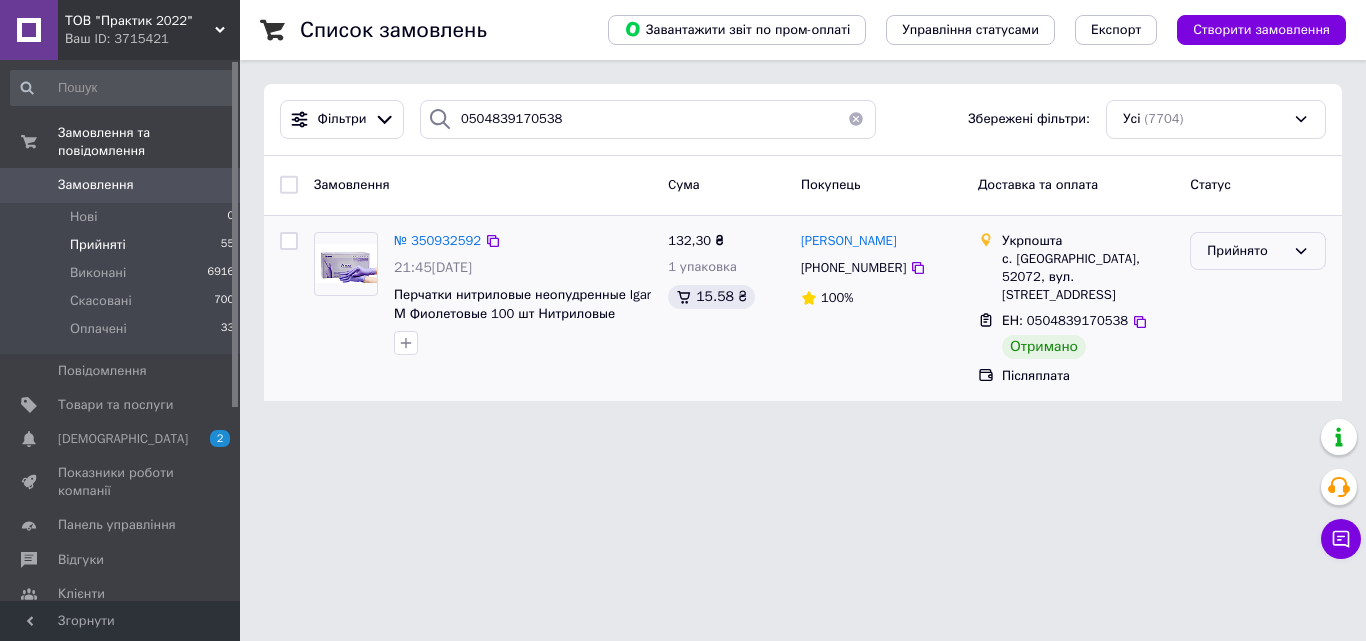 click on "Прийнято" at bounding box center (1246, 251) 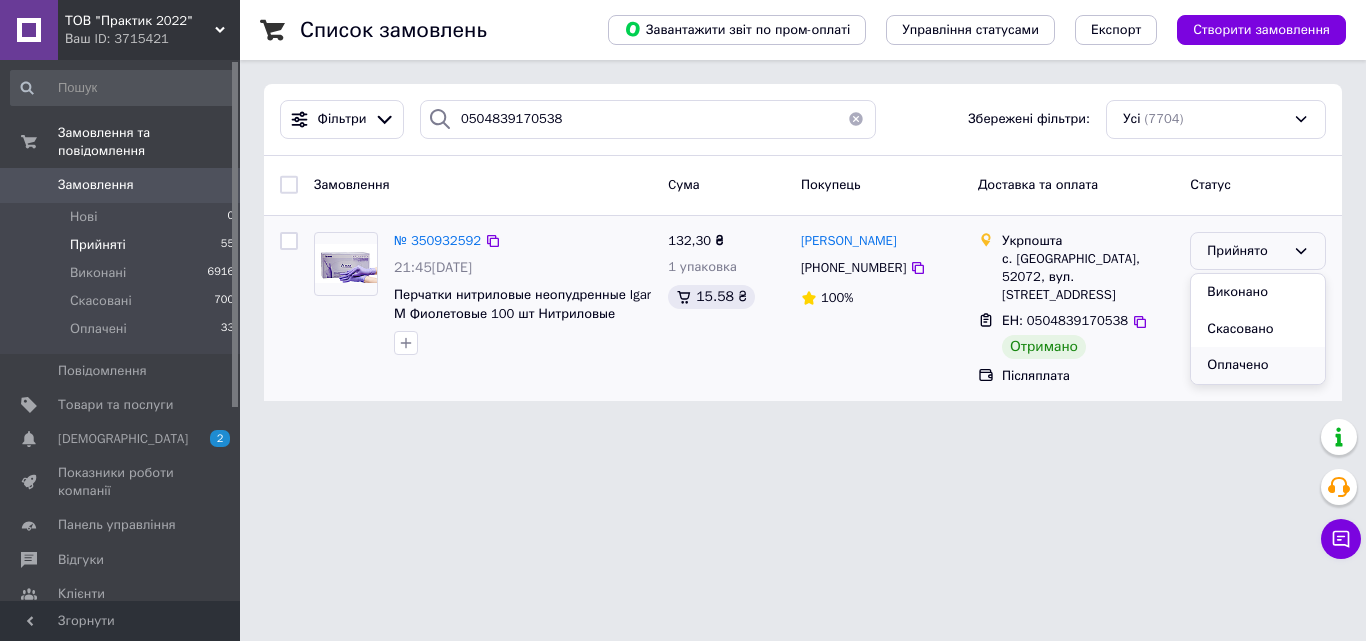 click on "Оплачено" at bounding box center [1258, 365] 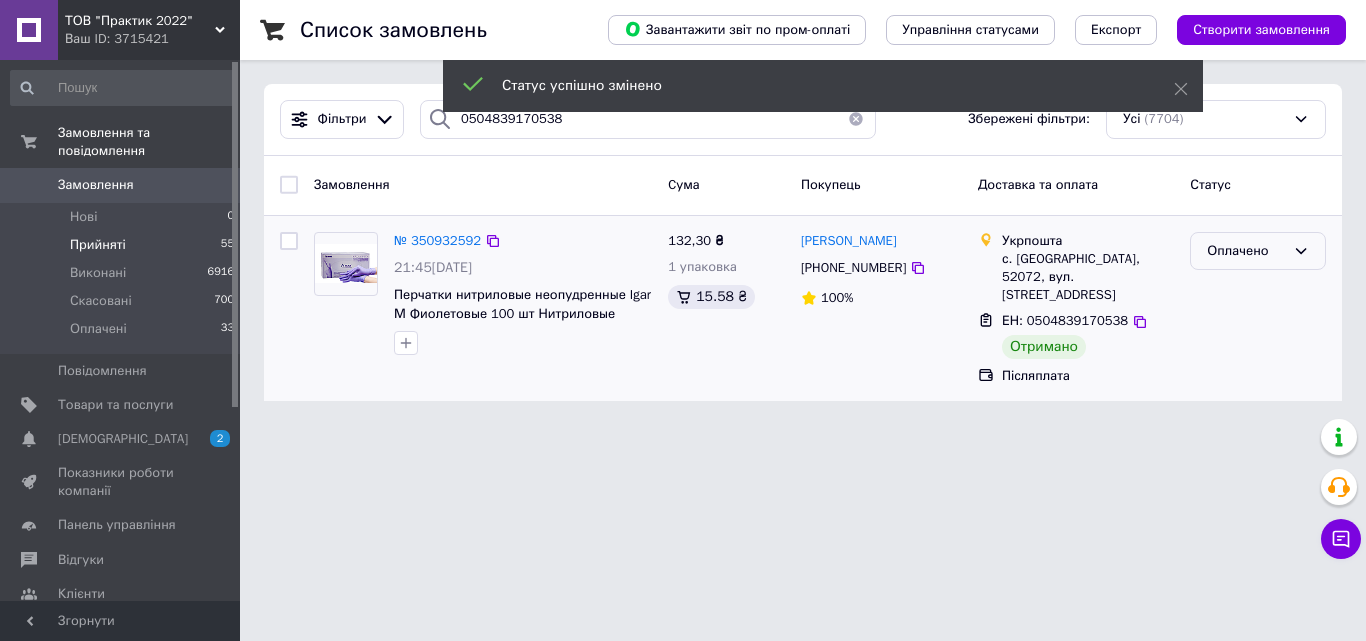 click on "Оплачено" at bounding box center [1246, 251] 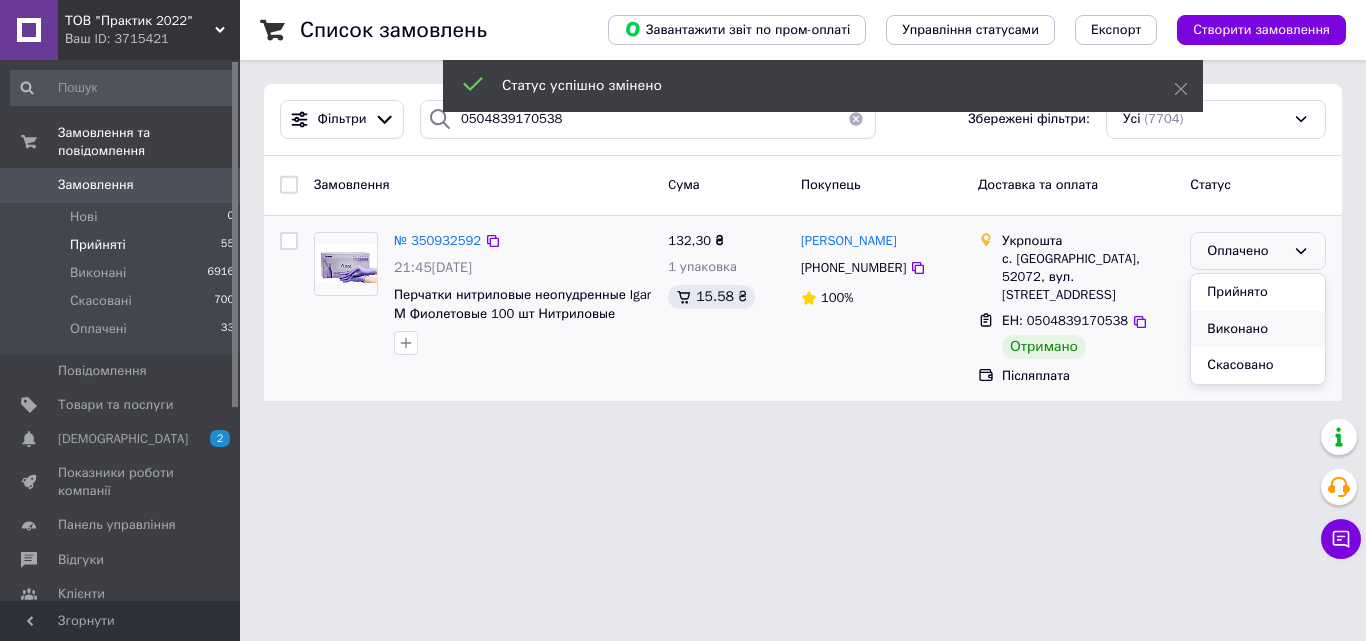 click on "Виконано" at bounding box center (1258, 329) 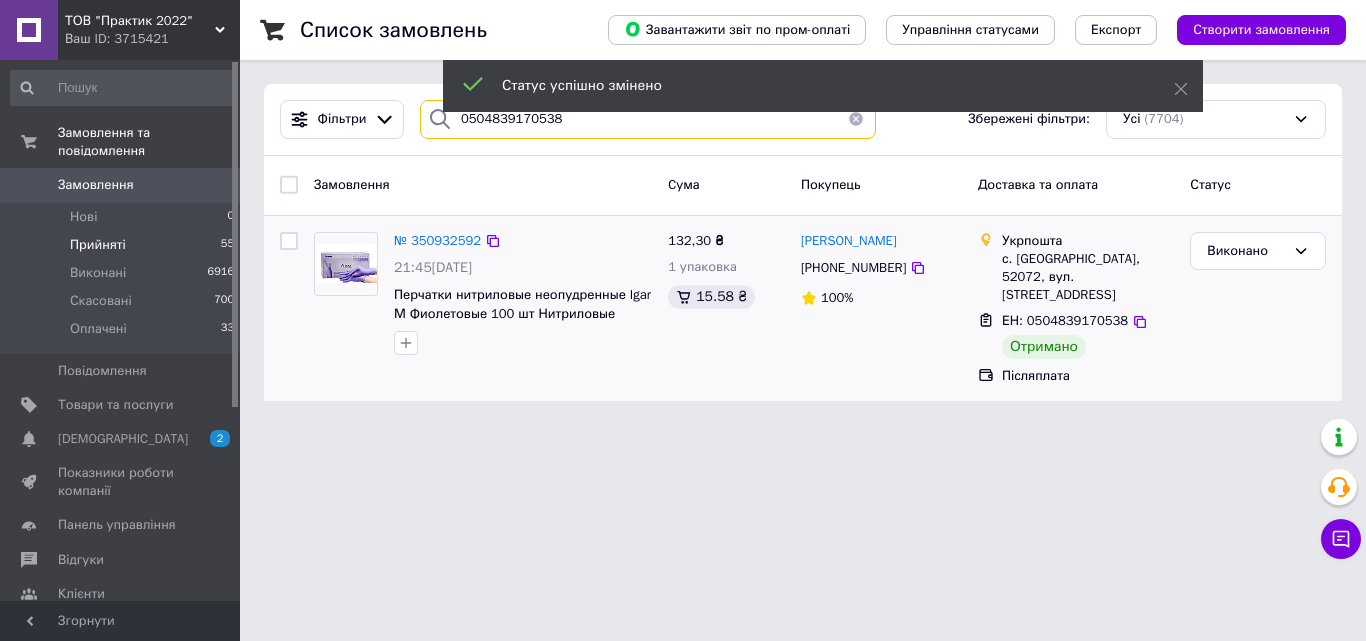 click on "0504839170538" at bounding box center (648, 119) 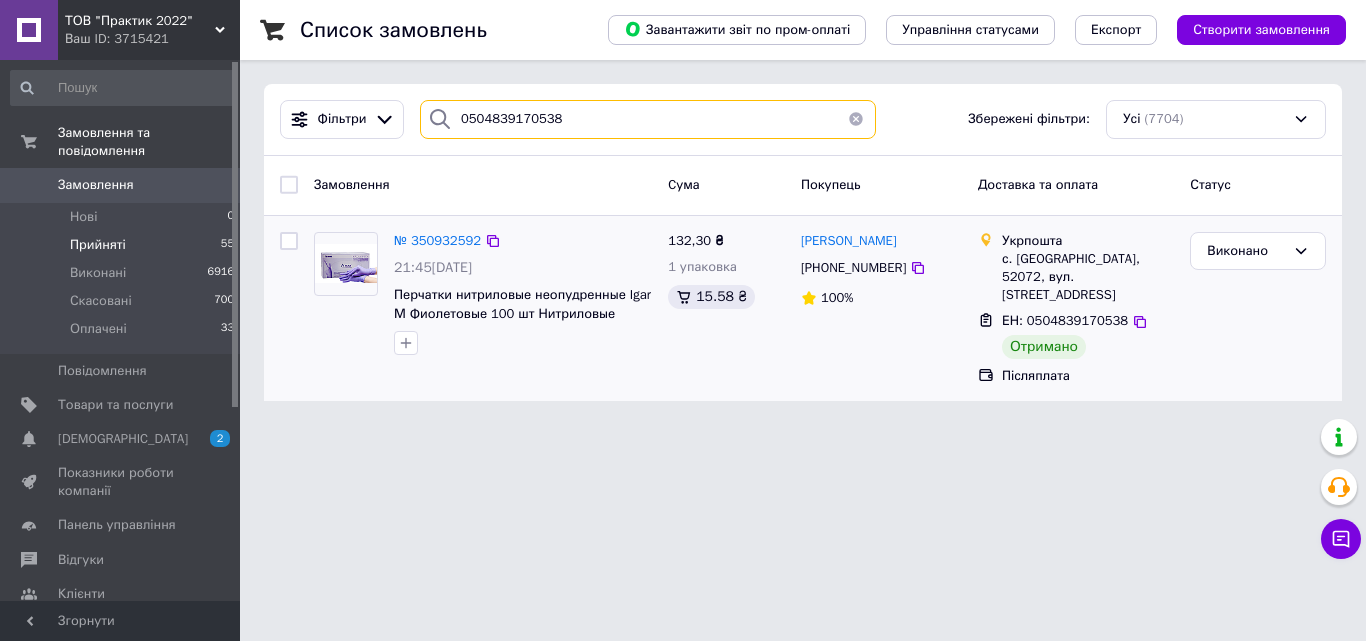drag, startPoint x: 586, startPoint y: 122, endPoint x: 398, endPoint y: 100, distance: 189.28285 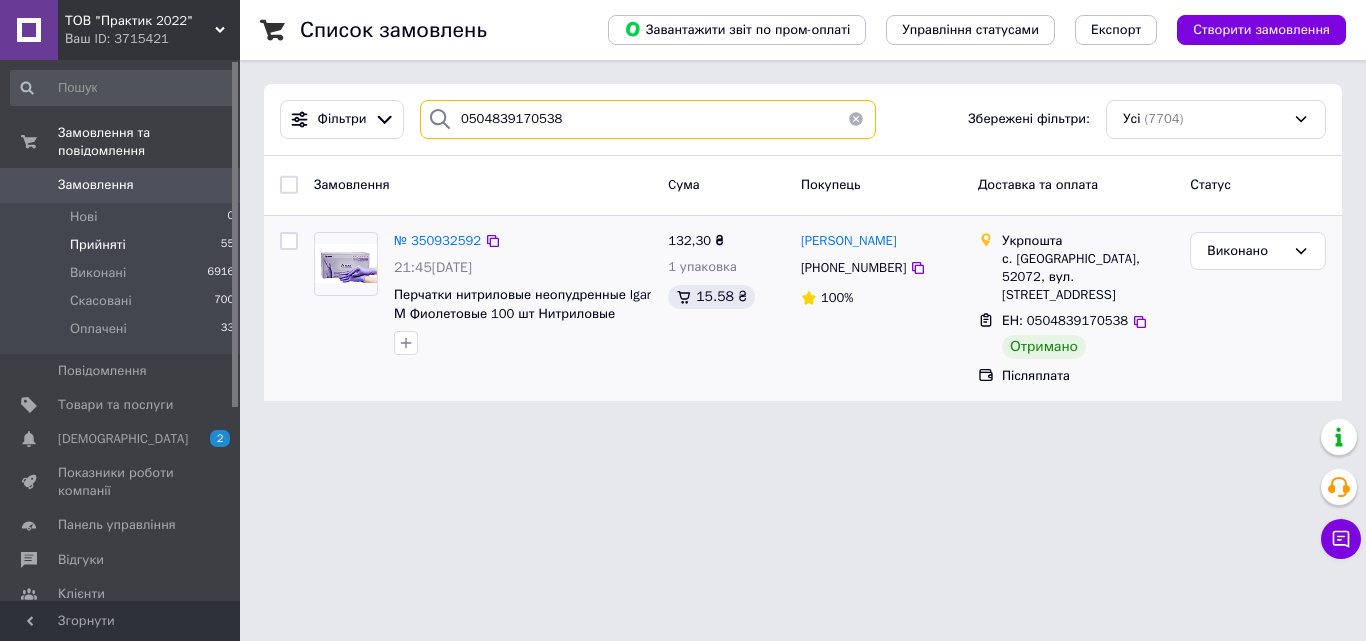 paste on "8922005" 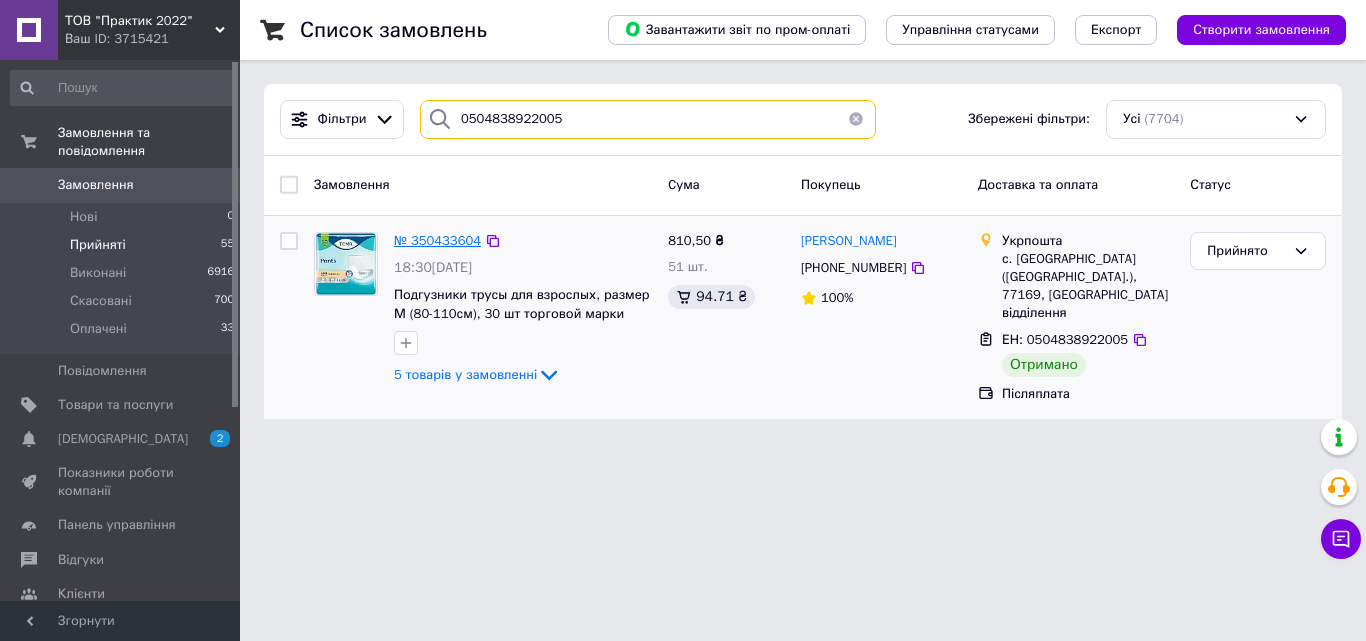 type on "0504838922005" 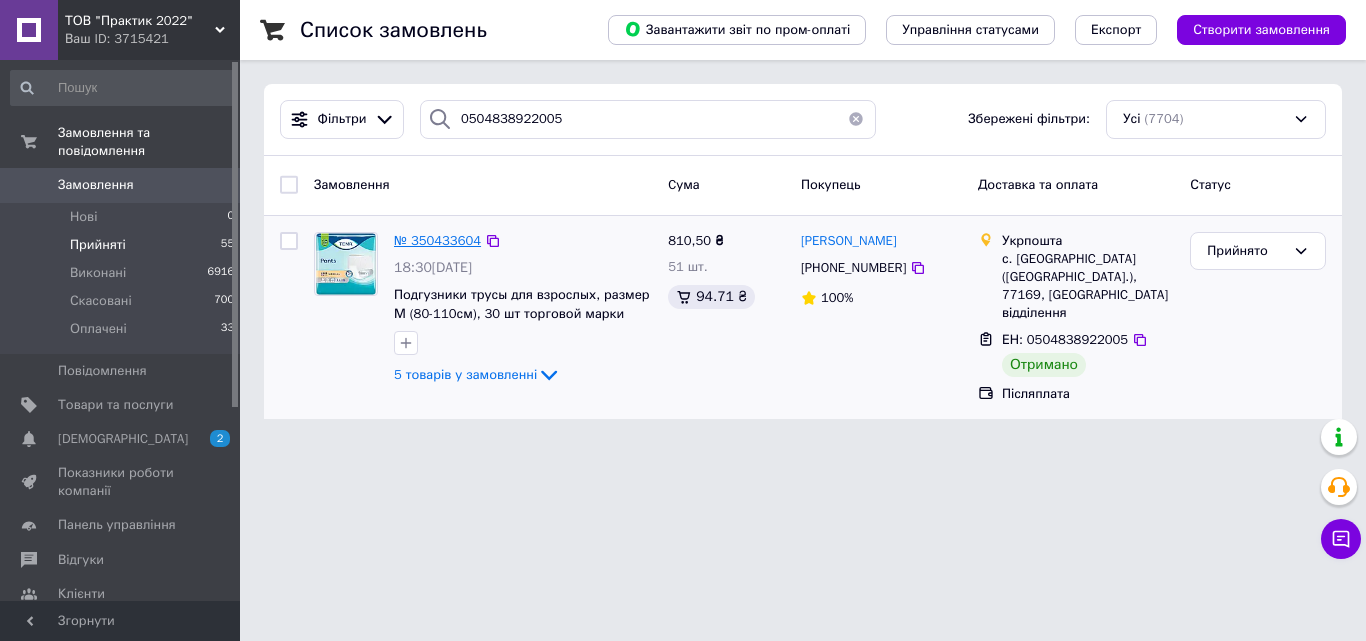 click on "№ 350433604" at bounding box center [437, 240] 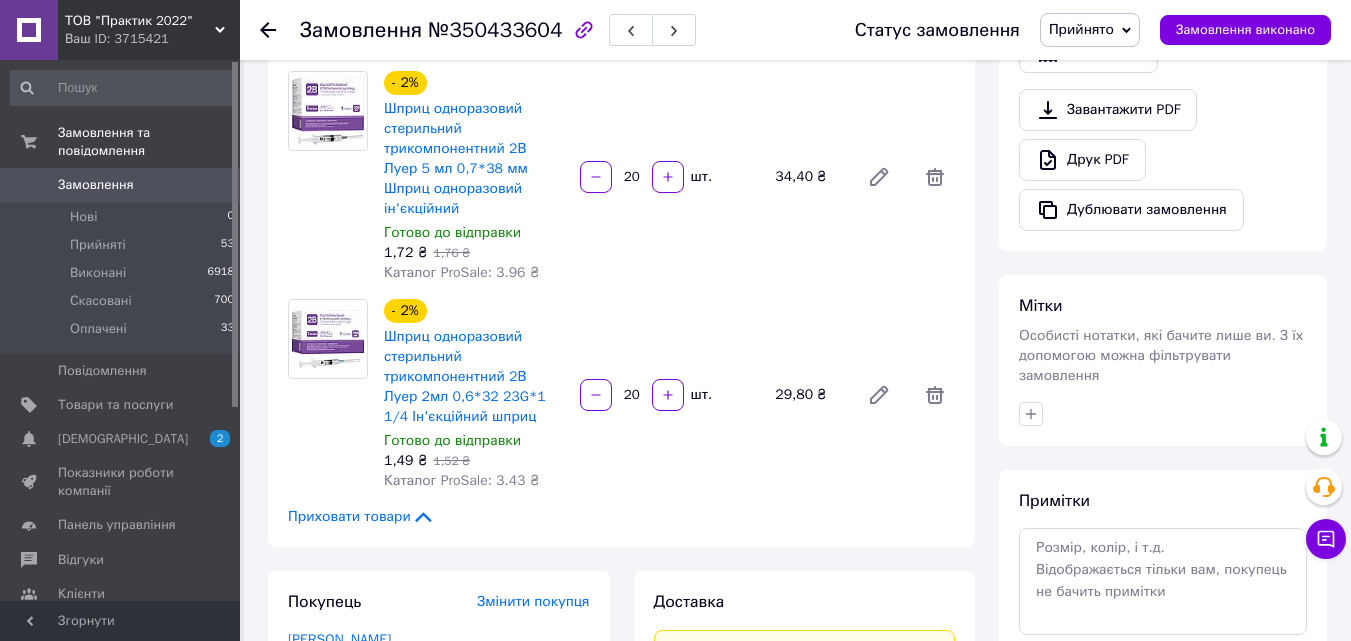 scroll, scrollTop: 700, scrollLeft: 0, axis: vertical 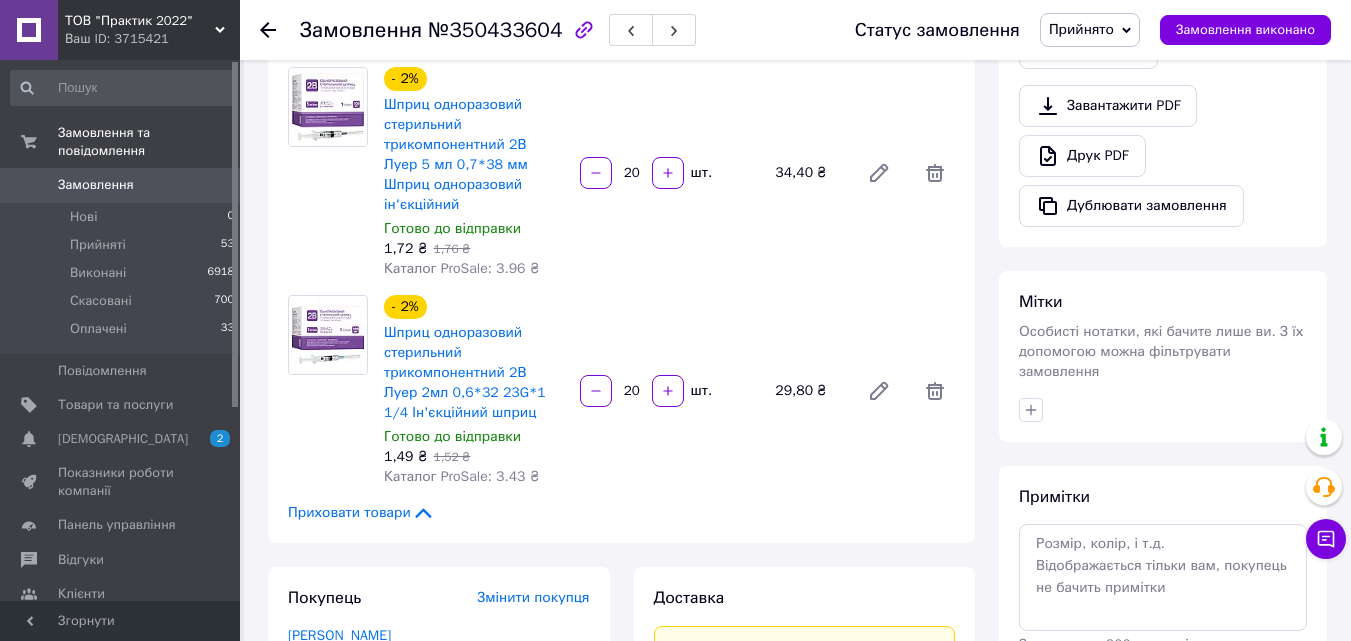 click on "Прийнято" at bounding box center (1081, 29) 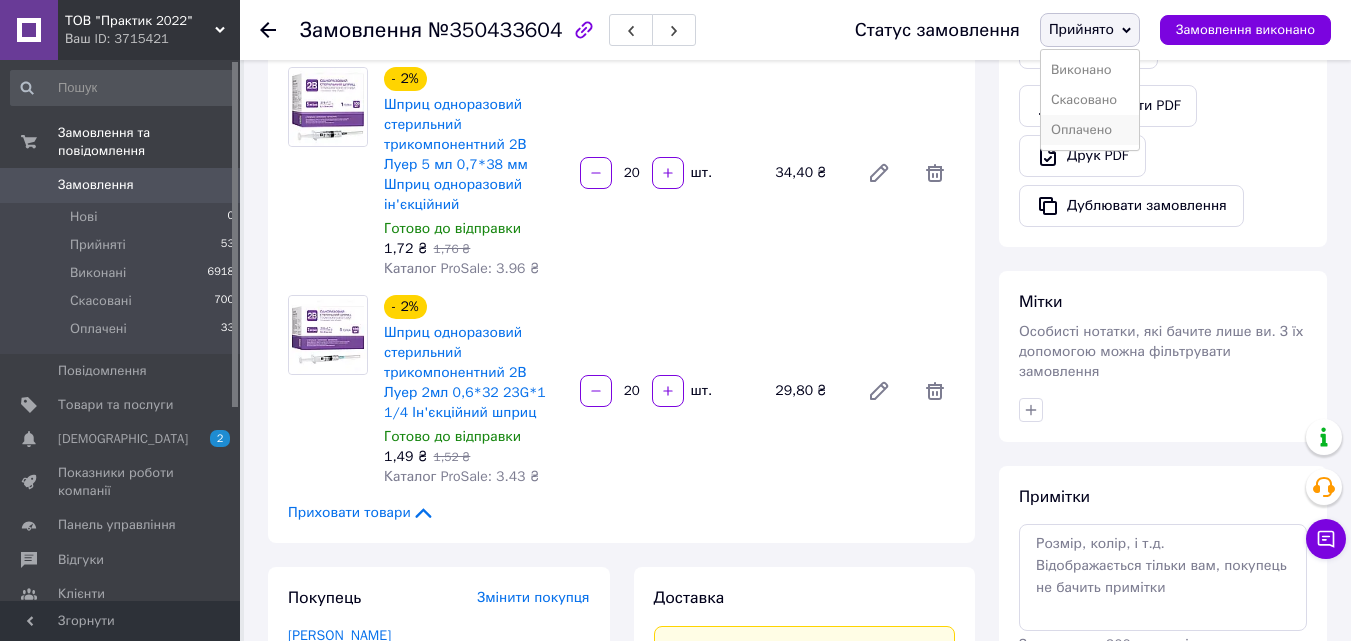 click on "Оплачено" at bounding box center (1090, 130) 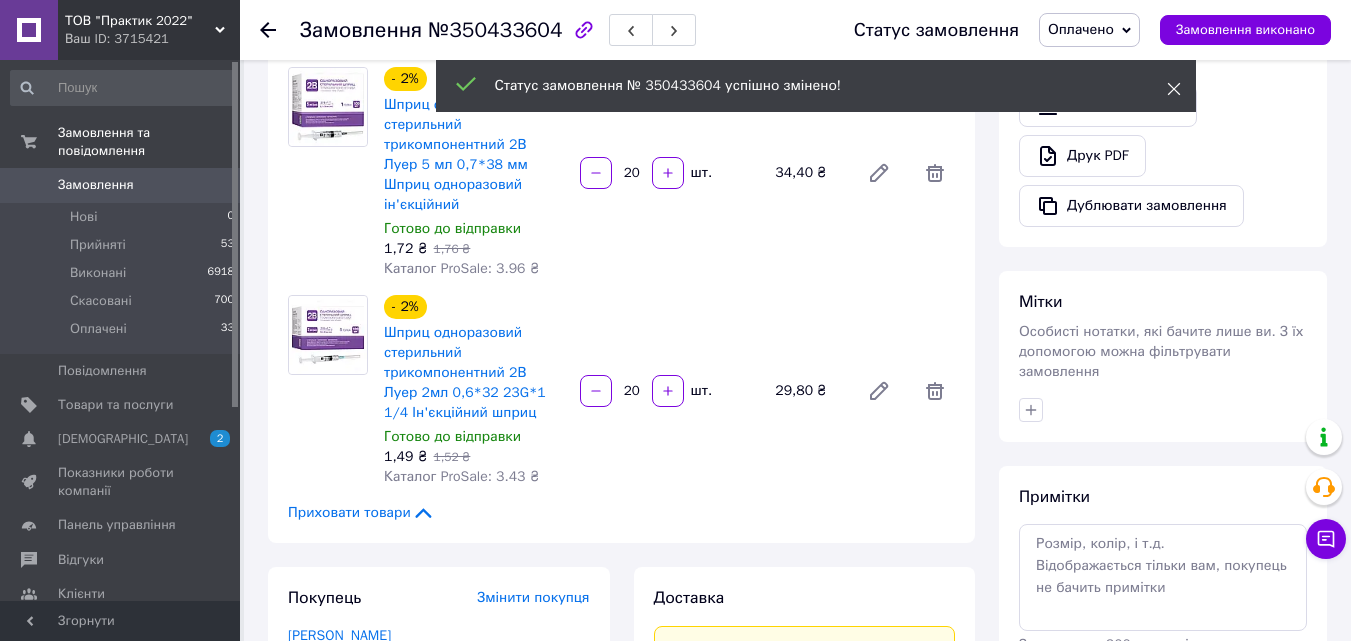 click 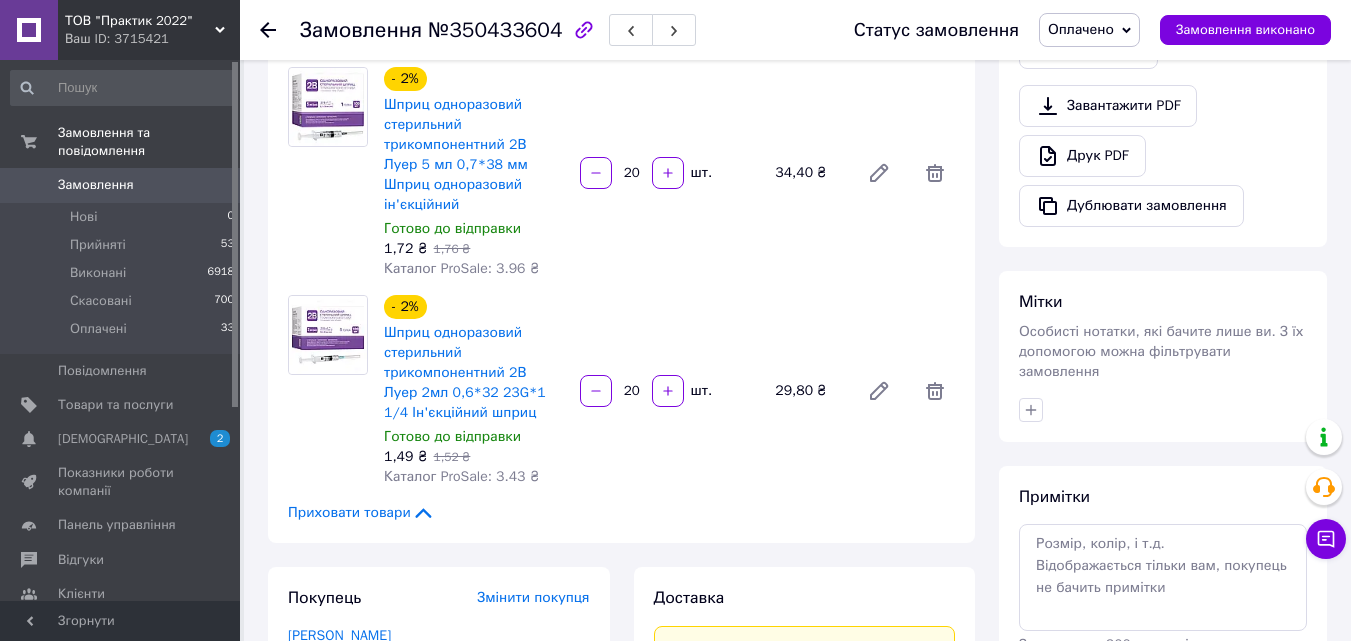 click on "Оплачено" at bounding box center (1081, 29) 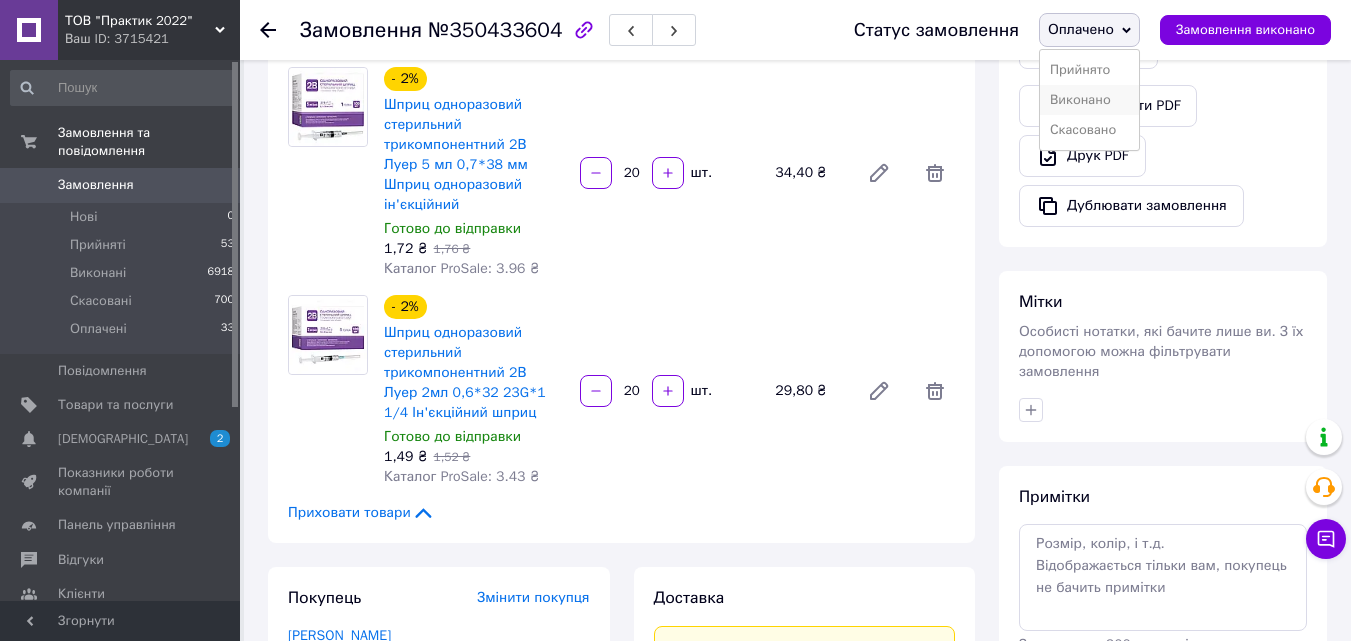 click on "Виконано" at bounding box center (1089, 100) 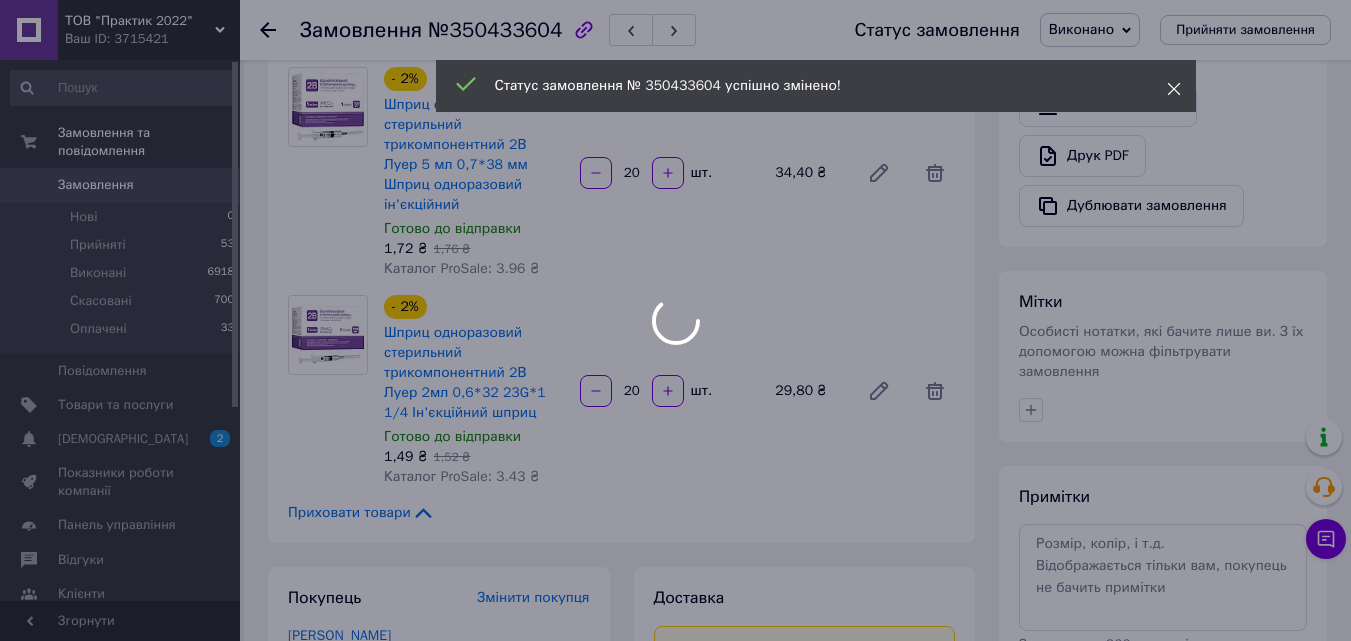 click 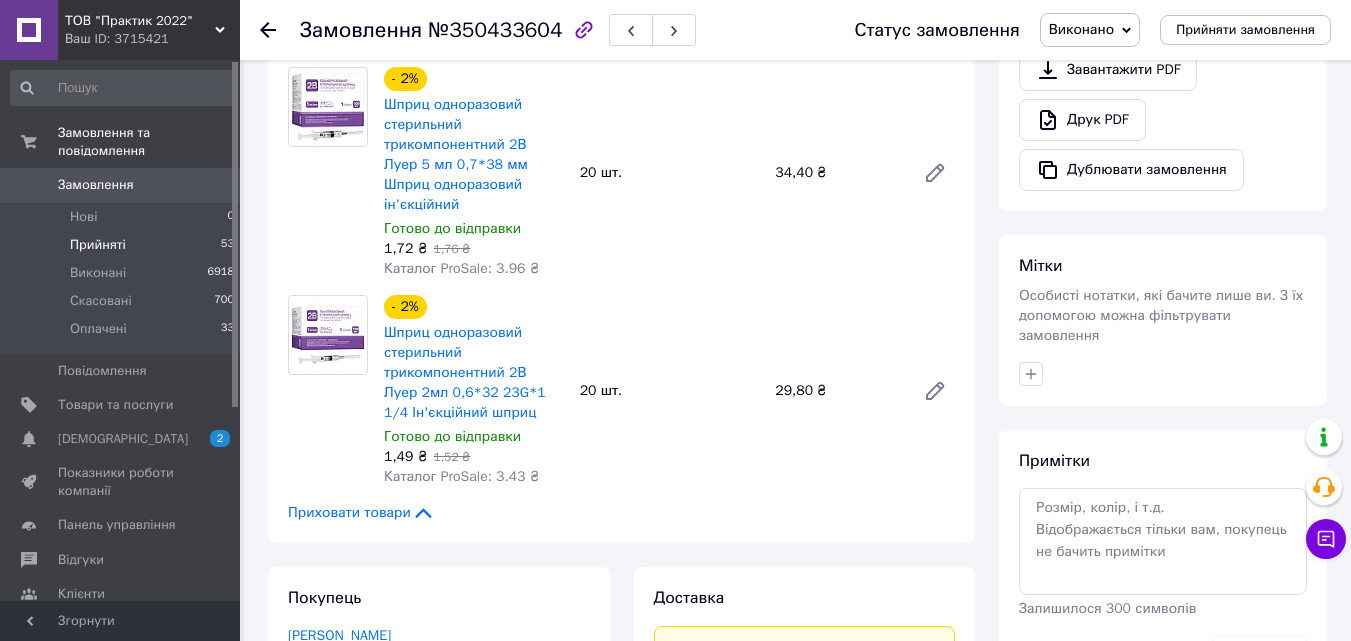 click on "Прийняті 53" at bounding box center [123, 245] 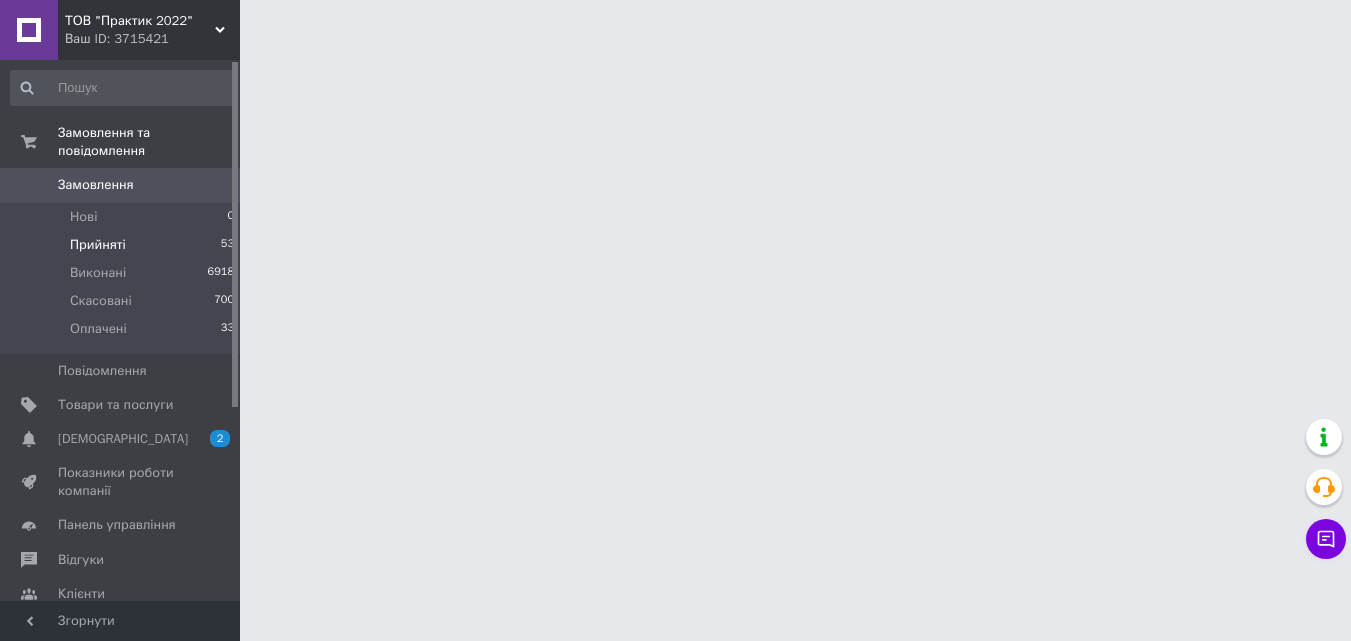 scroll, scrollTop: 0, scrollLeft: 0, axis: both 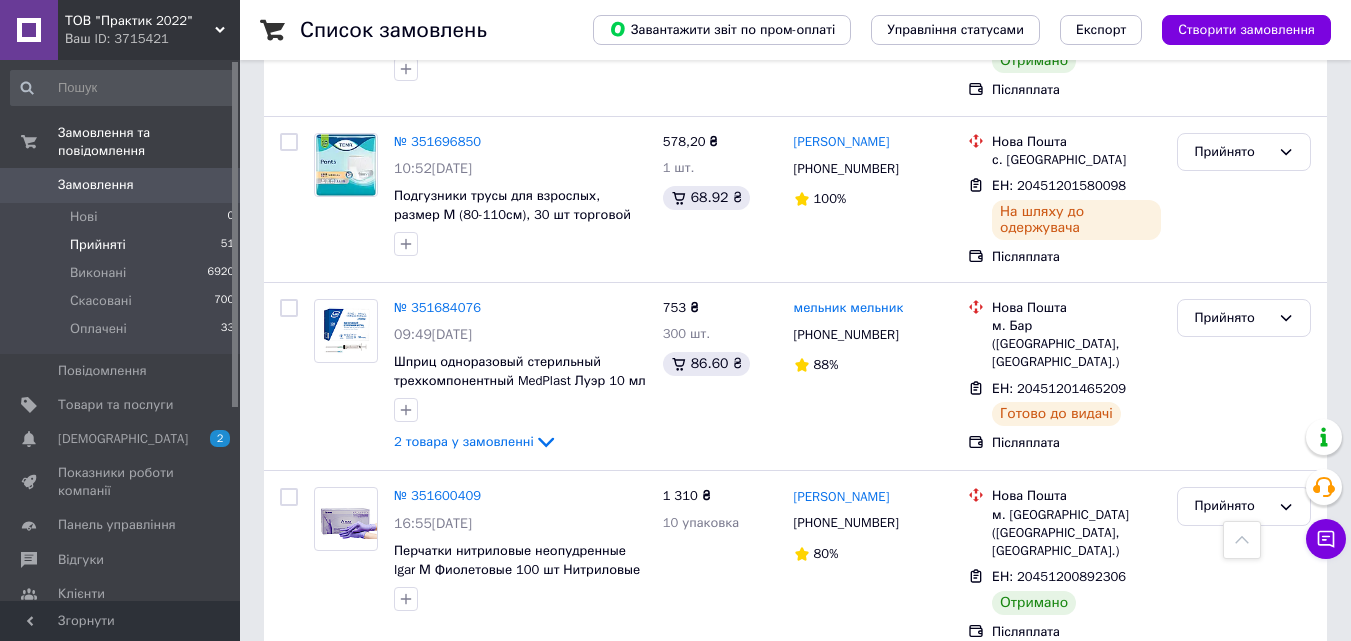 click on "3" at bounding box center (371, 702) 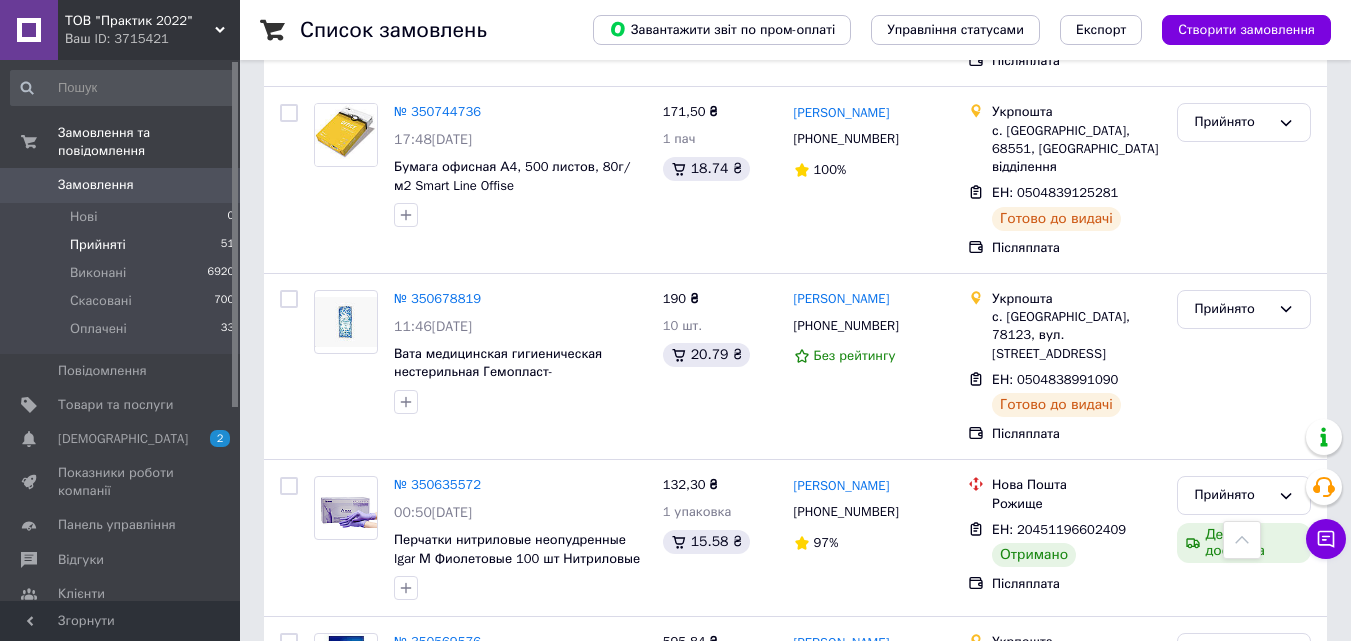 scroll, scrollTop: 901, scrollLeft: 0, axis: vertical 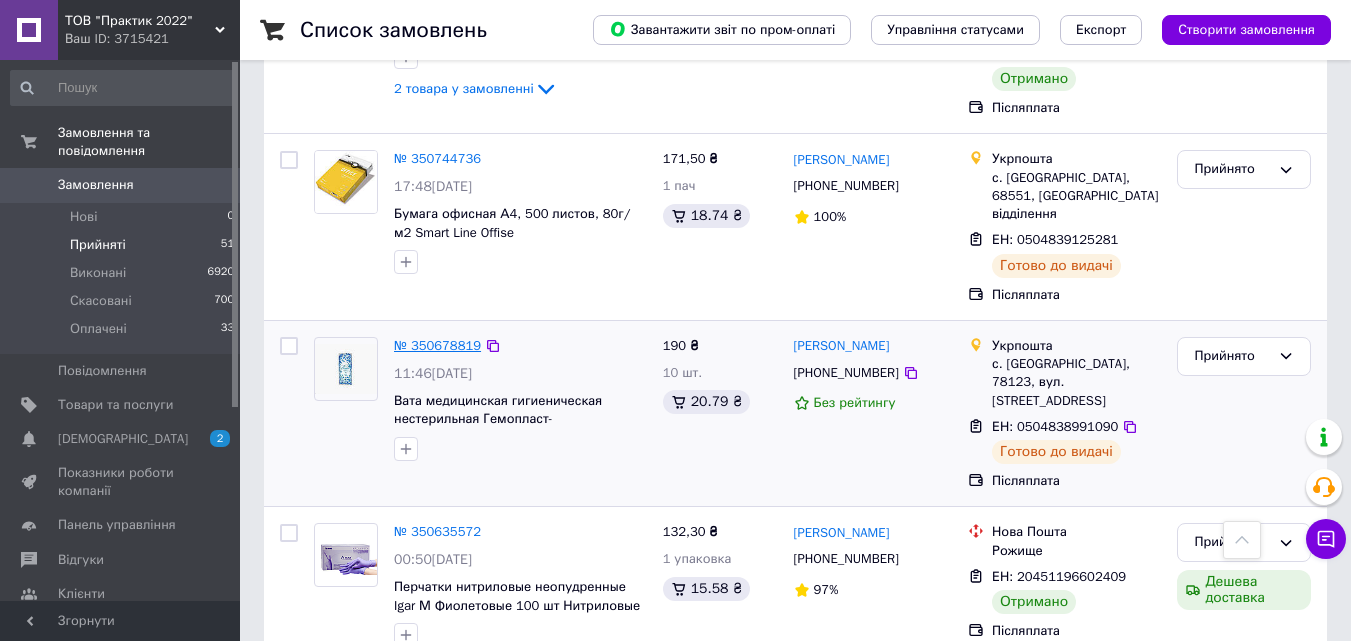 click on "№ 350678819" at bounding box center (437, 345) 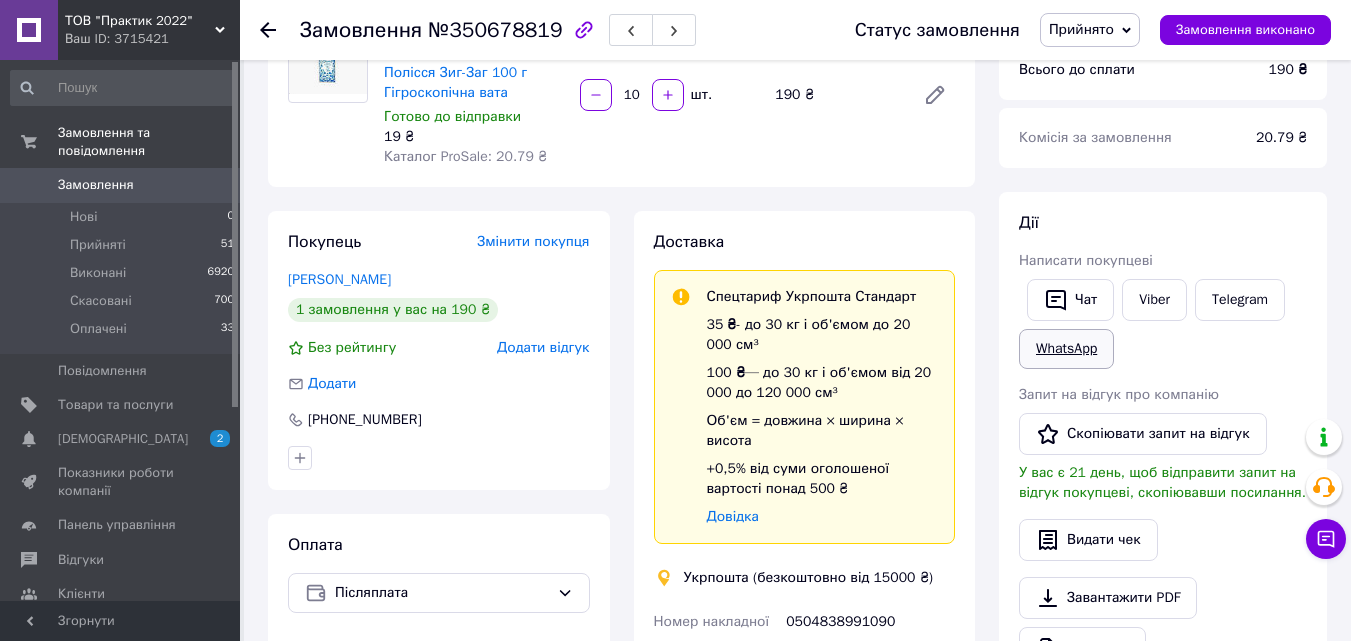 scroll, scrollTop: 201, scrollLeft: 0, axis: vertical 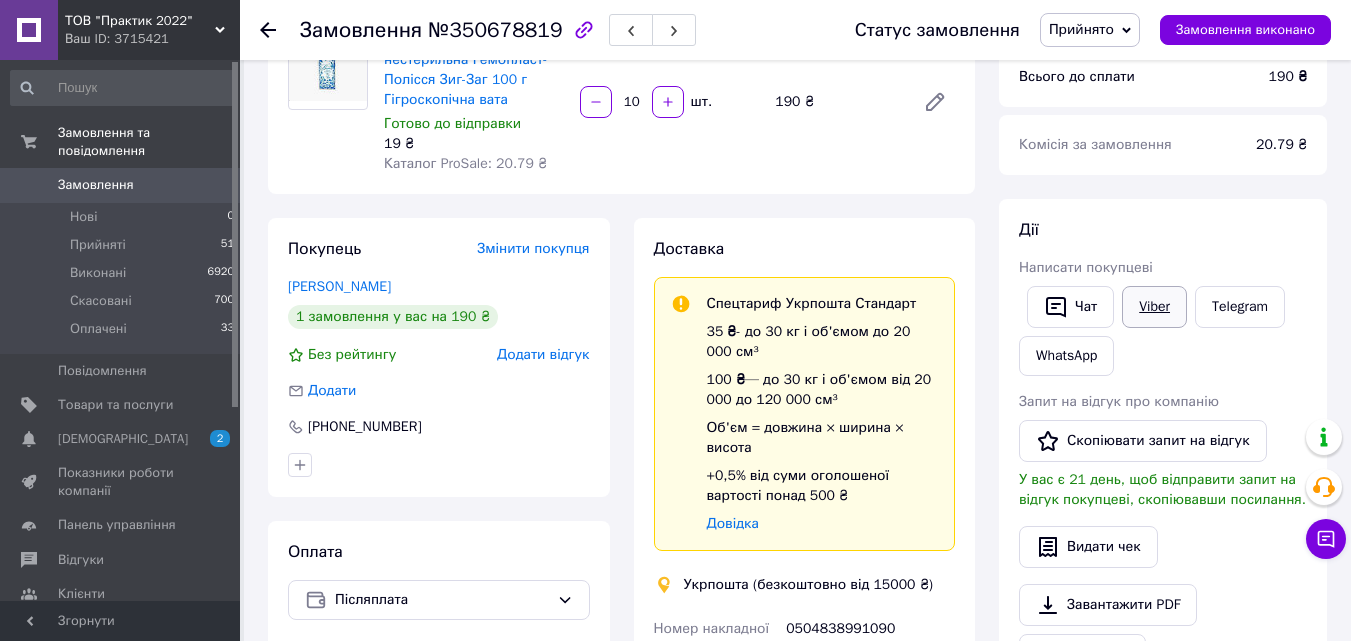 click on "Viber" at bounding box center [1154, 307] 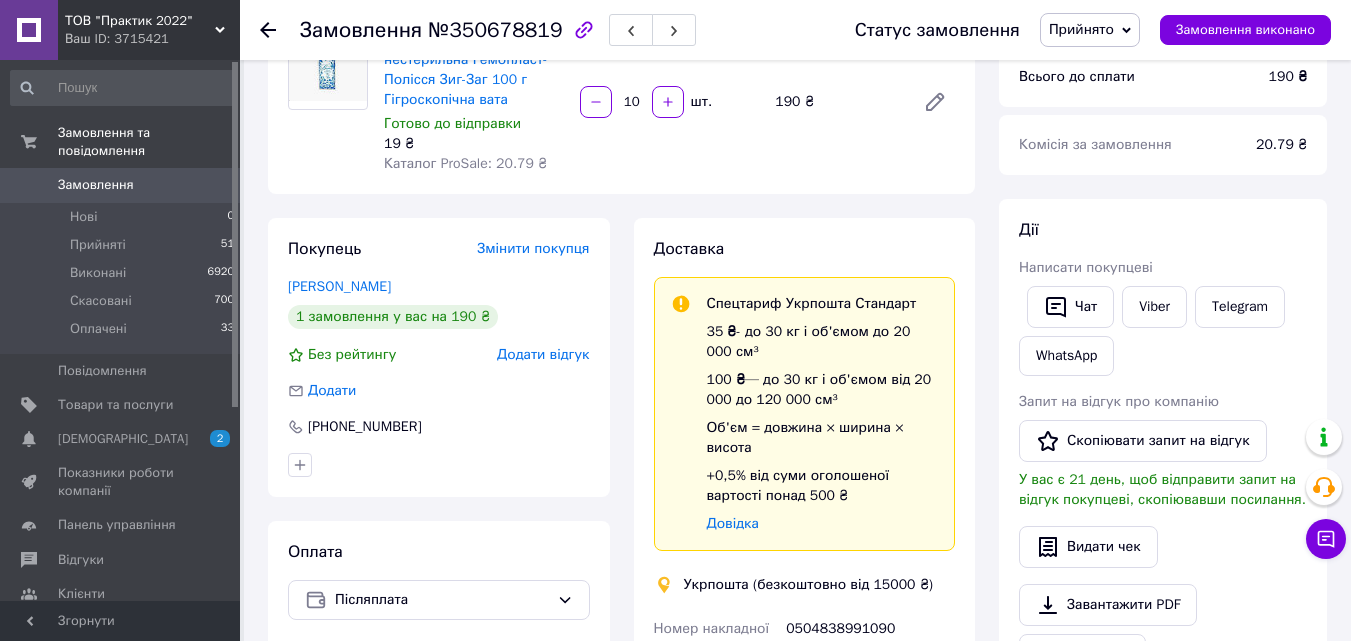 click 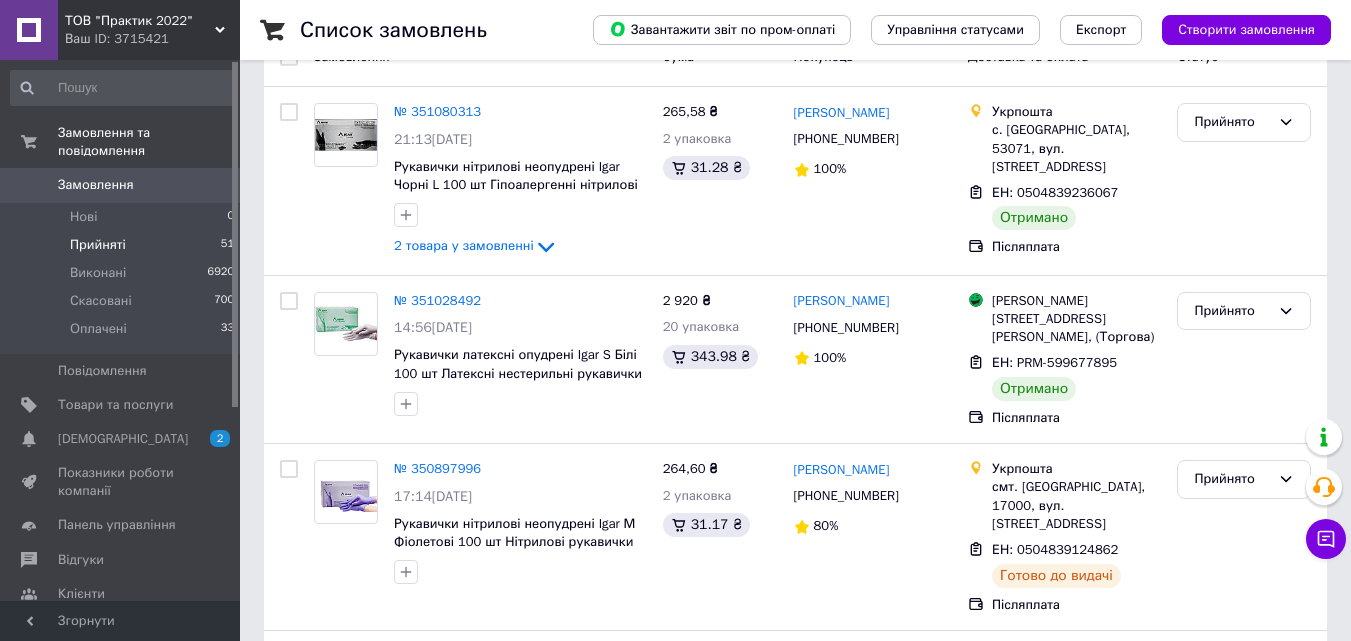 scroll, scrollTop: 300, scrollLeft: 0, axis: vertical 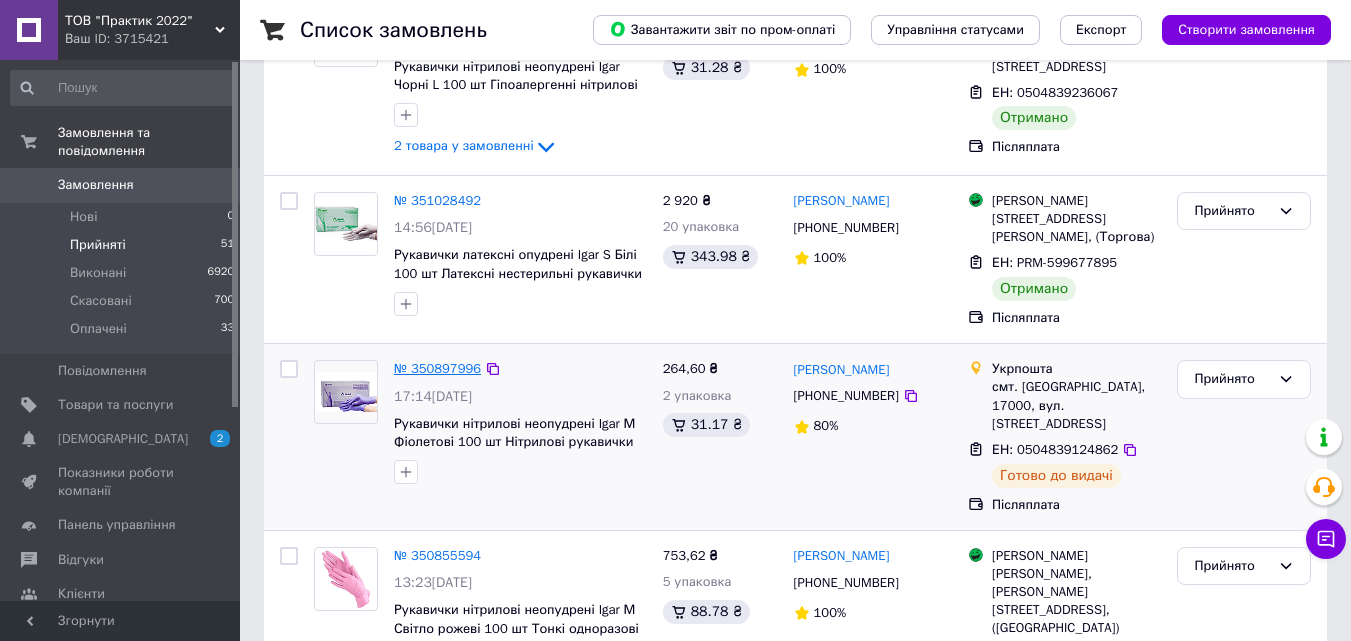 click on "№ 350897996" at bounding box center (437, 368) 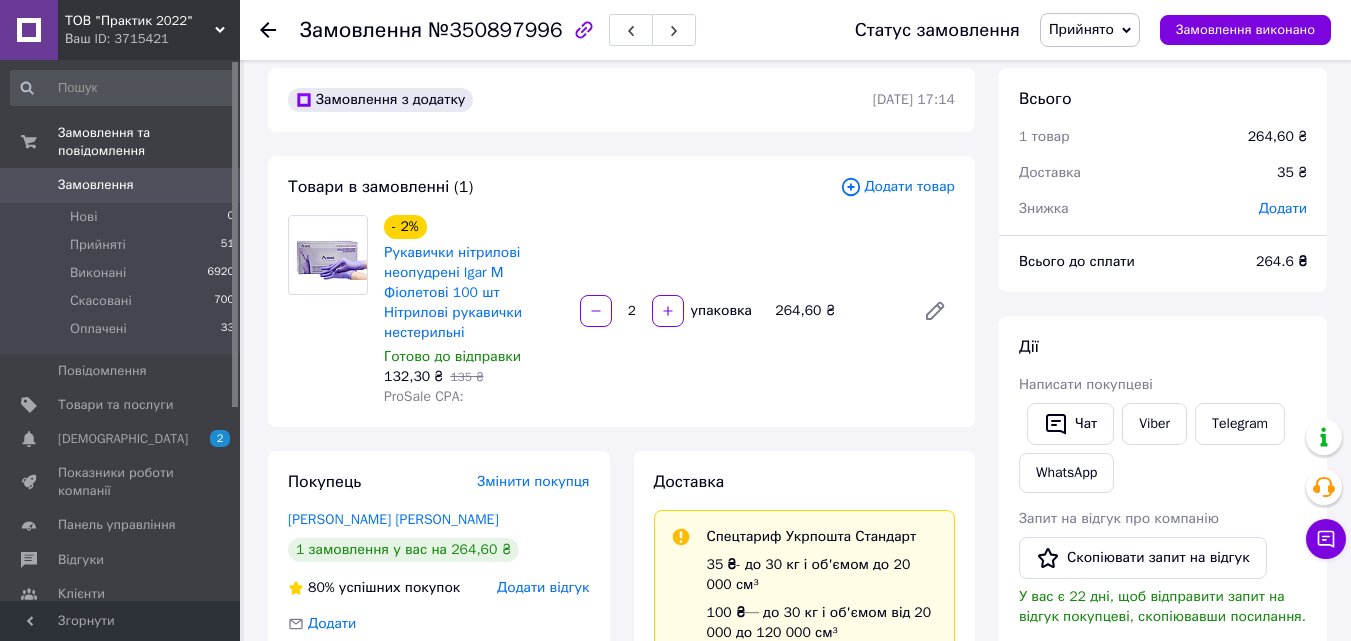 scroll, scrollTop: 0, scrollLeft: 0, axis: both 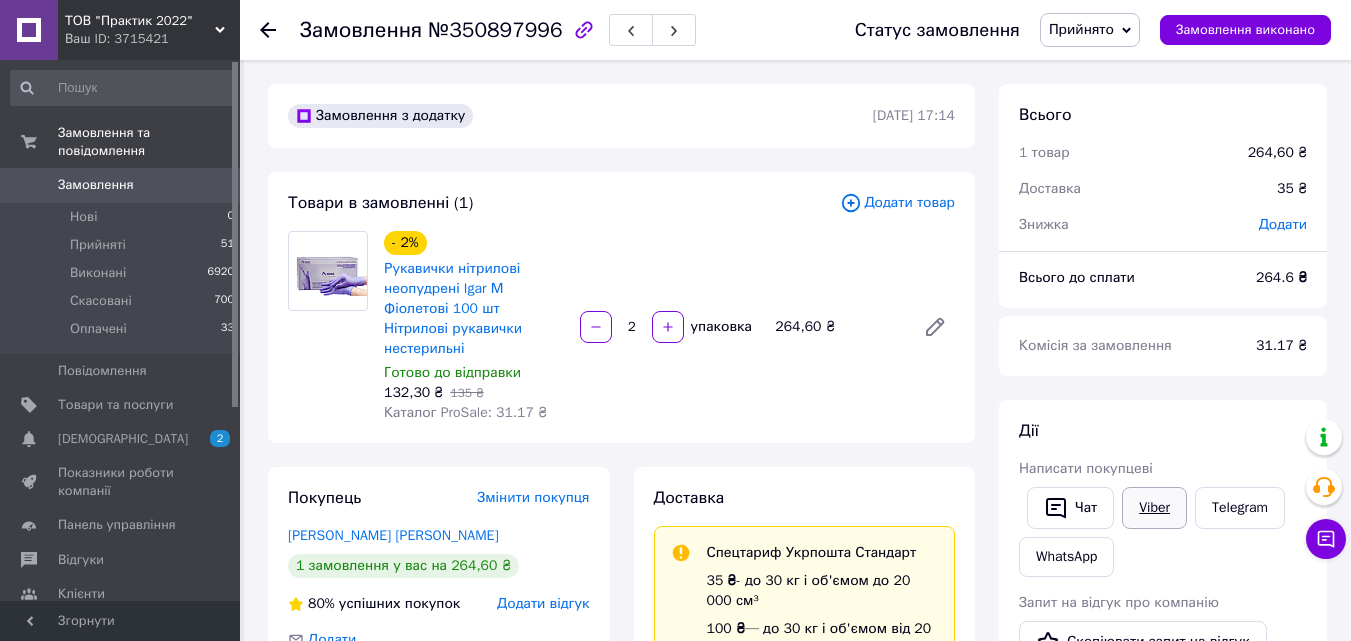 click on "Viber" at bounding box center (1154, 508) 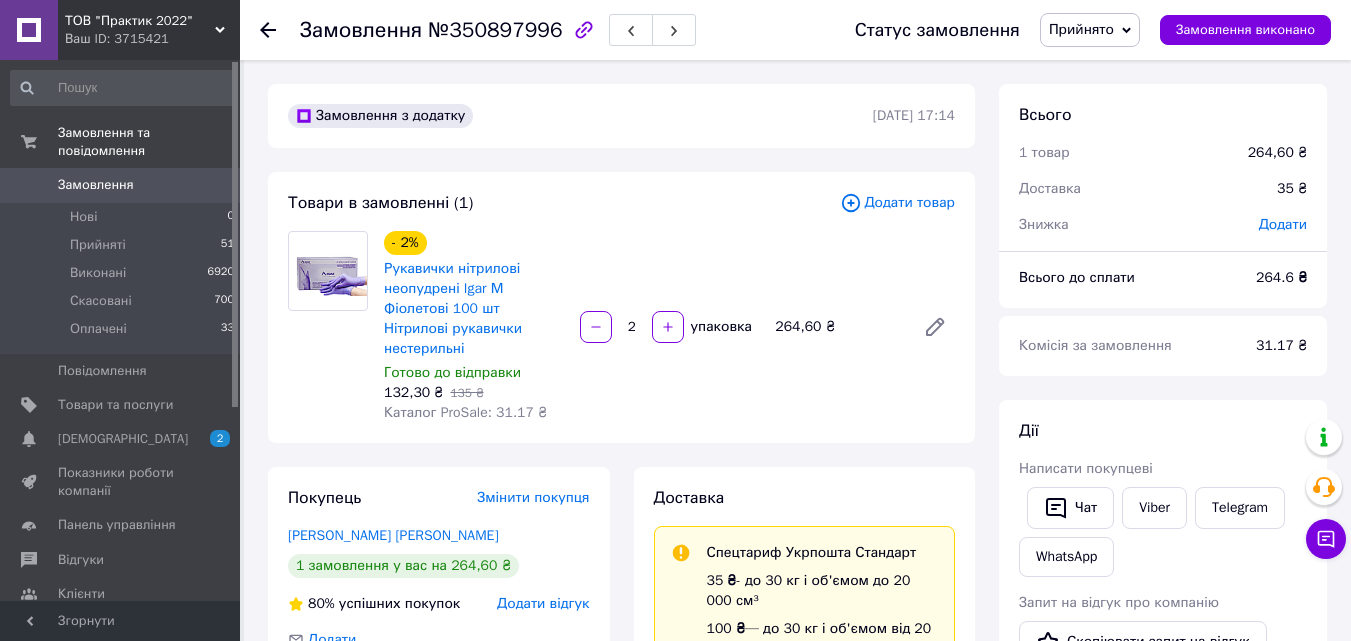 click 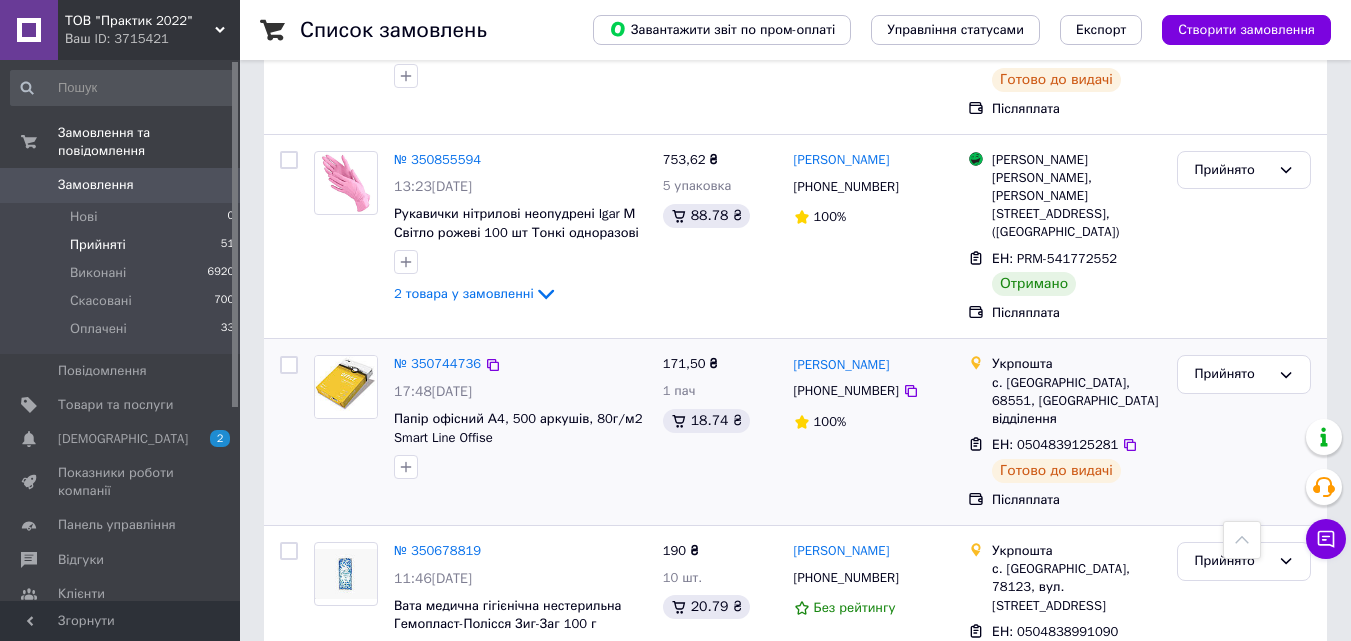 scroll, scrollTop: 700, scrollLeft: 0, axis: vertical 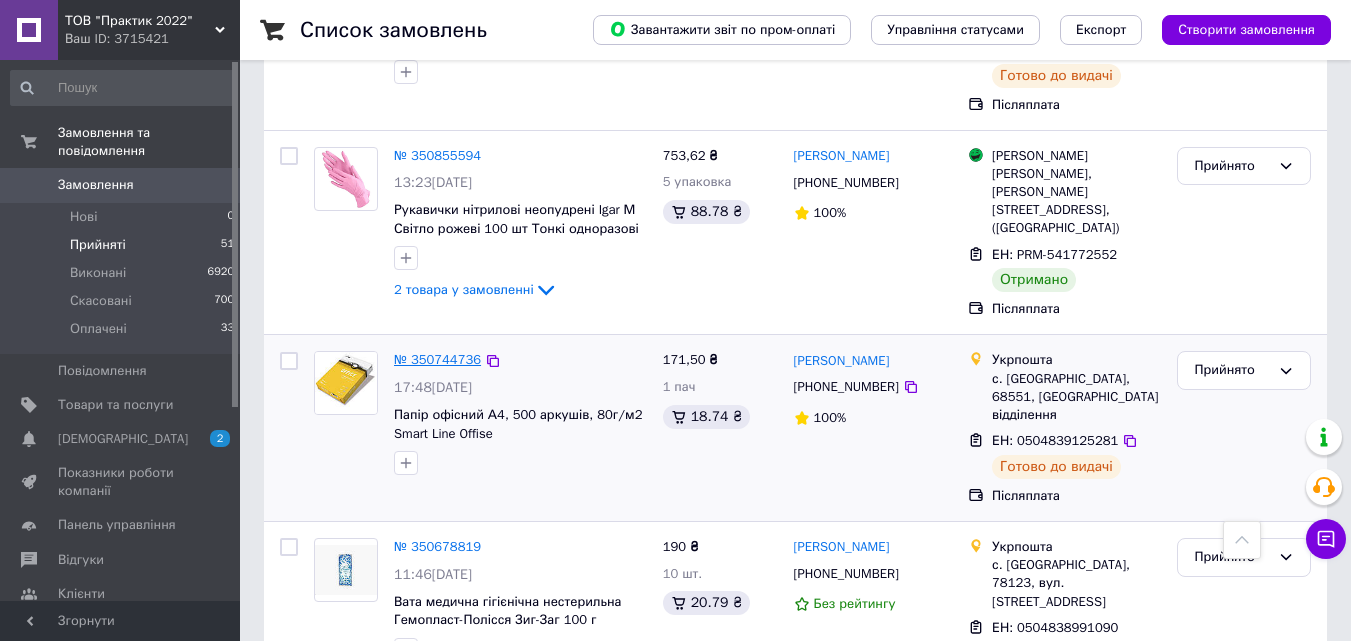 click on "№ 350744736" at bounding box center [437, 359] 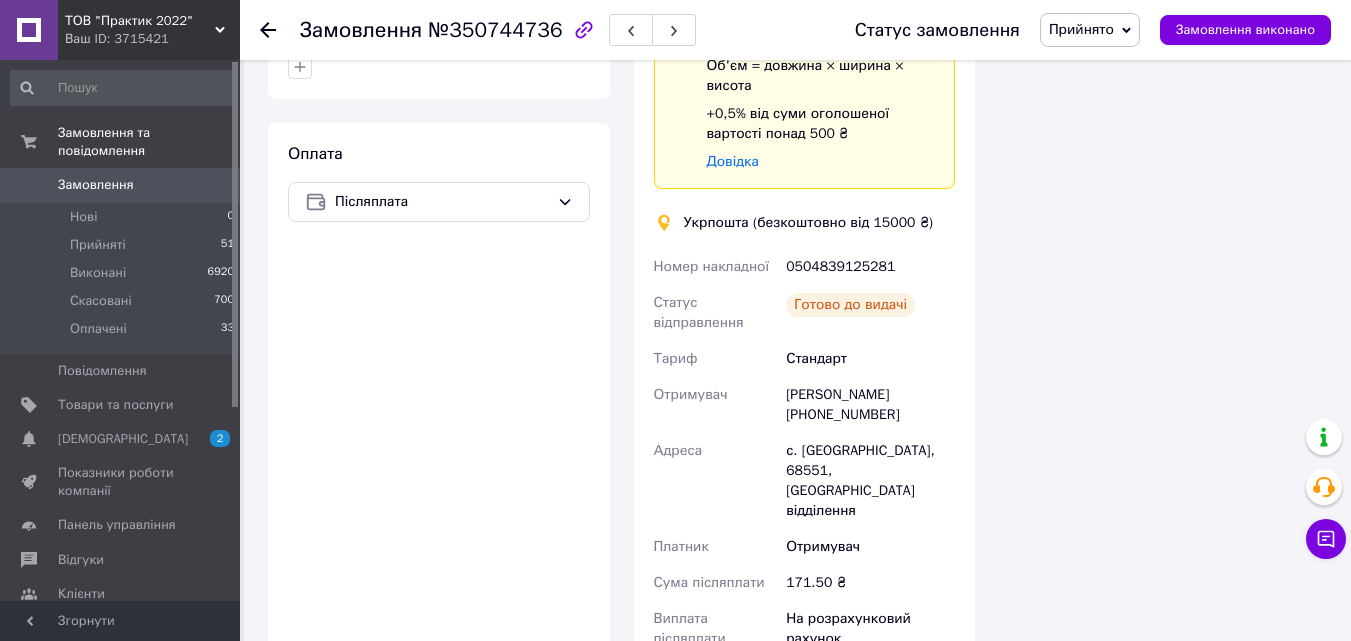 scroll, scrollTop: 400, scrollLeft: 0, axis: vertical 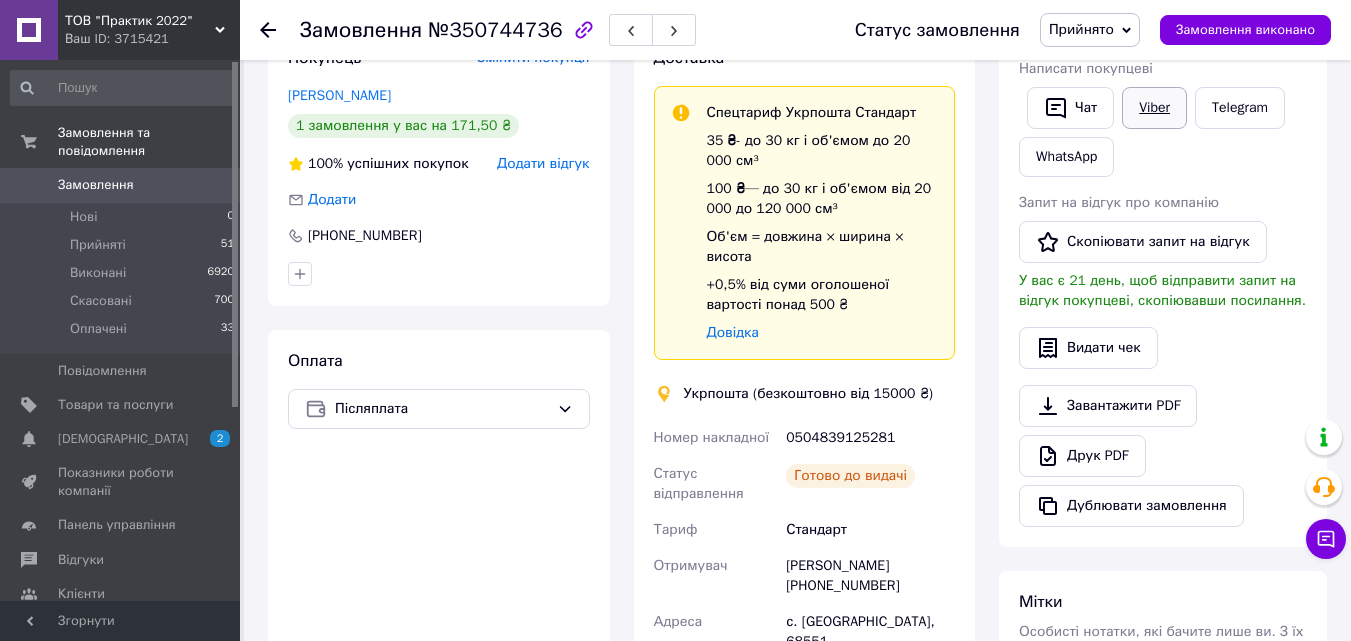 click on "Viber" at bounding box center [1154, 108] 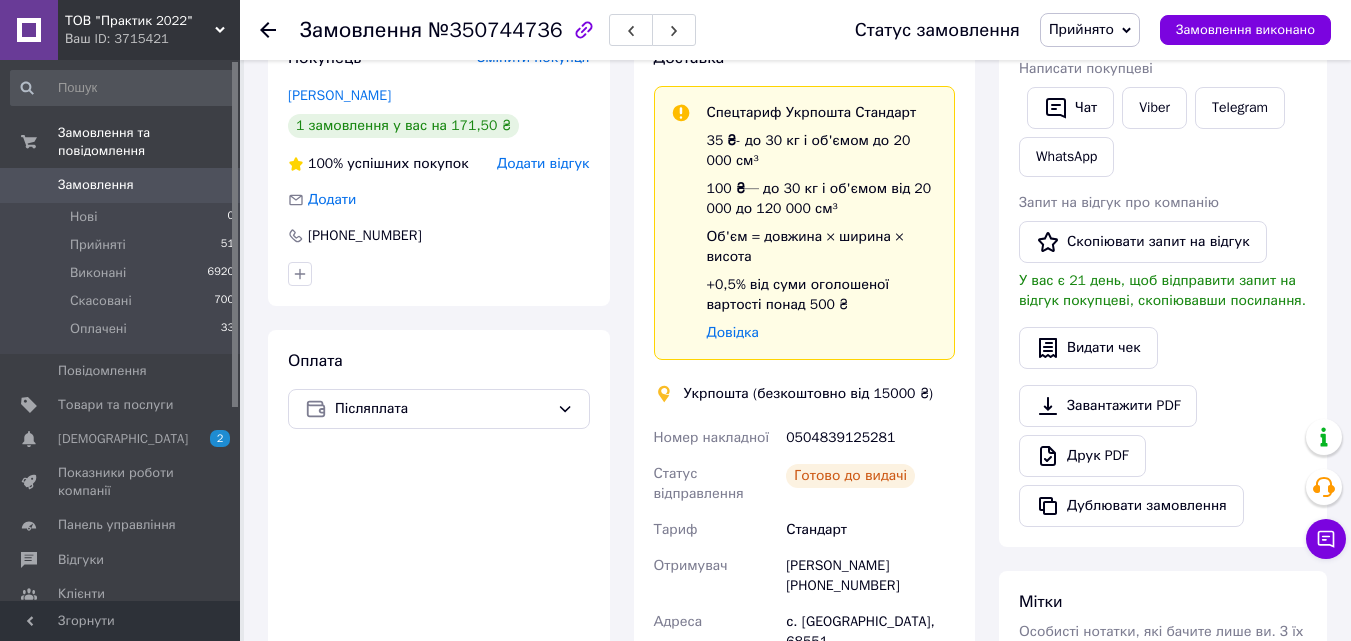 click 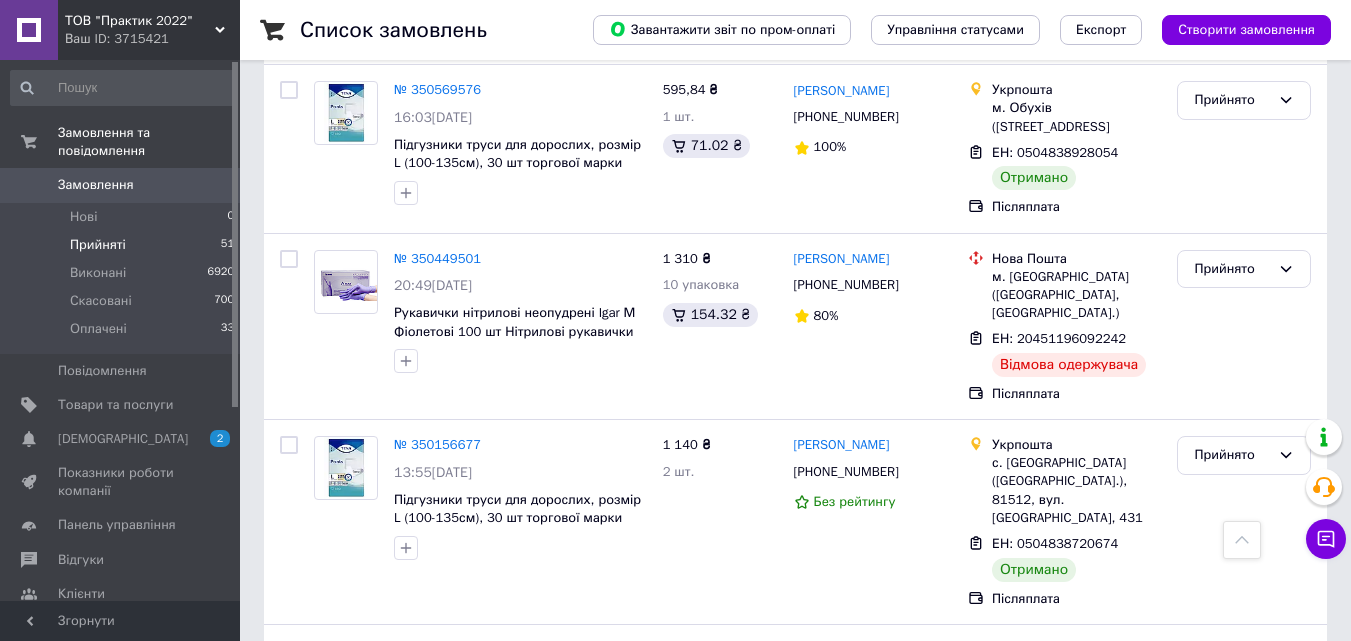 scroll, scrollTop: 1601, scrollLeft: 0, axis: vertical 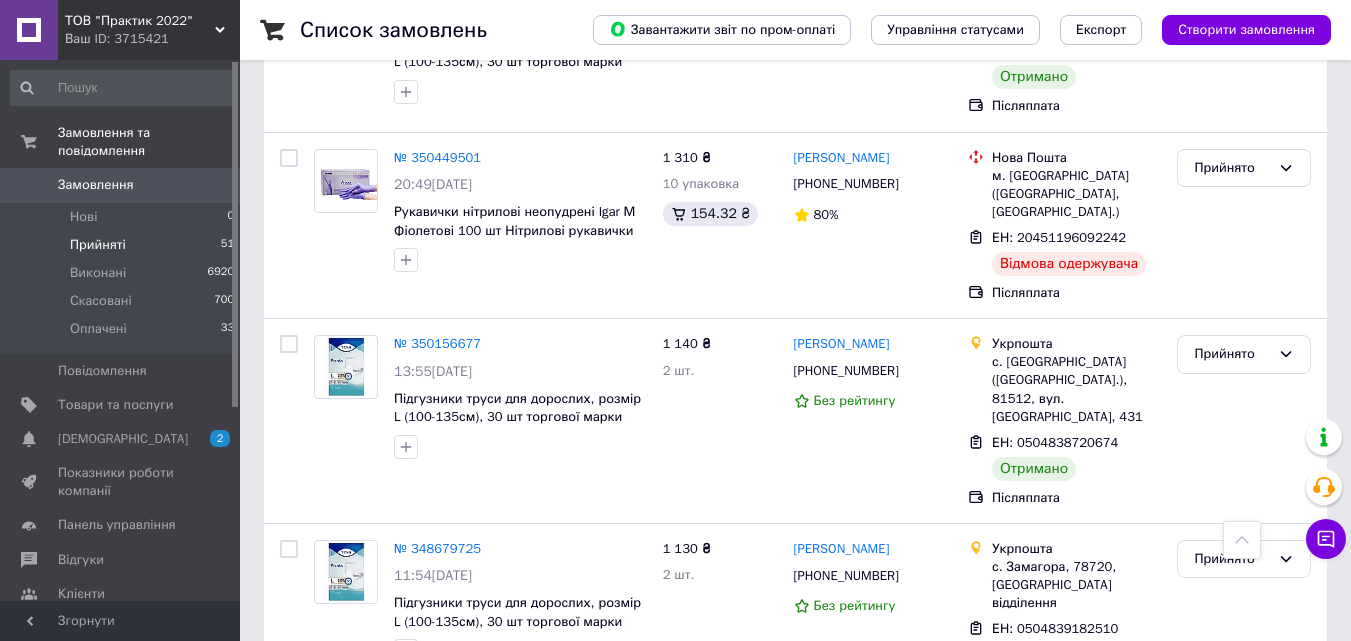 click on "2" at bounding box center (449, 754) 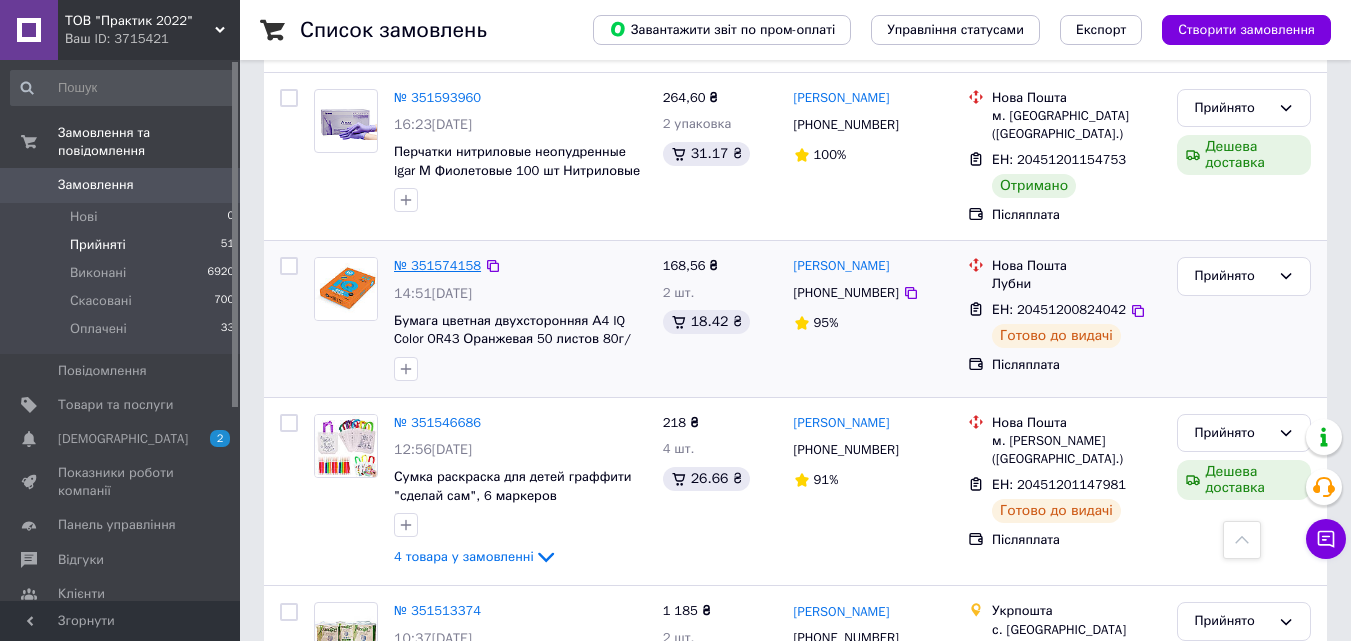 scroll, scrollTop: 600, scrollLeft: 0, axis: vertical 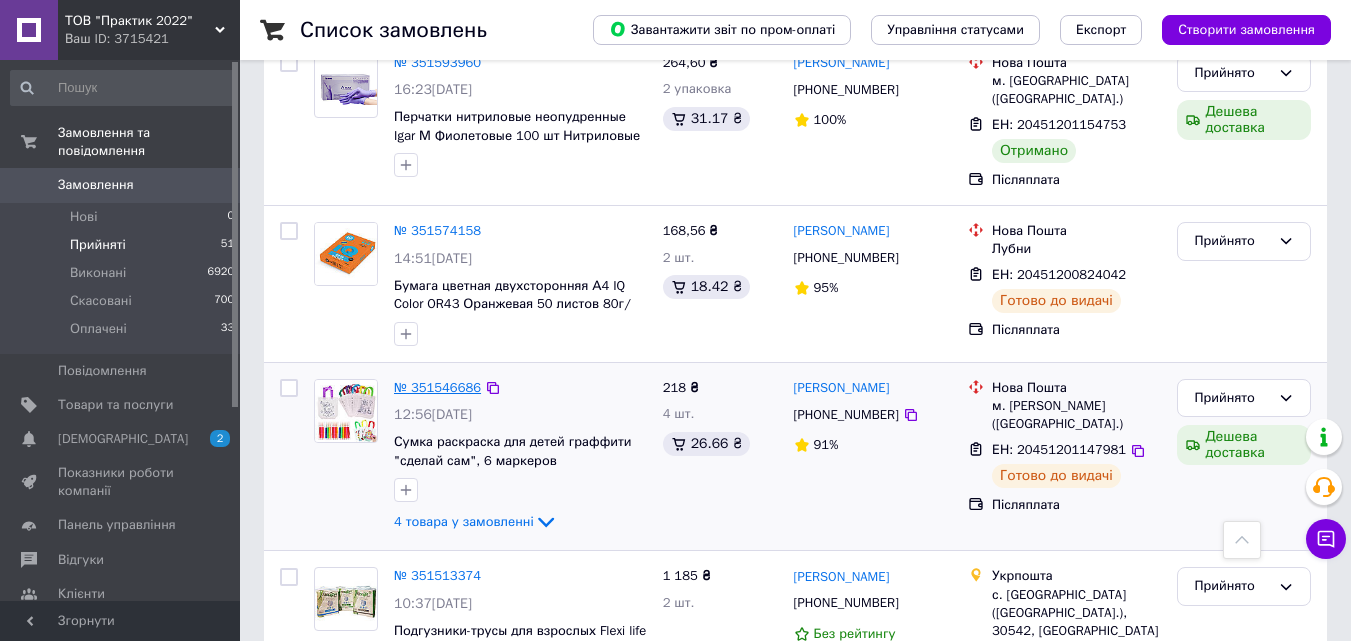 click on "№ 351546686" at bounding box center [437, 387] 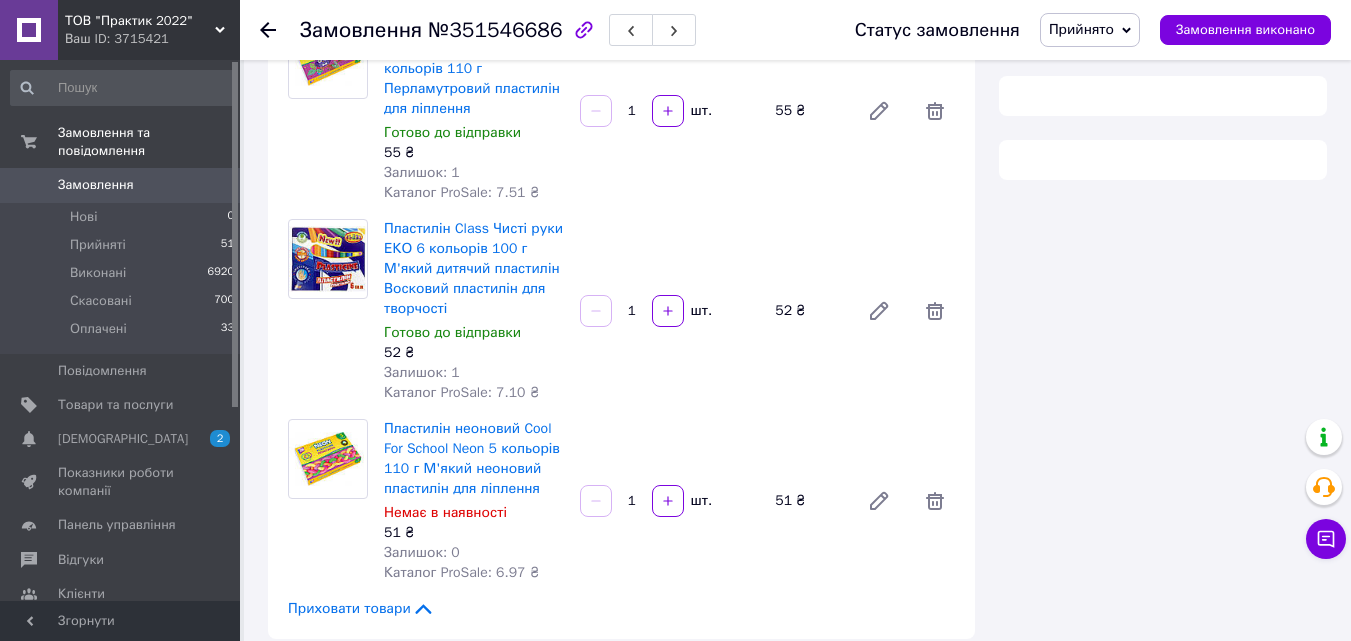 scroll, scrollTop: 300, scrollLeft: 0, axis: vertical 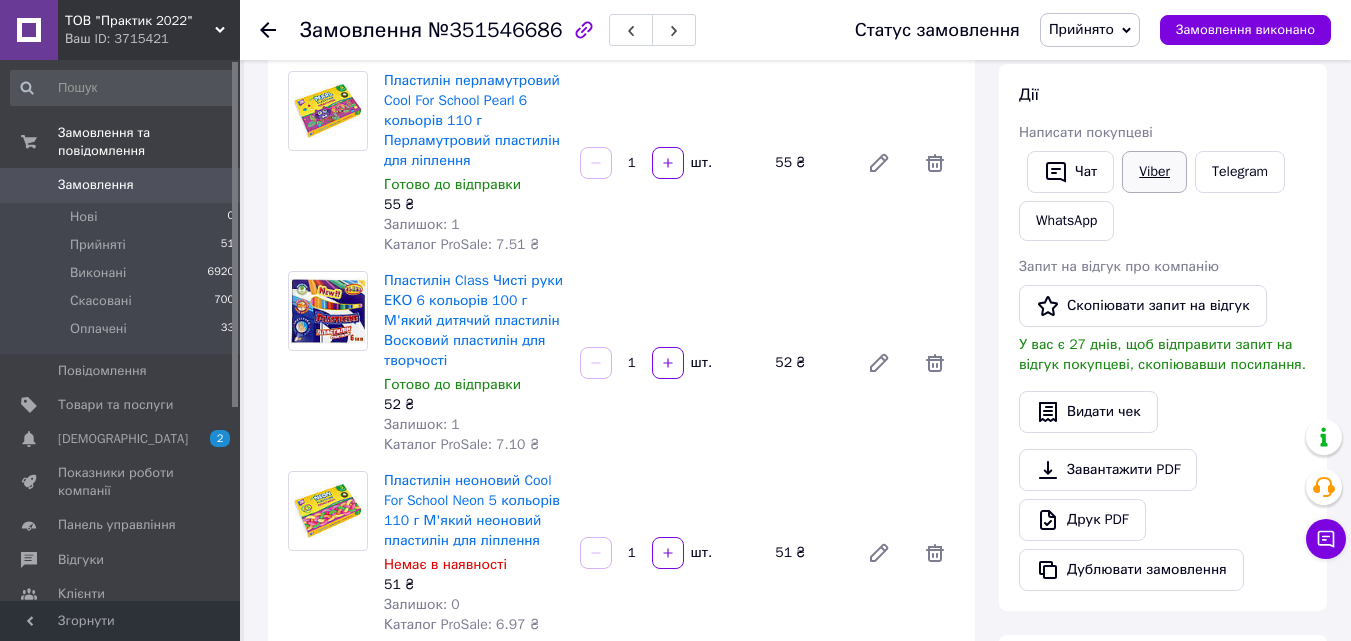 click on "Viber" at bounding box center [1154, 172] 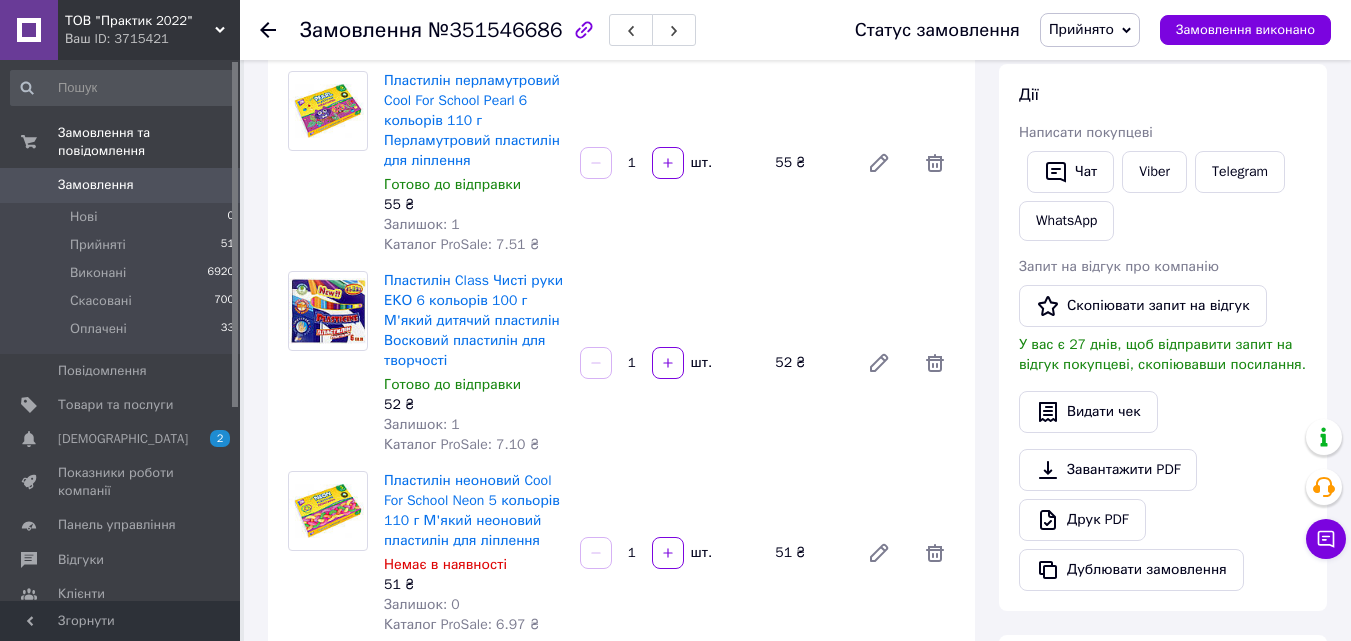 click 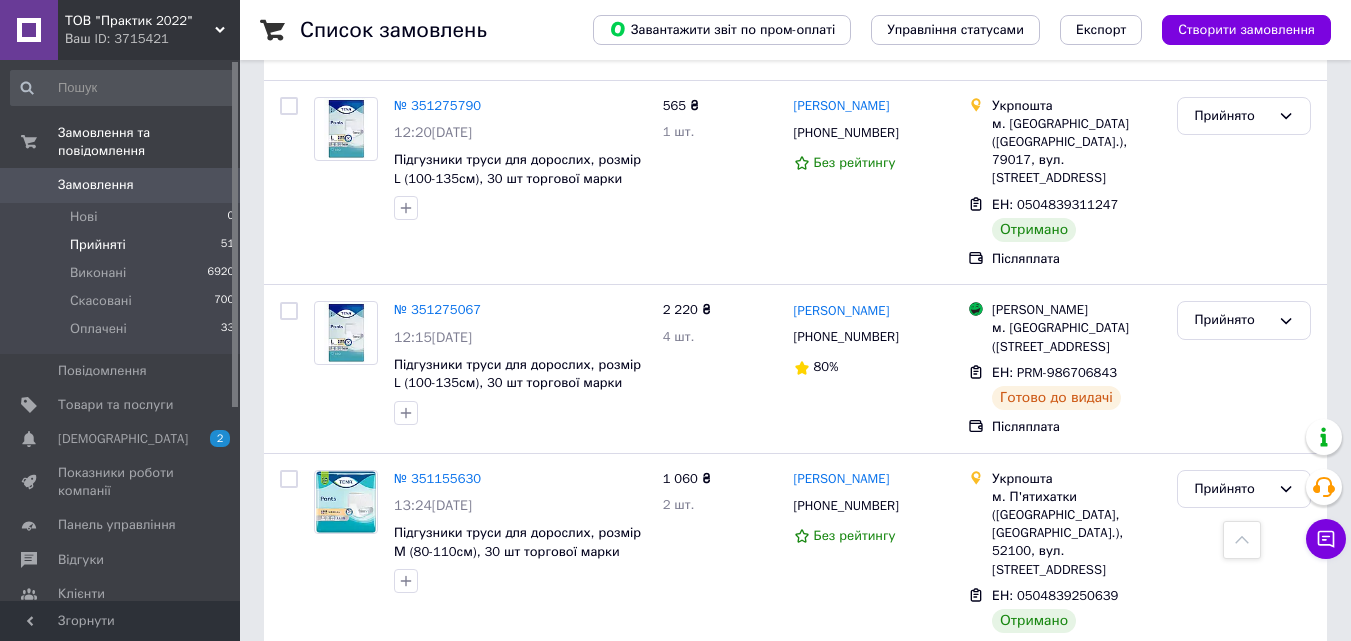 scroll, scrollTop: 2900, scrollLeft: 0, axis: vertical 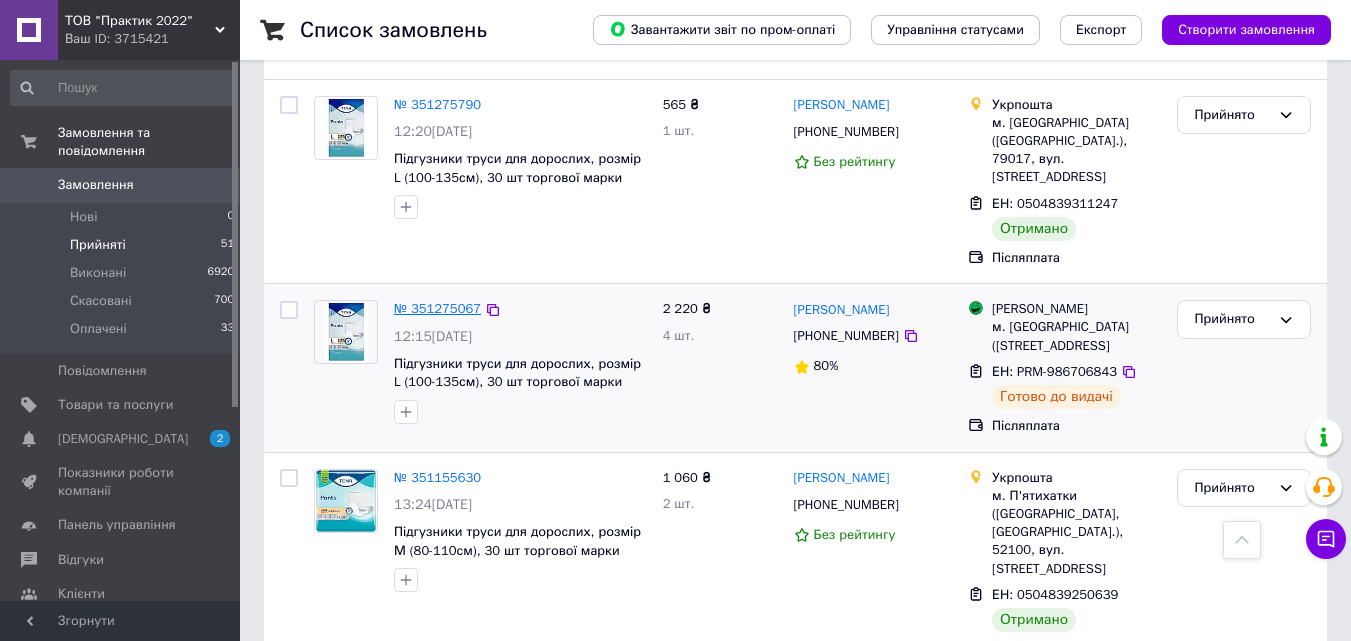 click on "№ 351275067" at bounding box center (437, 308) 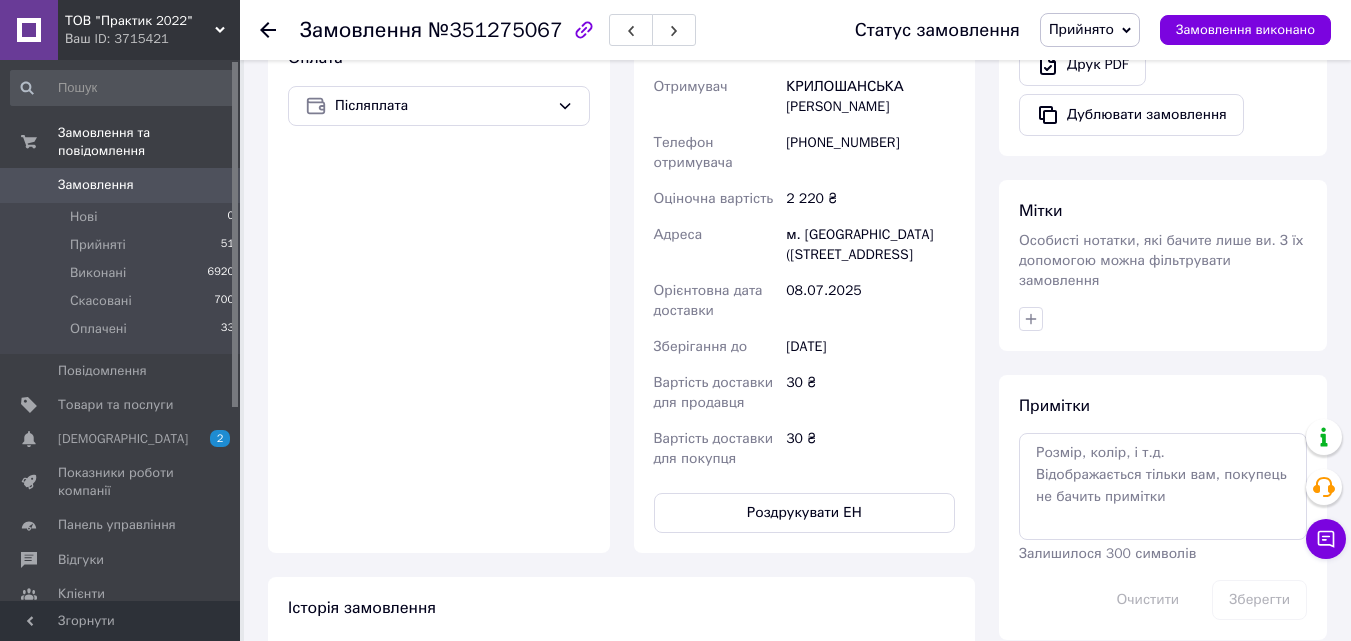 scroll, scrollTop: 1362, scrollLeft: 0, axis: vertical 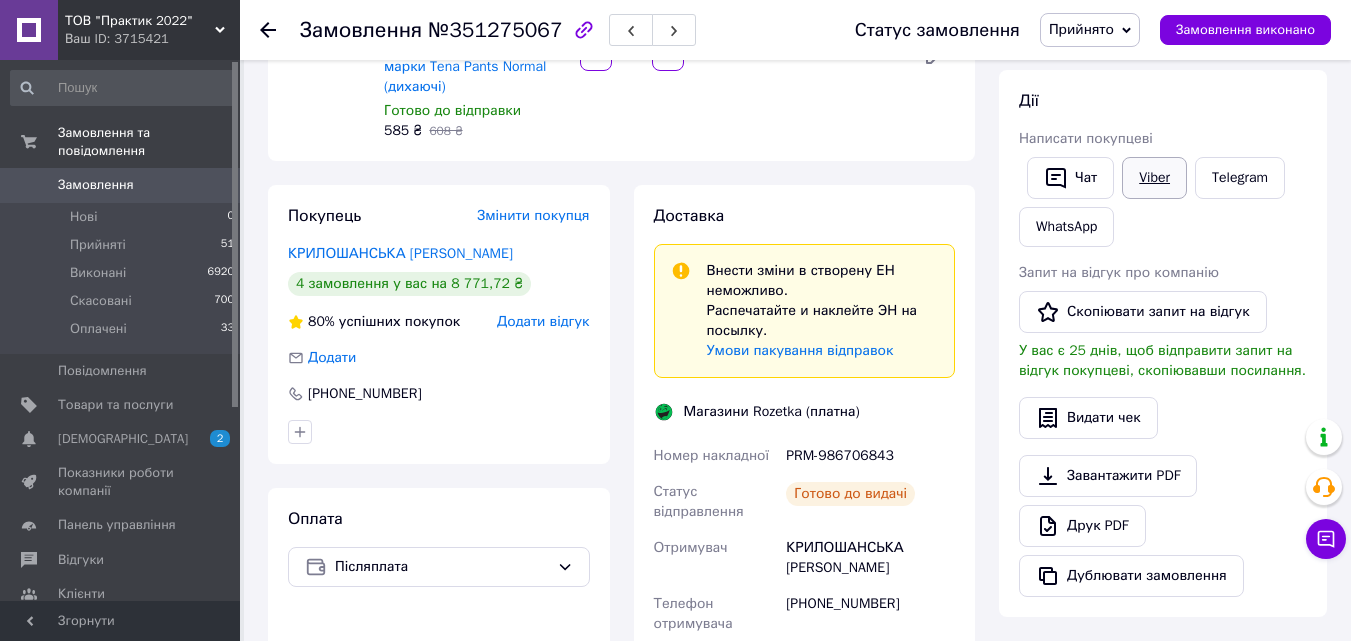 click on "Viber" at bounding box center (1154, 178) 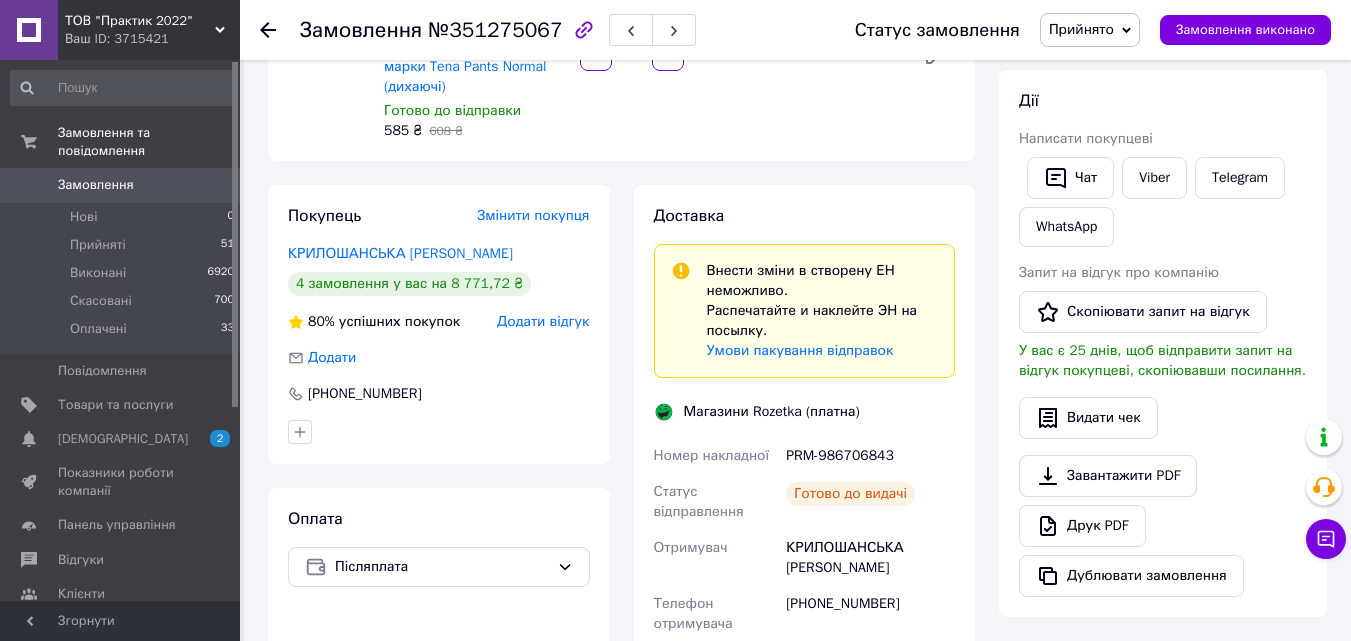 click 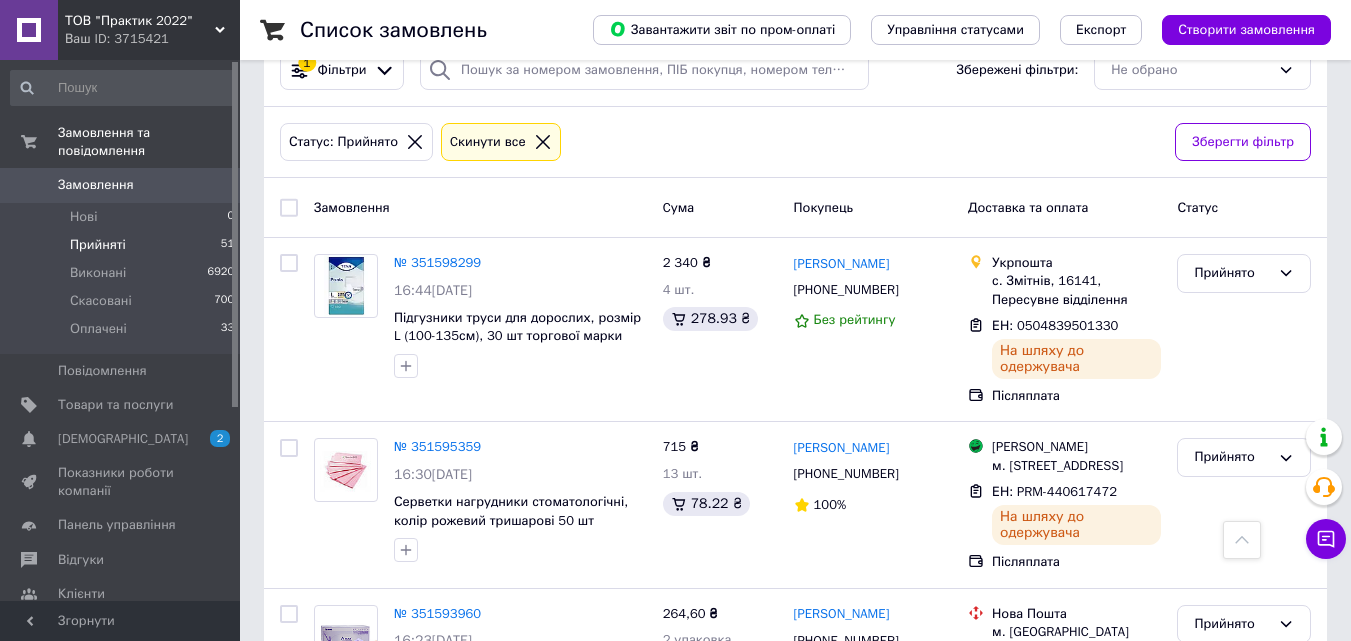 scroll, scrollTop: 0, scrollLeft: 0, axis: both 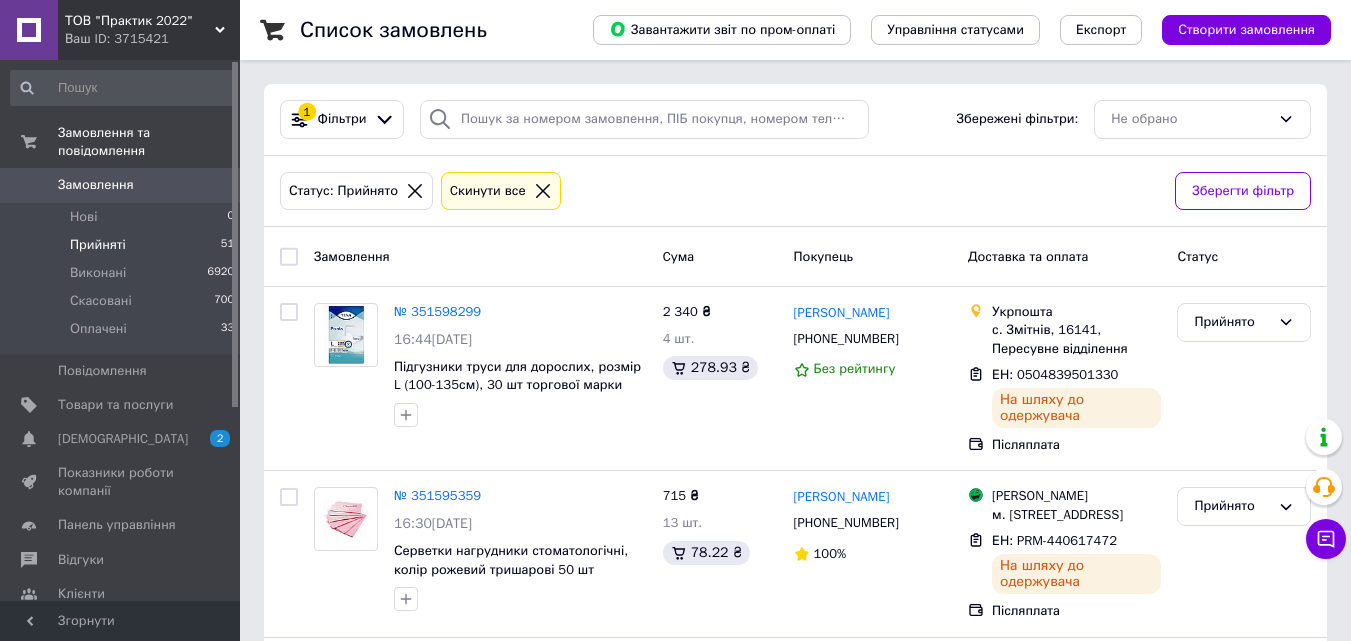 click 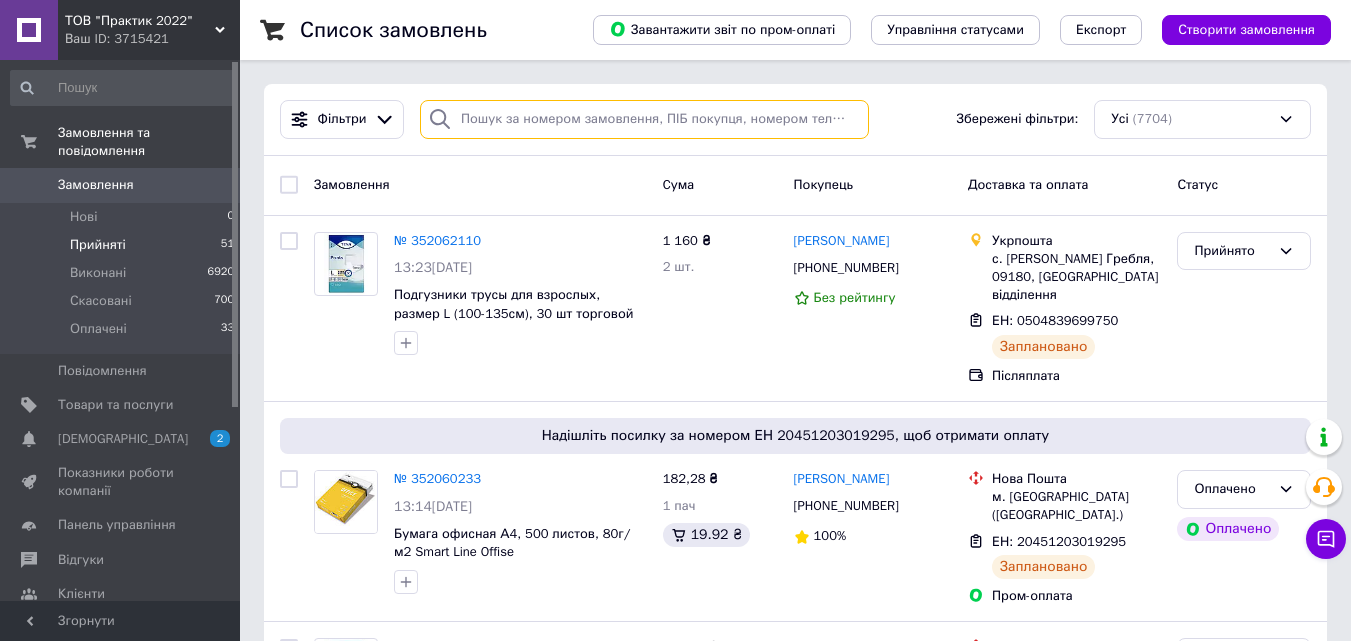 paste on "350729324" 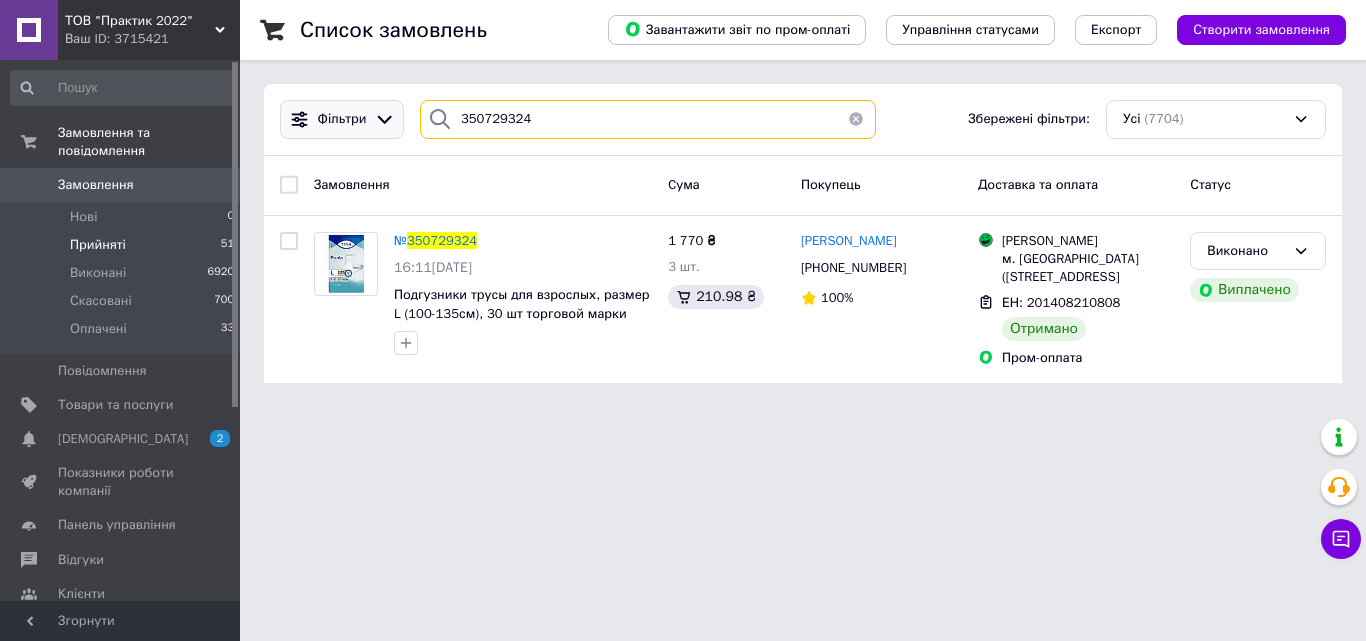 drag, startPoint x: 537, startPoint y: 114, endPoint x: 342, endPoint y: 118, distance: 195.04102 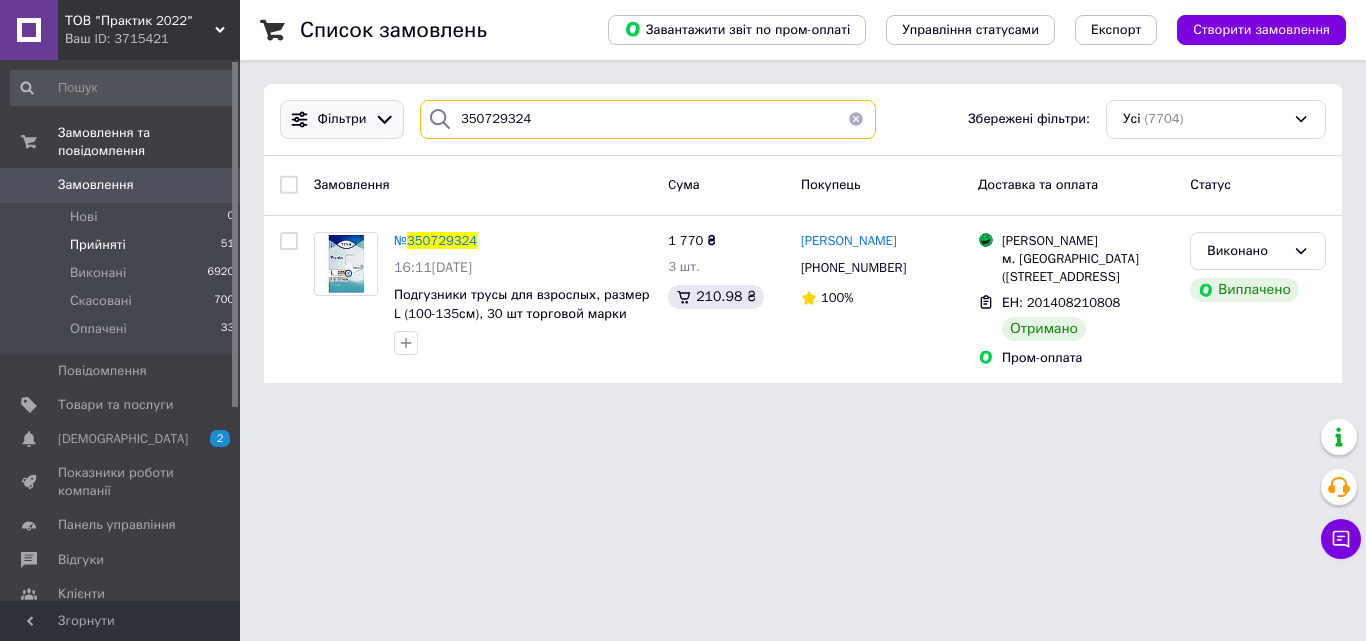 paste on "49396049" 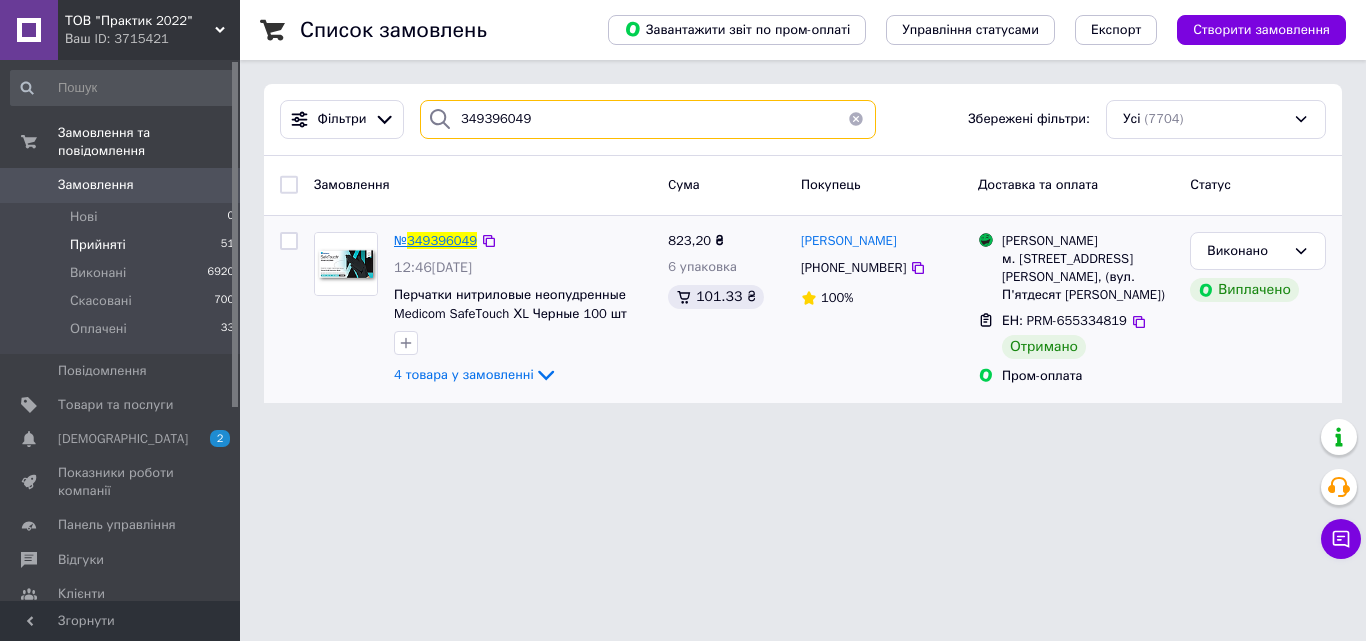 type on "349396049" 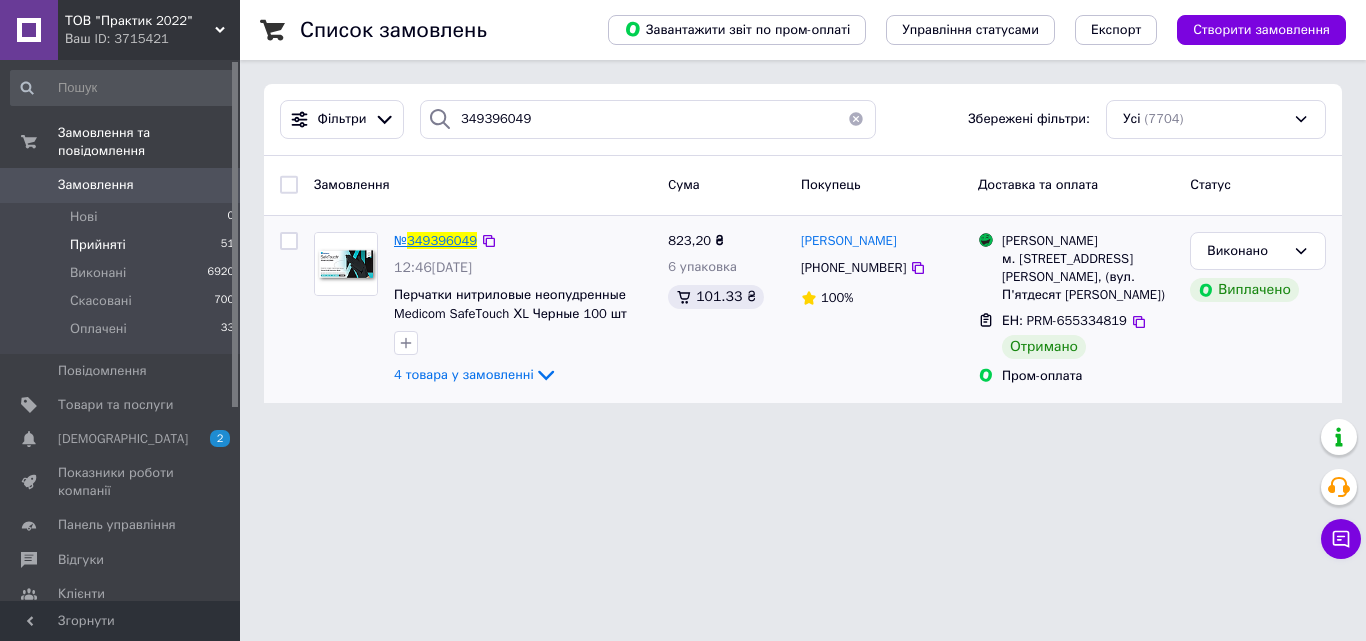 click on "349396049" at bounding box center [442, 240] 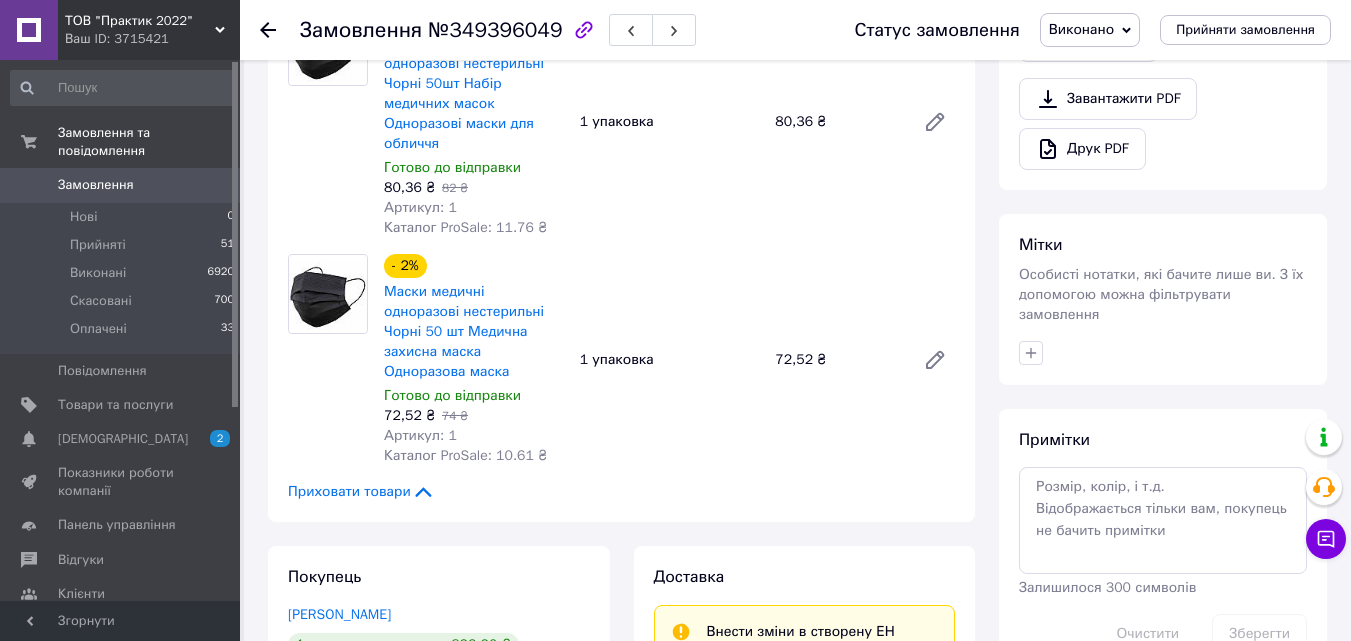 scroll, scrollTop: 900, scrollLeft: 0, axis: vertical 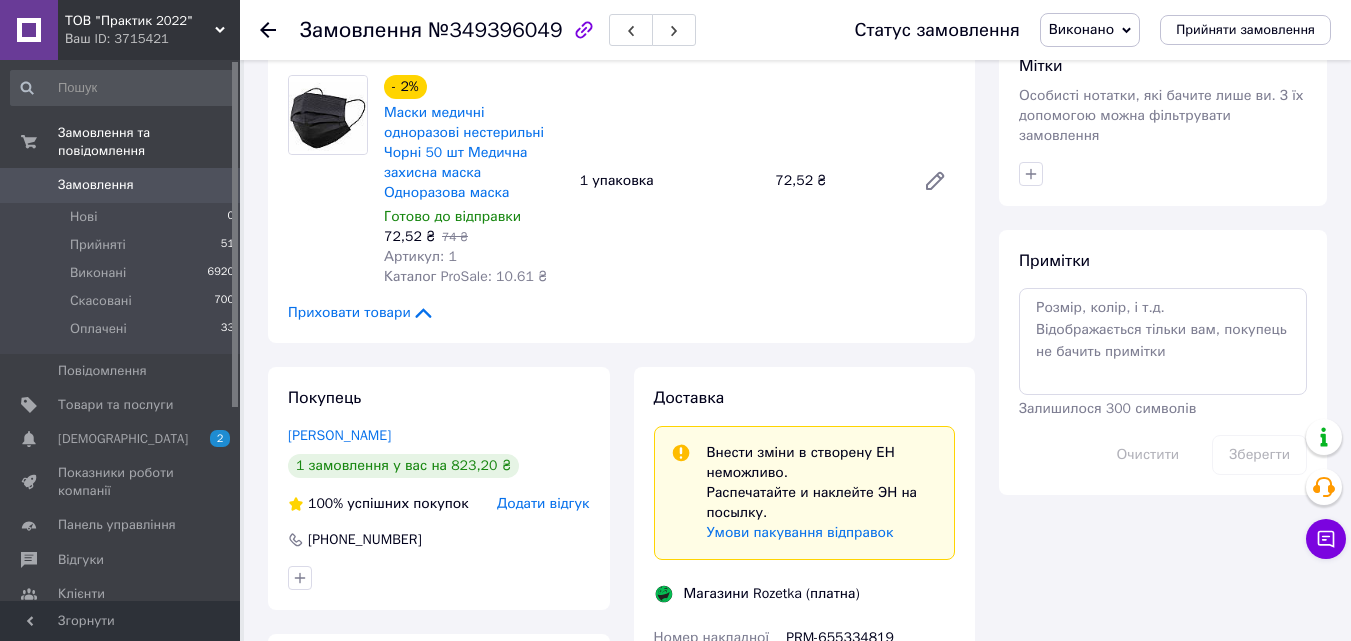 click 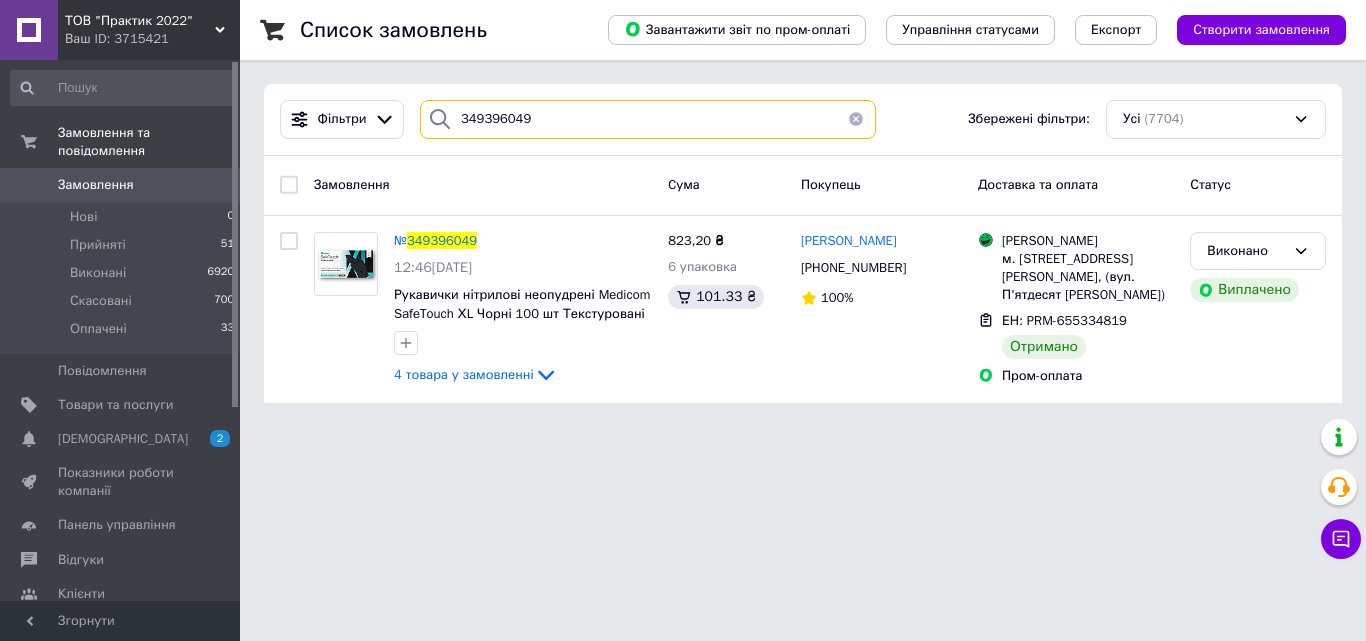 drag, startPoint x: 476, startPoint y: 123, endPoint x: 407, endPoint y: 113, distance: 69.72087 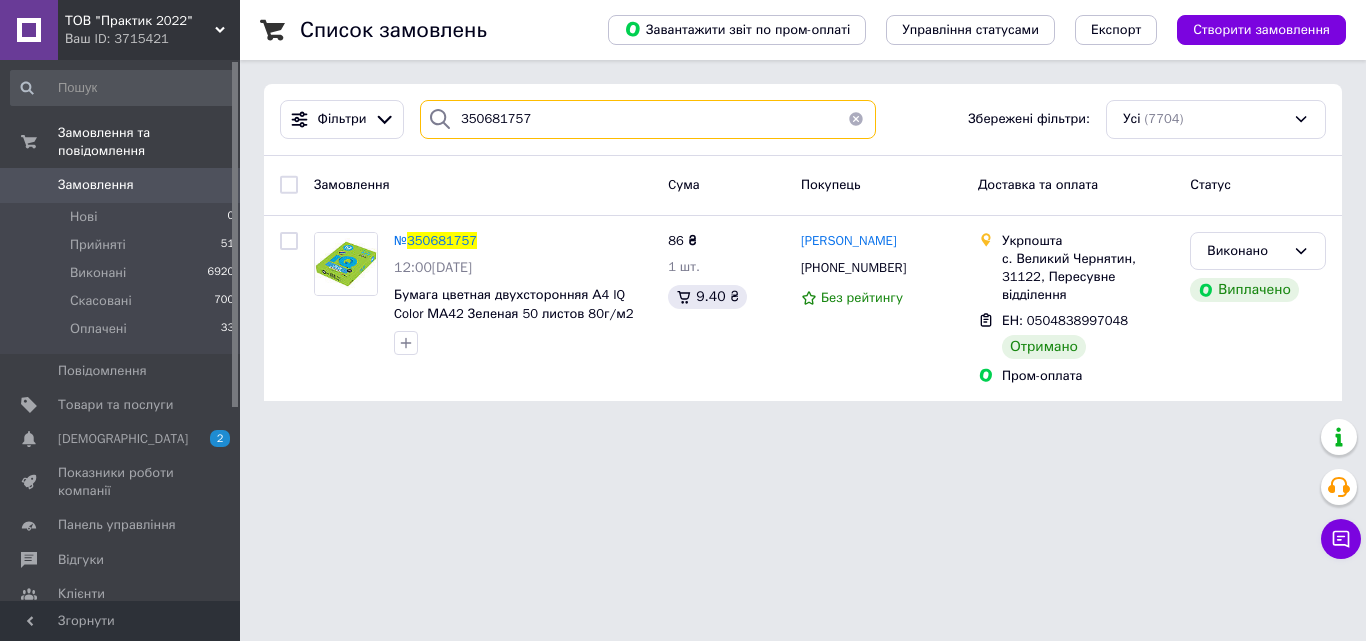 drag, startPoint x: 435, startPoint y: 121, endPoint x: 414, endPoint y: 121, distance: 21 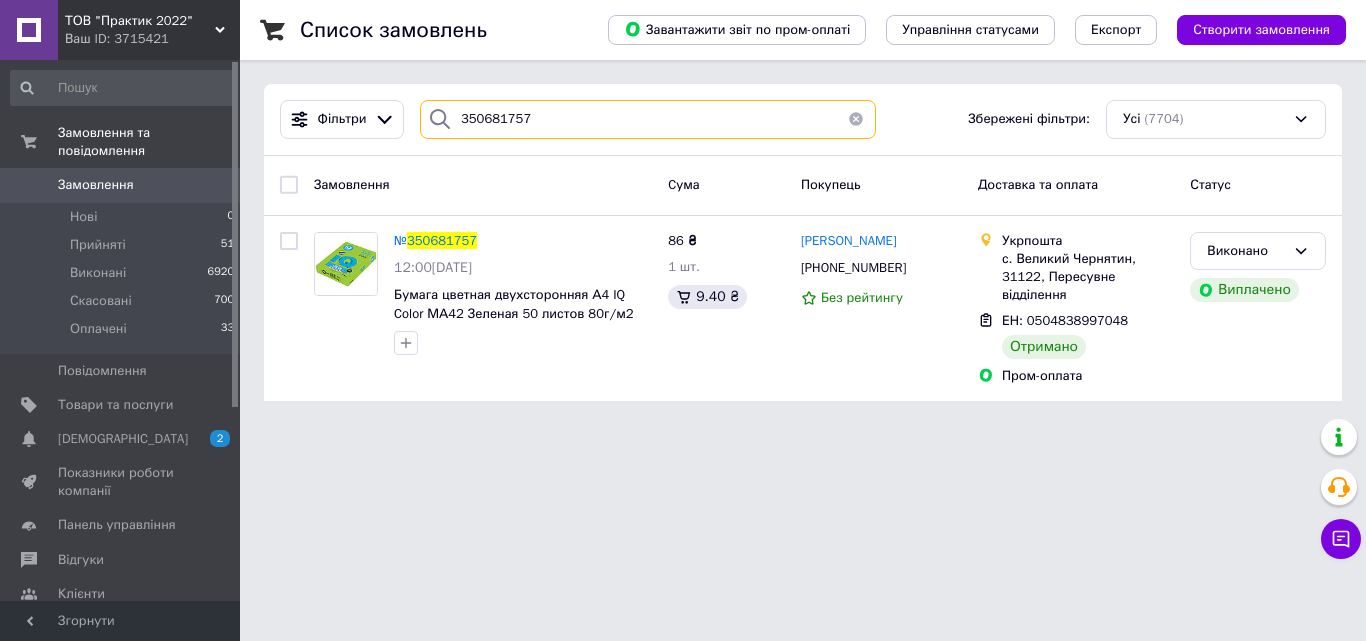 paste on "1034518" 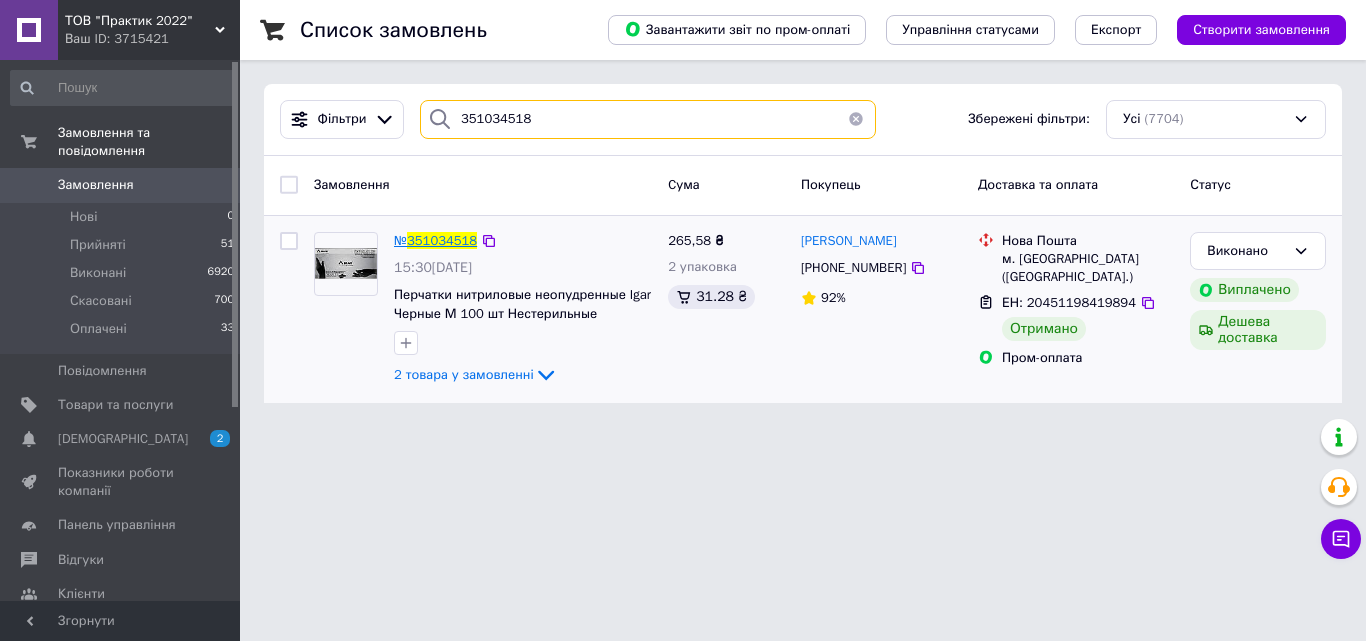 type on "351034518" 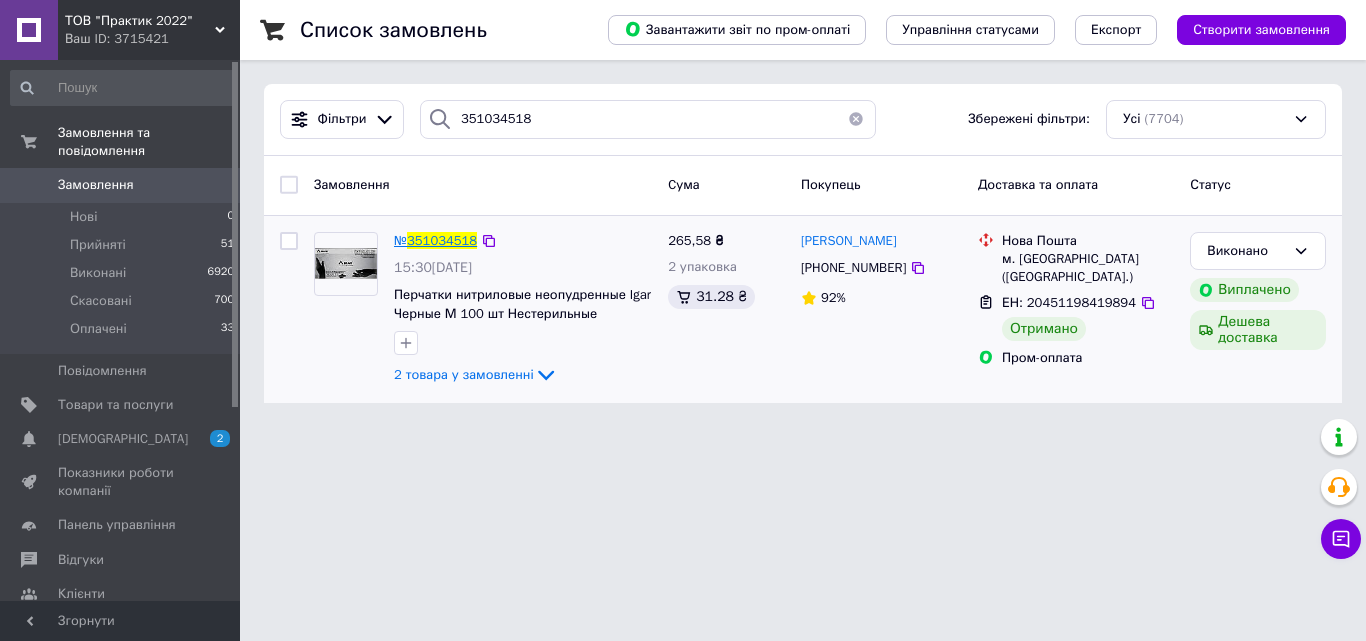 click on "351034518" at bounding box center [442, 240] 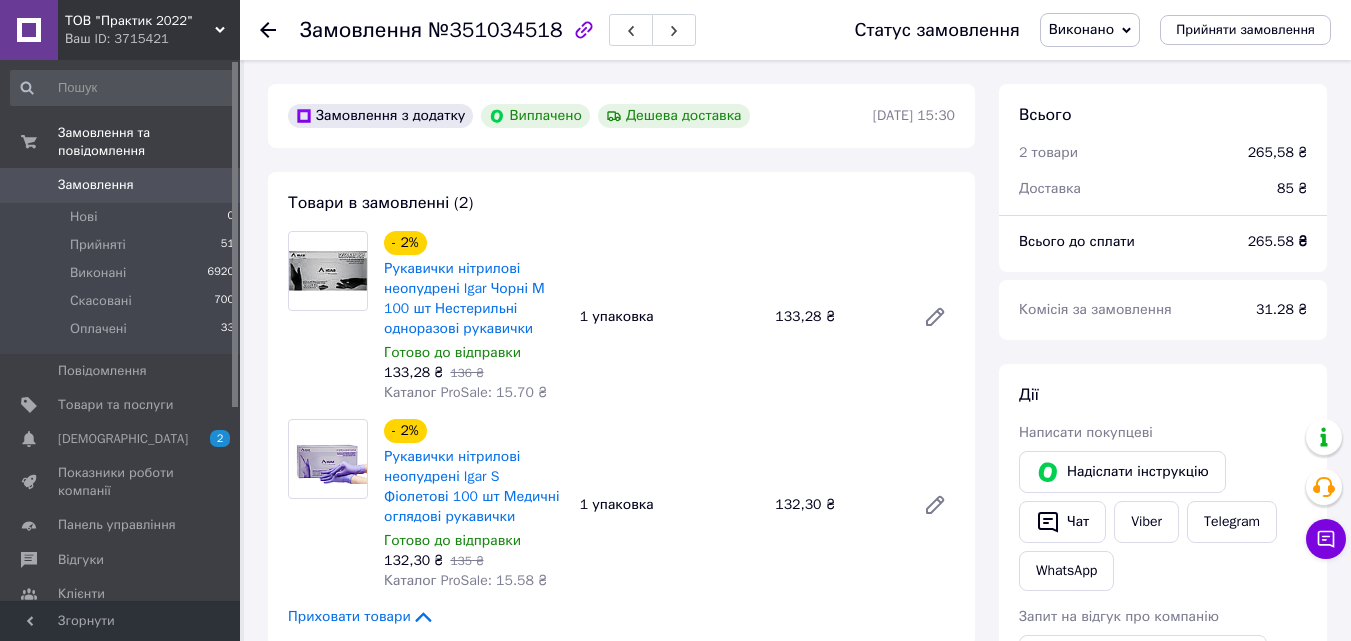 scroll, scrollTop: 108, scrollLeft: 0, axis: vertical 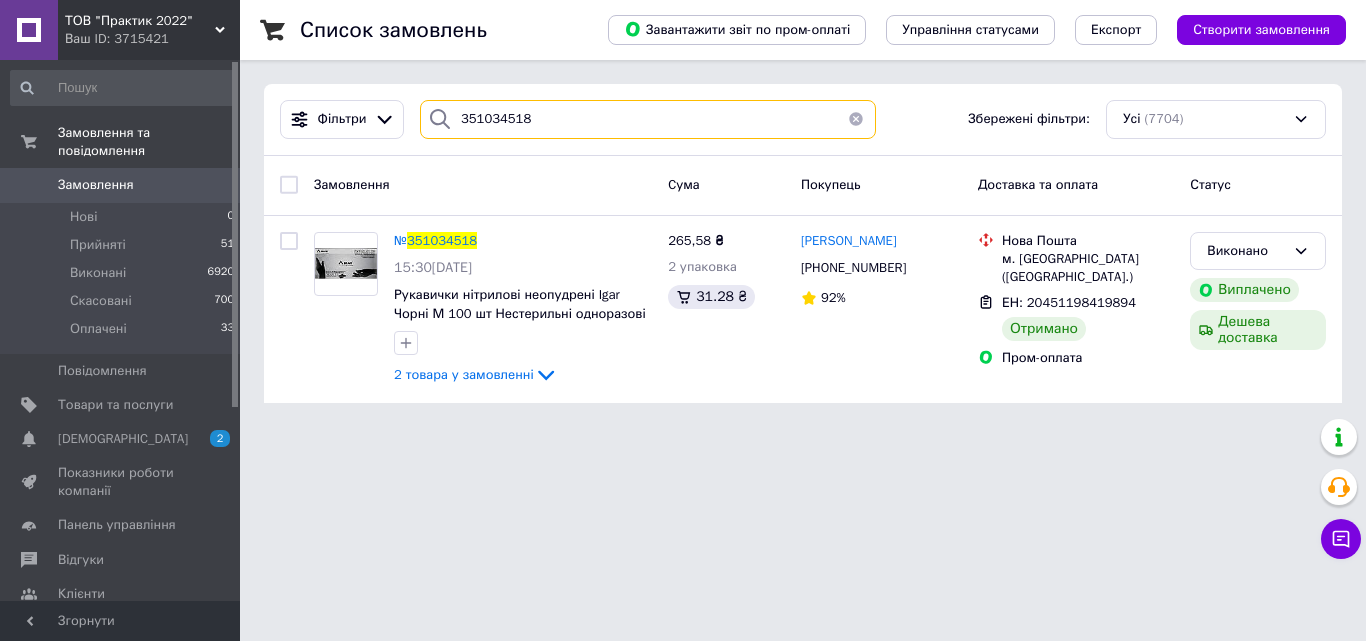 drag, startPoint x: 547, startPoint y: 122, endPoint x: 417, endPoint y: 104, distance: 131.24023 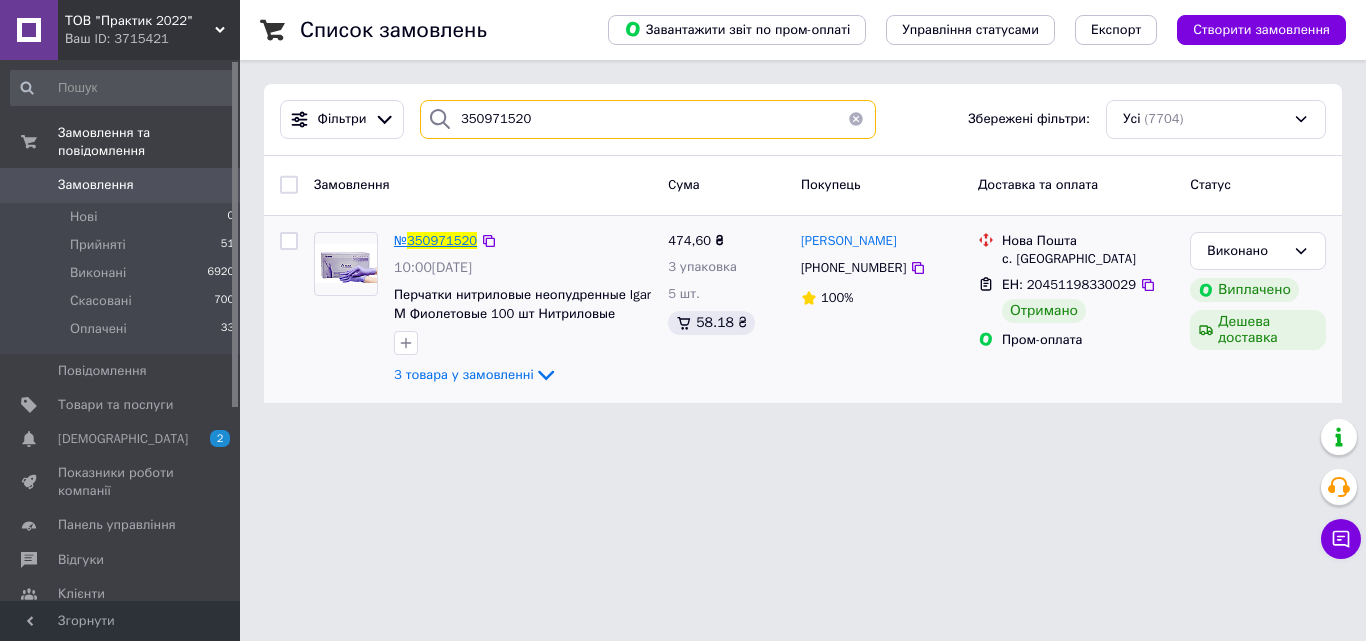 type on "350971520" 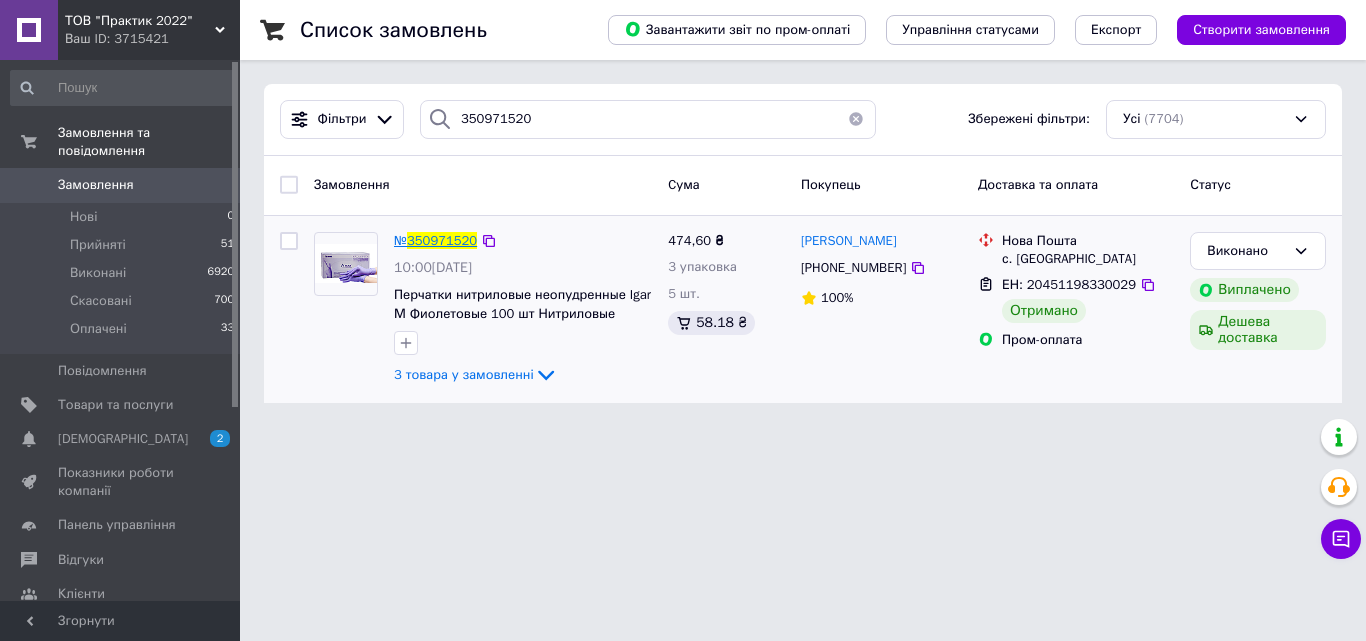 click on "350971520" at bounding box center [442, 240] 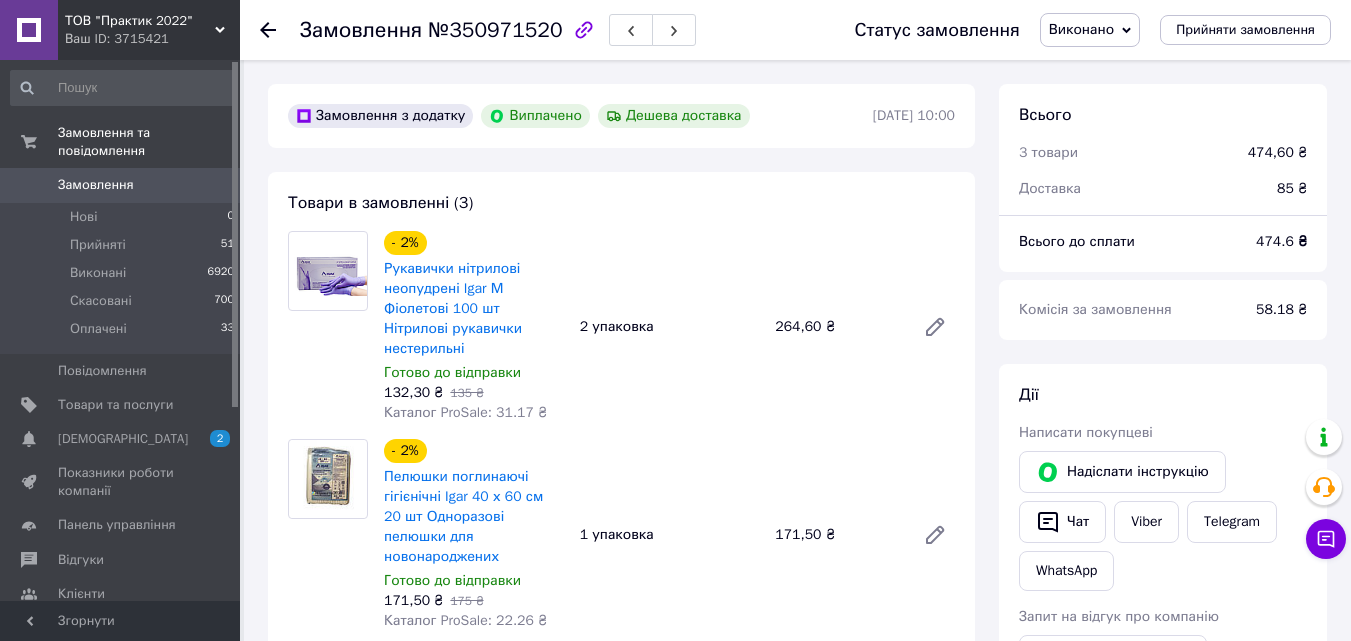 scroll, scrollTop: 128, scrollLeft: 0, axis: vertical 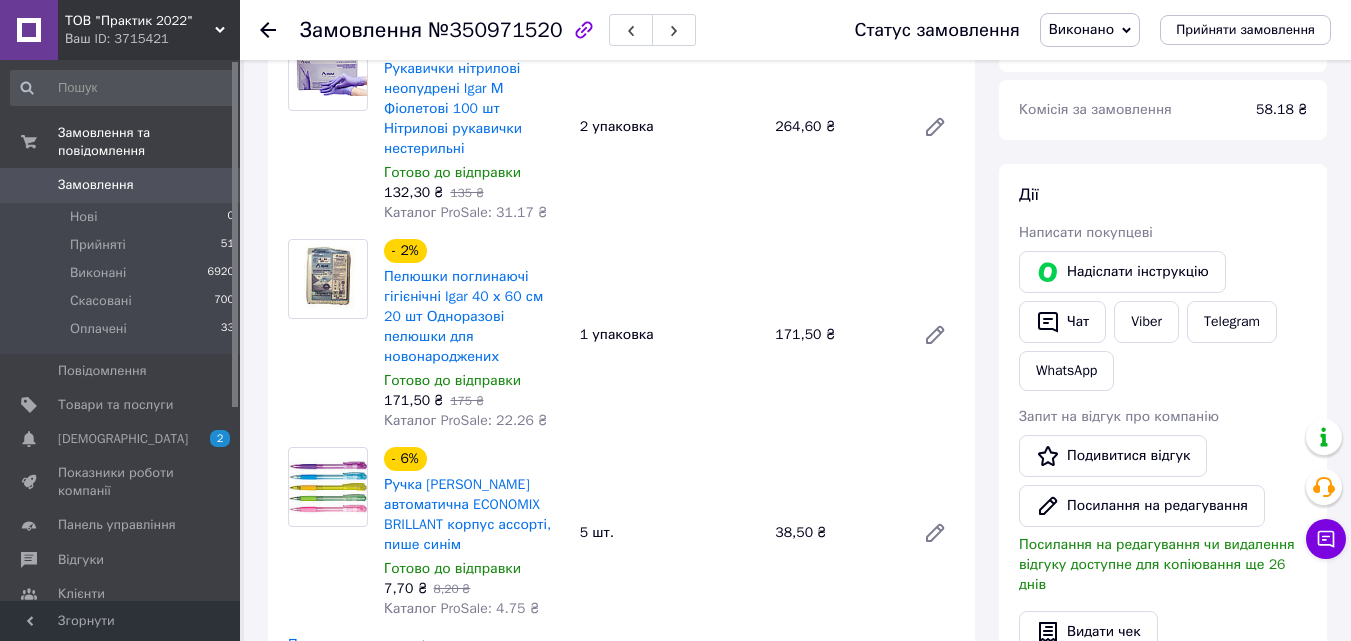 click 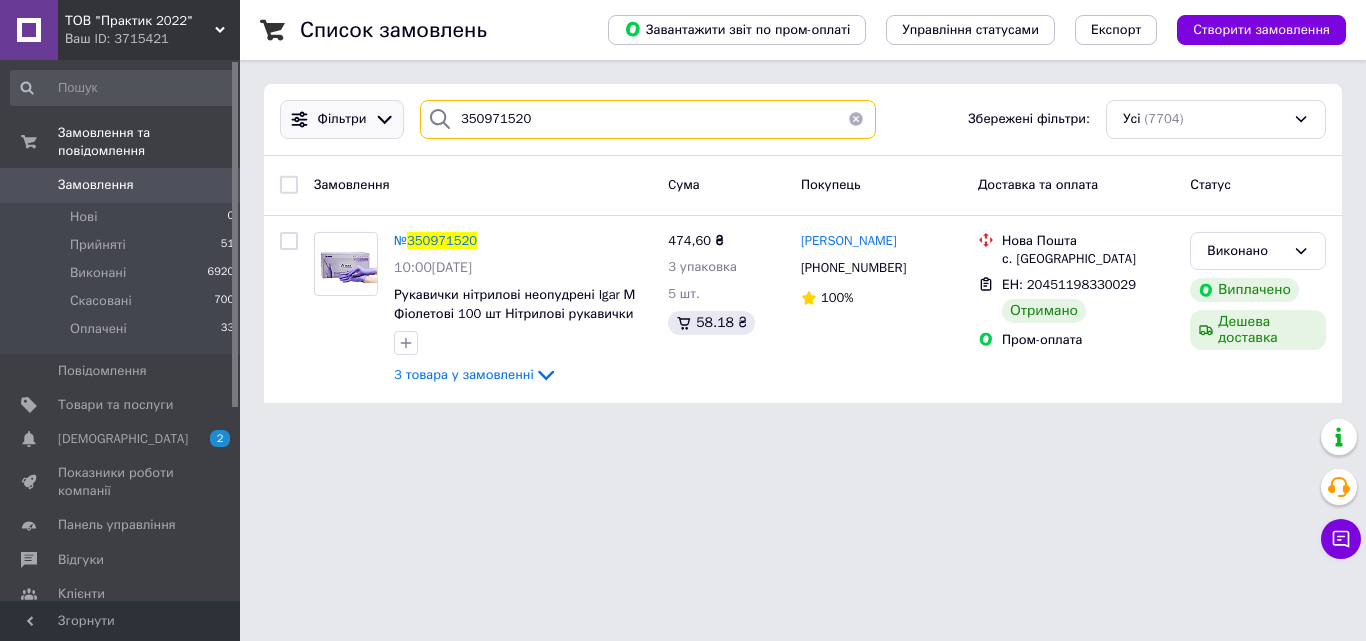 drag, startPoint x: 586, startPoint y: 117, endPoint x: 401, endPoint y: 106, distance: 185.32674 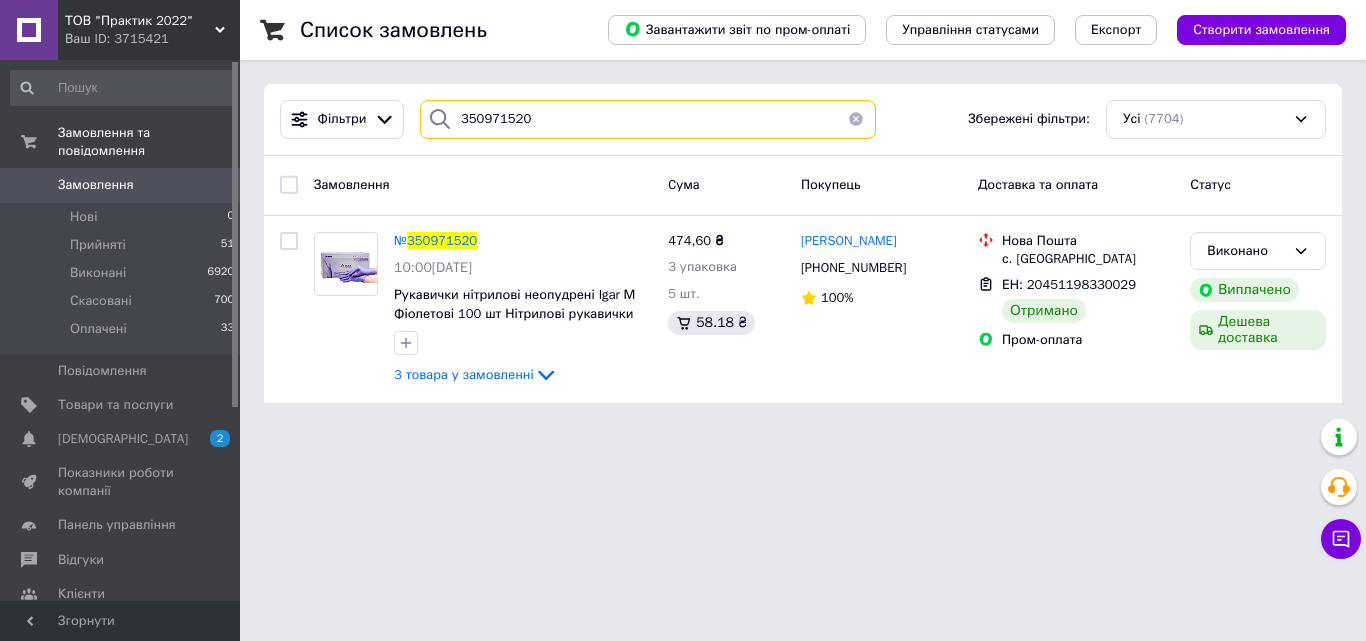 paste on "709397" 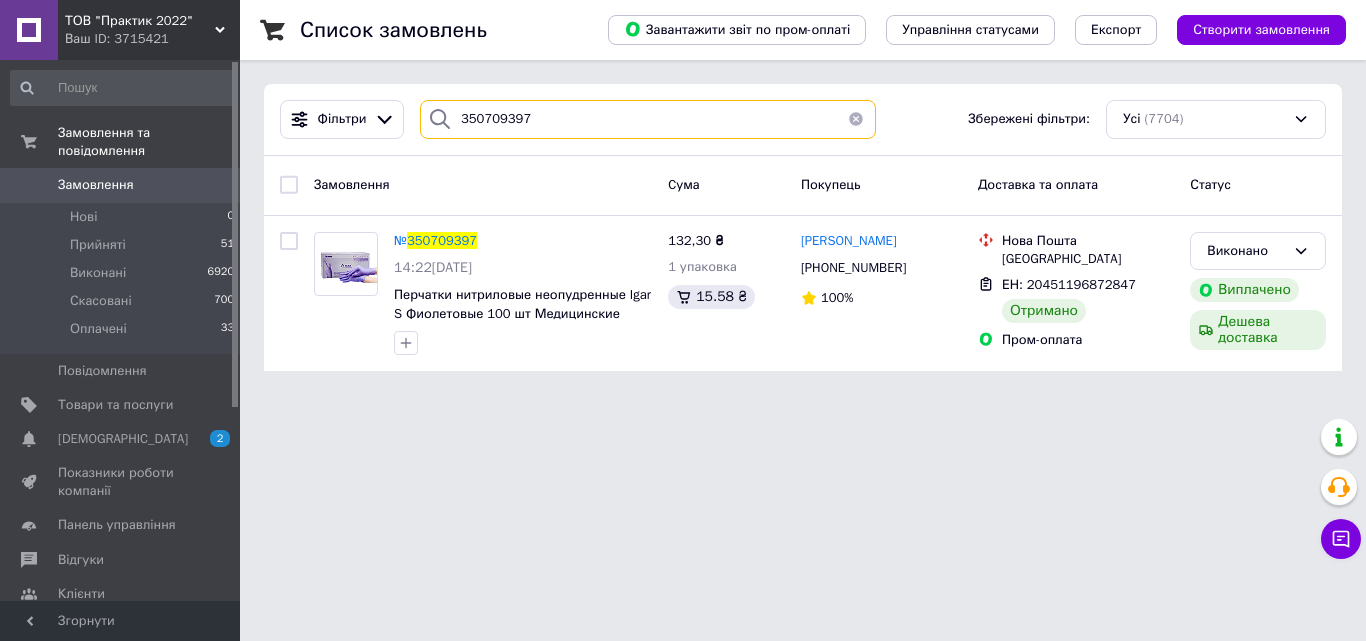 drag, startPoint x: 549, startPoint y: 108, endPoint x: 414, endPoint y: 115, distance: 135.18137 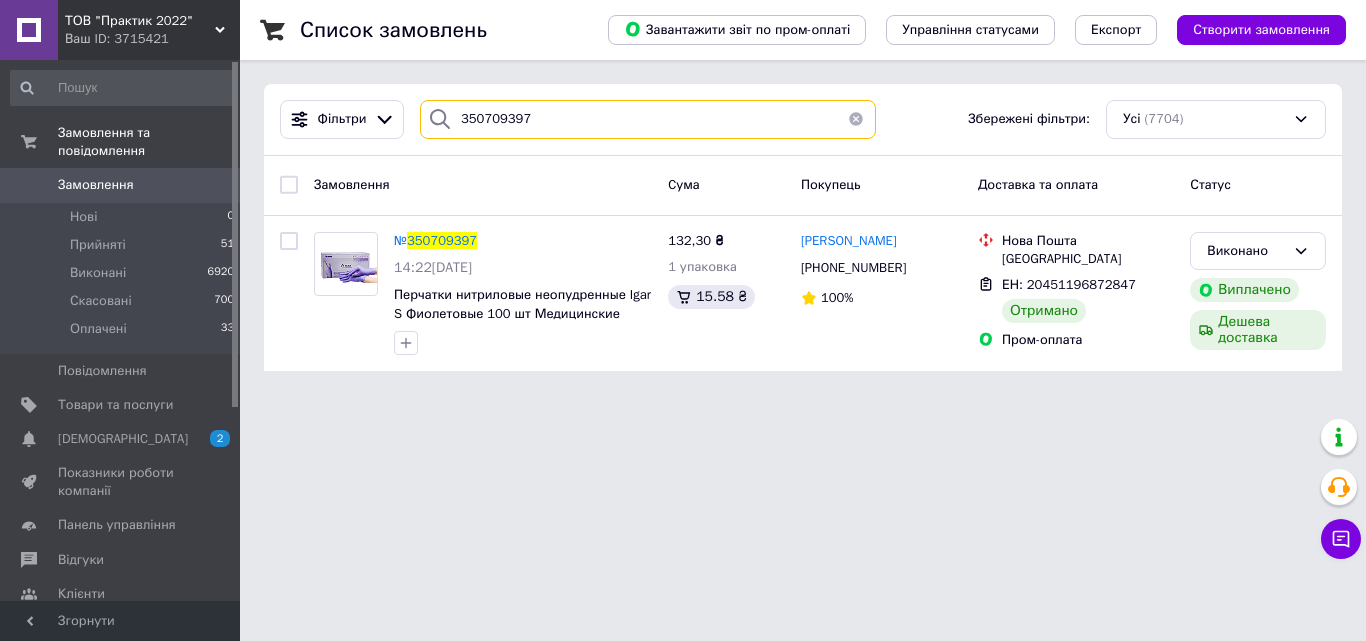 paste on "36862" 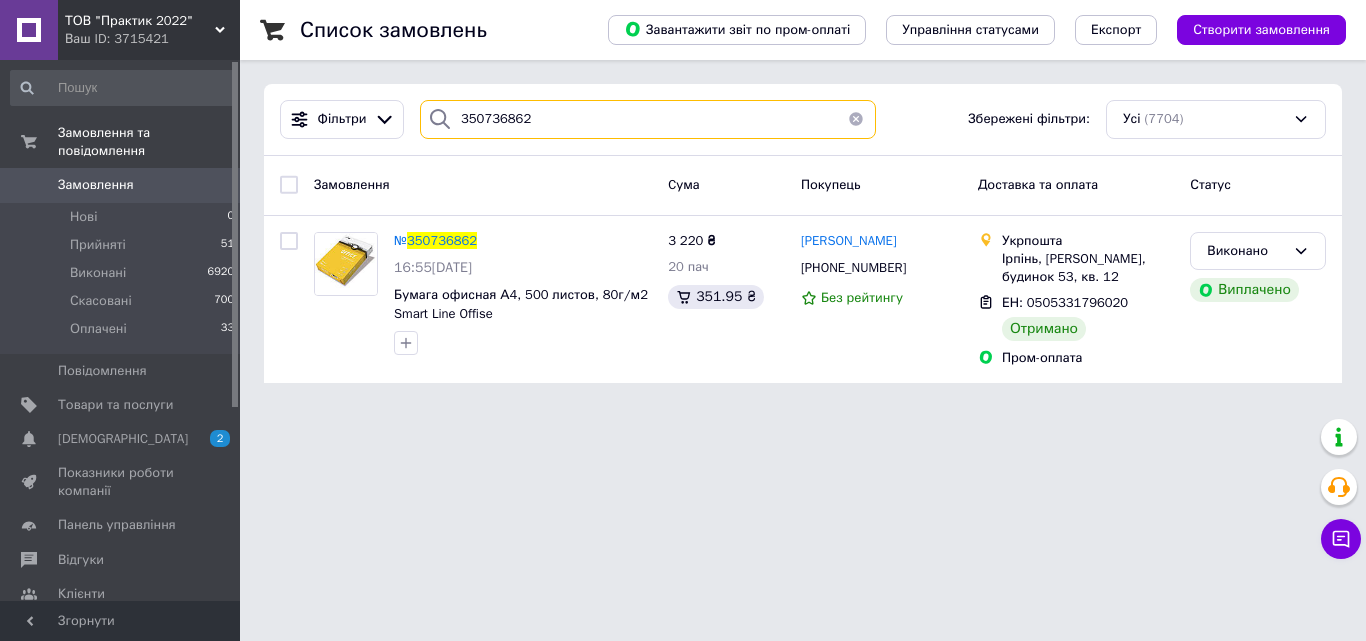 drag, startPoint x: 483, startPoint y: 127, endPoint x: 417, endPoint y: 124, distance: 66.068146 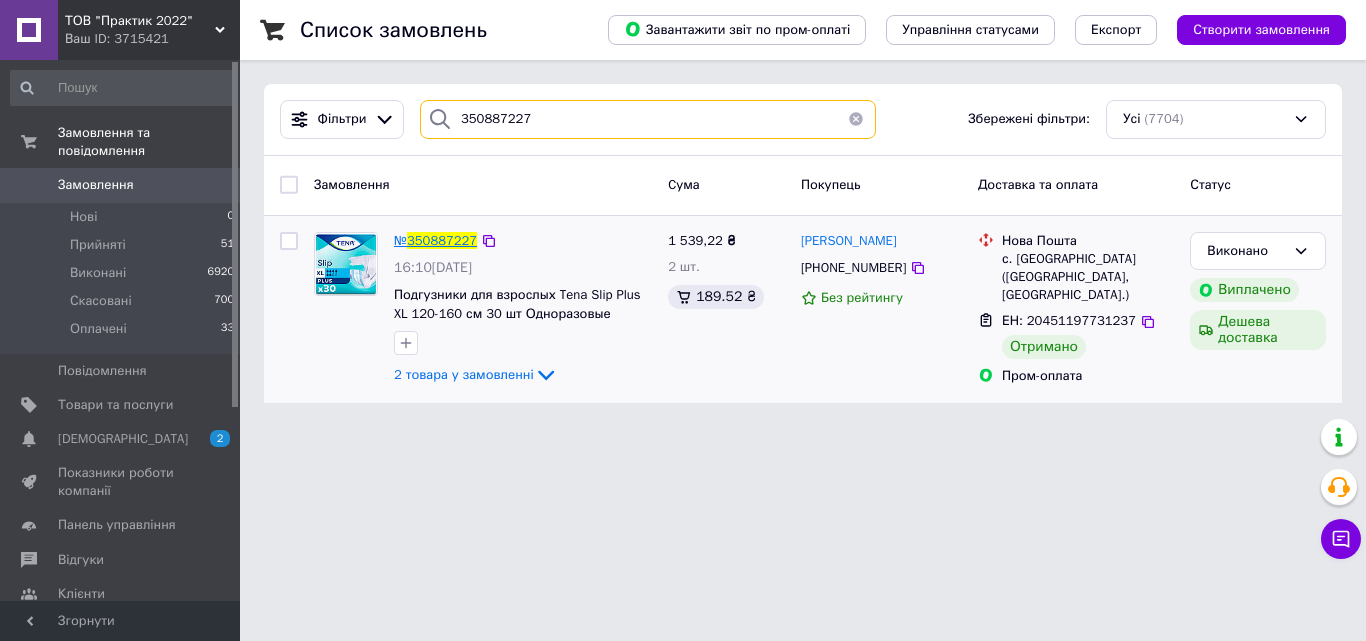 type on "350887227" 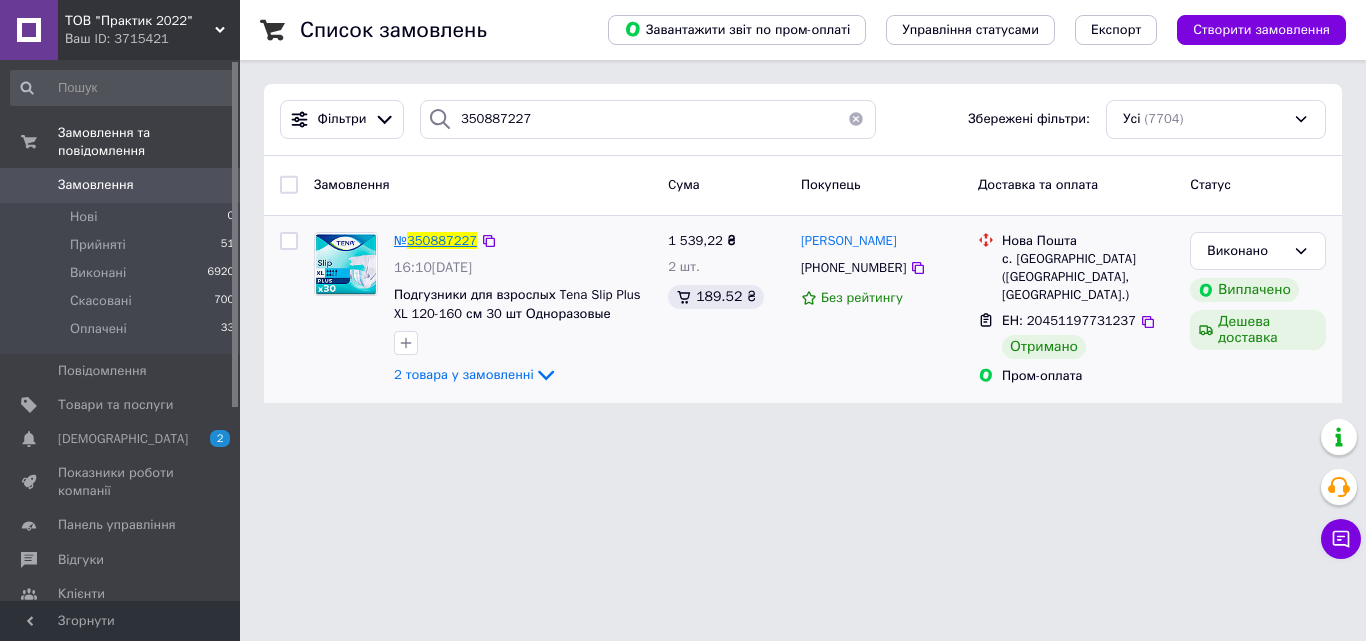 click on "350887227" at bounding box center (442, 240) 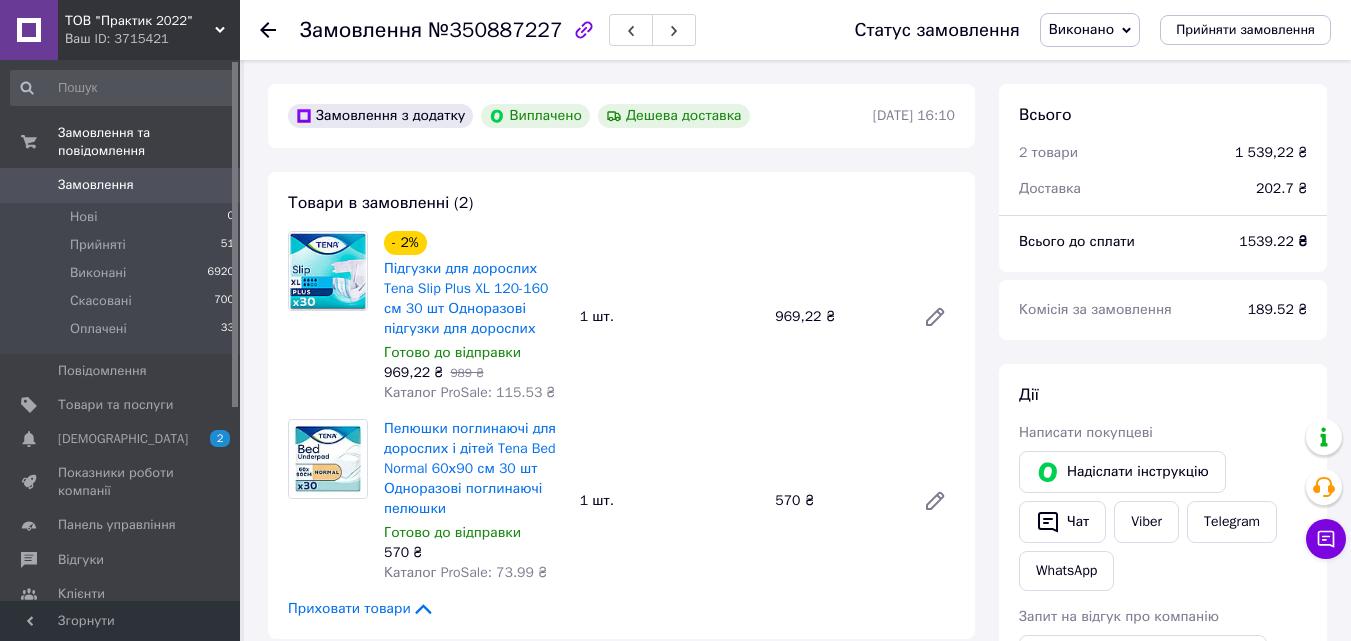scroll, scrollTop: 156, scrollLeft: 0, axis: vertical 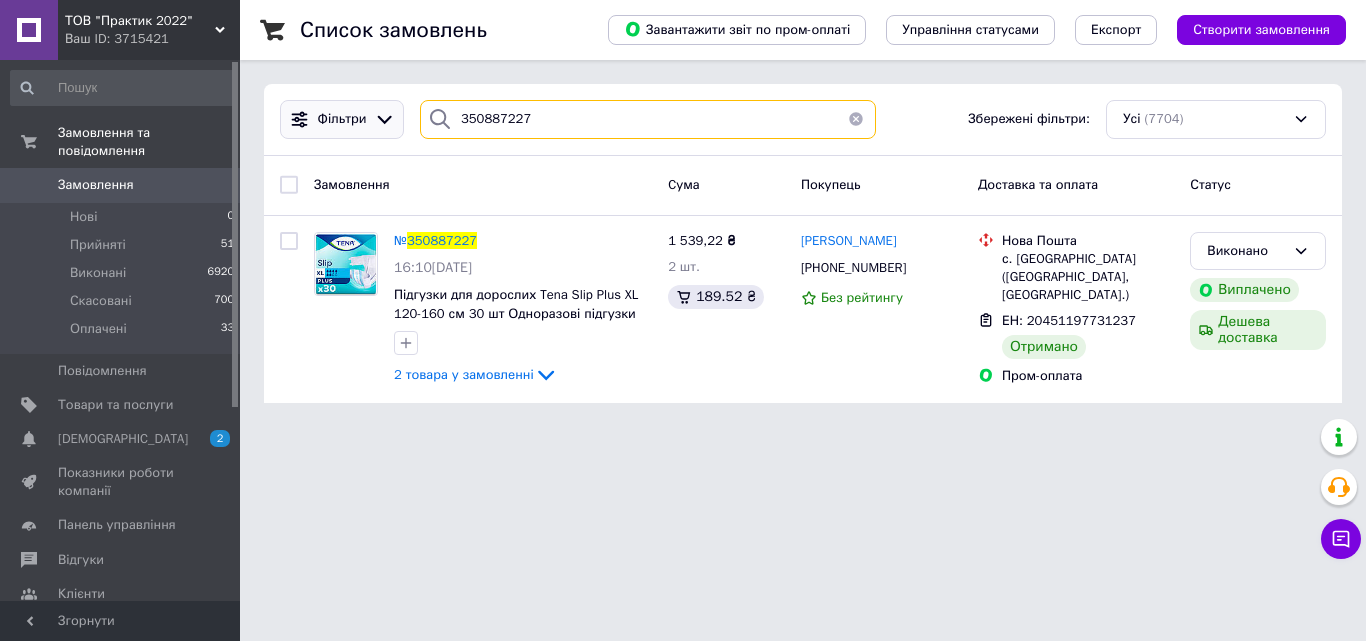 drag, startPoint x: 528, startPoint y: 119, endPoint x: 396, endPoint y: 106, distance: 132.63861 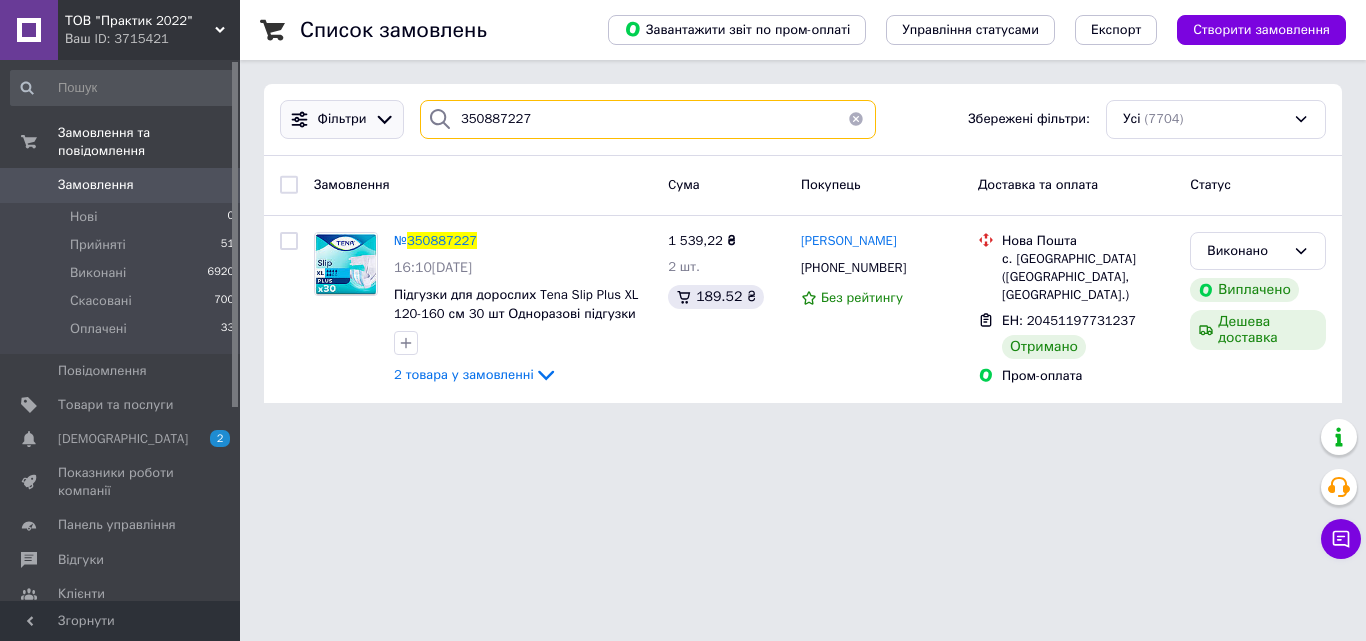 paste on "671980" 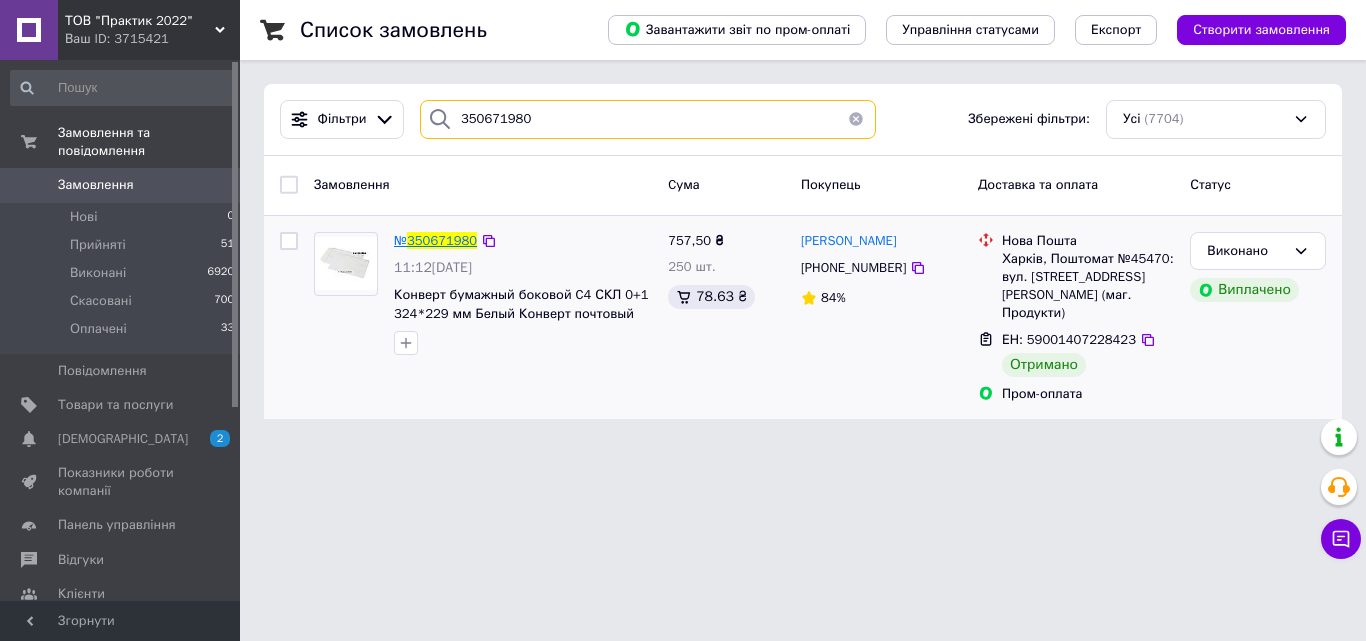 type on "350671980" 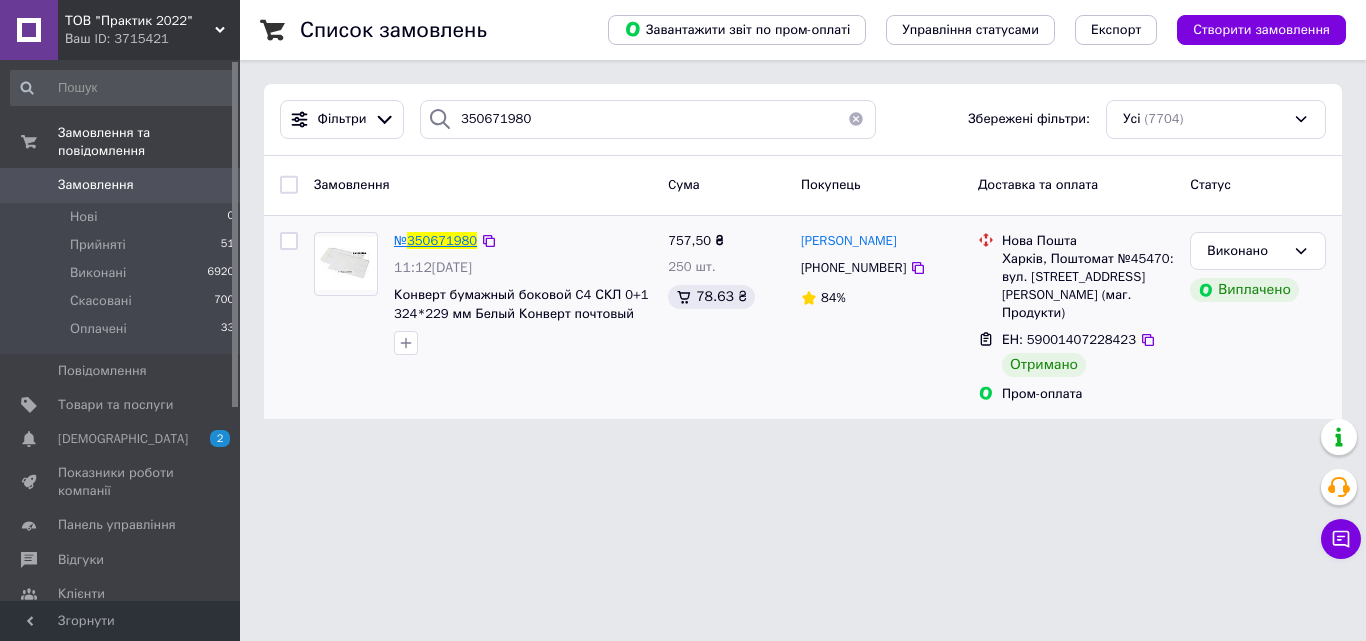 click on "350671980" at bounding box center (442, 240) 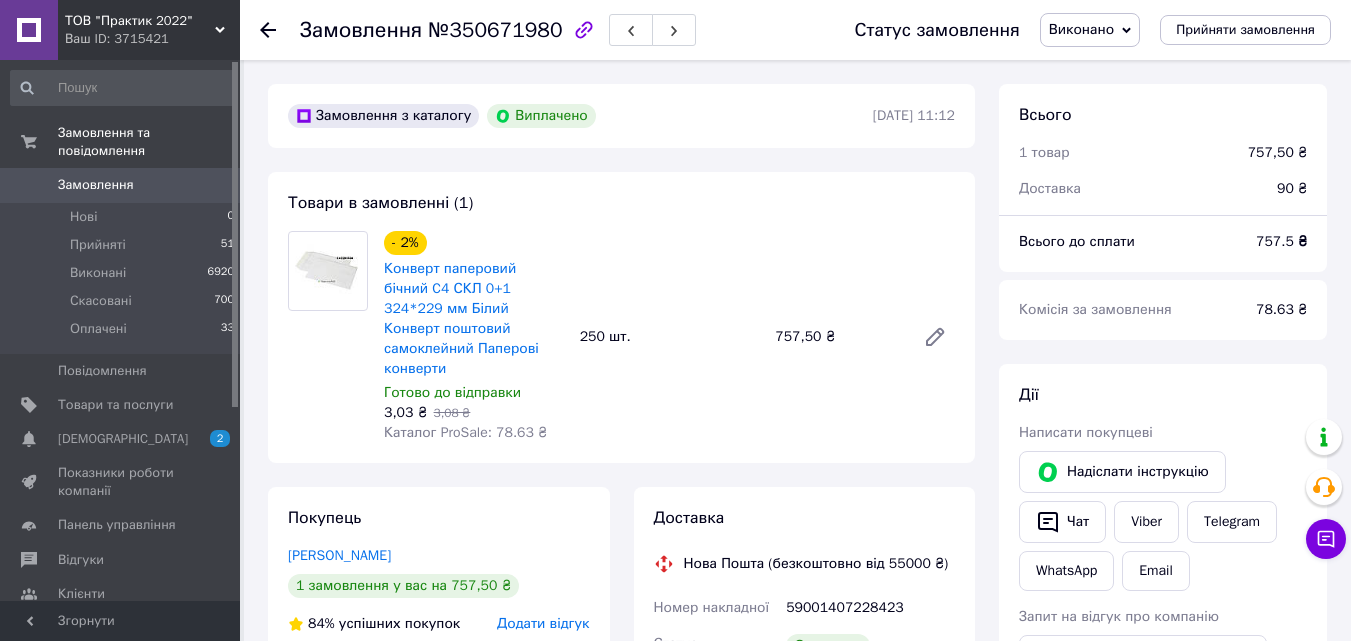 click 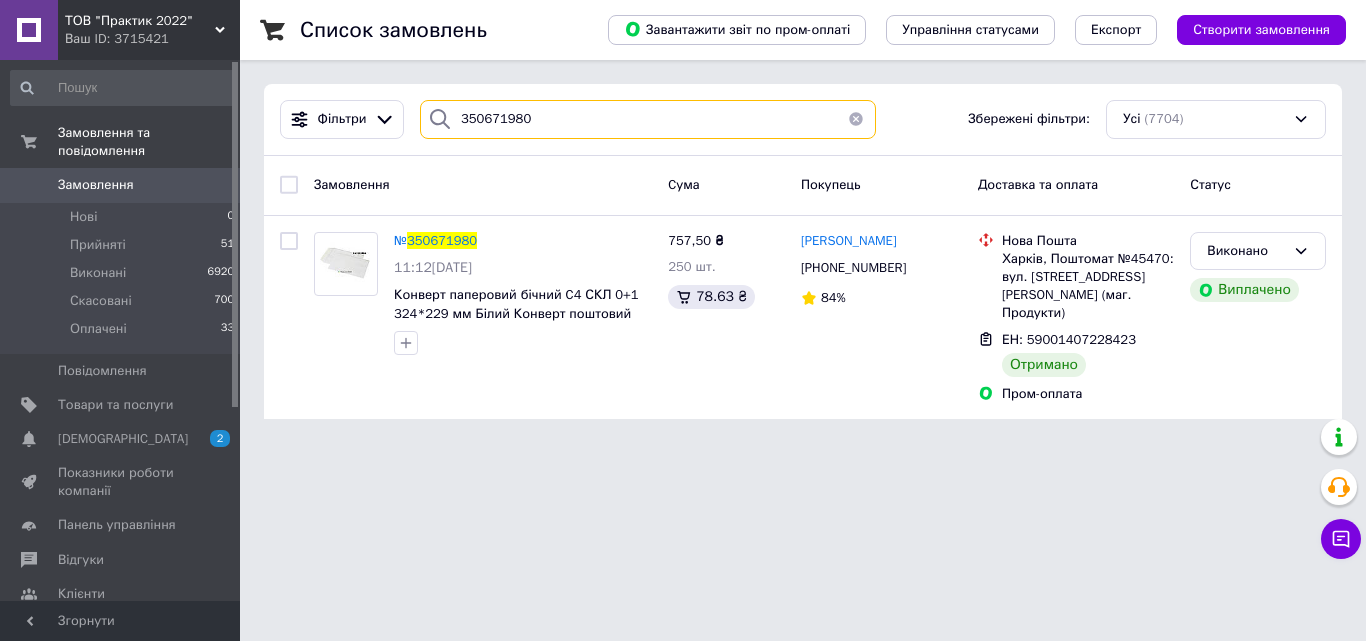 drag, startPoint x: 596, startPoint y: 124, endPoint x: 403, endPoint y: 126, distance: 193.01036 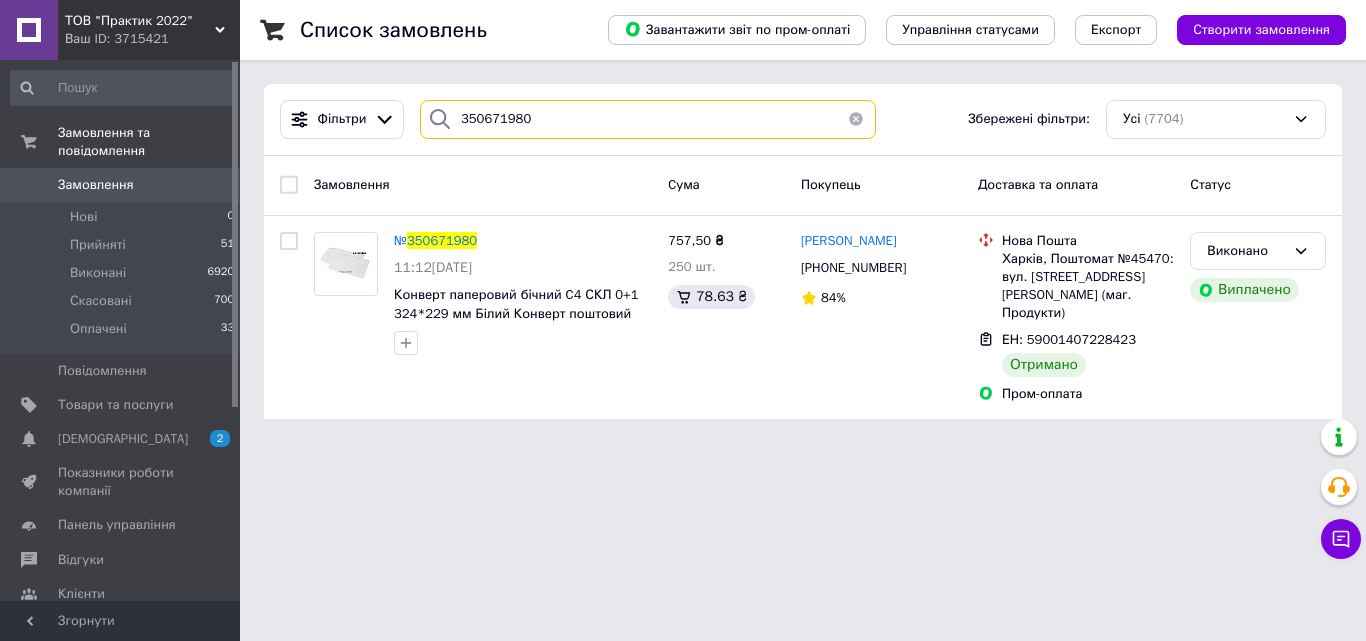 paste on "957097" 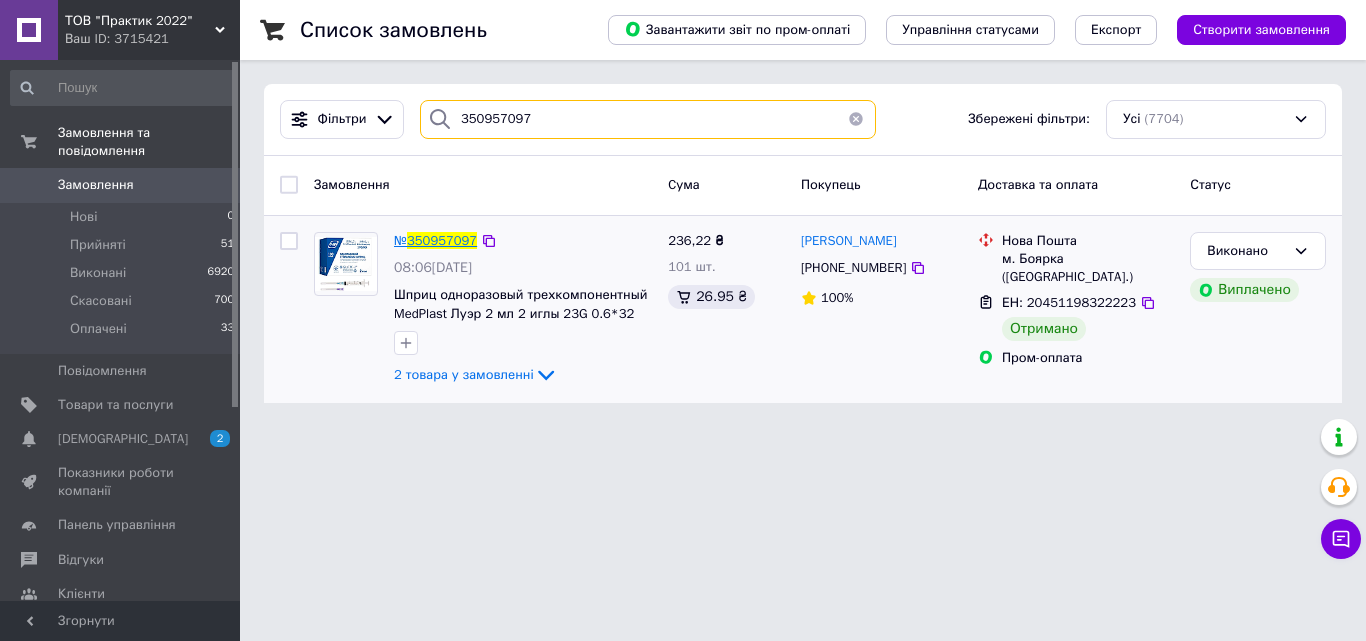 type on "350957097" 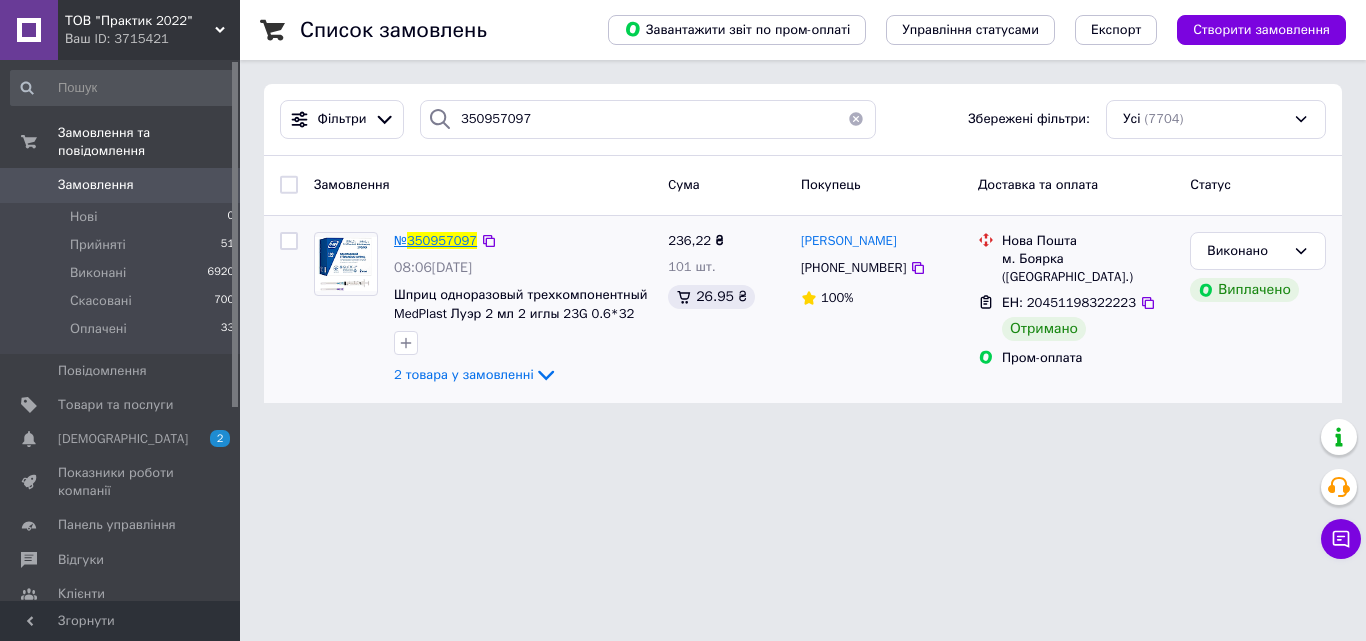 click on "350957097" at bounding box center [442, 240] 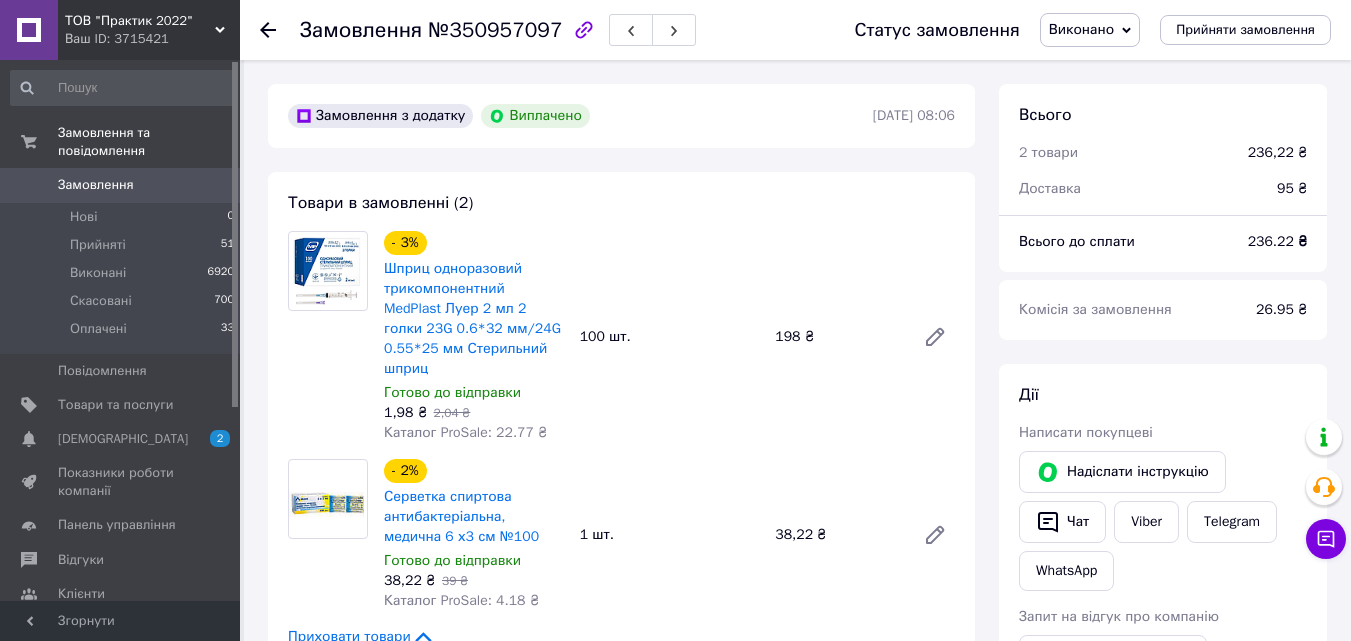 scroll, scrollTop: 80, scrollLeft: 0, axis: vertical 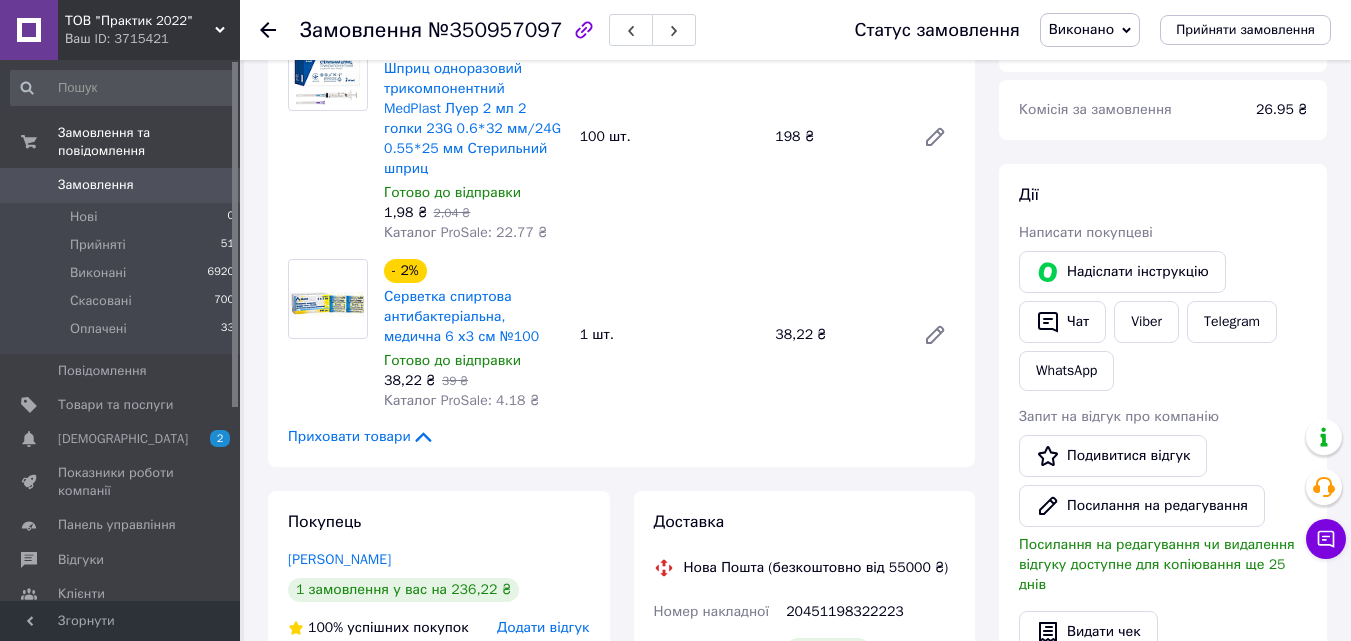 click 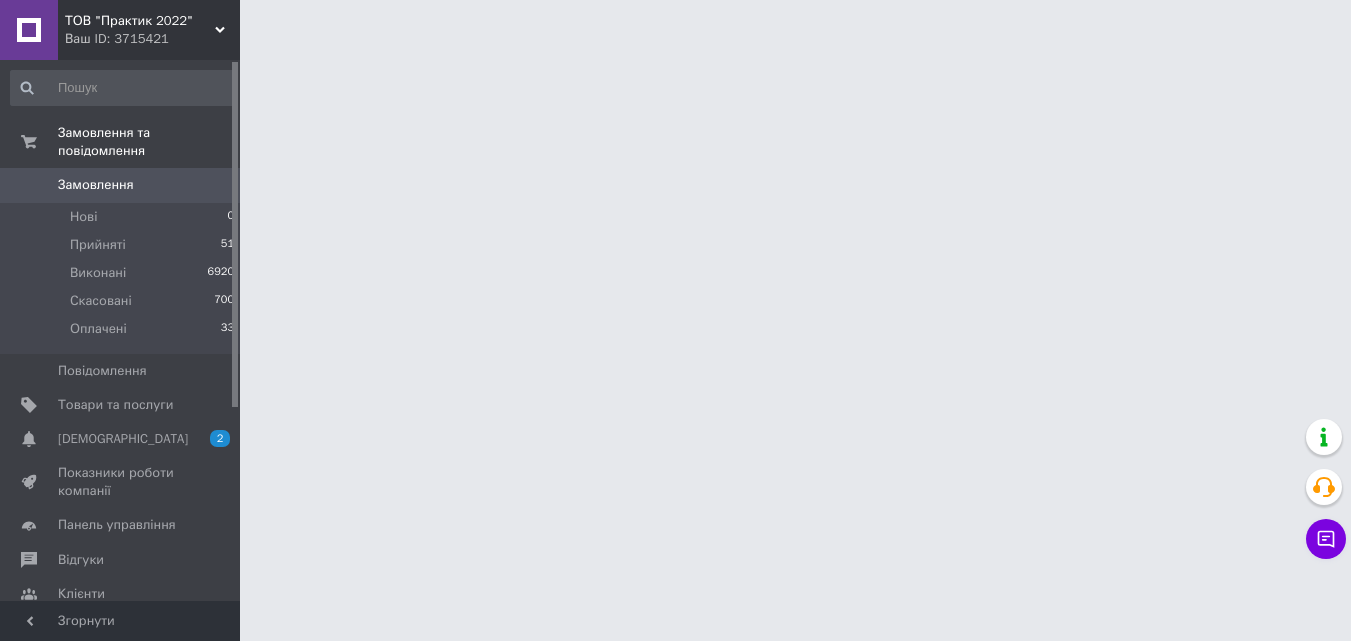 scroll, scrollTop: 0, scrollLeft: 0, axis: both 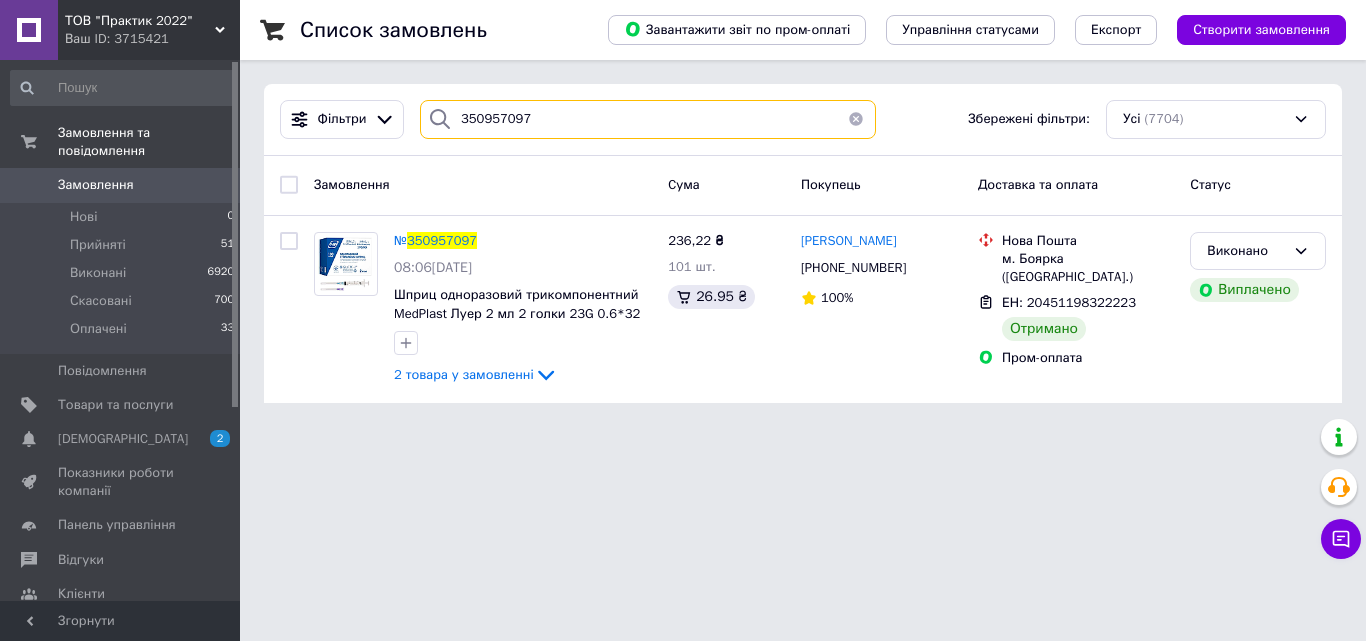 drag, startPoint x: 538, startPoint y: 117, endPoint x: 414, endPoint y: 118, distance: 124.004036 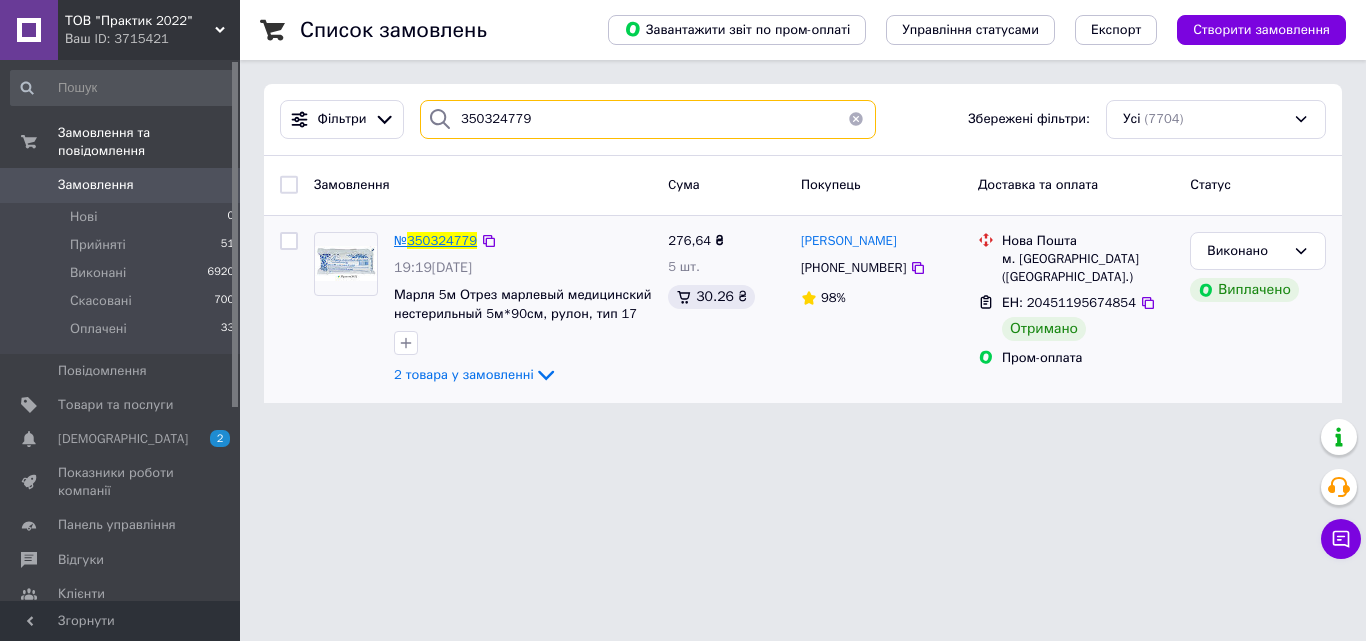 type on "350324779" 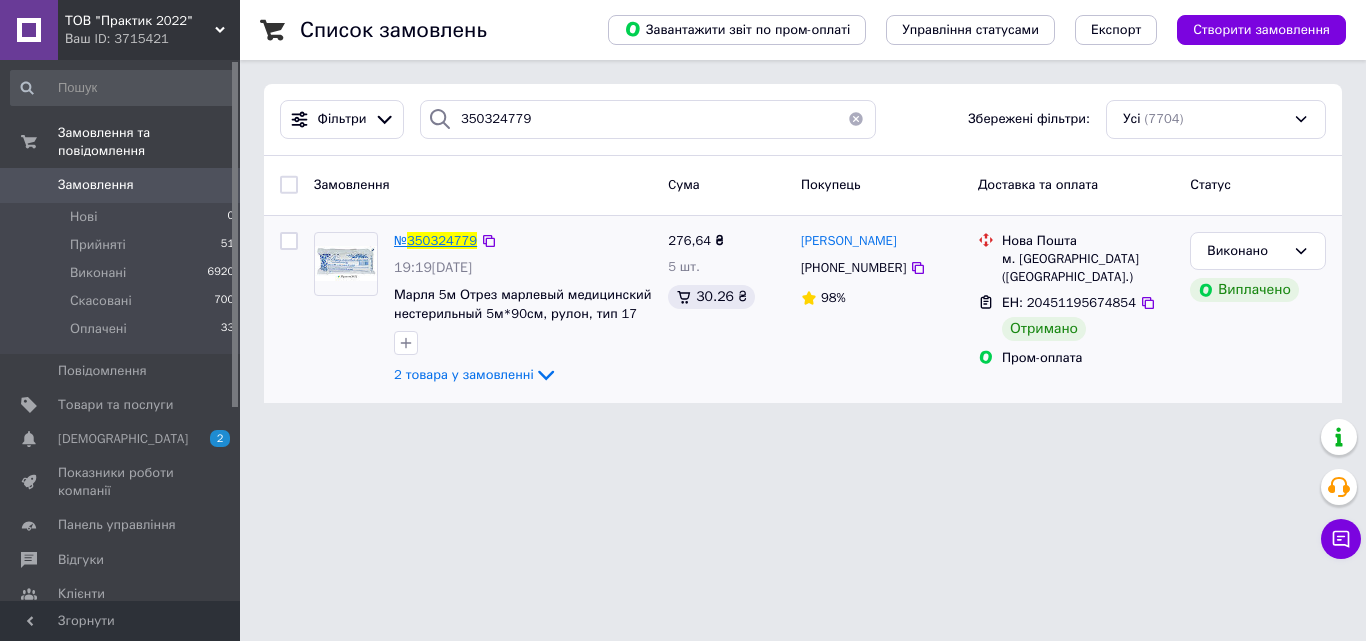 click on "350324779" at bounding box center [442, 240] 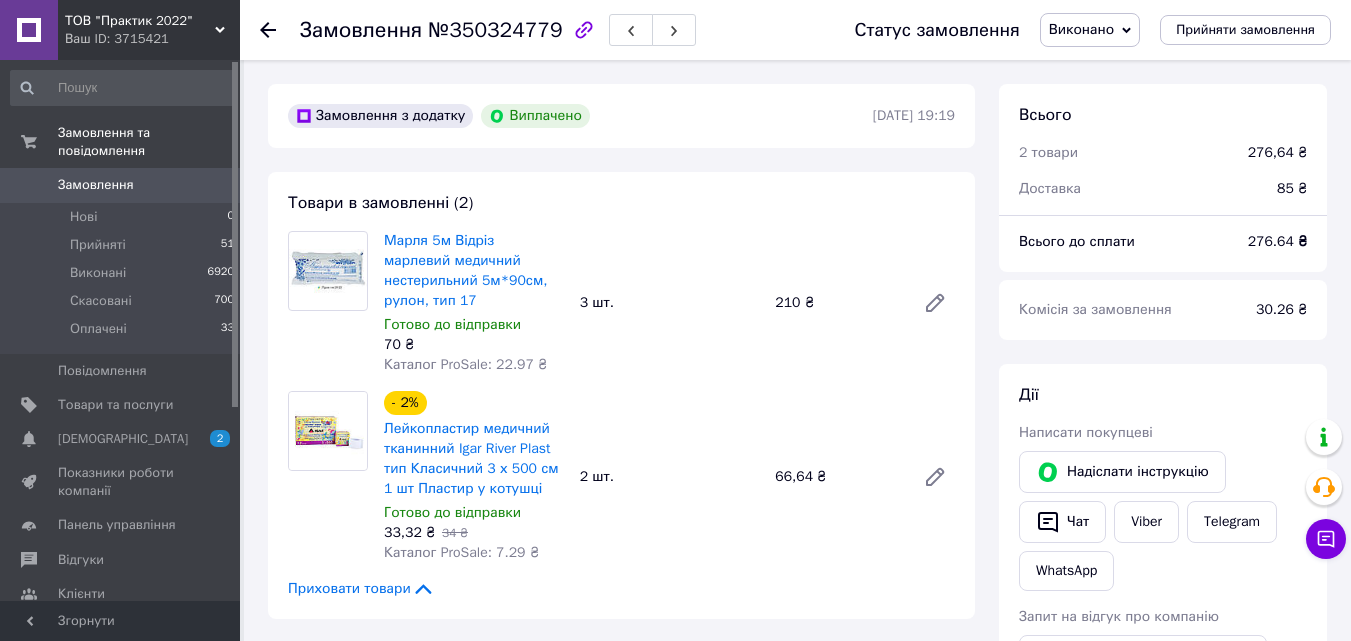 scroll, scrollTop: 100, scrollLeft: 0, axis: vertical 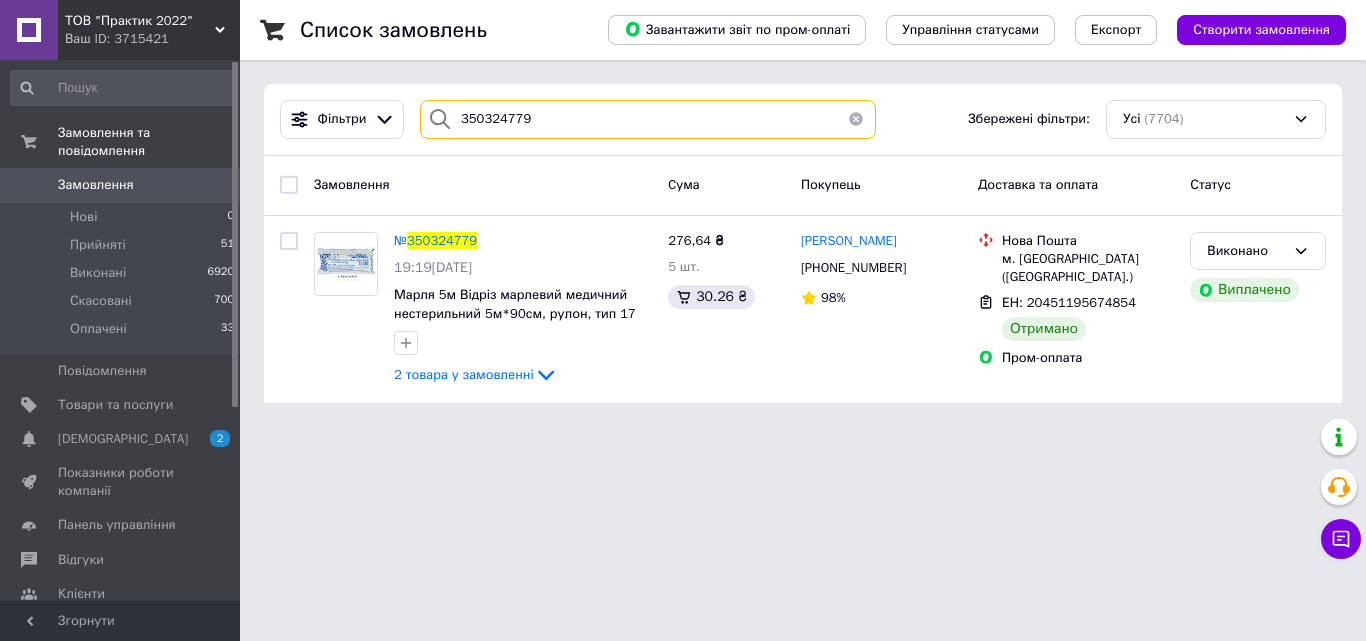 drag, startPoint x: 546, startPoint y: 117, endPoint x: 431, endPoint y: 120, distance: 115.03912 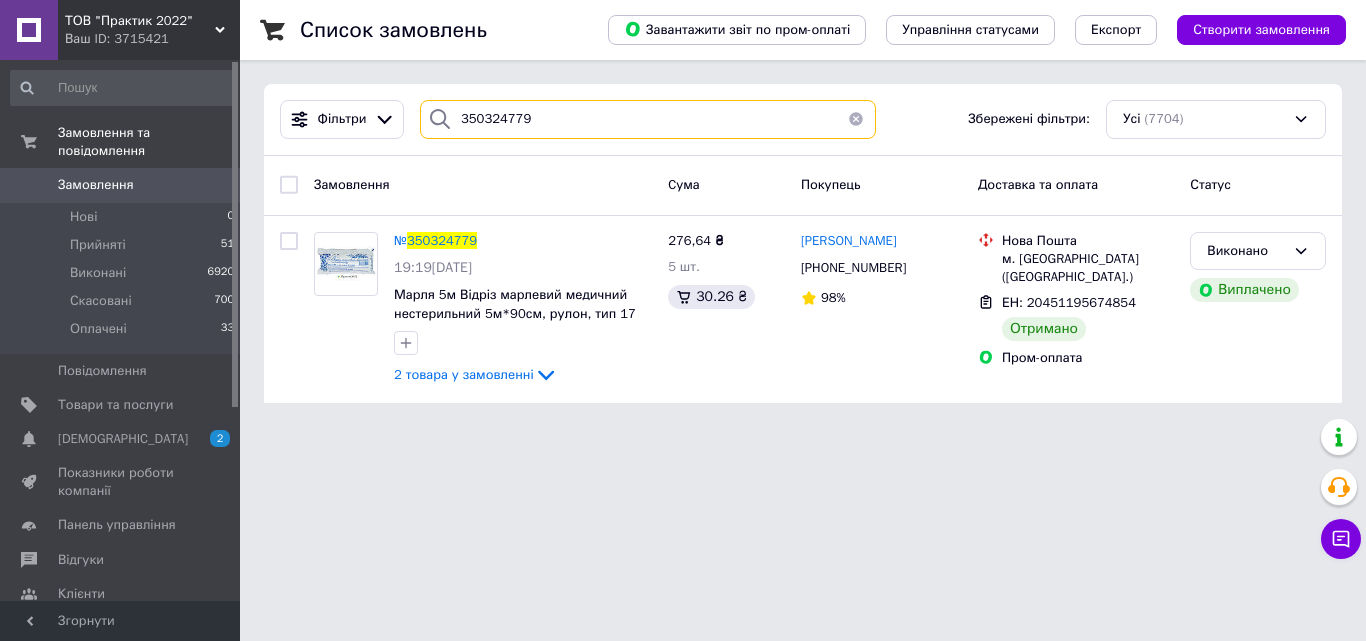 paste on "30362" 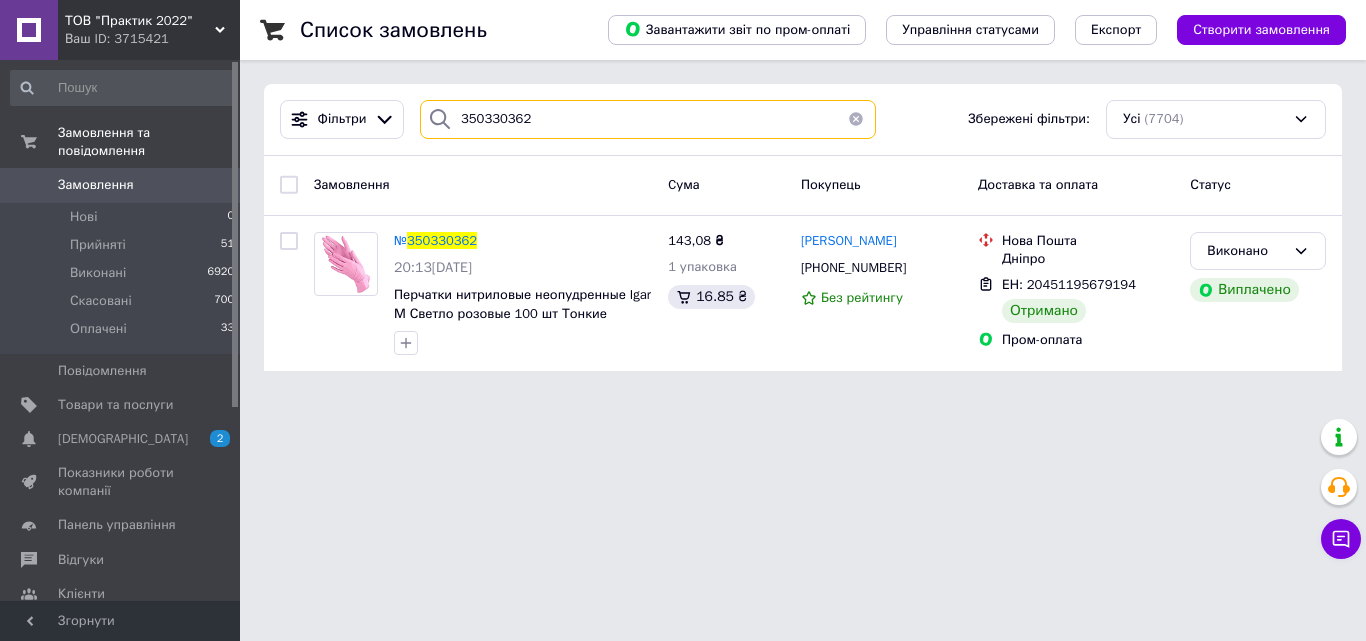 drag, startPoint x: 538, startPoint y: 117, endPoint x: 406, endPoint y: 101, distance: 132.96616 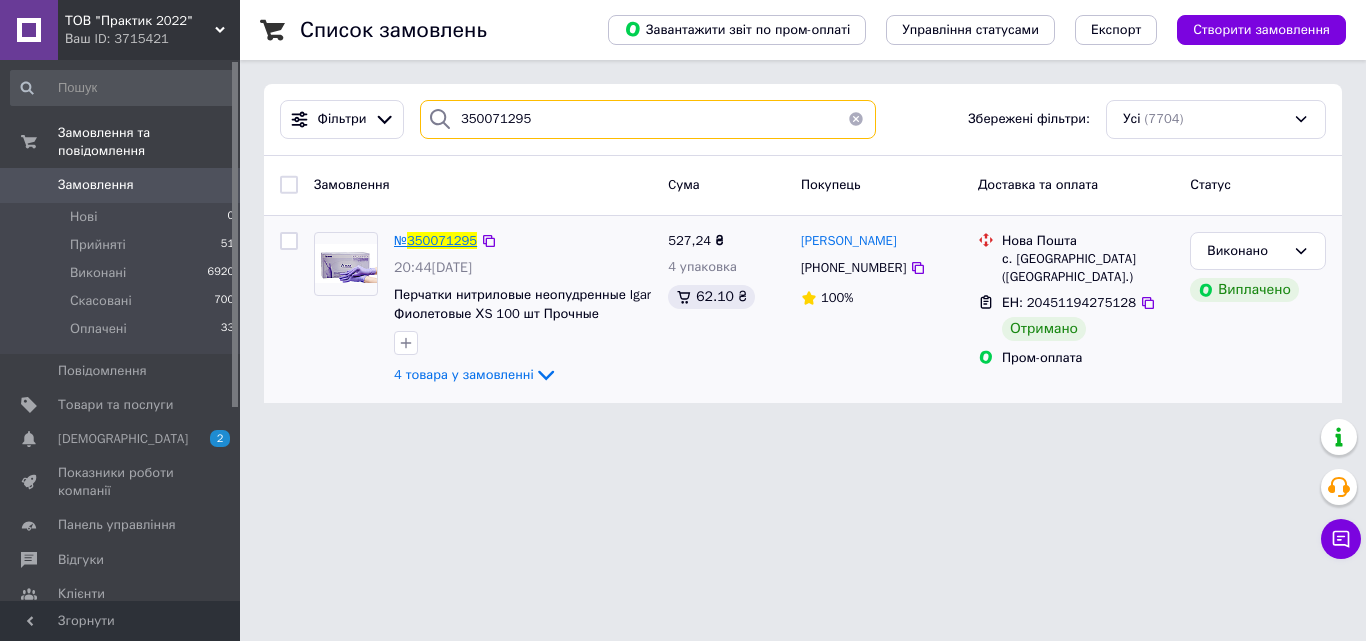 type on "350071295" 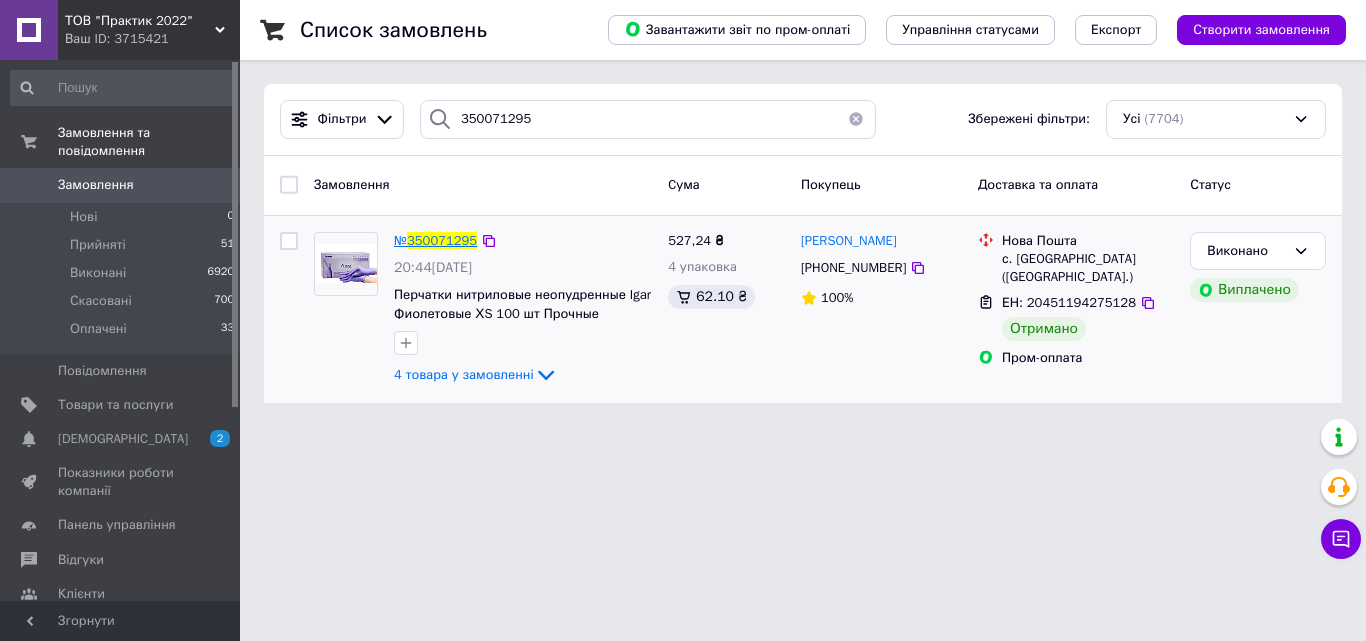 click on "350071295" at bounding box center [442, 240] 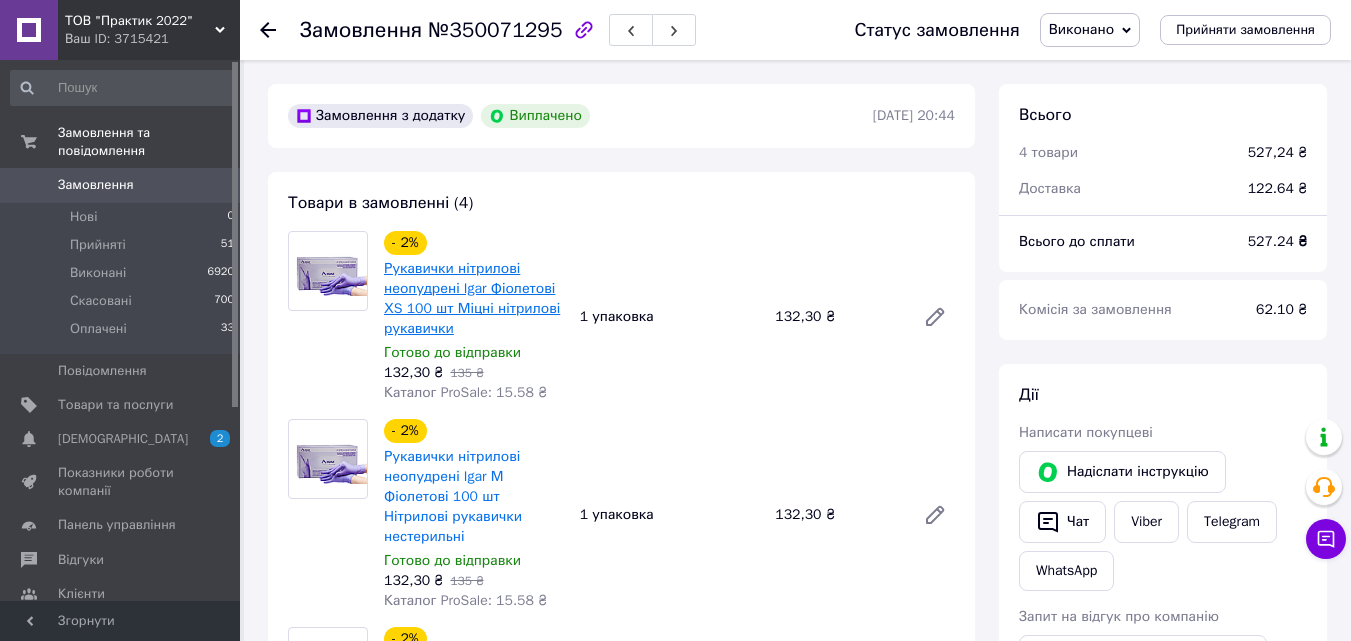 scroll, scrollTop: 108, scrollLeft: 0, axis: vertical 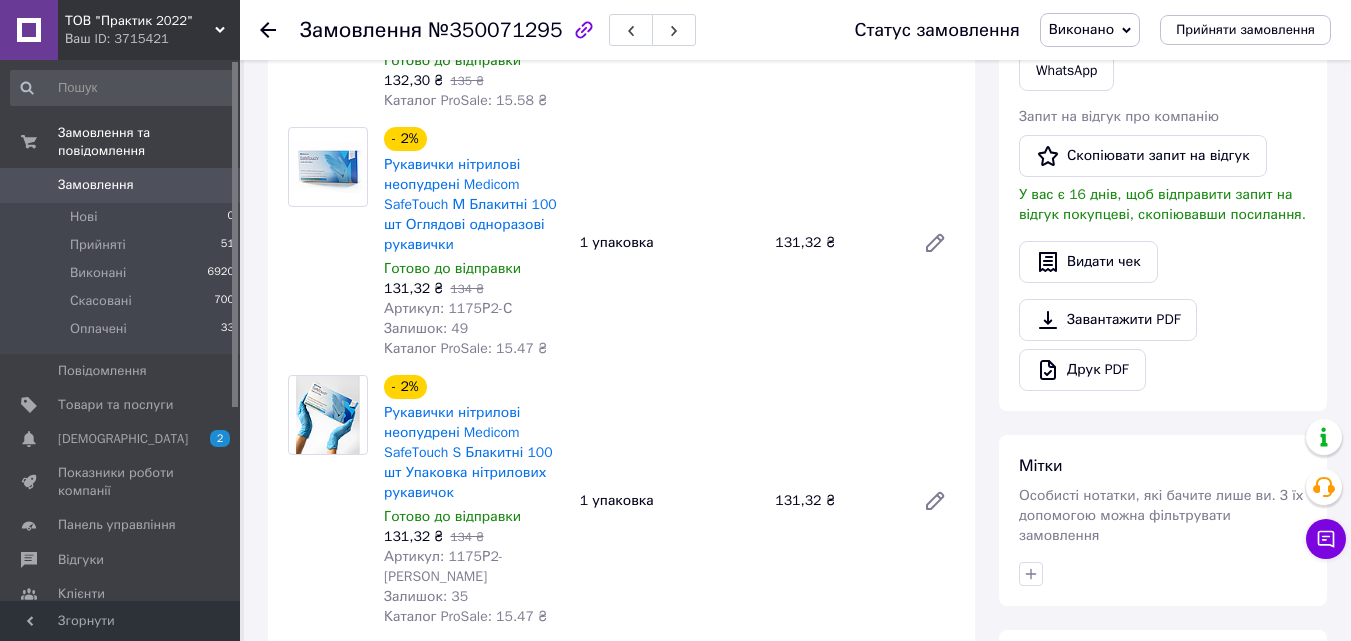 click 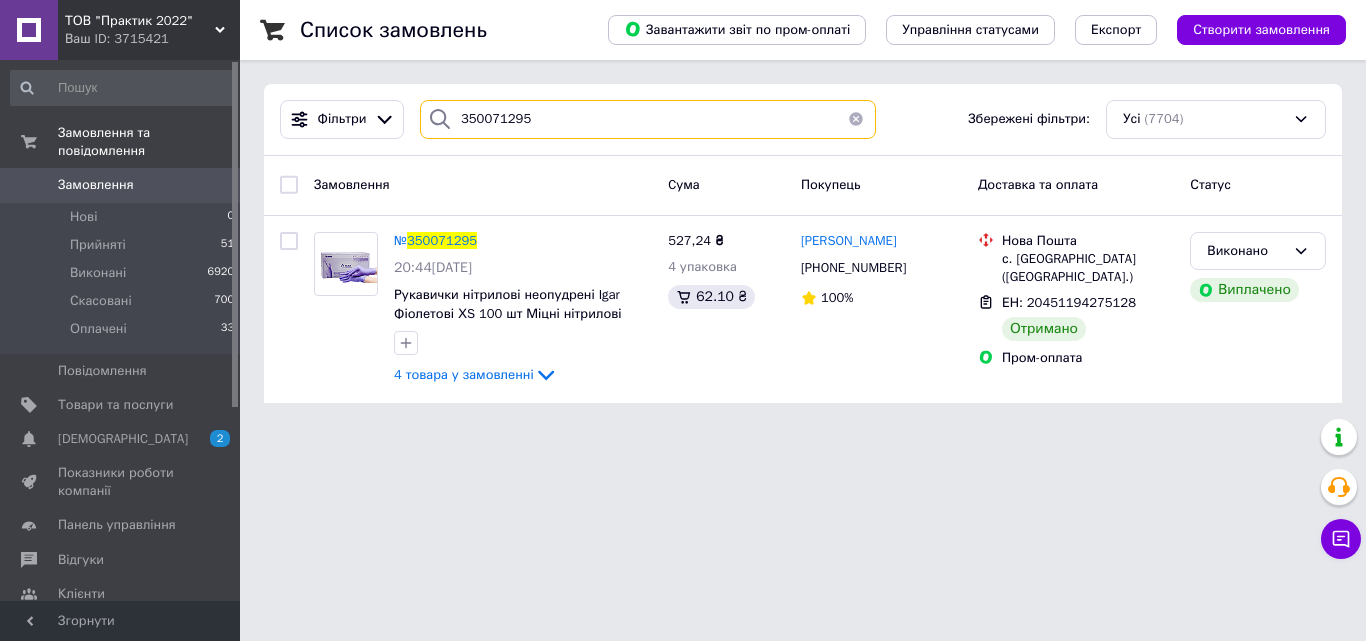 drag, startPoint x: 540, startPoint y: 109, endPoint x: 437, endPoint y: 112, distance: 103.04368 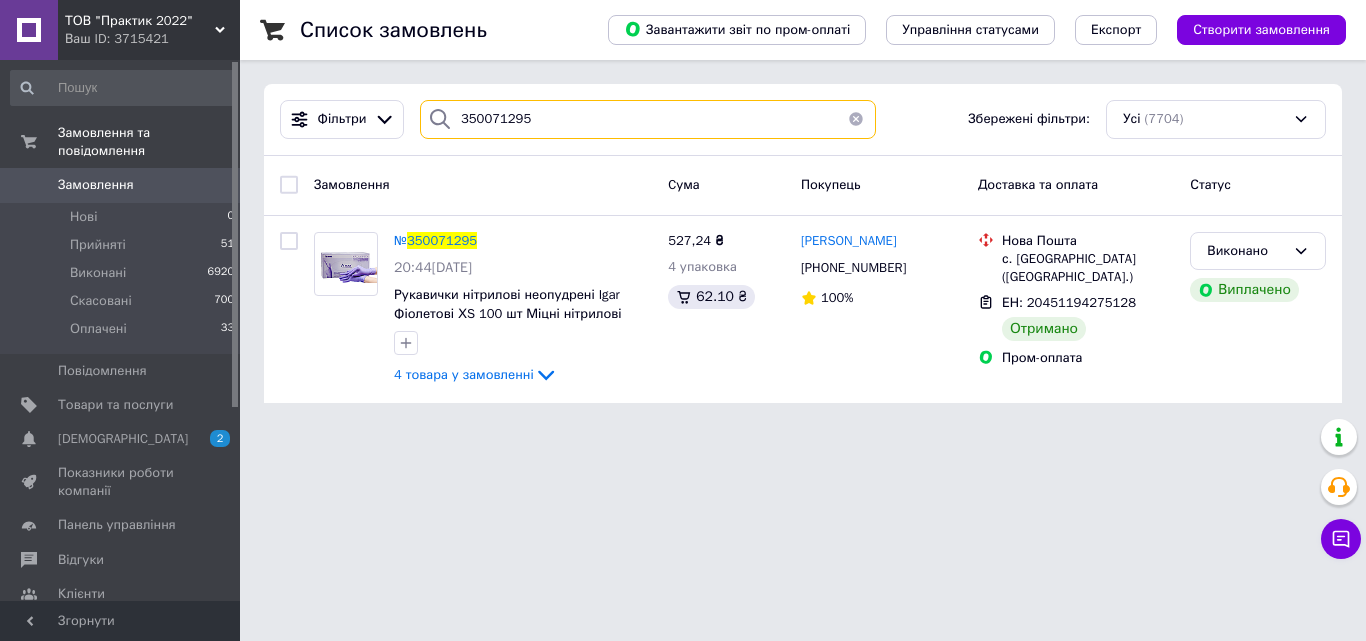 paste on "1017" 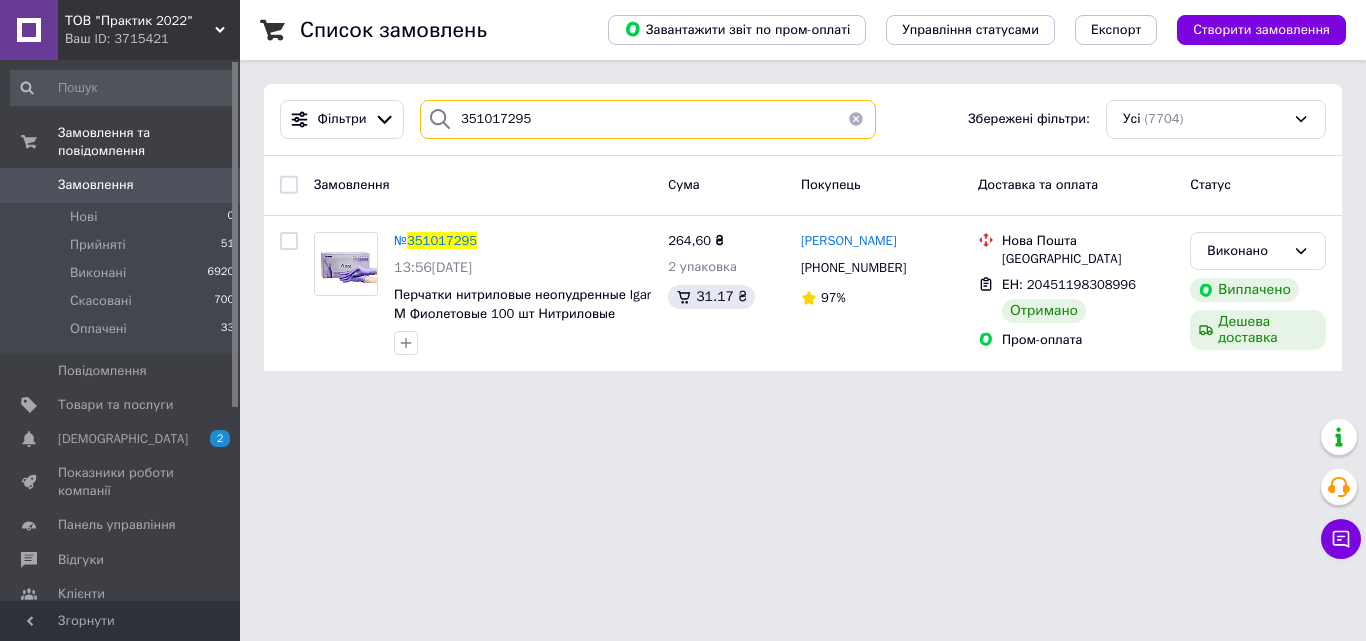 drag, startPoint x: 543, startPoint y: 118, endPoint x: 380, endPoint y: 95, distance: 164.6147 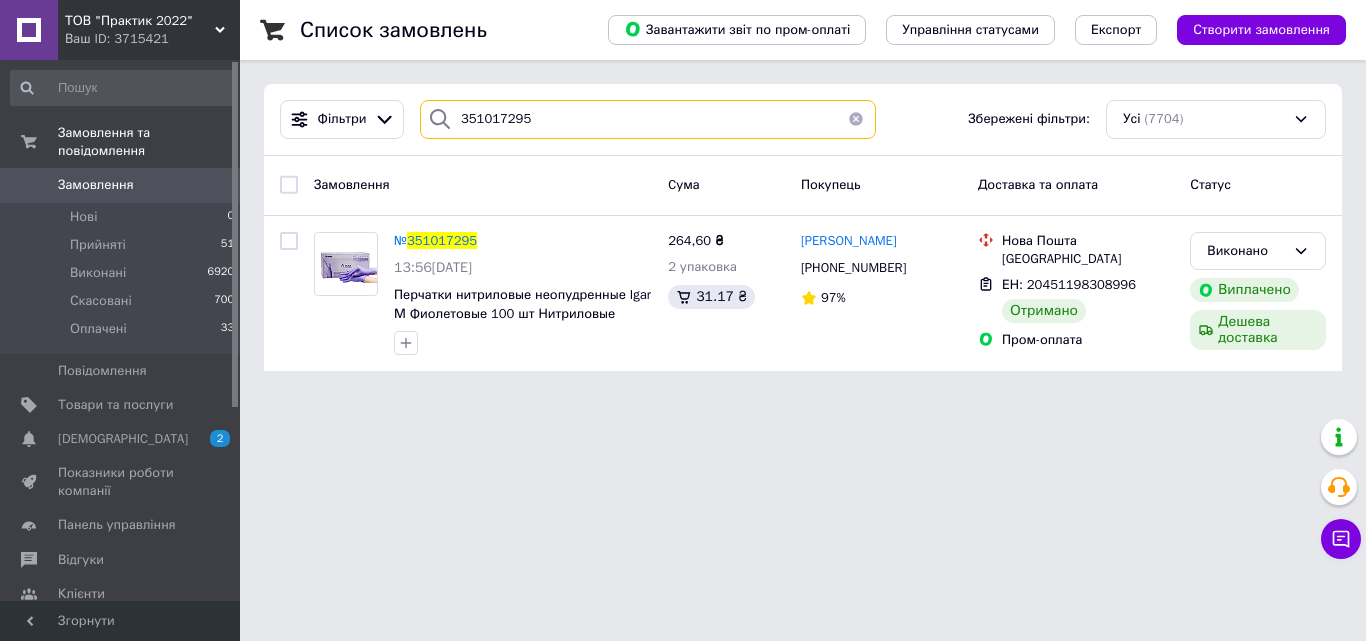 paste on "18015" 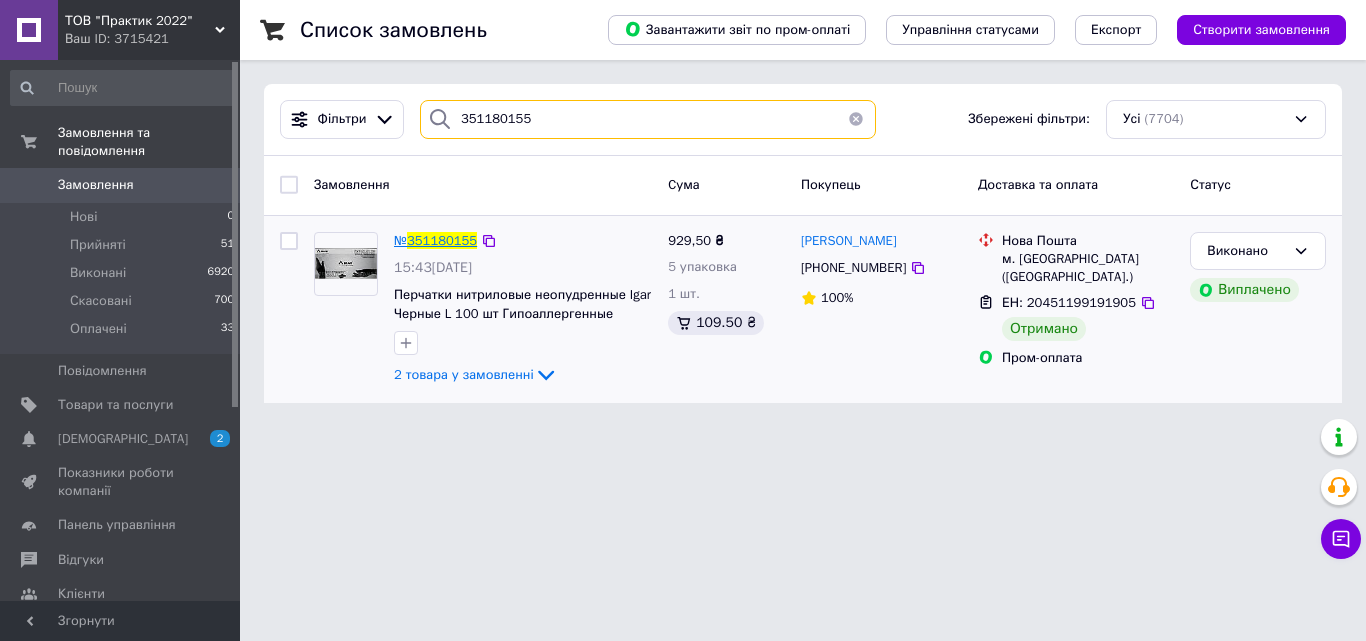 type on "351180155" 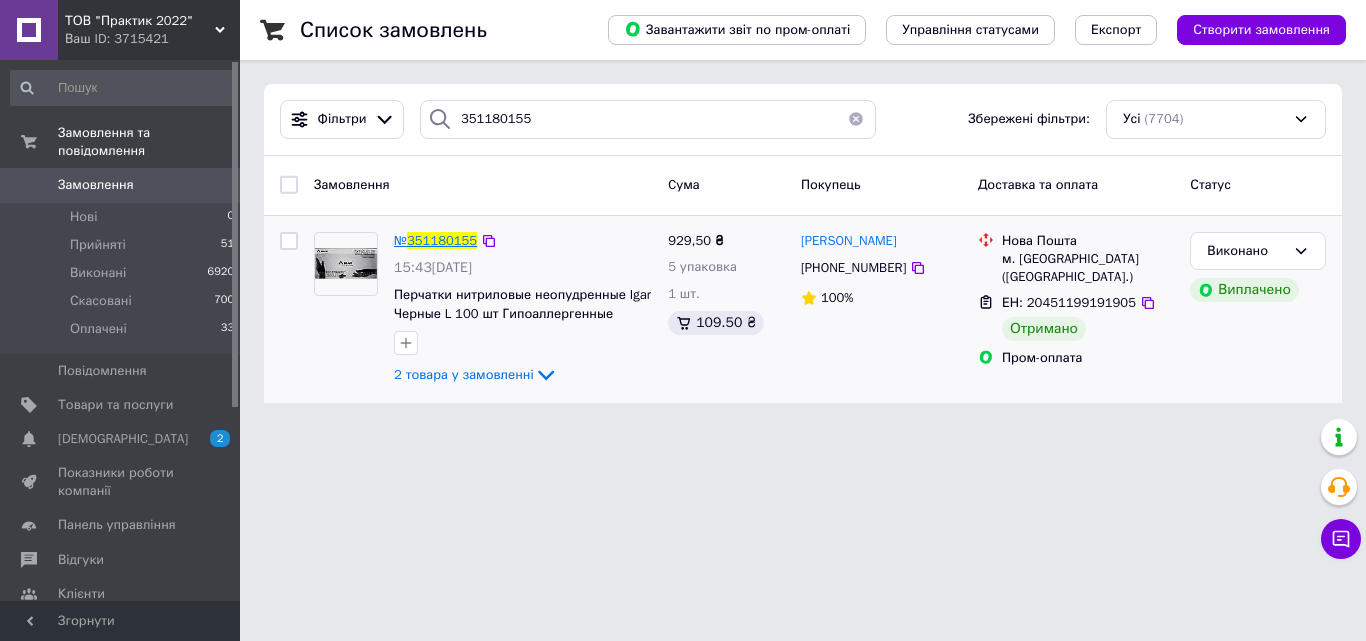 click on "351180155" at bounding box center [442, 240] 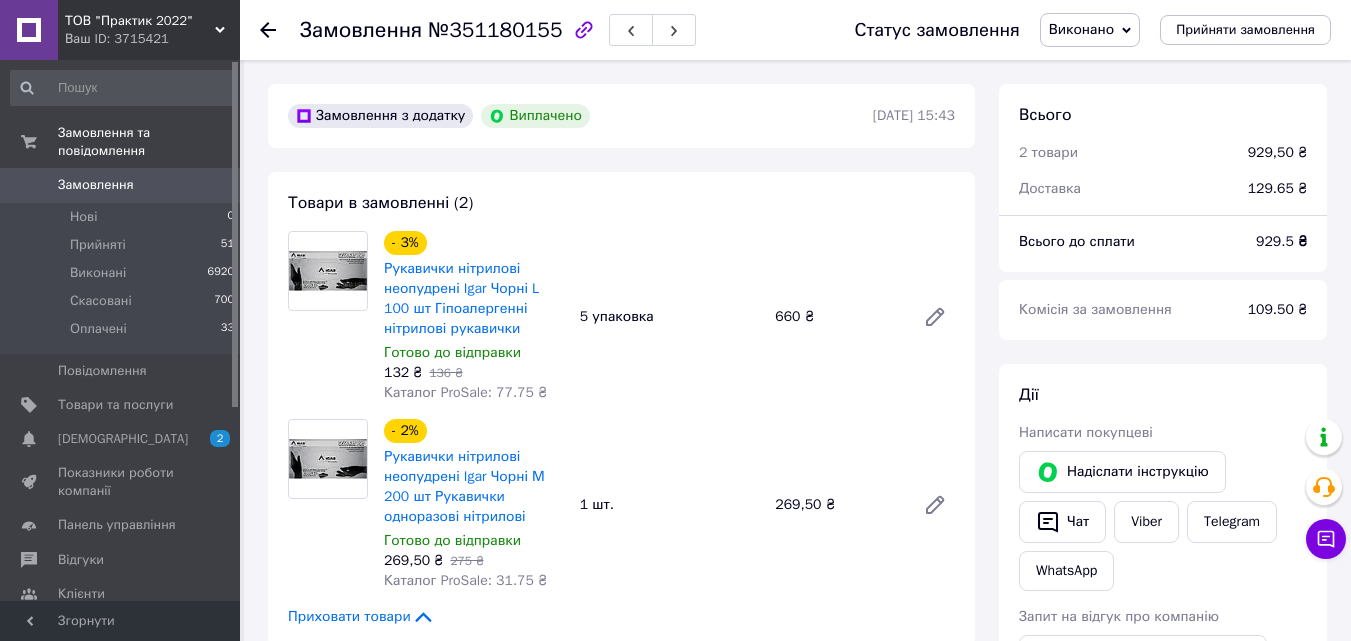 scroll, scrollTop: 80, scrollLeft: 0, axis: vertical 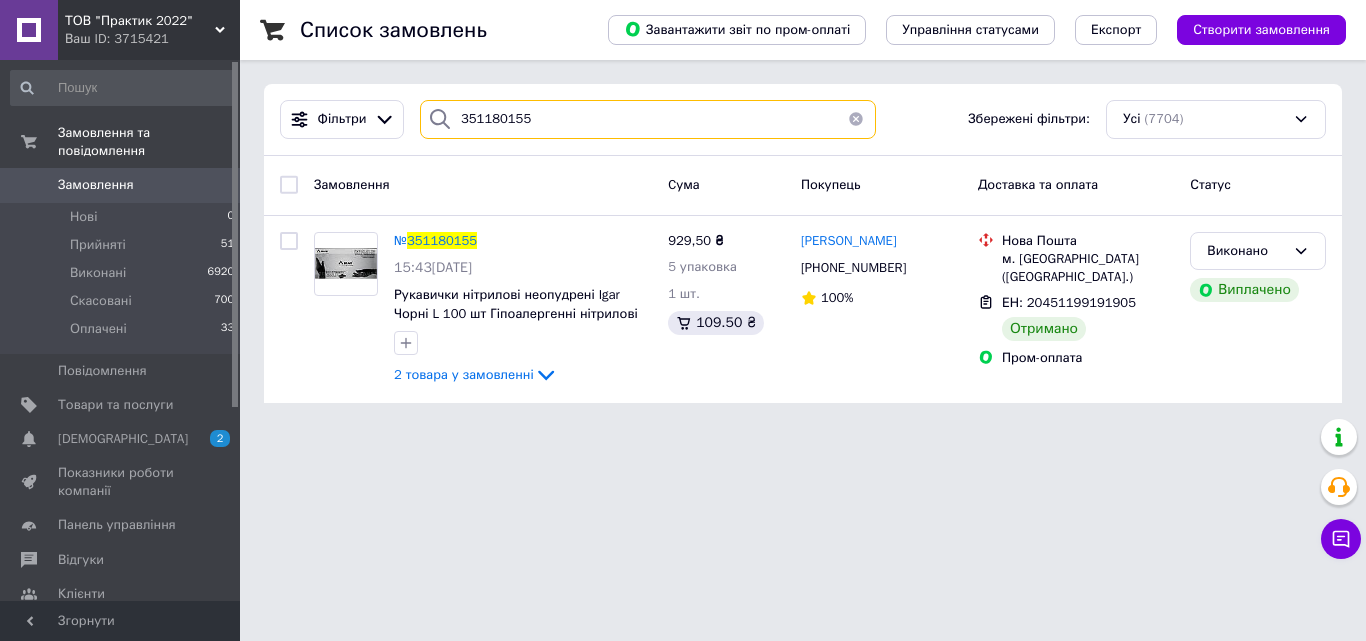 drag, startPoint x: 583, startPoint y: 115, endPoint x: 413, endPoint y: 115, distance: 170 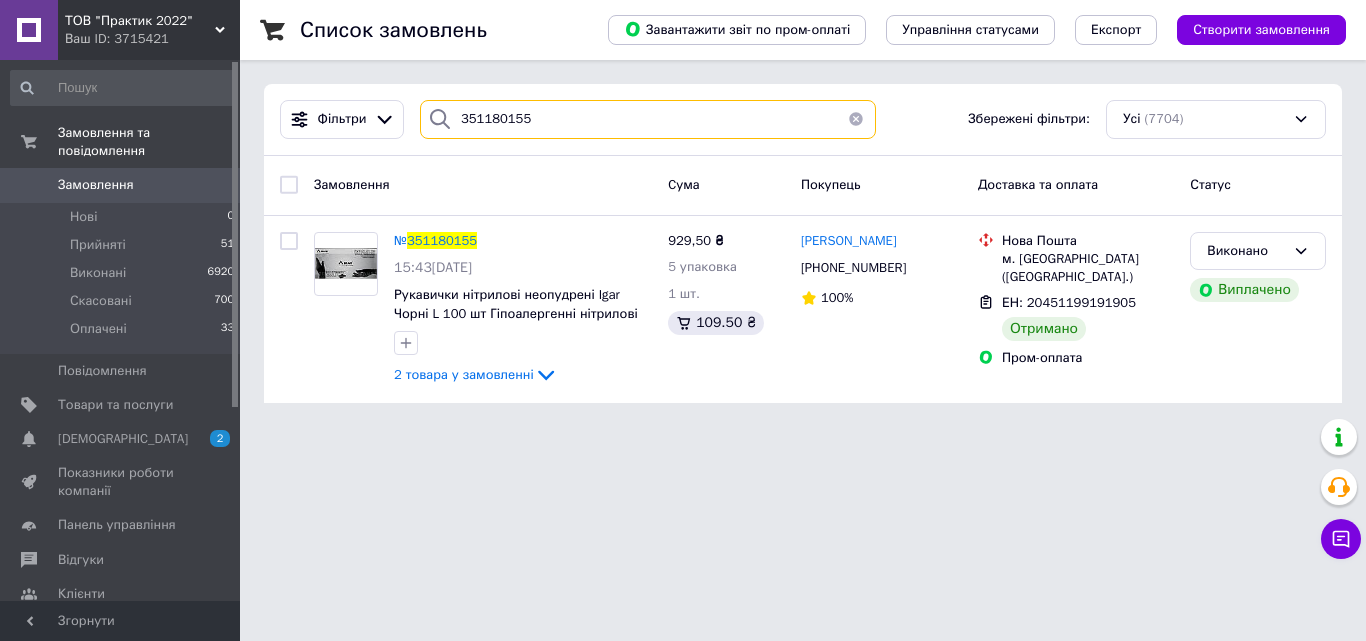 paste on "091780" 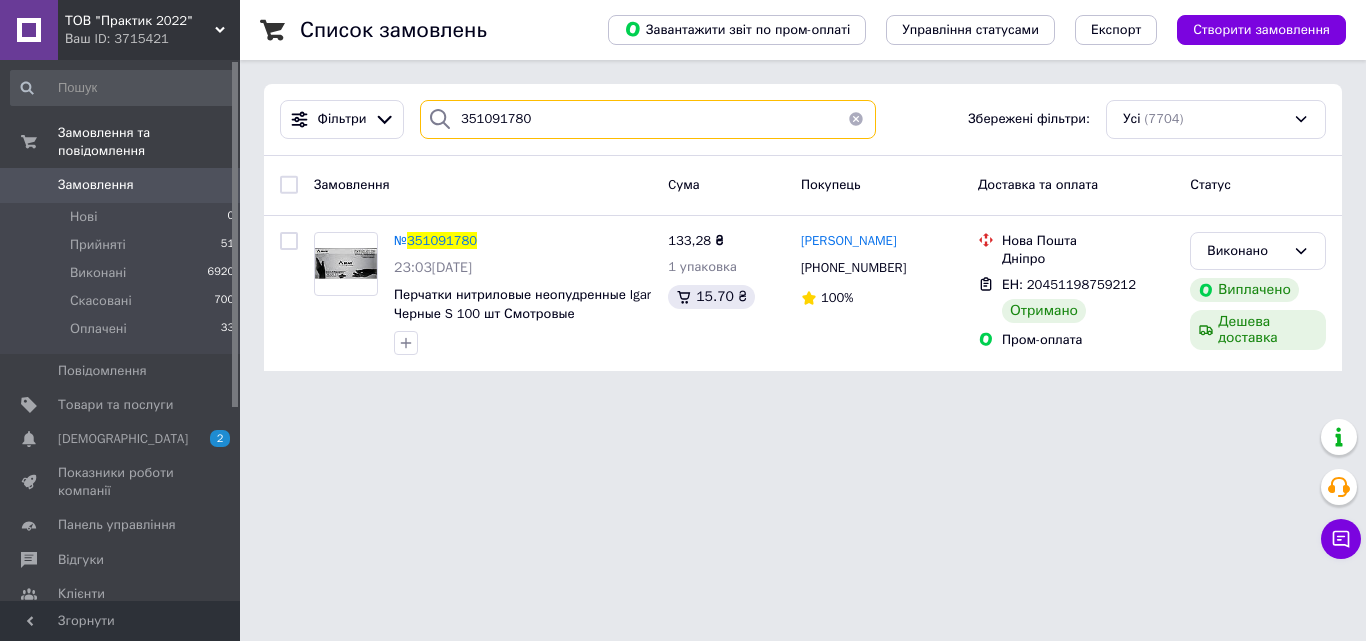 drag, startPoint x: 547, startPoint y: 124, endPoint x: 421, endPoint y: 123, distance: 126.00397 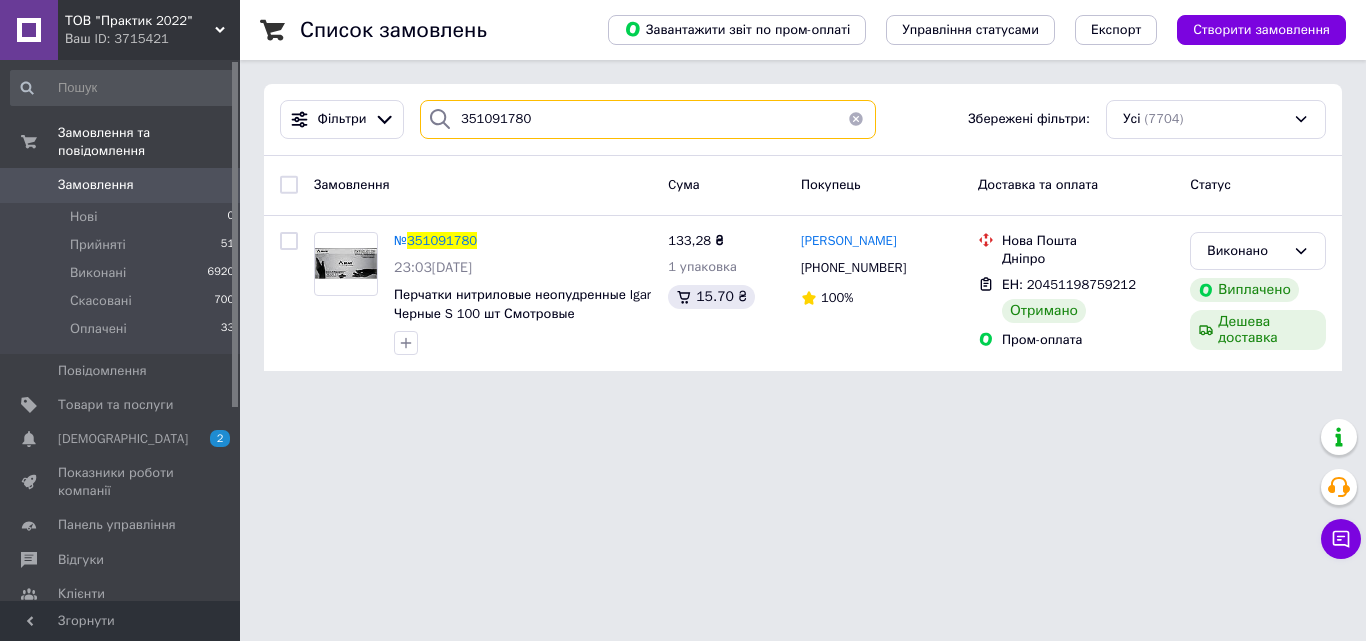 paste on "76709" 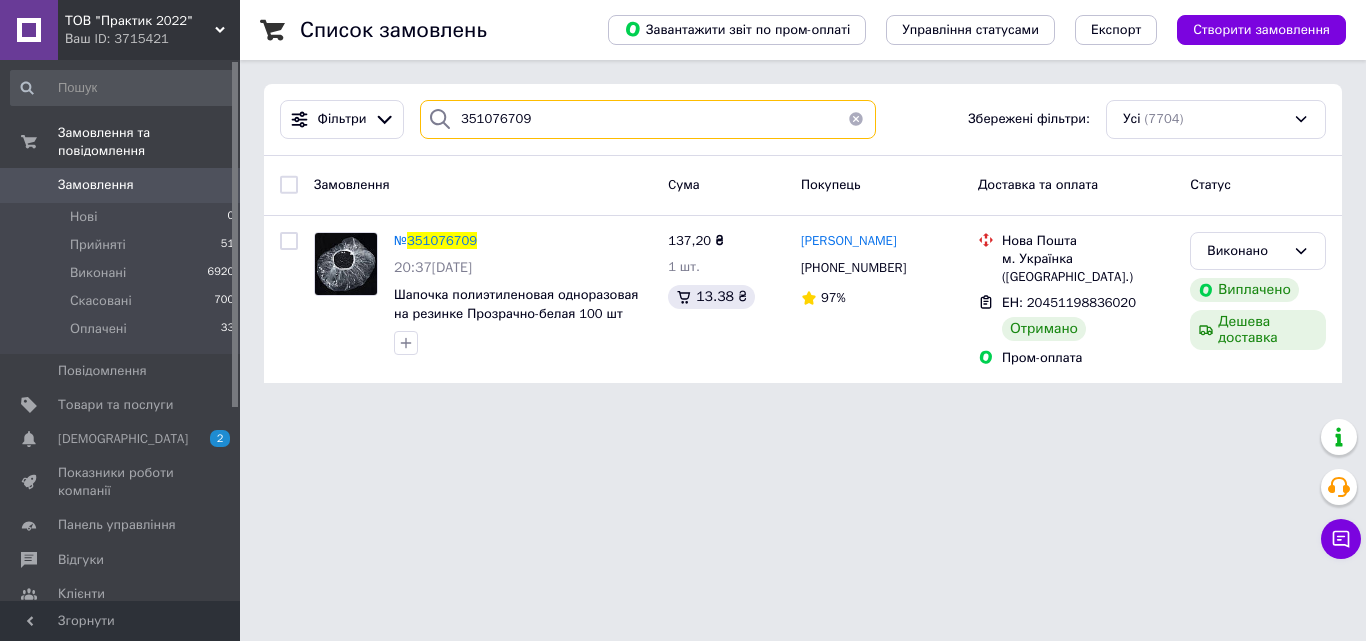 drag, startPoint x: 543, startPoint y: 108, endPoint x: 420, endPoint y: 118, distance: 123.40584 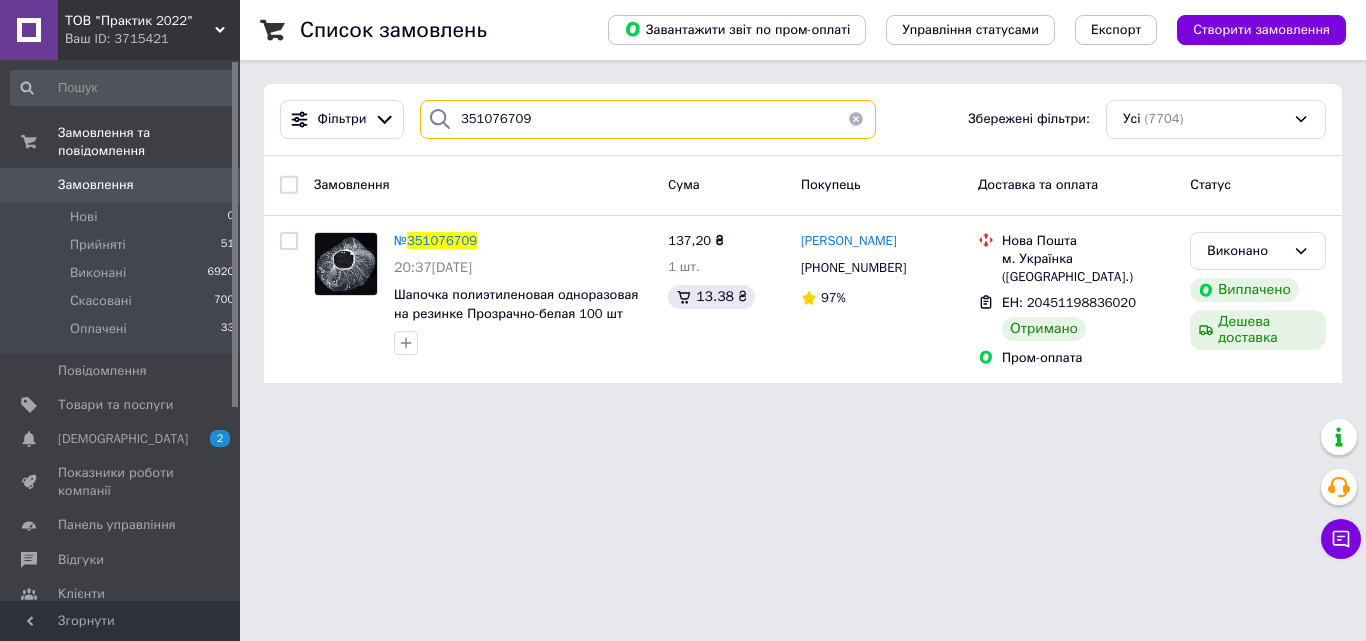 paste on "0753125" 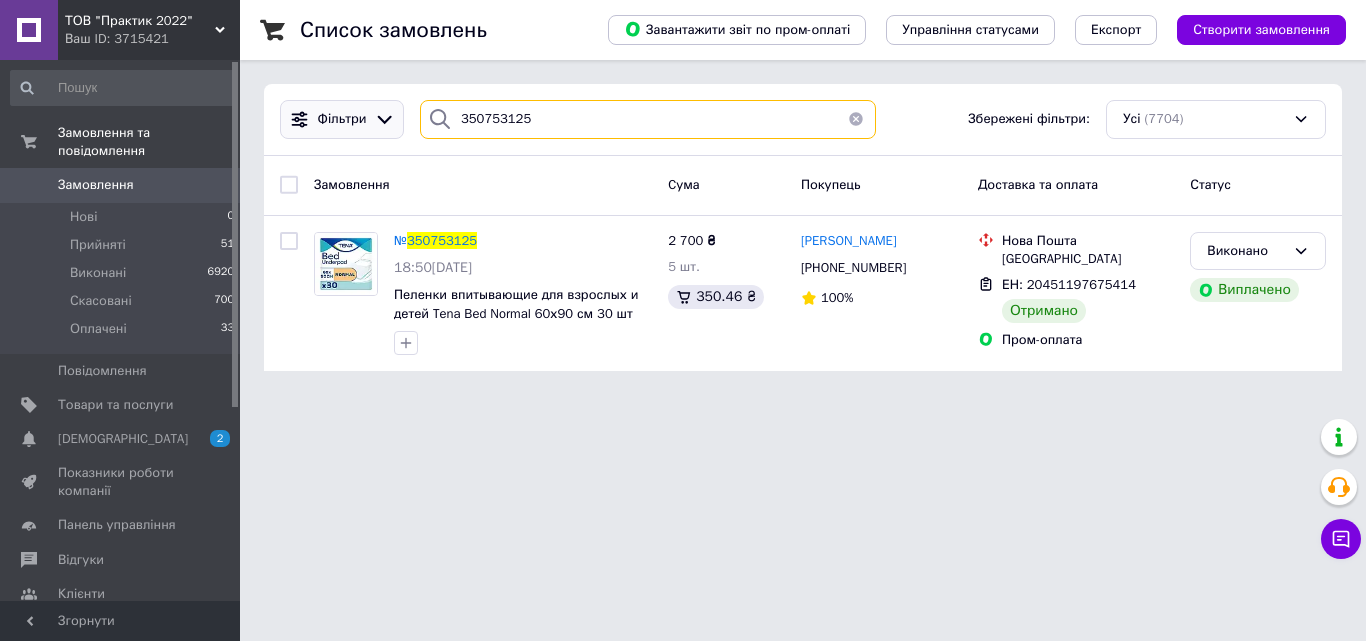 drag, startPoint x: 535, startPoint y: 118, endPoint x: 368, endPoint y: 115, distance: 167.02695 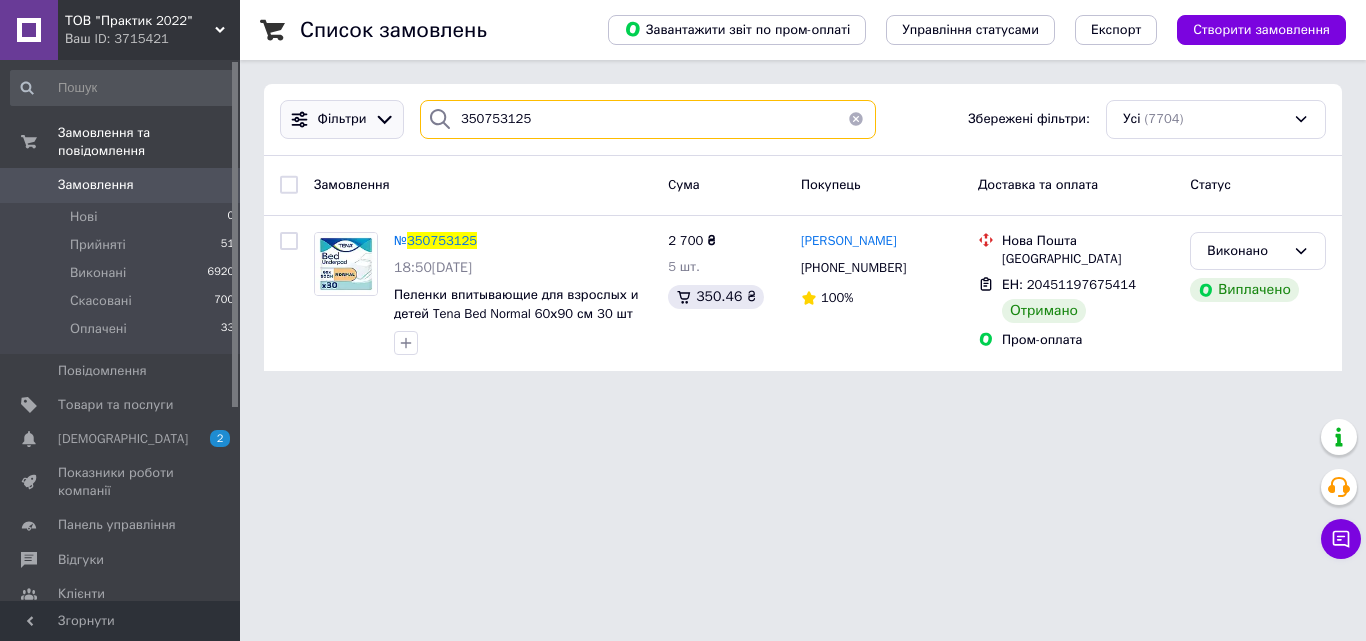 paste on "1037903" 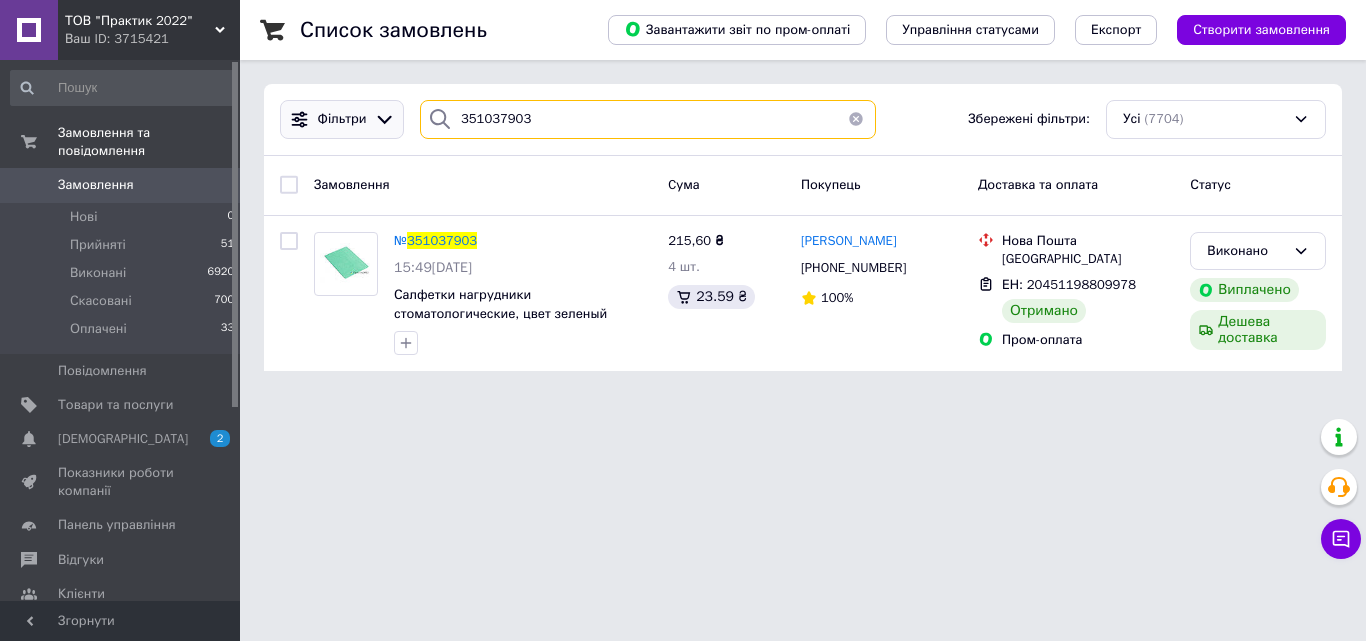 drag, startPoint x: 557, startPoint y: 116, endPoint x: 384, endPoint y: 116, distance: 173 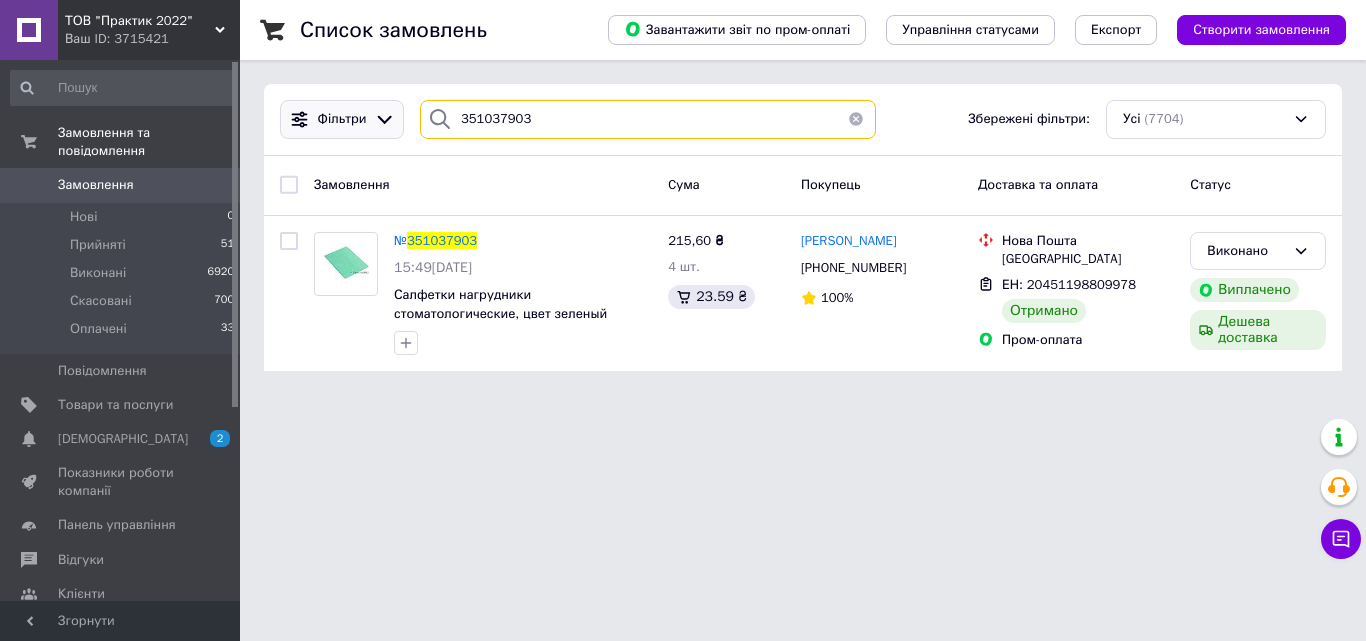 paste on "0900404" 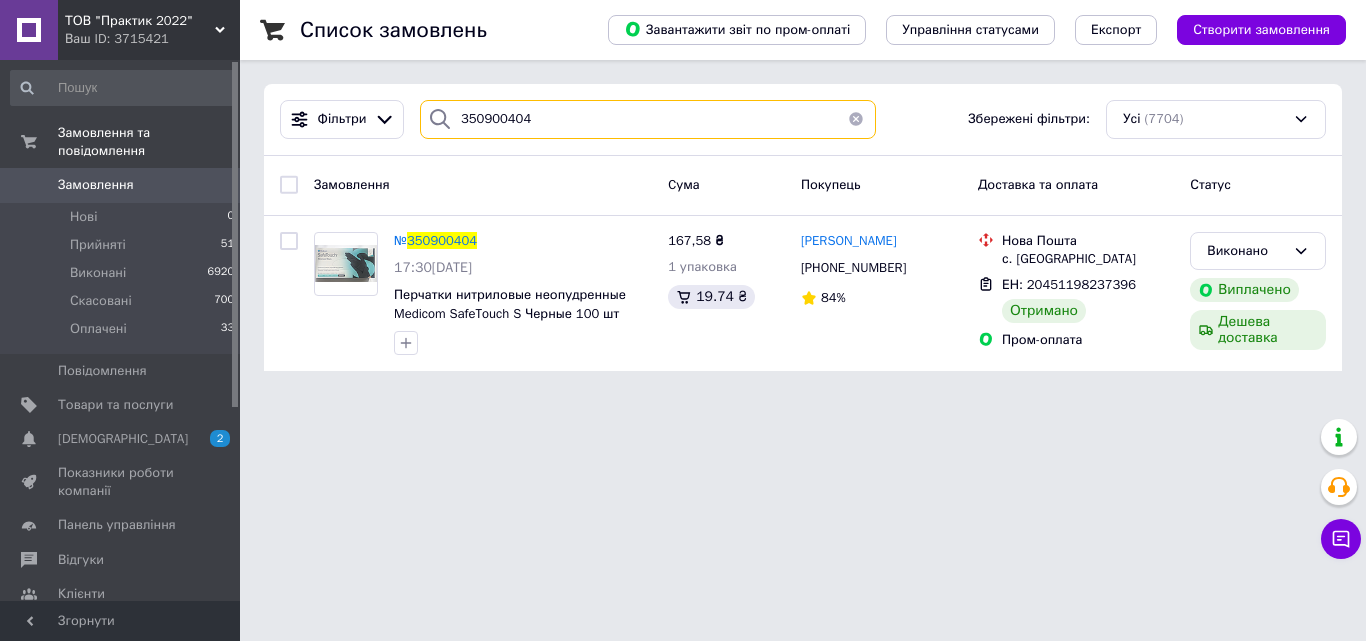 drag, startPoint x: 539, startPoint y: 113, endPoint x: 379, endPoint y: 95, distance: 161.00932 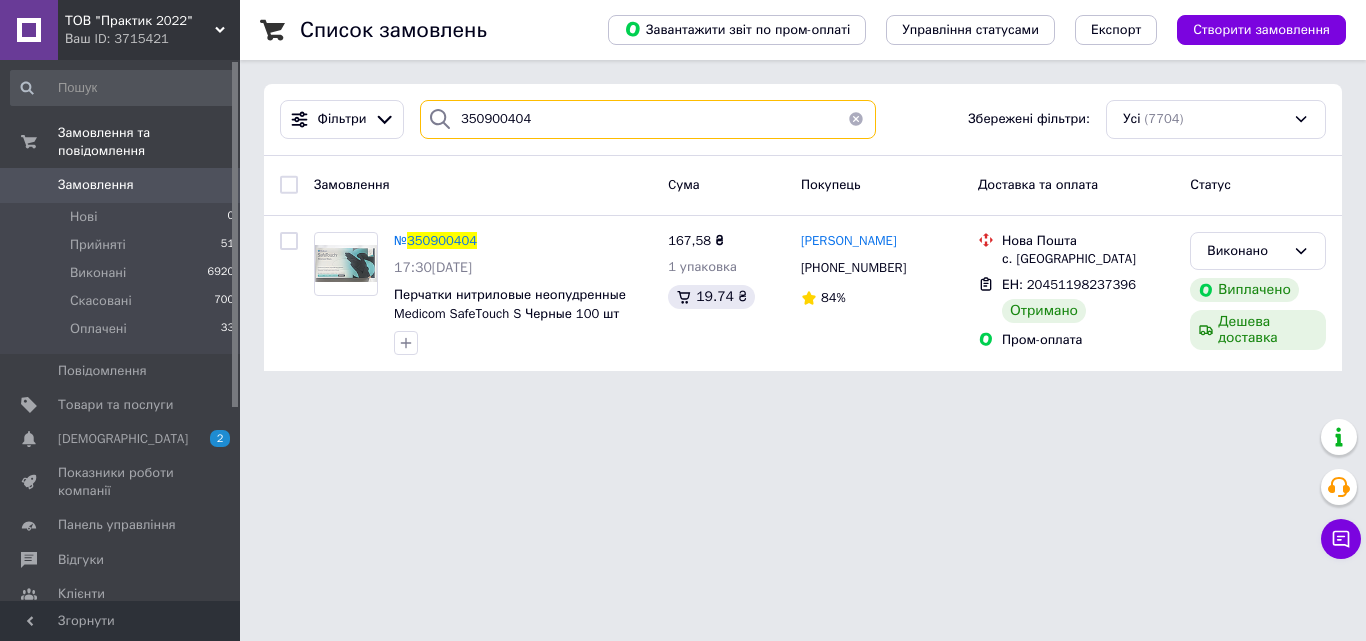 paste on "1274417" 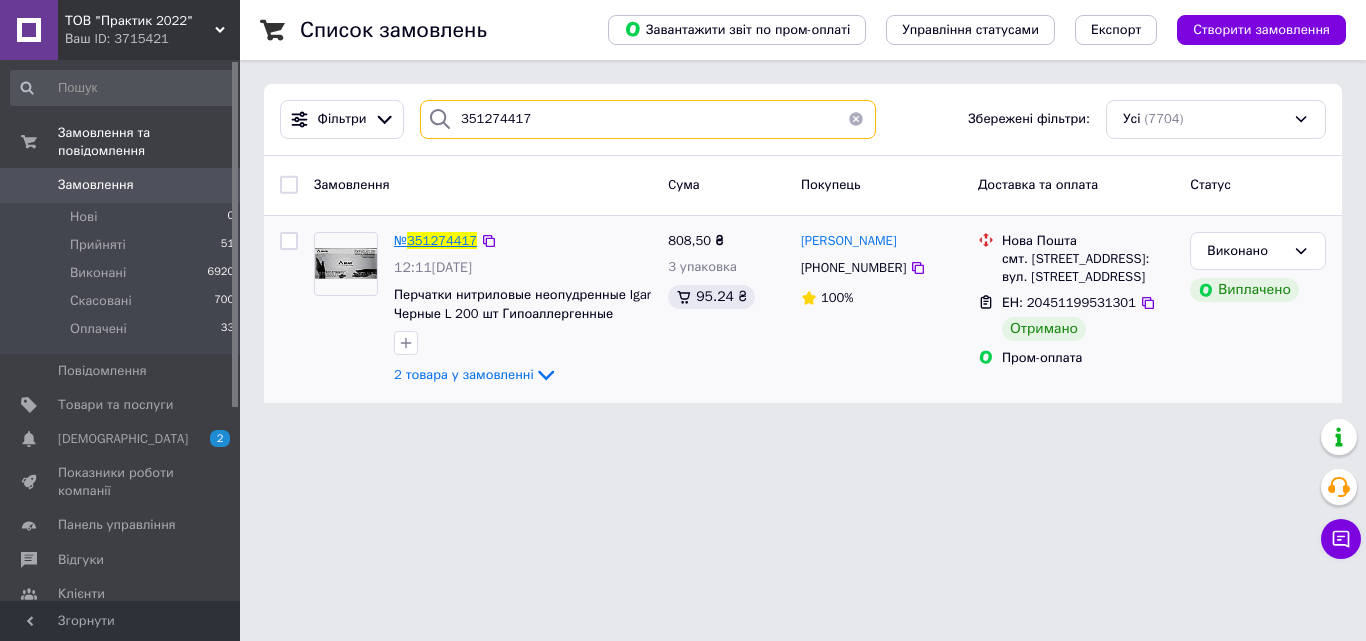type on "351274417" 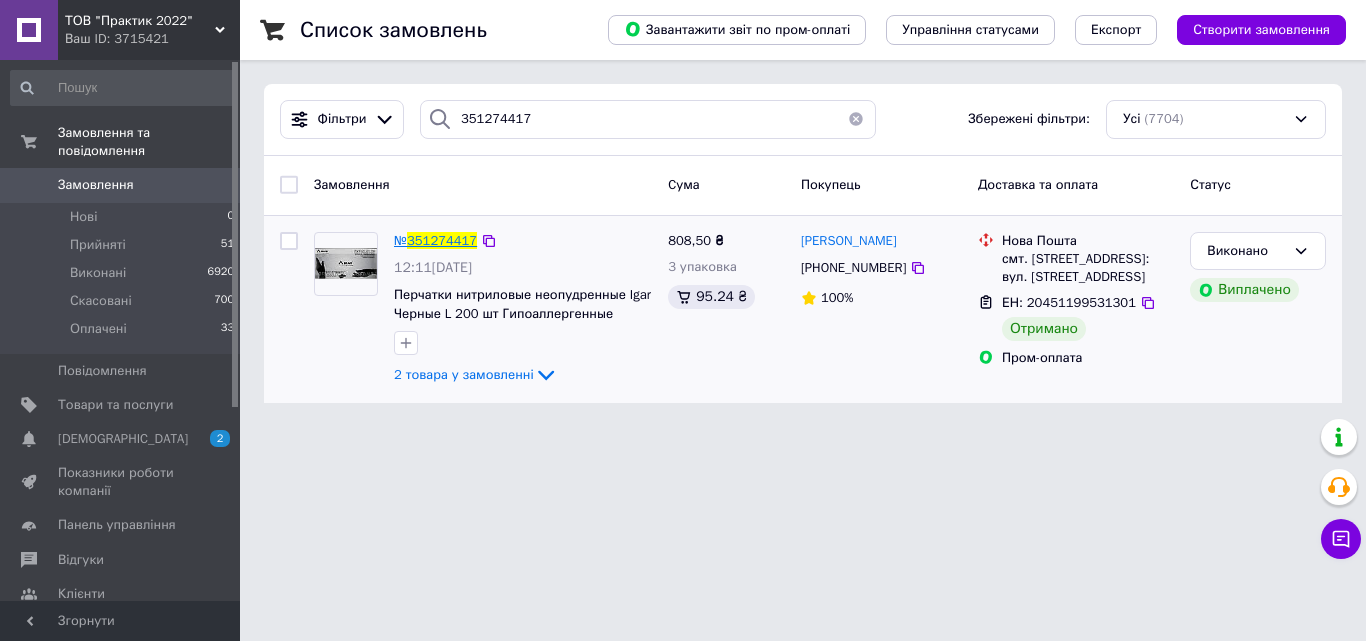 click on "351274417" at bounding box center (442, 240) 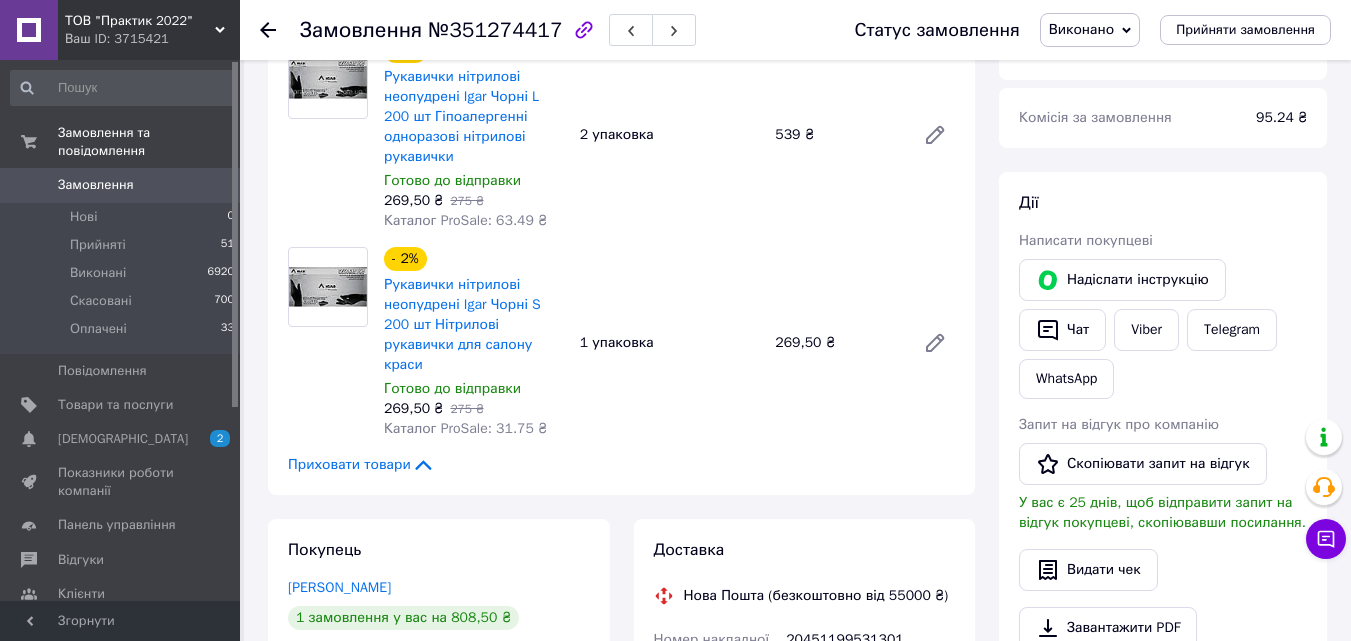 scroll, scrollTop: 200, scrollLeft: 0, axis: vertical 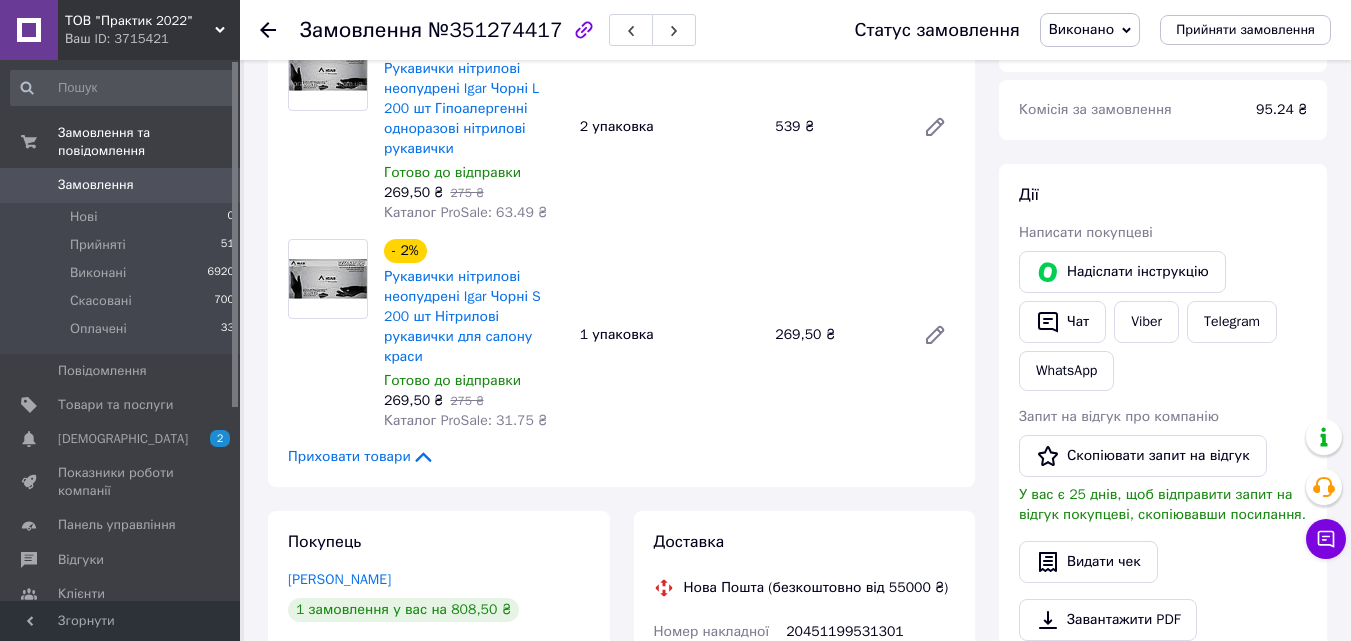 click 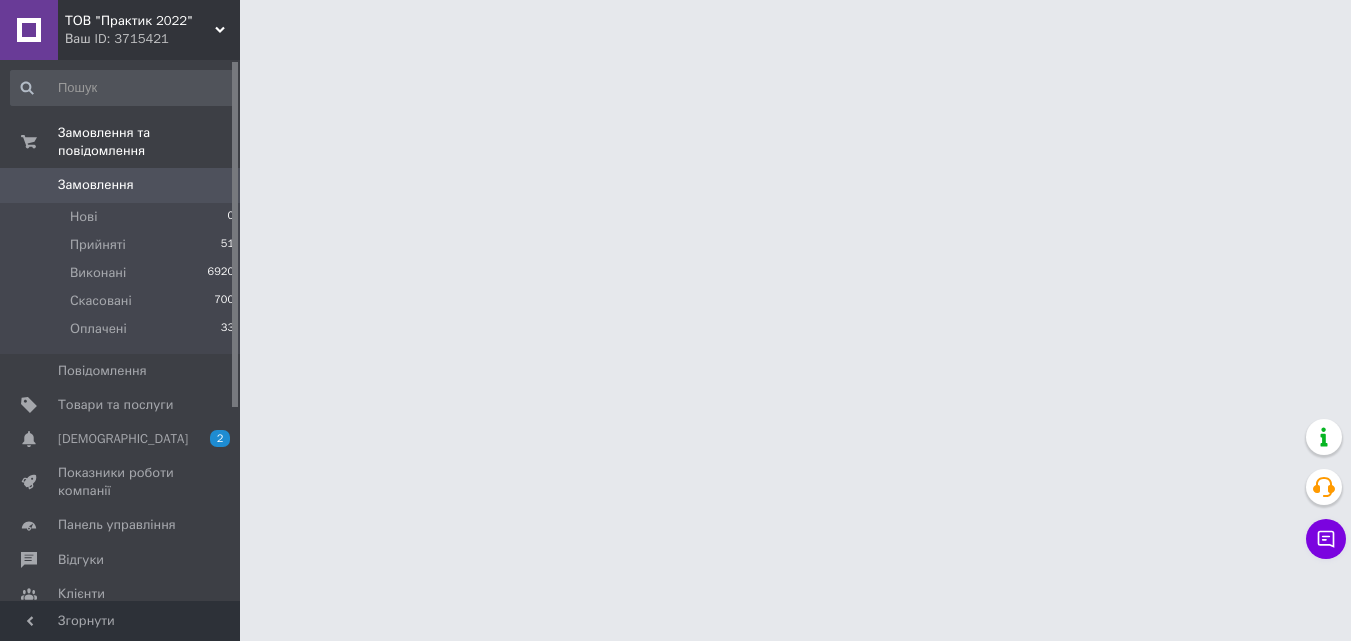 scroll, scrollTop: 0, scrollLeft: 0, axis: both 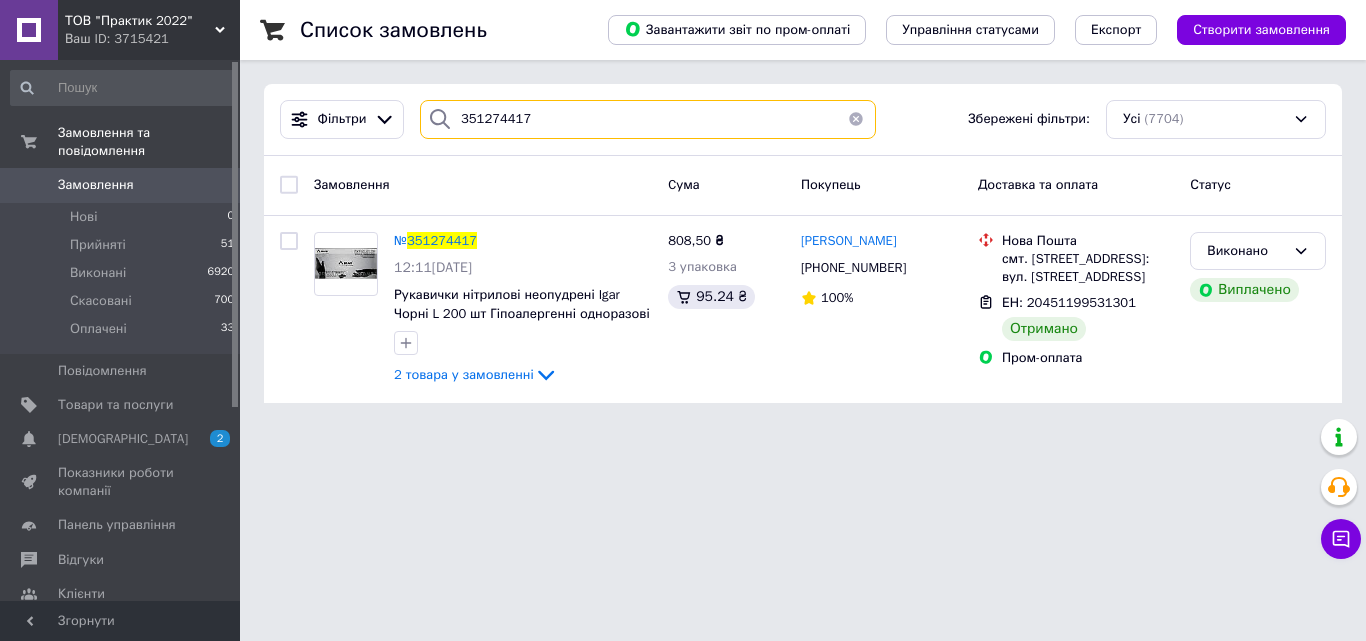 drag, startPoint x: 568, startPoint y: 117, endPoint x: 411, endPoint y: 100, distance: 157.9177 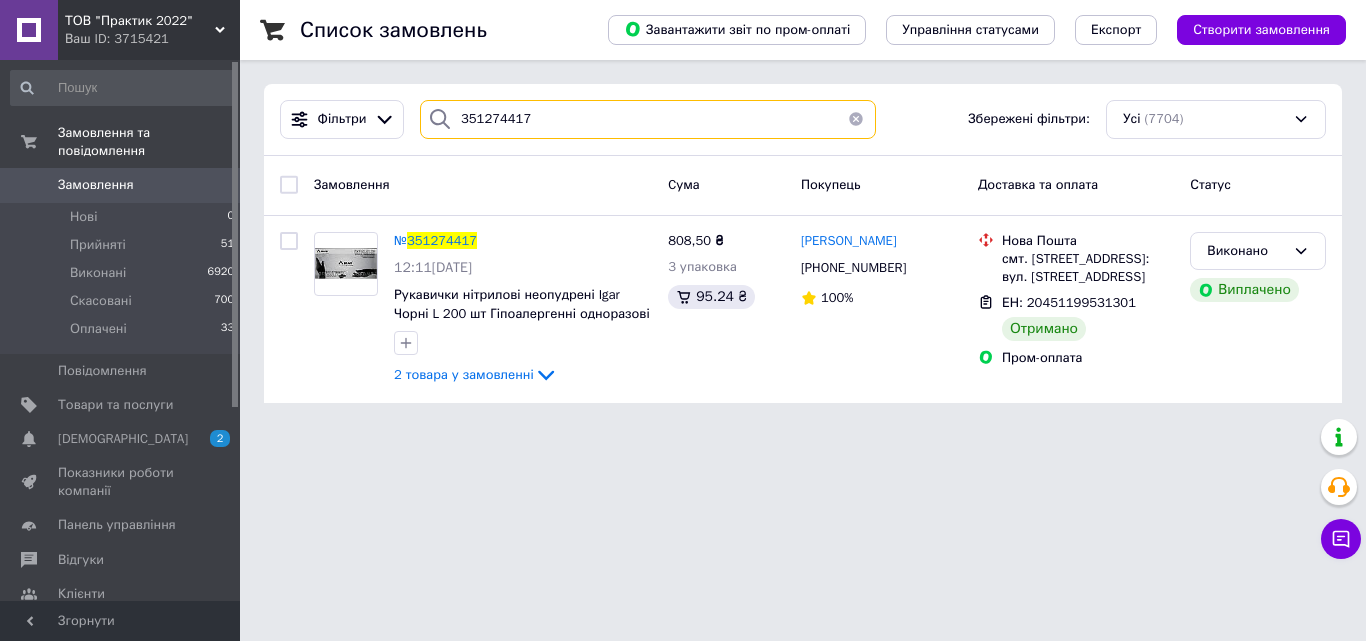 paste on "65853" 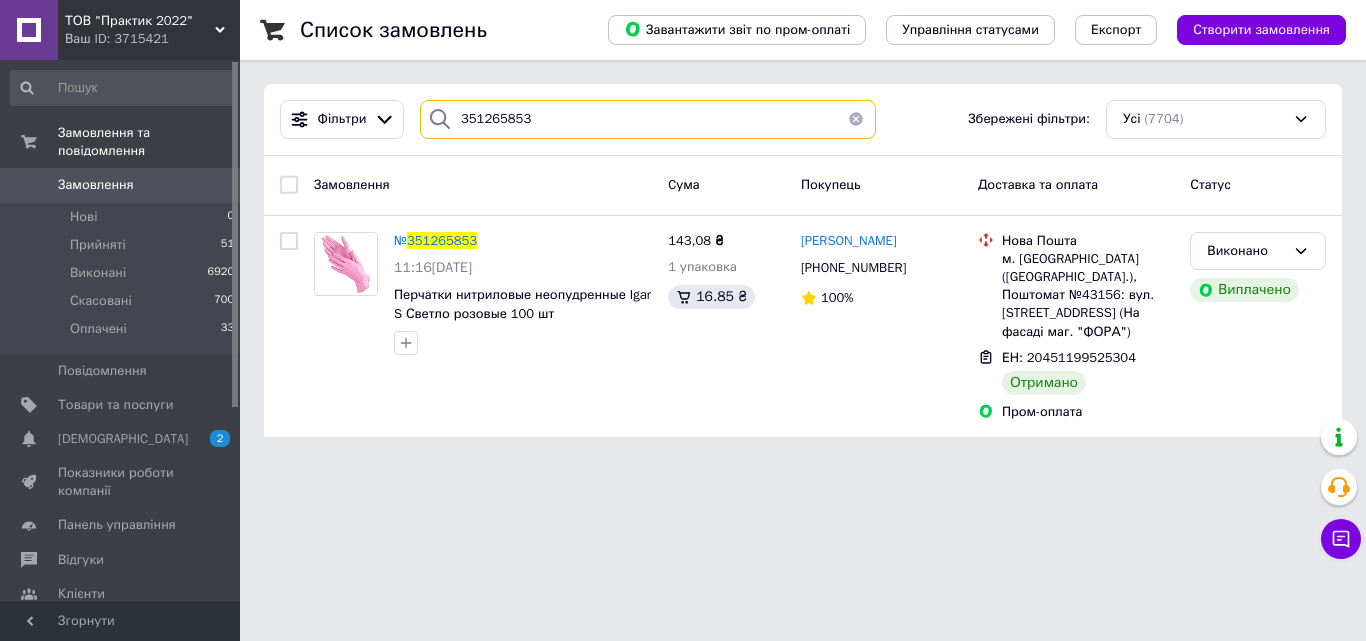 drag, startPoint x: 530, startPoint y: 121, endPoint x: 332, endPoint y: 97, distance: 199.44925 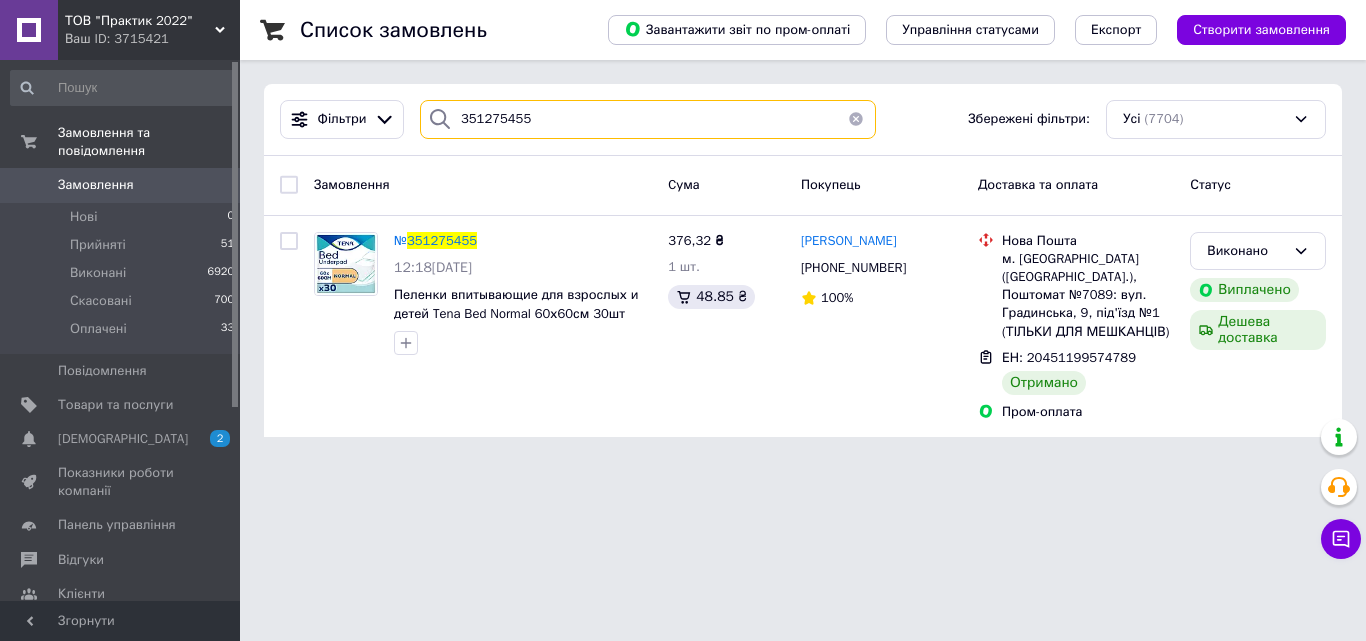 drag, startPoint x: 533, startPoint y: 90, endPoint x: 445, endPoint y: 106, distance: 89.44272 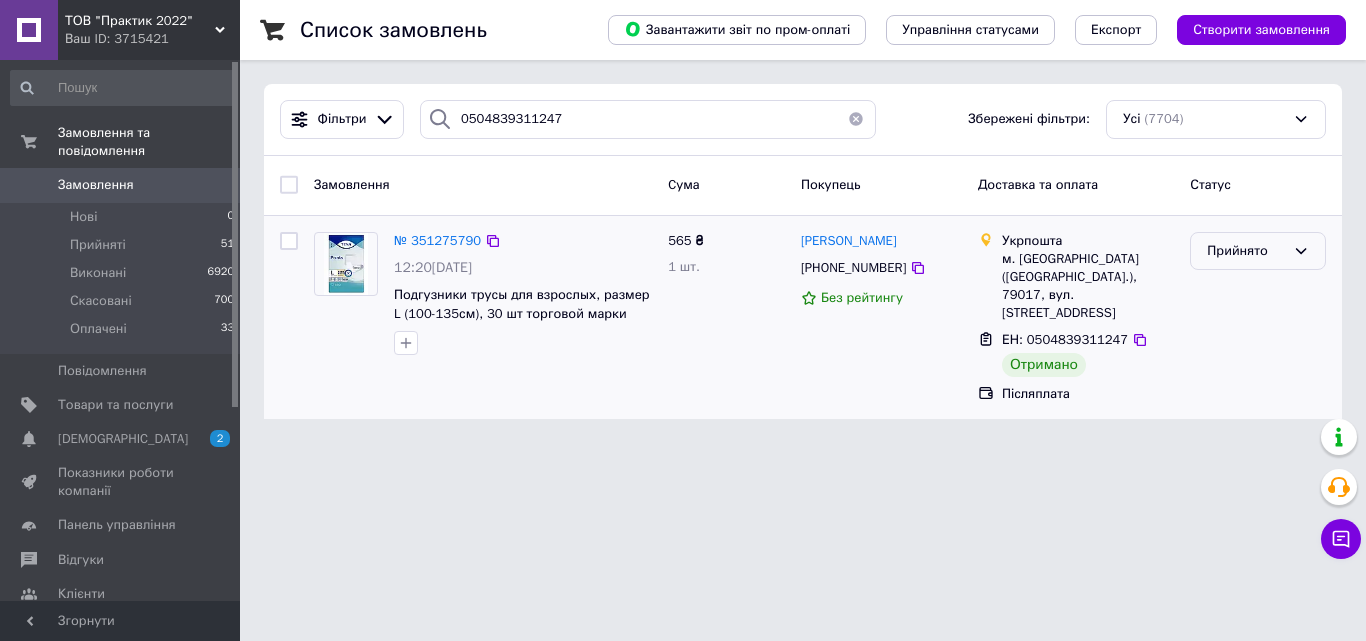 click on "Прийнято" at bounding box center (1246, 251) 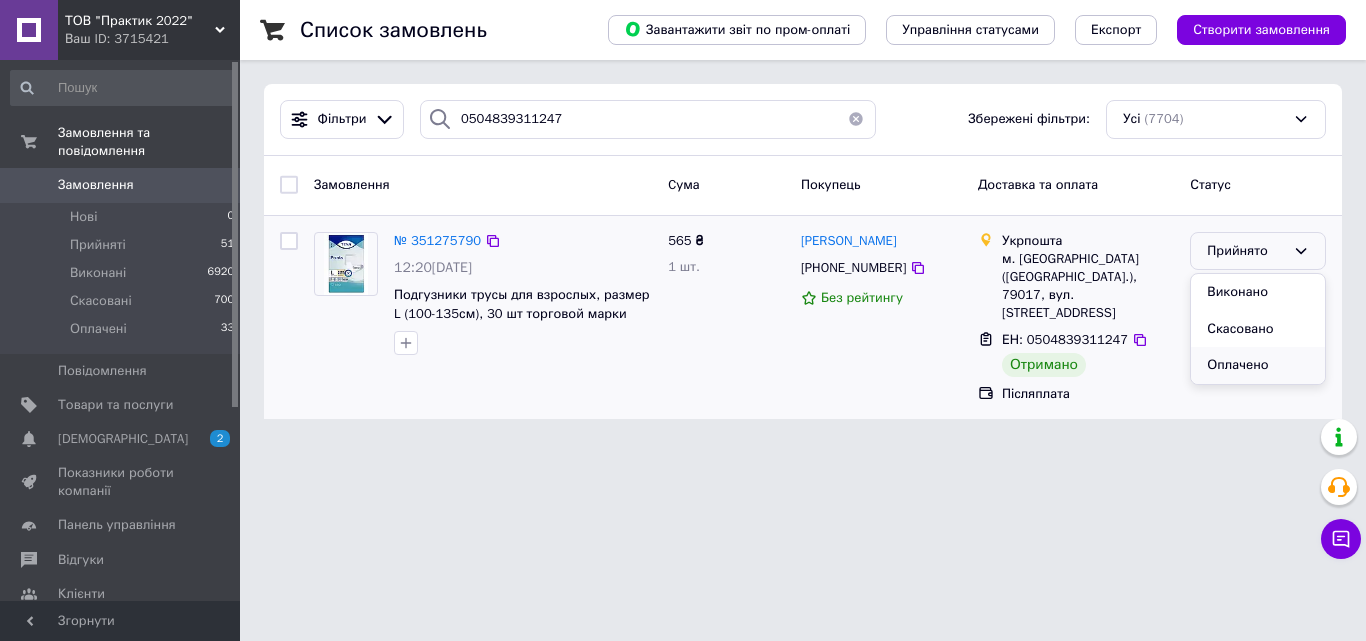 click on "Оплачено" at bounding box center (1258, 365) 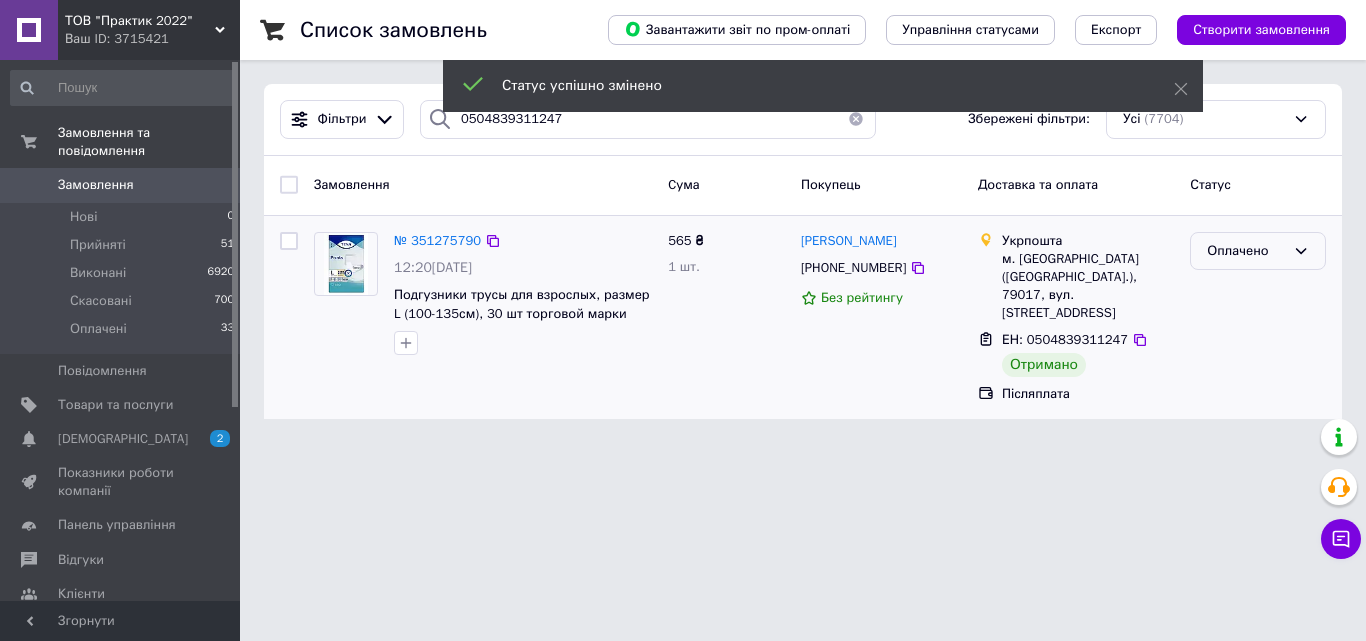 click on "Оплачено" at bounding box center (1246, 251) 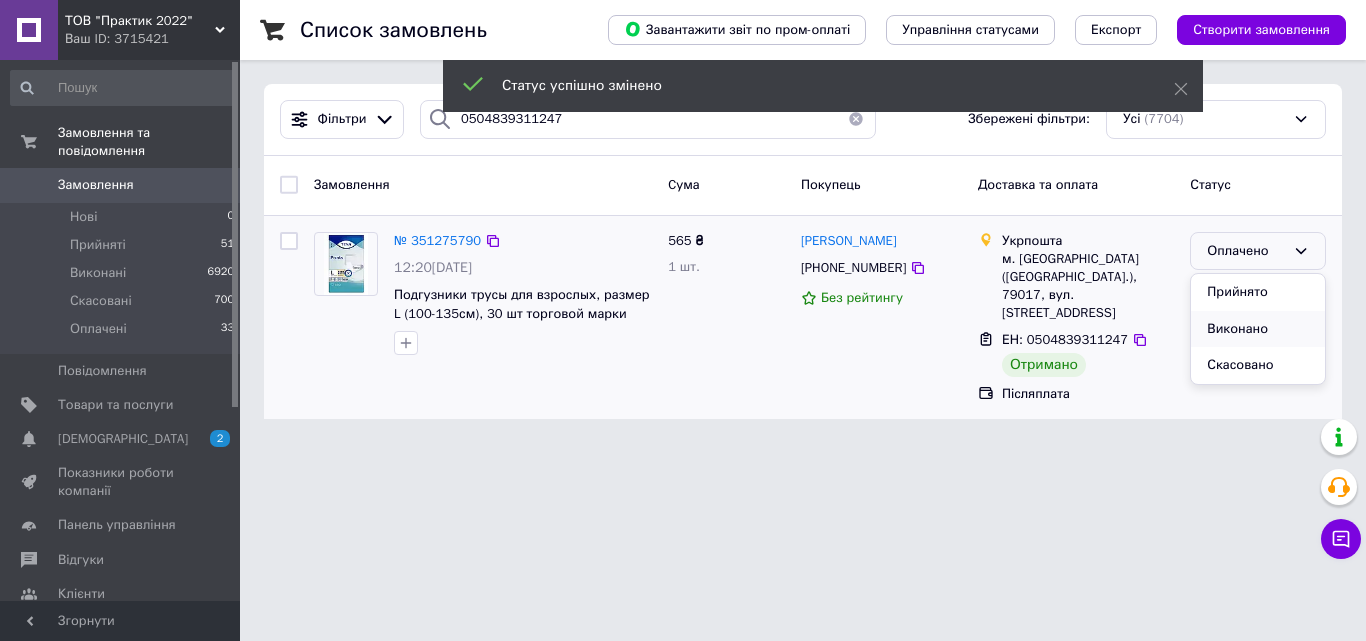 click on "Виконано" at bounding box center (1258, 329) 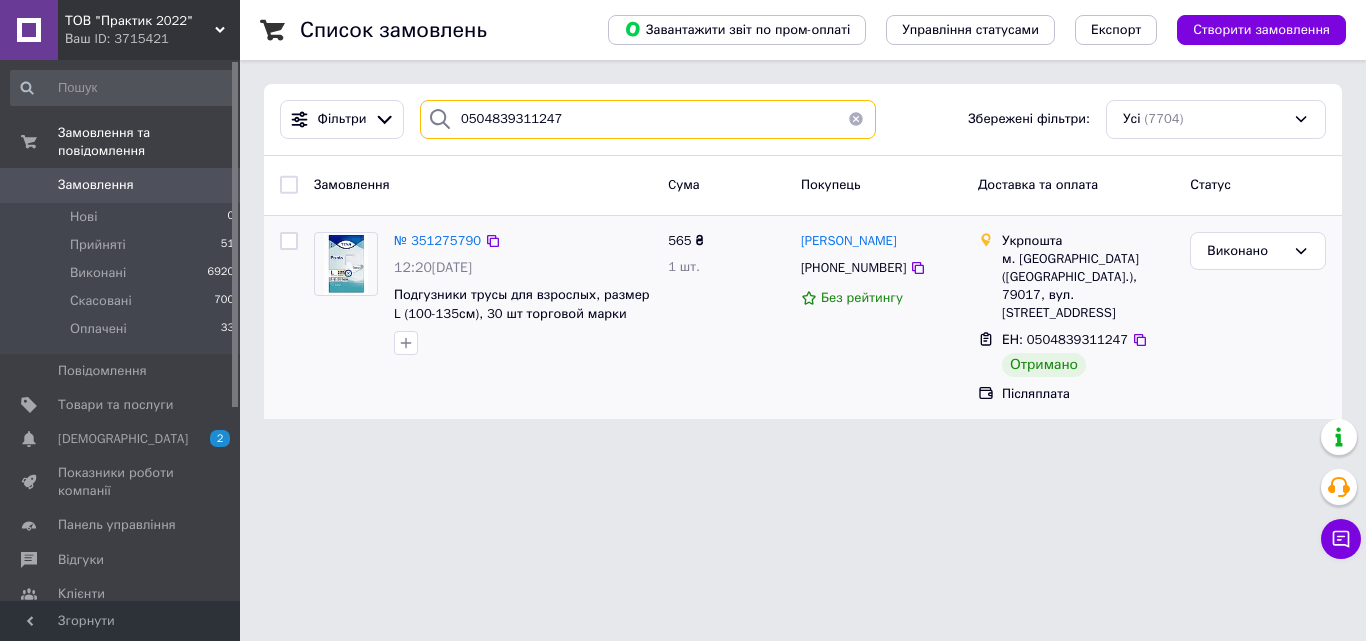 drag, startPoint x: 578, startPoint y: 123, endPoint x: 430, endPoint y: 115, distance: 148.21606 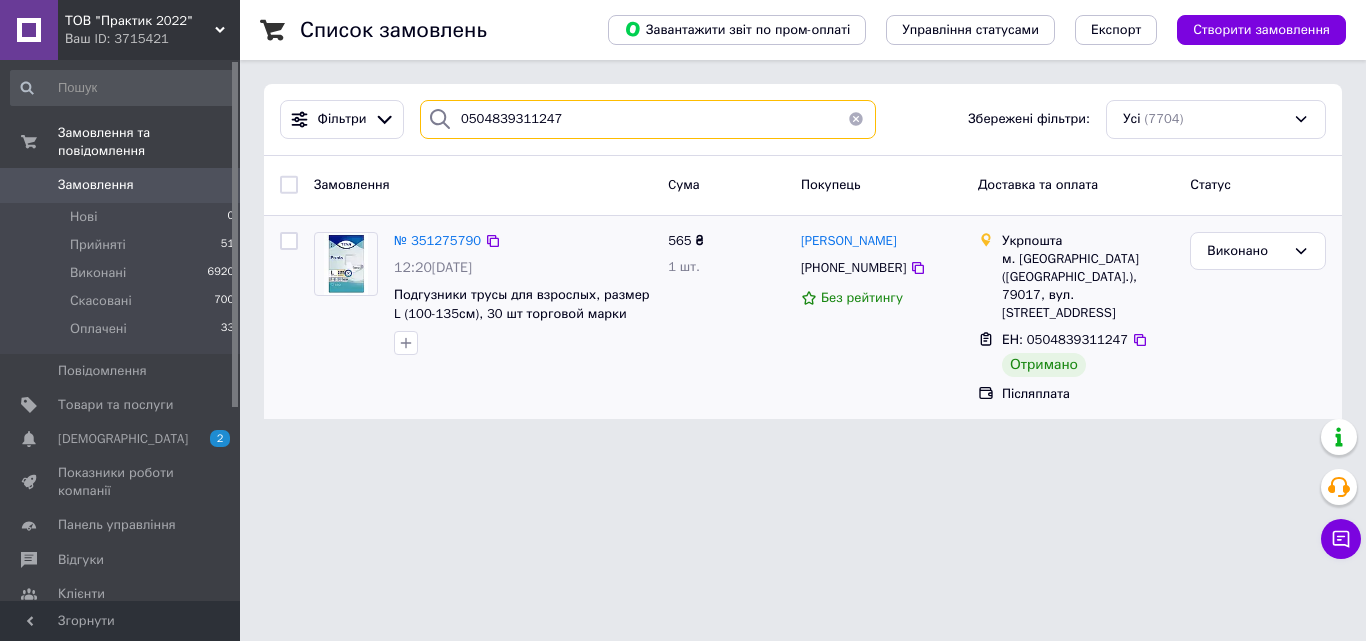 drag, startPoint x: 587, startPoint y: 129, endPoint x: 434, endPoint y: 100, distance: 155.72412 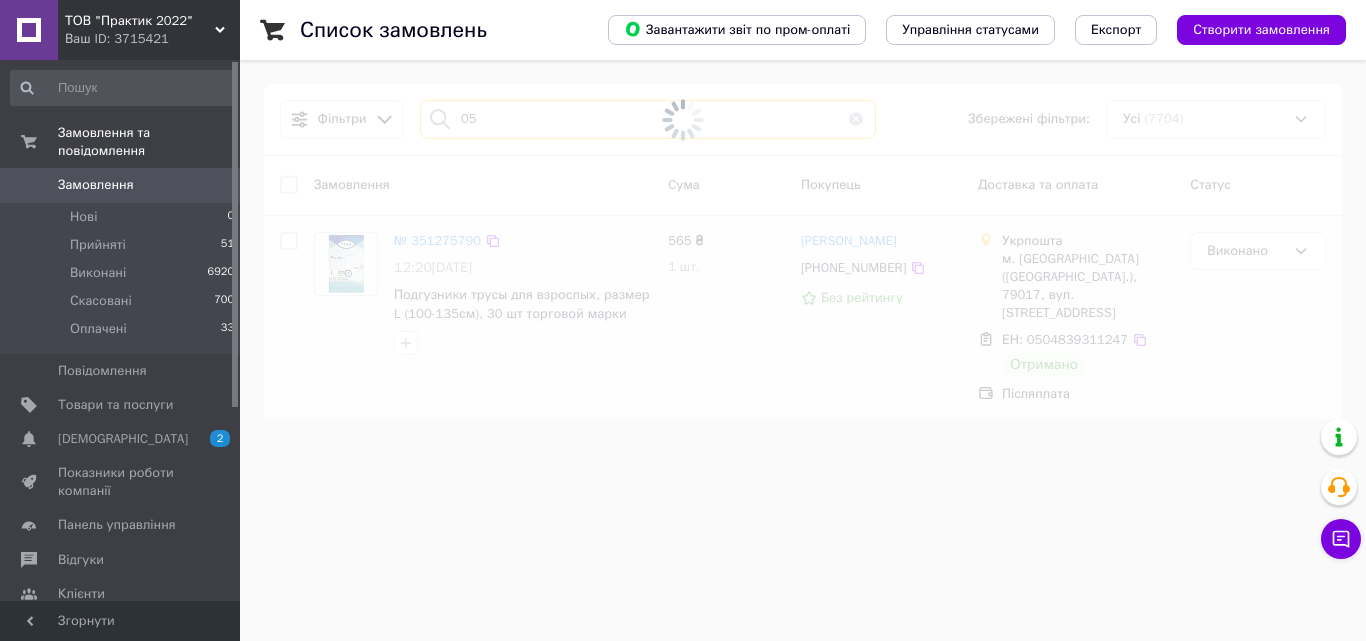 type on "0" 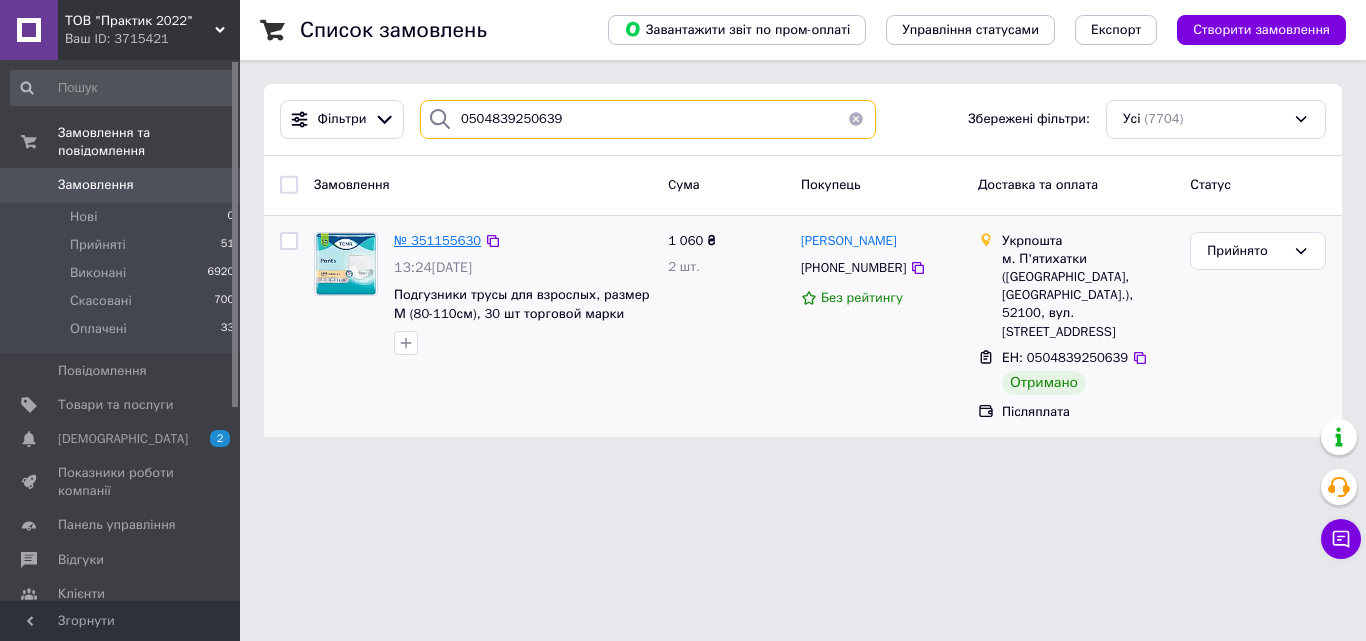 type on "0504839250639" 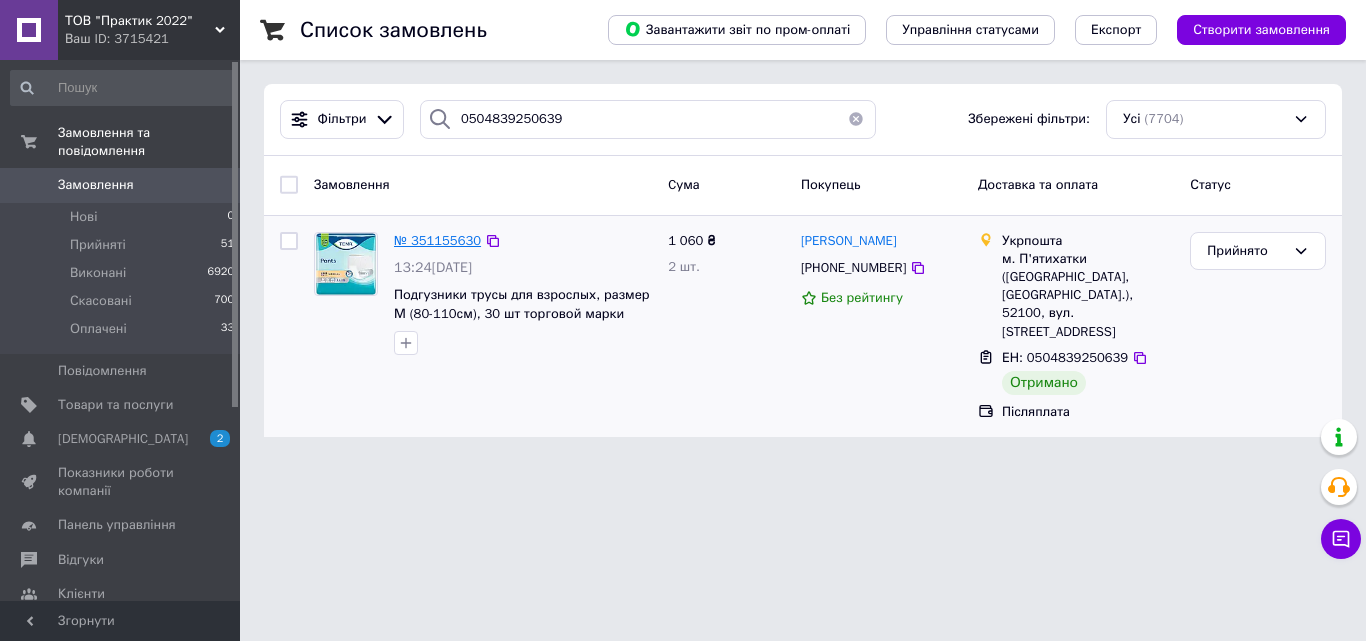 click on "№ 351155630" at bounding box center [437, 240] 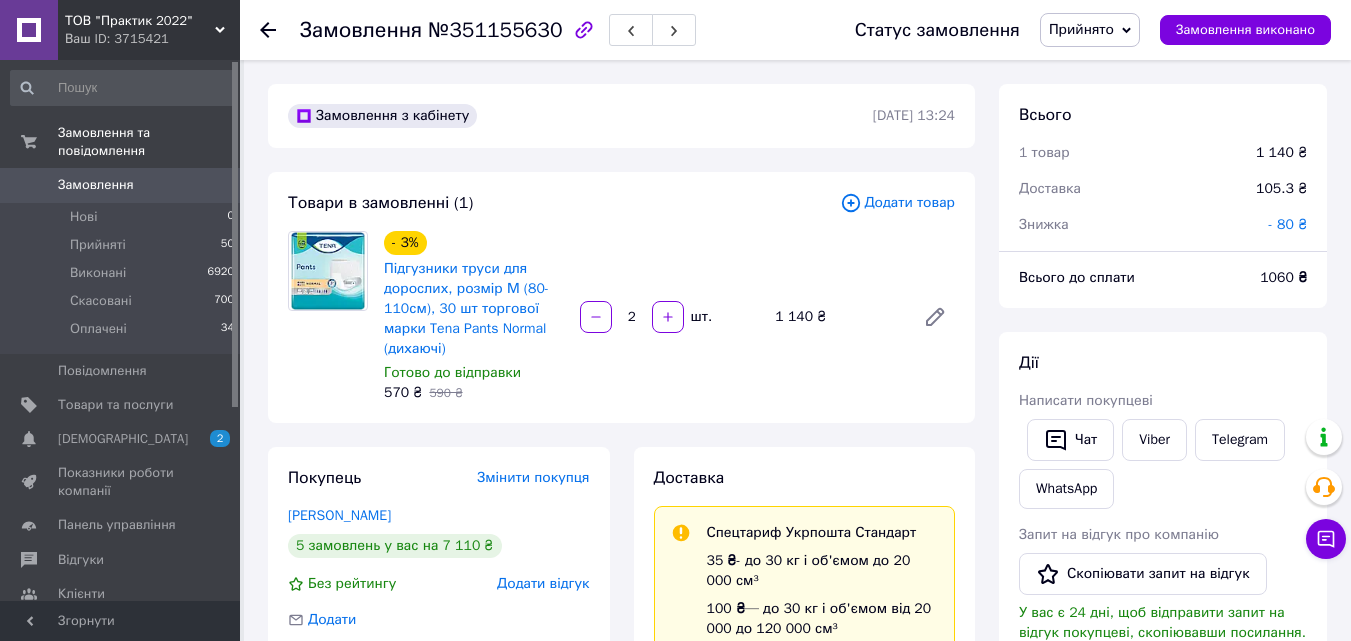 click on "Прийнято" at bounding box center [1081, 29] 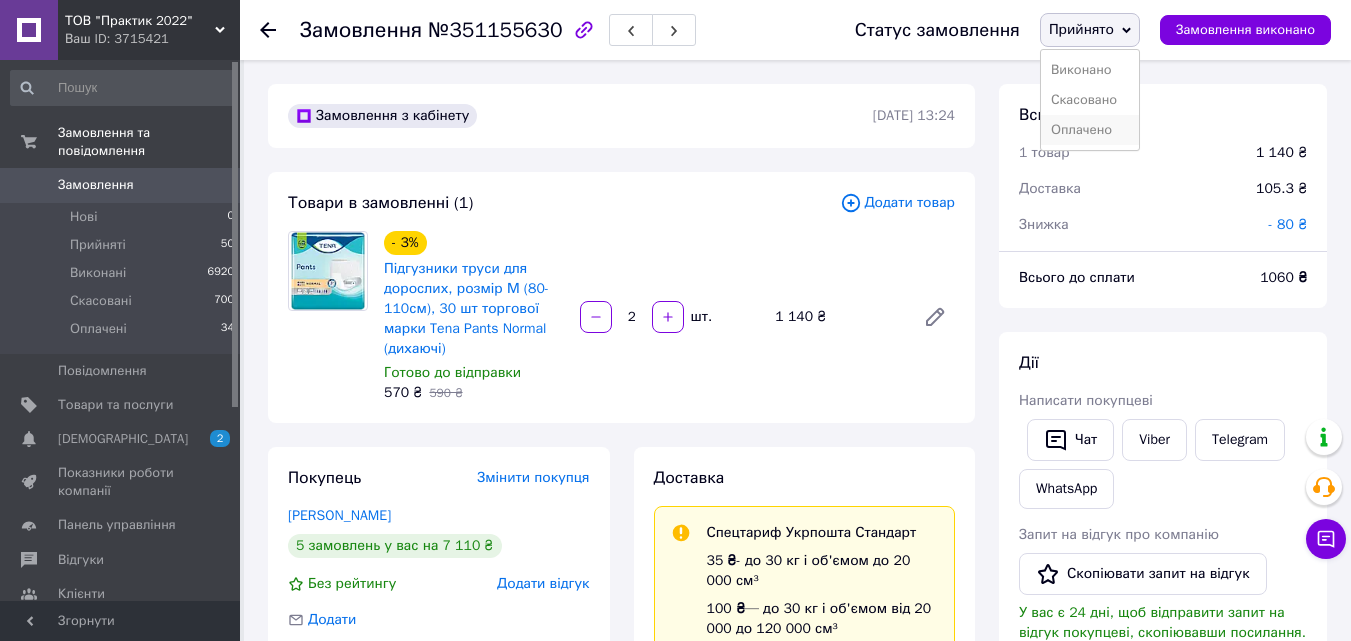 click on "Оплачено" at bounding box center (1090, 130) 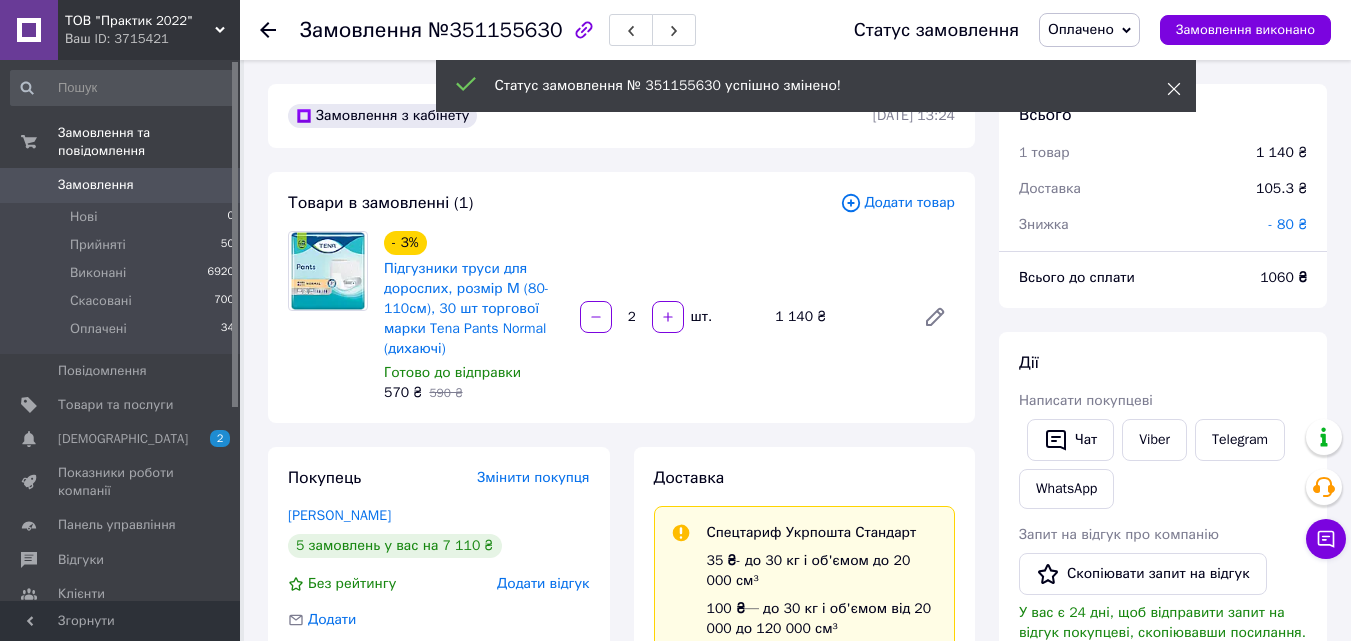 click 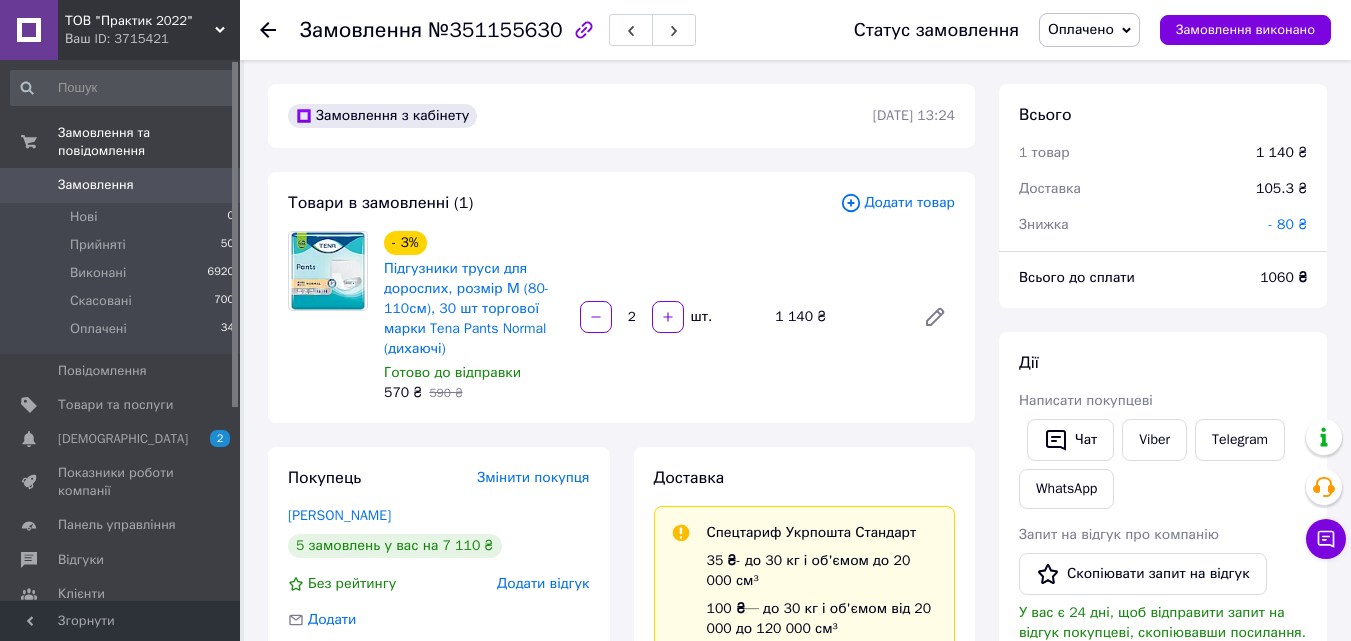 click on "Оплачено" at bounding box center [1081, 29] 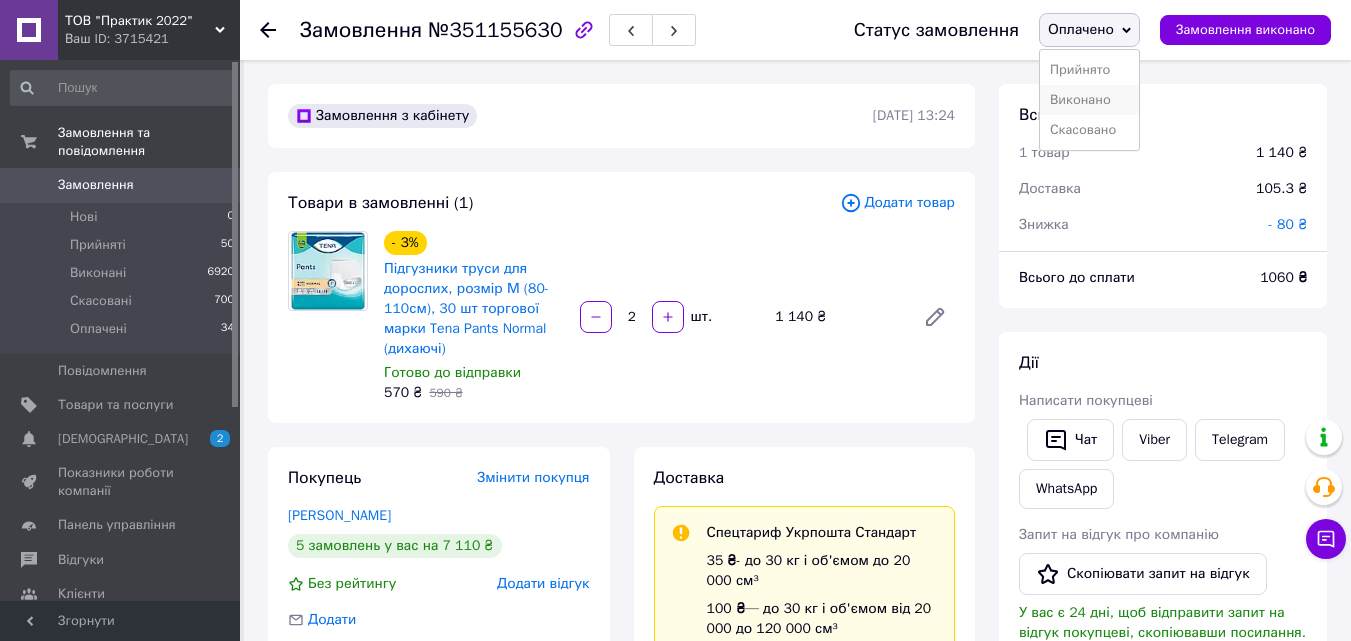 click on "Виконано" at bounding box center [1089, 100] 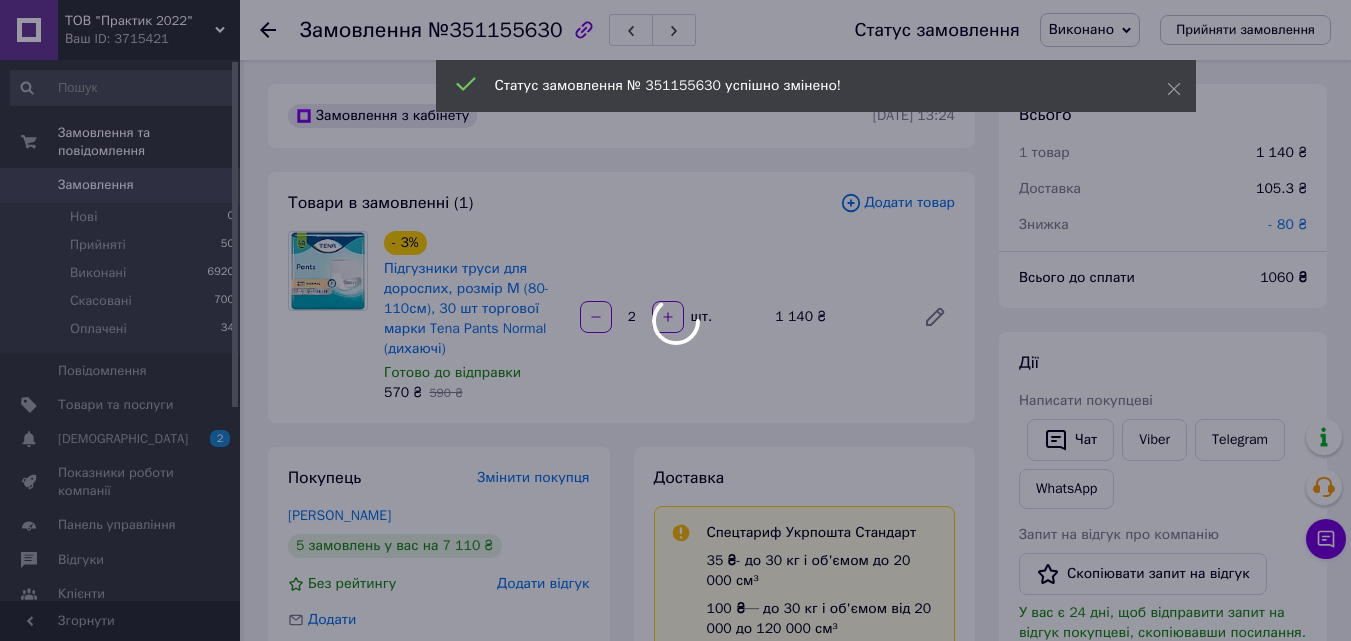 scroll, scrollTop: 8, scrollLeft: 0, axis: vertical 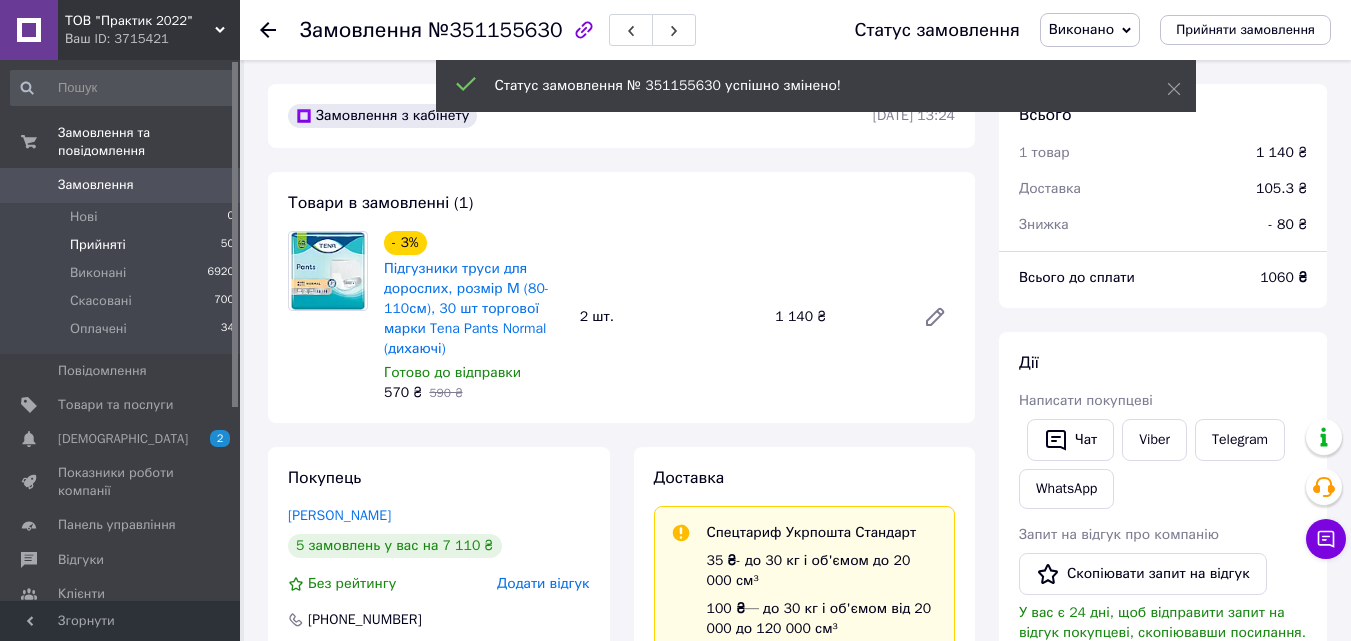 click on "Прийняті 50" at bounding box center (123, 245) 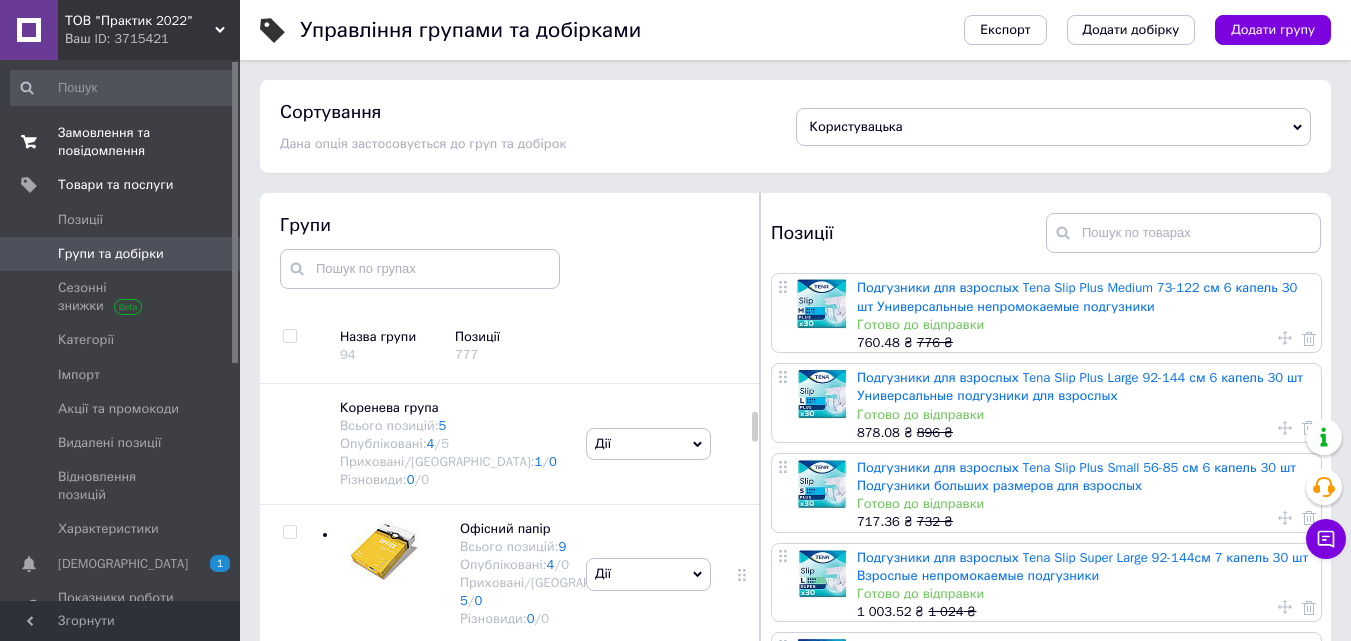 scroll, scrollTop: 113, scrollLeft: 0, axis: vertical 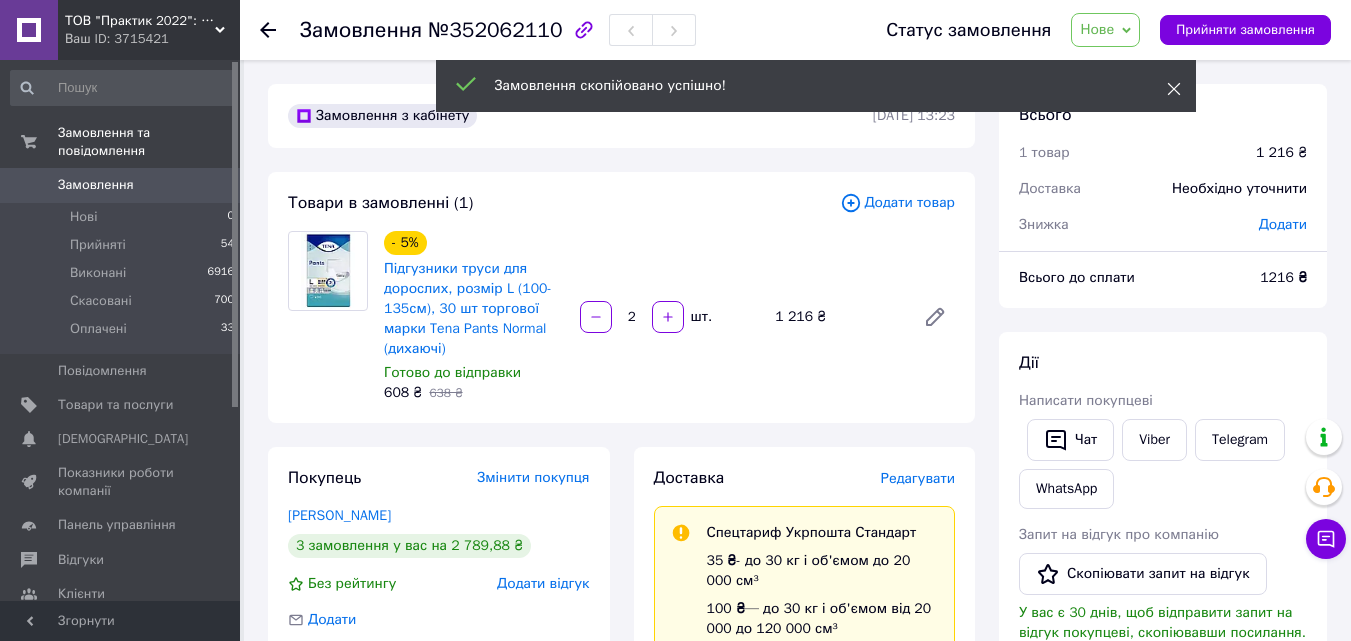 click 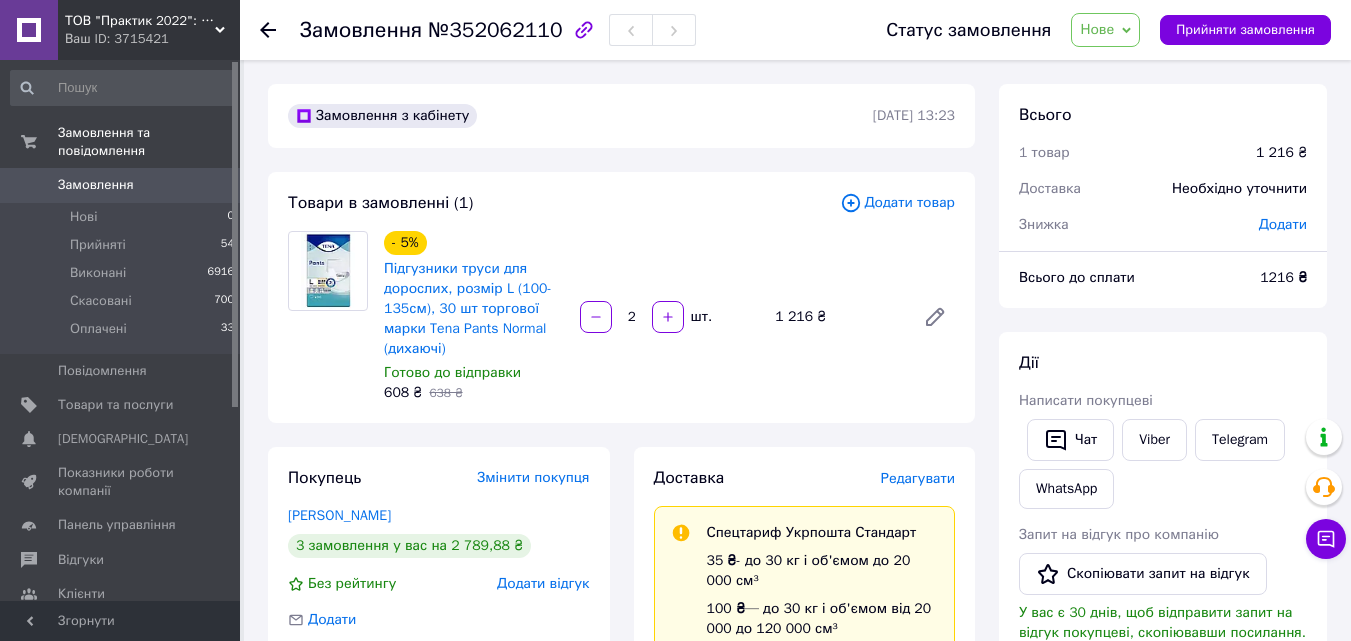 click on "Нове" at bounding box center (1097, 29) 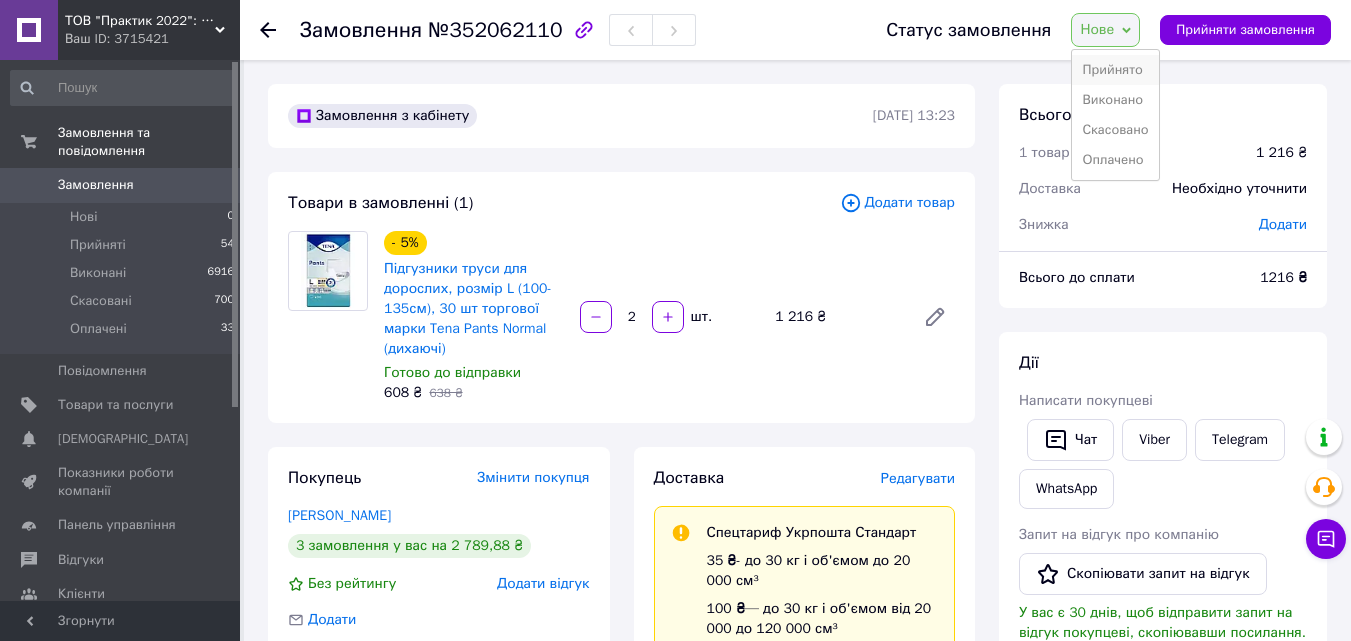click on "Прийнято" at bounding box center [1115, 70] 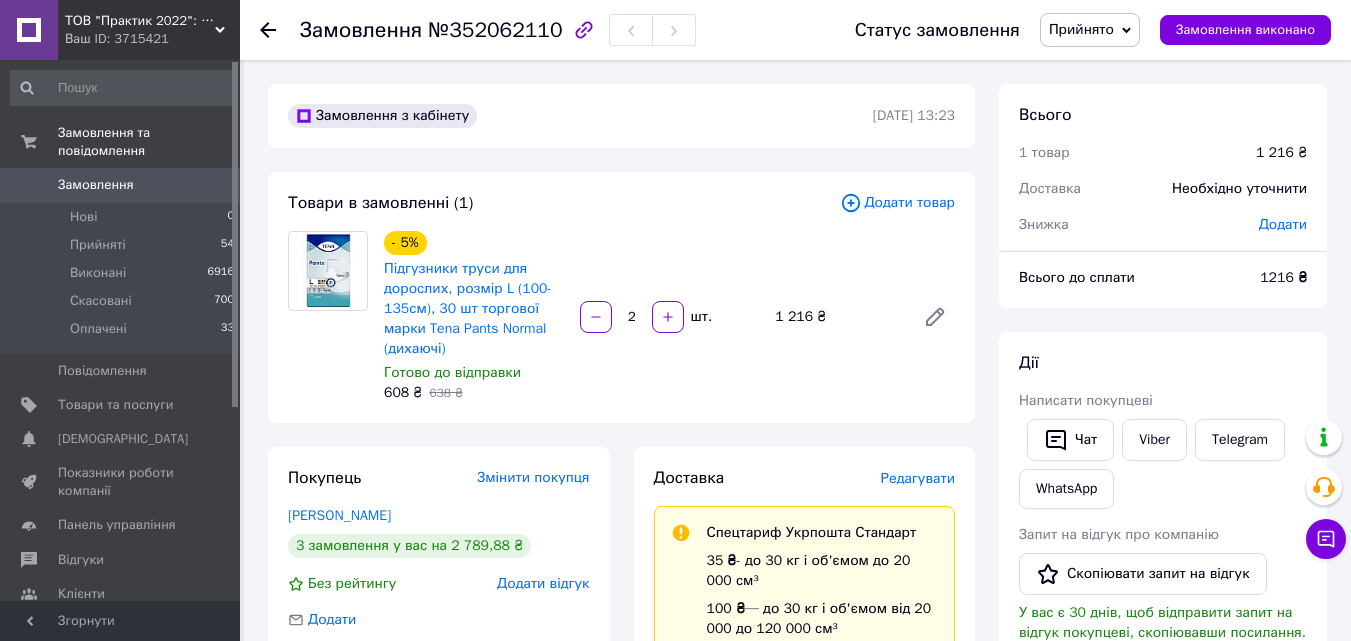 click on "Редагувати" at bounding box center [918, 478] 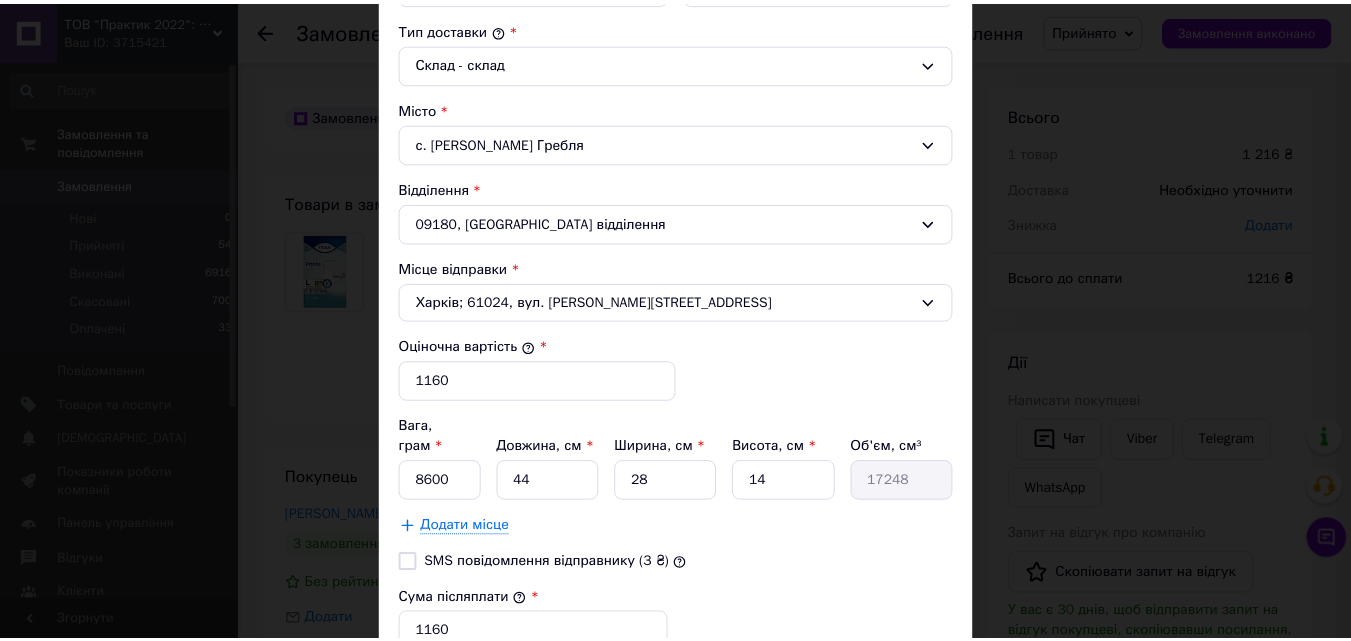 scroll, scrollTop: 700, scrollLeft: 0, axis: vertical 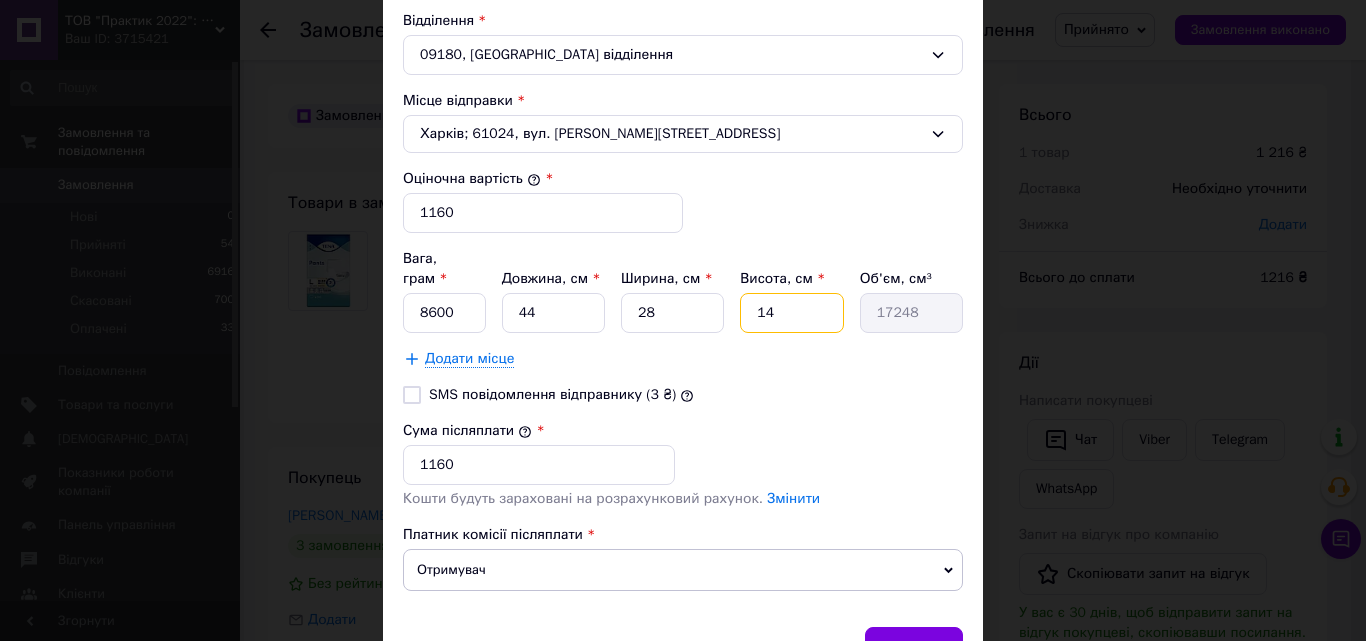 drag, startPoint x: 780, startPoint y: 298, endPoint x: 756, endPoint y: 296, distance: 24.083189 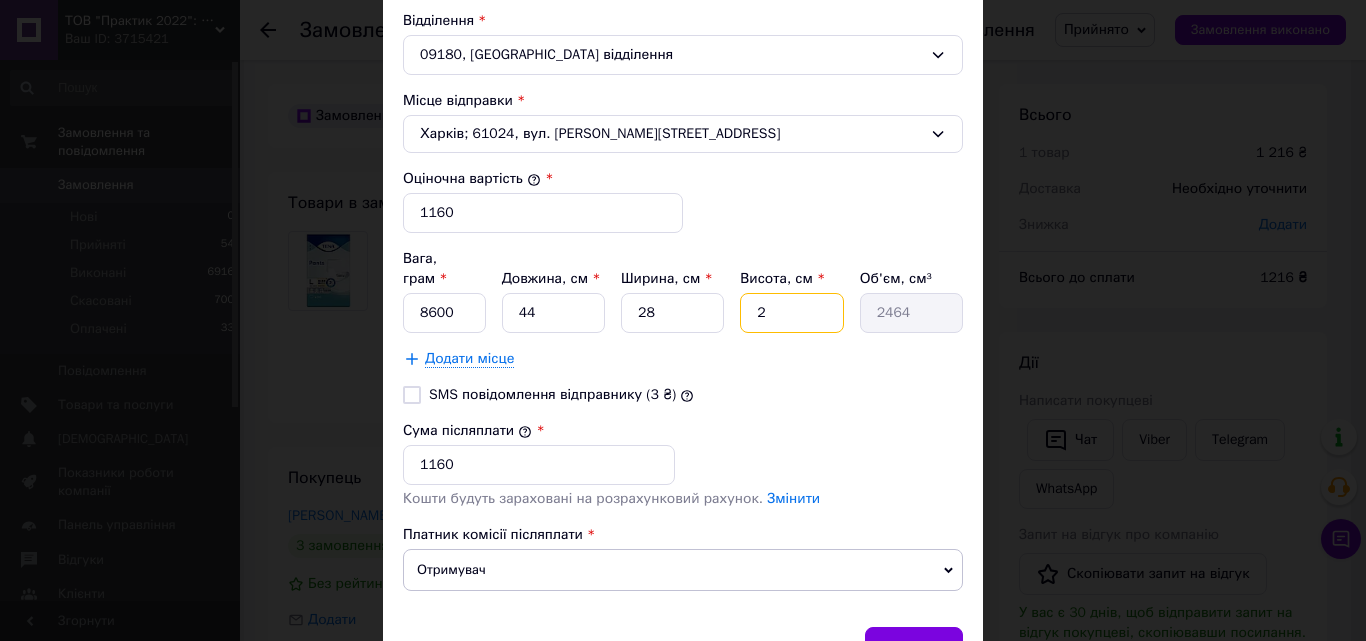 type on "28" 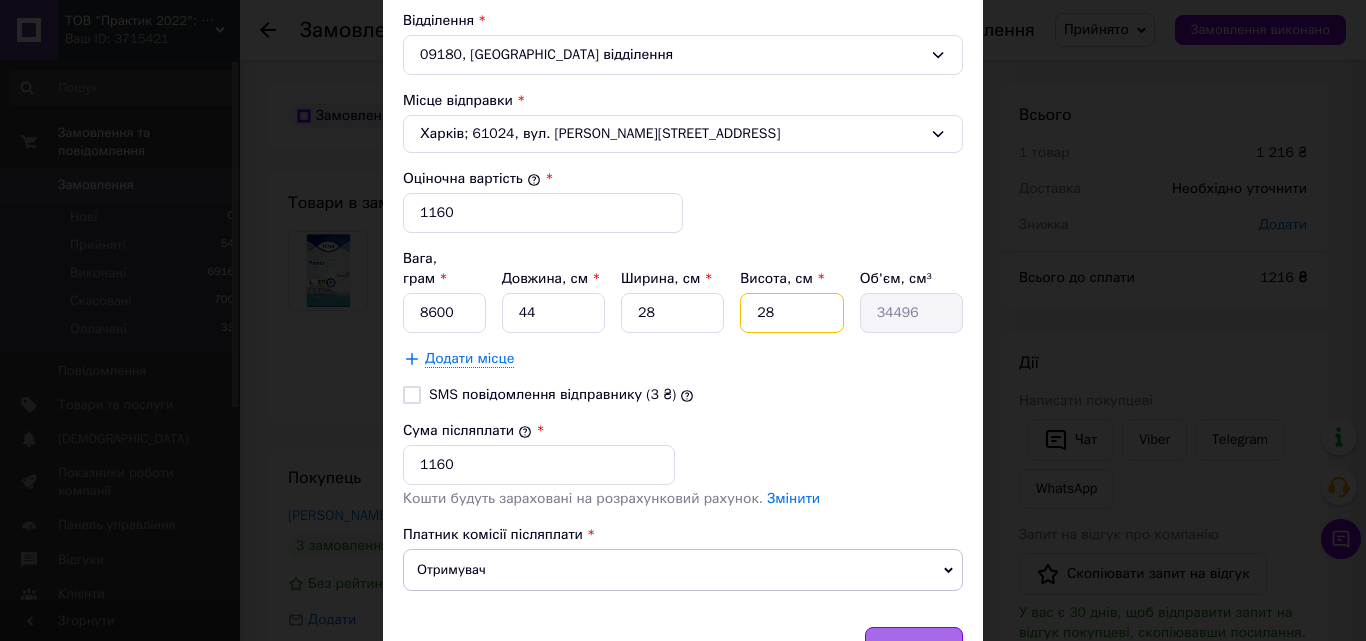type on "28" 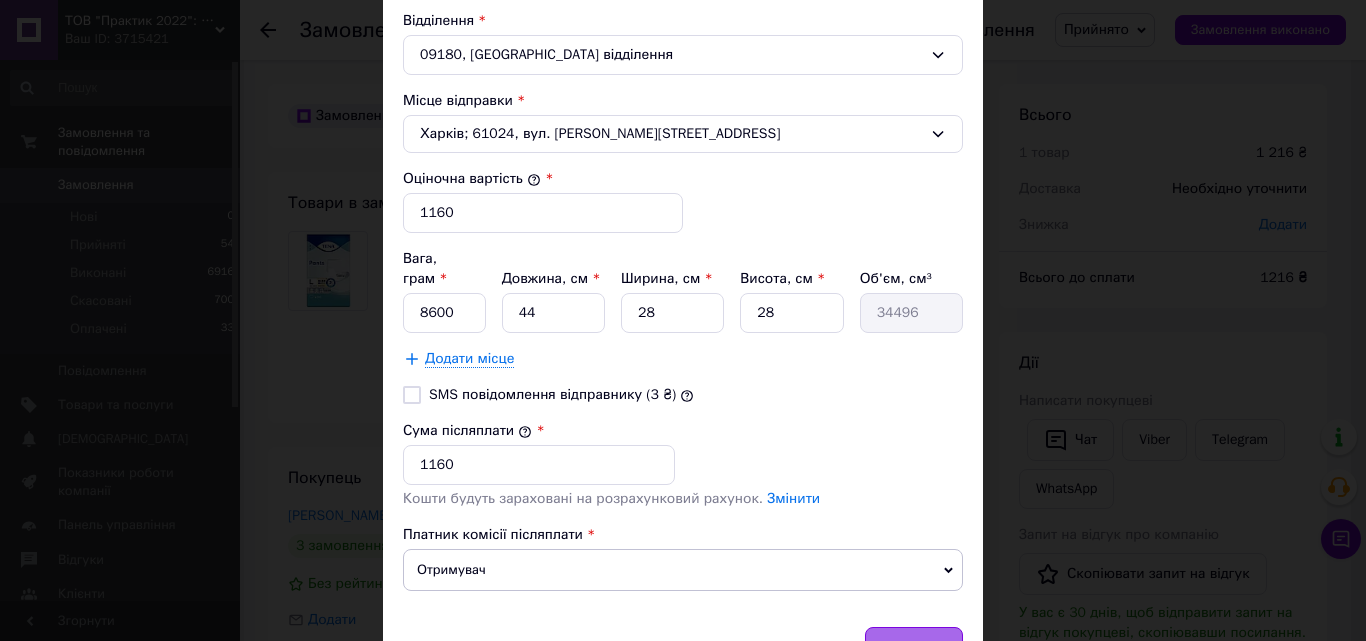 click on "Зберегти" at bounding box center [914, 647] 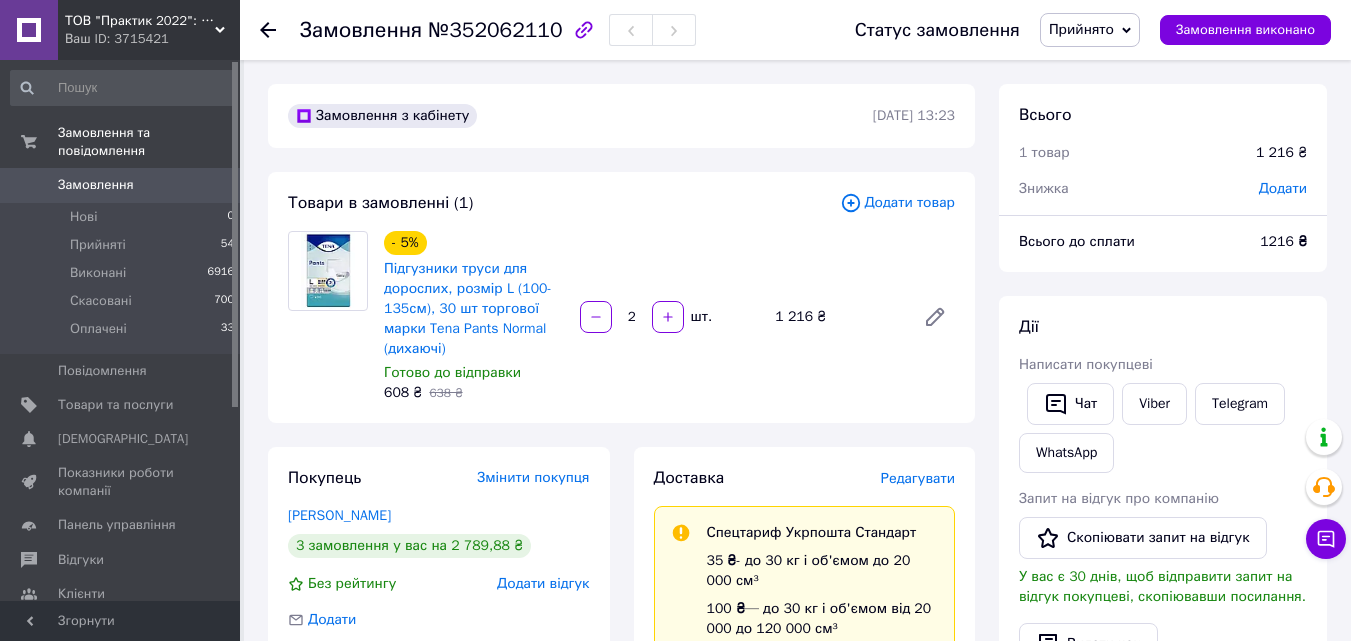 click on "Додати" at bounding box center [1283, 188] 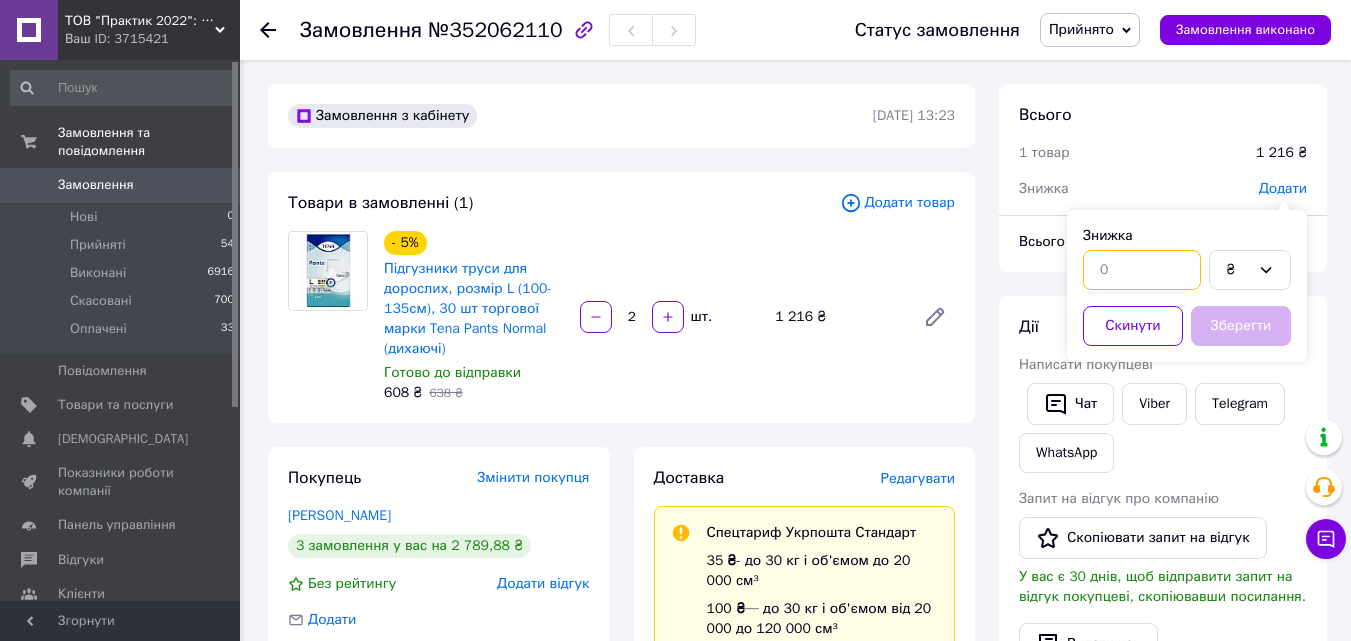 click at bounding box center [1142, 270] 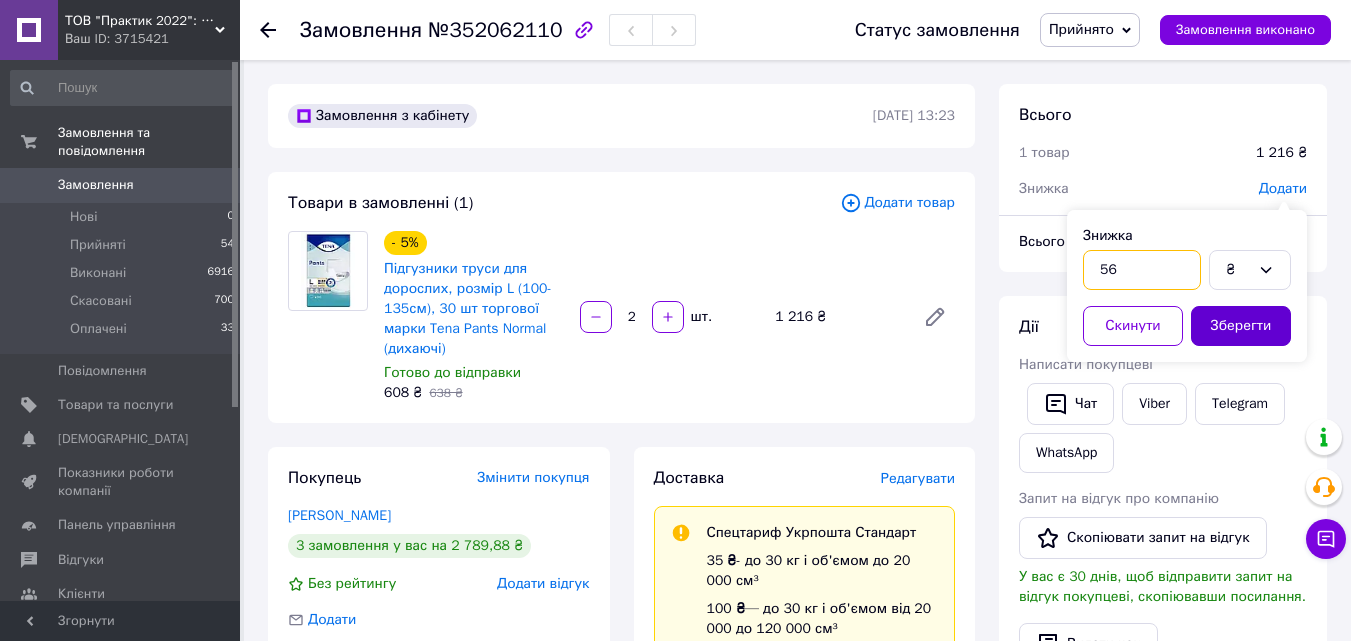 type on "56" 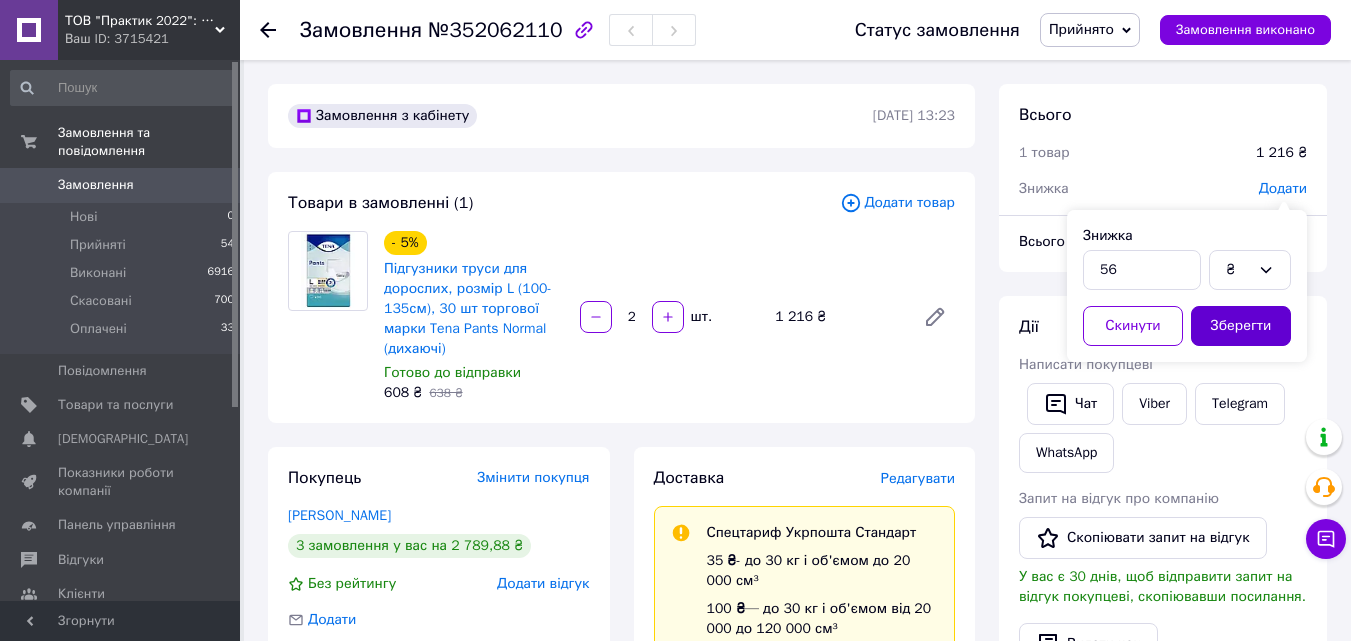 click on "Зберегти" at bounding box center (1241, 326) 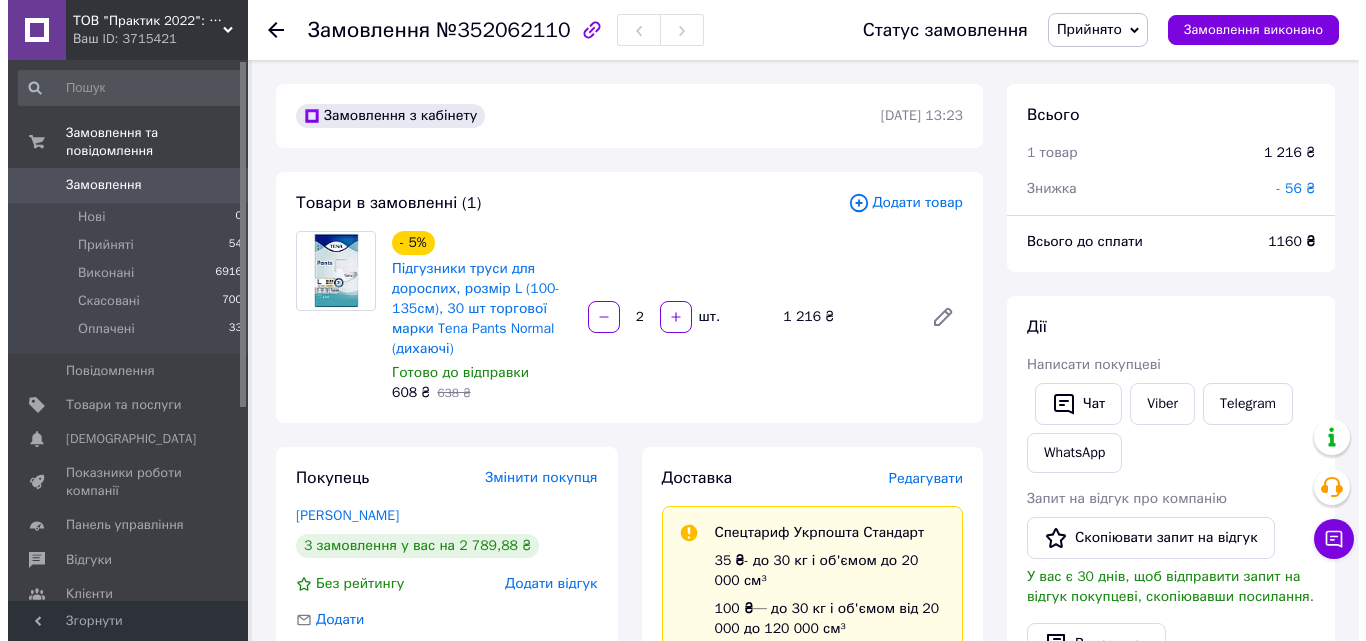 scroll, scrollTop: 100, scrollLeft: 0, axis: vertical 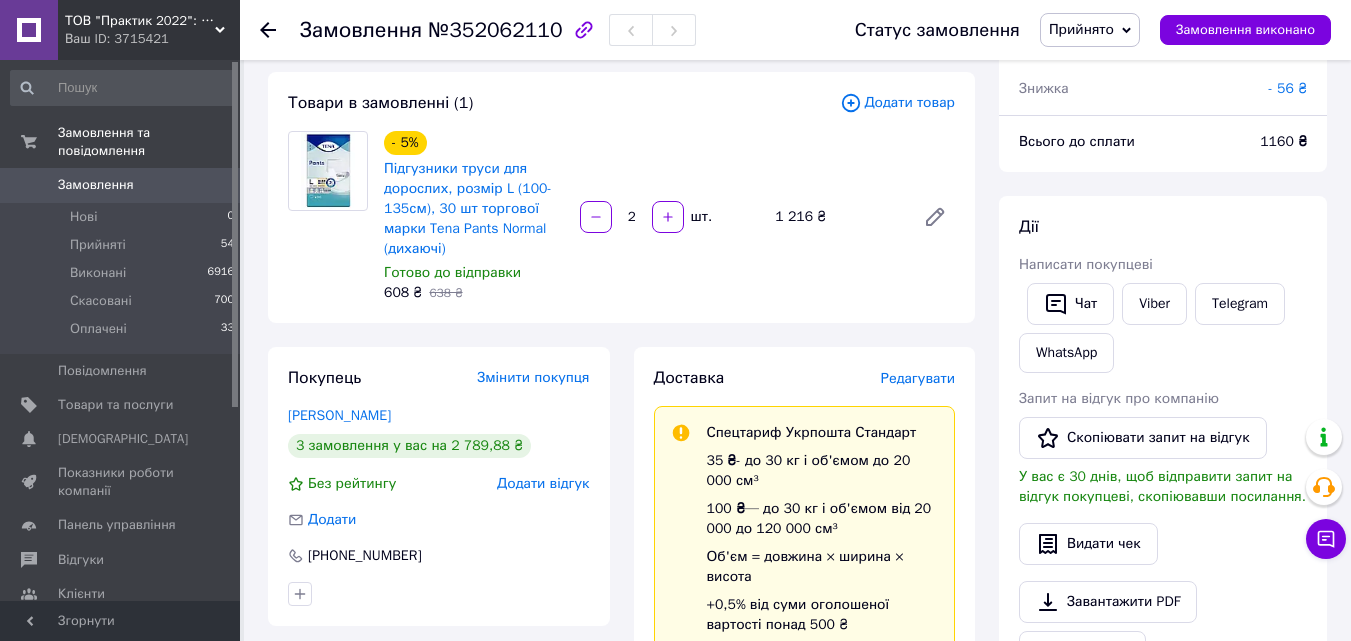 click on "Редагувати" at bounding box center [918, 378] 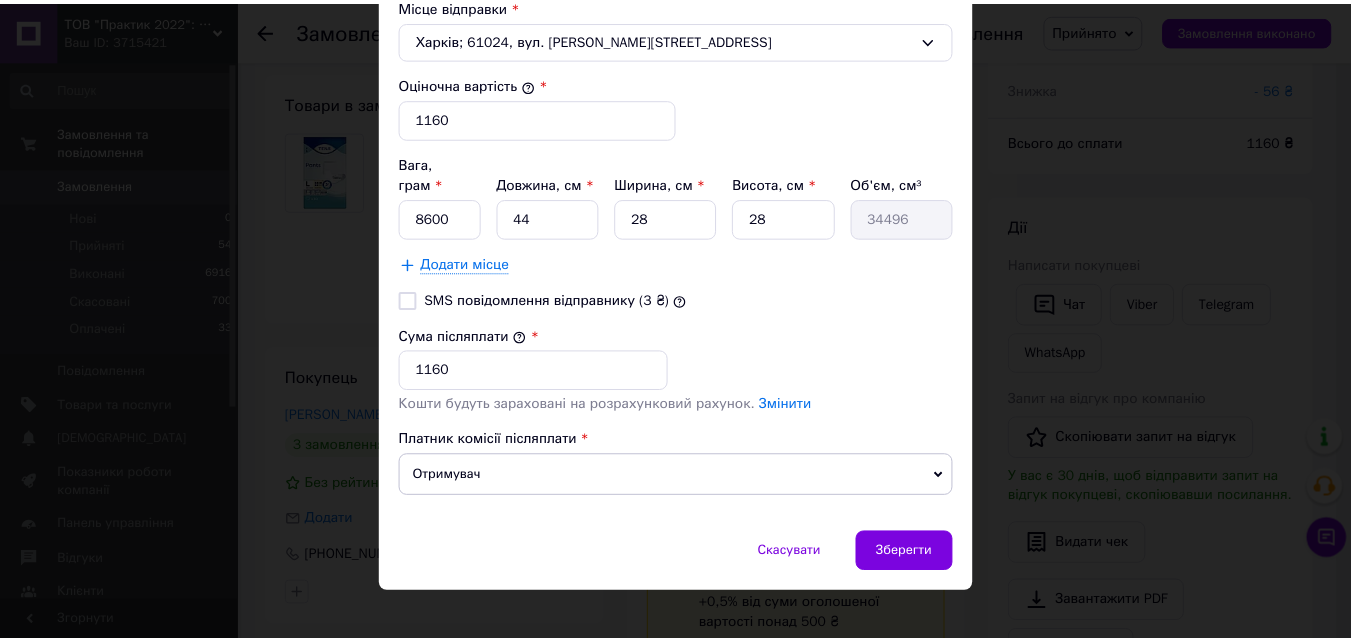 scroll, scrollTop: 796, scrollLeft: 0, axis: vertical 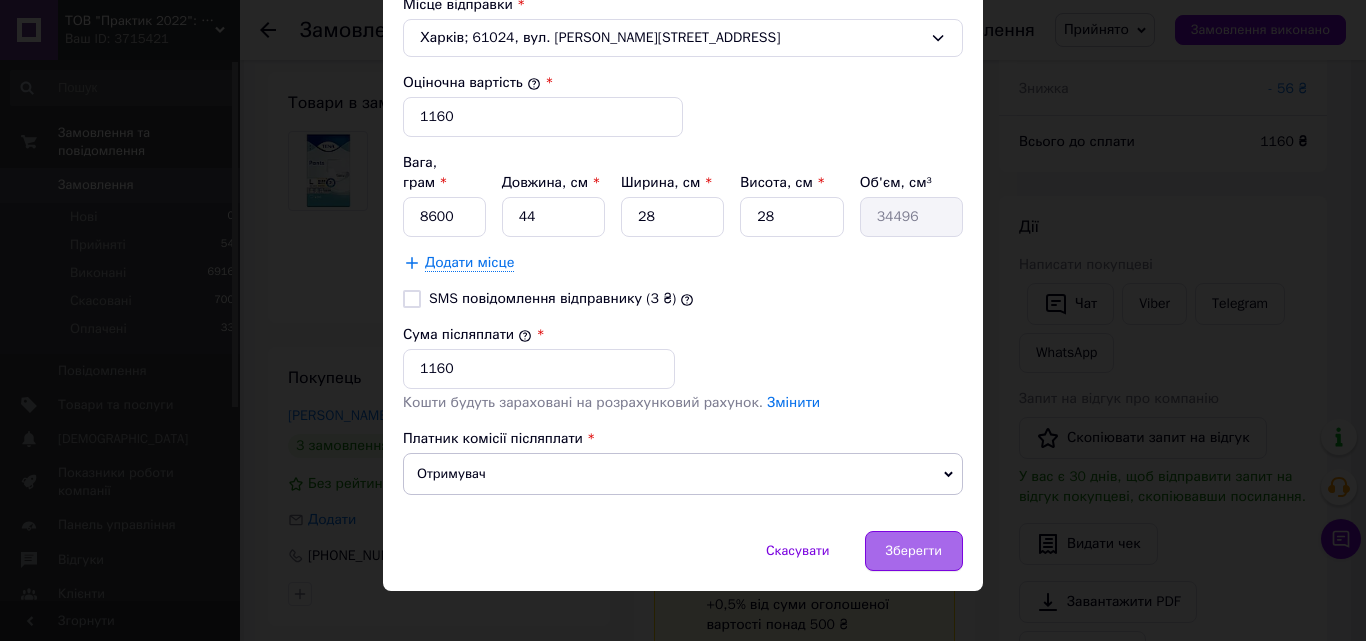 click on "Зберегти" at bounding box center (914, 551) 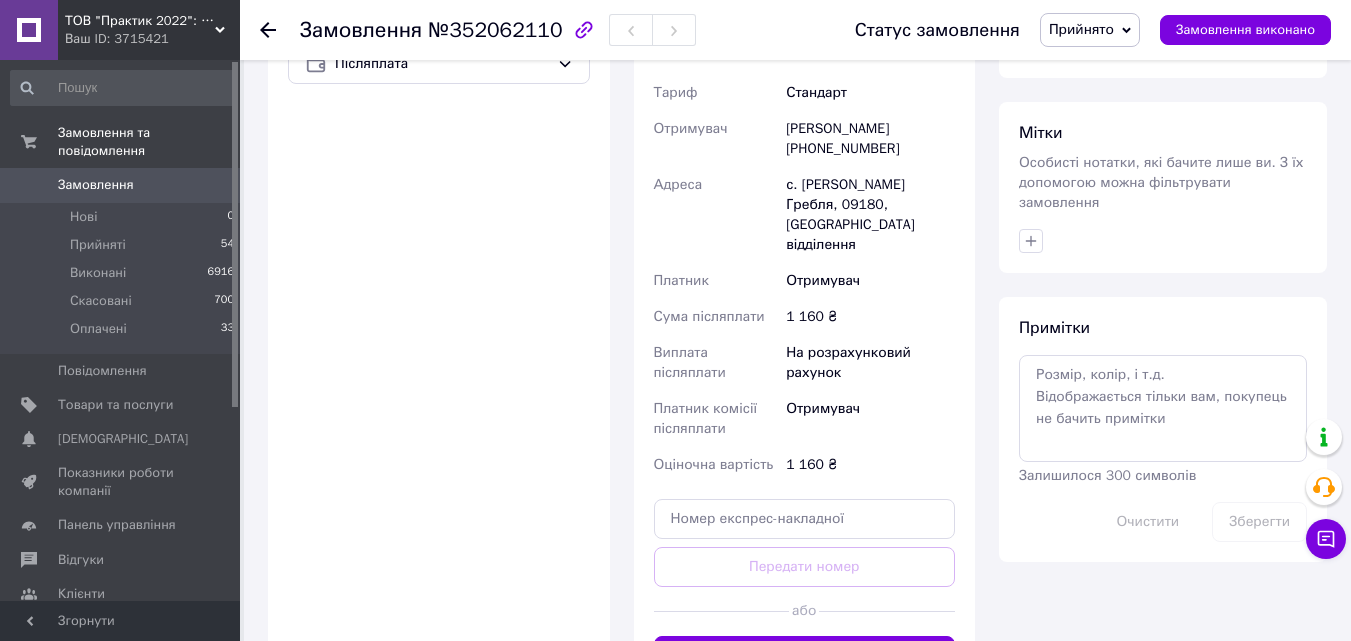 scroll, scrollTop: 800, scrollLeft: 0, axis: vertical 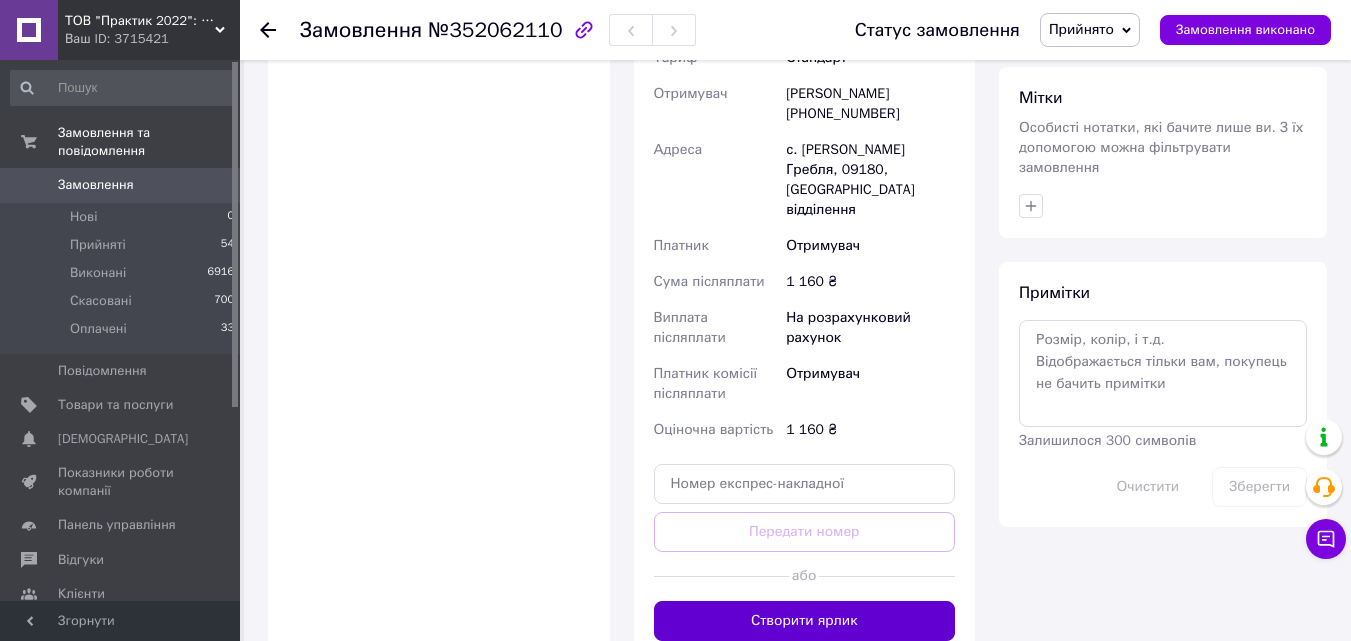 click on "Створити ярлик" at bounding box center (805, 621) 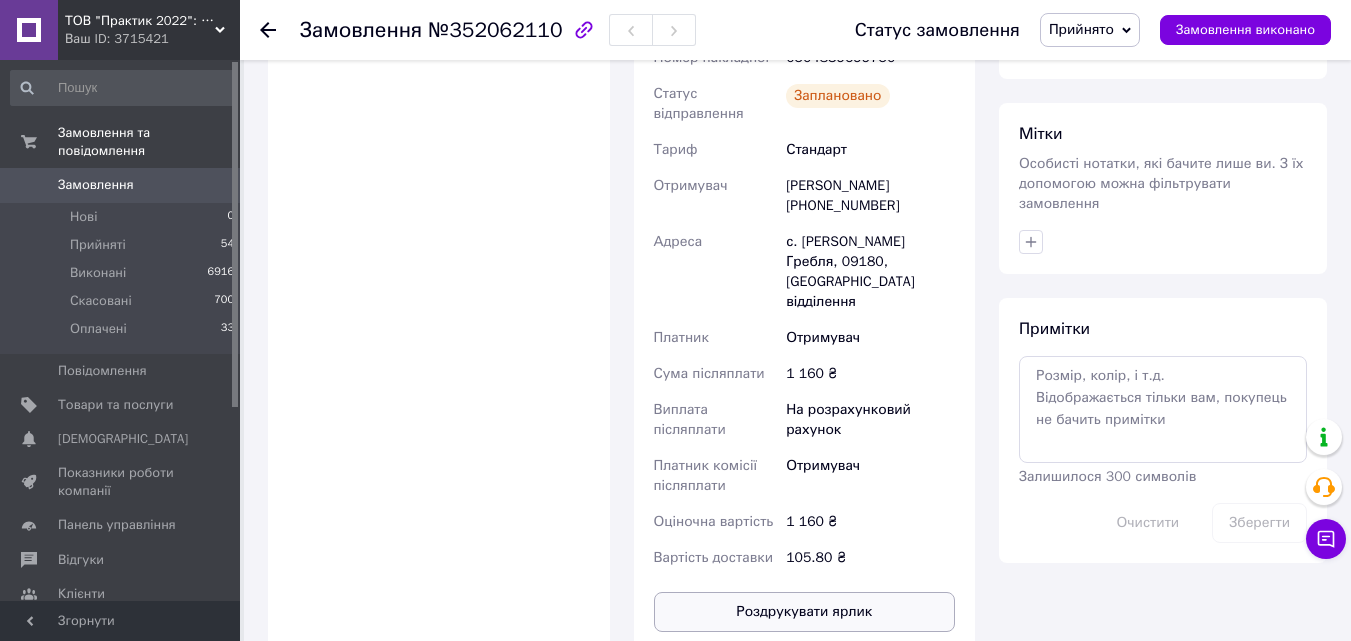 click on "Роздрукувати ярлик" at bounding box center (805, 612) 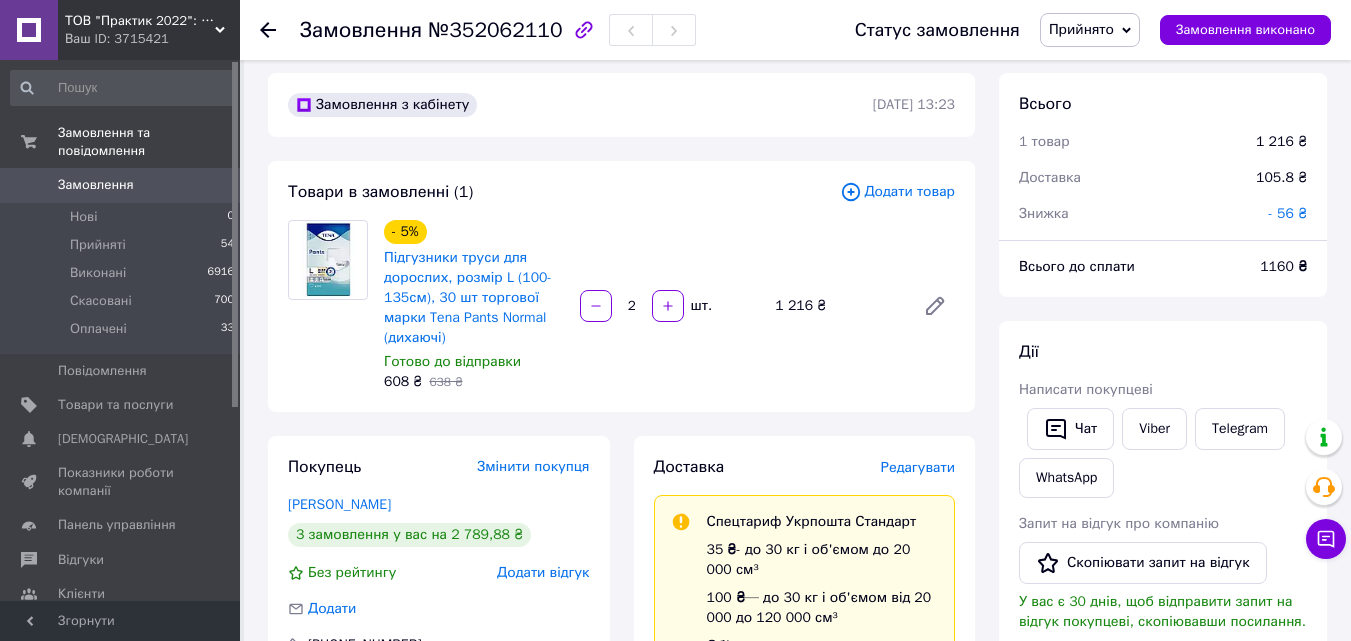 scroll, scrollTop: 0, scrollLeft: 0, axis: both 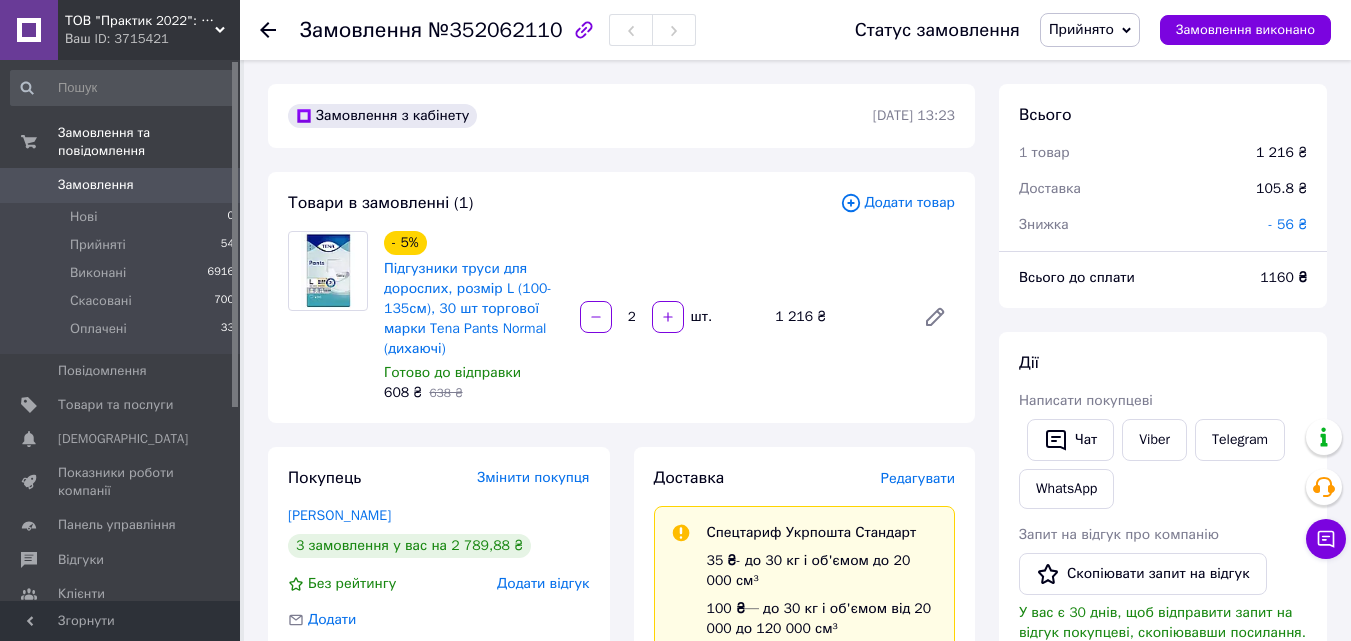 click on "Замовлення №352062110 Статус замовлення Прийнято Виконано Скасовано Оплачено Замовлення виконано" at bounding box center [795, 30] 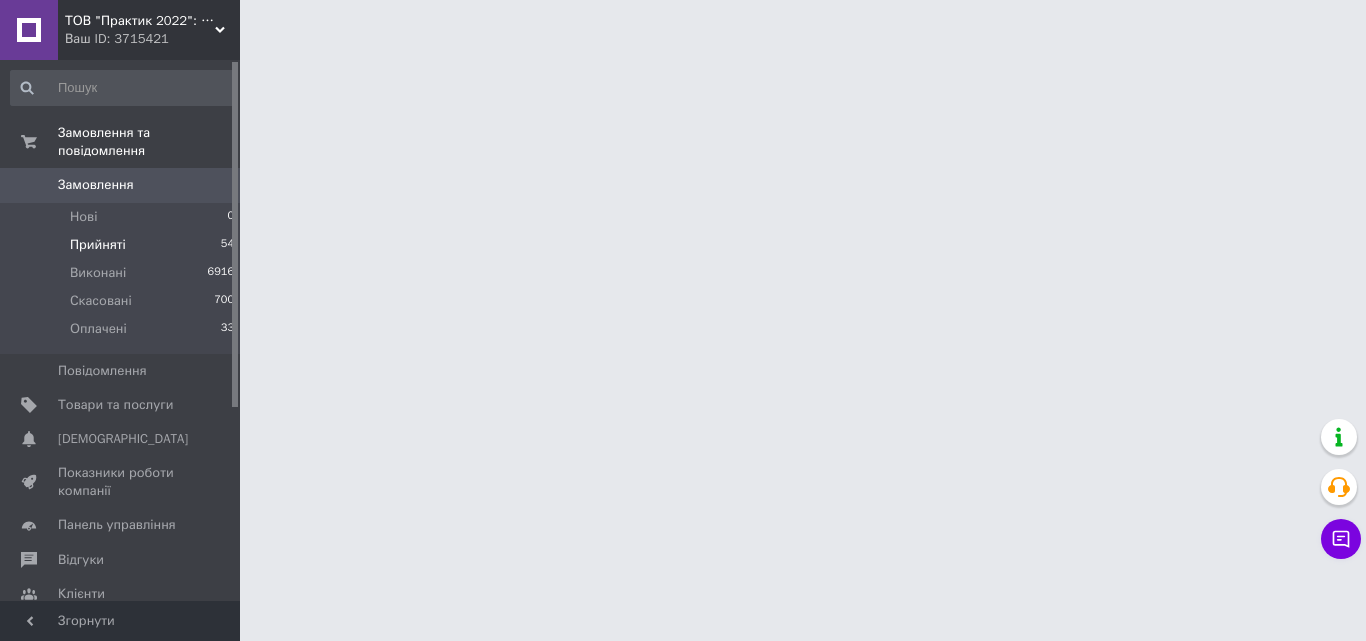 click on "Прийняті" at bounding box center (98, 245) 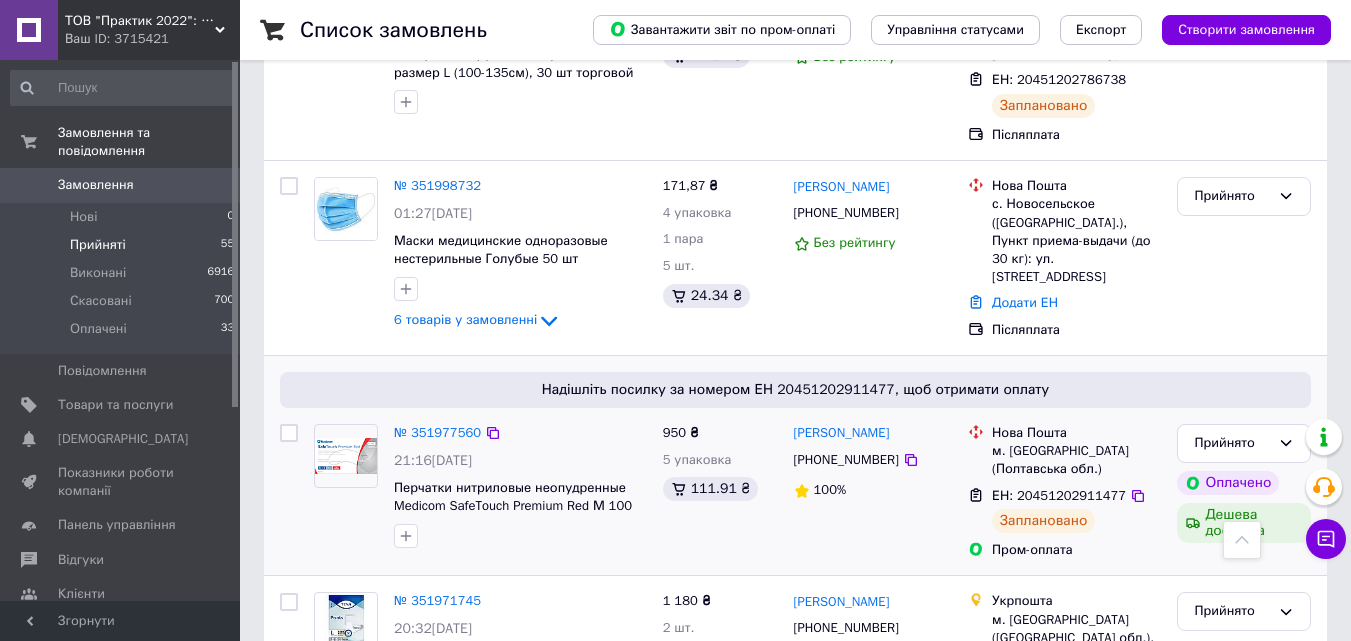 scroll, scrollTop: 400, scrollLeft: 0, axis: vertical 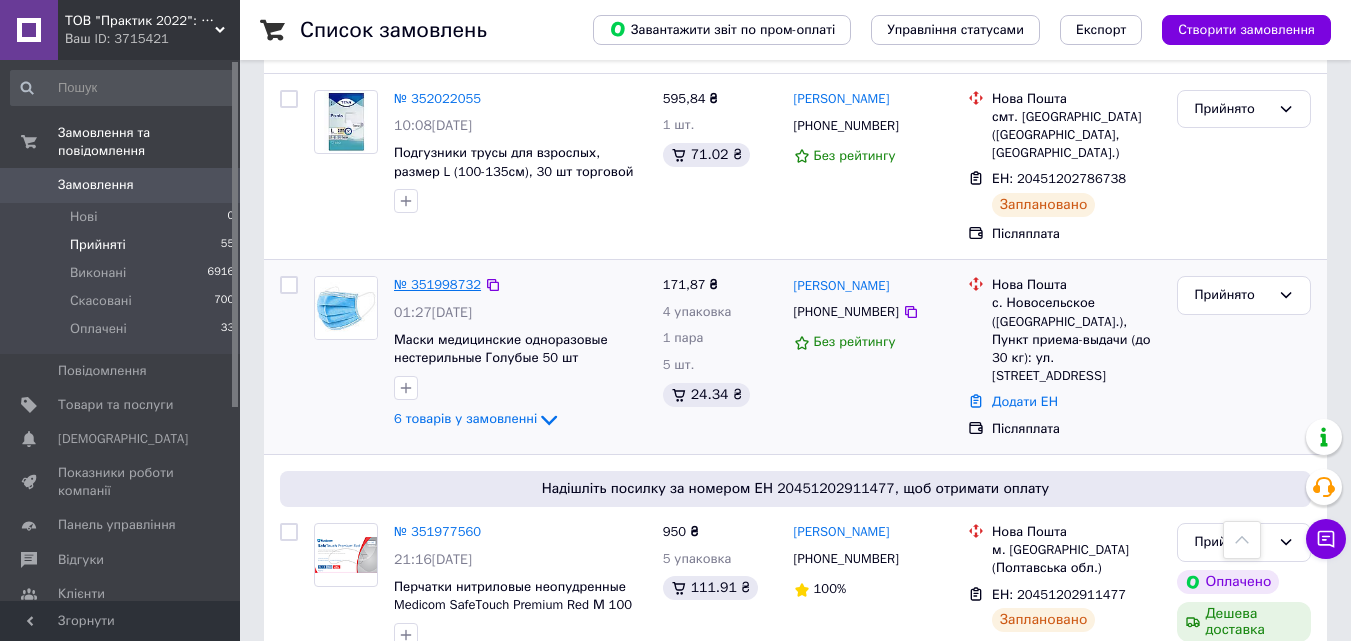 click on "№ 351998732" at bounding box center [437, 284] 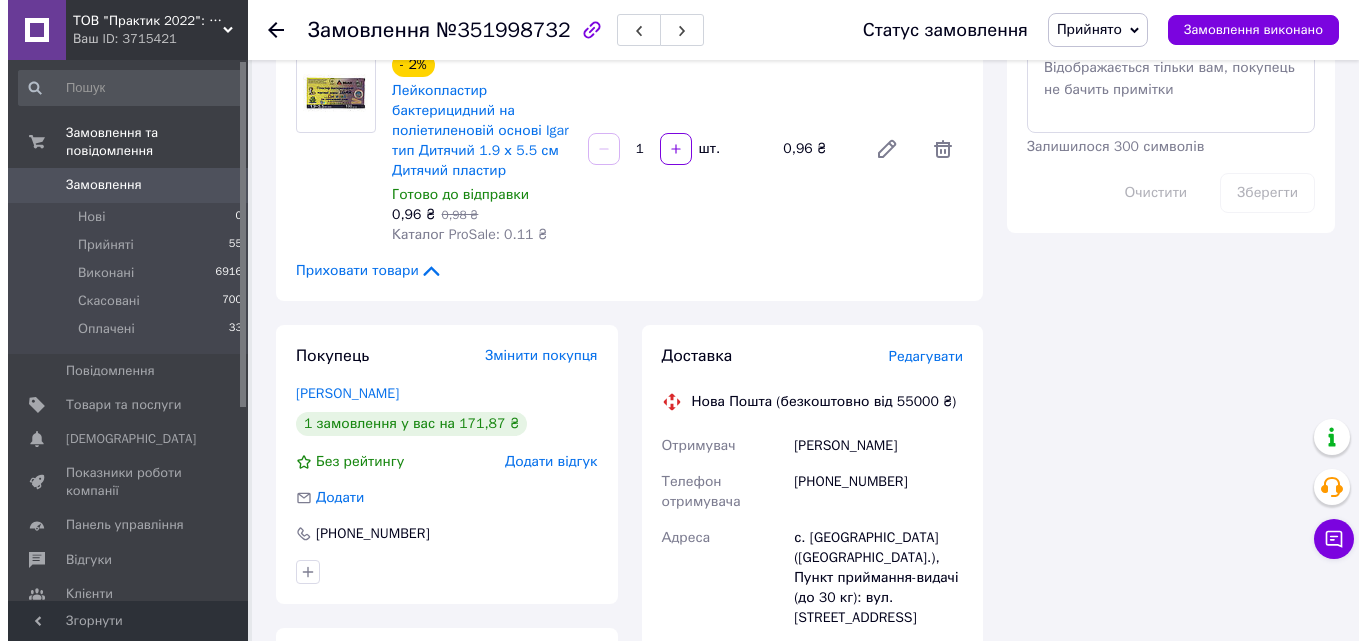 scroll, scrollTop: 1200, scrollLeft: 0, axis: vertical 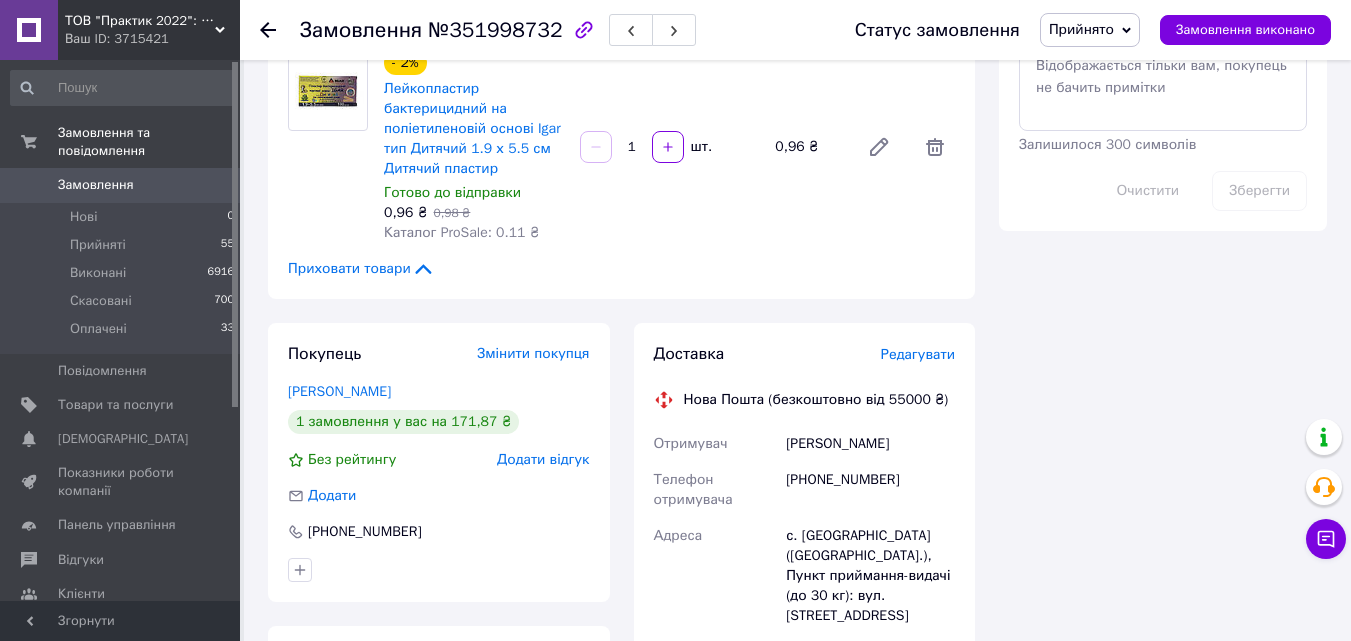 click on "Редагувати" at bounding box center (918, 354) 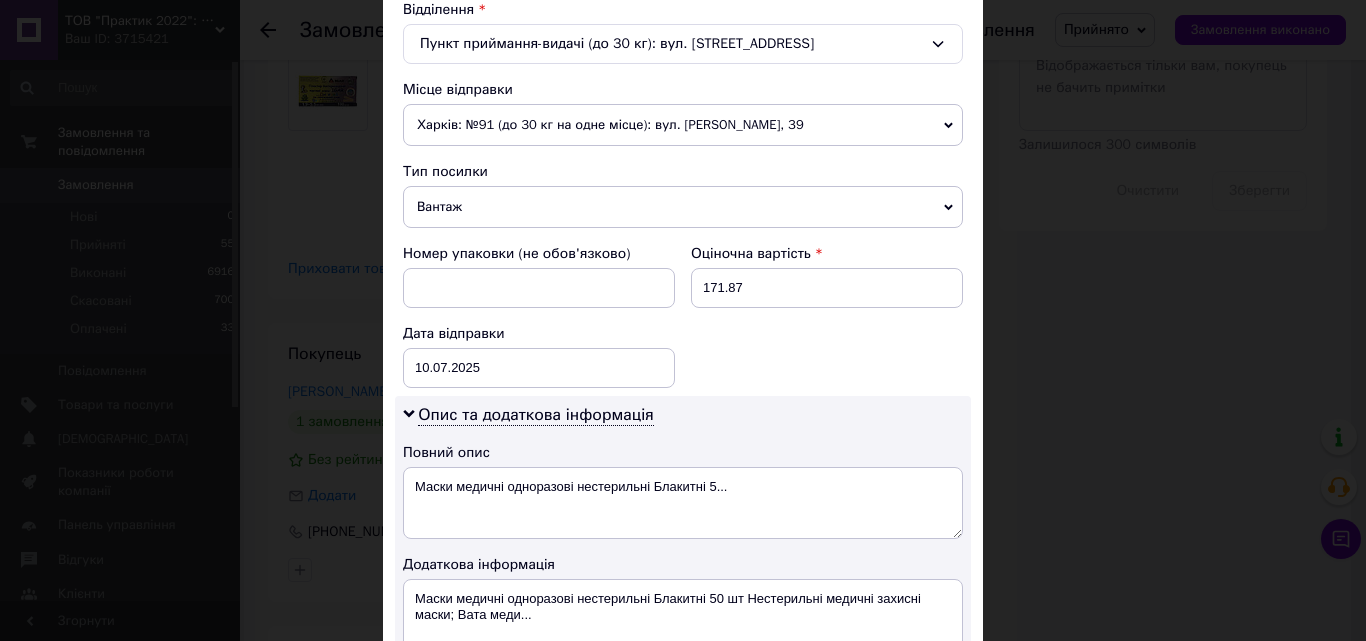 scroll, scrollTop: 600, scrollLeft: 0, axis: vertical 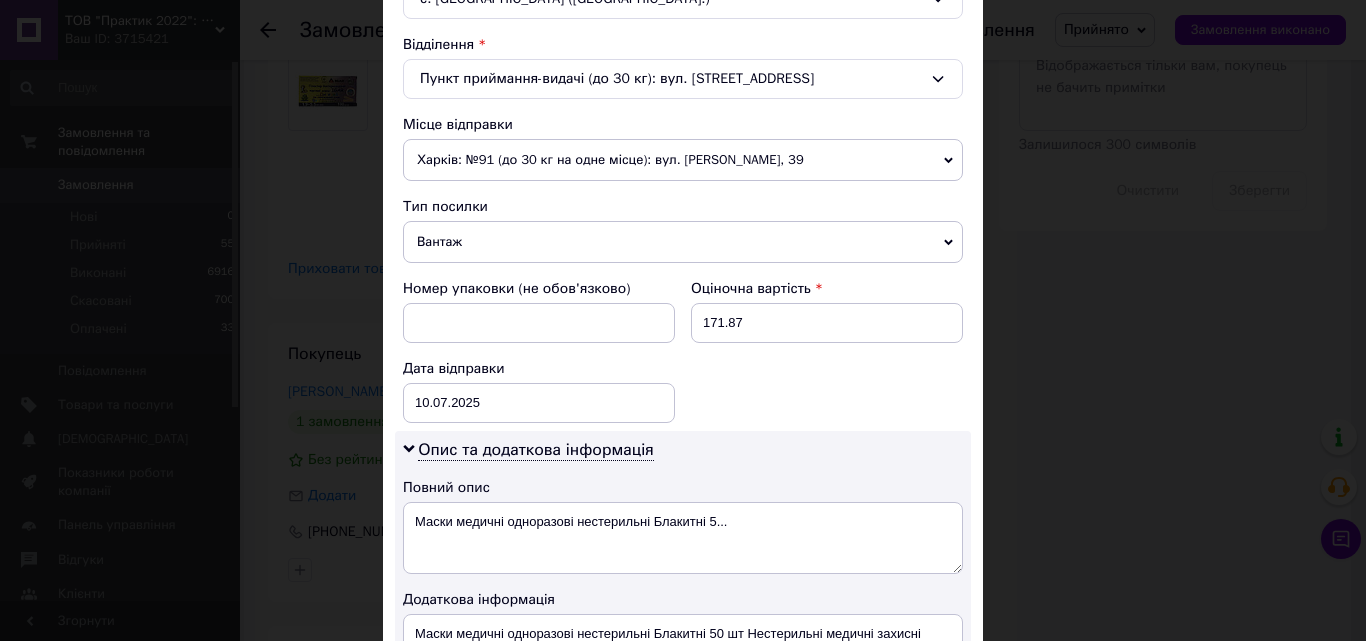 click on "Харків: №91 (до 30 кг на одне місце): вул. [PERSON_NAME], 39" at bounding box center (683, 160) 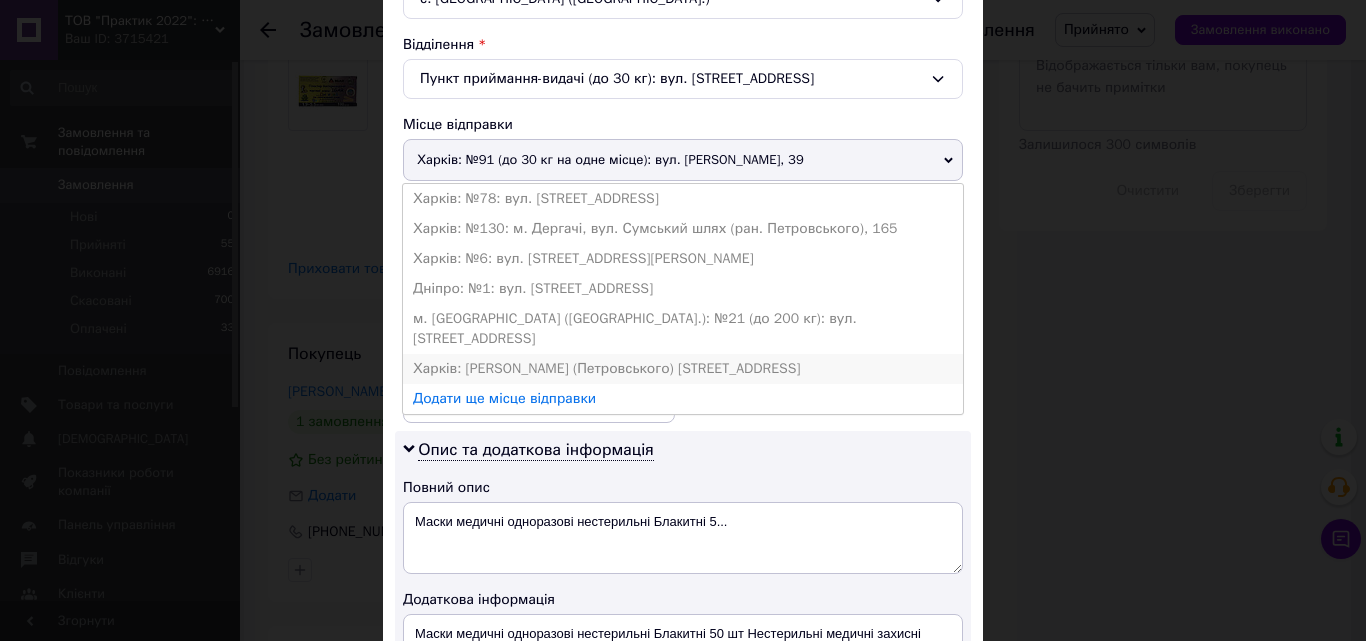 click on "Харків: [PERSON_NAME] (Петровського) [STREET_ADDRESS]" at bounding box center (683, 369) 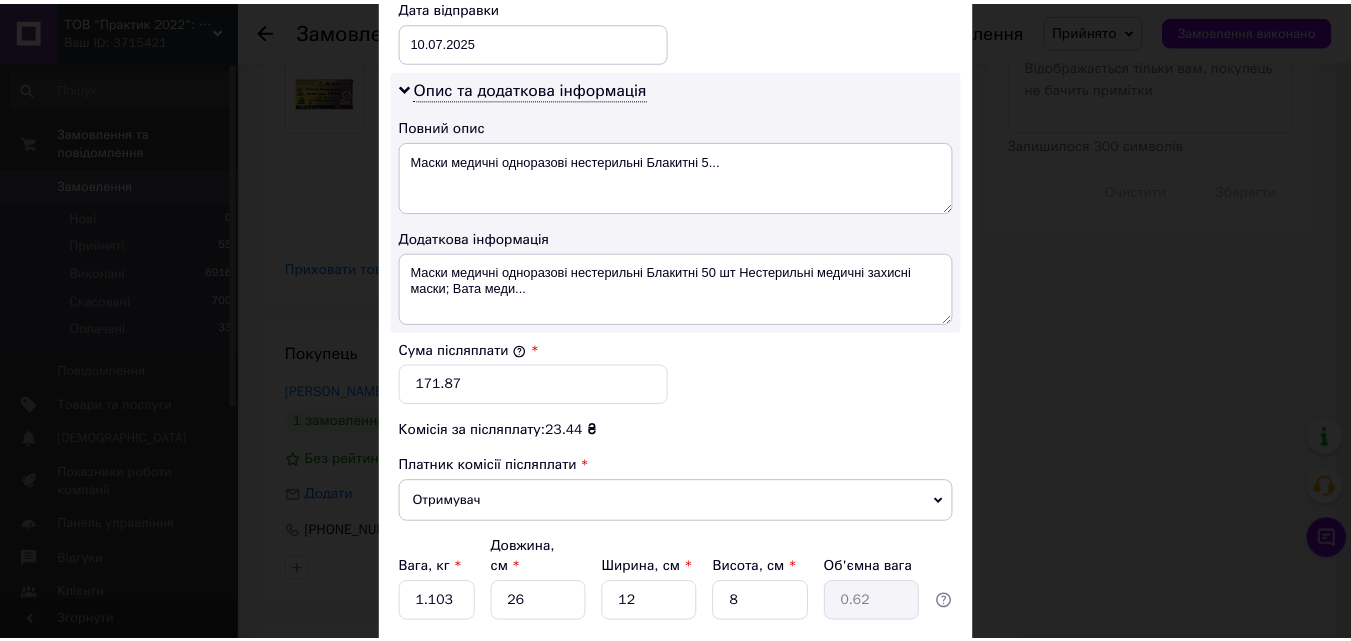 scroll, scrollTop: 1100, scrollLeft: 0, axis: vertical 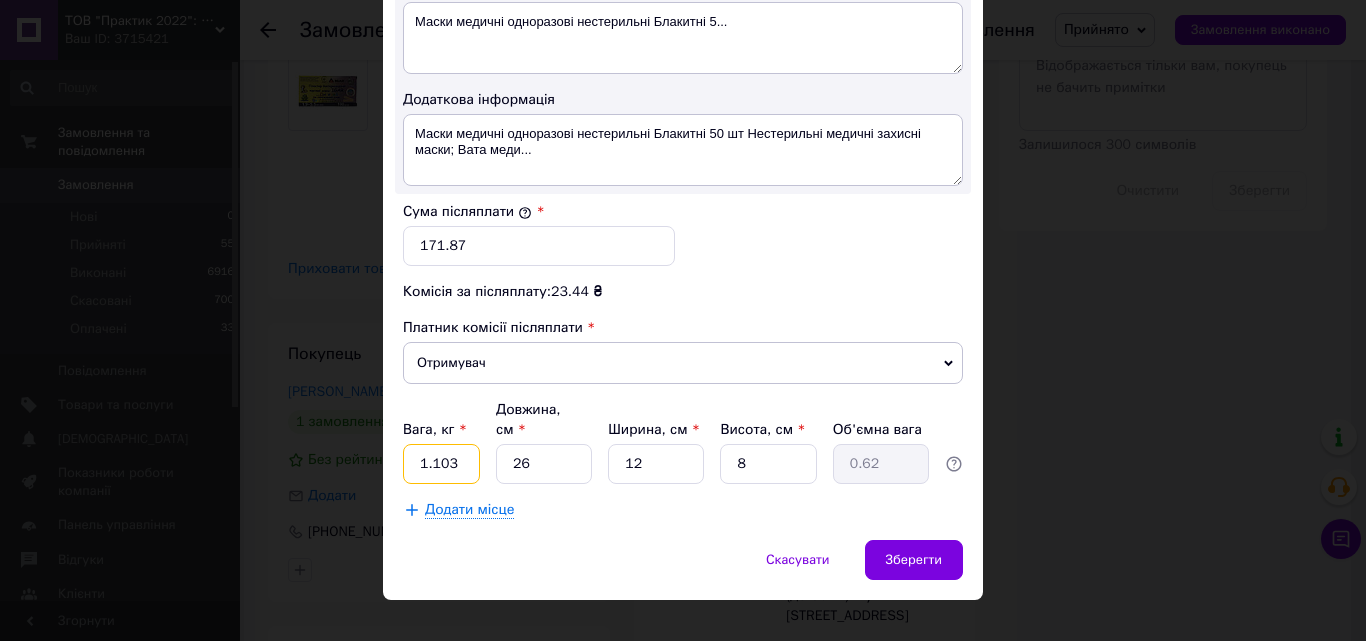 drag, startPoint x: 464, startPoint y: 444, endPoint x: 418, endPoint y: 444, distance: 46 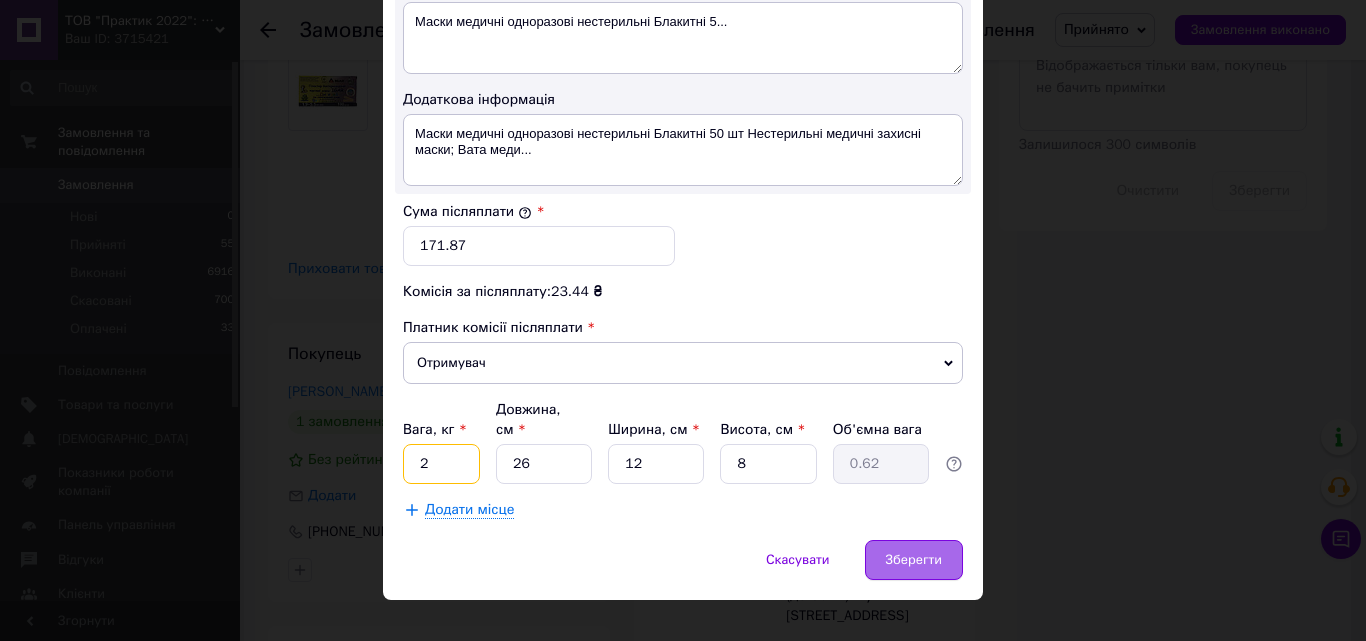 type on "2" 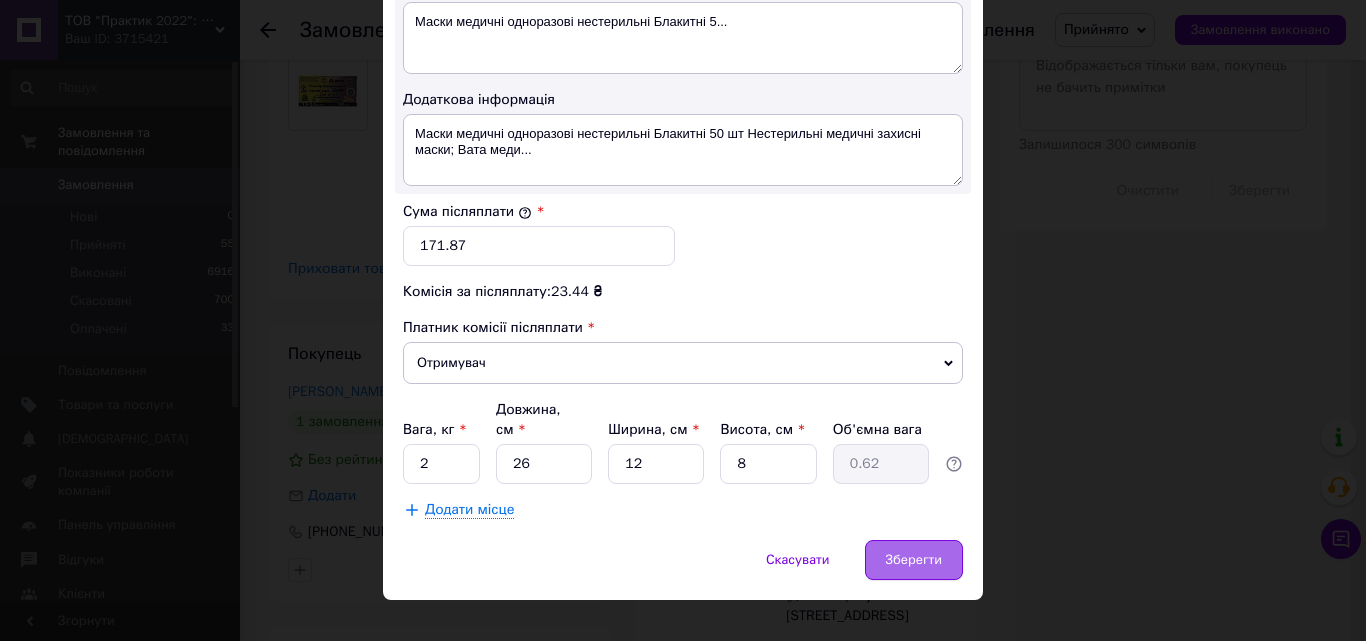 click on "Зберегти" at bounding box center [914, 560] 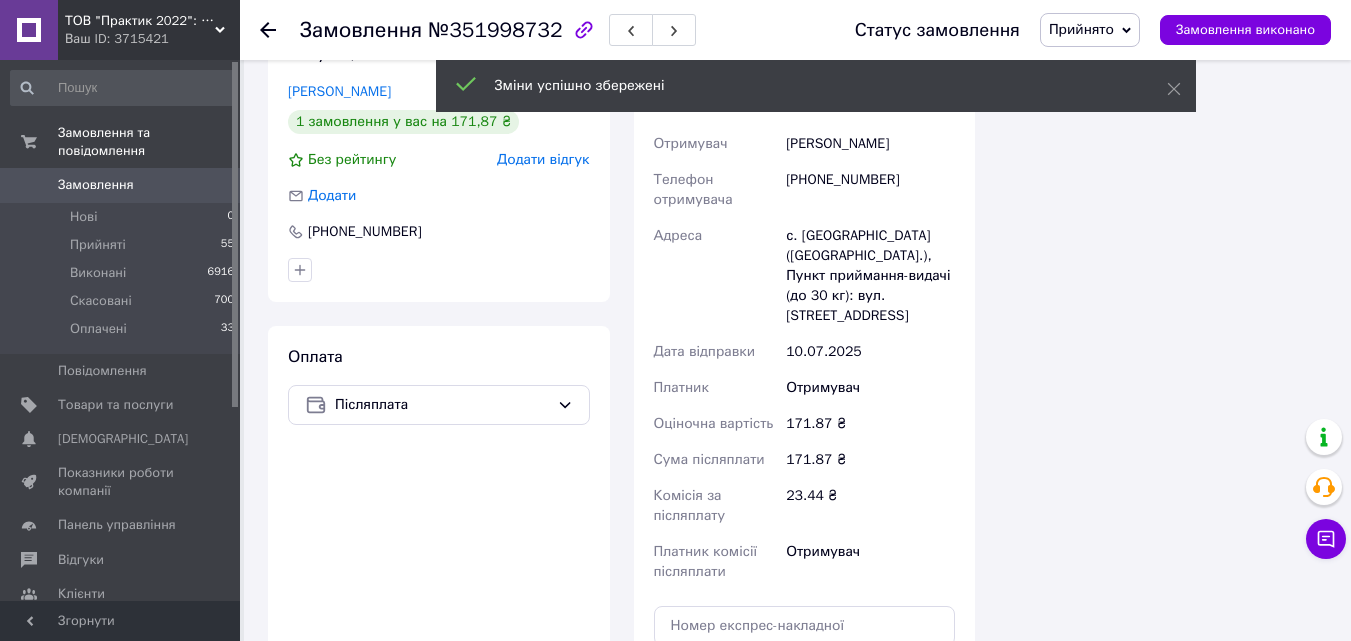 scroll, scrollTop: 1700, scrollLeft: 0, axis: vertical 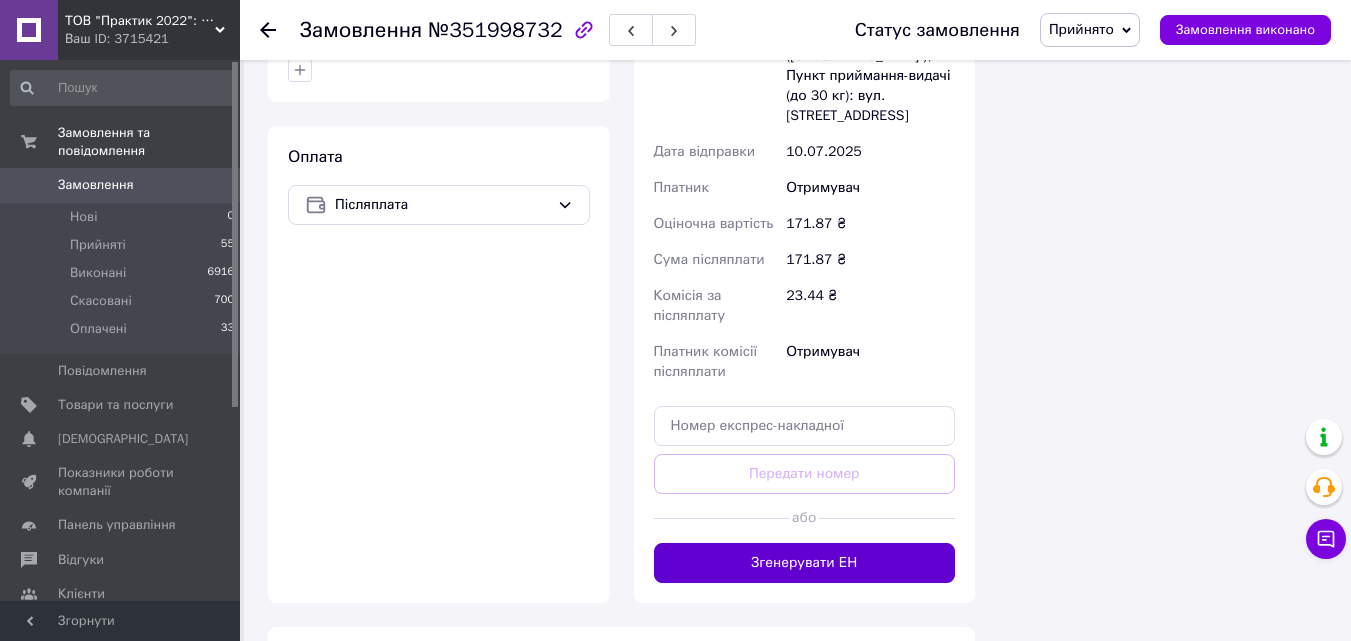 click on "Згенерувати ЕН" at bounding box center [805, 563] 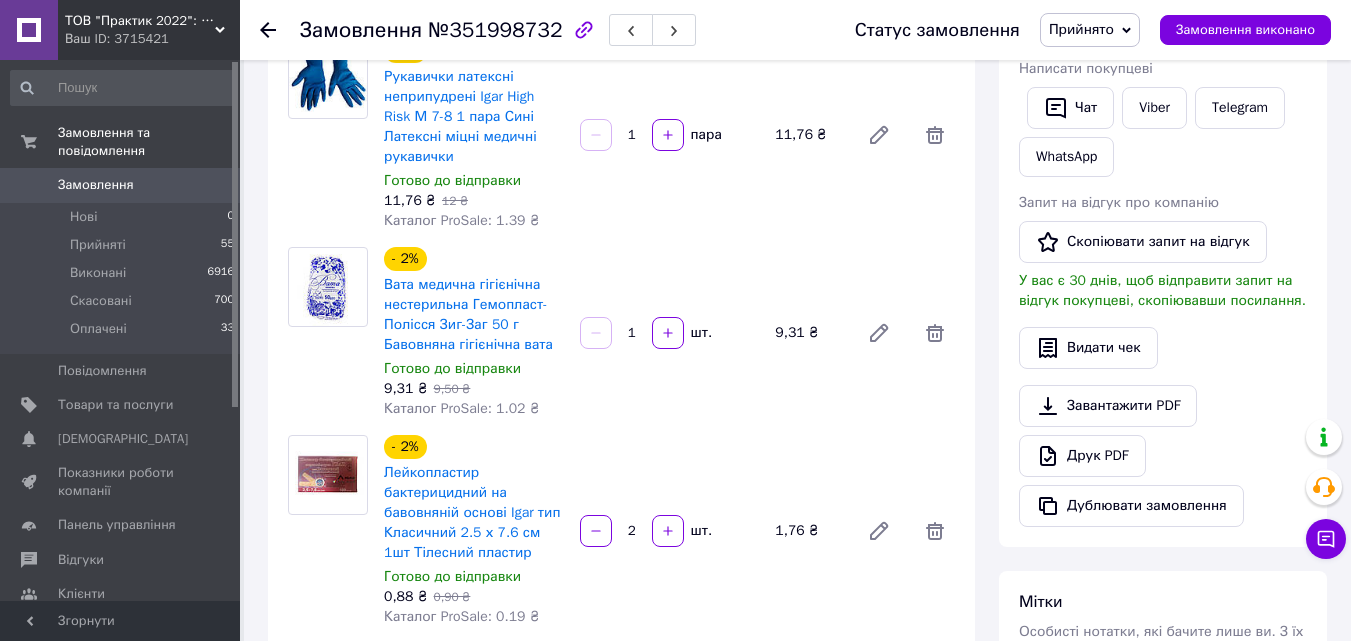 scroll, scrollTop: 300, scrollLeft: 0, axis: vertical 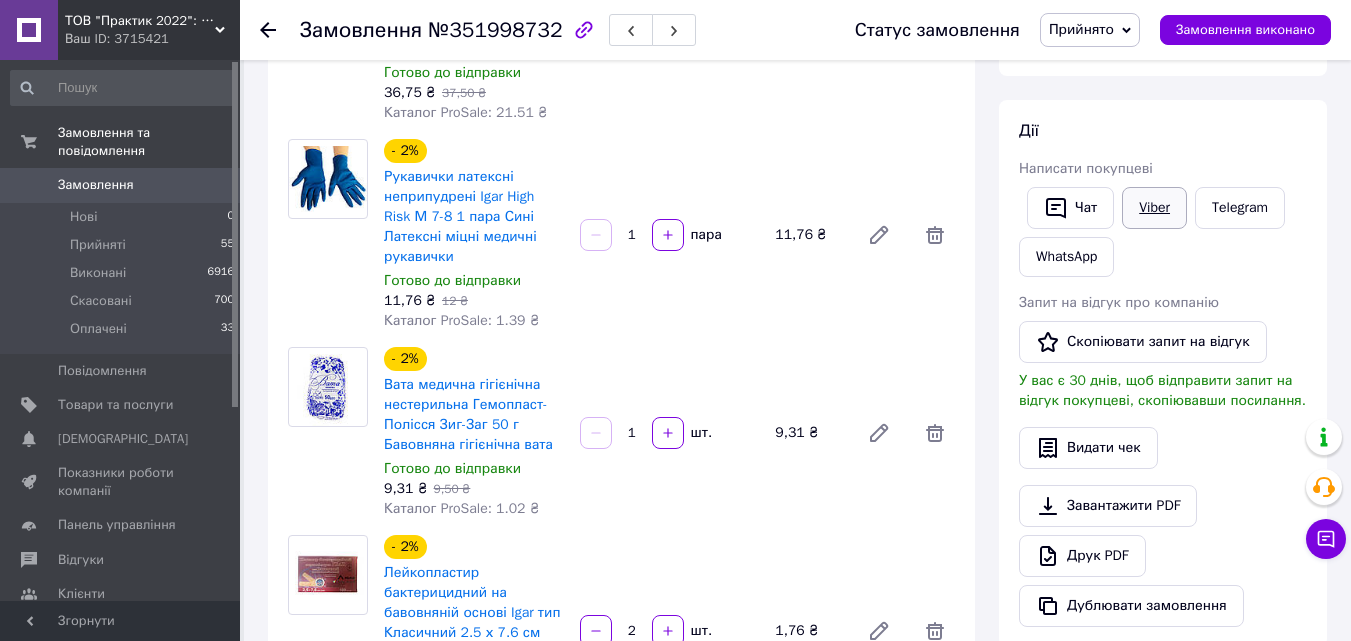 click on "Viber" at bounding box center [1154, 208] 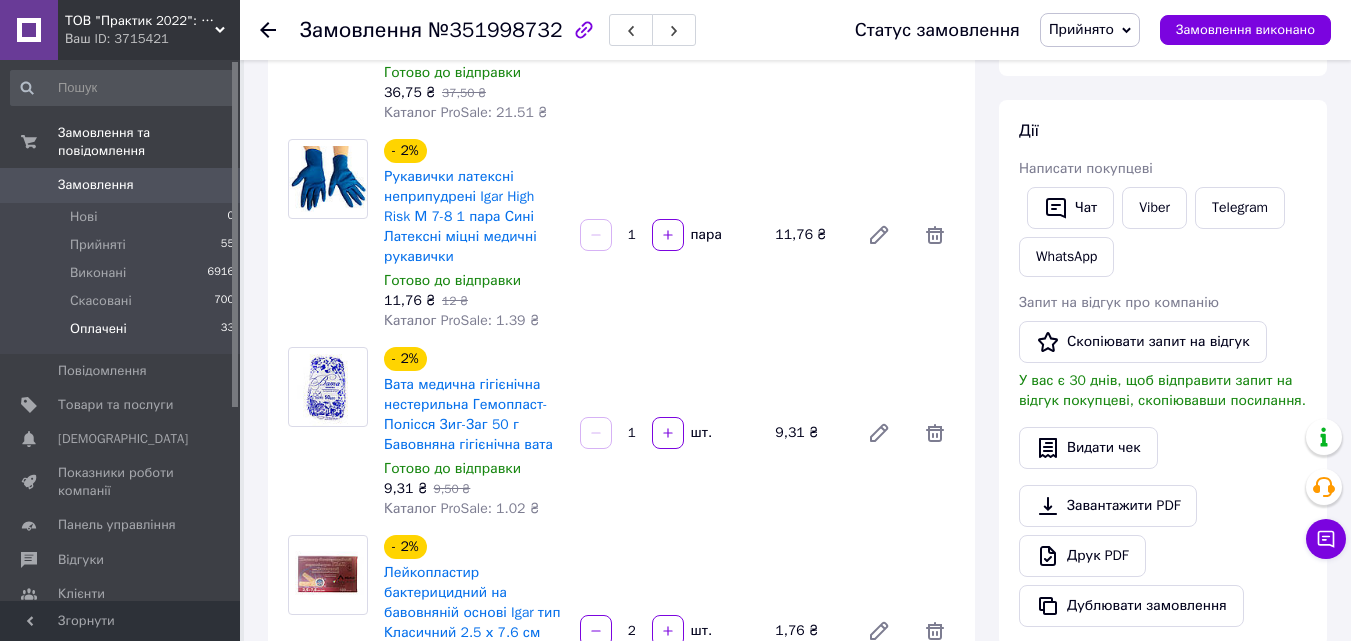 click on "Оплачені" at bounding box center [98, 329] 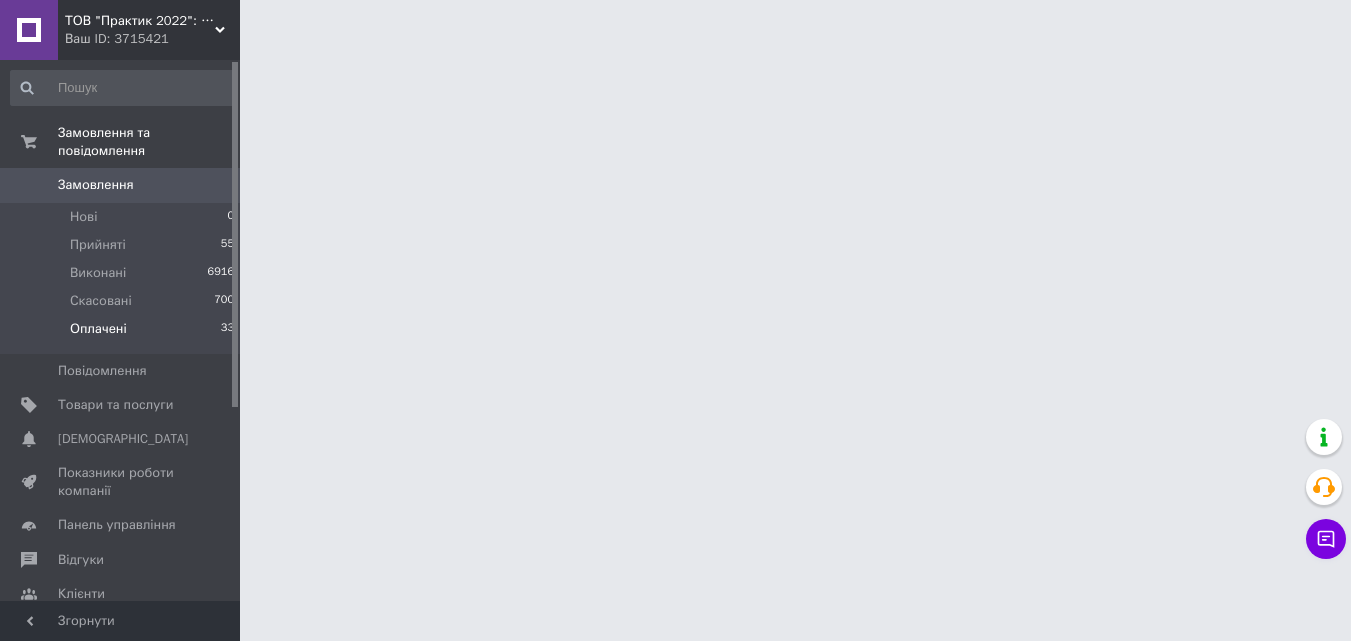 scroll, scrollTop: 0, scrollLeft: 0, axis: both 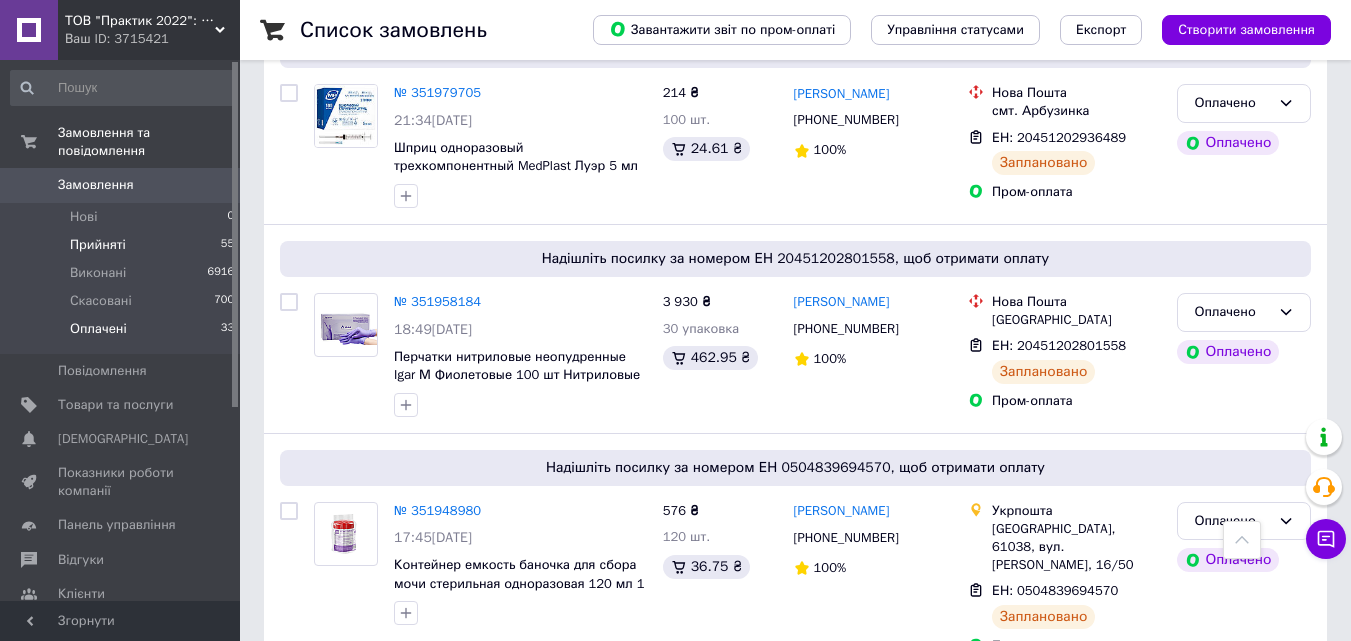 click on "Прийняті" at bounding box center [98, 245] 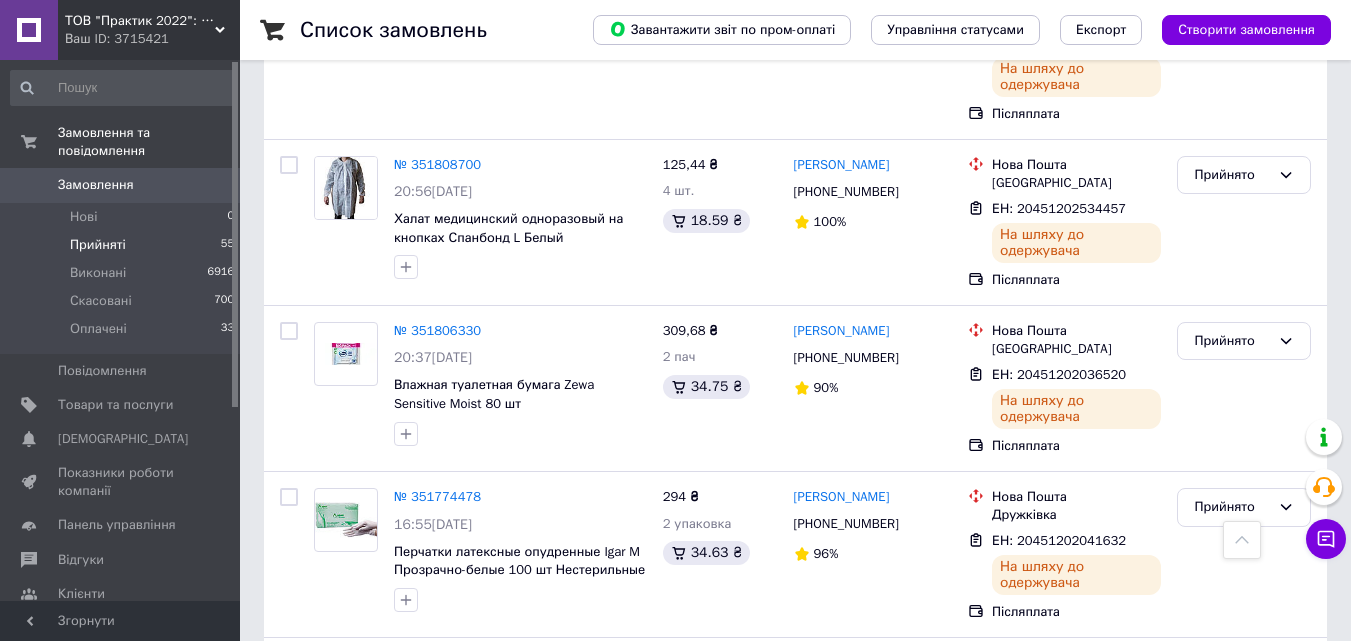 scroll, scrollTop: 2101, scrollLeft: 0, axis: vertical 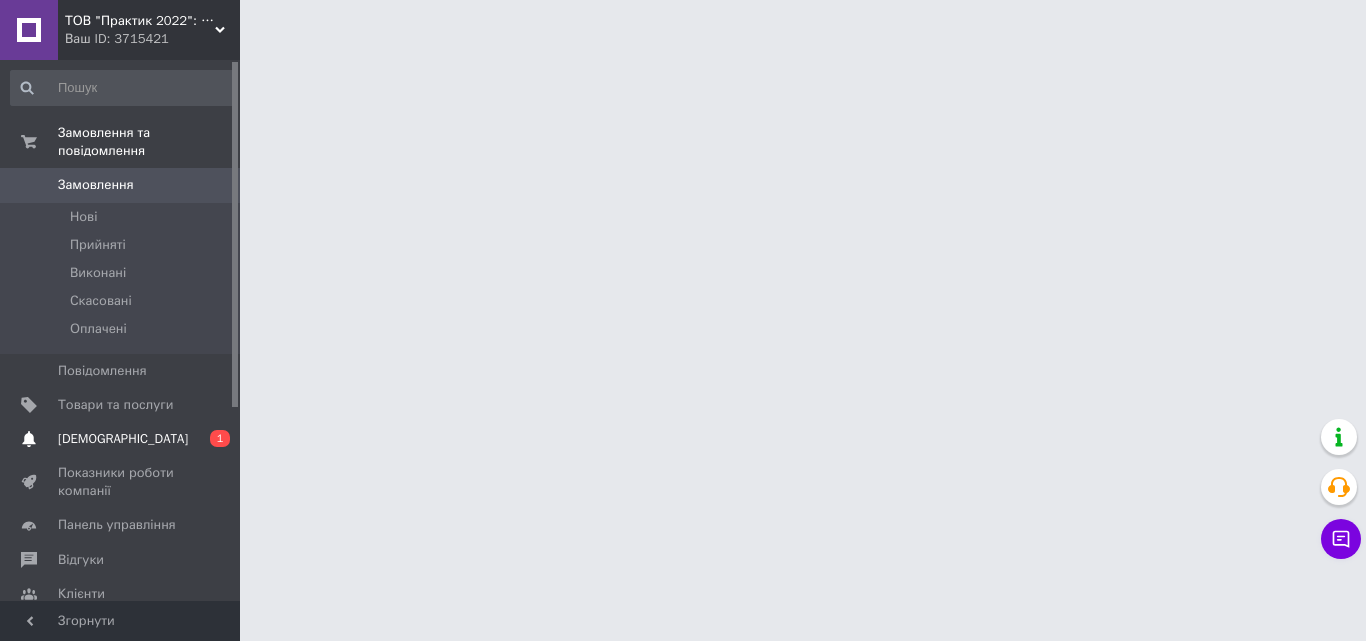 click on "[DEMOGRAPHIC_DATA]" at bounding box center [123, 439] 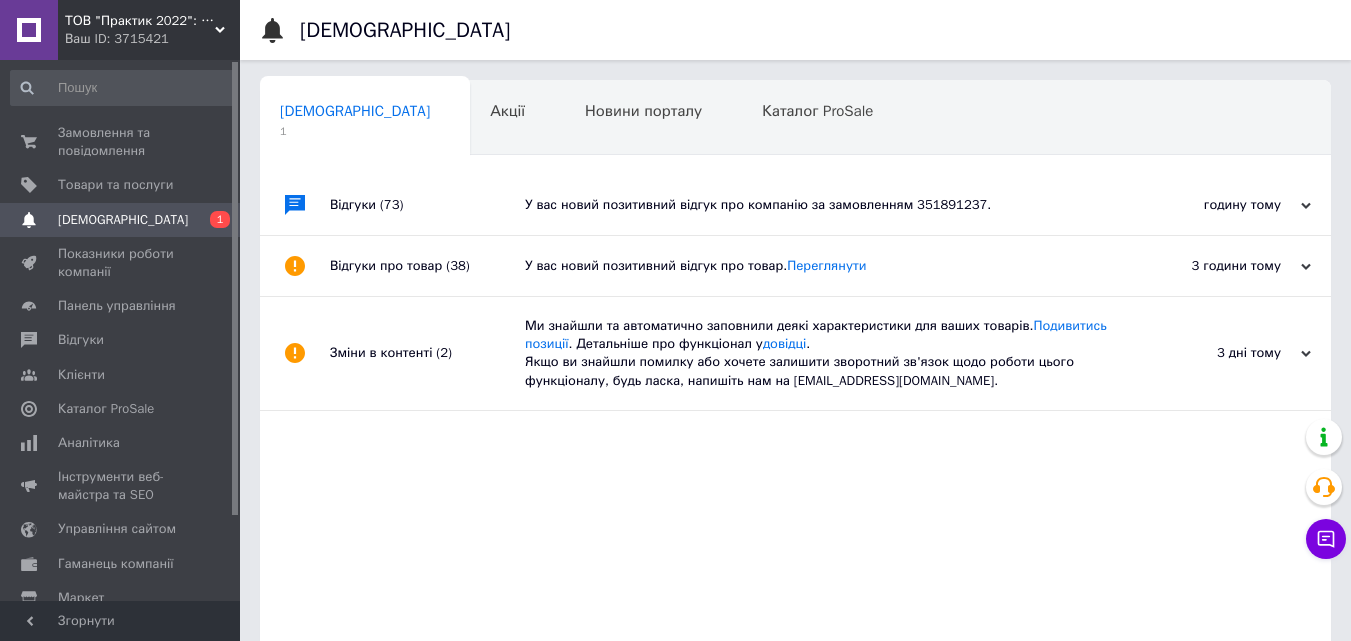 click on "У вас новий позитивний відгук про компанію за замовленням 351891237." at bounding box center [818, 205] 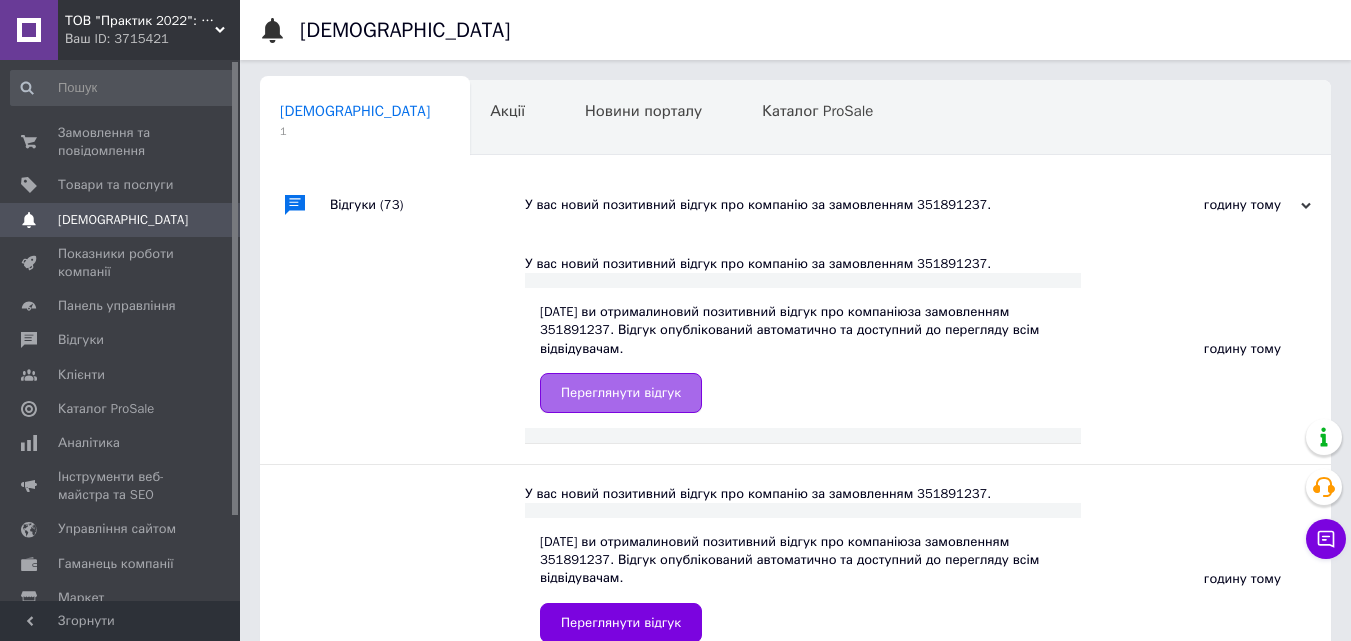 click on "Переглянути відгук" at bounding box center [621, 393] 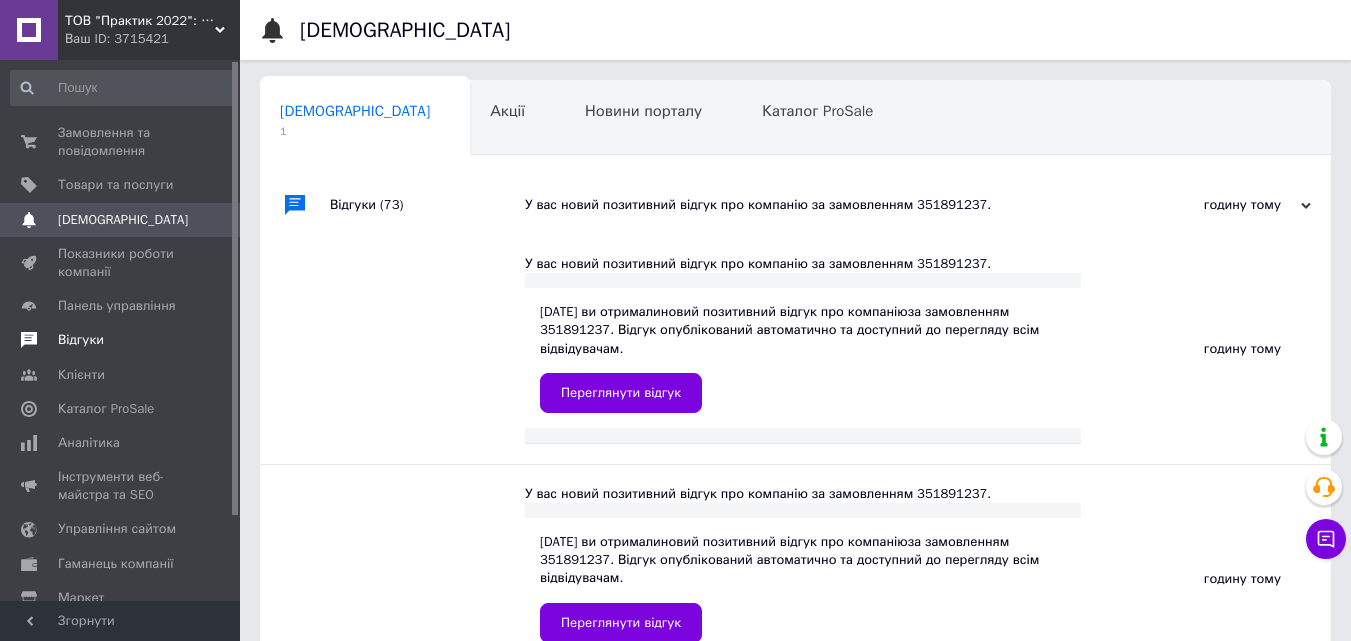 click on "Відгуки" at bounding box center [81, 340] 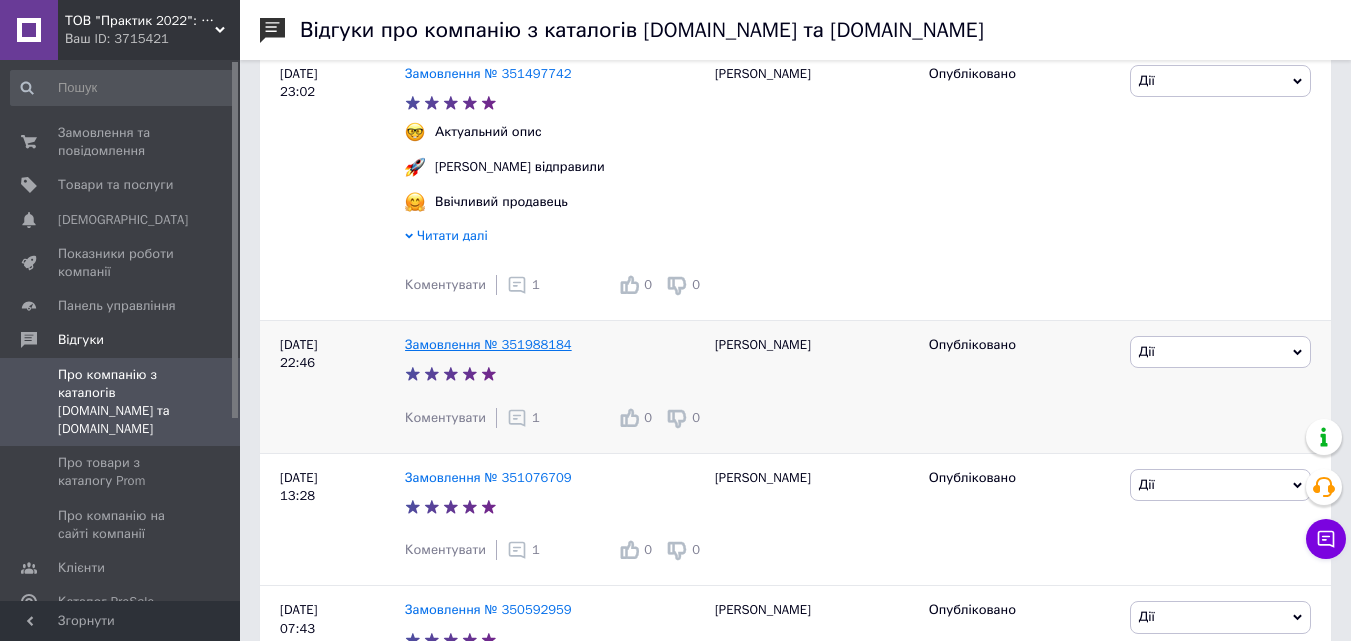 scroll, scrollTop: 700, scrollLeft: 0, axis: vertical 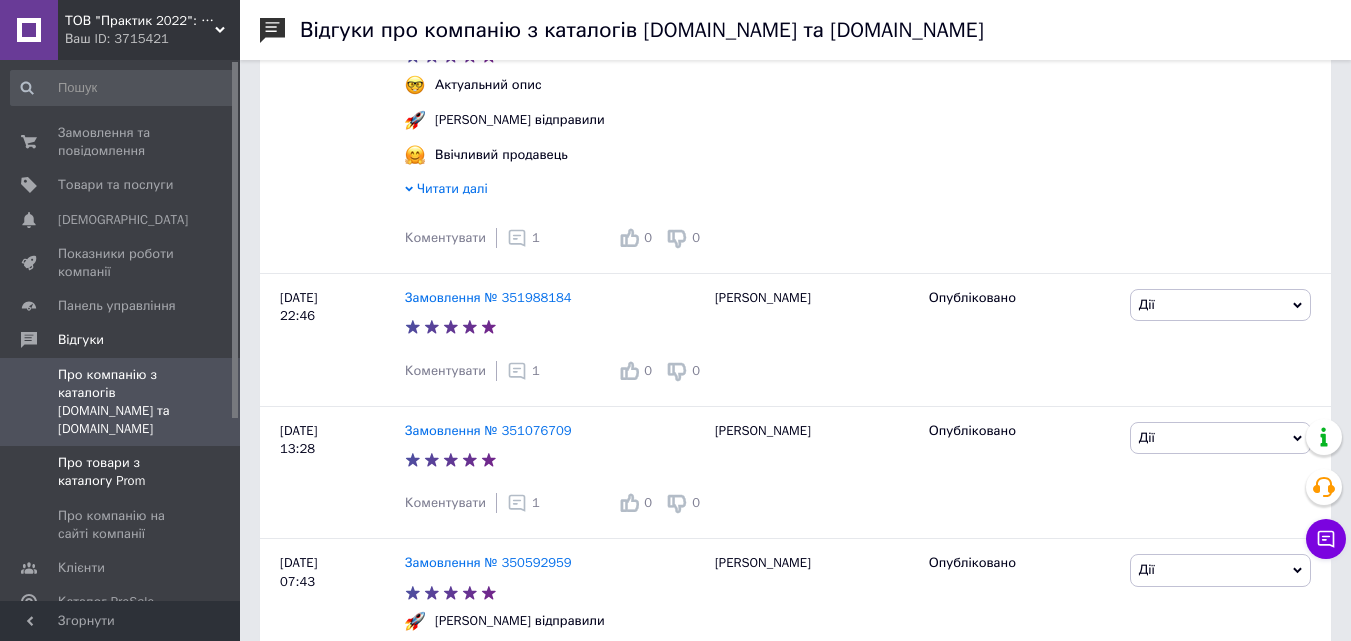 click on "Про товари з каталогу Prom" at bounding box center [121, 472] 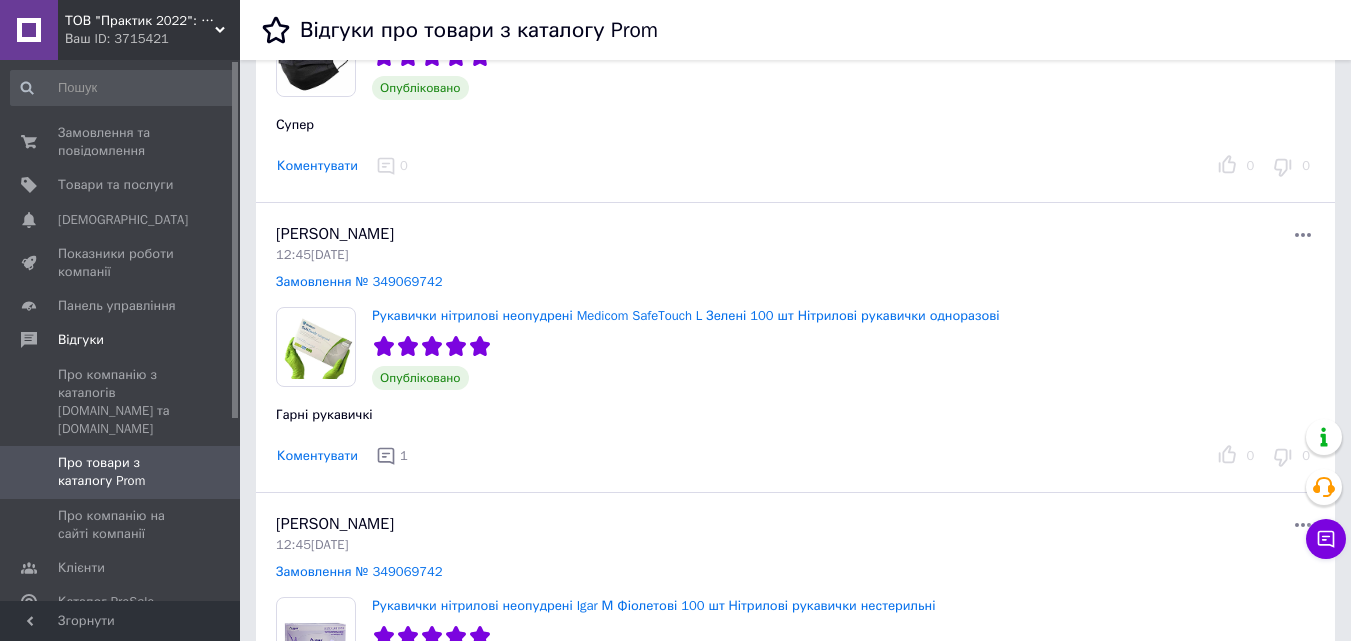 scroll, scrollTop: 300, scrollLeft: 0, axis: vertical 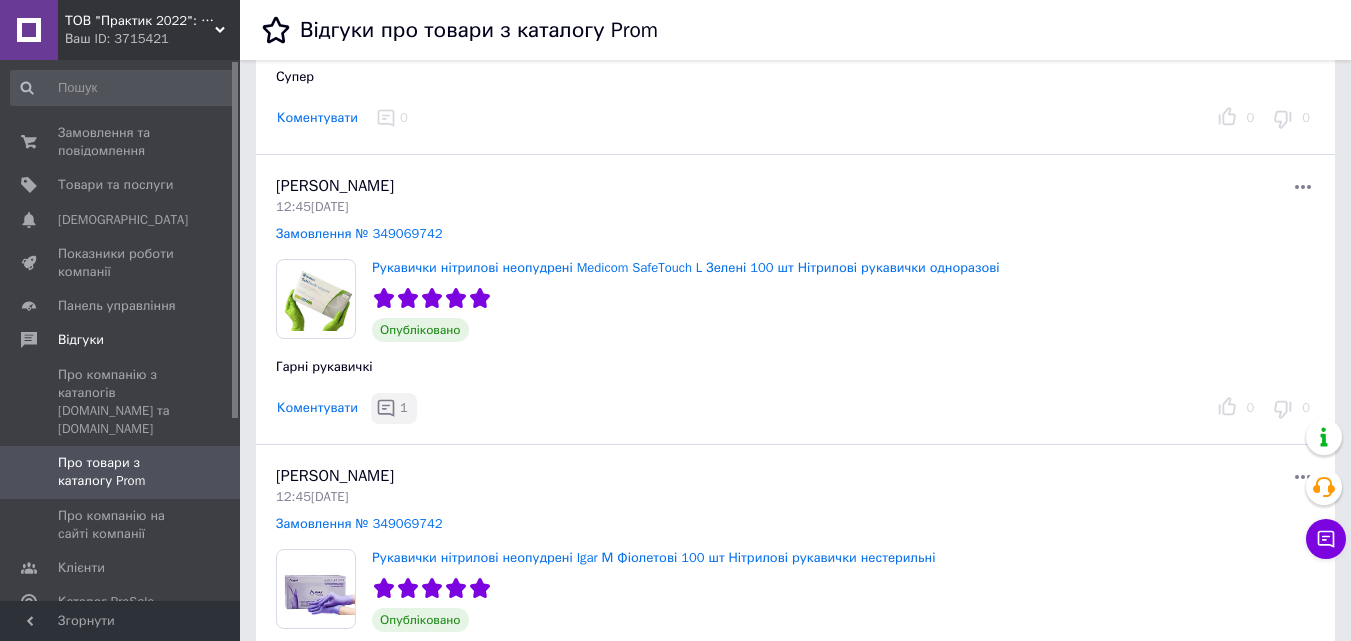 click 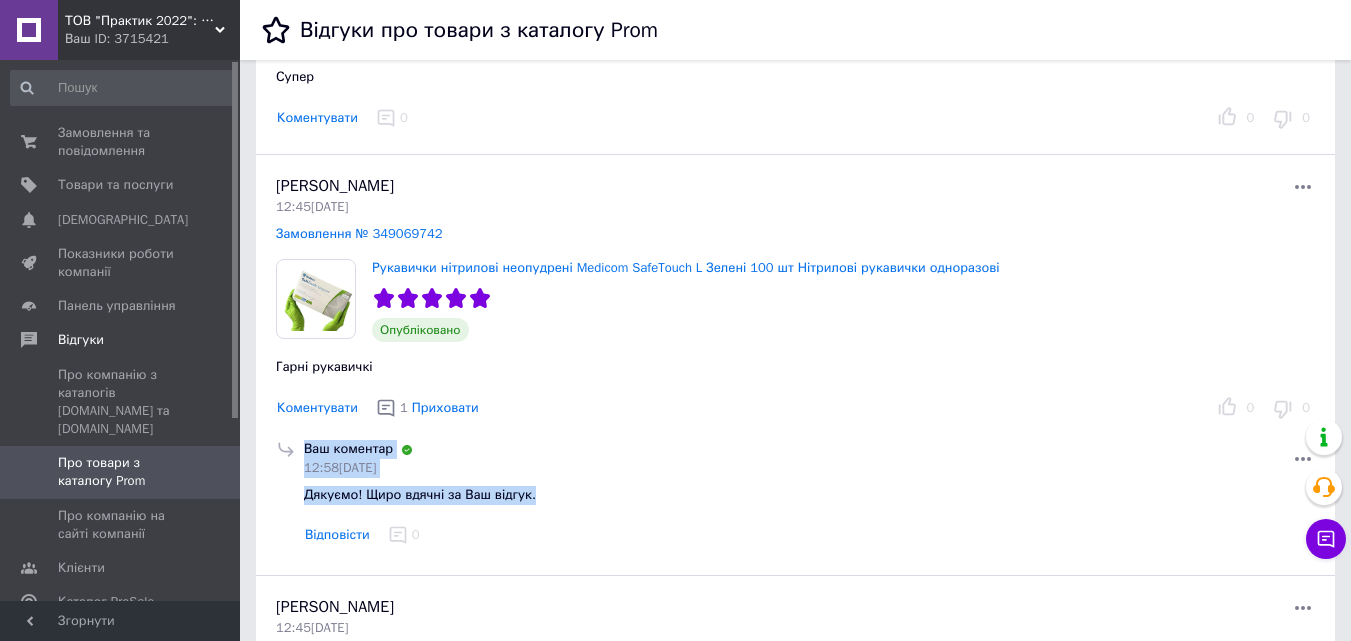 drag, startPoint x: 539, startPoint y: 491, endPoint x: 296, endPoint y: 481, distance: 243.20567 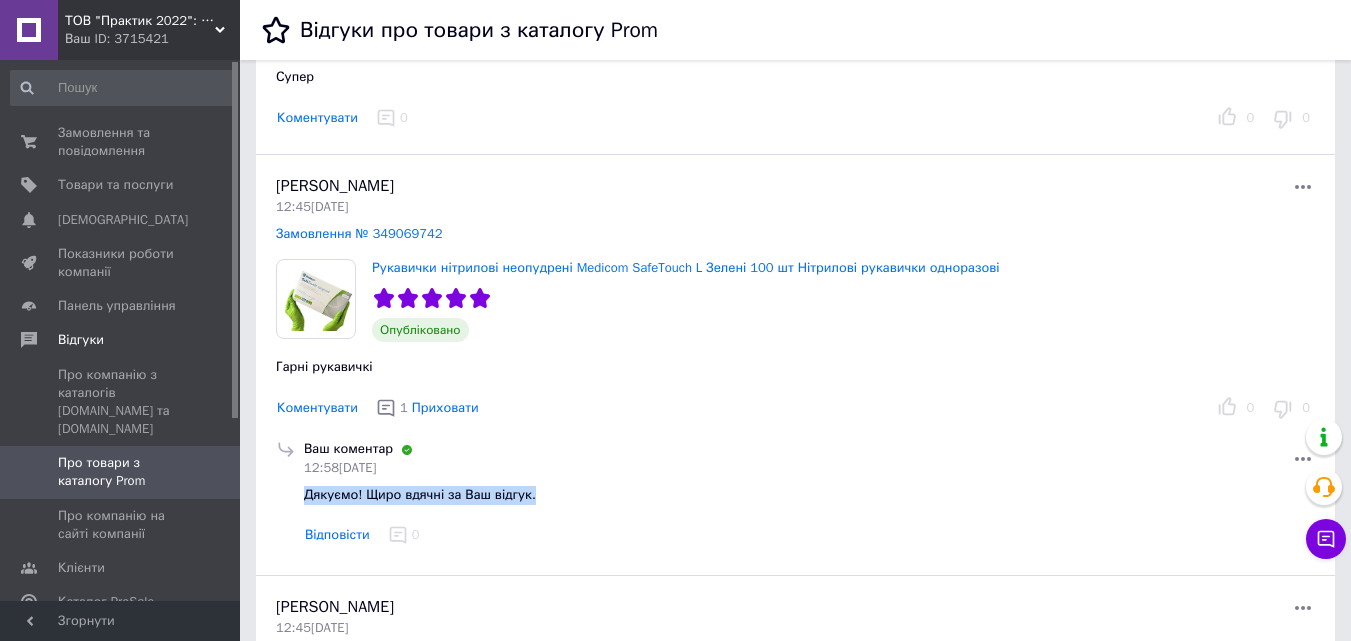 drag, startPoint x: 529, startPoint y: 495, endPoint x: 366, endPoint y: 495, distance: 163 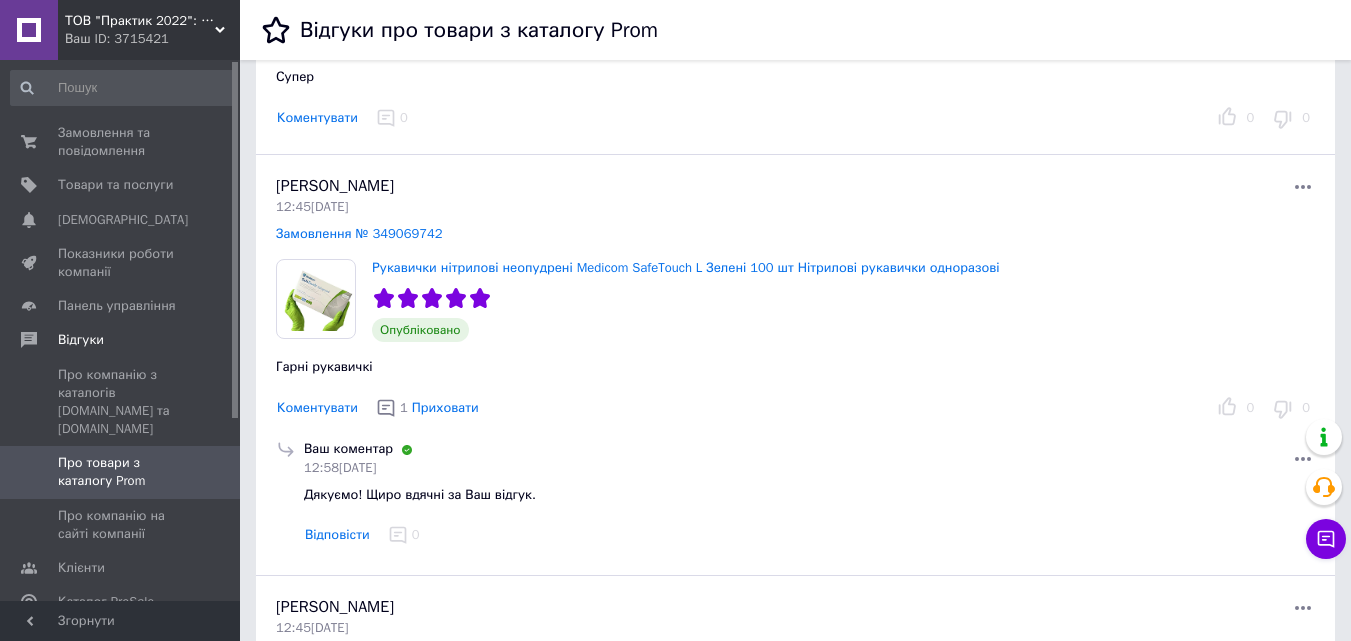 drag, startPoint x: 381, startPoint y: 491, endPoint x: 648, endPoint y: 533, distance: 270.28317 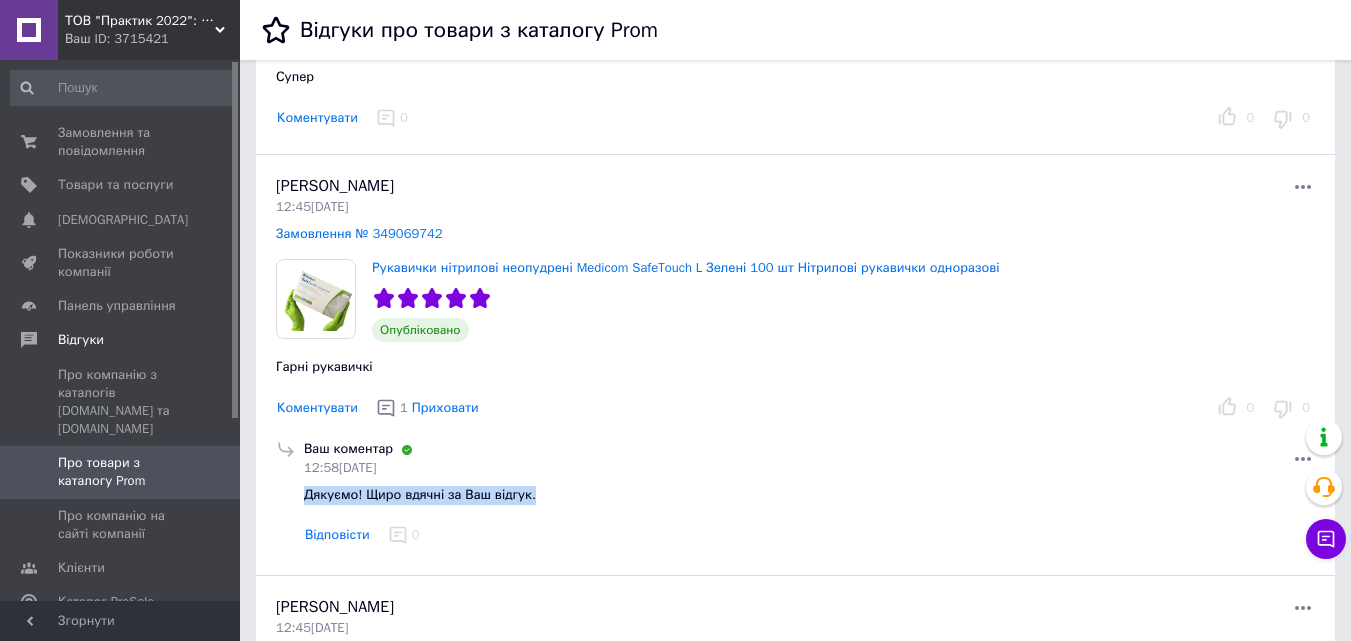 drag, startPoint x: 529, startPoint y: 502, endPoint x: 349, endPoint y: 495, distance: 180.13606 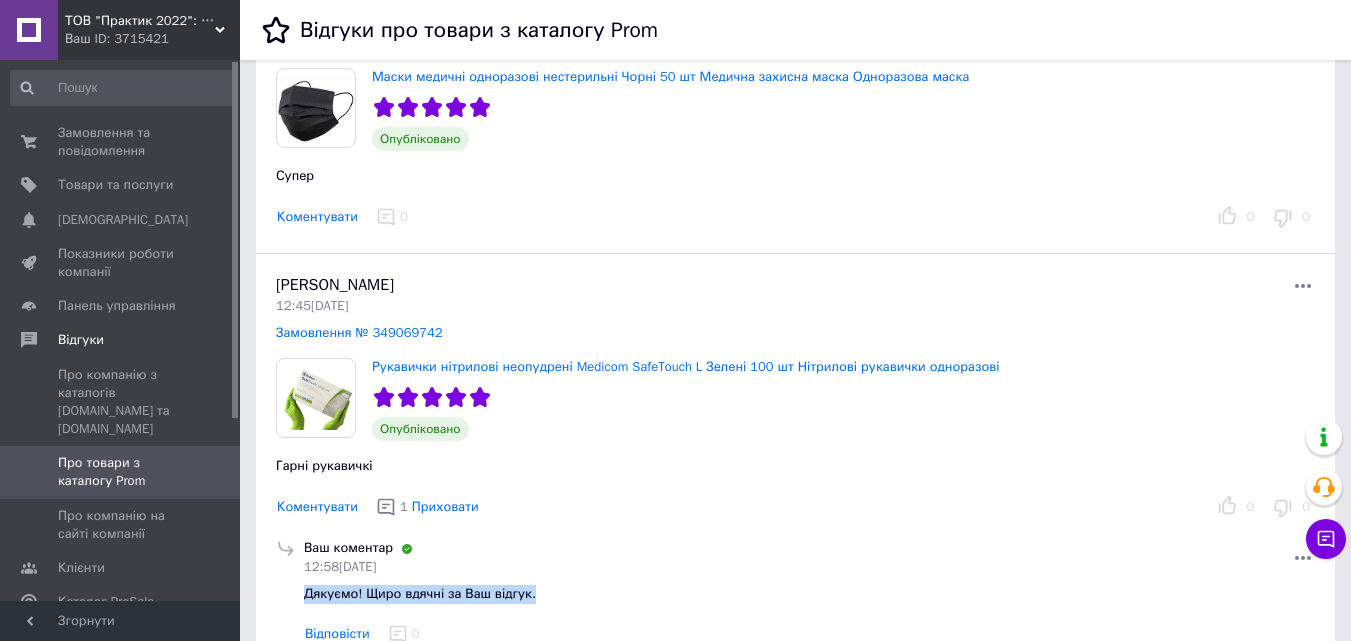 scroll, scrollTop: 200, scrollLeft: 0, axis: vertical 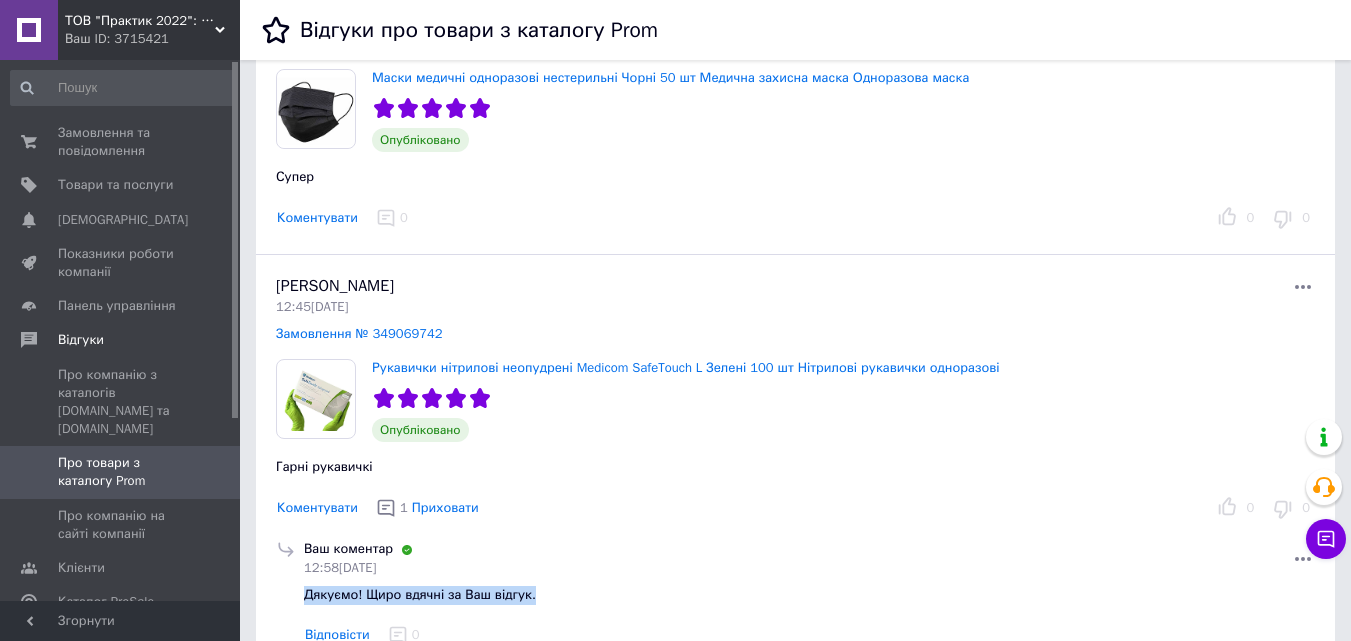 click on "Коментувати" at bounding box center (317, 218) 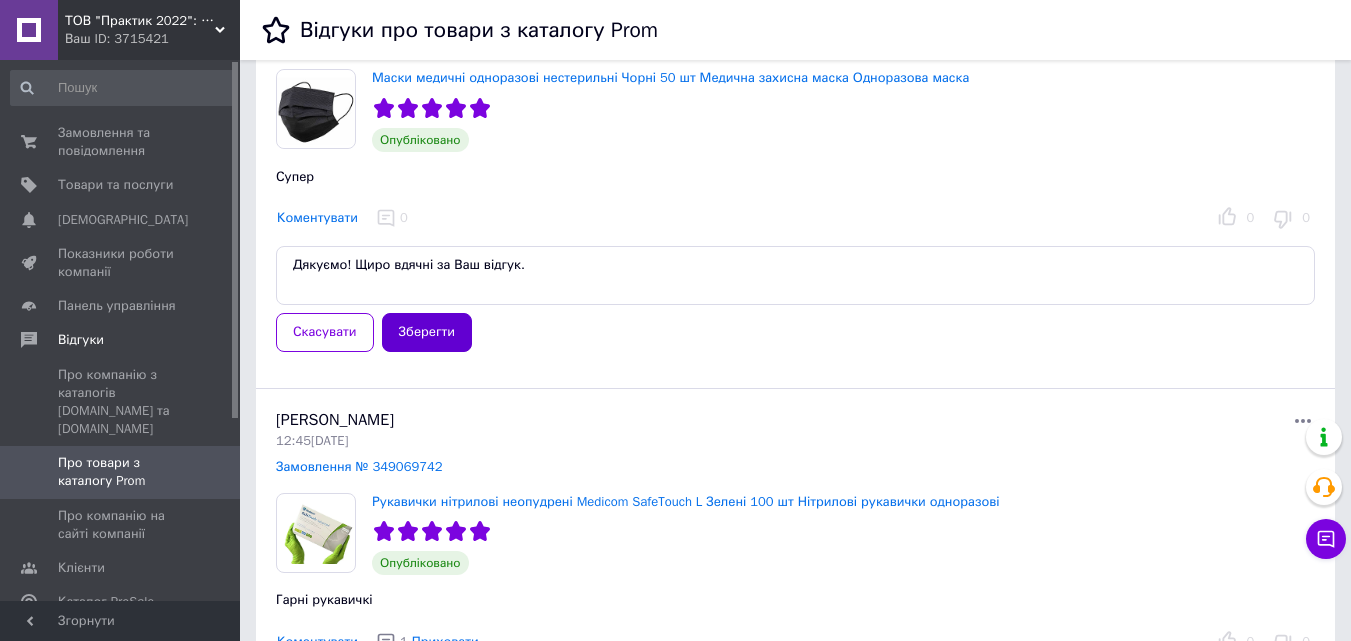 type on "Дякуємо! Щиро вдячні за Ваш відгук." 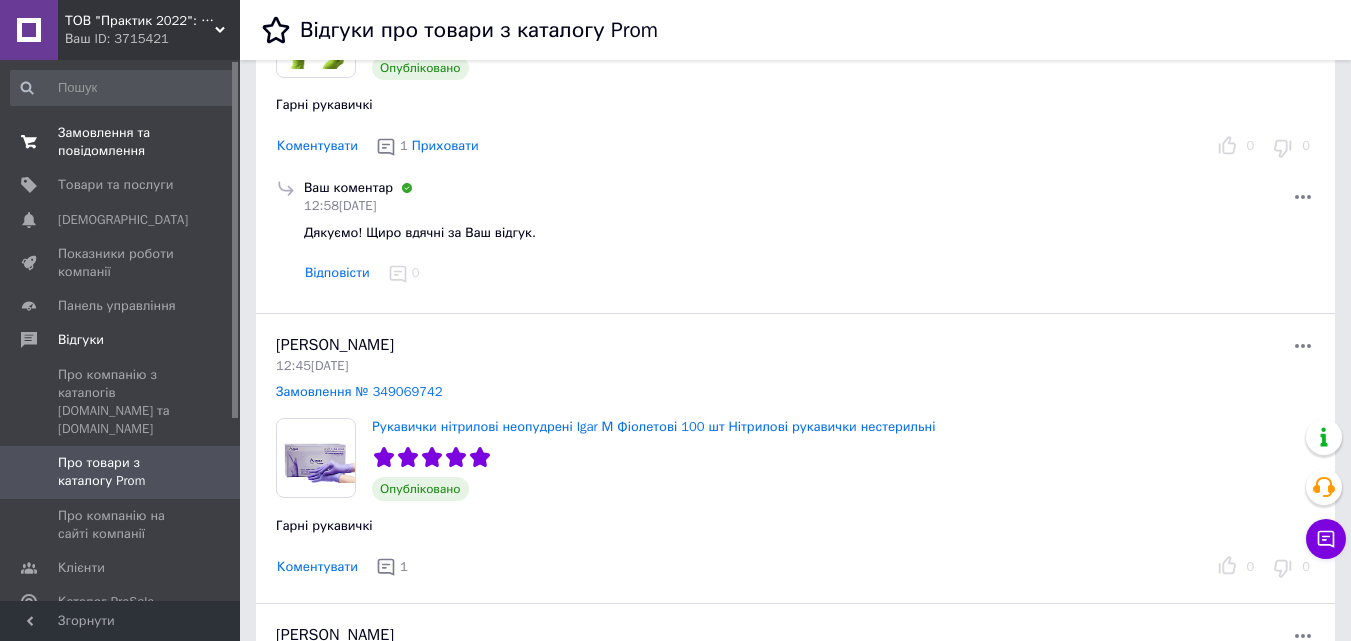 scroll, scrollTop: 500, scrollLeft: 0, axis: vertical 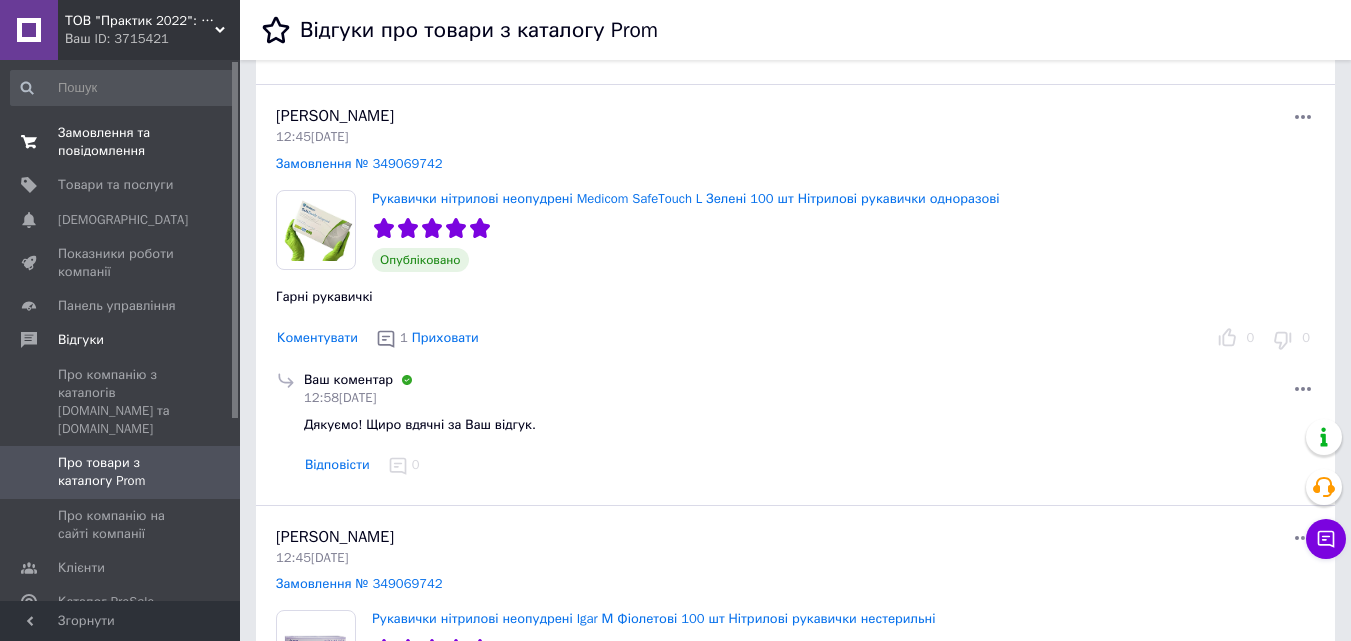 click on "Замовлення та повідомлення" at bounding box center [121, 142] 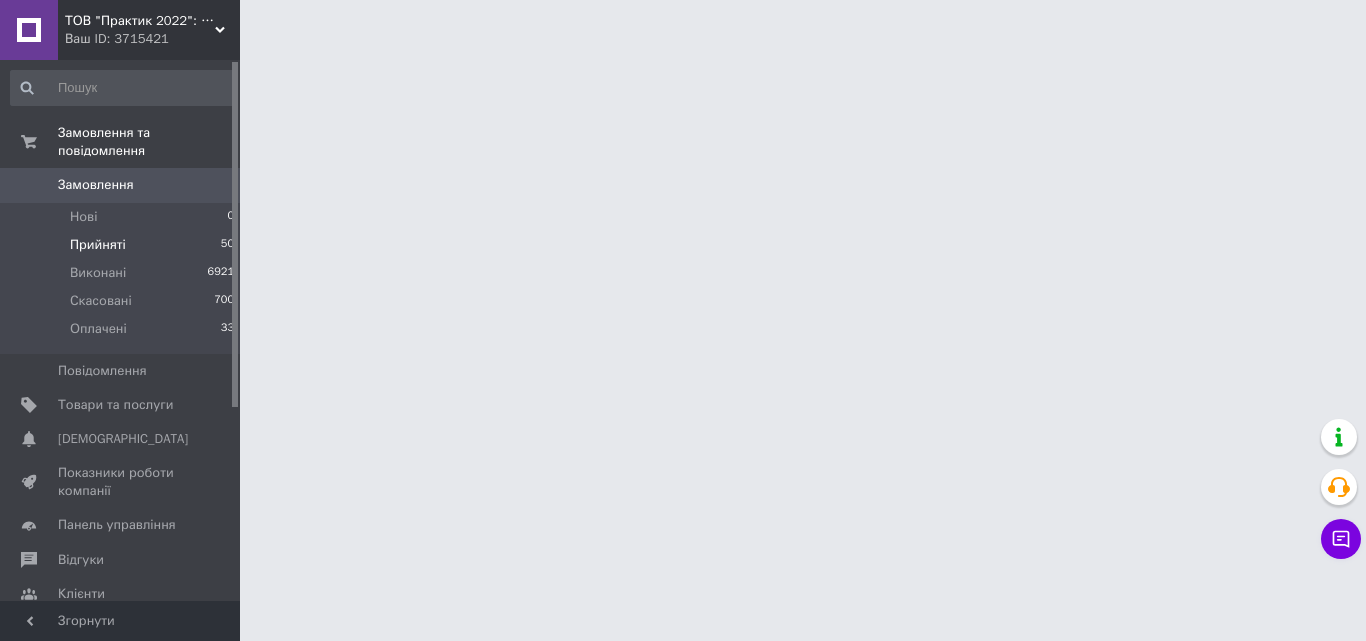 click on "Прийняті" at bounding box center [98, 245] 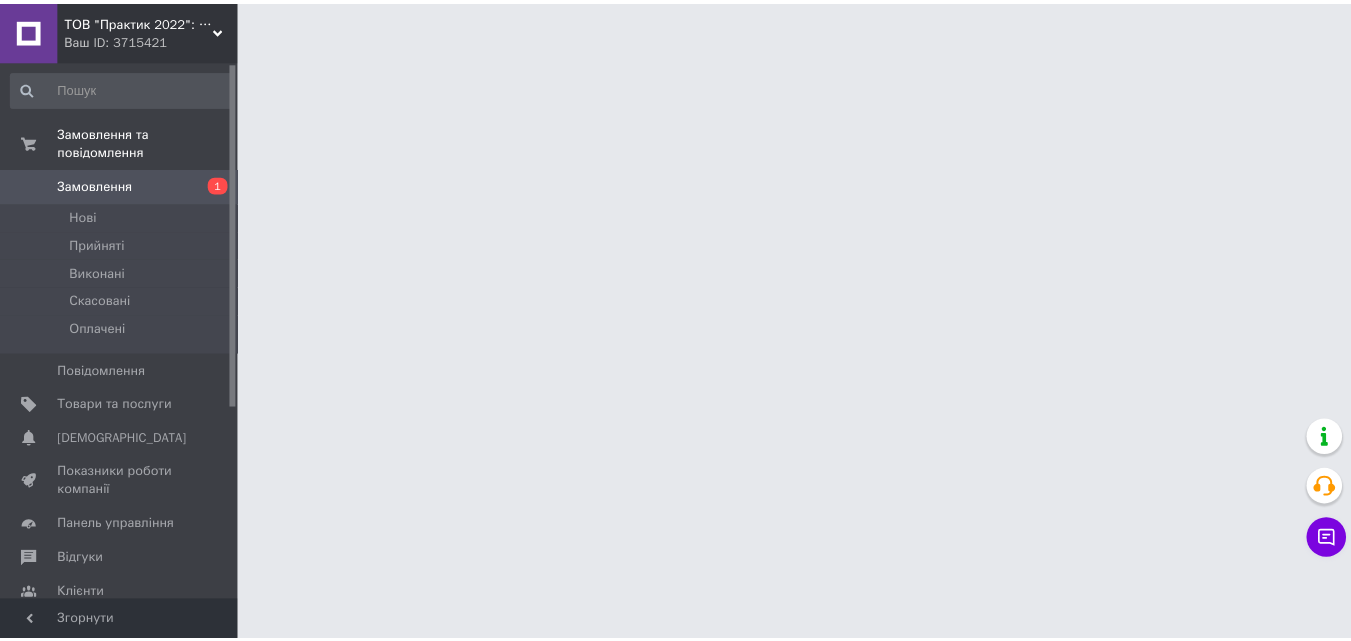 scroll, scrollTop: 0, scrollLeft: 0, axis: both 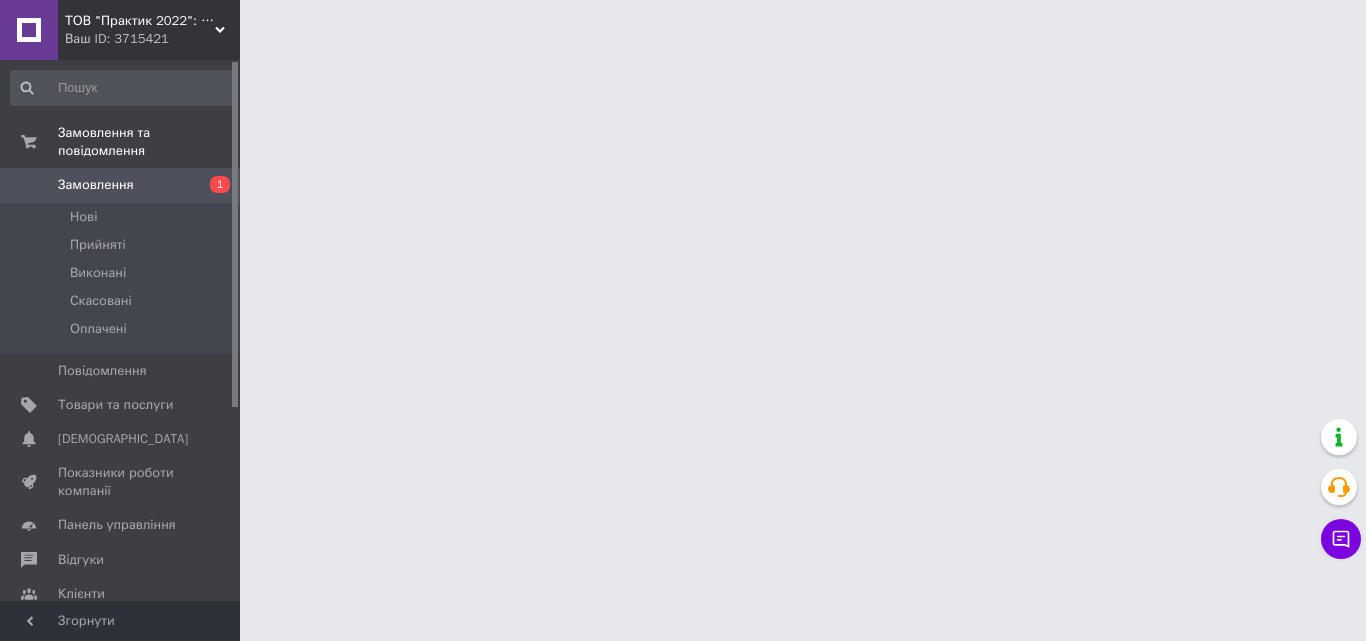 click on "Замовлення" at bounding box center (96, 185) 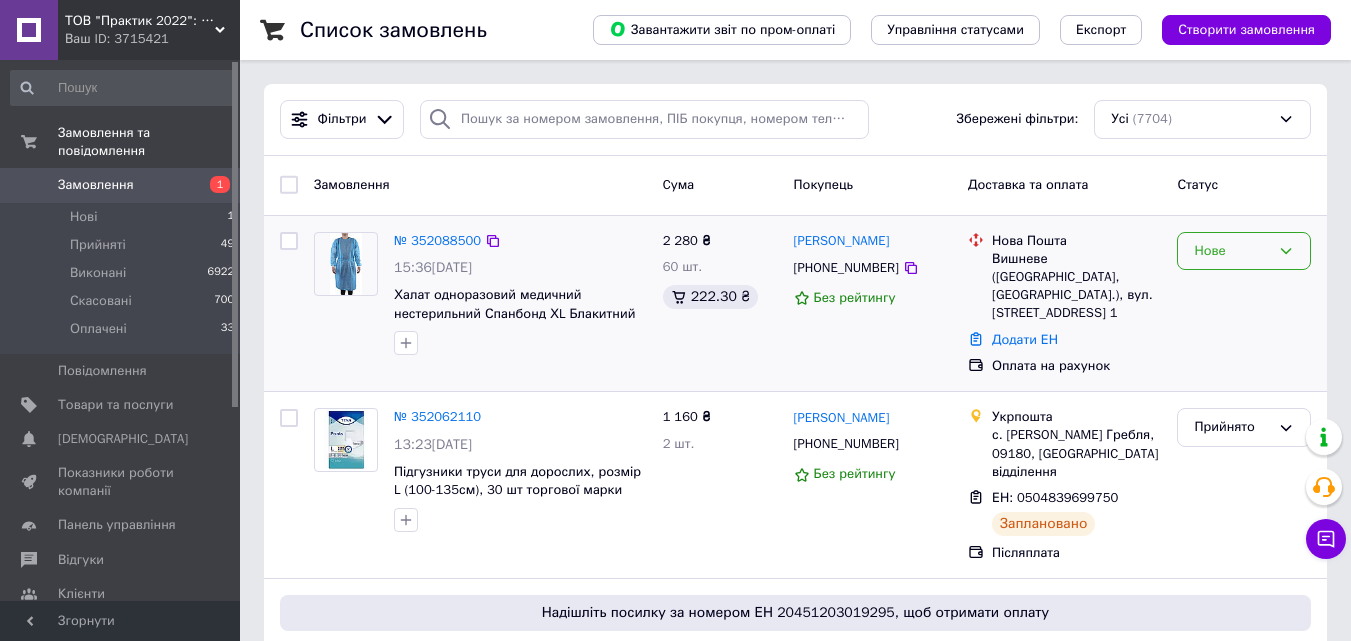 click on "Нове" at bounding box center [1232, 251] 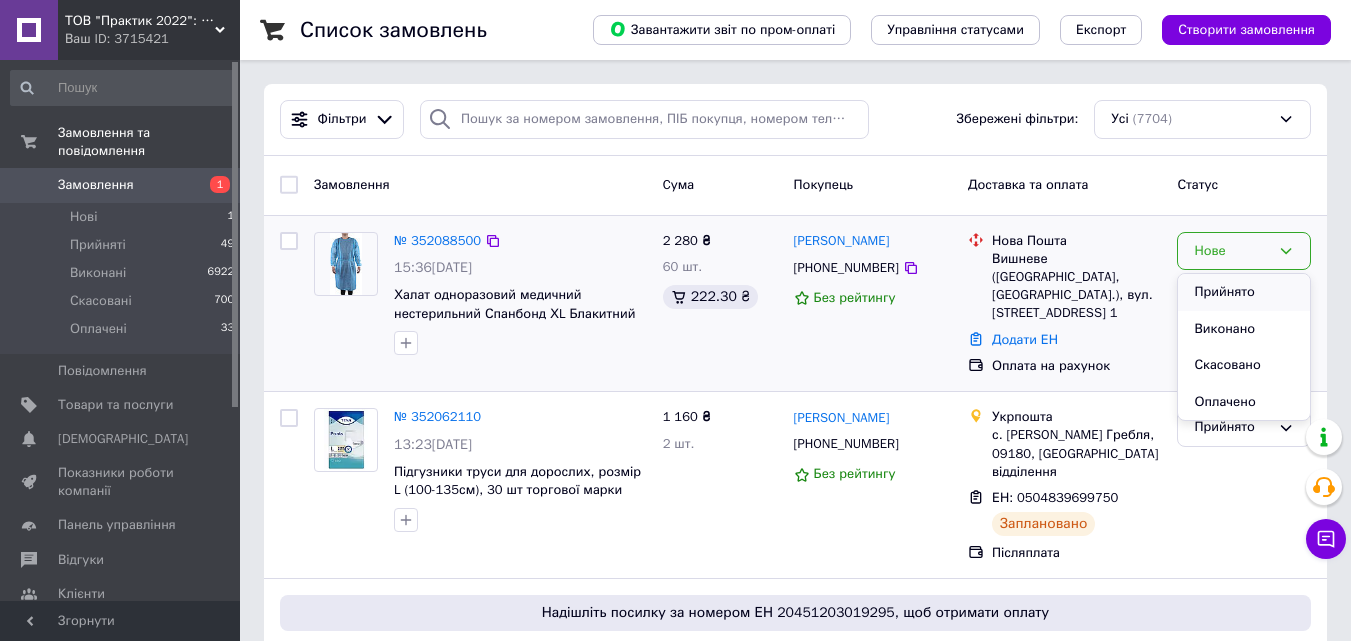 click on "Прийнято" at bounding box center [1244, 292] 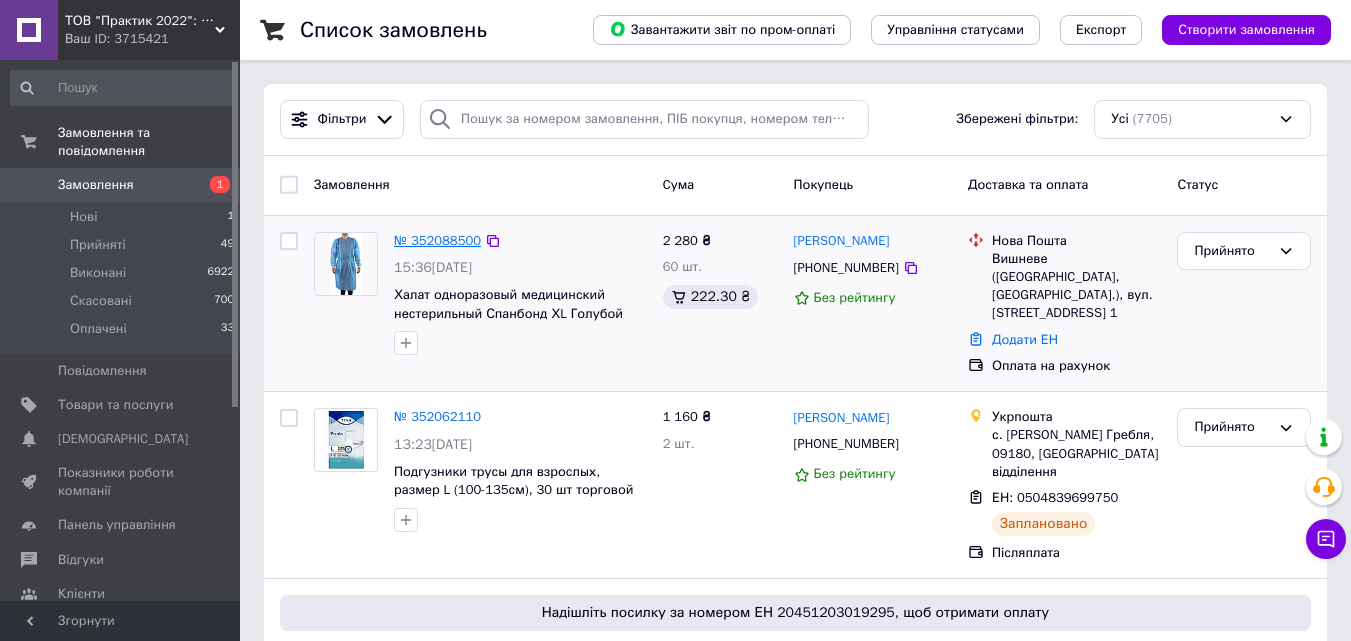 click on "№ 352088500" at bounding box center [437, 240] 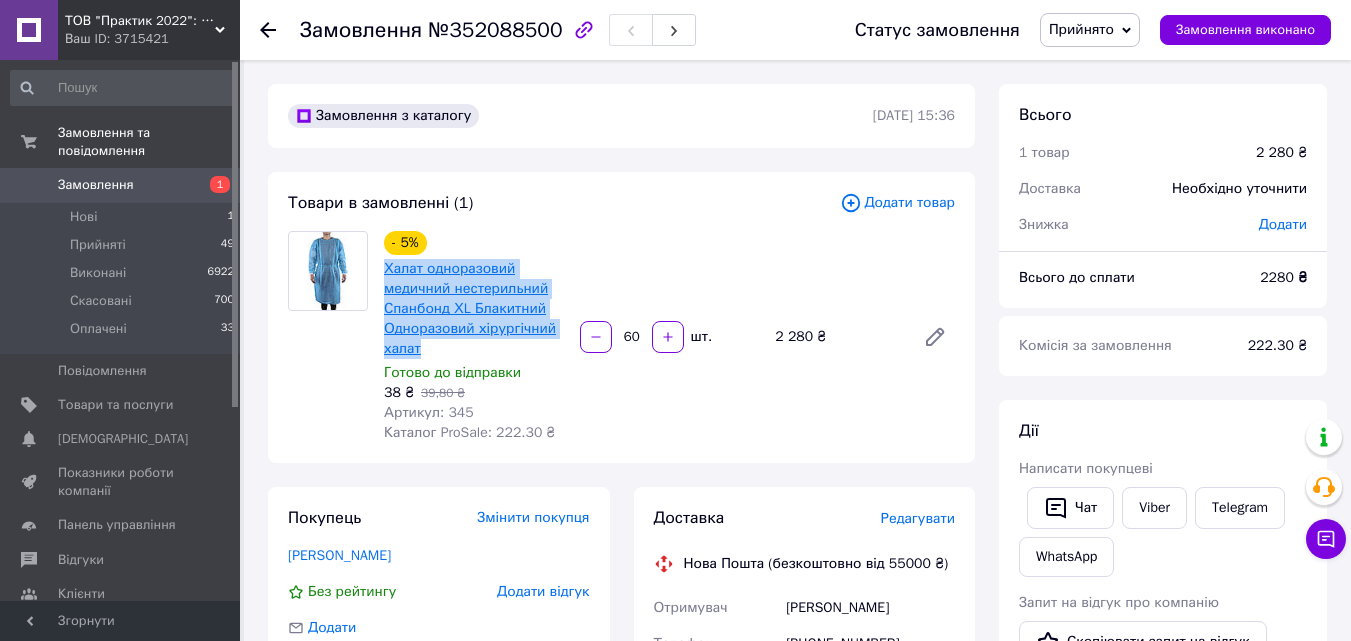 drag, startPoint x: 433, startPoint y: 345, endPoint x: 386, endPoint y: 270, distance: 88.50989 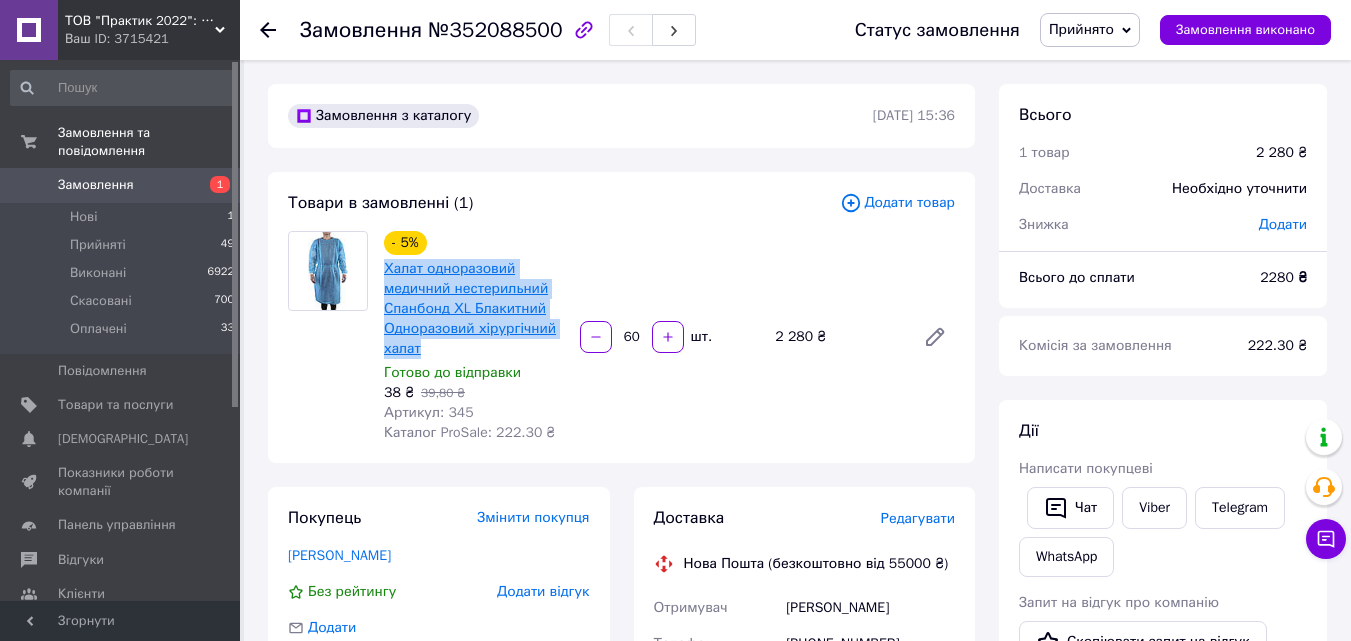 copy on "Халат одноразовий медичний нестерильний Спанбонд ХL Блакитний Одноразовий хірургічний халат" 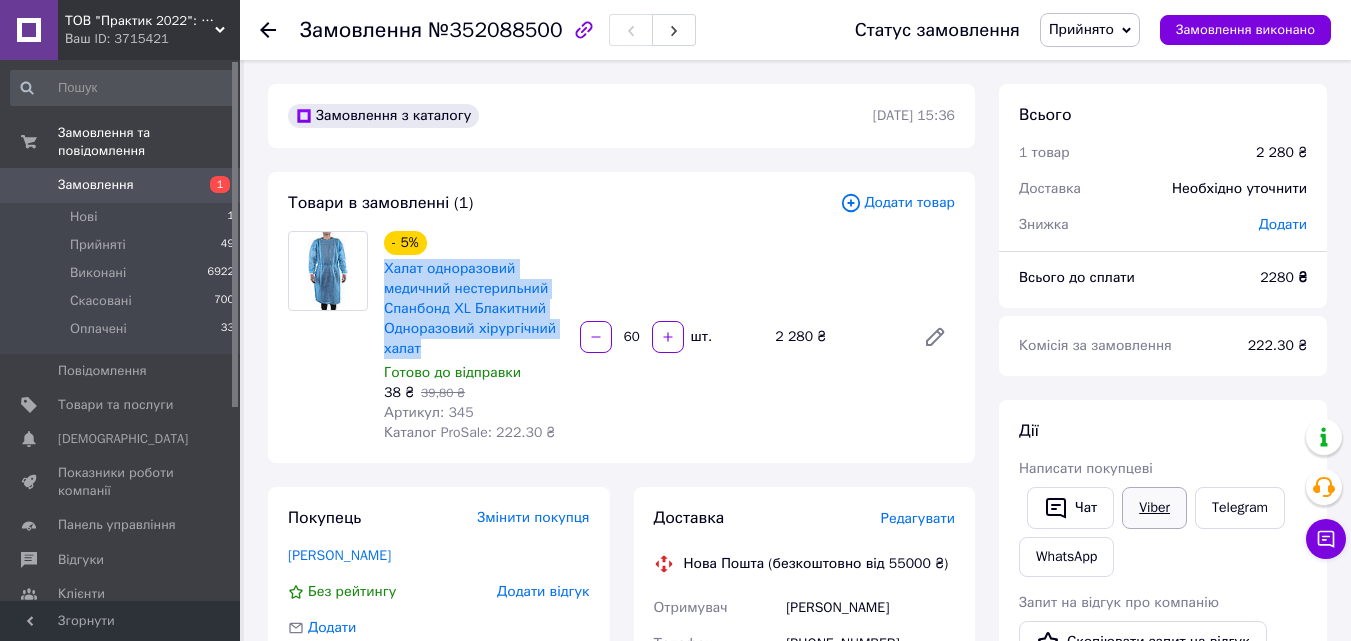 click on "Viber" at bounding box center [1154, 508] 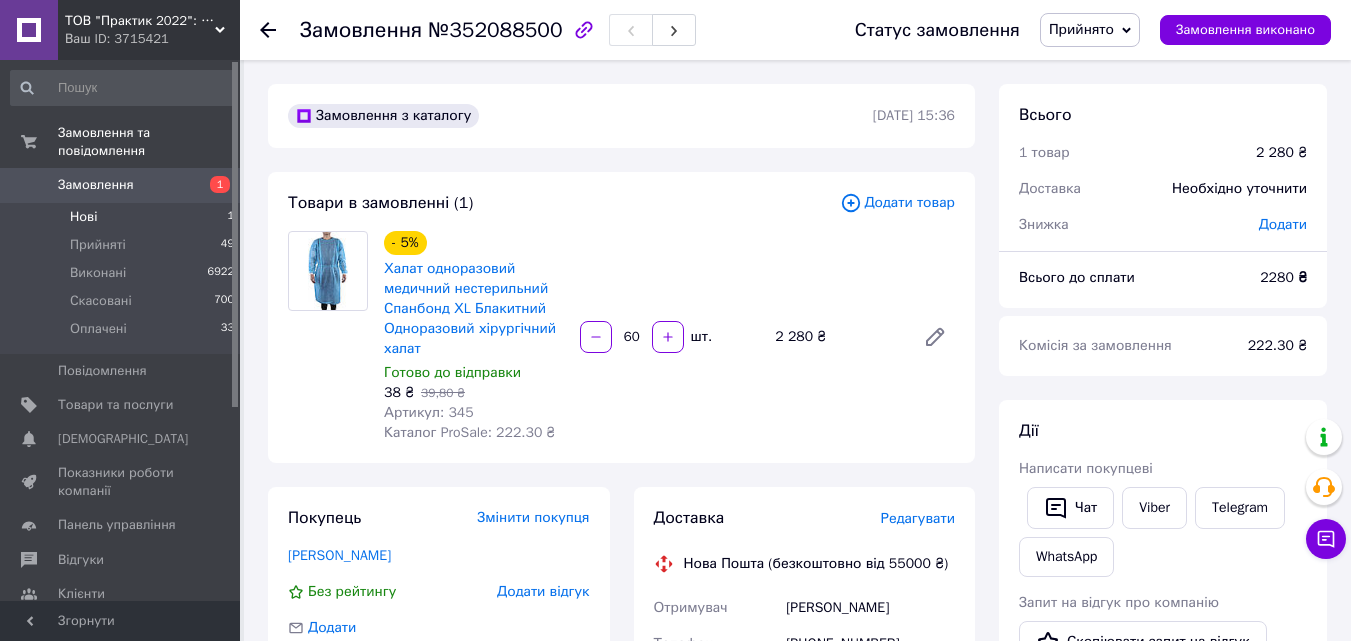 click on "Нові 1" at bounding box center [123, 217] 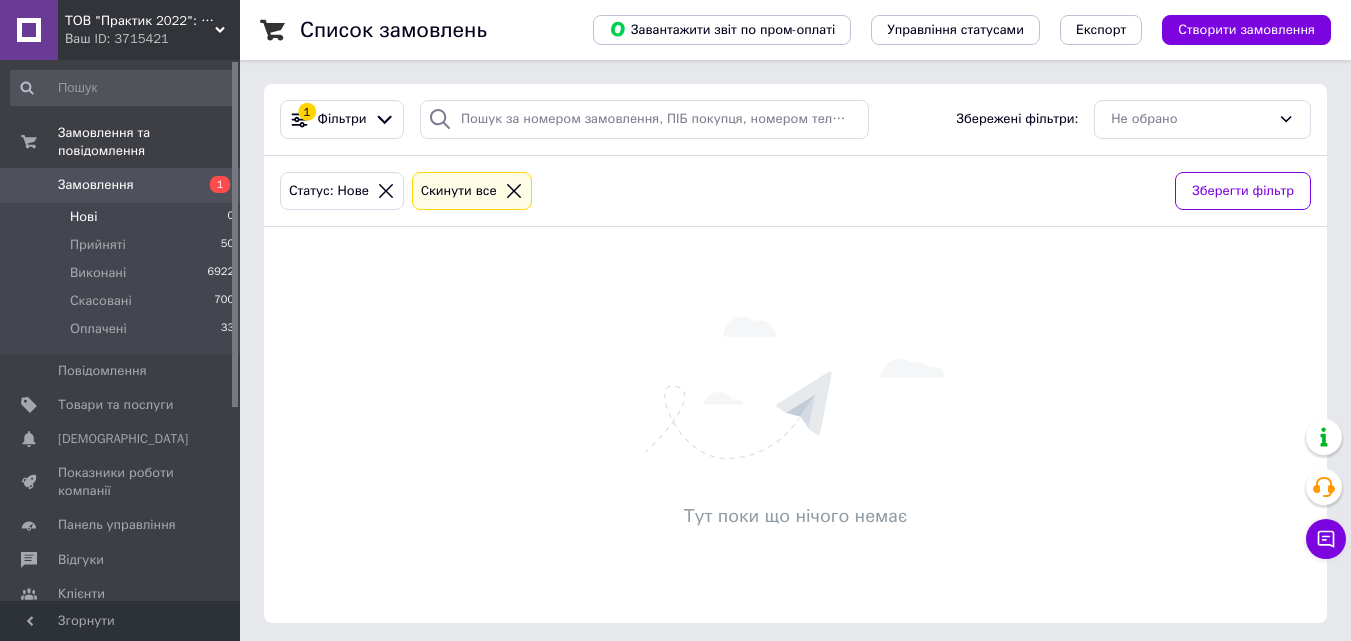 click on "Замовлення" at bounding box center (96, 185) 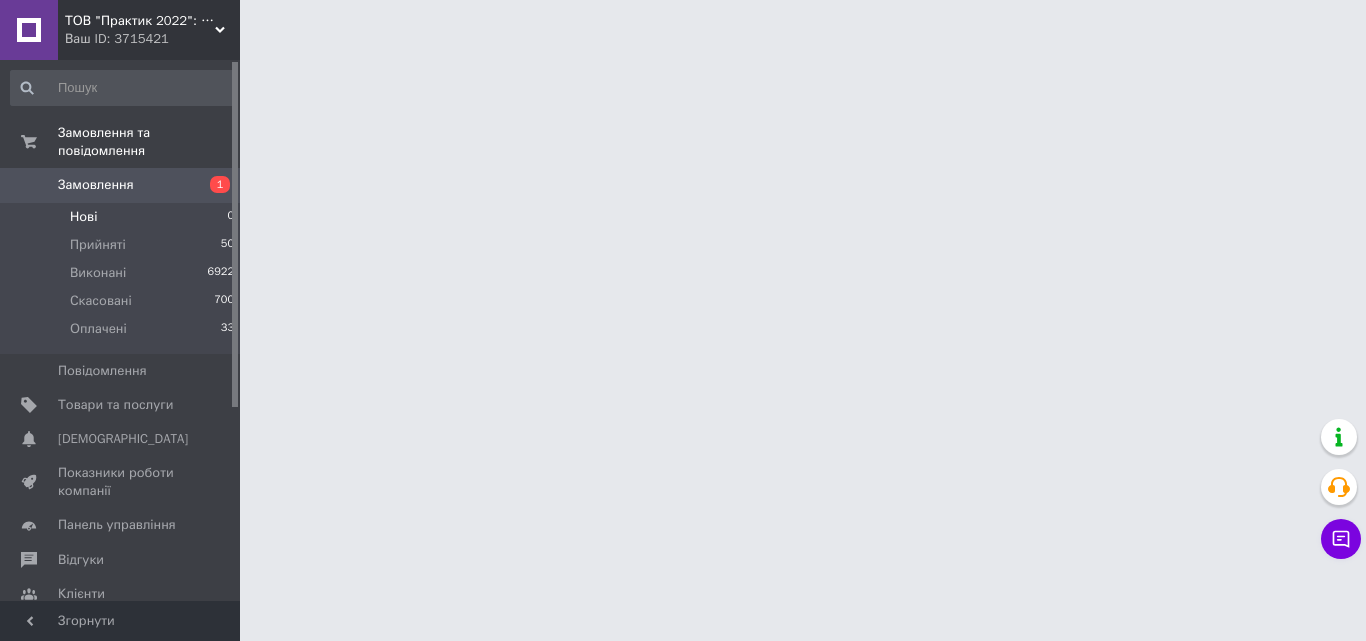 click on "Нові 0" at bounding box center [123, 217] 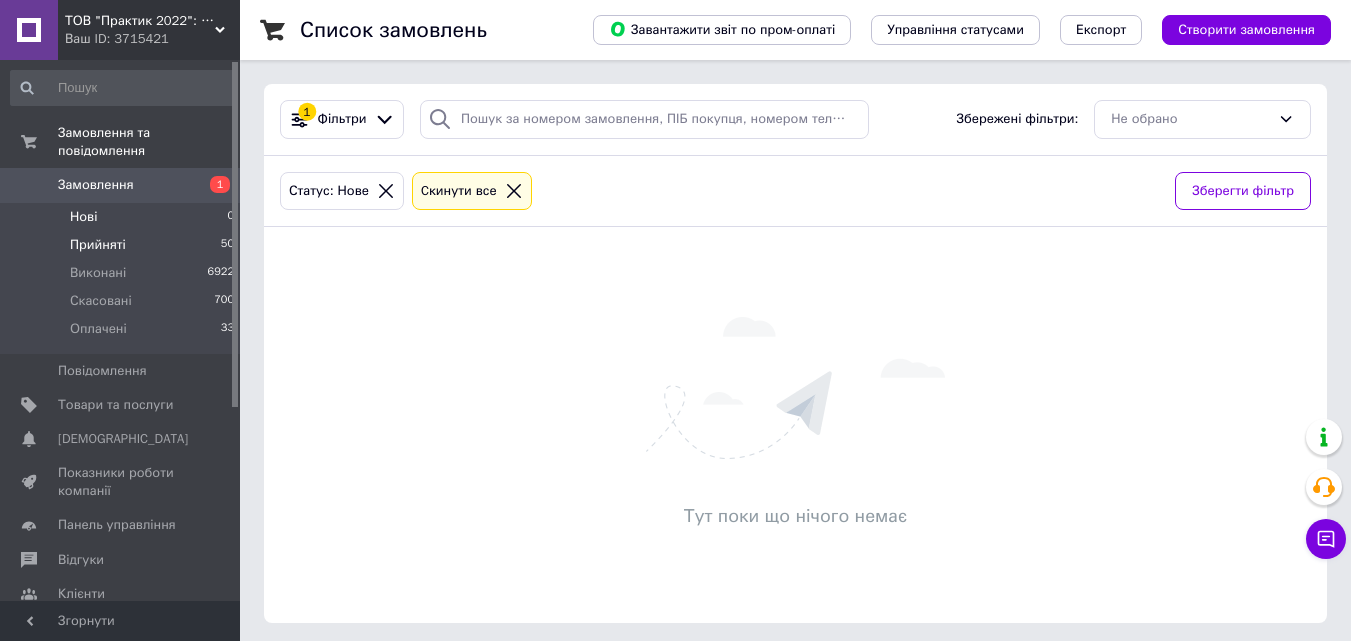 click on "Прийняті 50" at bounding box center (123, 245) 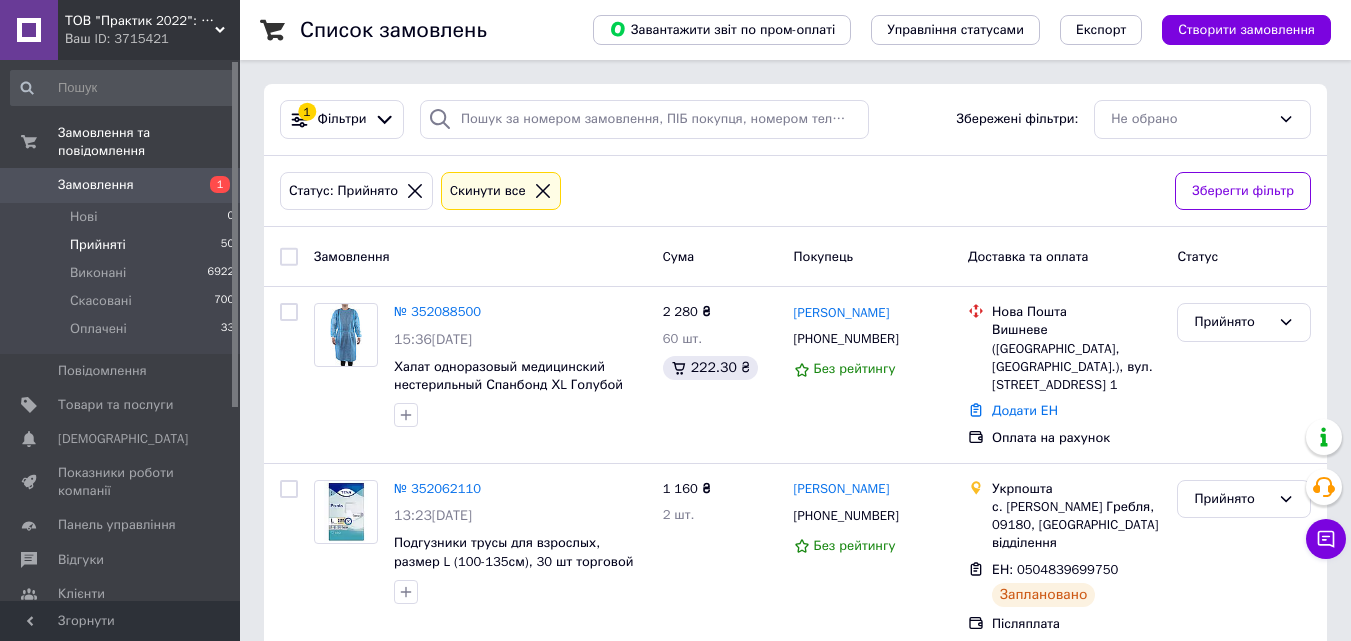 click on "Замовлення" at bounding box center (96, 185) 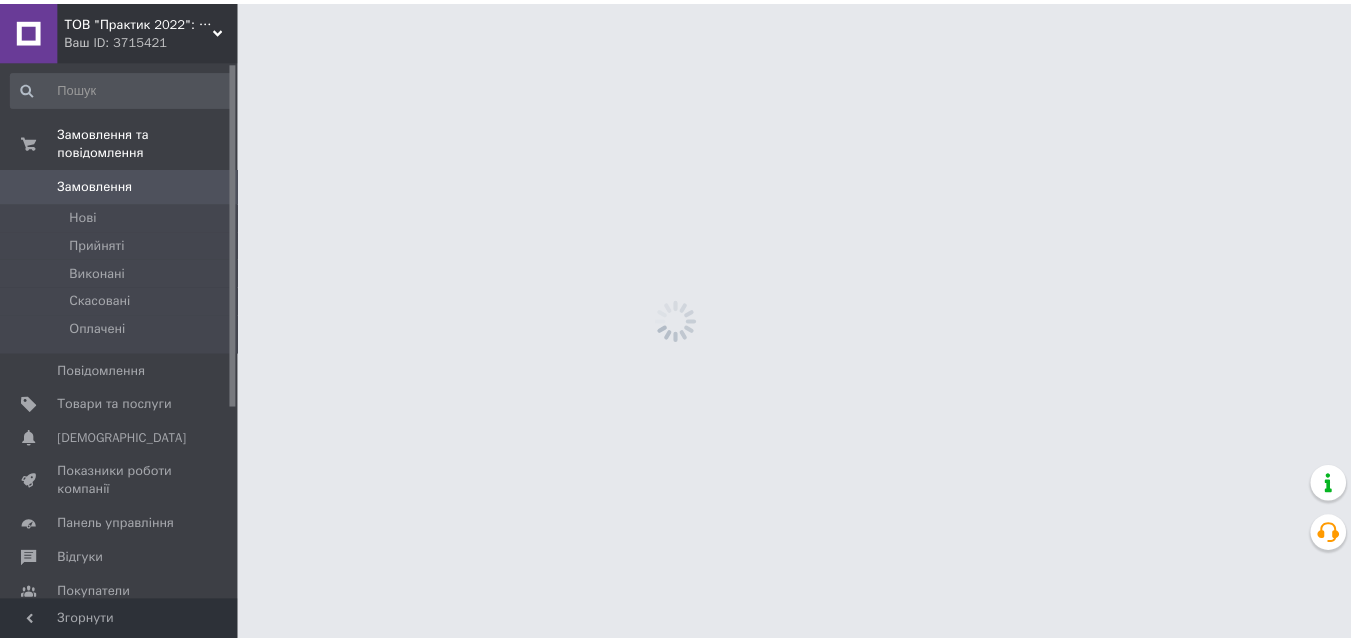 scroll, scrollTop: 0, scrollLeft: 0, axis: both 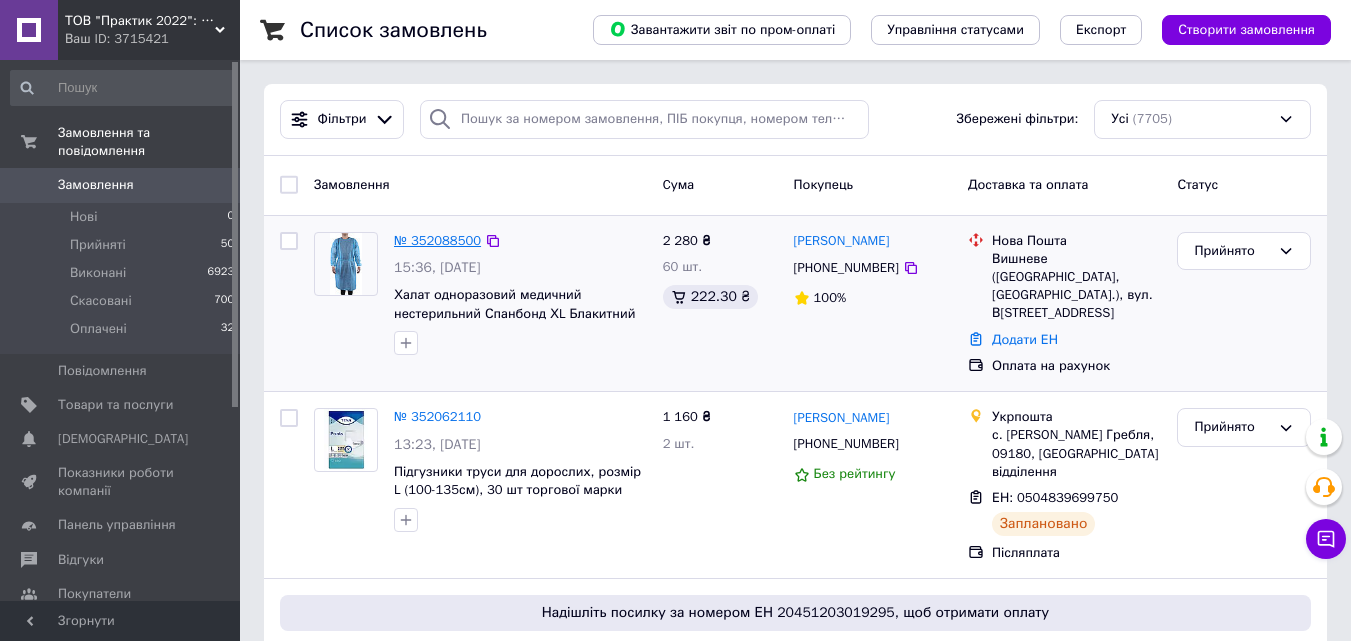 click on "№ 352088500" at bounding box center (437, 240) 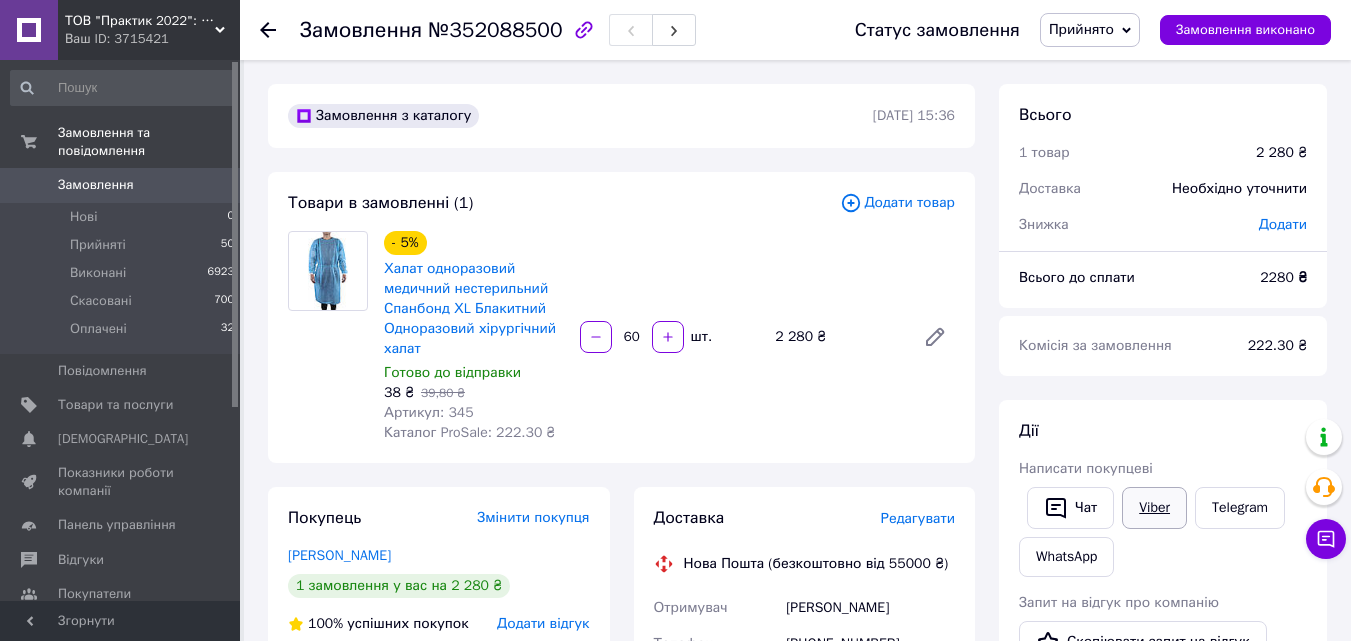 click on "Viber" at bounding box center (1154, 508) 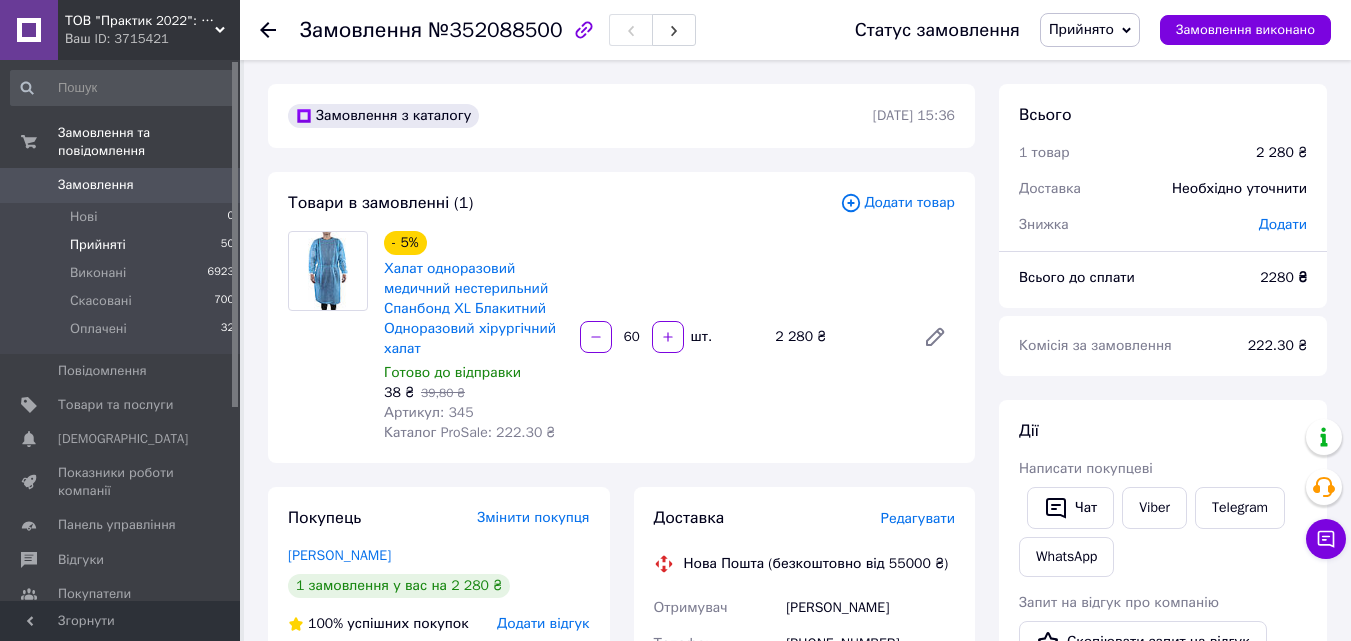 click on "Прийняті" at bounding box center [98, 245] 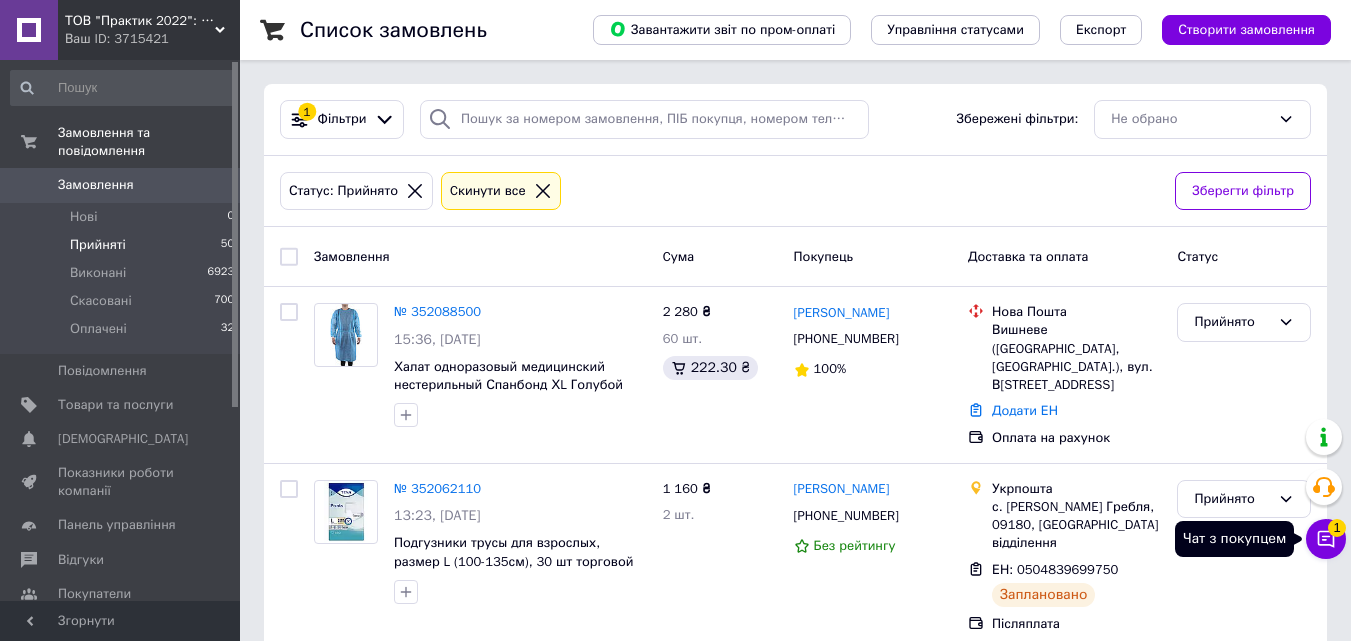 click on "1" at bounding box center [1337, 525] 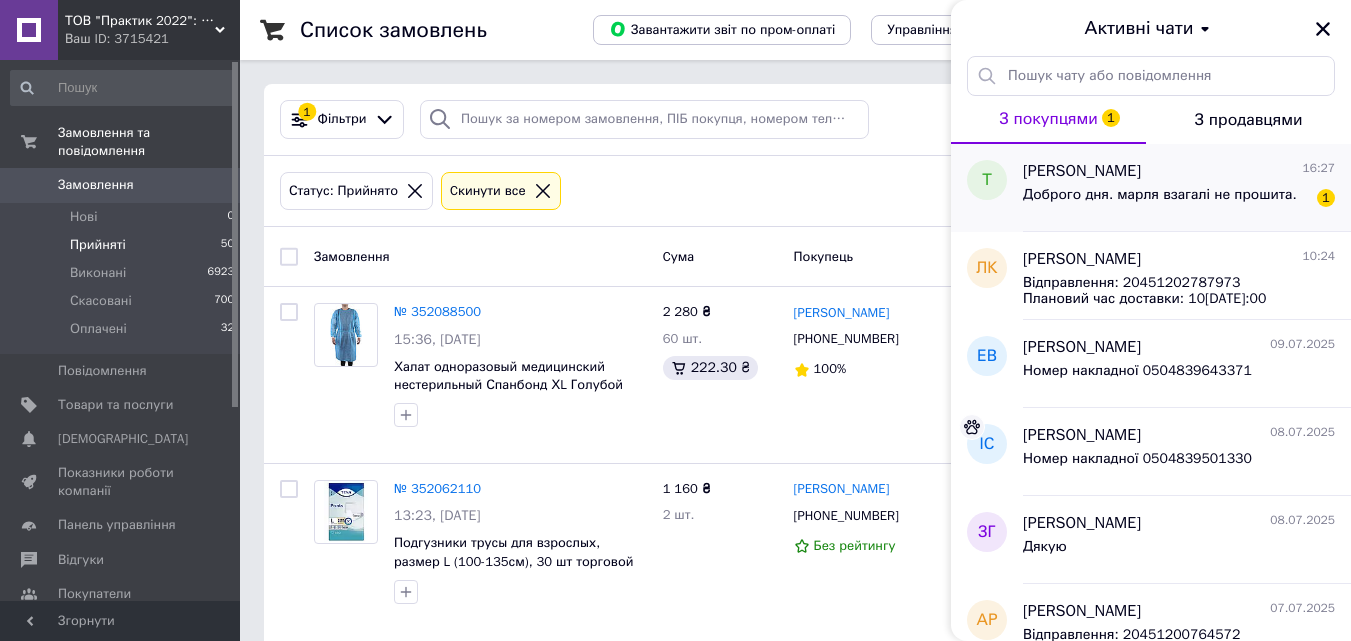 click on "Татьяна  Зиолковская" at bounding box center (1082, 171) 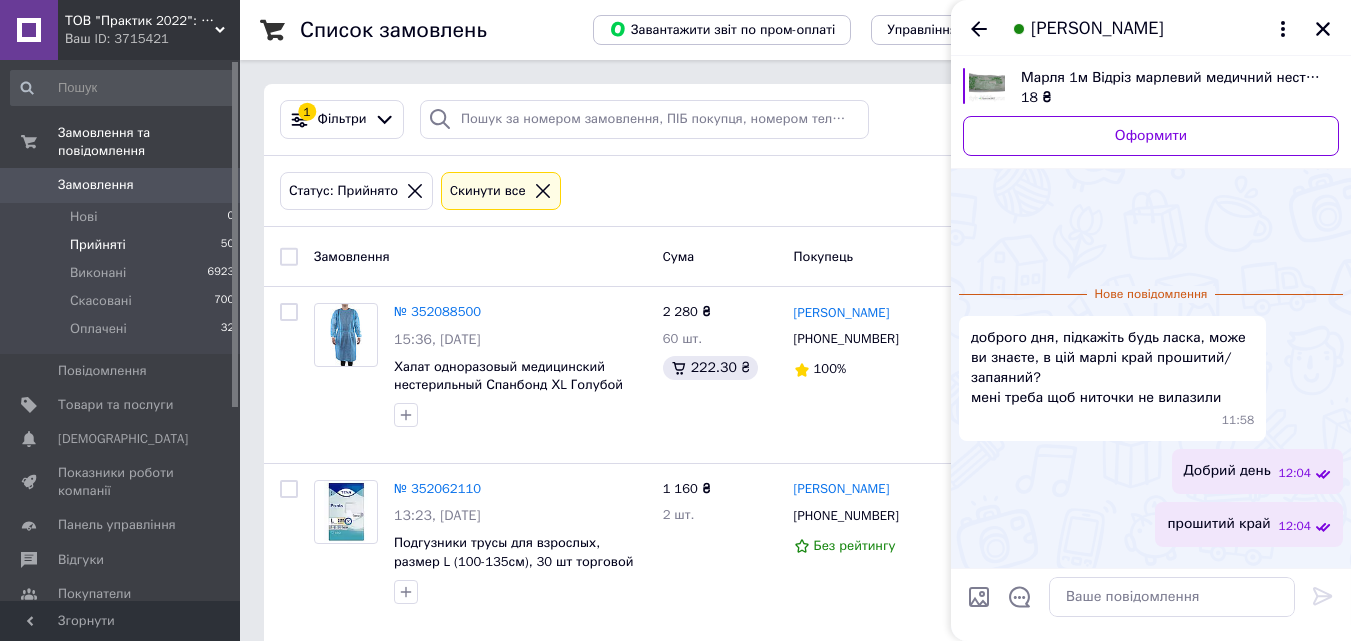 scroll, scrollTop: 113, scrollLeft: 0, axis: vertical 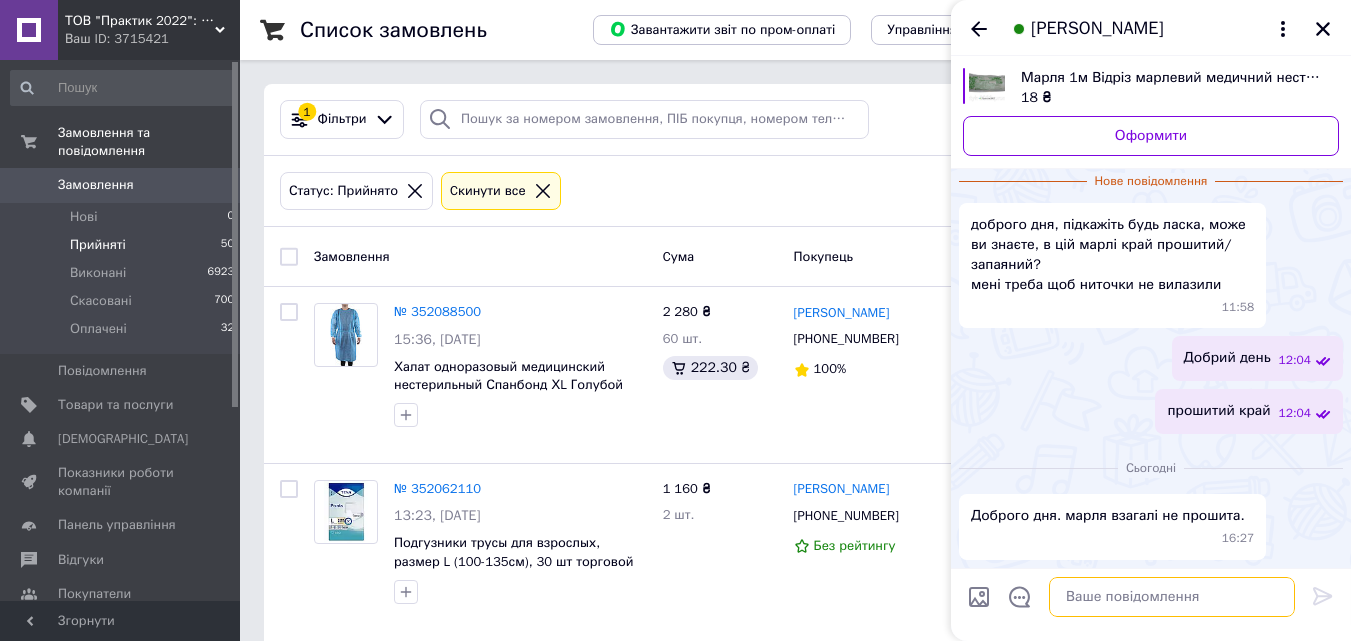 click at bounding box center (1172, 597) 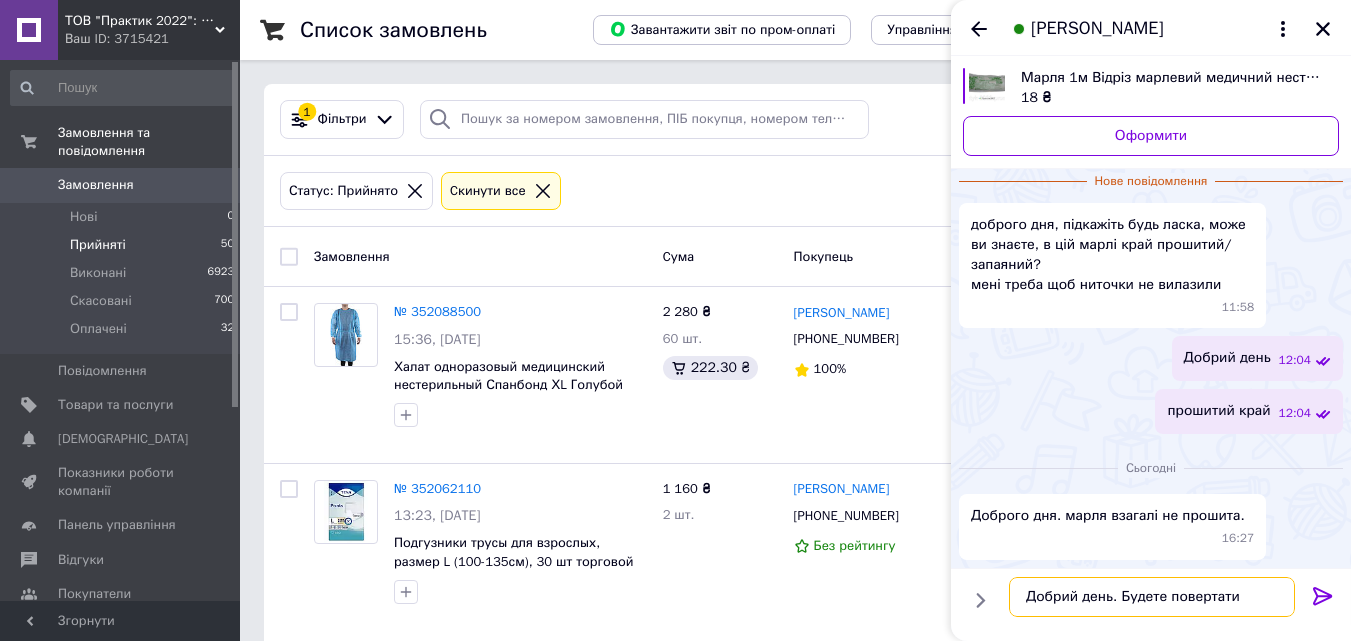 type on "Добрий день. Будете повертати?" 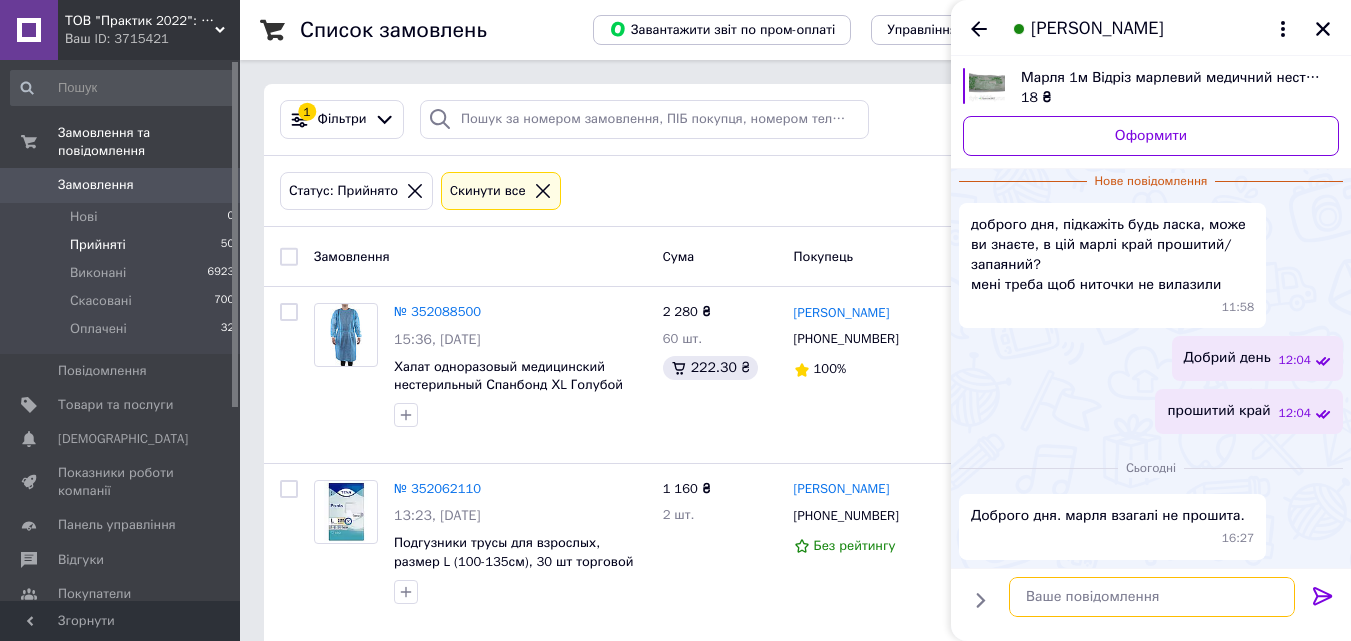 scroll, scrollTop: 79, scrollLeft: 0, axis: vertical 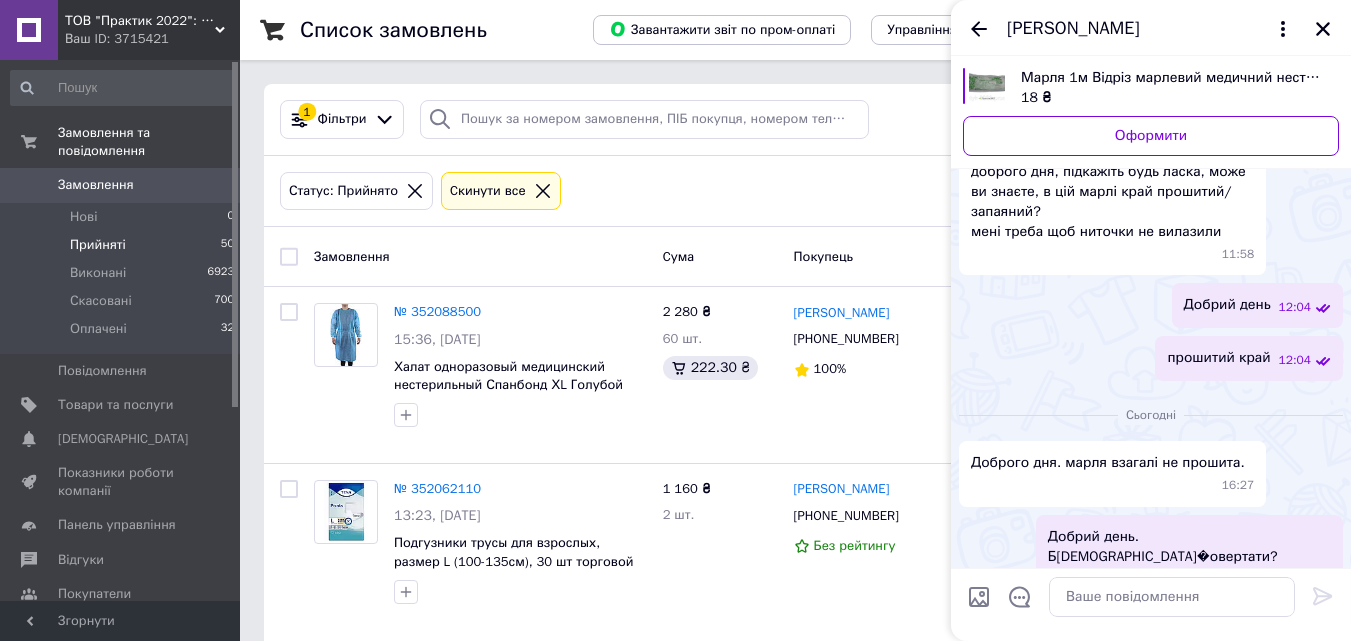 click on "Сьогодні Доброго дня. марля взагалі не  прошита. 16:27 Добрий день. Будете повертати? 16:31" at bounding box center [1151, 498] 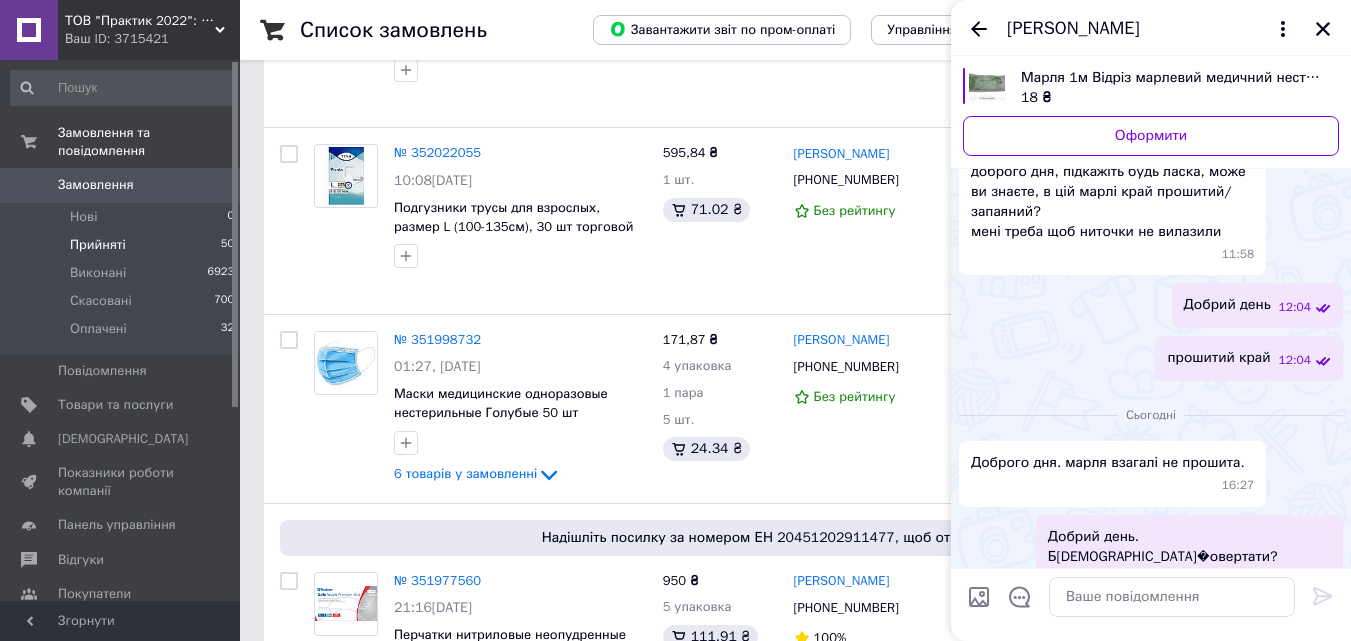 scroll, scrollTop: 560, scrollLeft: 0, axis: vertical 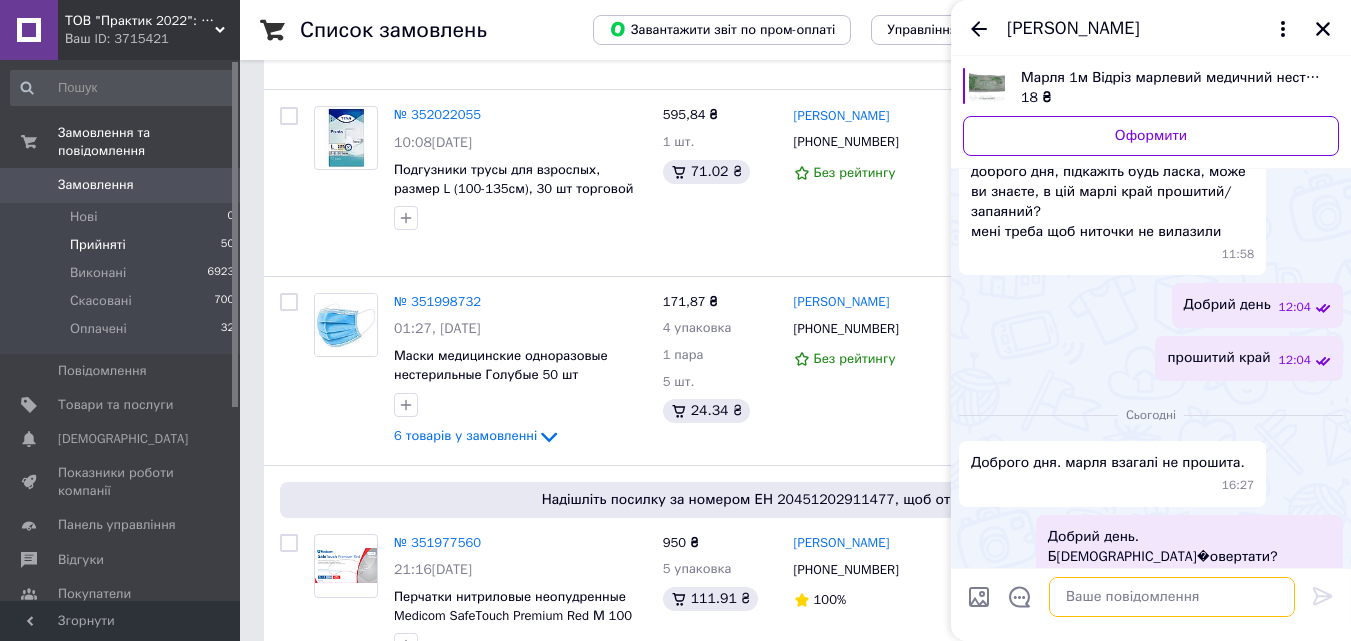 click at bounding box center (1172, 597) 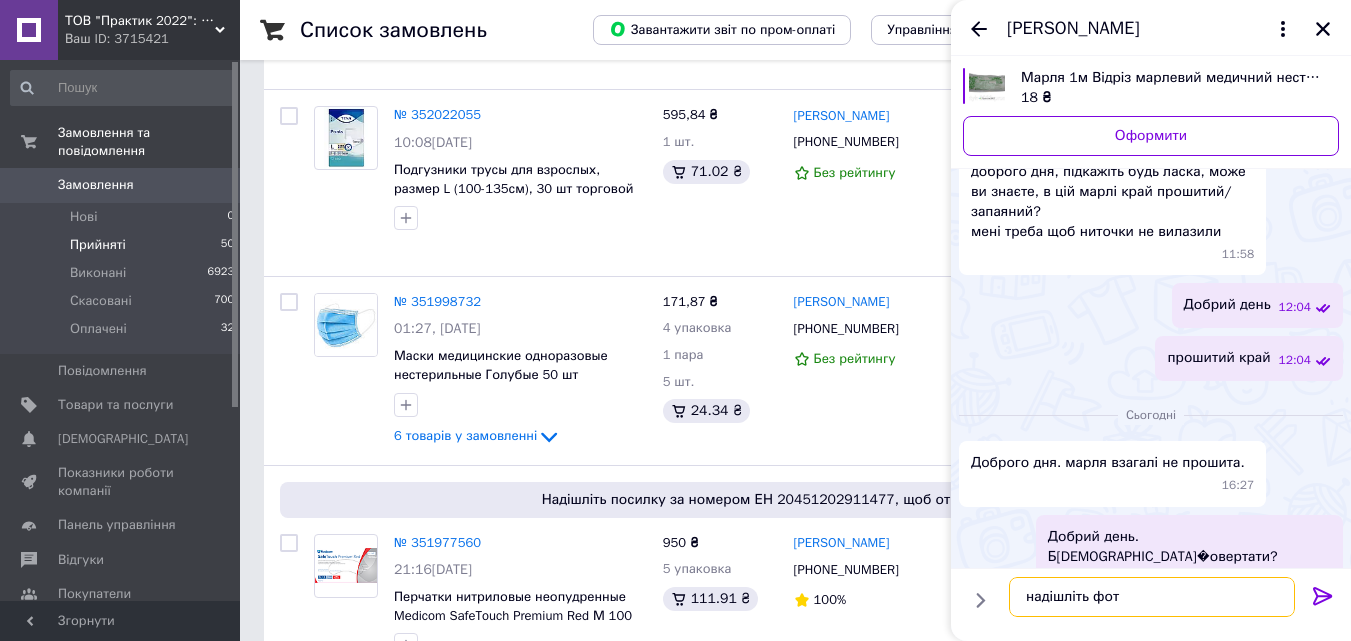 type on "надішліть фото" 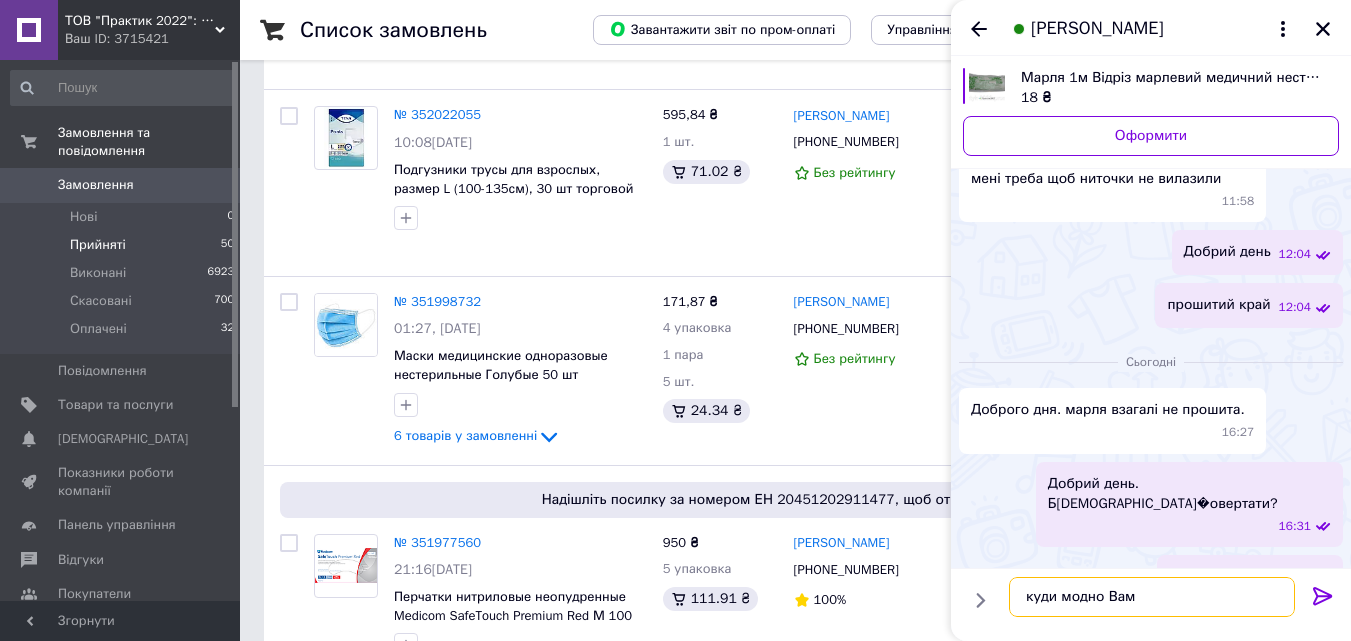 scroll, scrollTop: 205, scrollLeft: 0, axis: vertical 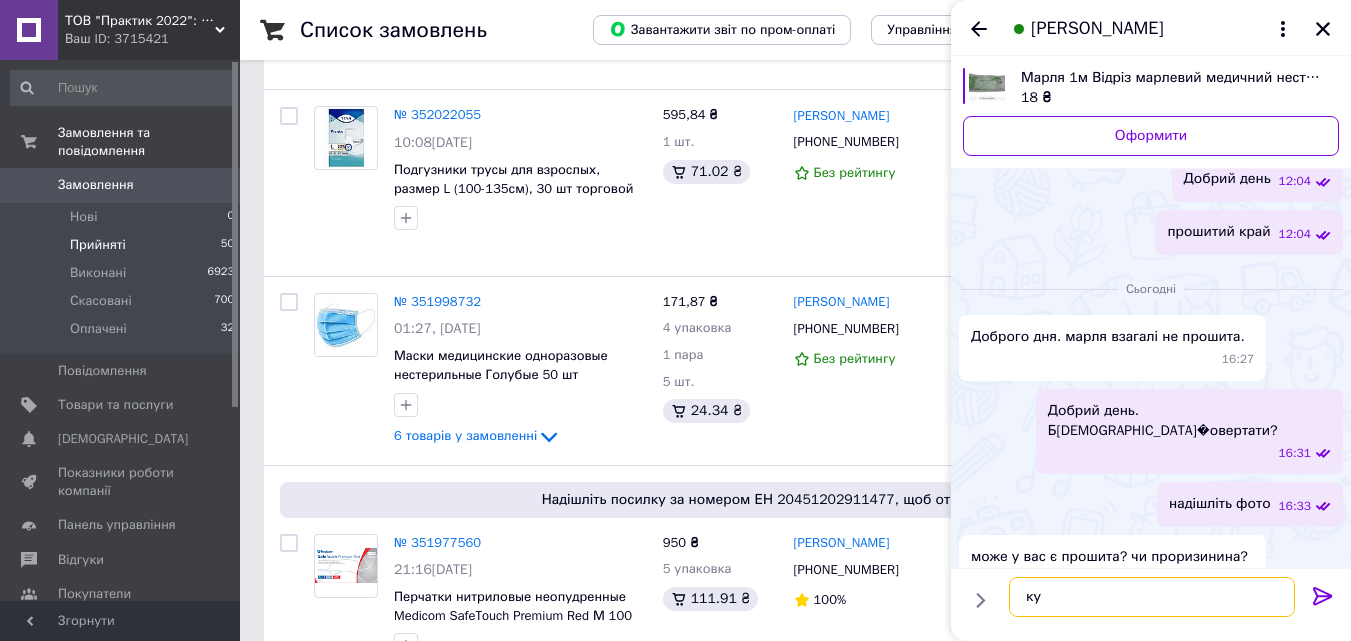 type on "к" 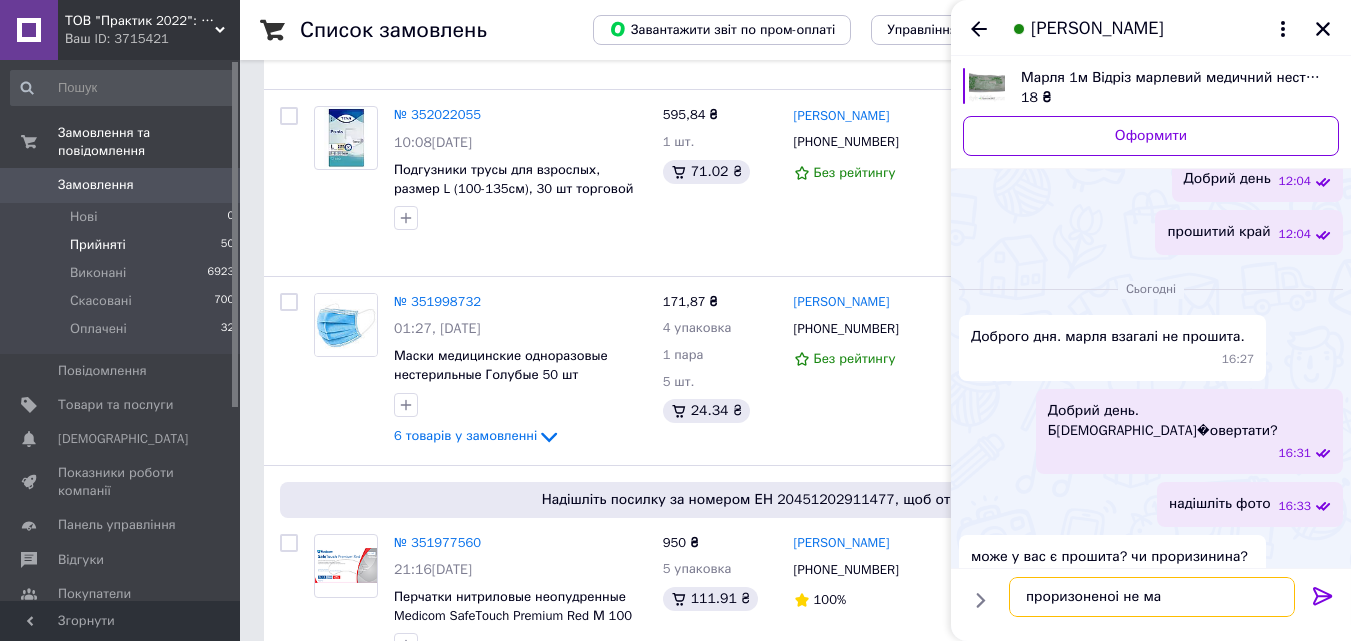 type on "проризоненоі не має" 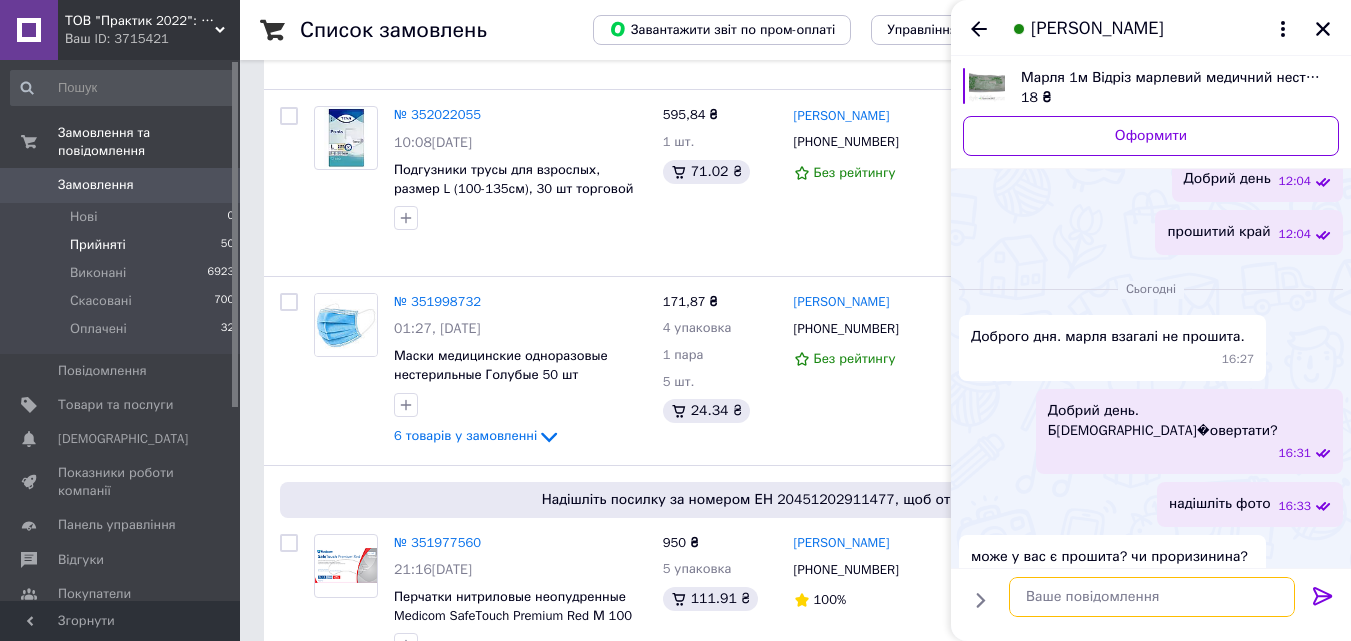 scroll, scrollTop: 258, scrollLeft: 0, axis: vertical 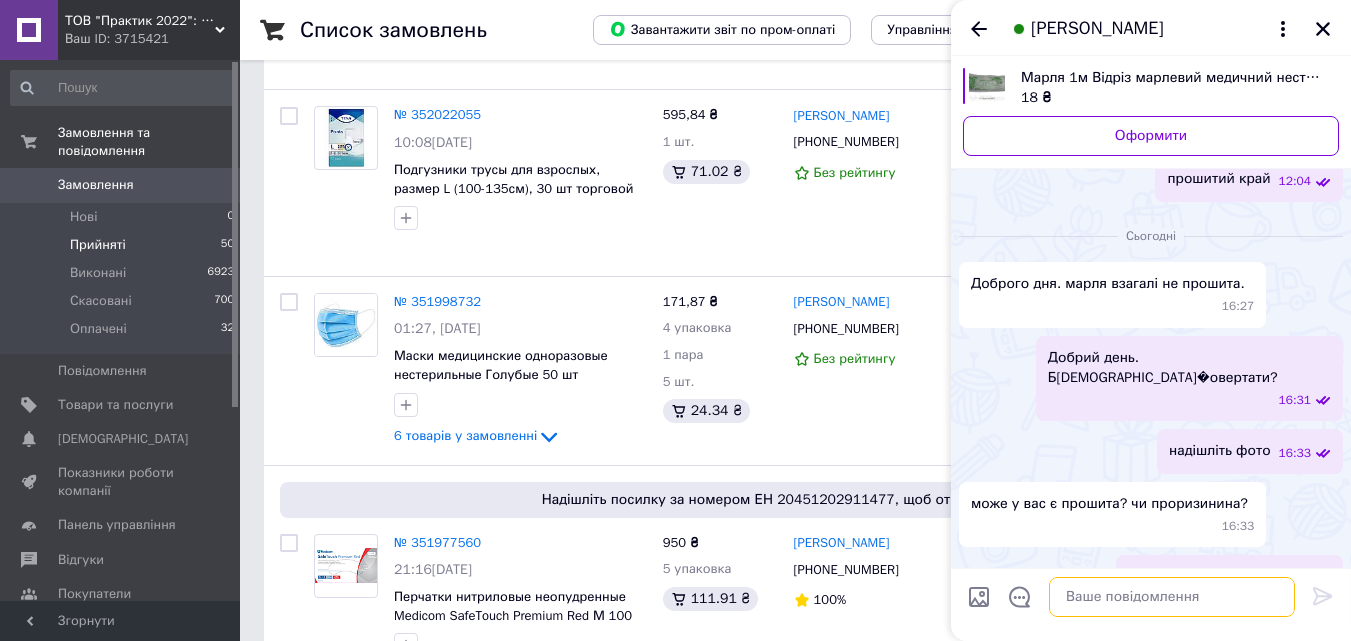 type on "я" 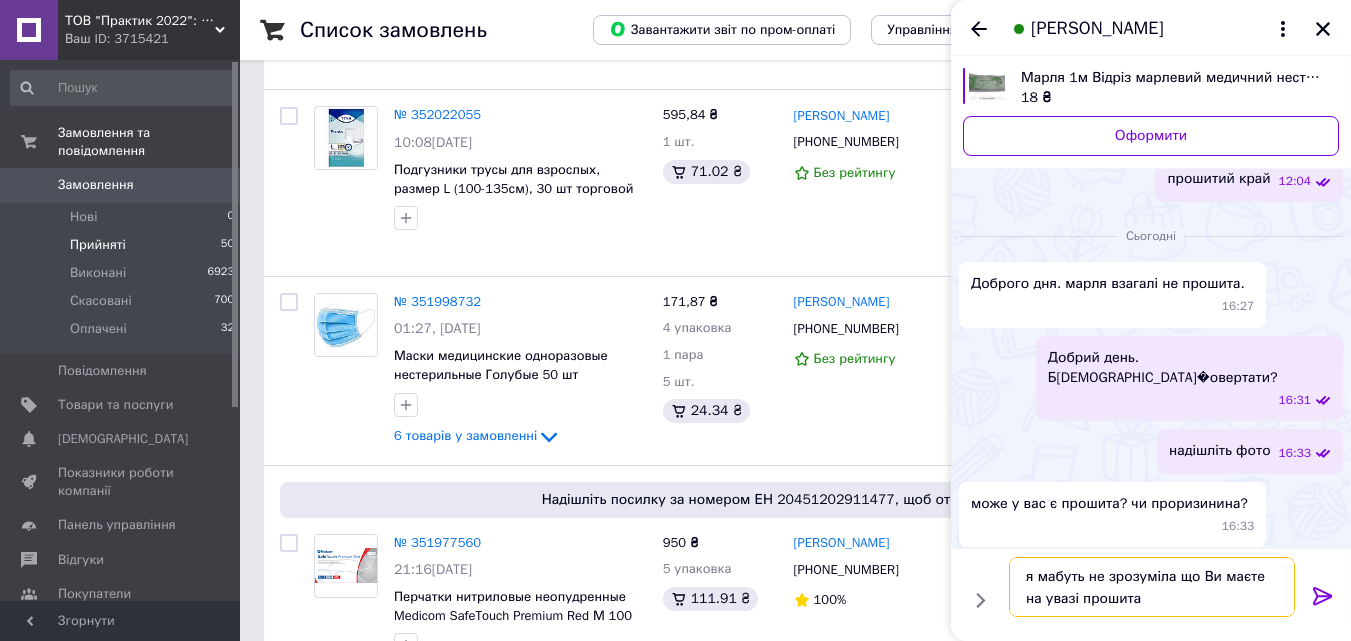 type on "я мабуть не зрозуміла що Ви маєте на увазі прошита?" 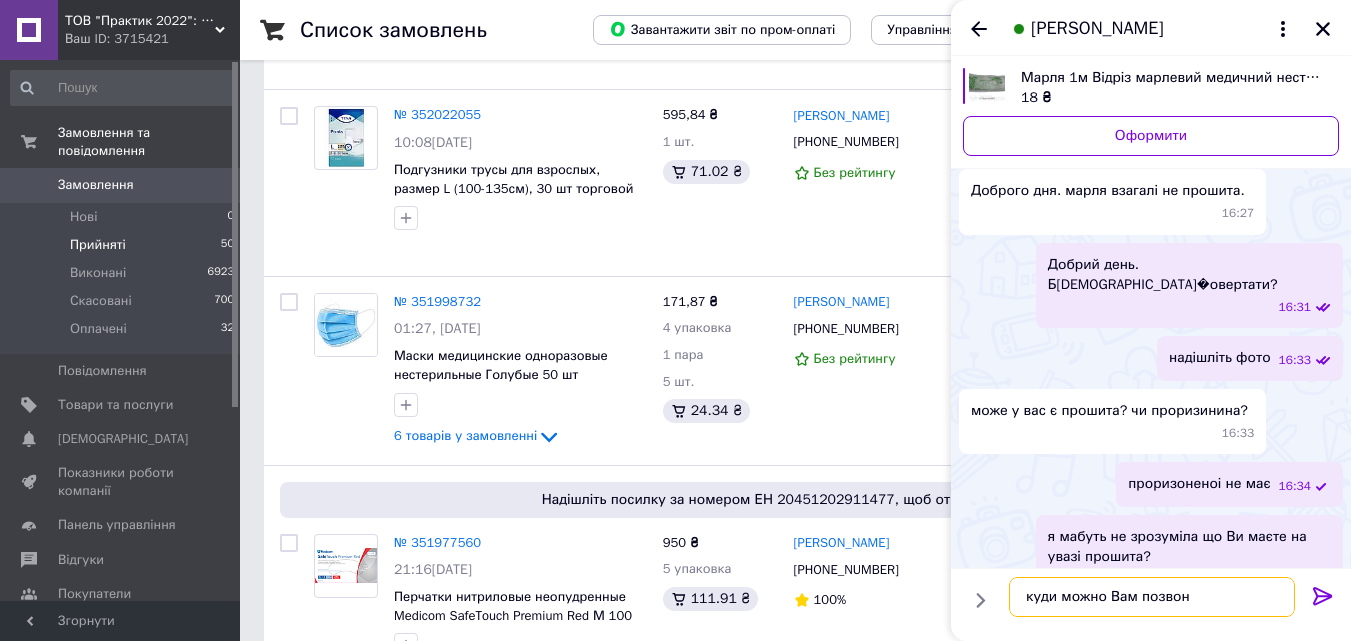 scroll, scrollTop: 371, scrollLeft: 0, axis: vertical 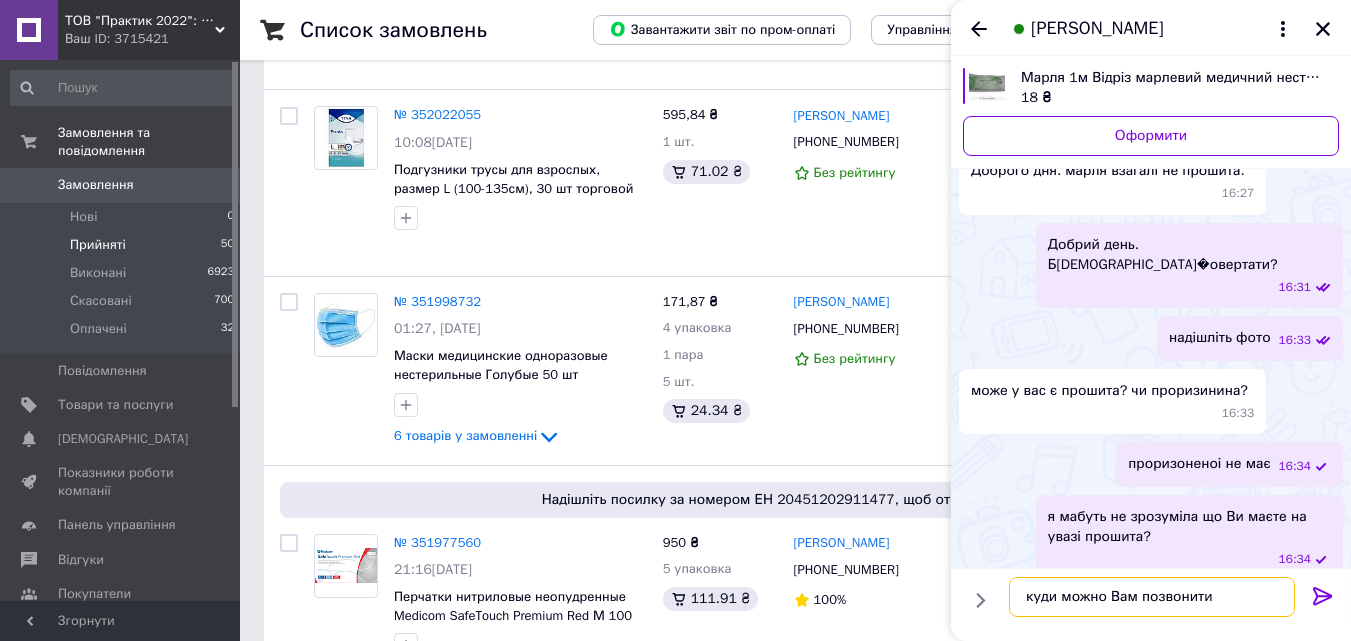 type on "куди можно Вам позвонити?" 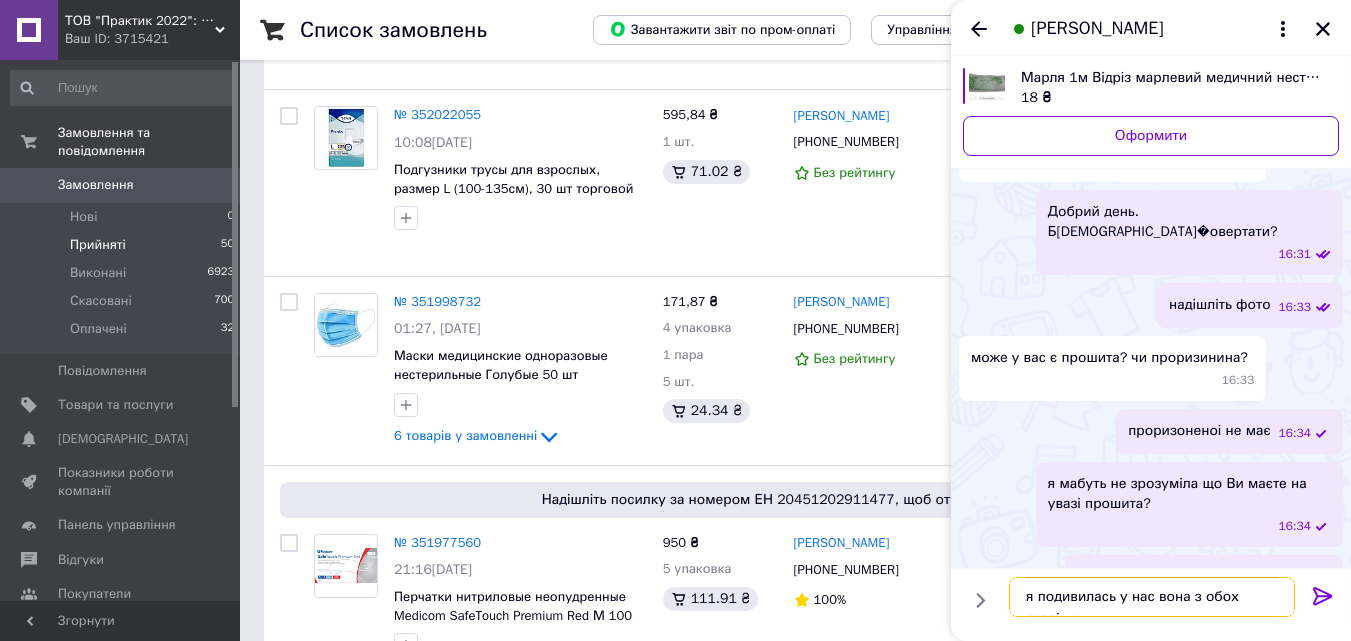 scroll, scrollTop: 424, scrollLeft: 0, axis: vertical 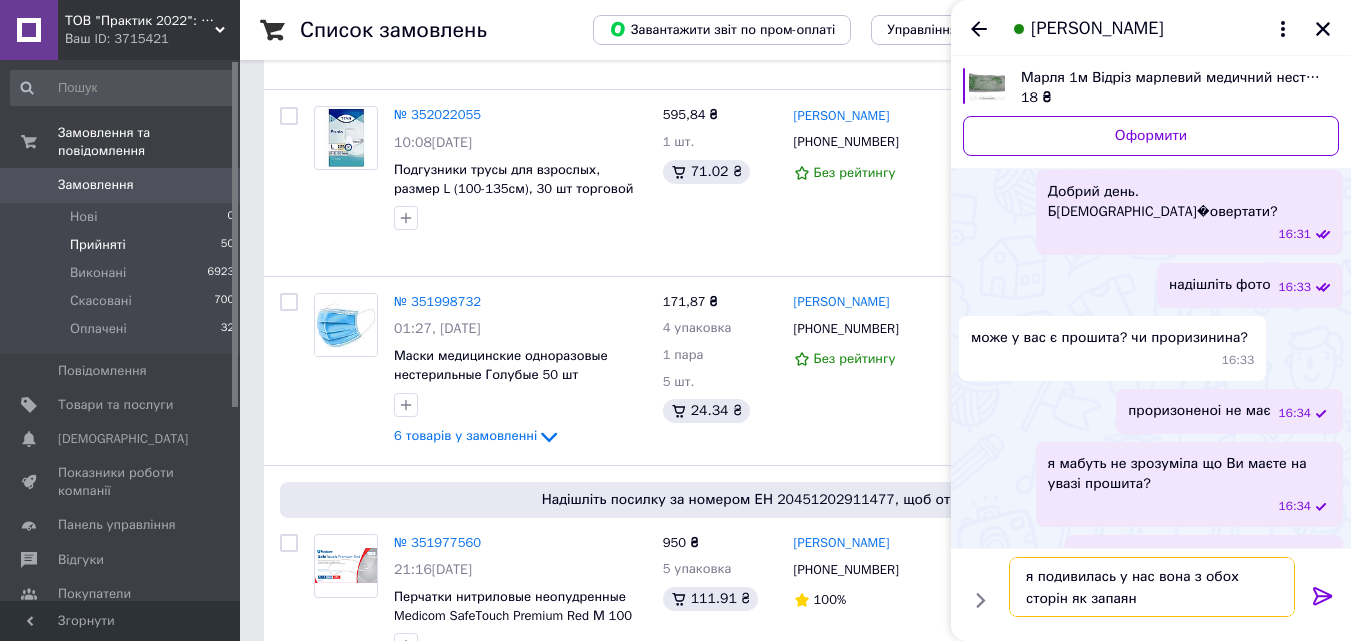 type on "я подивилась у нас вона з обох сторін як запаяна" 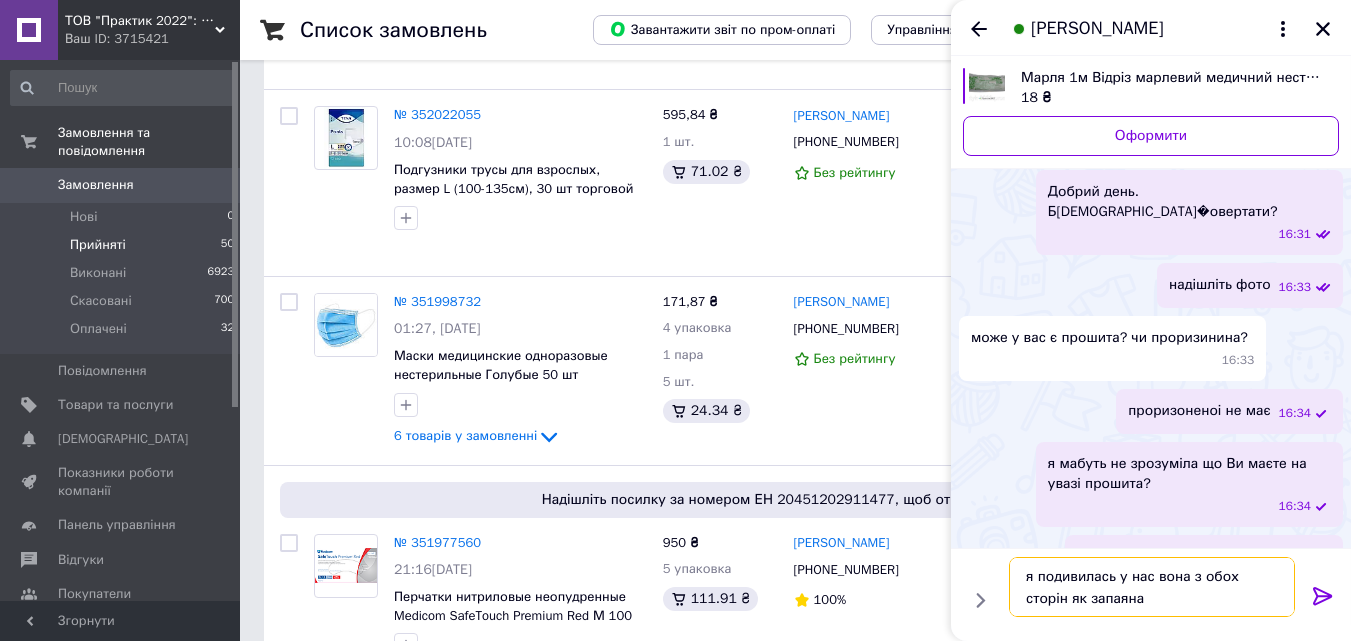 type 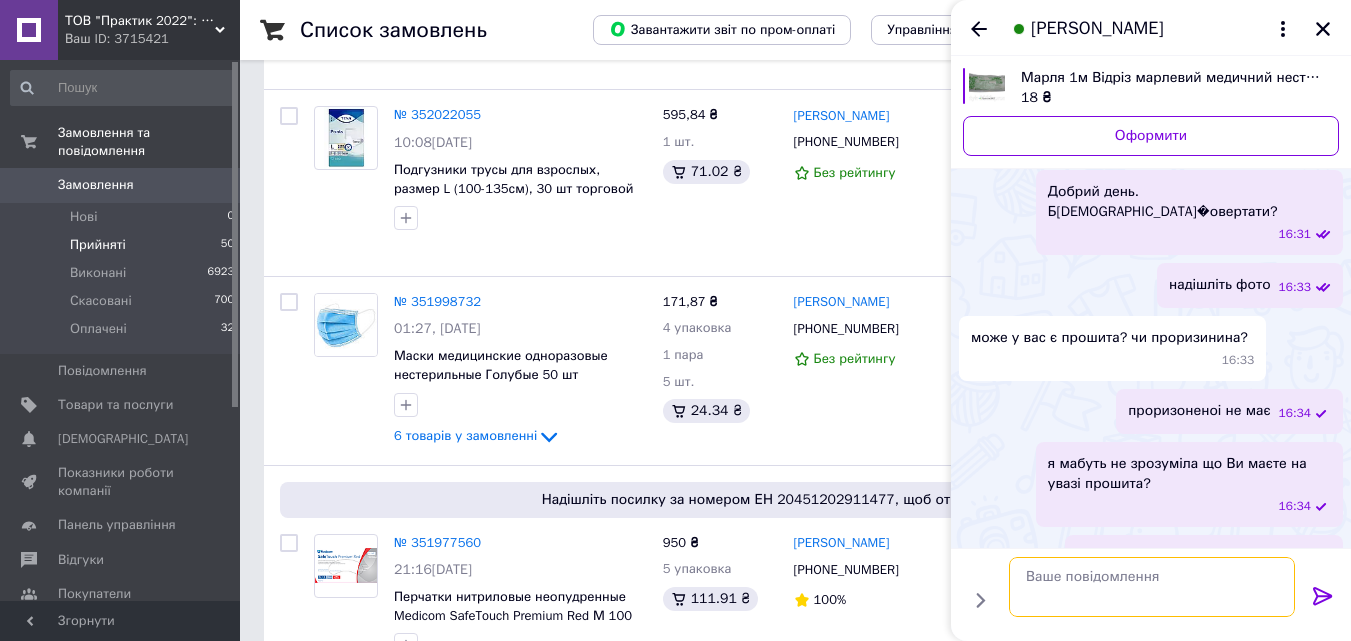 scroll, scrollTop: 498, scrollLeft: 0, axis: vertical 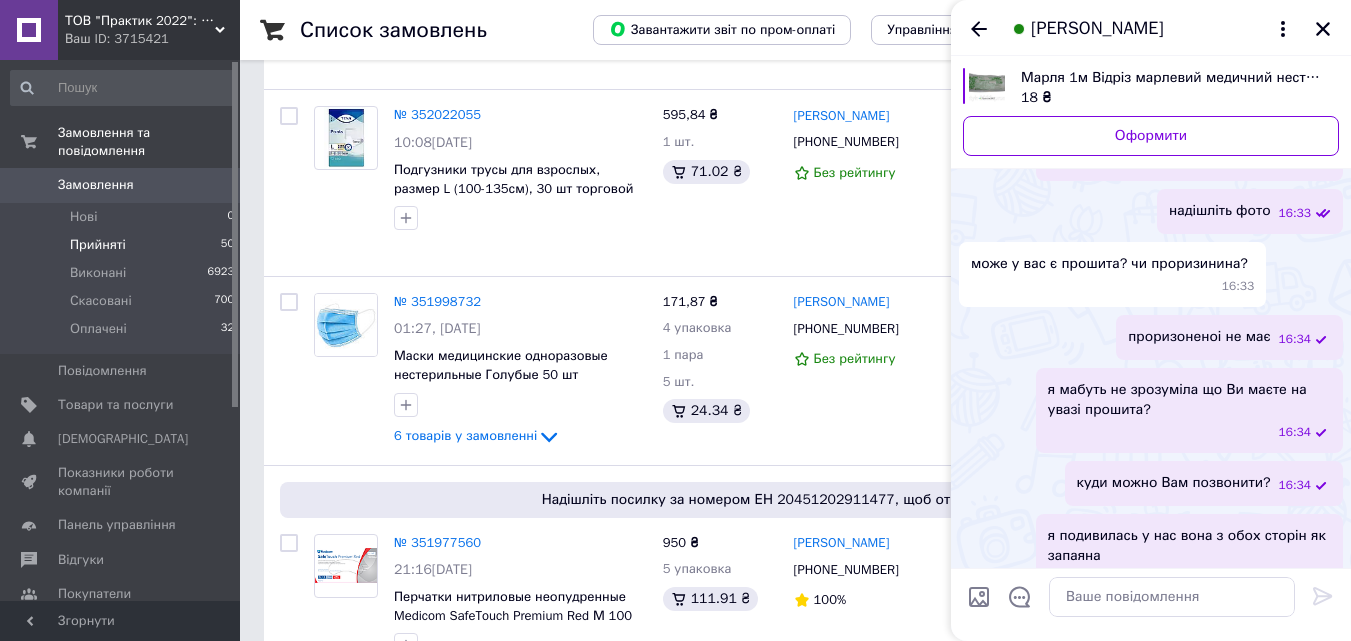 click on "Прийняті" at bounding box center (98, 245) 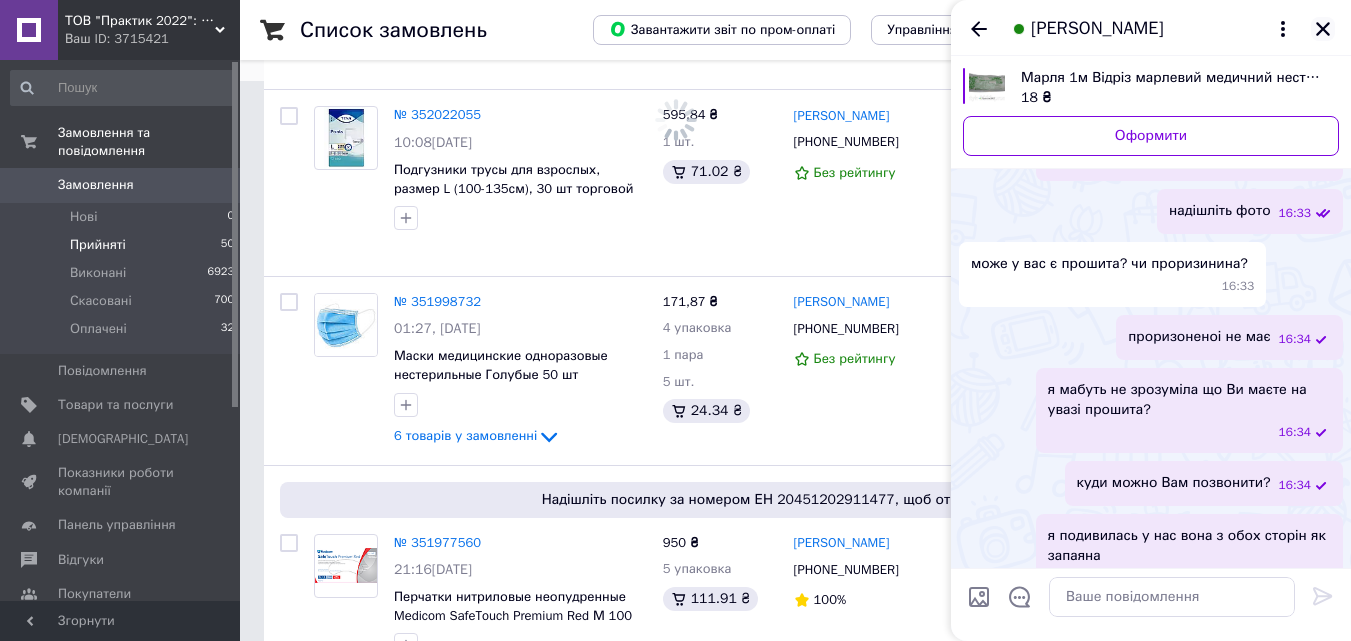 click 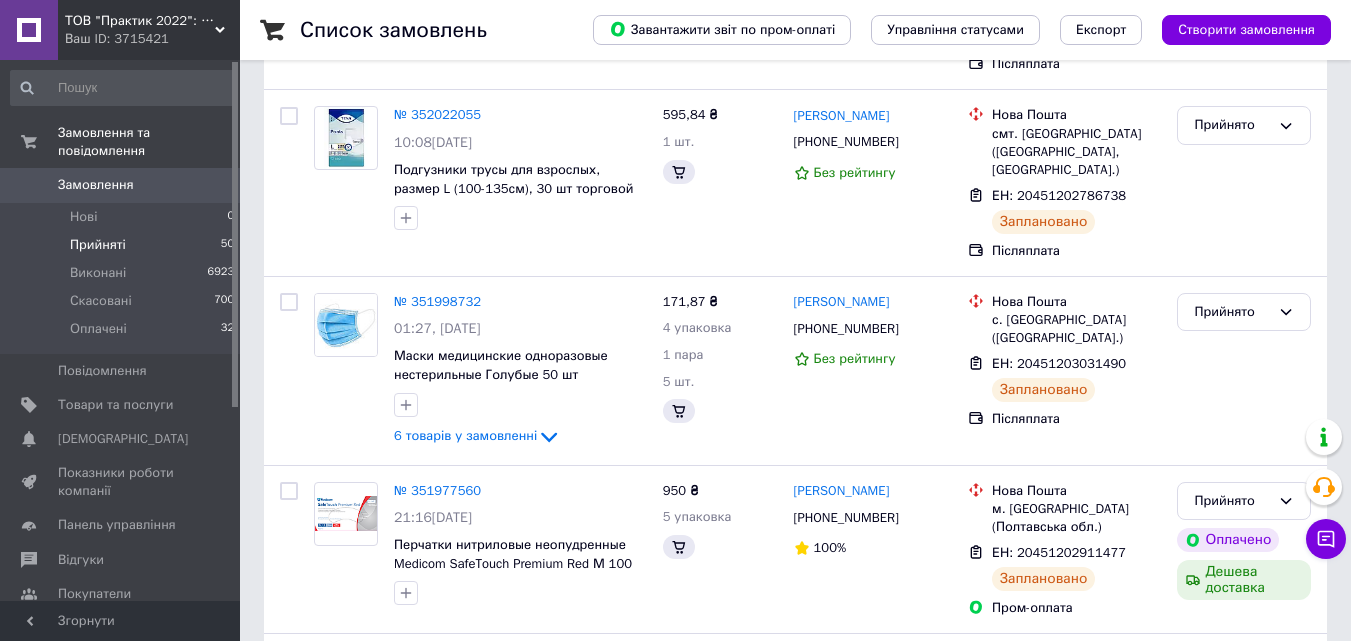 scroll, scrollTop: 0, scrollLeft: 0, axis: both 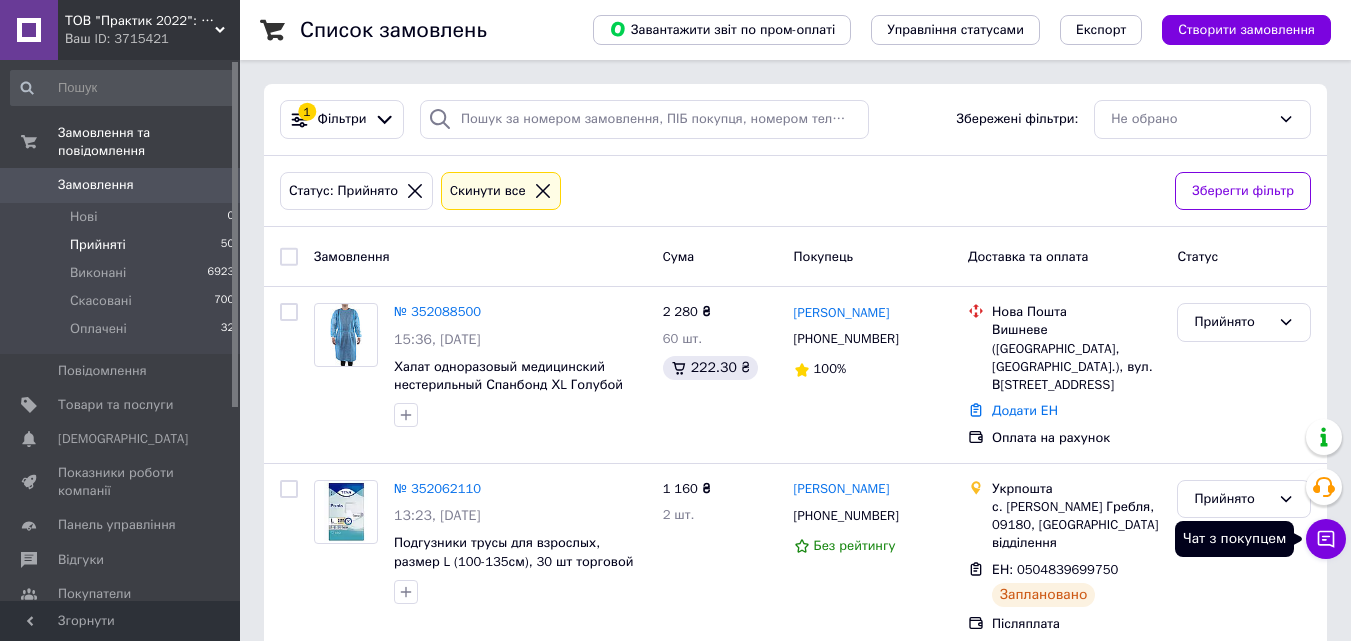 click on "Чат з покупцем" at bounding box center (1326, 539) 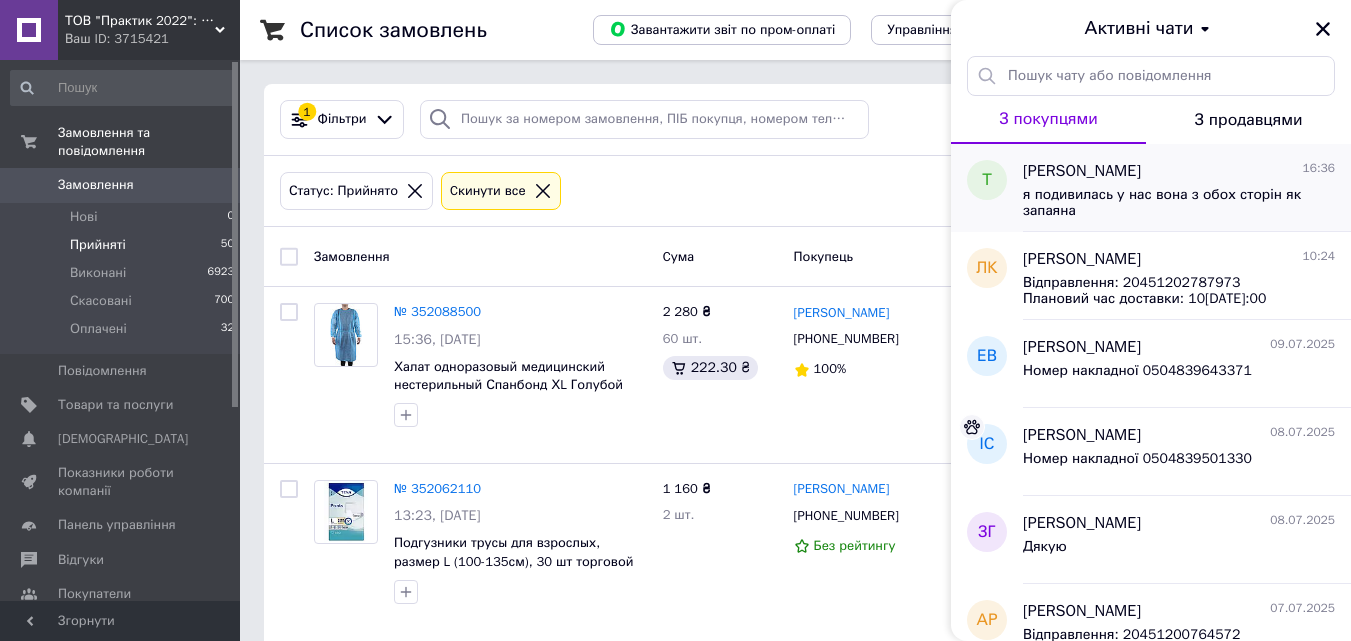 click on "я подивилась у нас вона з обох сторін як запаяна" at bounding box center (1165, 203) 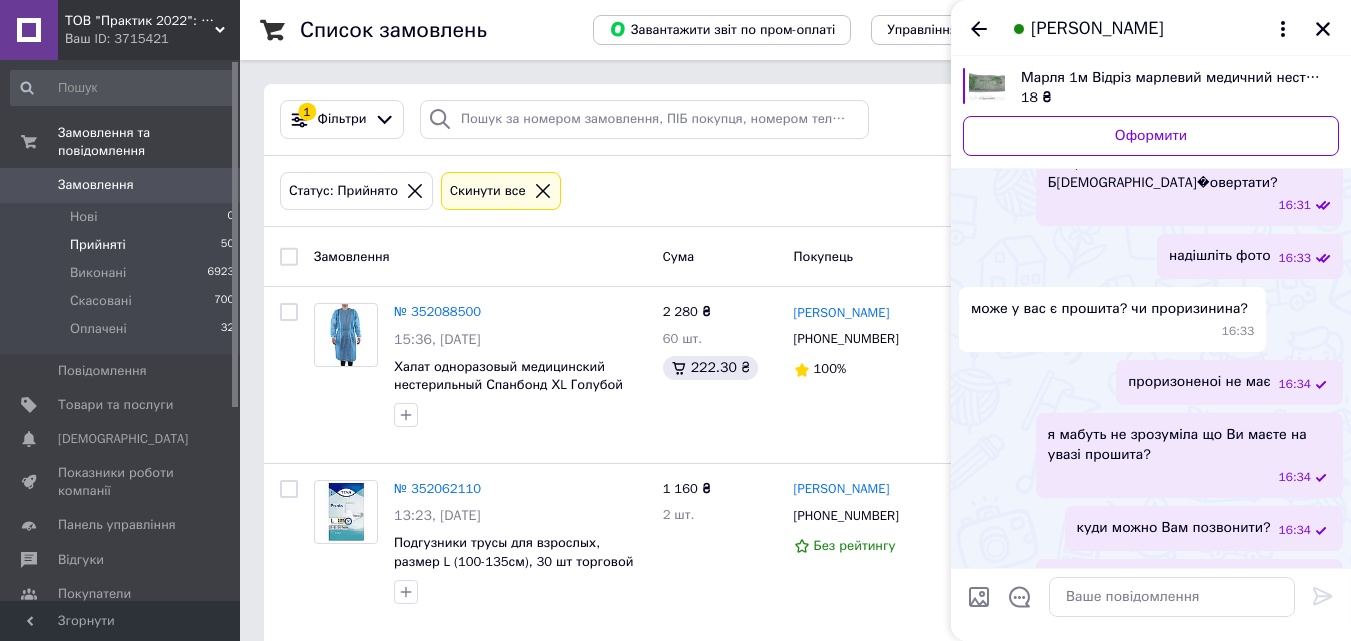 scroll, scrollTop: 498, scrollLeft: 0, axis: vertical 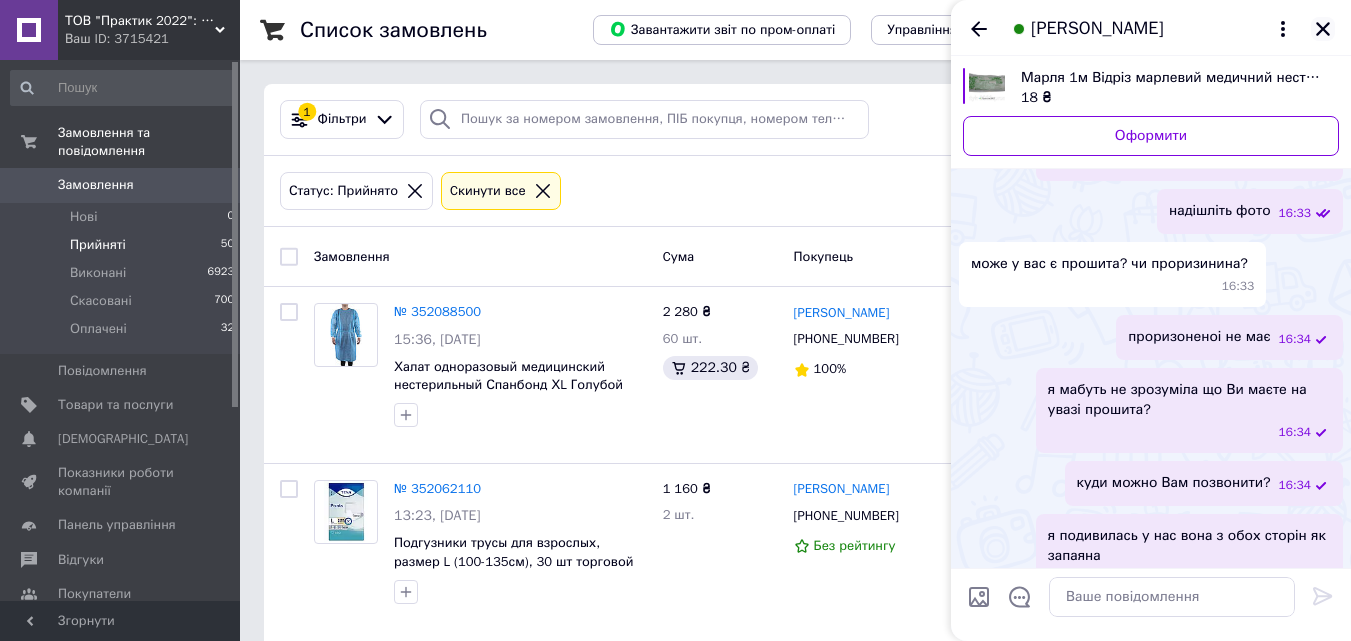 click 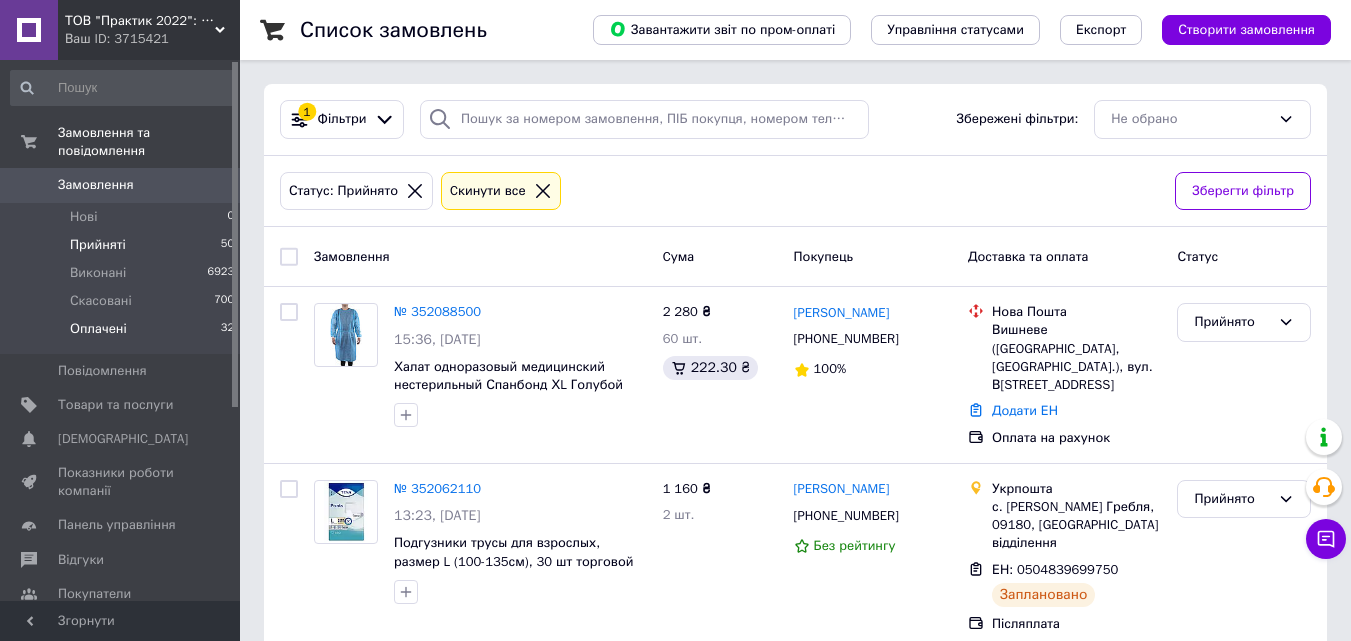 click on "Оплачені" at bounding box center [98, 329] 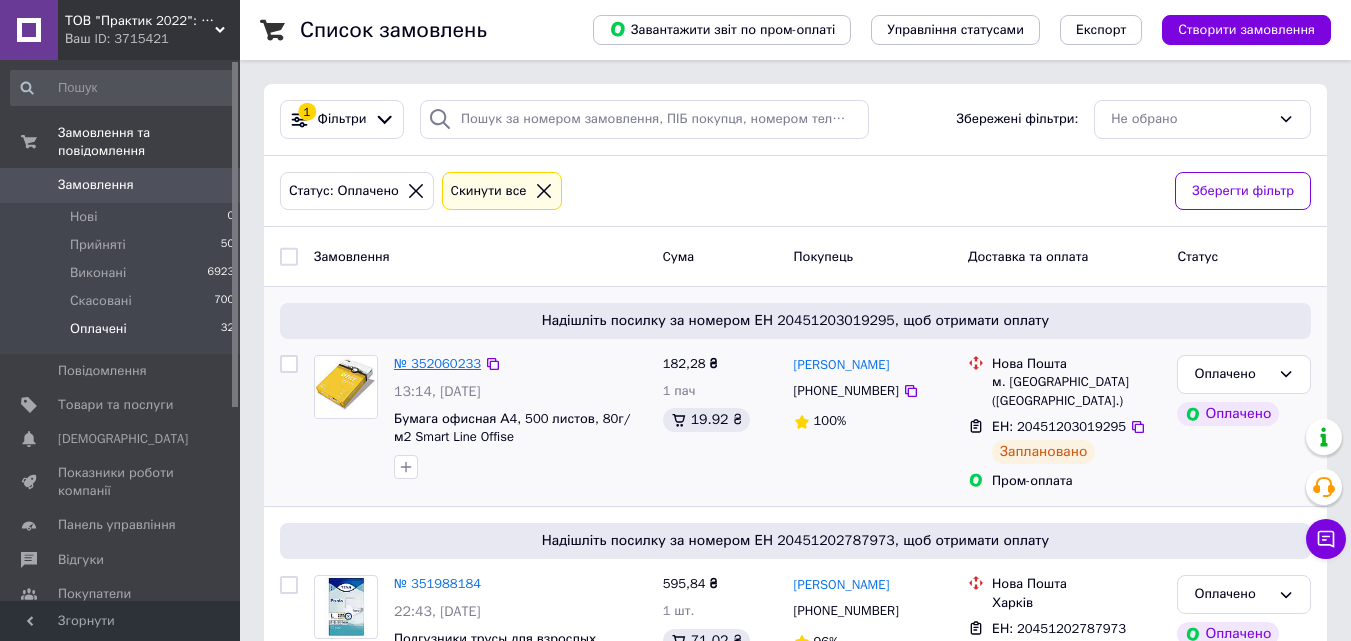 click on "№ 352060233" at bounding box center [437, 363] 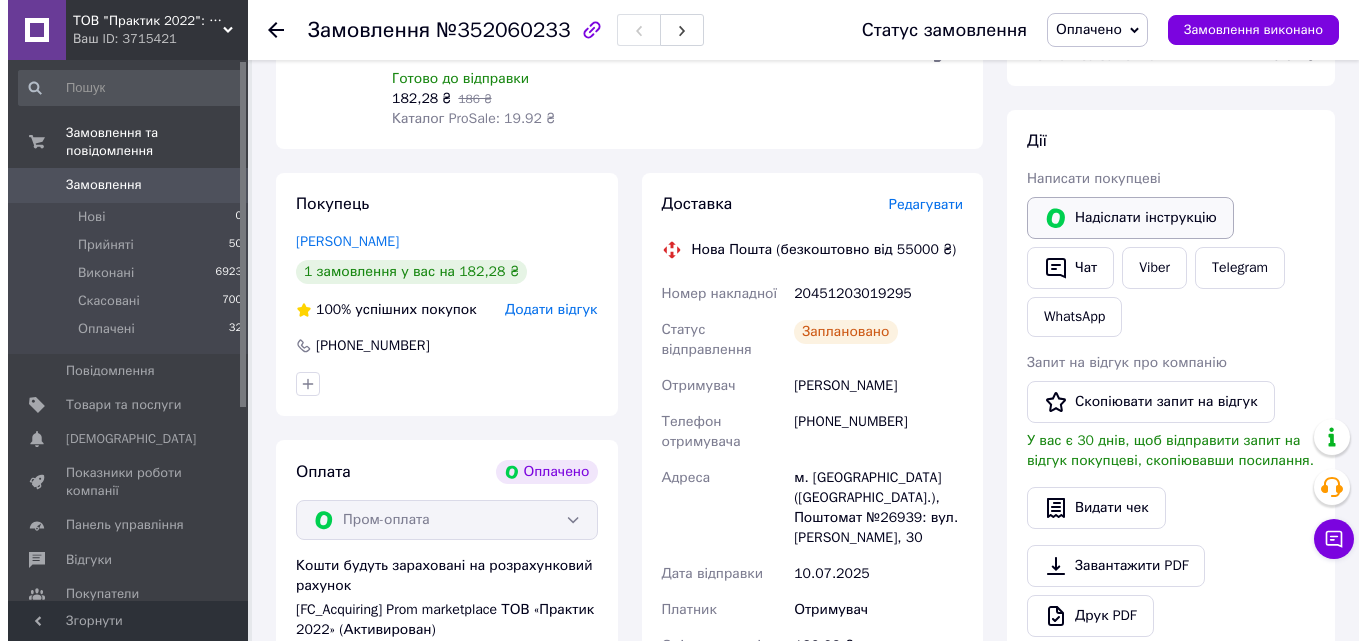 scroll, scrollTop: 278, scrollLeft: 0, axis: vertical 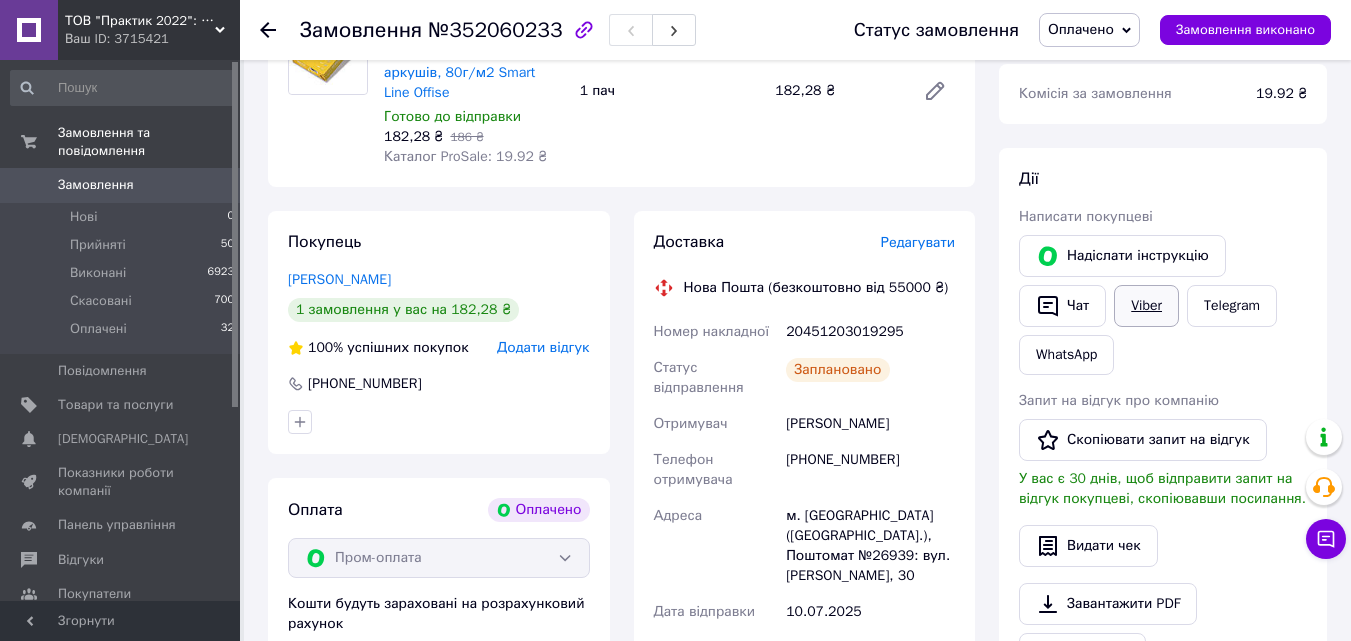click on "Viber" at bounding box center (1146, 306) 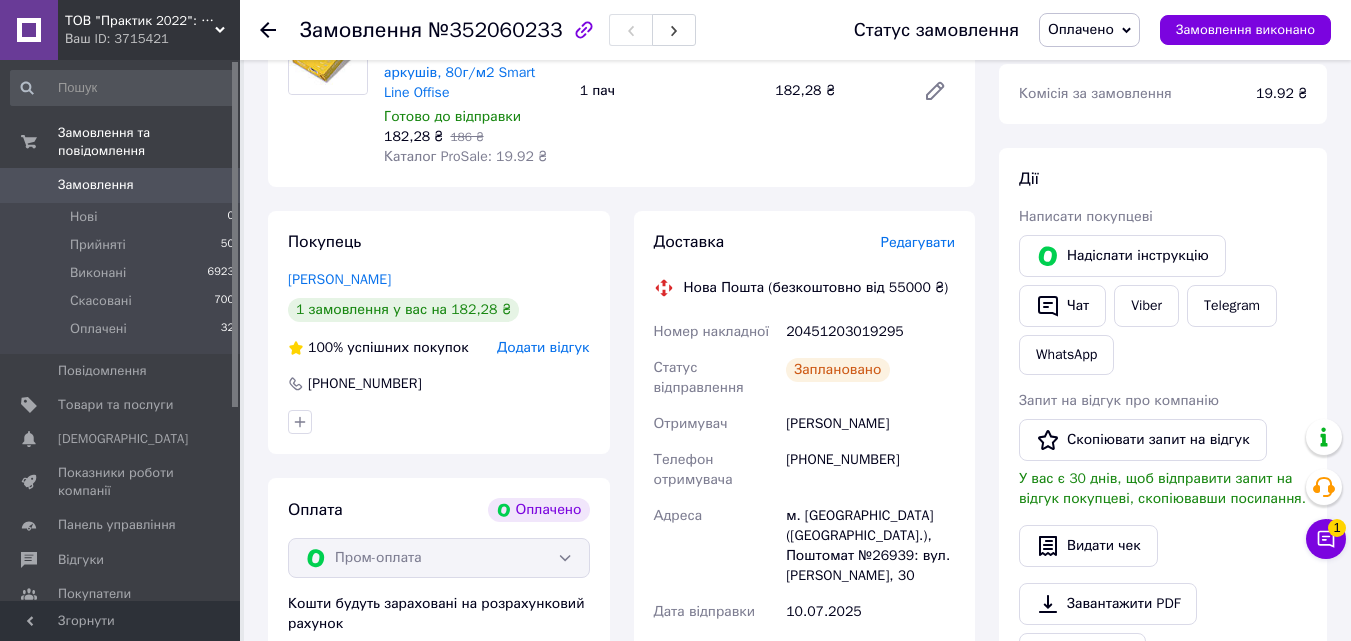 click on "Редагувати" at bounding box center [918, 242] 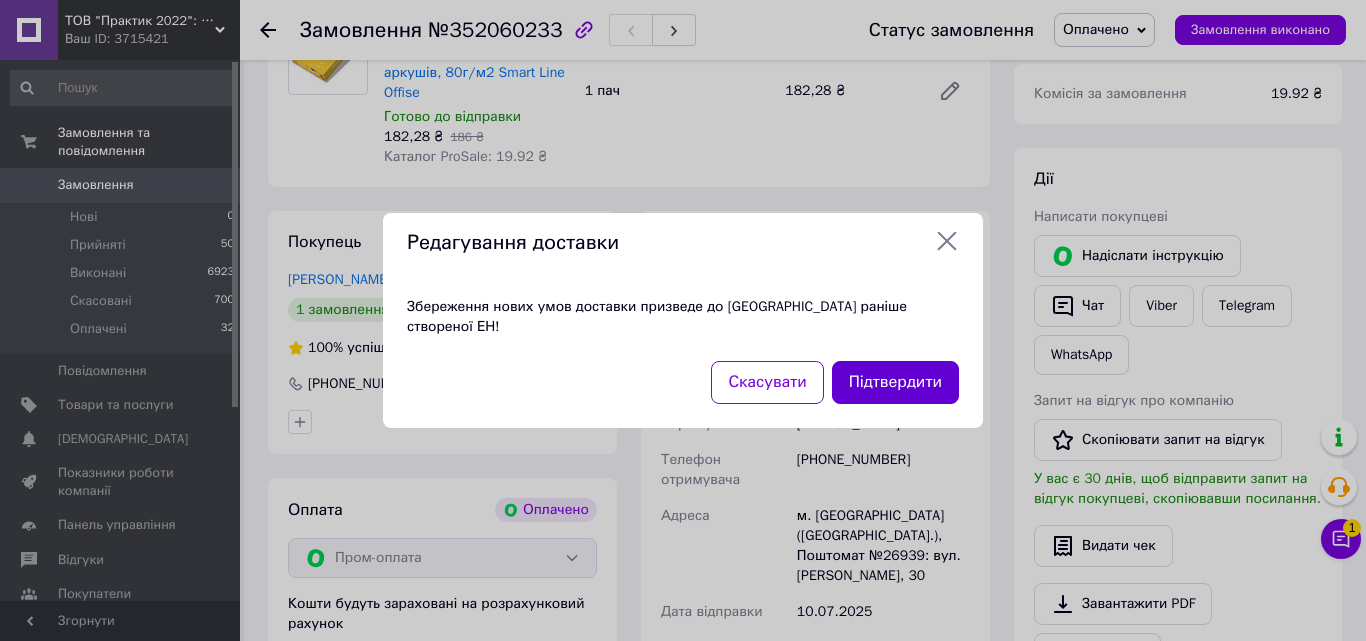 click on "Підтвердити" at bounding box center [895, 382] 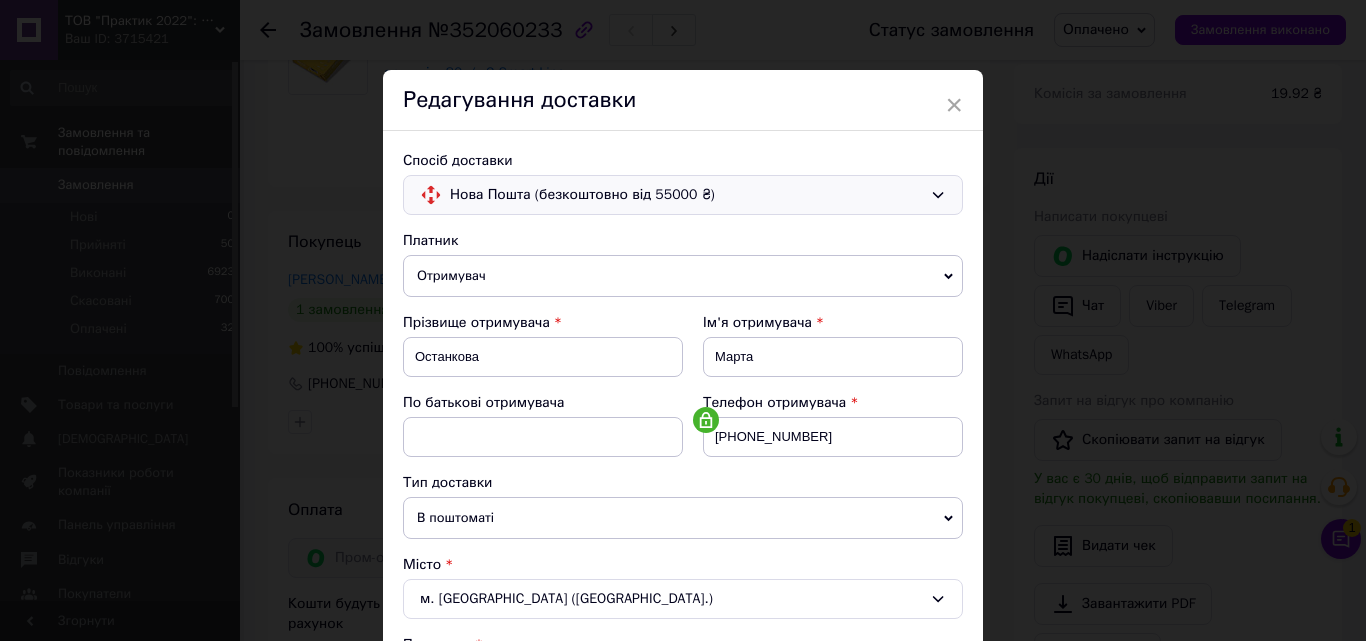 click on "Нова Пошта (безкоштовно від 55000 ₴)" at bounding box center [686, 195] 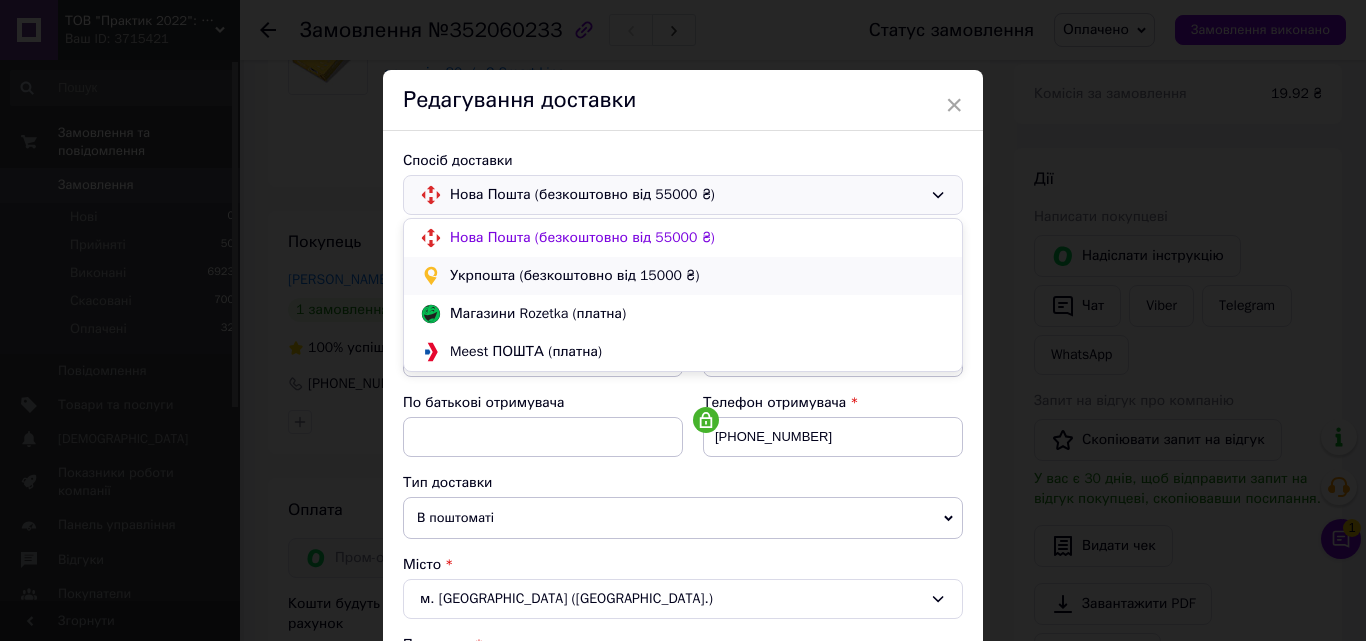 click on "Укрпошта (безкоштовно від 15000 ₴)" at bounding box center [698, 276] 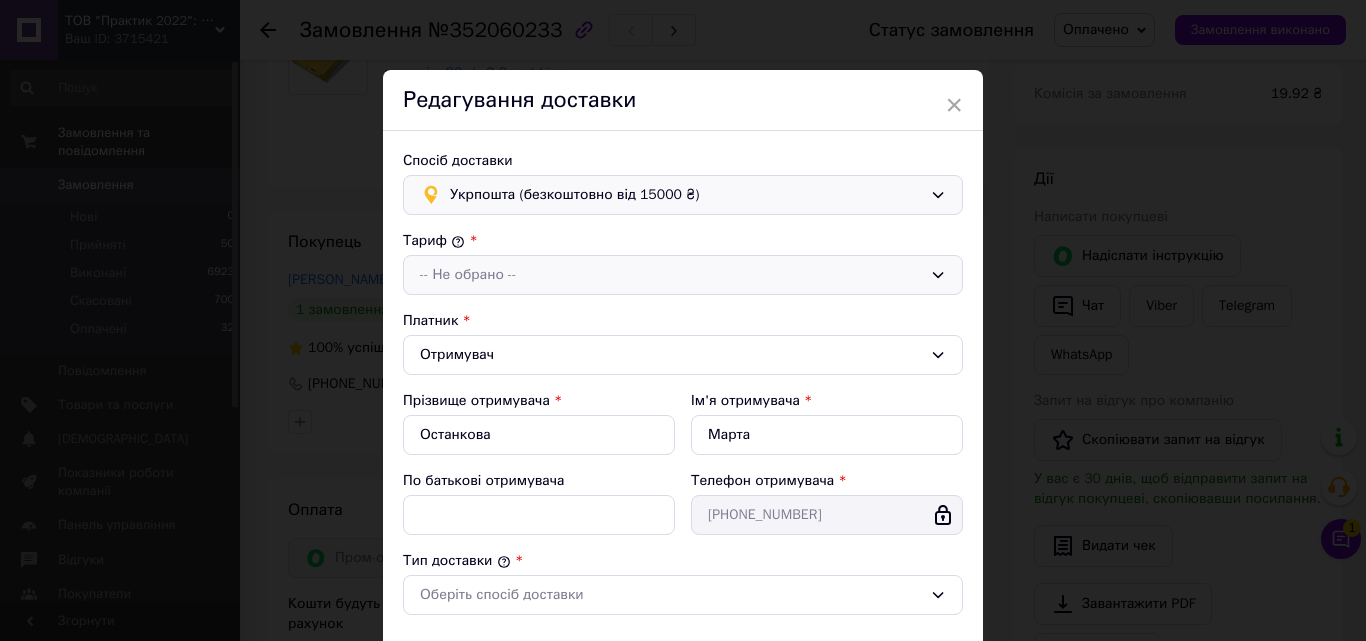 type on "182.28" 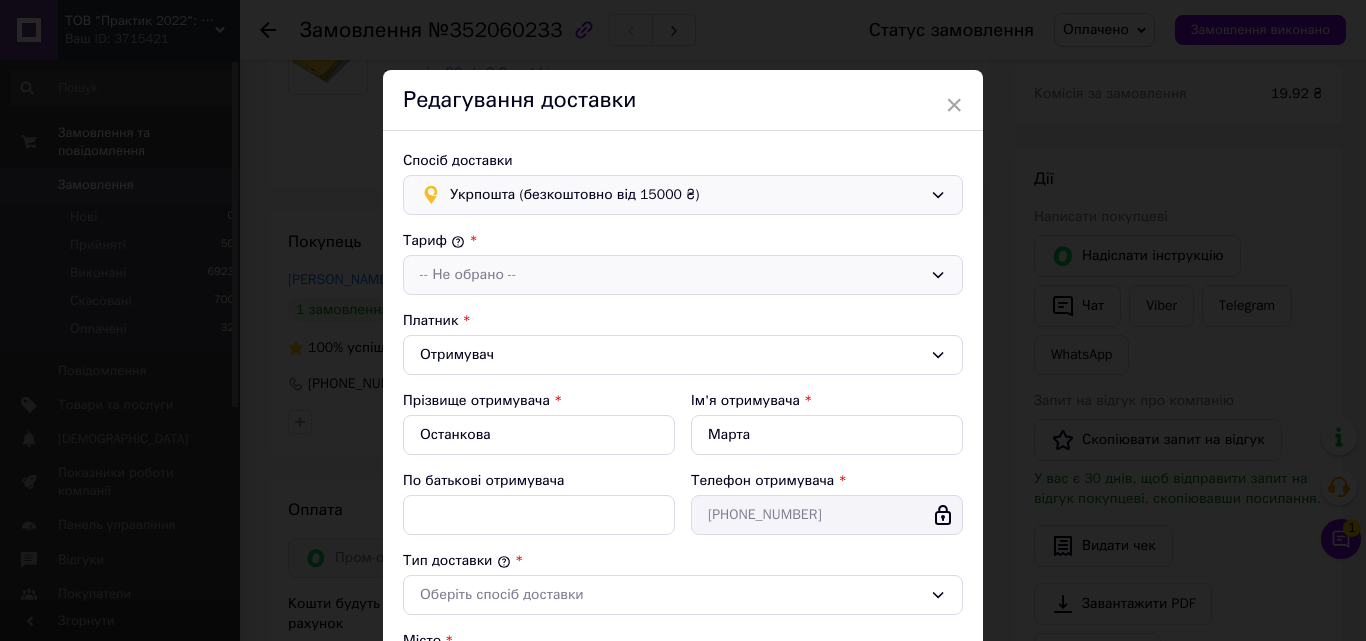 click on "-- Не обрано --" at bounding box center (671, 275) 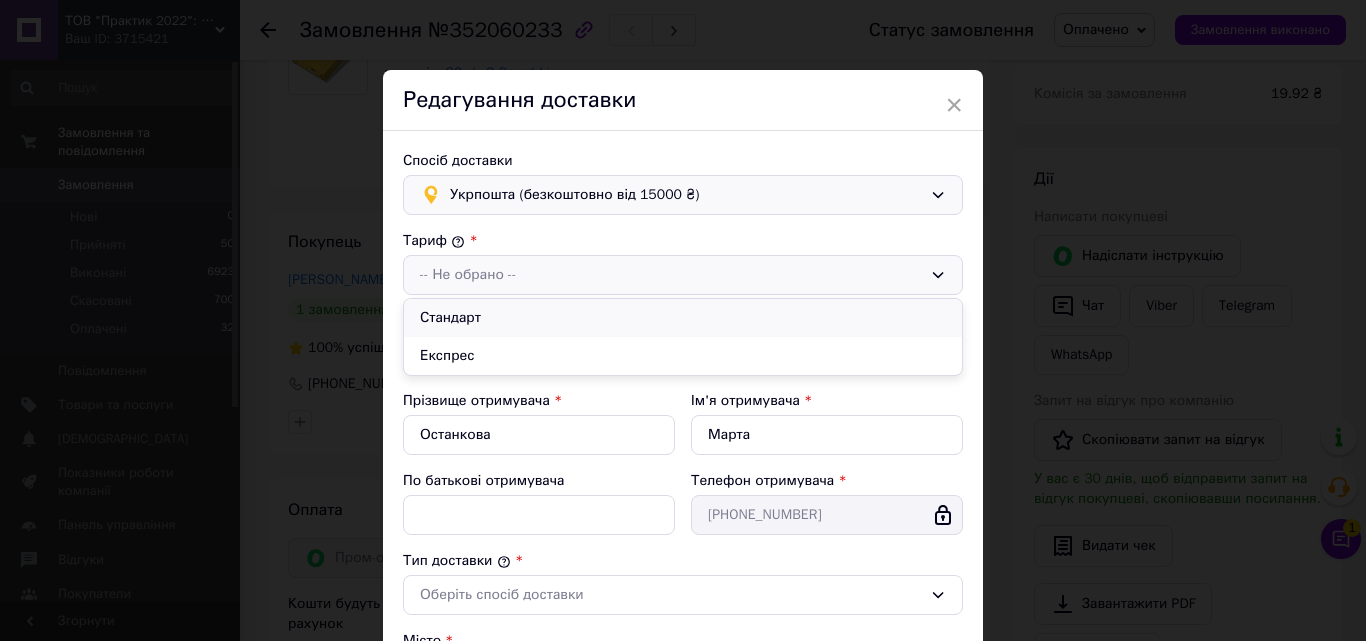 click on "Стандарт" at bounding box center (683, 318) 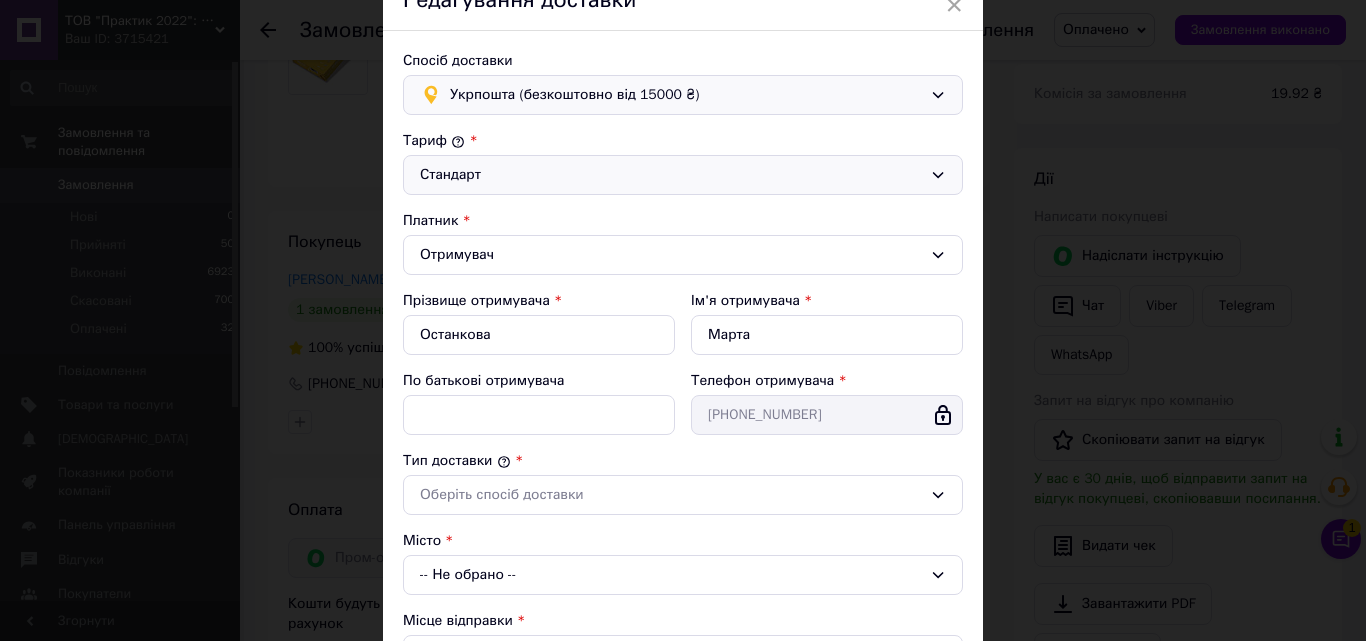 scroll, scrollTop: 200, scrollLeft: 0, axis: vertical 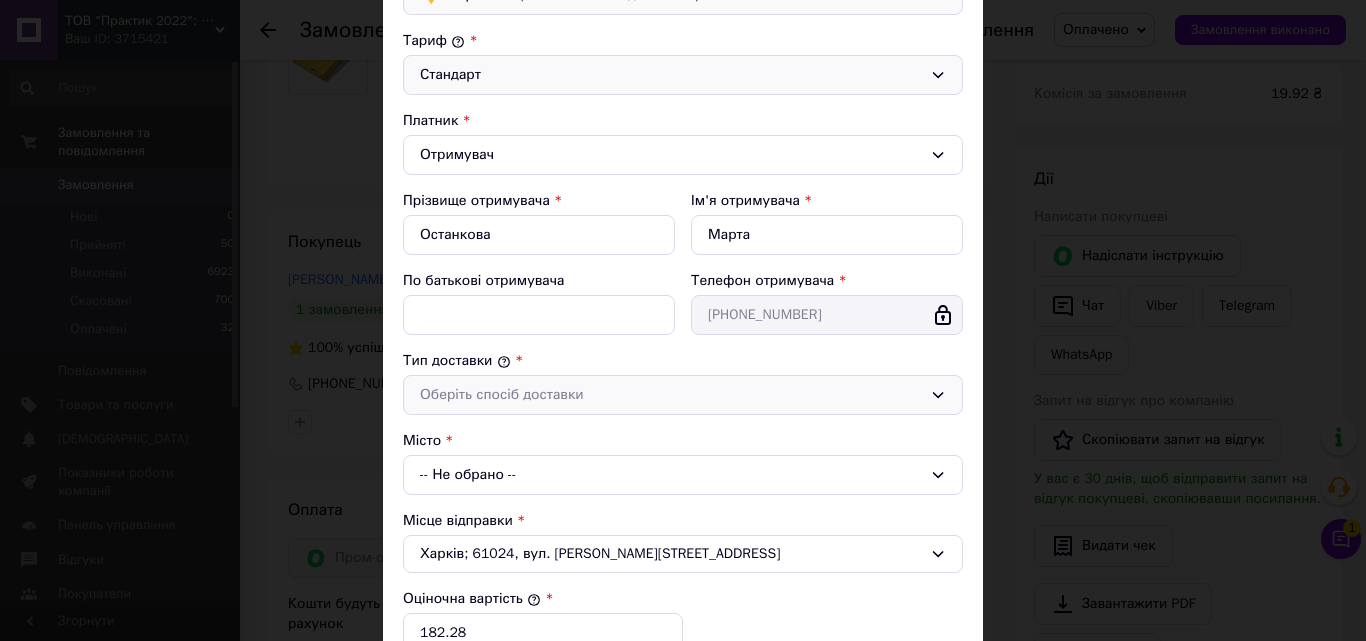 click on "Оберіть спосіб доставки" at bounding box center [671, 395] 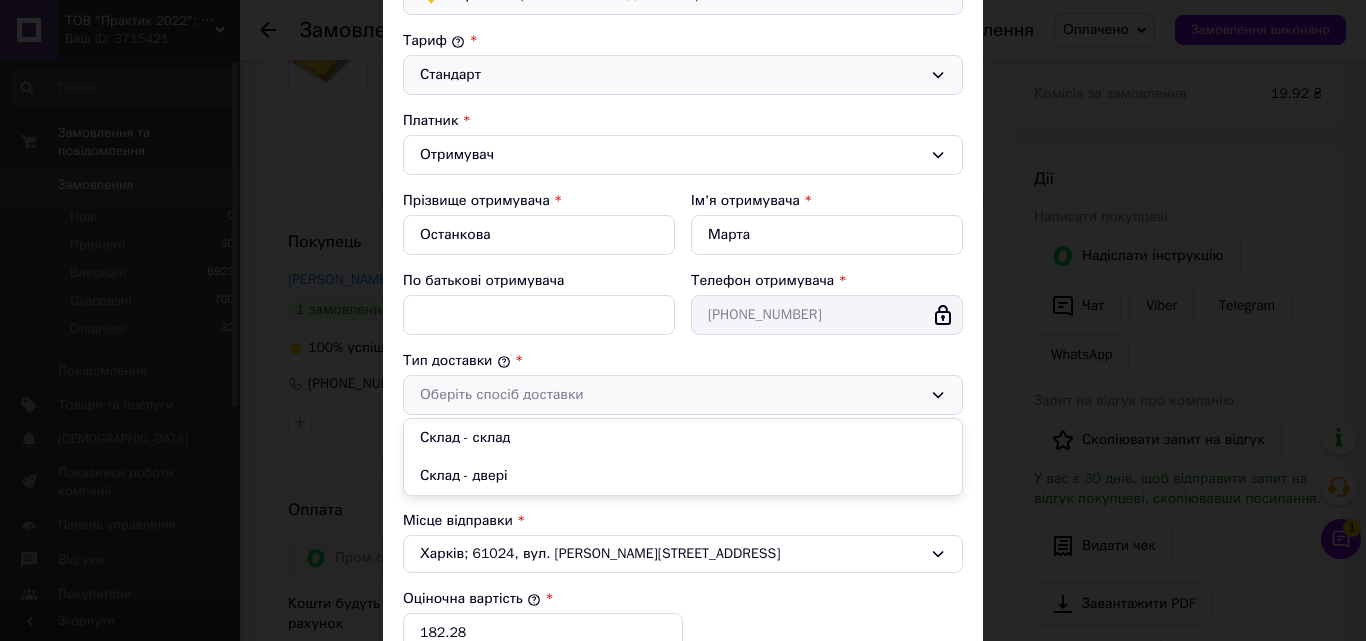 click on "Склад - склад" at bounding box center [683, 438] 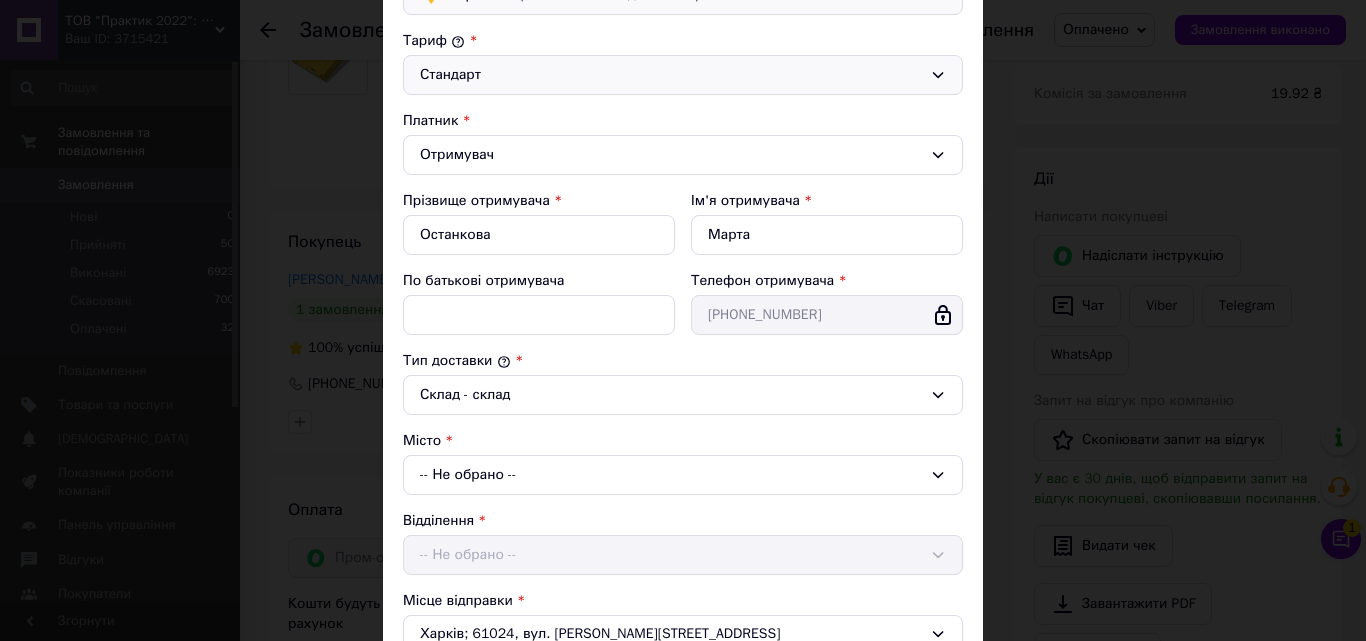 scroll, scrollTop: 400, scrollLeft: 0, axis: vertical 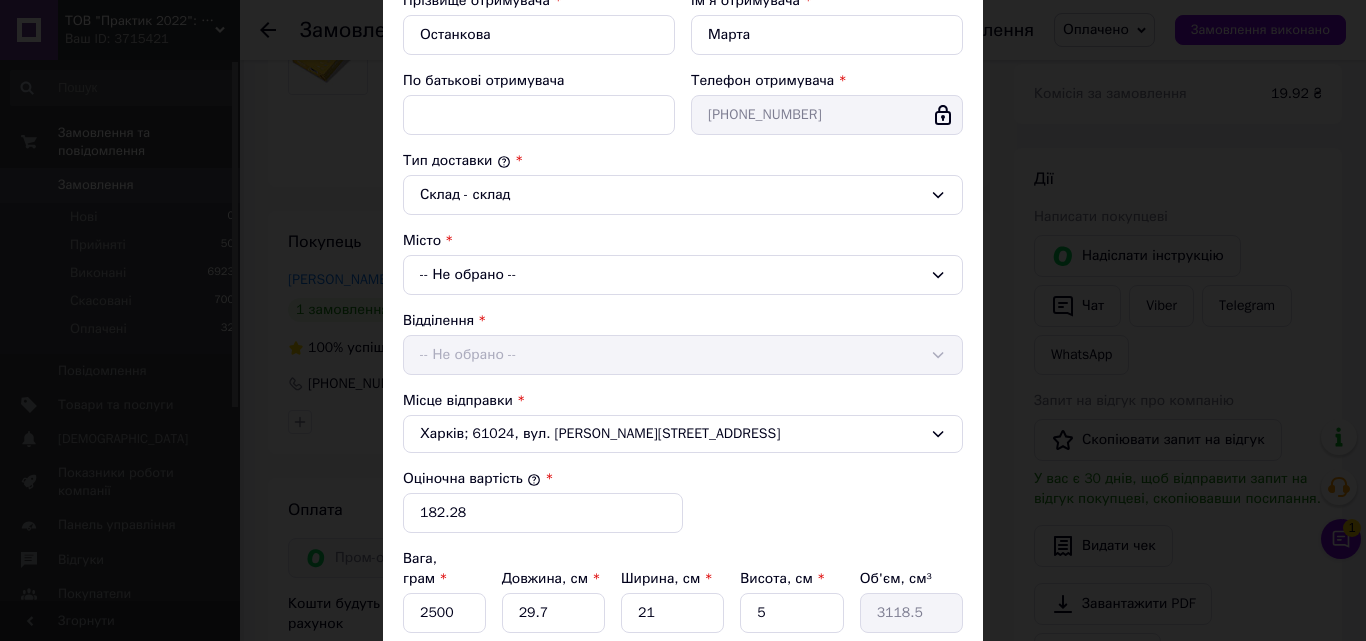 click on "-- Не обрано --" at bounding box center (683, 275) 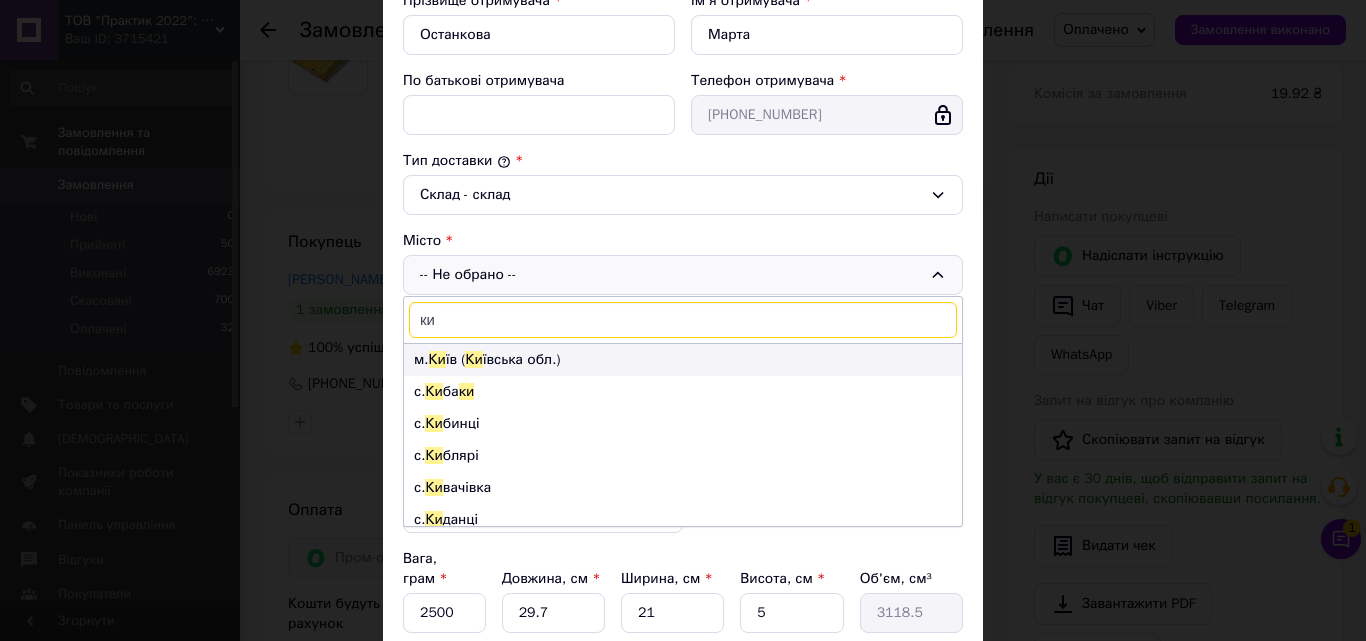 type on "ки" 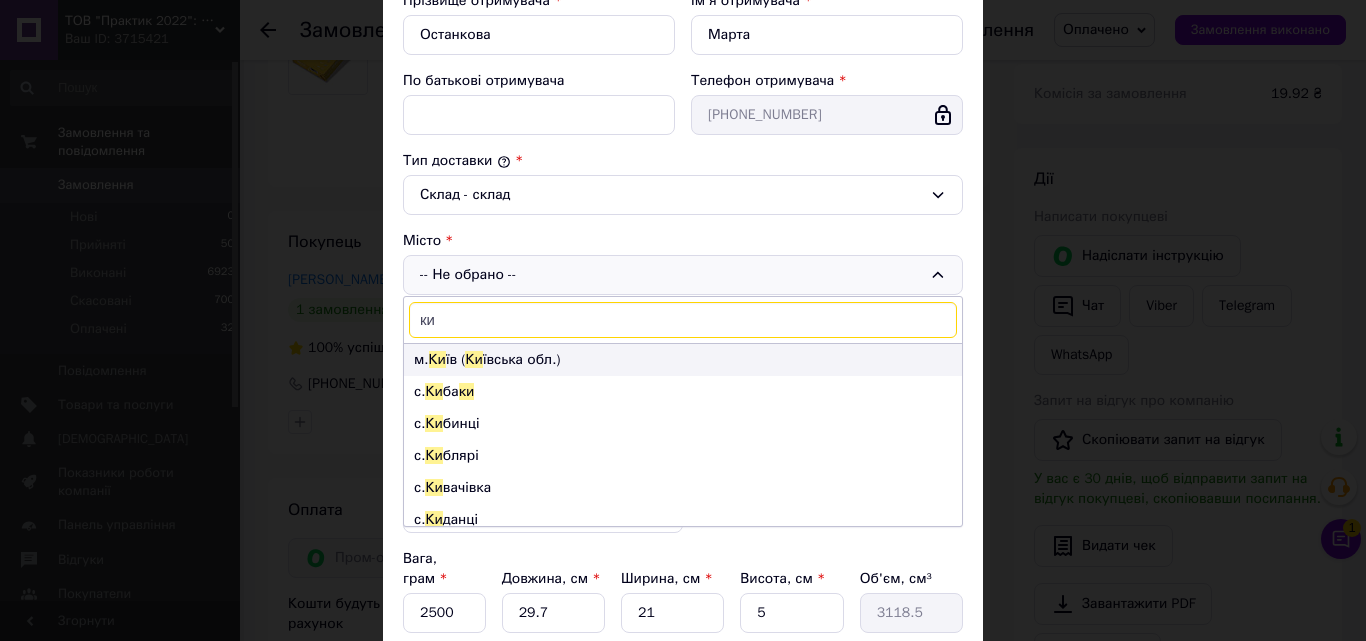click on "м.  Ки їв ( Ки ївська обл.)" at bounding box center [683, 360] 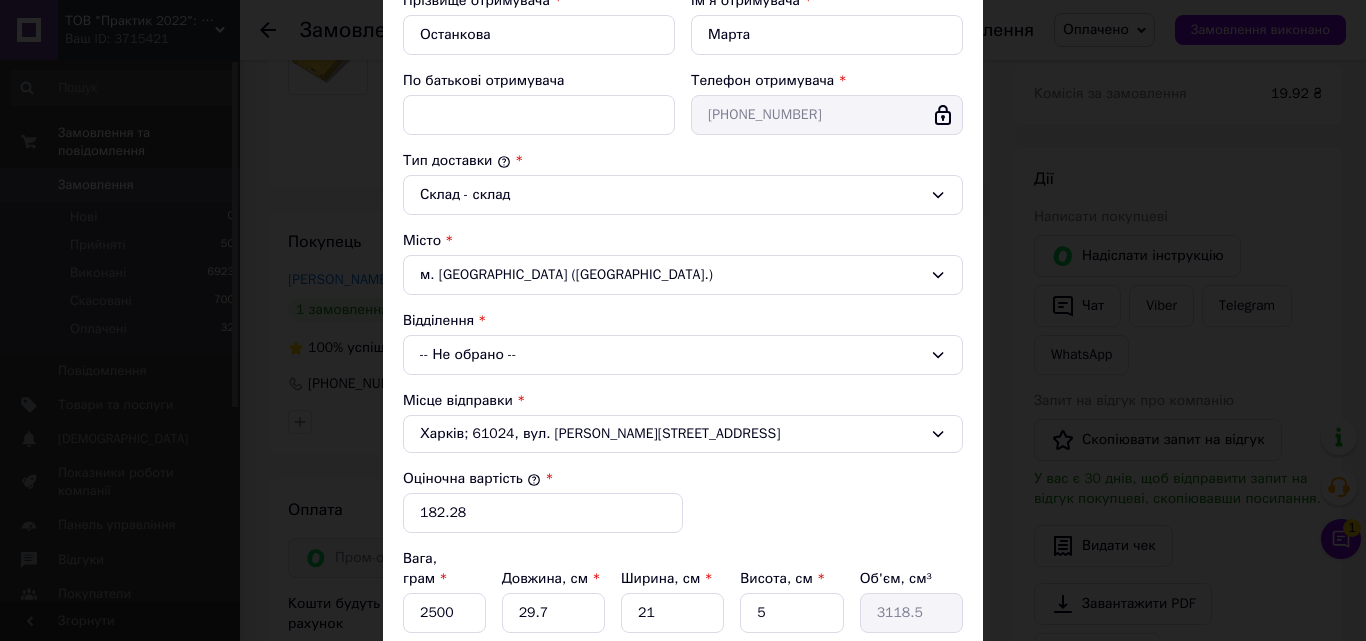 click on "-- Не обрано --" at bounding box center (683, 355) 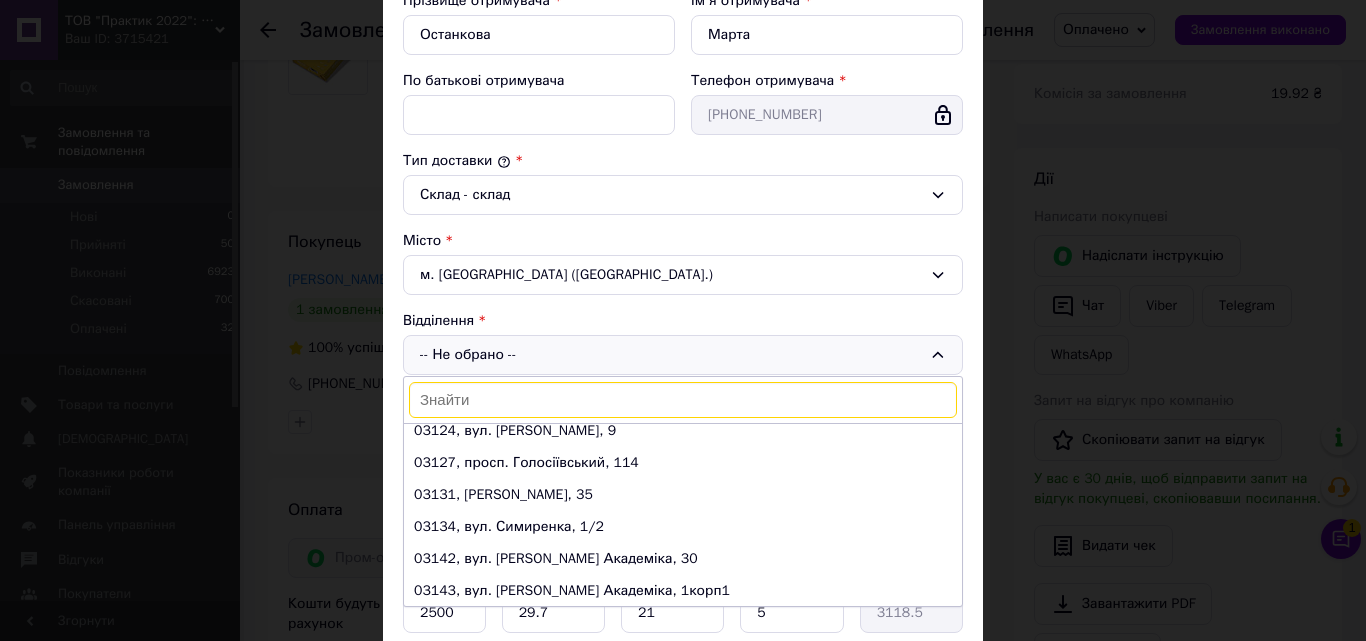 scroll, scrollTop: 3500, scrollLeft: 0, axis: vertical 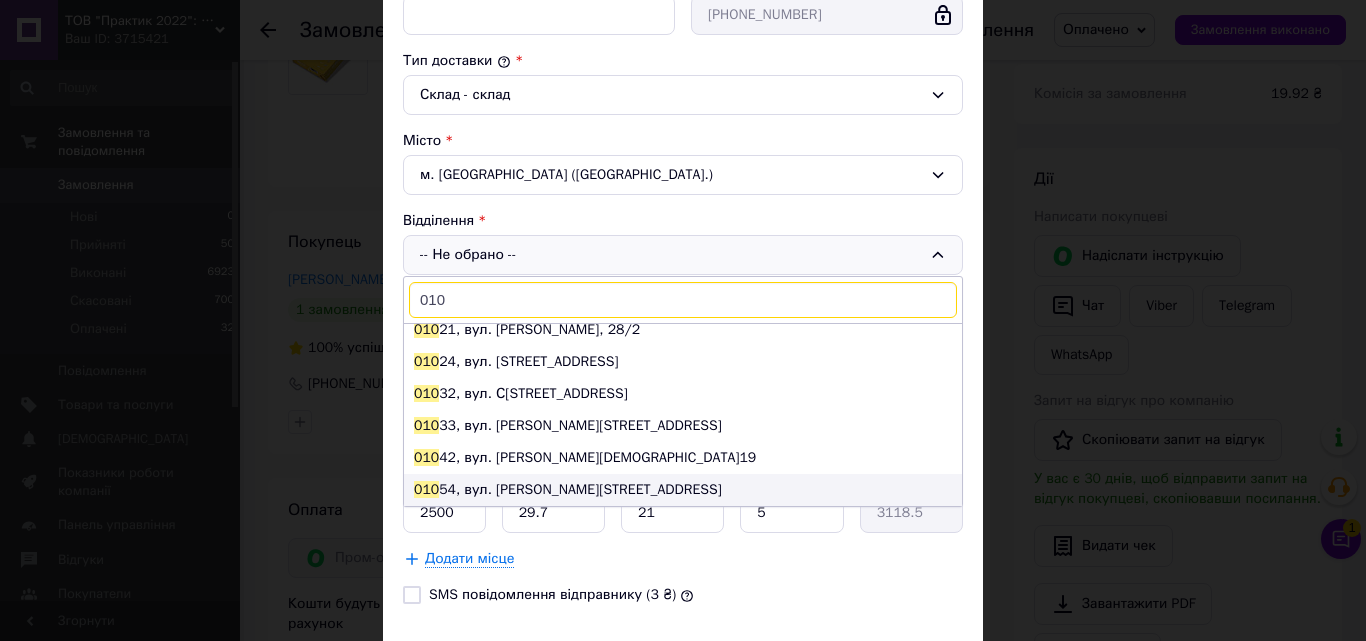 type on "010" 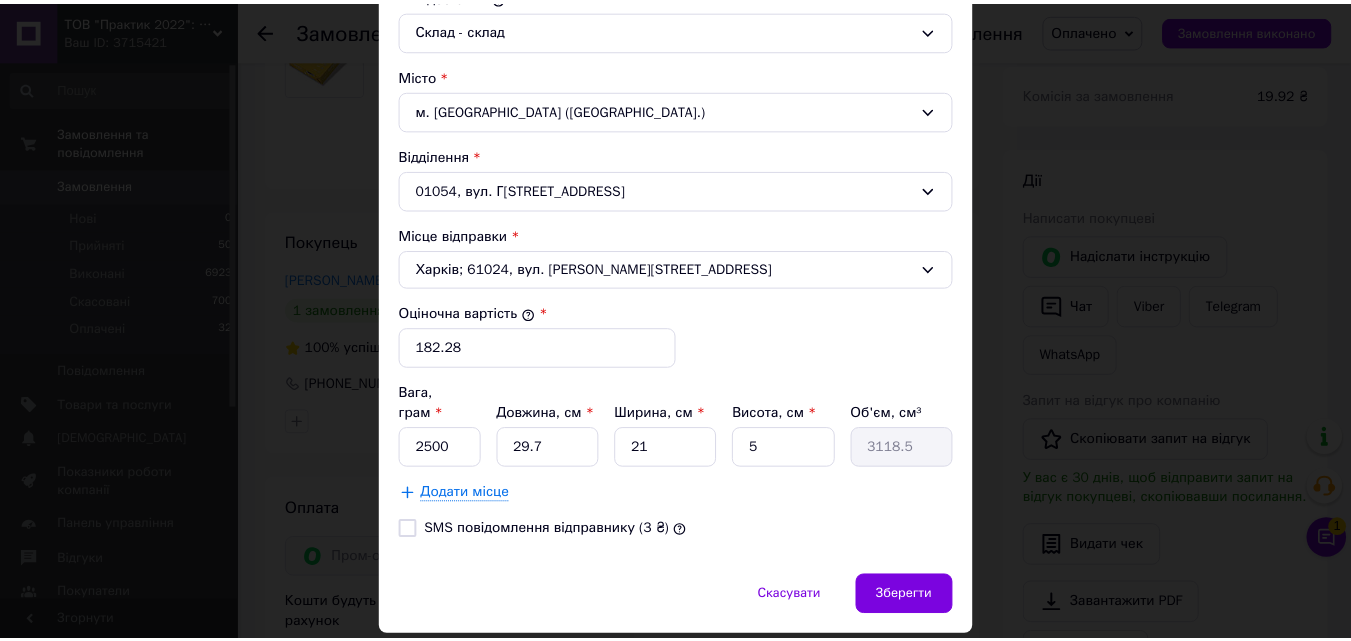 scroll, scrollTop: 600, scrollLeft: 0, axis: vertical 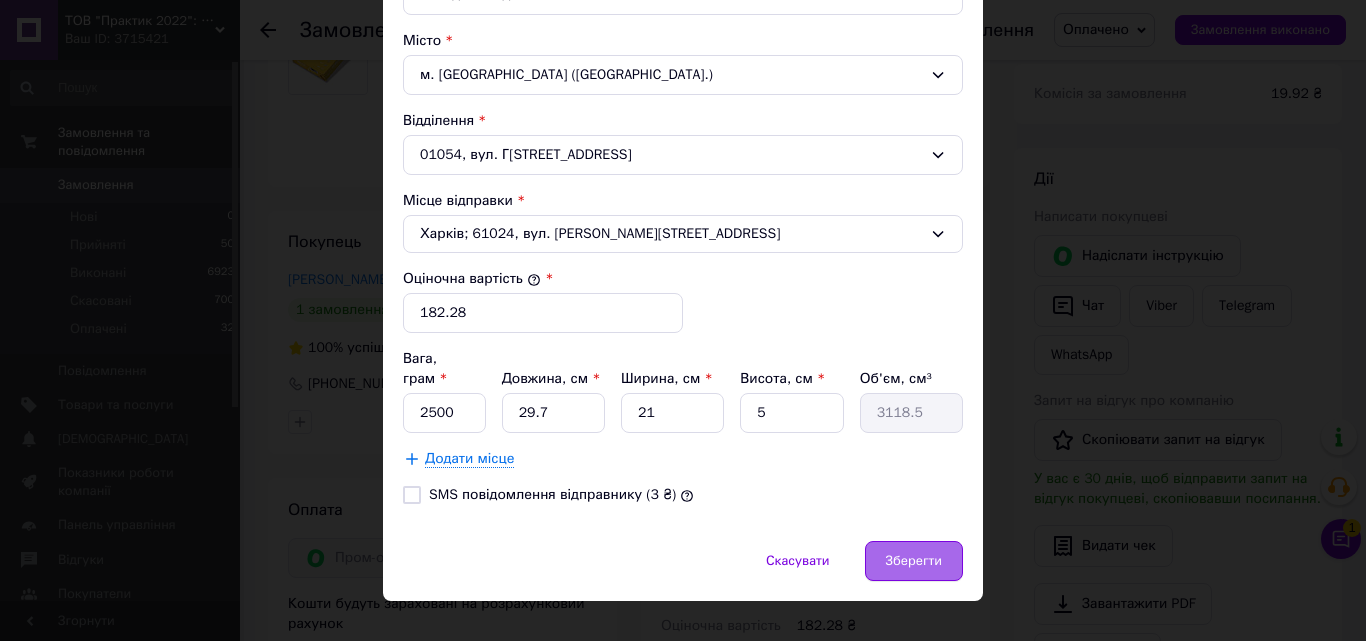 click on "Зберегти" at bounding box center (914, 561) 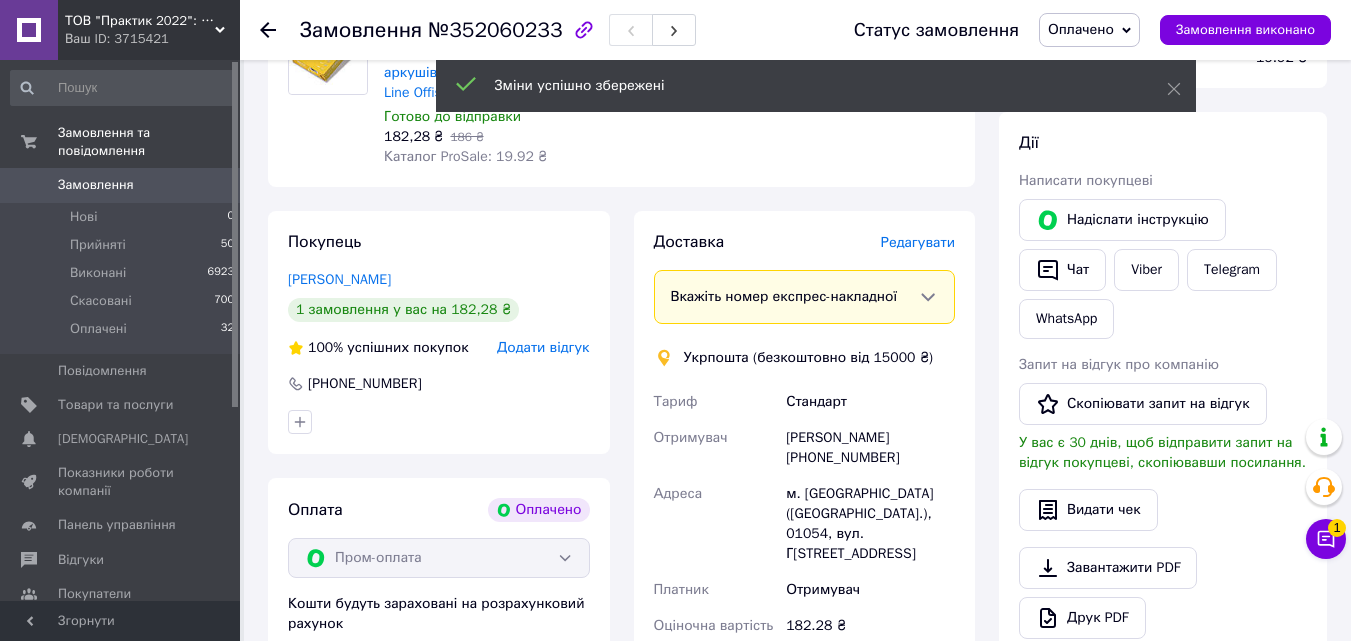 scroll, scrollTop: 8, scrollLeft: 0, axis: vertical 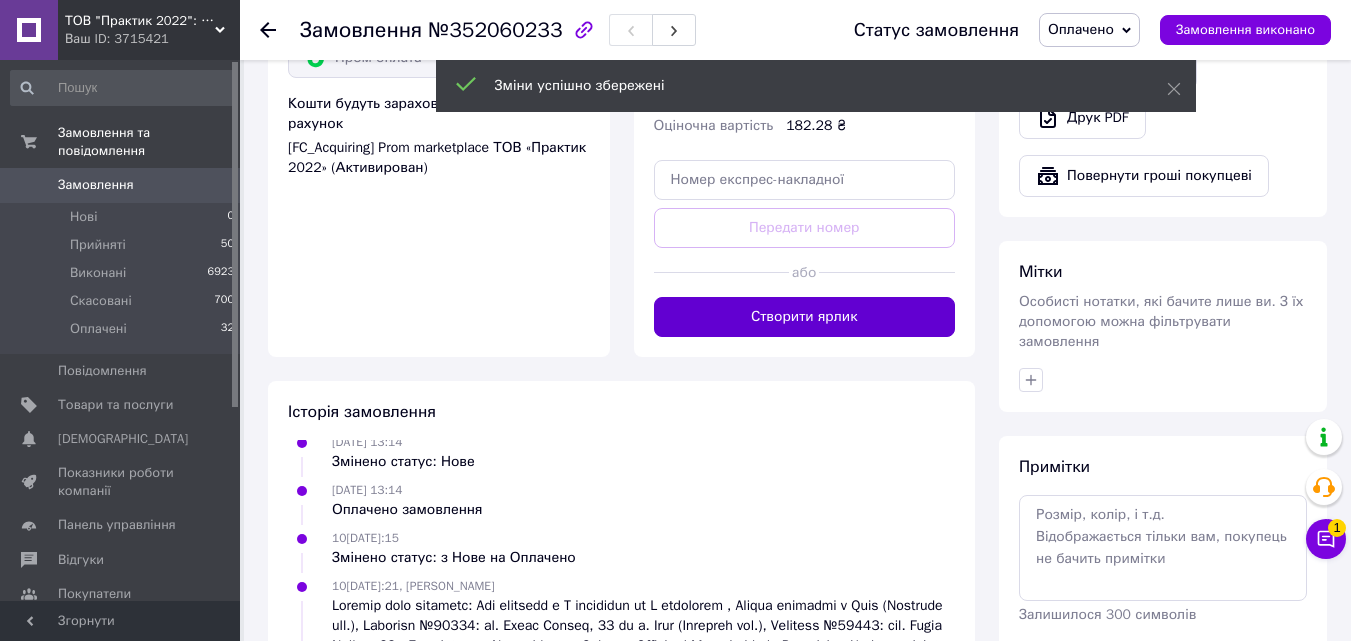 click on "Створити ярлик" at bounding box center (805, 317) 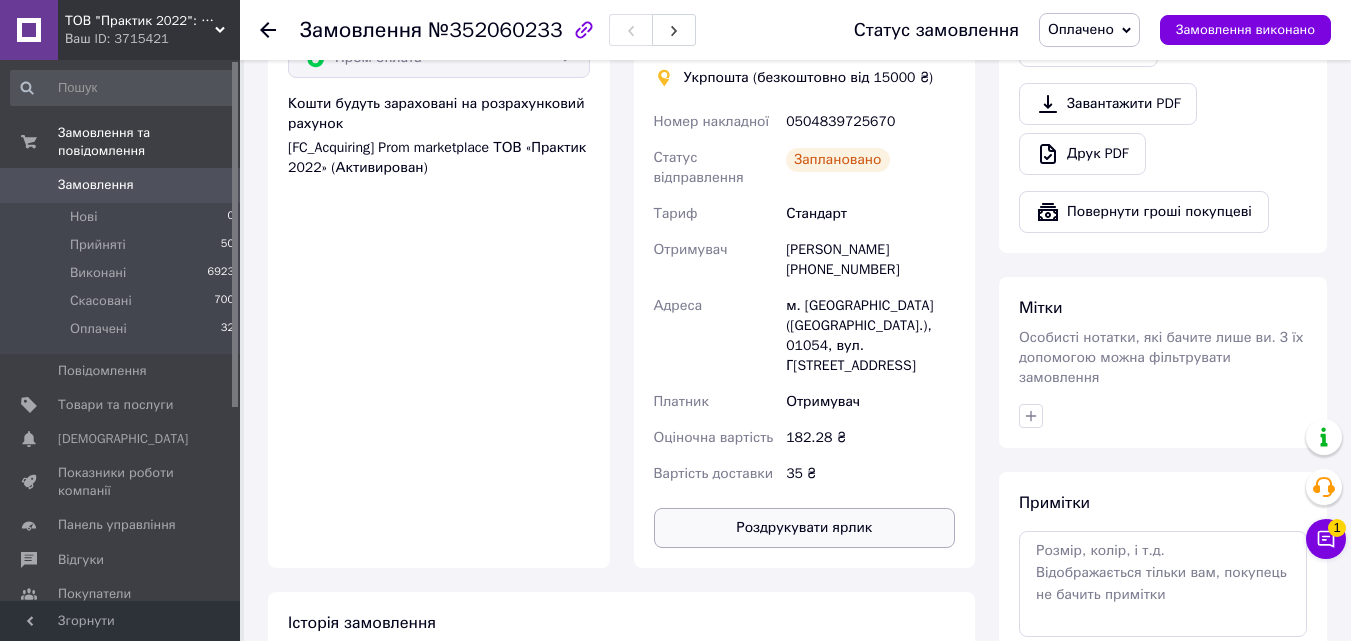 click on "Роздрукувати ярлик" at bounding box center (805, 528) 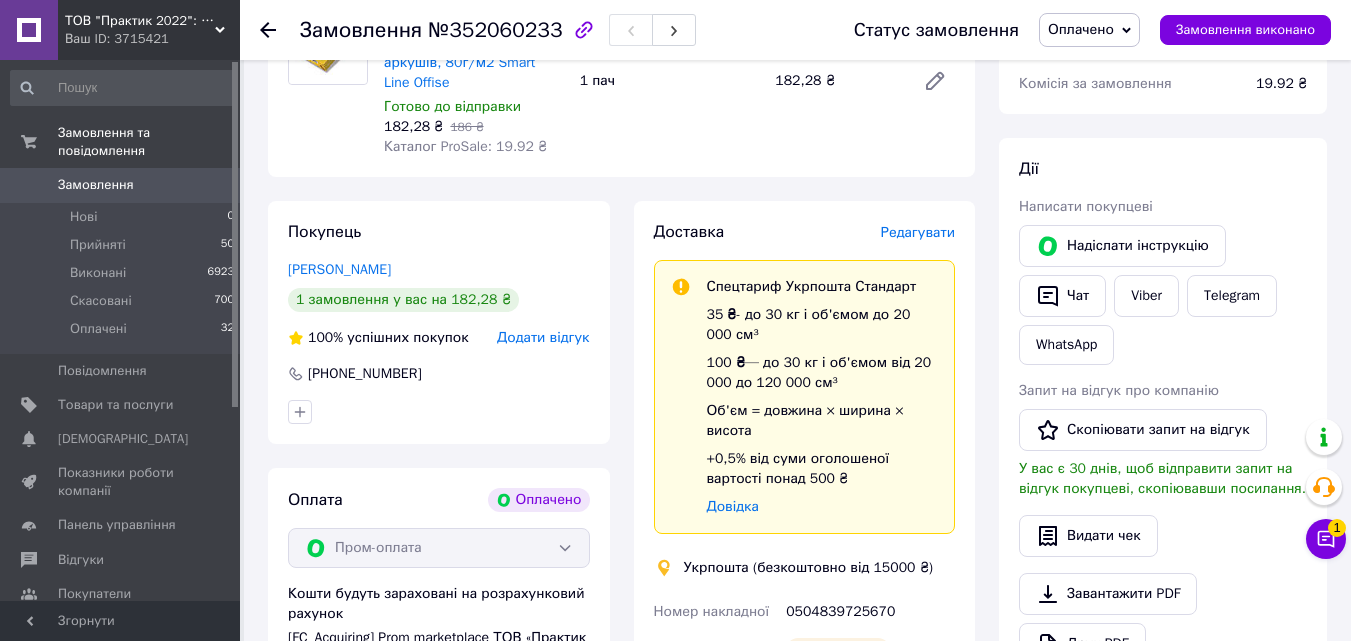 scroll, scrollTop: 278, scrollLeft: 0, axis: vertical 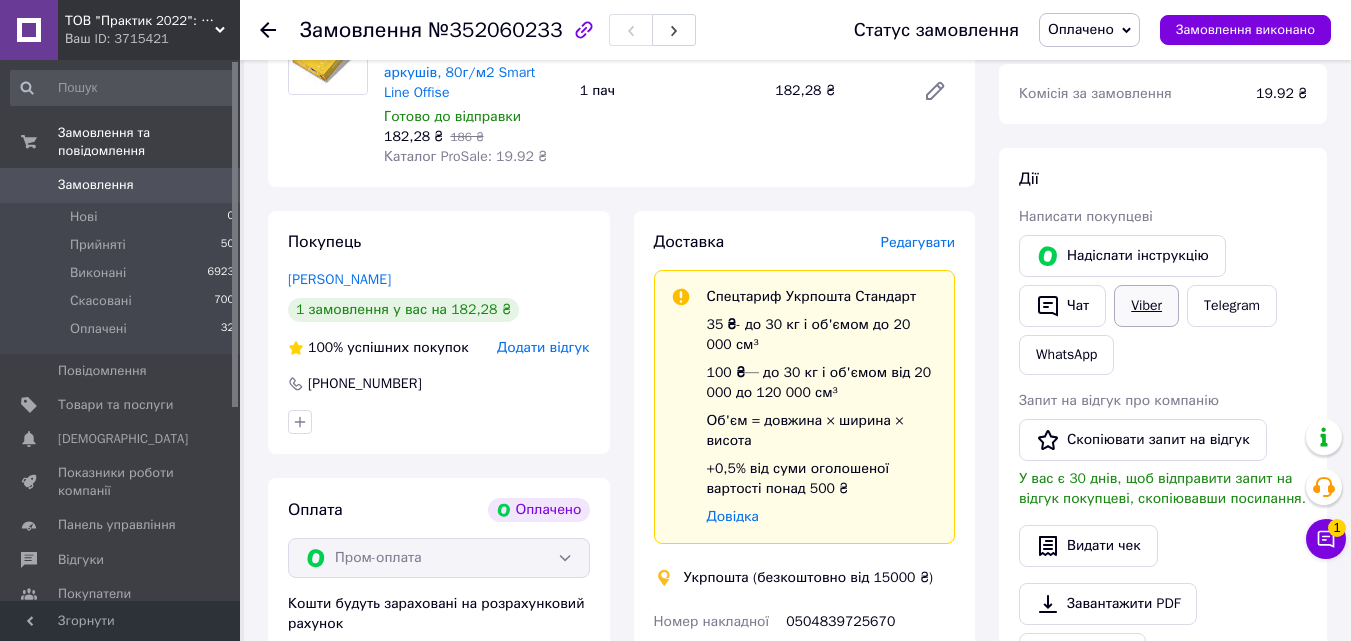 click on "Viber" at bounding box center (1146, 306) 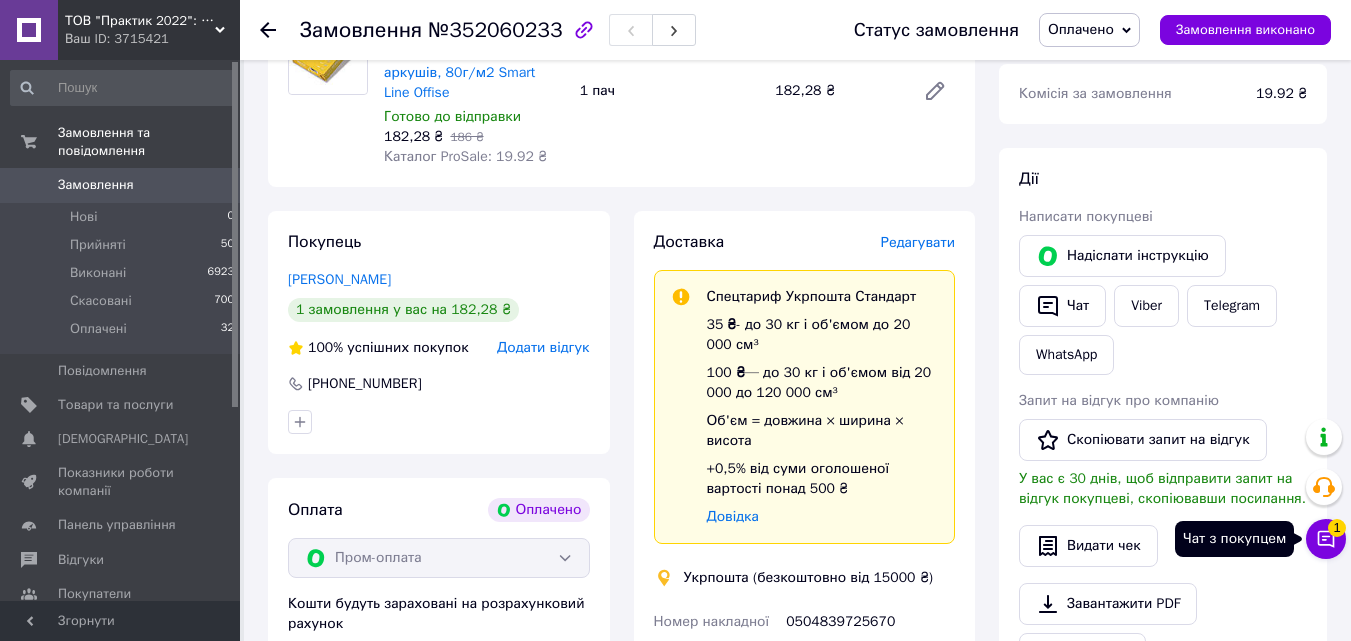 click on "1" at bounding box center (1337, 525) 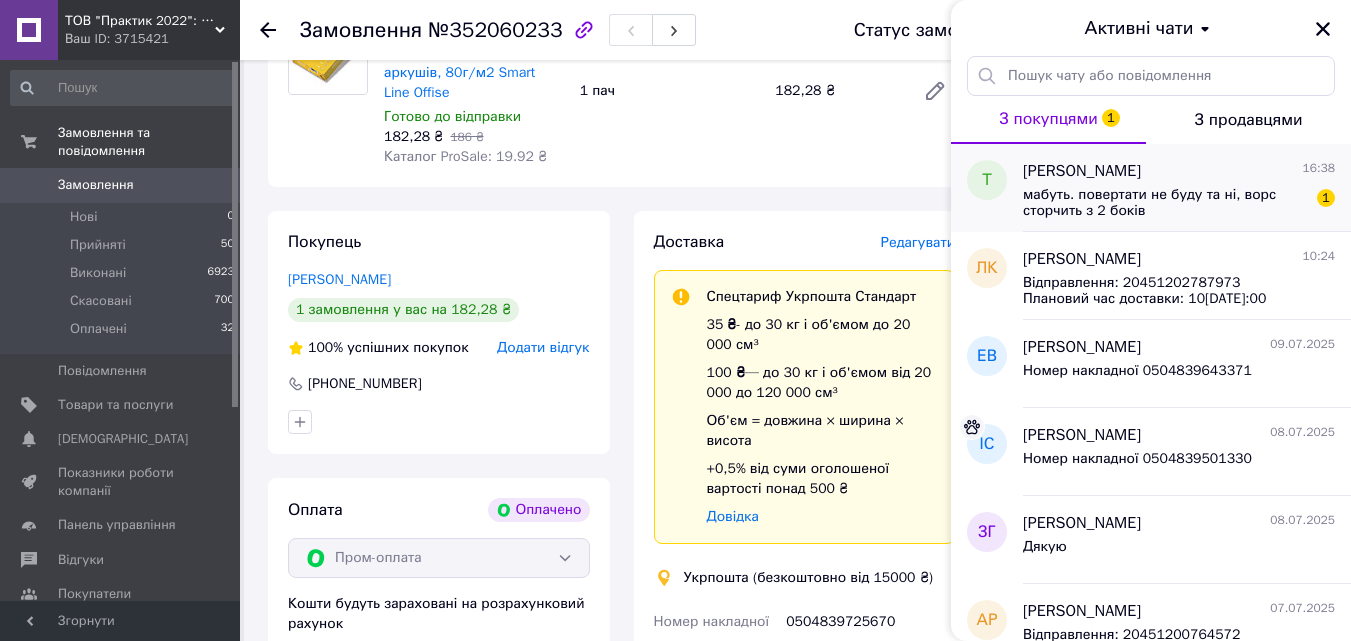click on "мабуть. повертати не буду
та ні, ворс сторчить з 2 боків" at bounding box center [1165, 203] 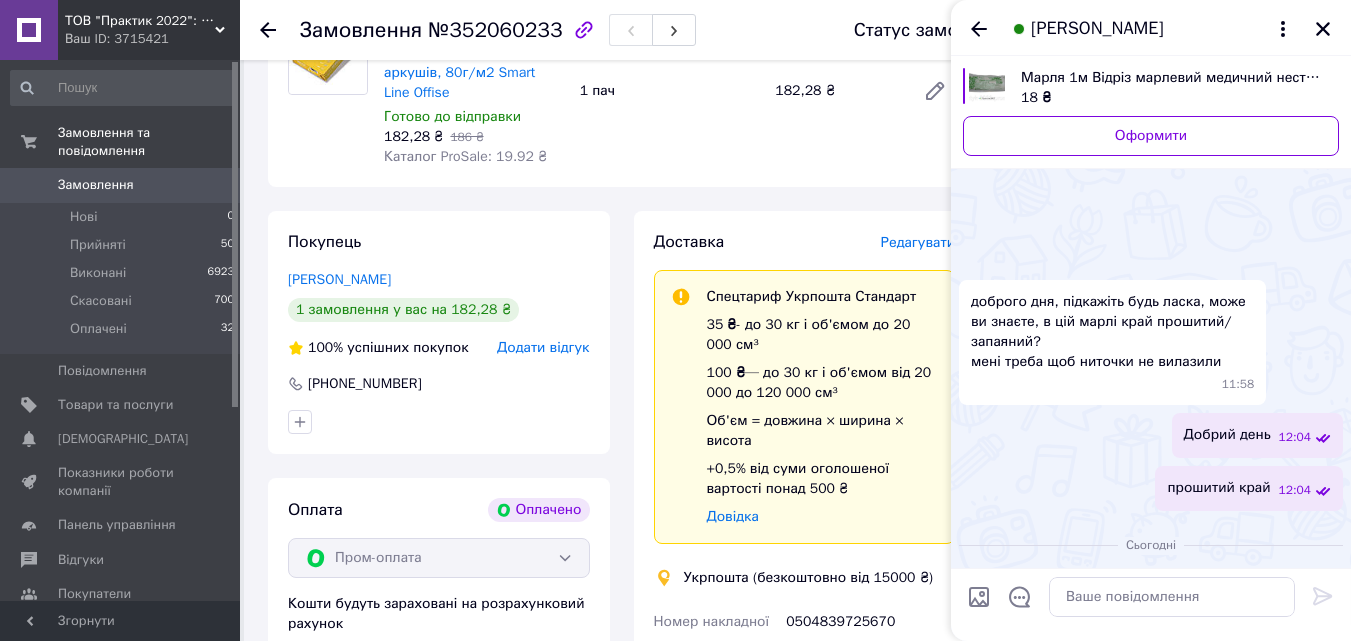 scroll, scrollTop: 657, scrollLeft: 0, axis: vertical 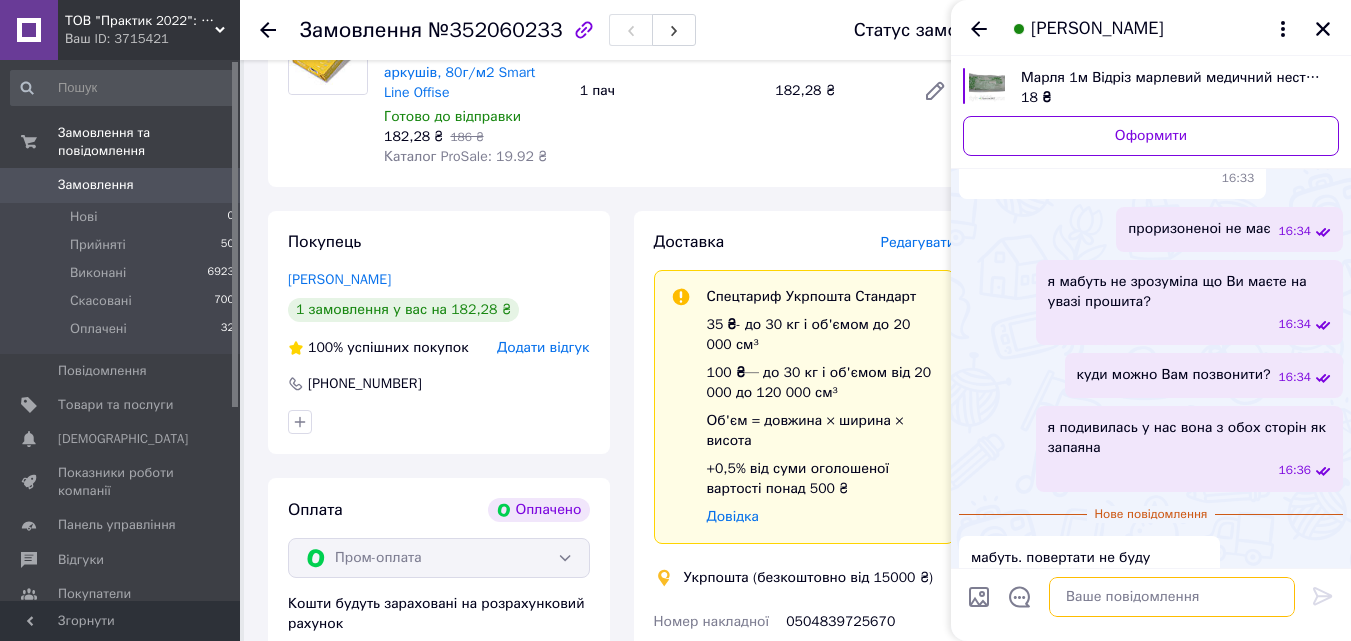 click at bounding box center (1172, 597) 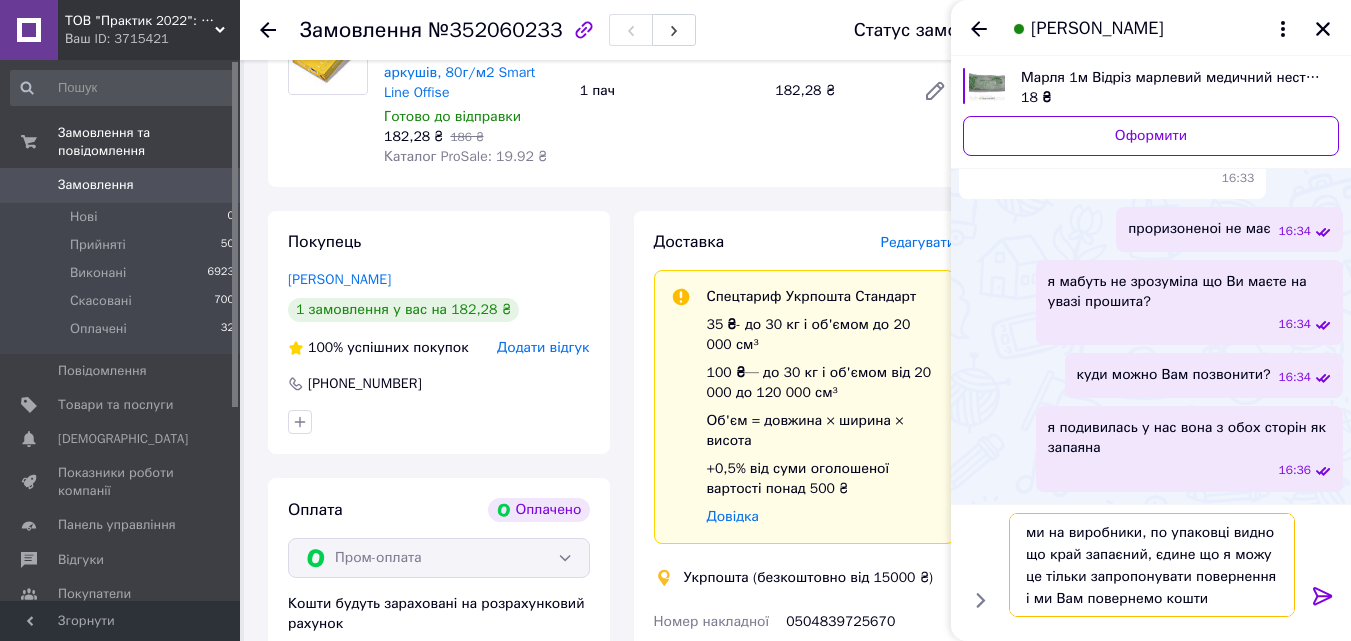 type on "ми на виробники, по упаковці видно що край запаєний, єдине що я можу це тільки запропонувати повернення і ми Вам повернемо кошти." 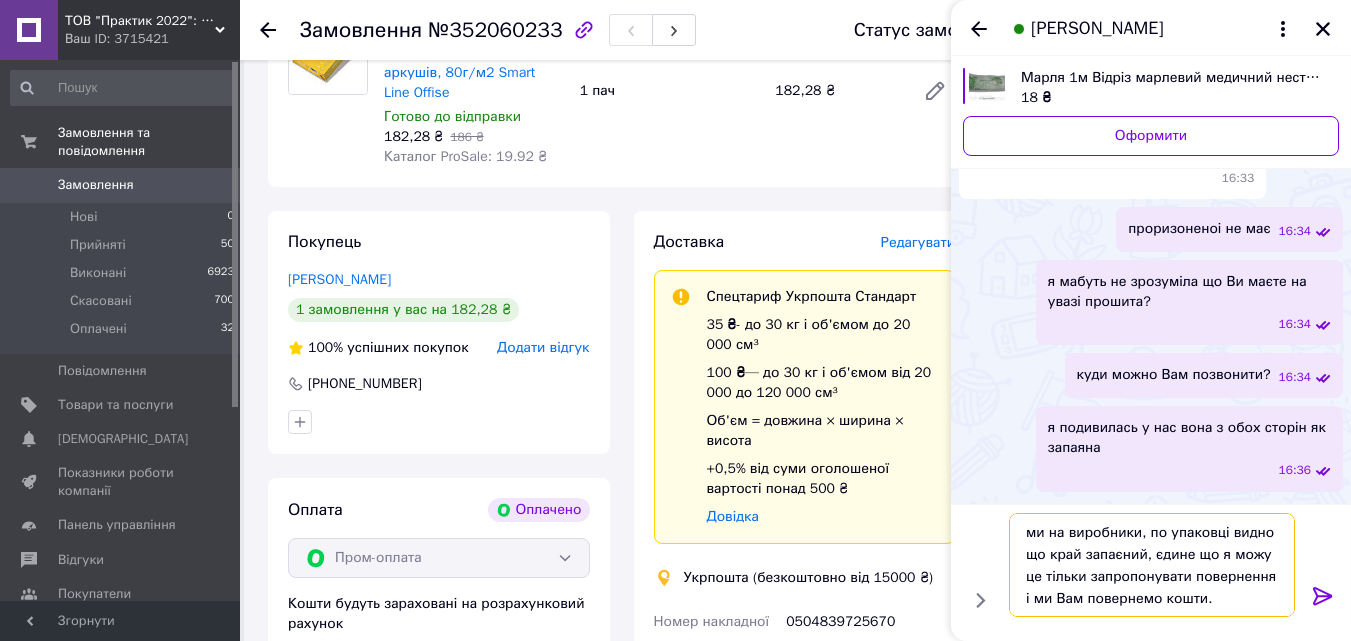 type 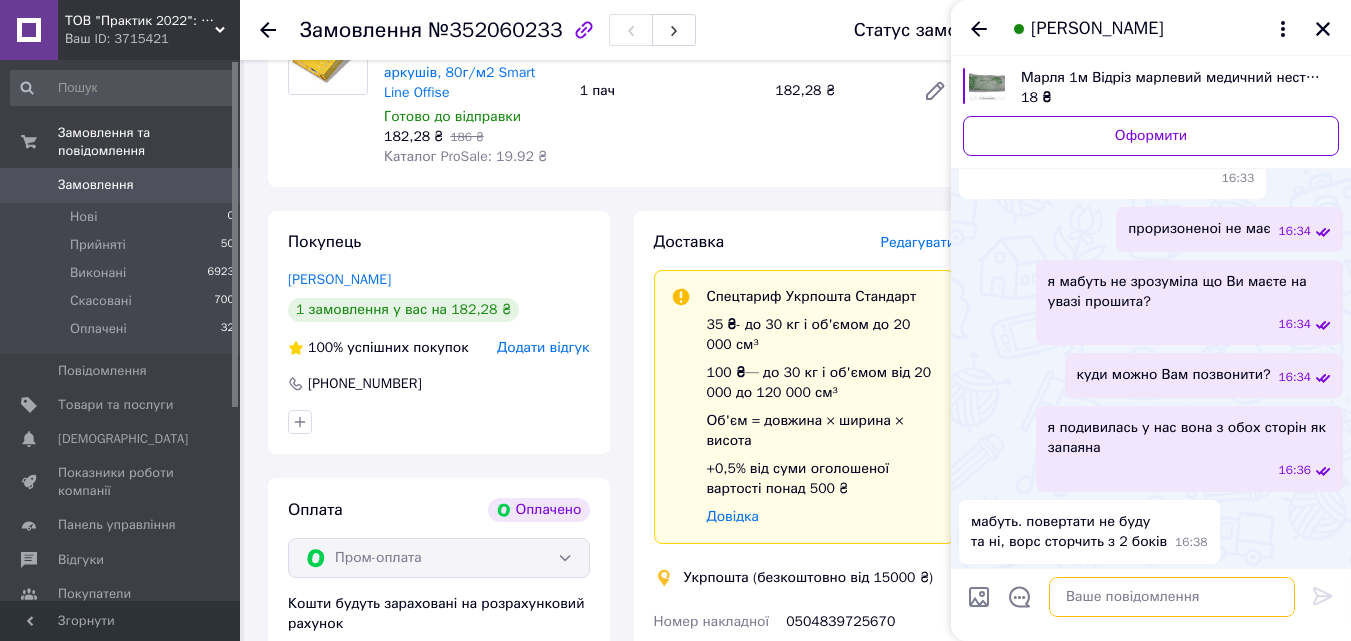 scroll, scrollTop: 703, scrollLeft: 0, axis: vertical 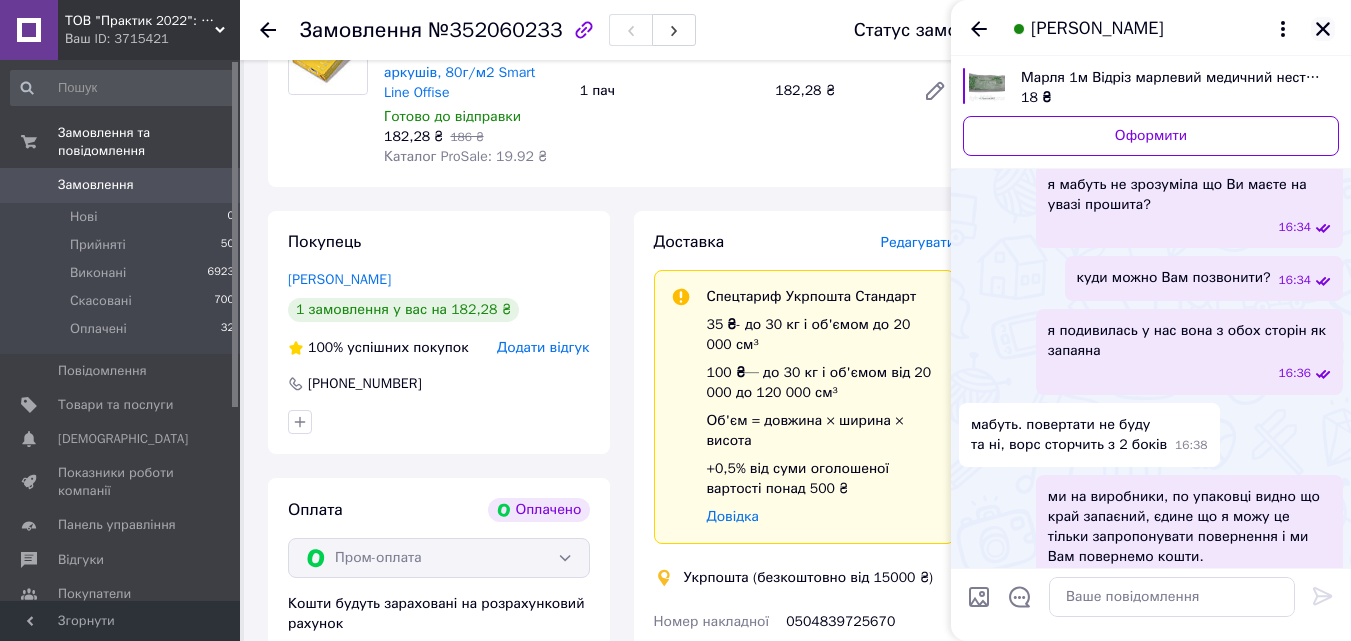 click 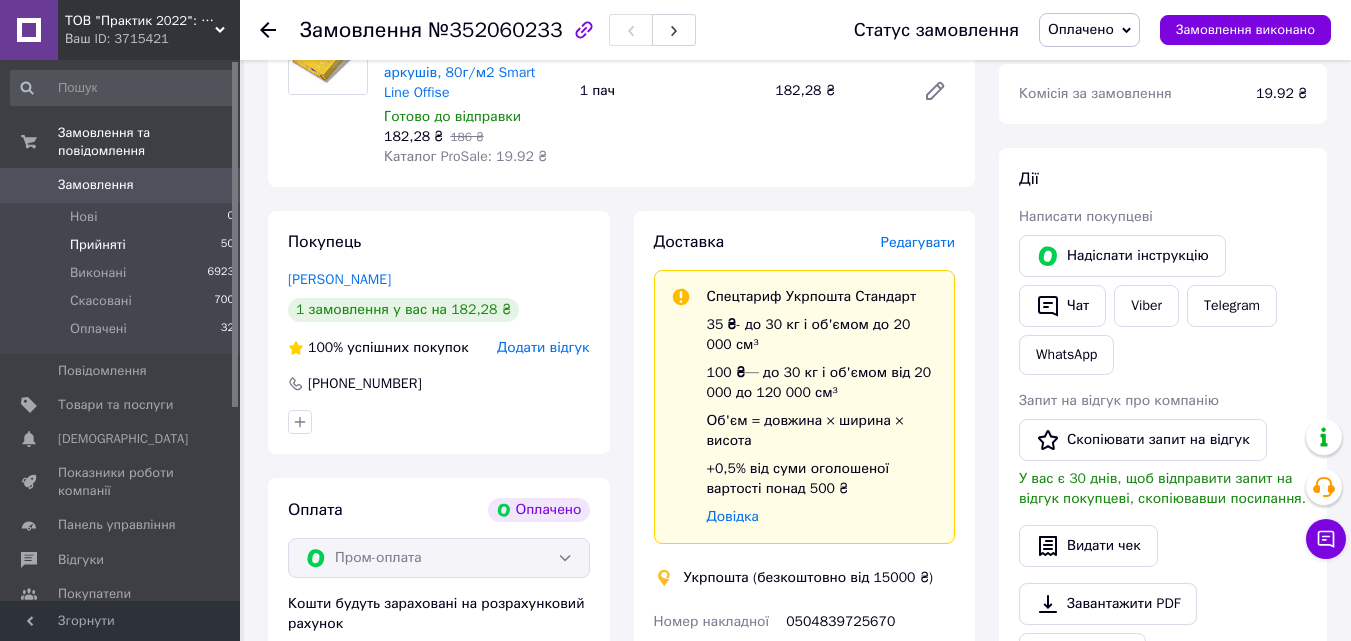 click on "Прийняті" at bounding box center [98, 245] 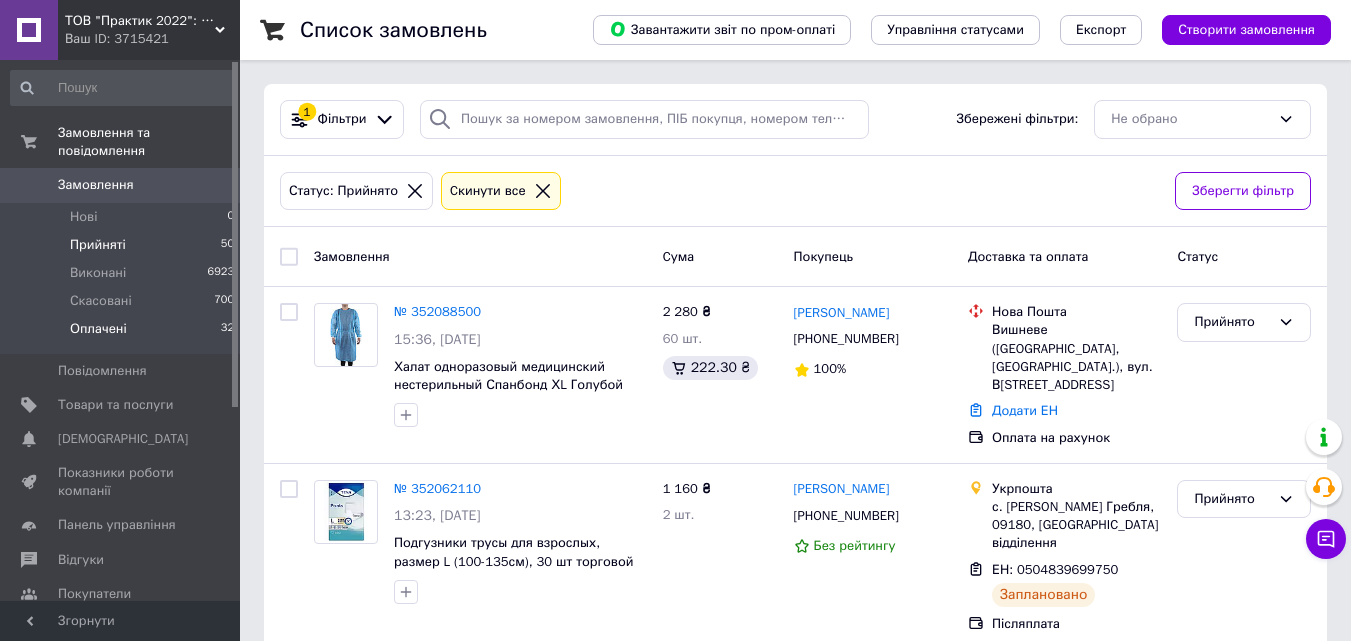 click on "Оплачені 32" at bounding box center [123, 334] 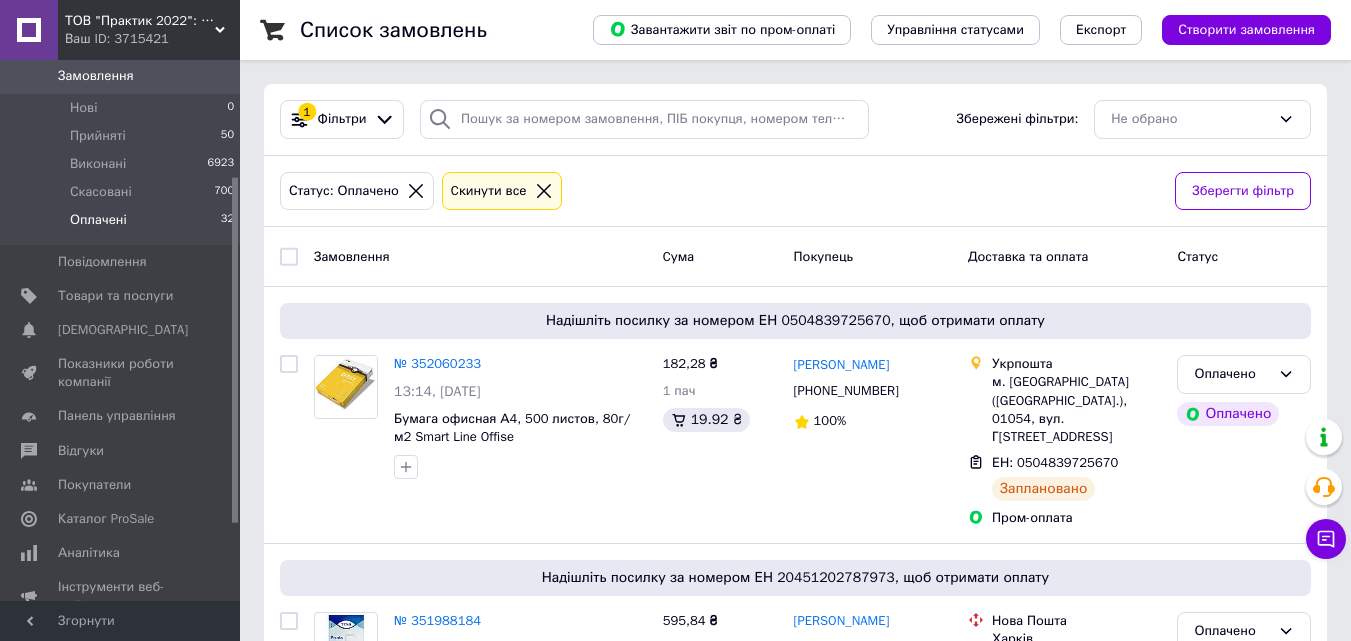 scroll, scrollTop: 200, scrollLeft: 0, axis: vertical 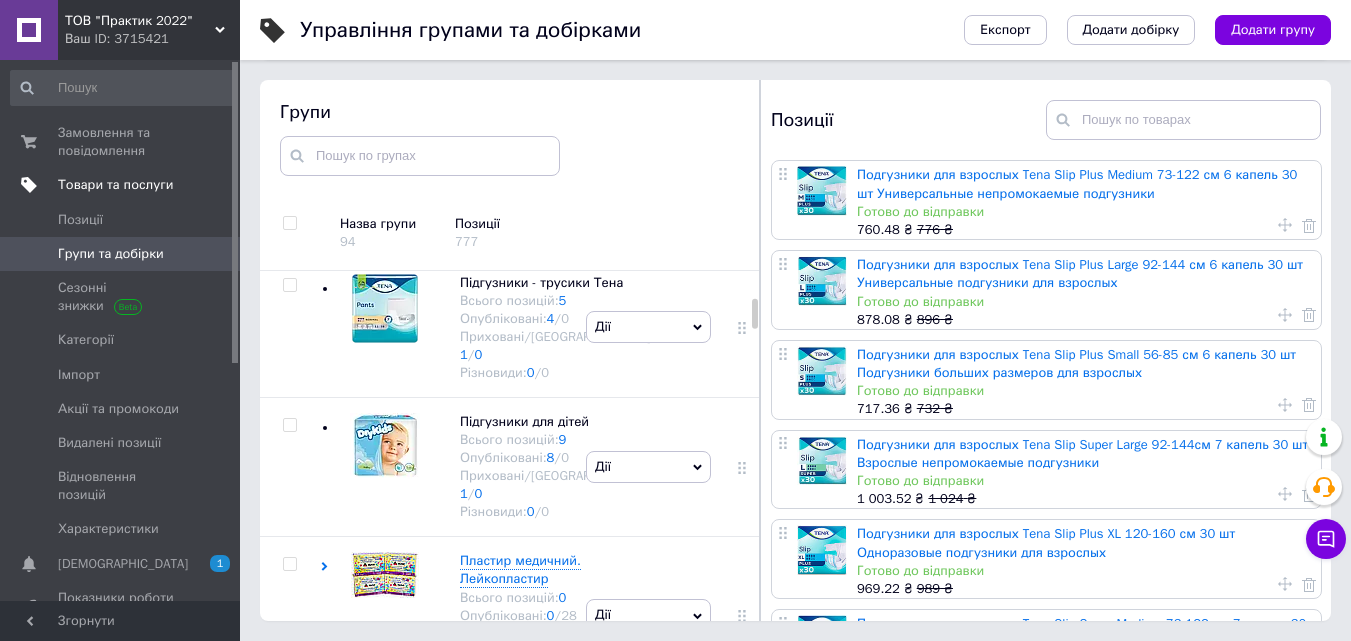 click on "Товари та послуги" at bounding box center [115, 185] 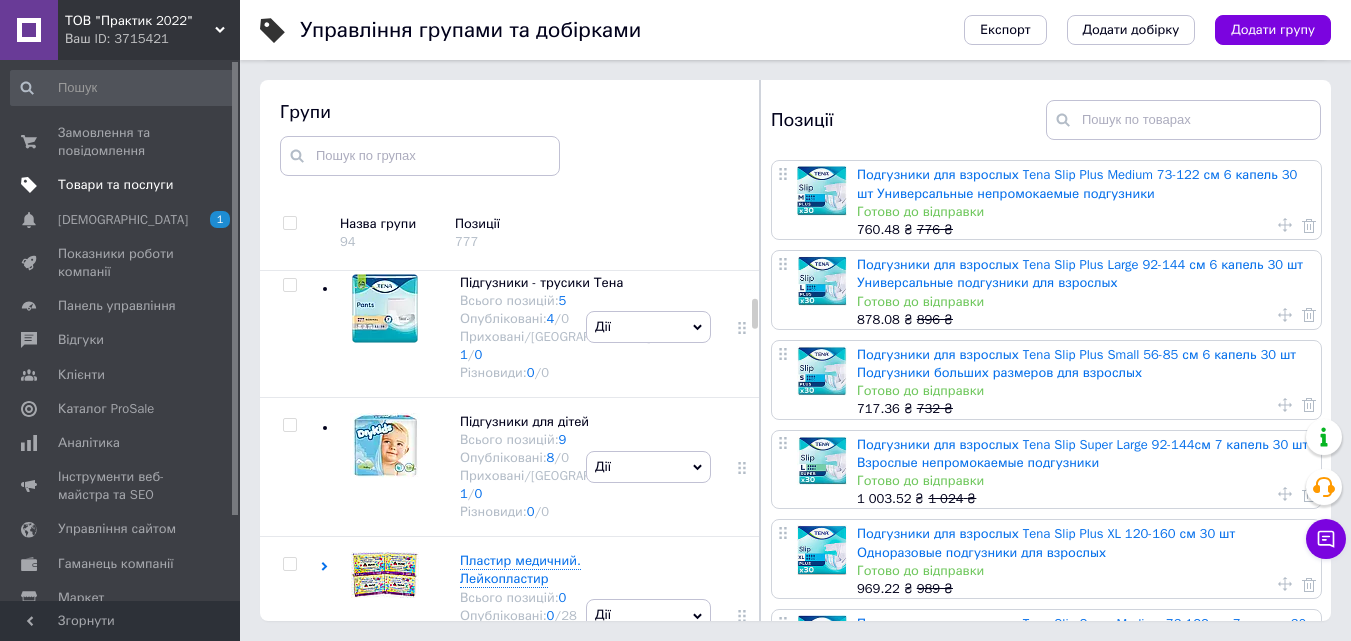 click on "Товари та послуги" at bounding box center [115, 185] 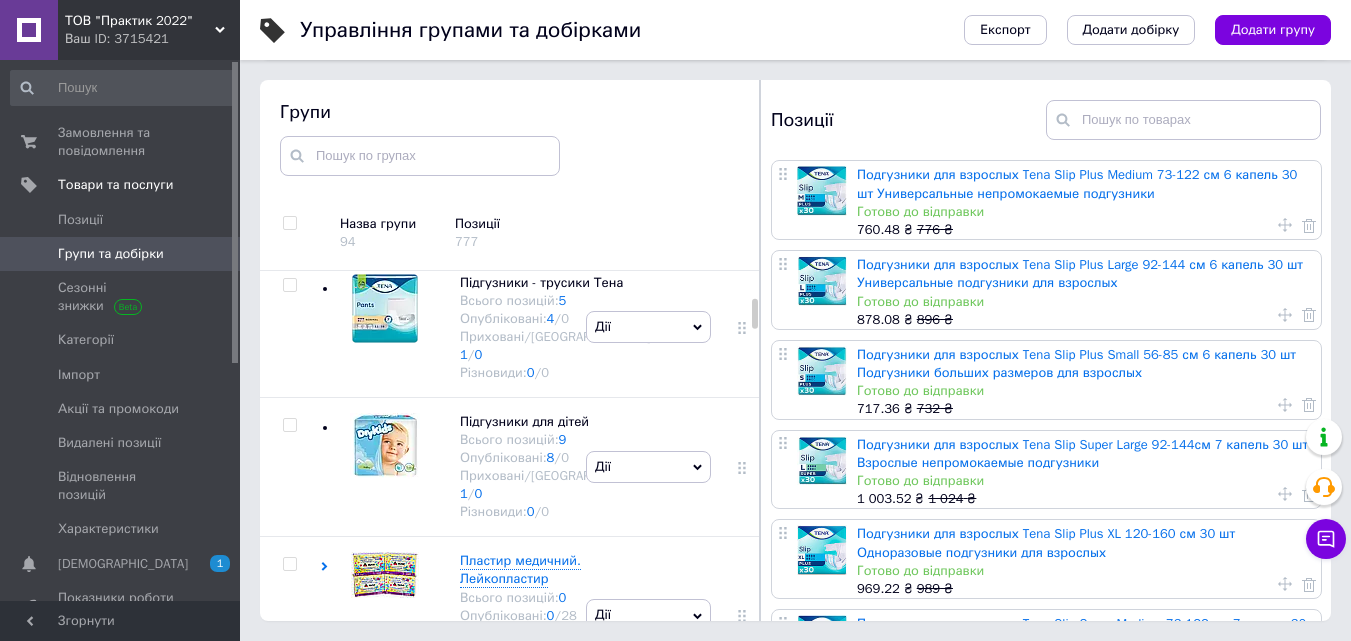 click on "Групи та добірки" at bounding box center (111, 254) 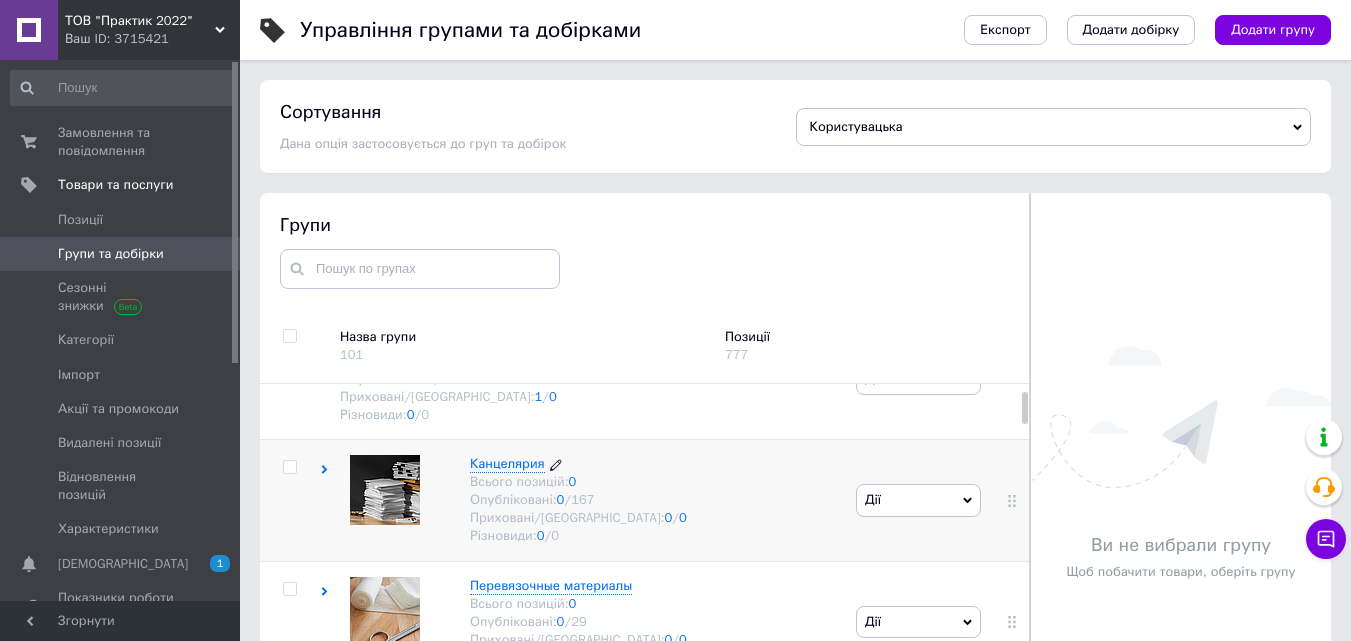 scroll, scrollTop: 100, scrollLeft: 0, axis: vertical 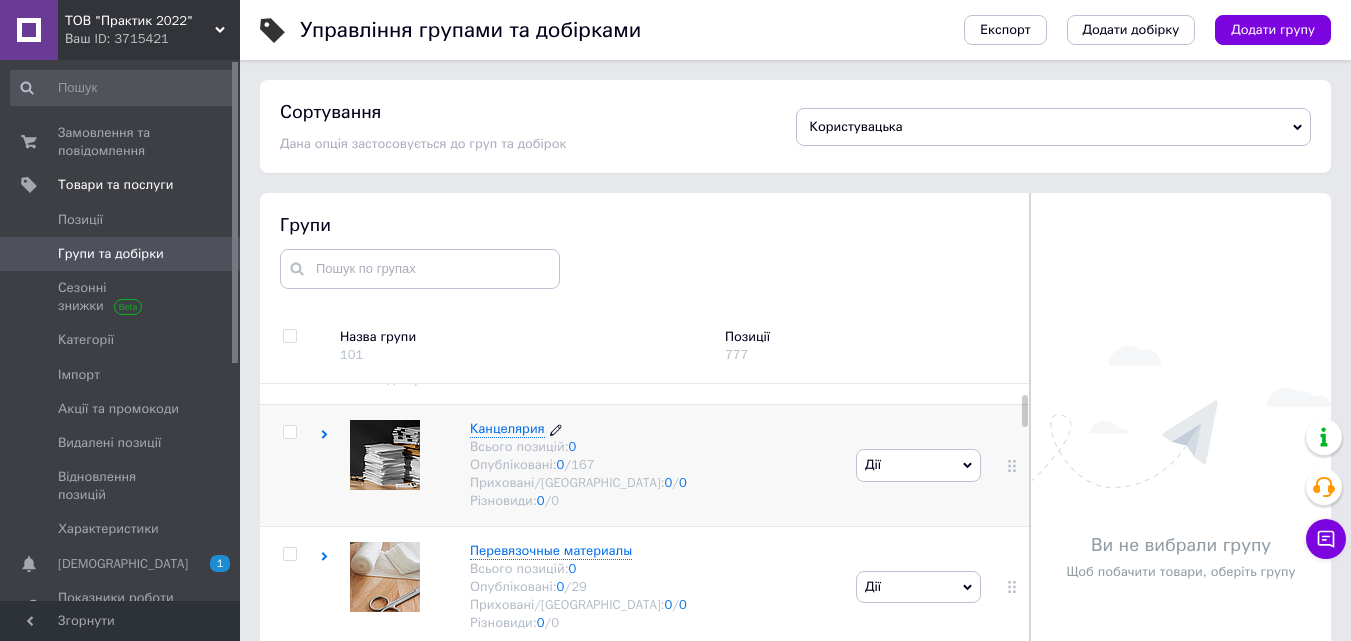 click on "Канцелярия" at bounding box center [507, 428] 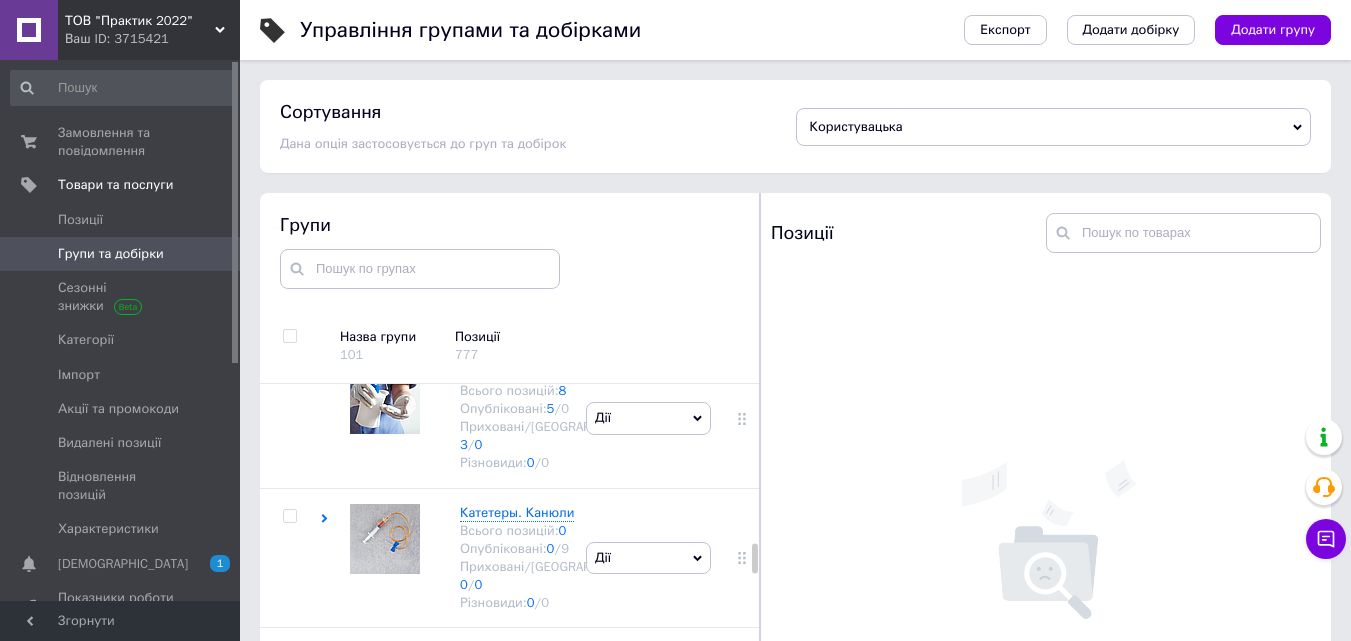scroll, scrollTop: 5234, scrollLeft: 0, axis: vertical 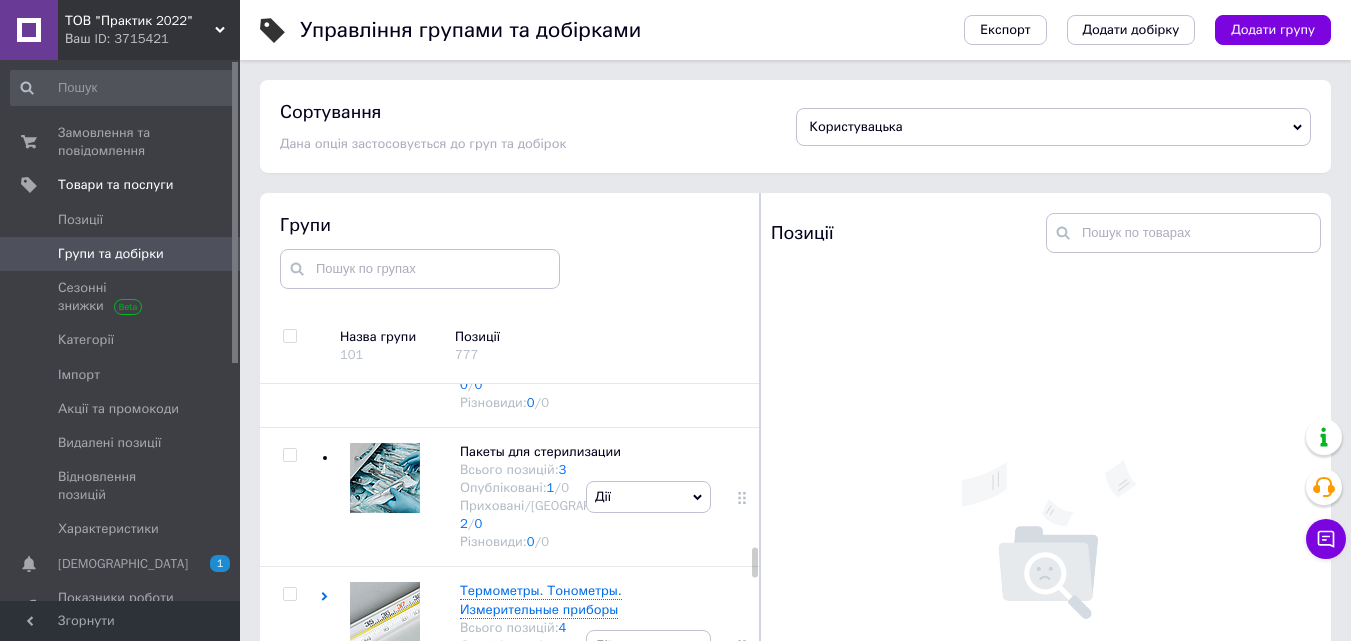 click on "Одежда медицинская одноразовая: маски, халаты, шапочки, бахилы, фартуки, нарукавники" at bounding box center [550, -624] 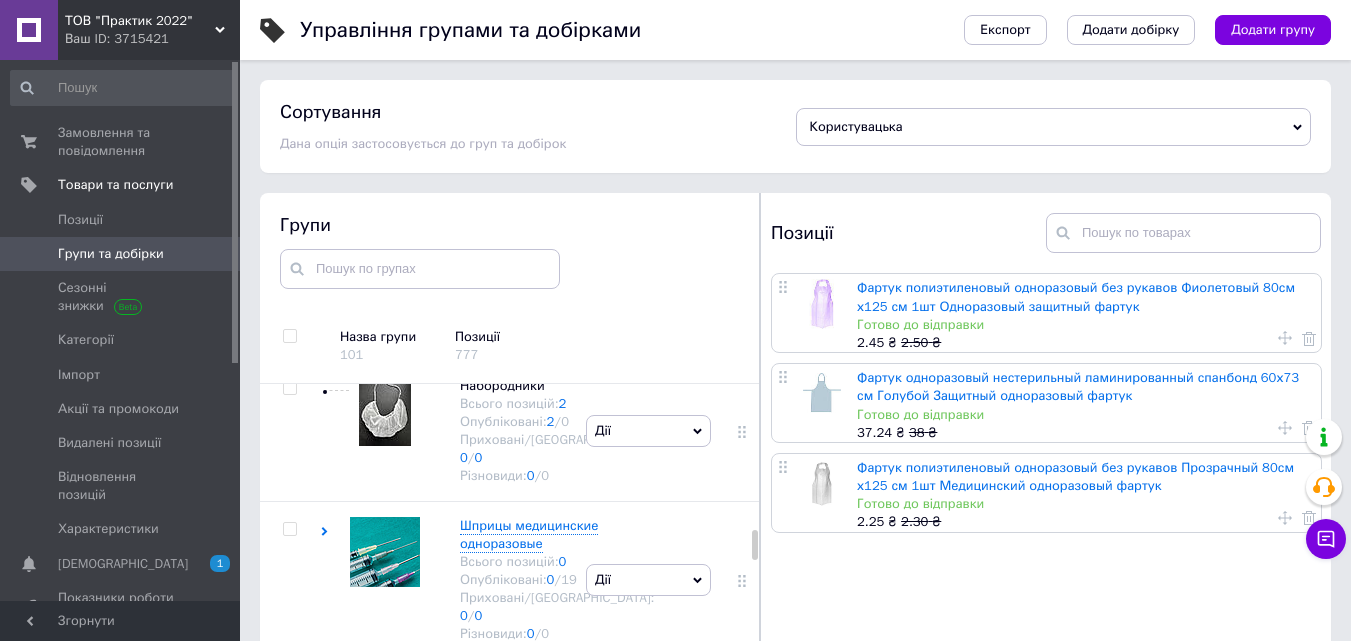 scroll, scrollTop: 113, scrollLeft: 0, axis: vertical 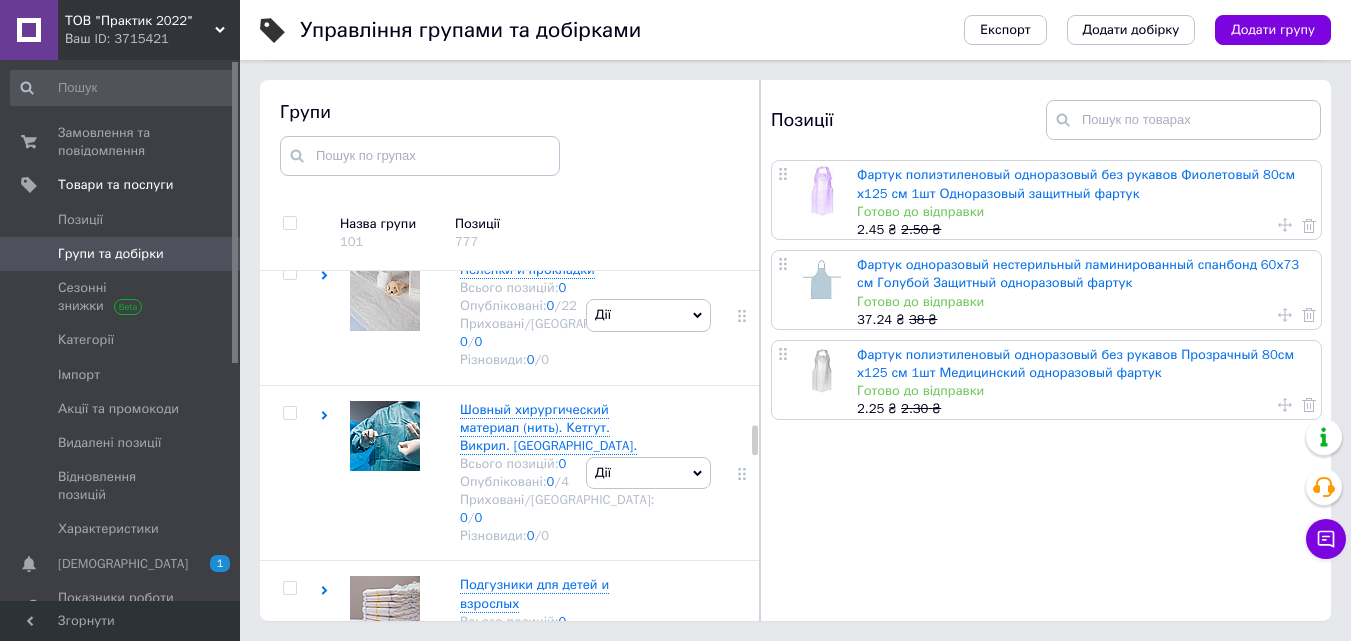 click on "Халати нестерильні" at bounding box center (521, -870) 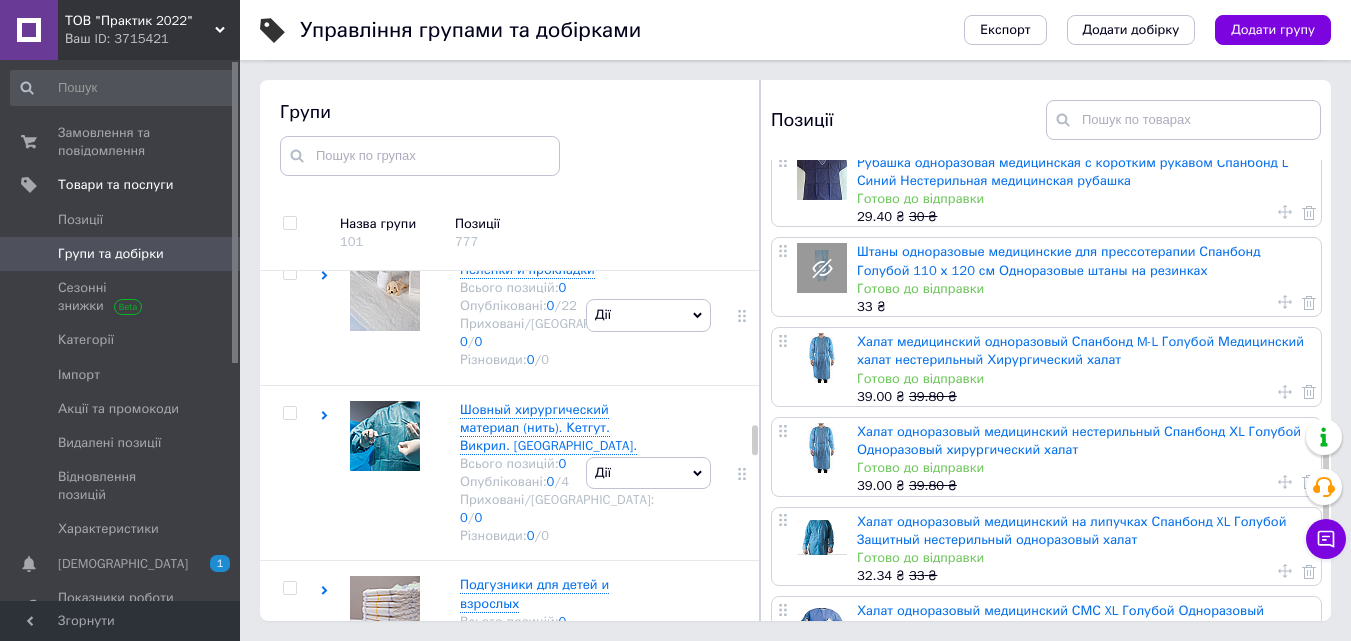 scroll, scrollTop: 1100, scrollLeft: 0, axis: vertical 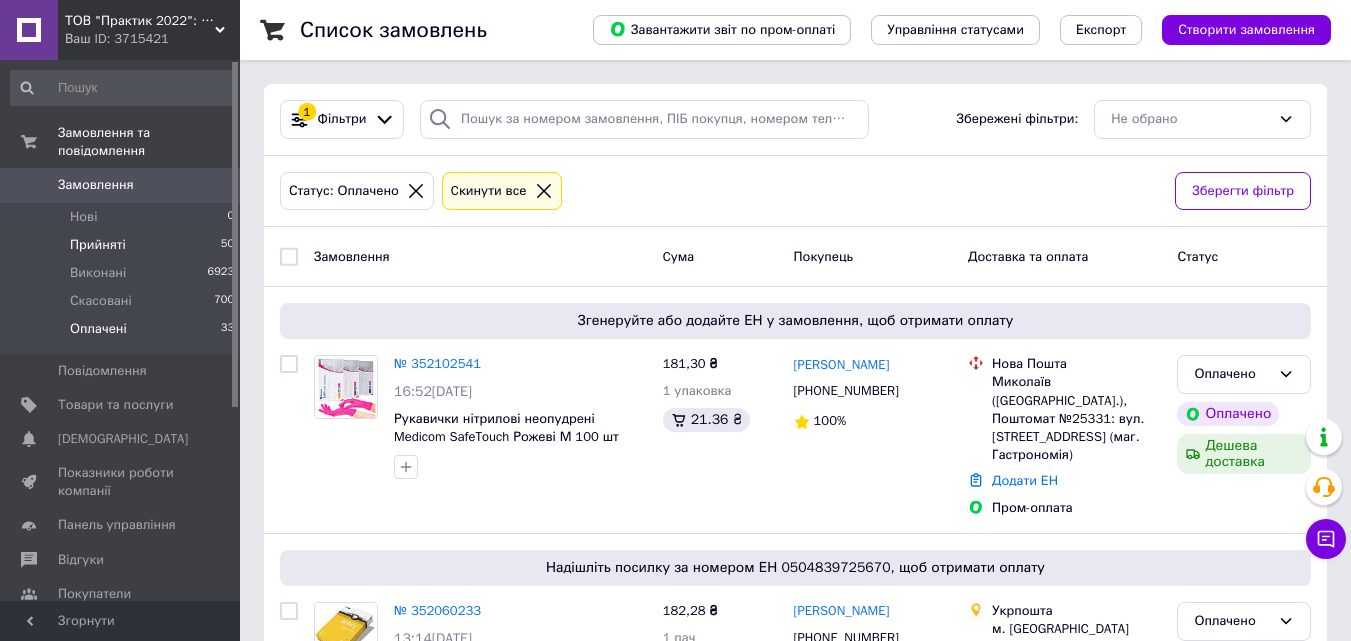 click on "Прийняті" at bounding box center [98, 245] 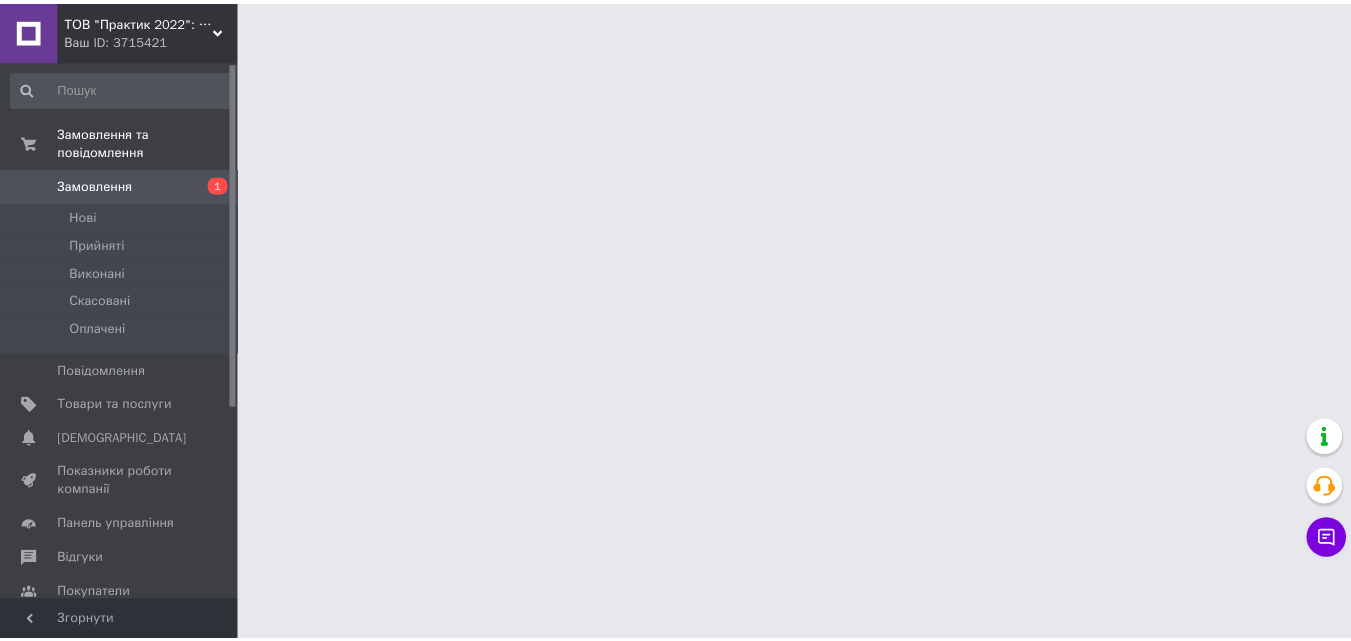 scroll, scrollTop: 0, scrollLeft: 0, axis: both 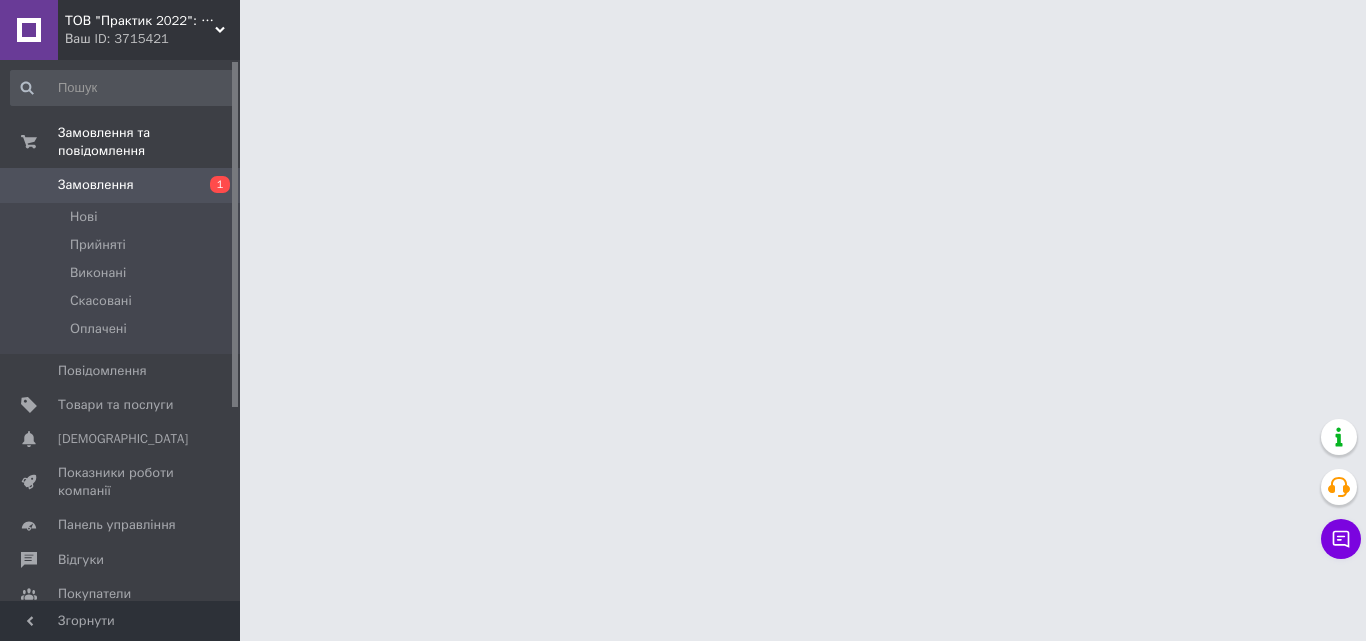 click on "Замовлення" at bounding box center [96, 185] 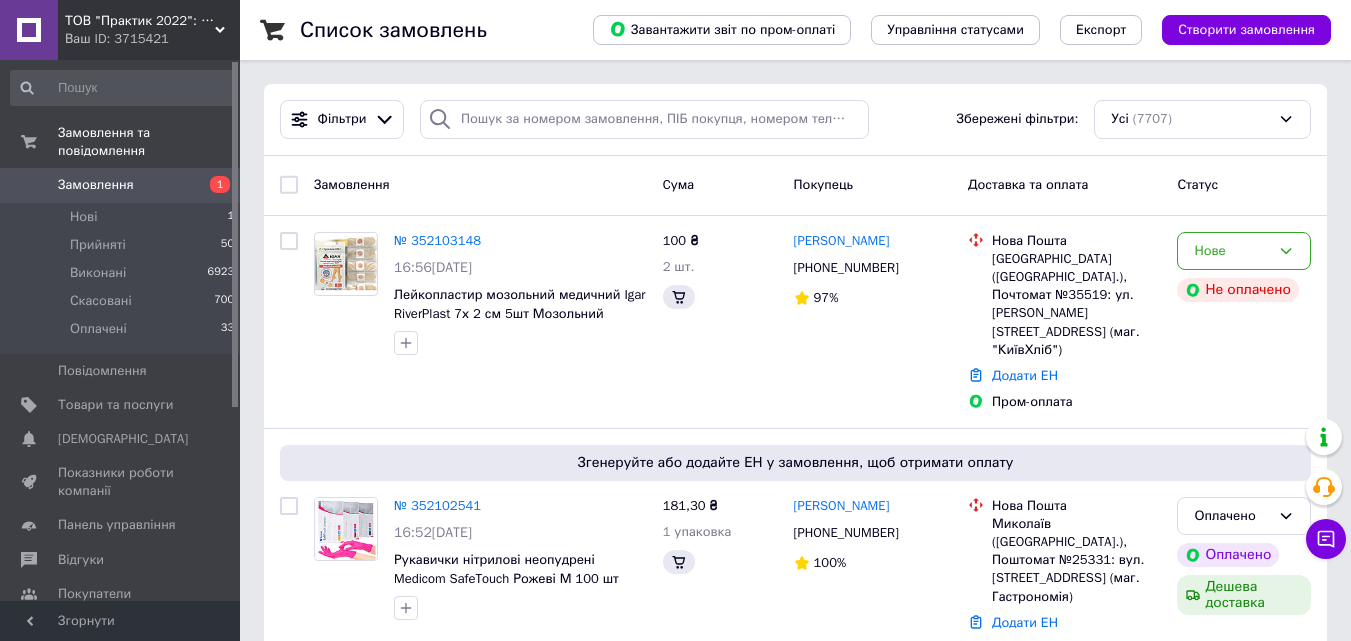 click on "Замовлення" at bounding box center (96, 185) 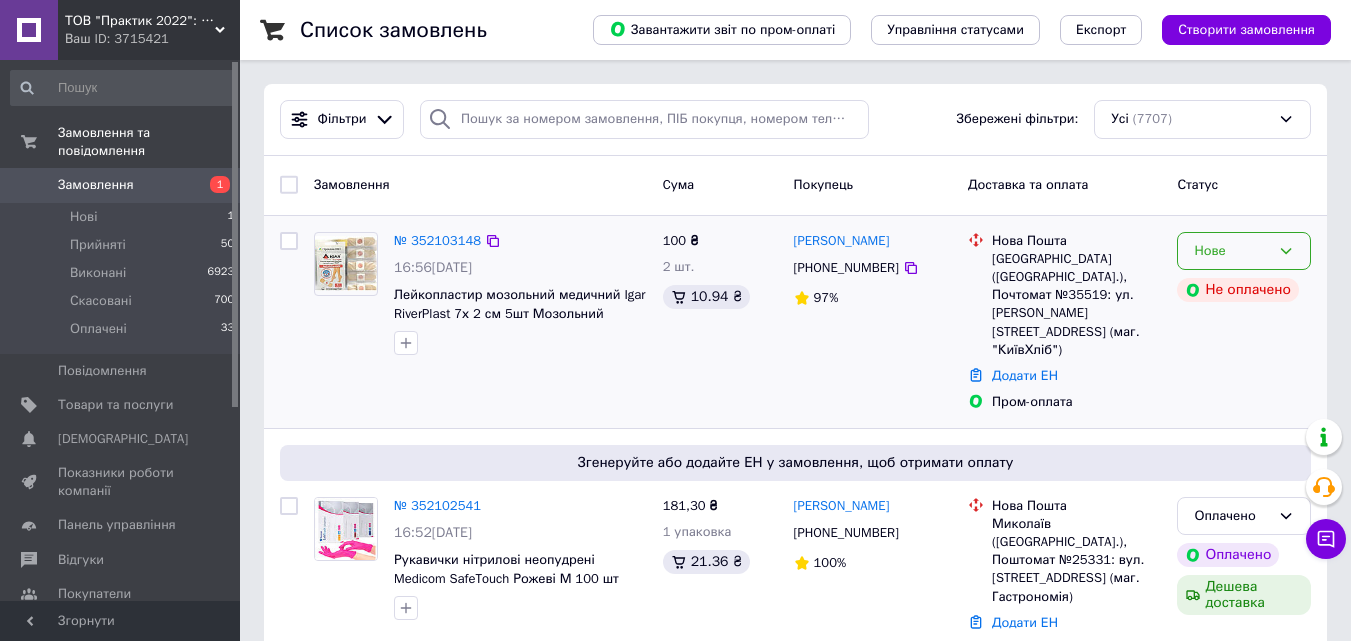 click on "Нове" at bounding box center (1244, 251) 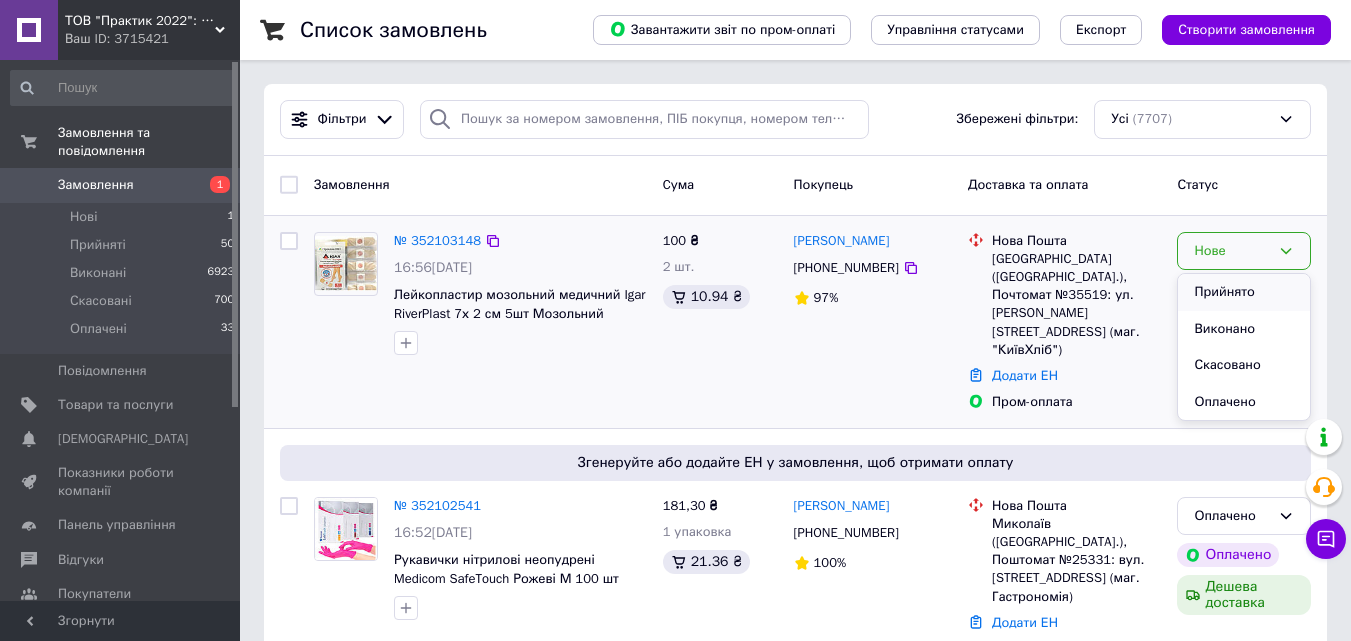 click on "Прийнято" at bounding box center [1244, 292] 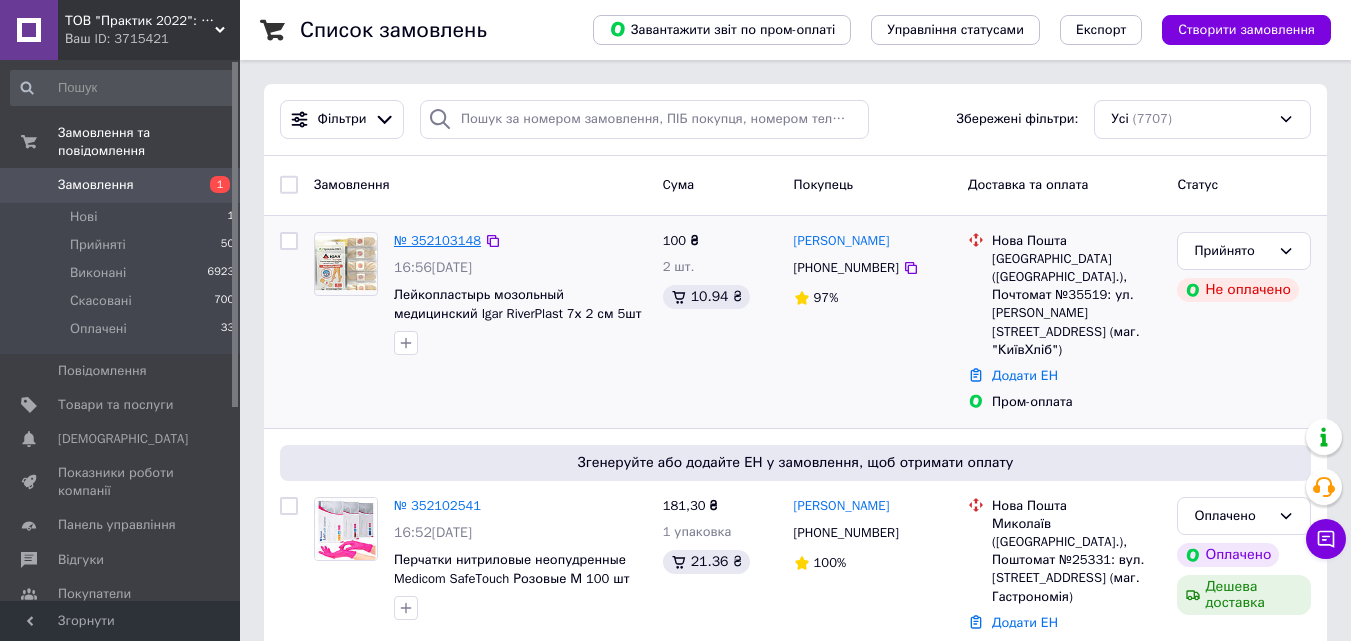 click on "№ 352103148" at bounding box center (437, 240) 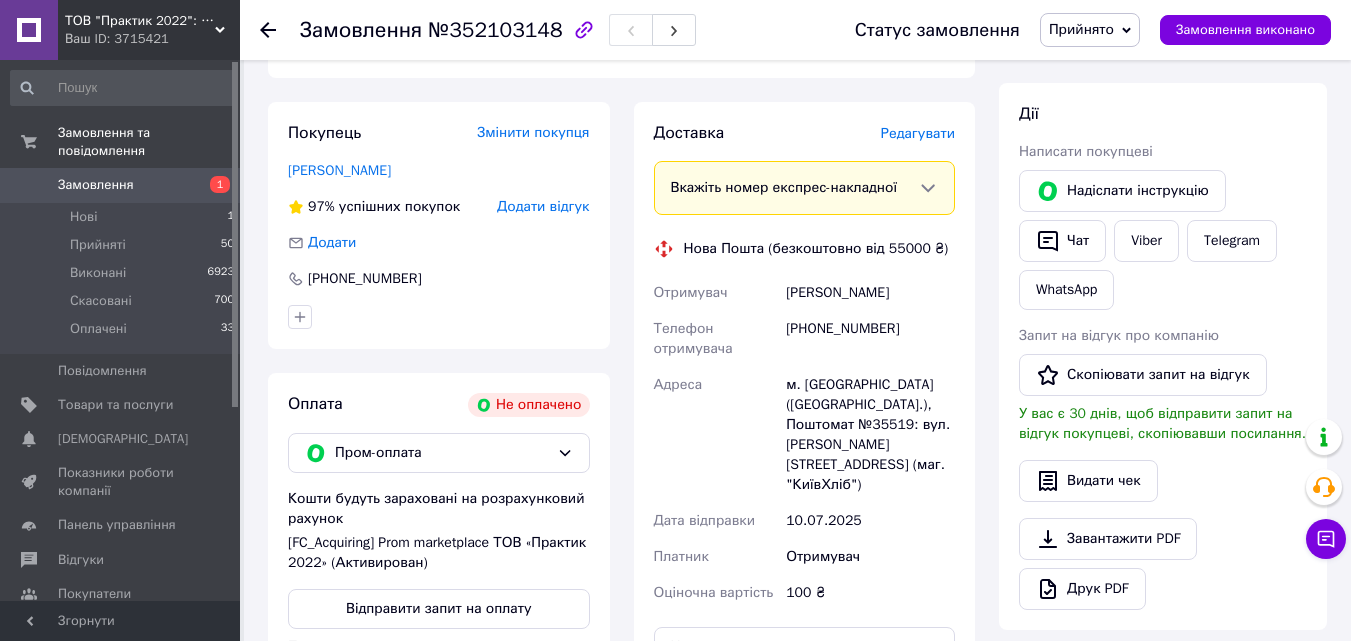 scroll, scrollTop: 500, scrollLeft: 0, axis: vertical 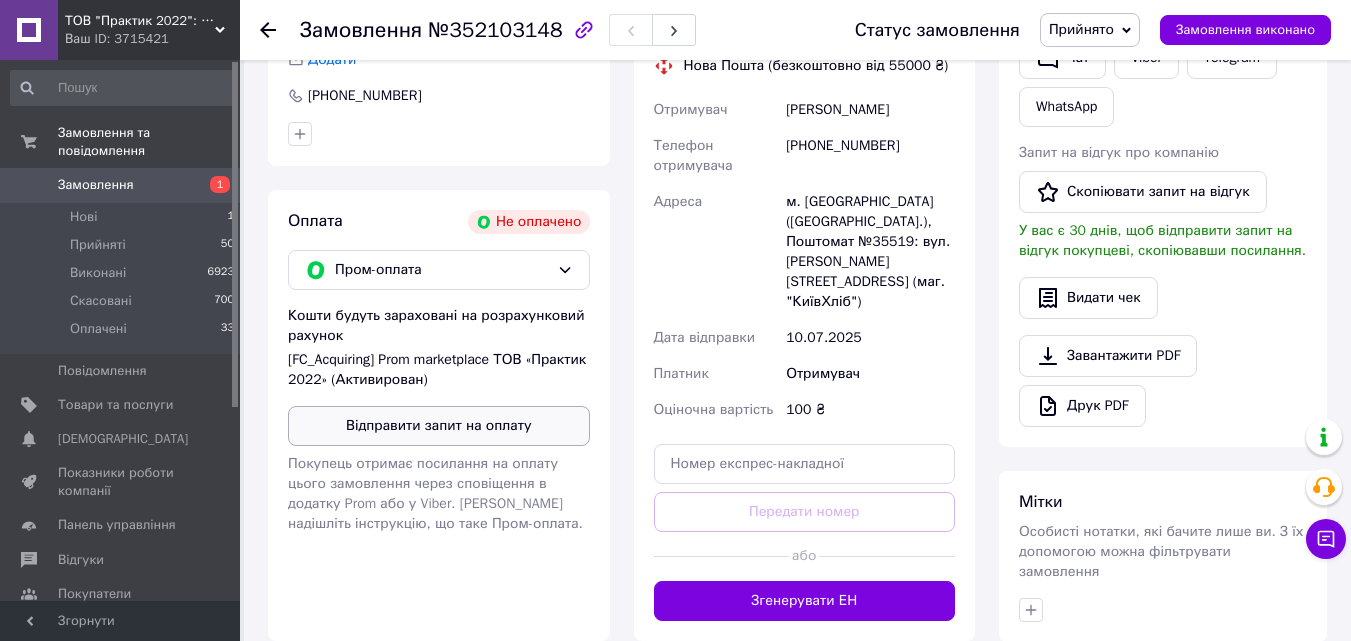 click on "Відправити запит на оплату" at bounding box center (439, 426) 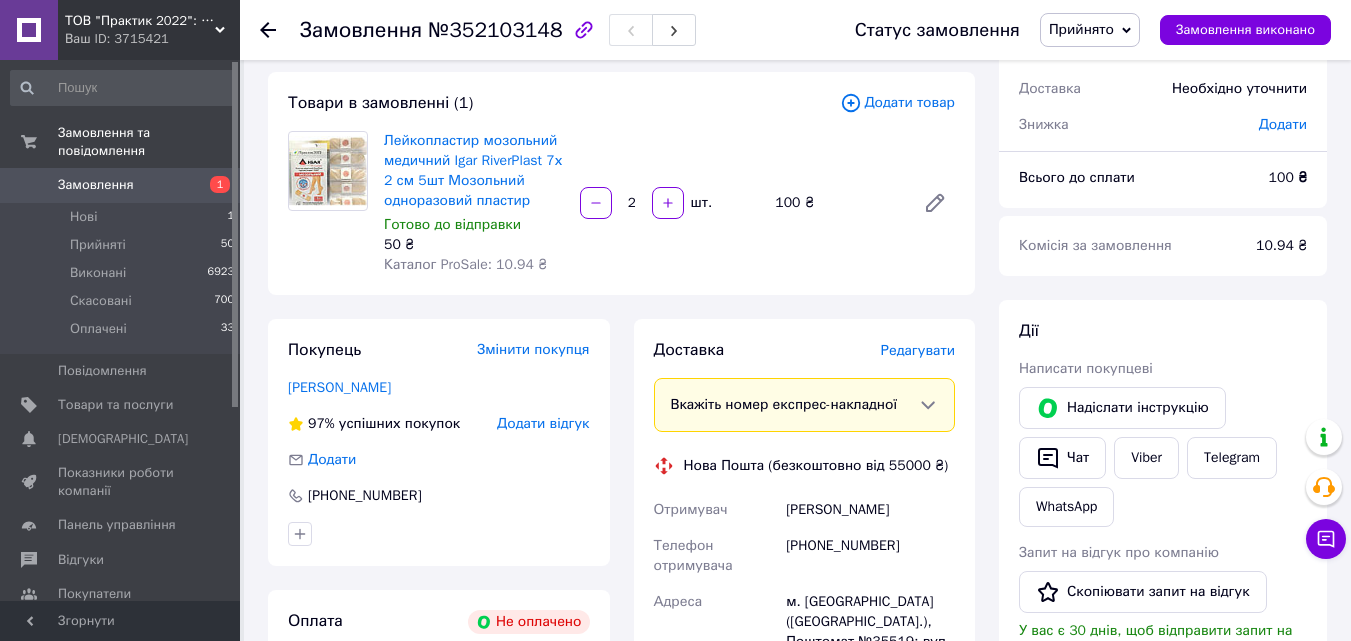 scroll, scrollTop: 0, scrollLeft: 0, axis: both 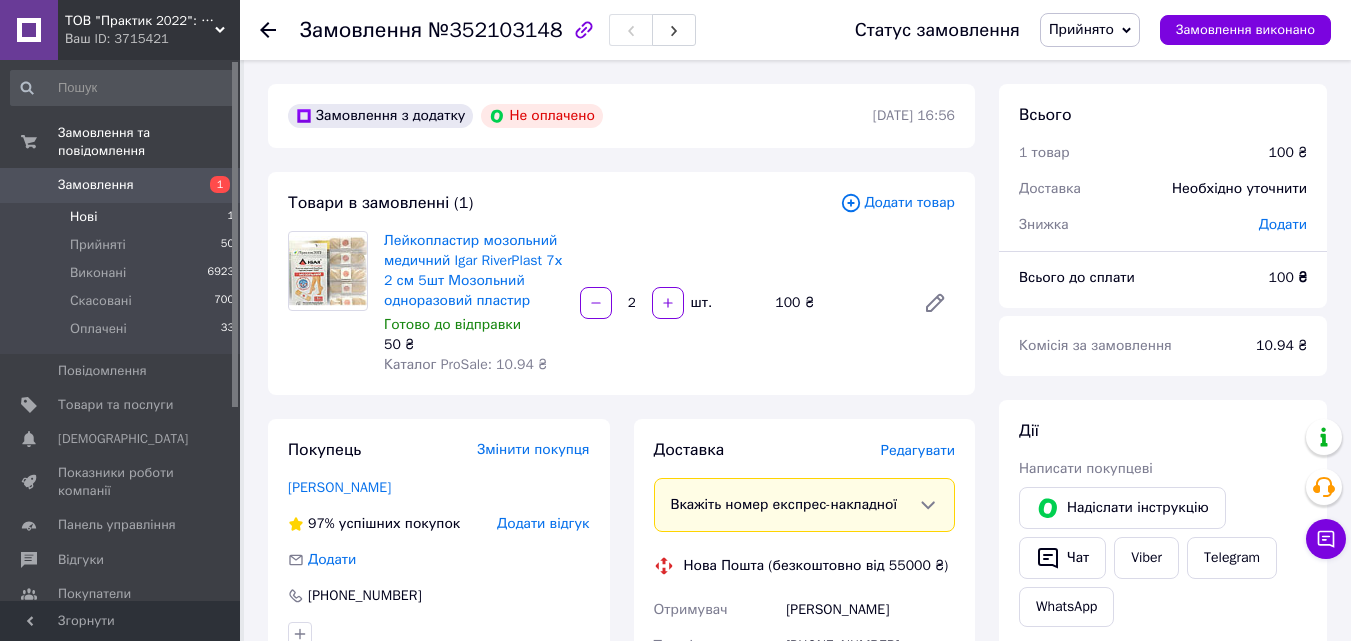 click on "Нові 1" at bounding box center (123, 217) 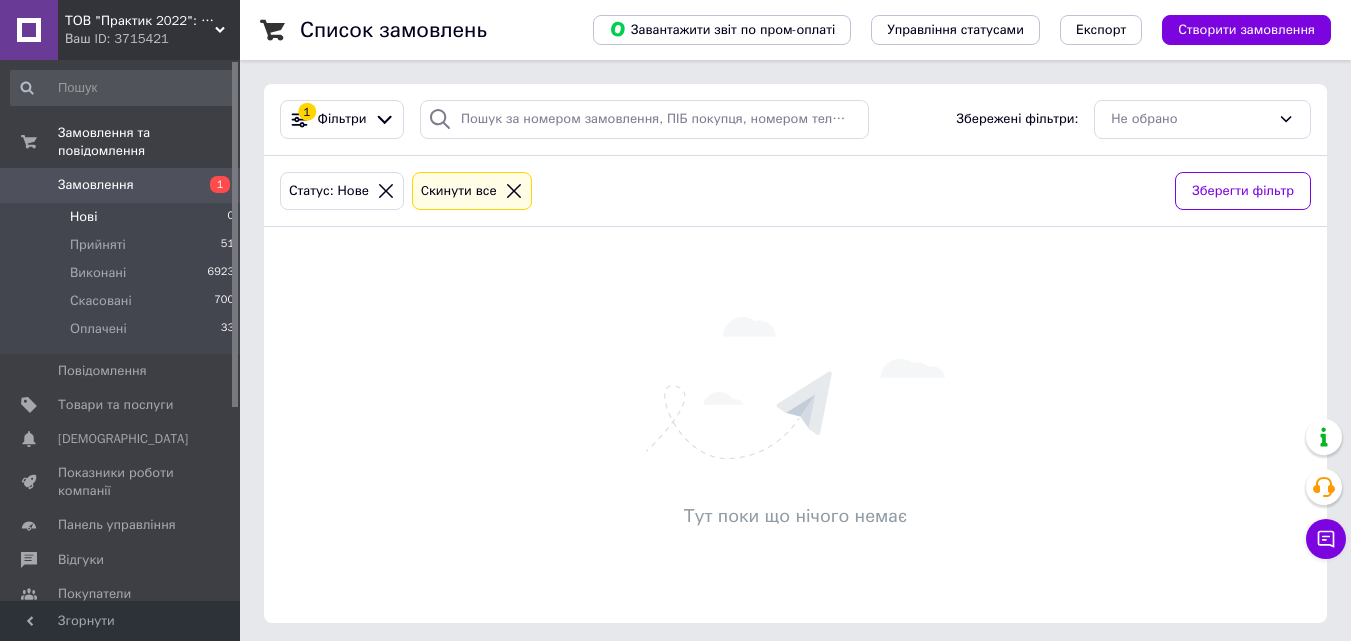 click 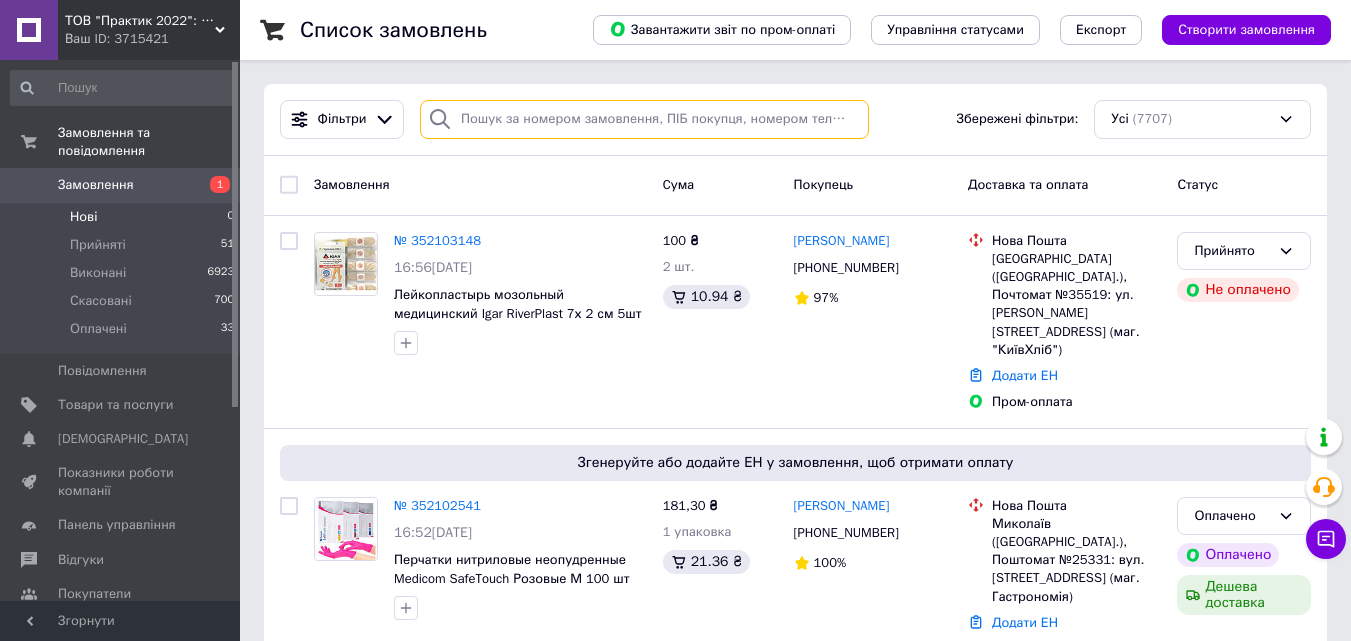 paste on "351257936" 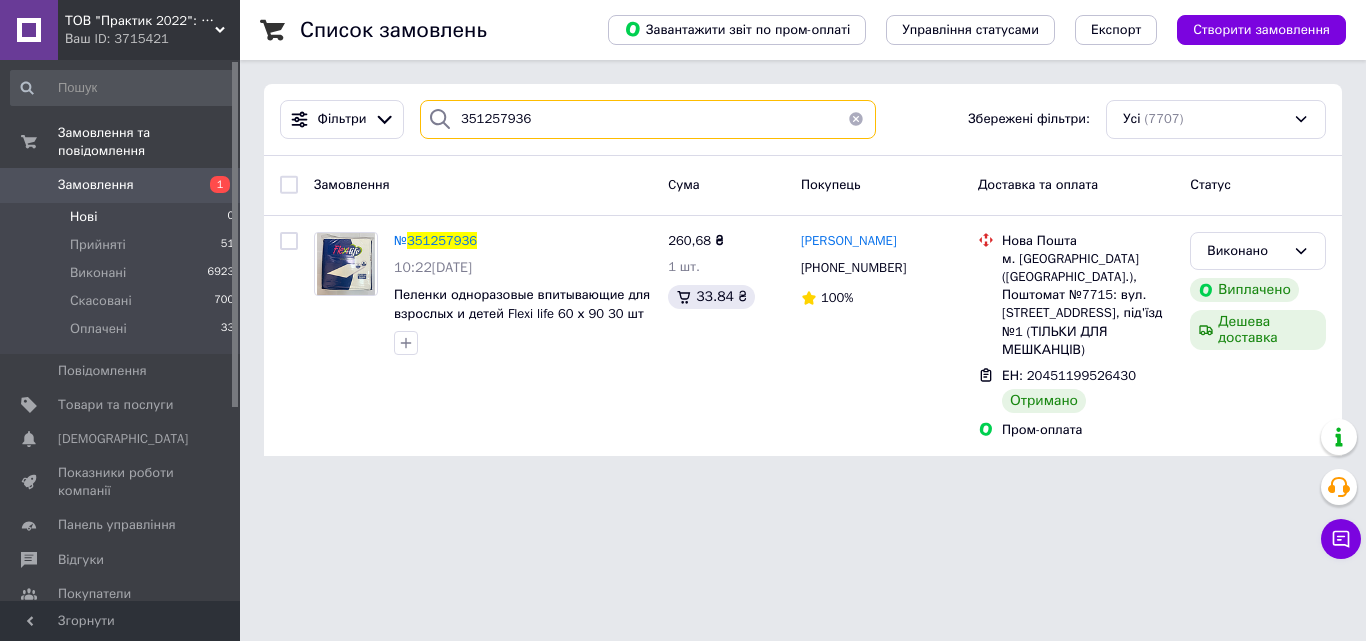 drag, startPoint x: 544, startPoint y: 117, endPoint x: 410, endPoint y: 118, distance: 134.00374 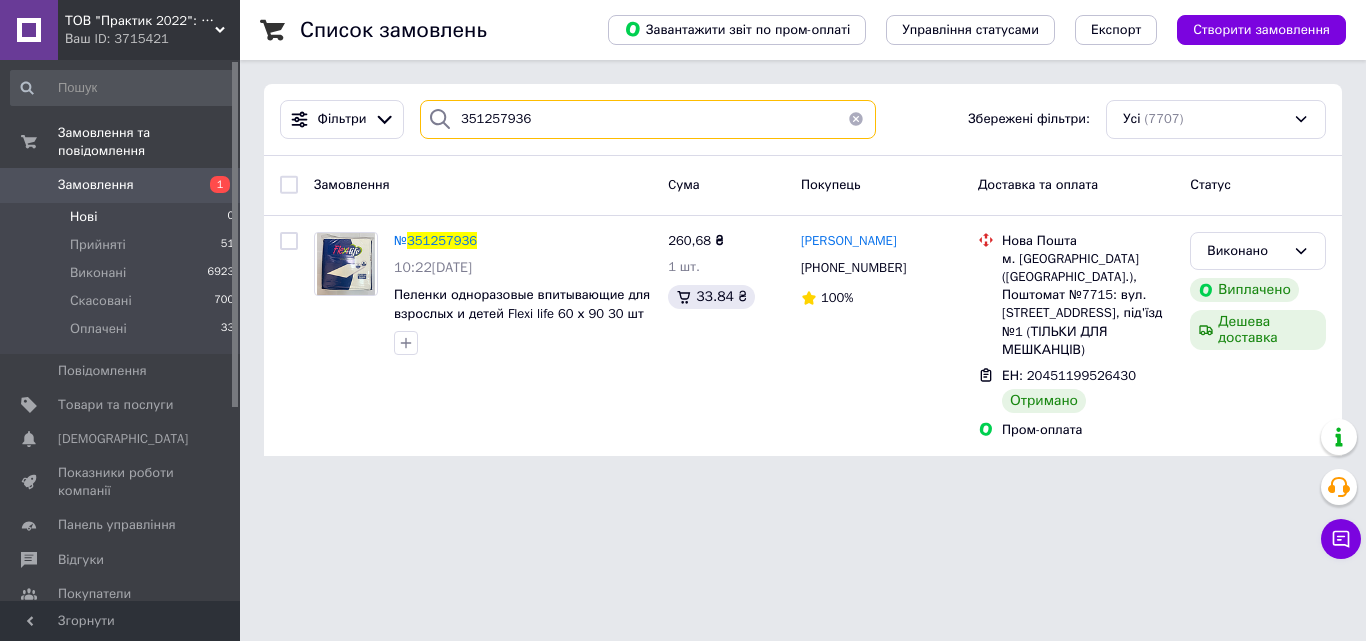 paste on "0474168" 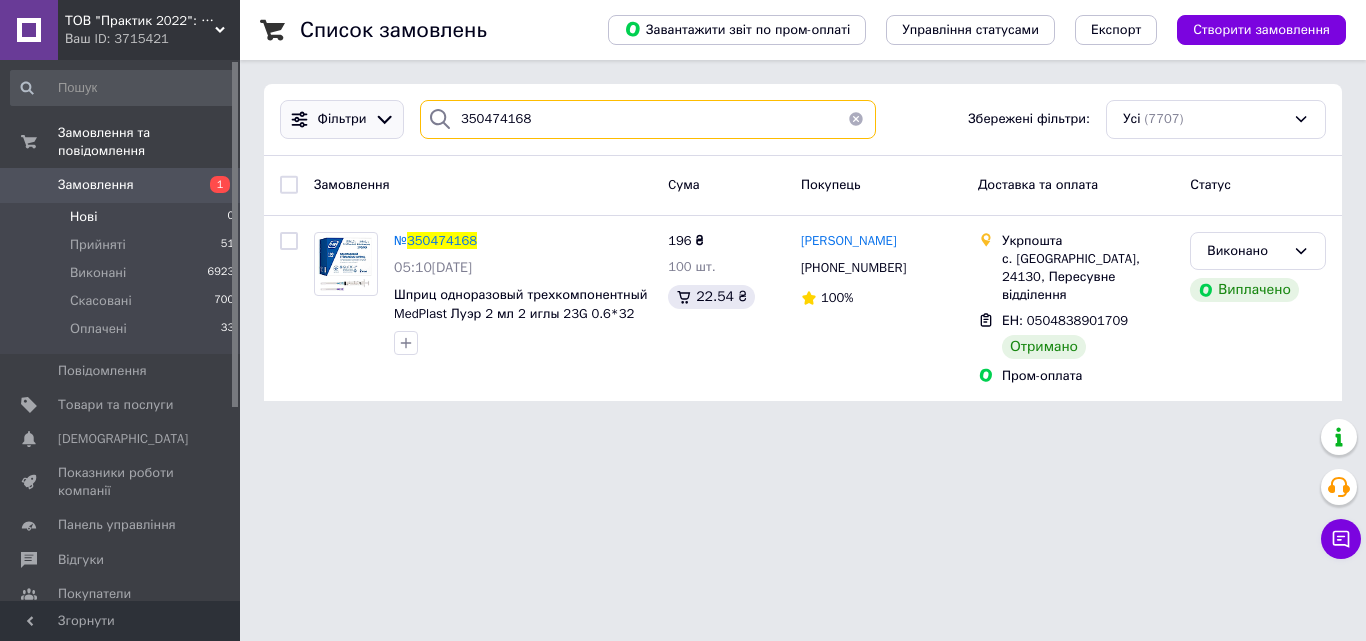 drag, startPoint x: 458, startPoint y: 126, endPoint x: 399, endPoint y: 126, distance: 59 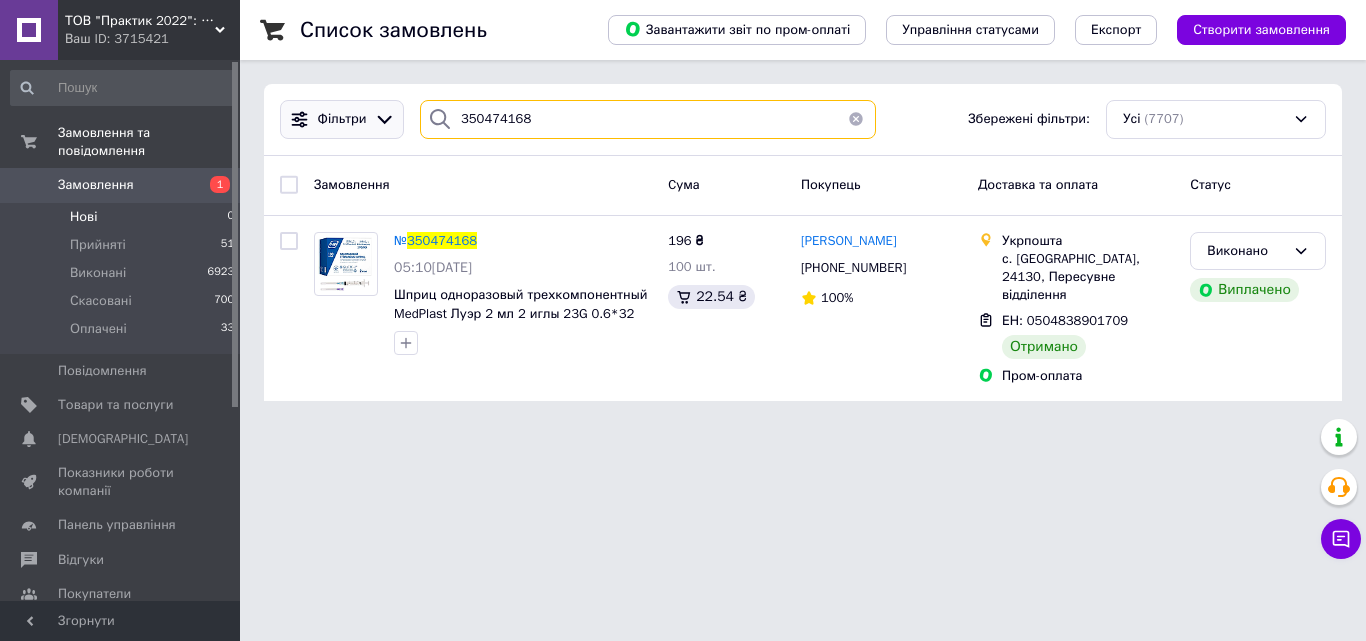 click on "Фільтри 350474168 Збережені фільтри: Усі (7707)" at bounding box center (803, 119) 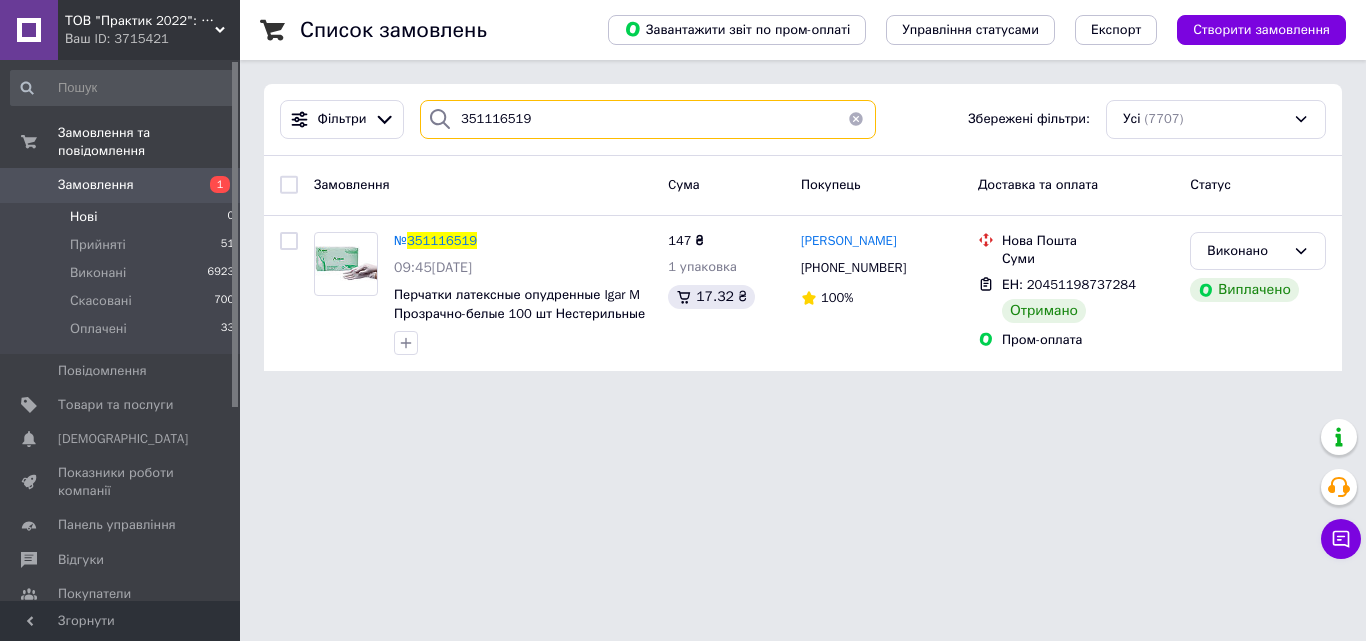 drag, startPoint x: 532, startPoint y: 124, endPoint x: 457, endPoint y: 116, distance: 75.42546 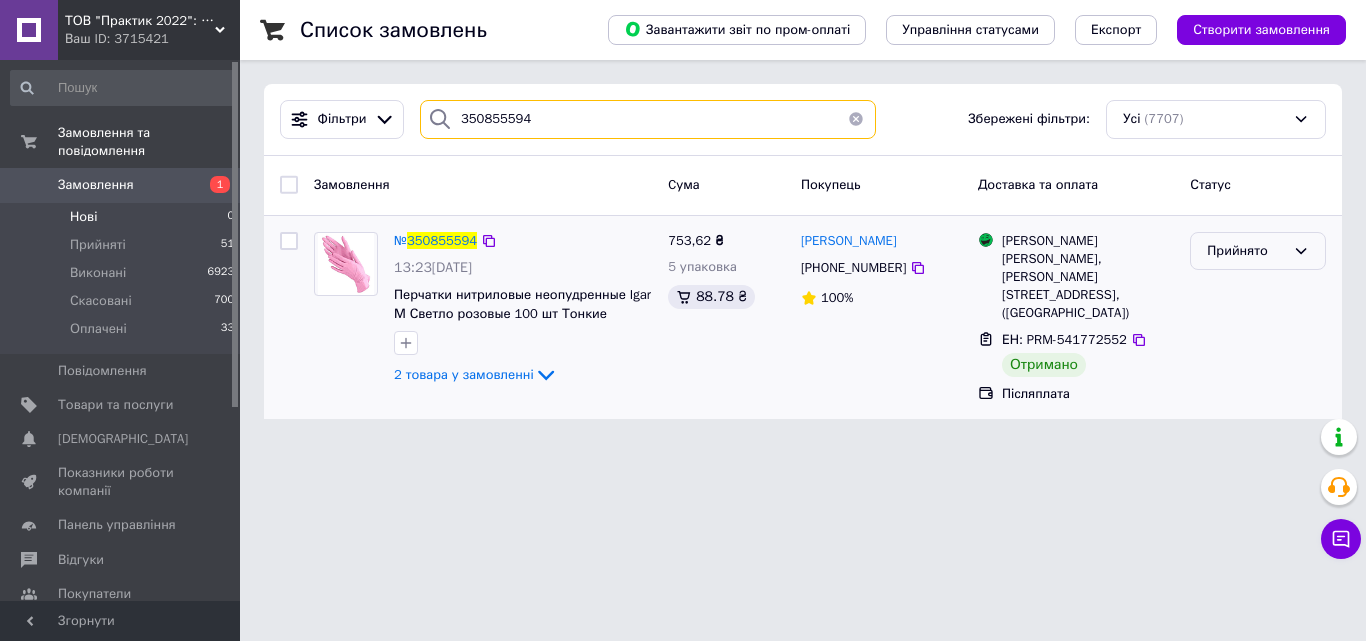 type on "350855594" 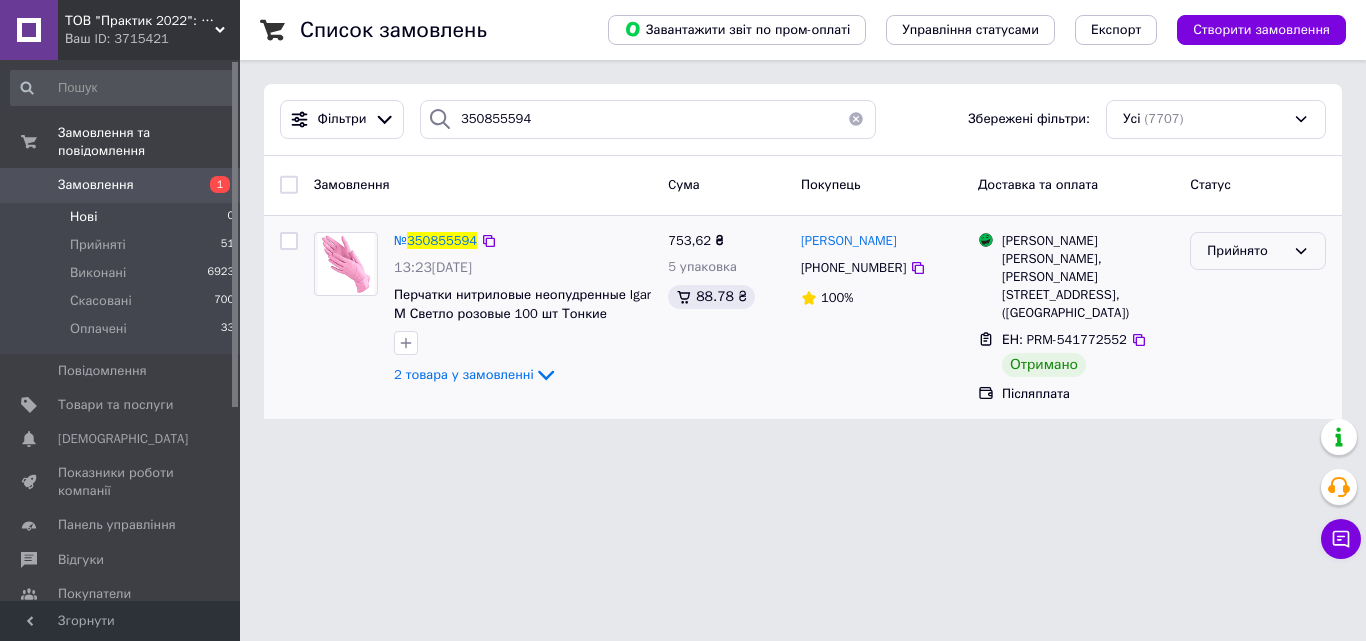 click on "Прийнято" at bounding box center [1246, 251] 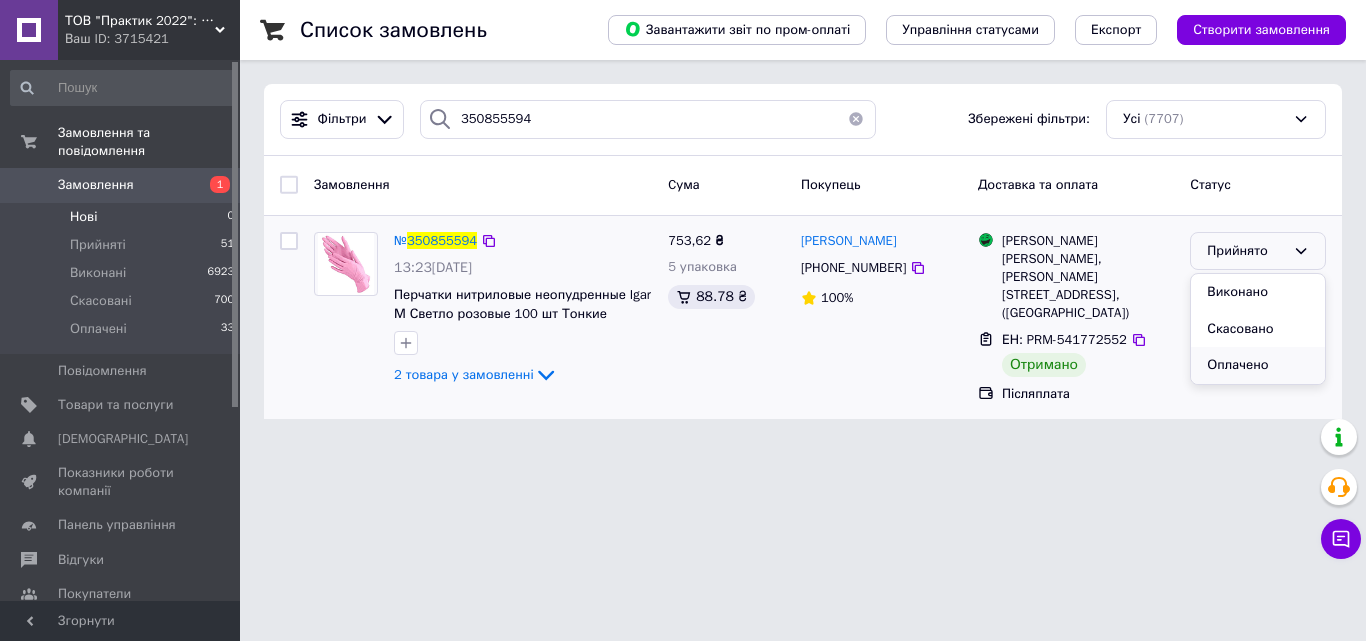 click on "Оплачено" at bounding box center [1258, 365] 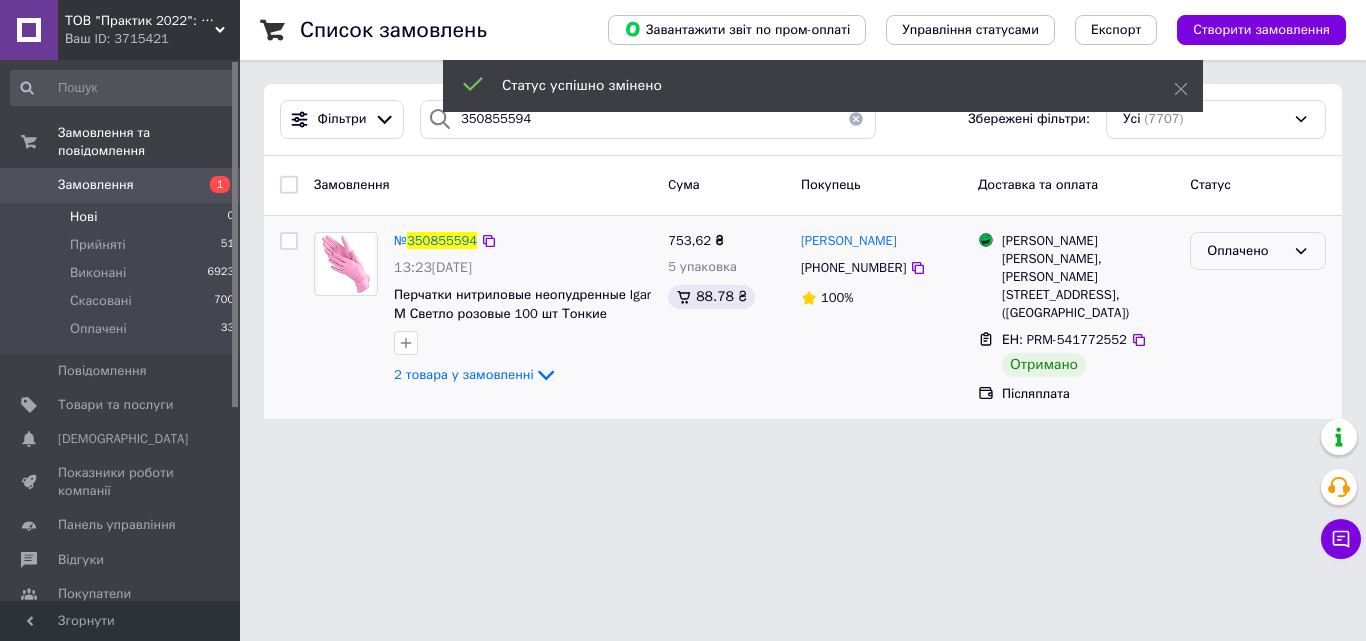 click on "Оплачено" at bounding box center [1246, 251] 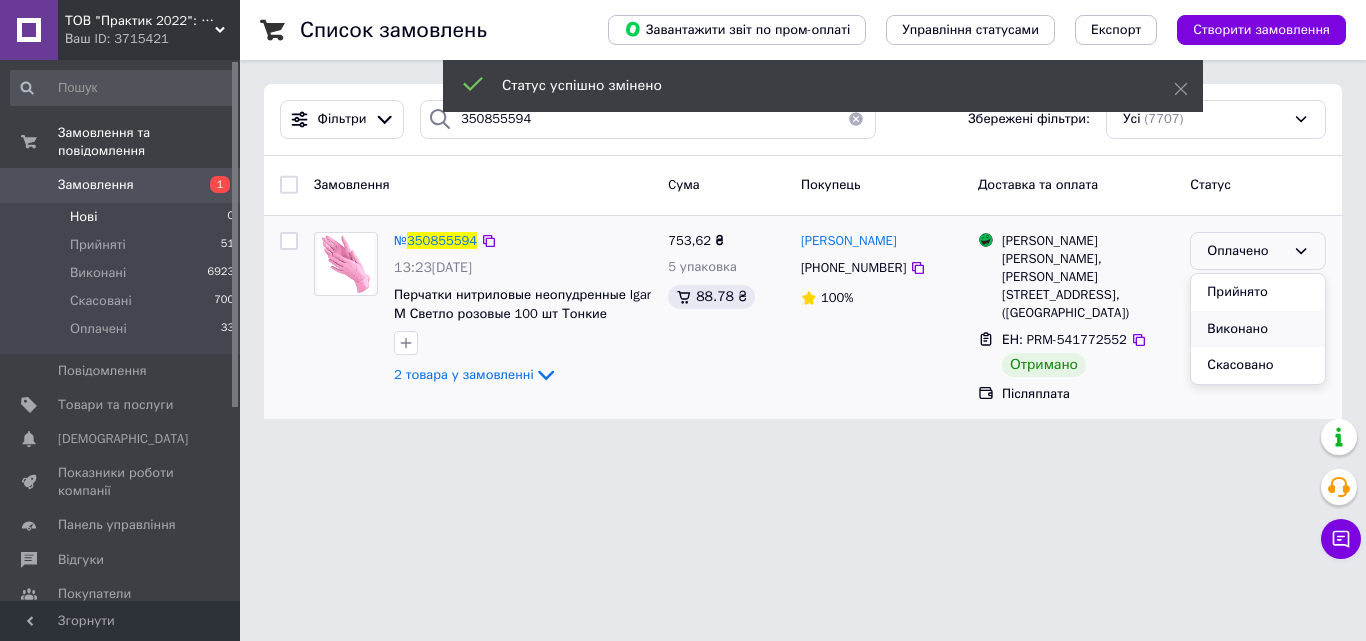 click on "Виконано" at bounding box center (1258, 329) 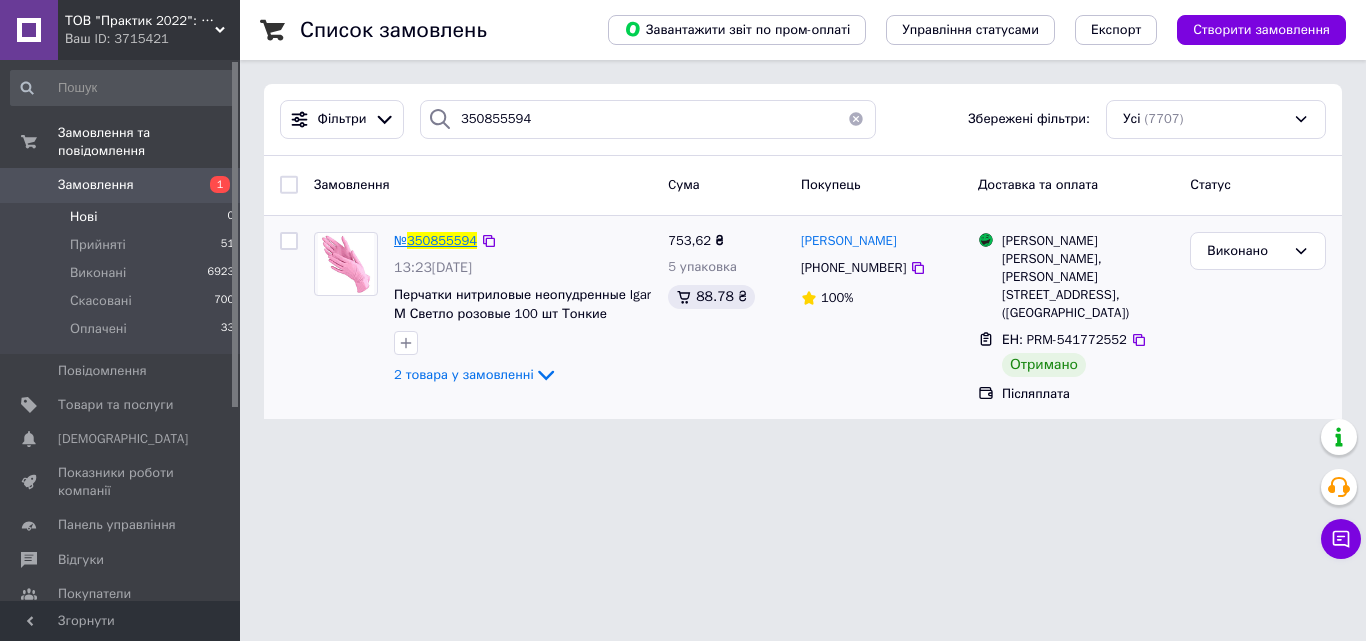 click on "350855594" at bounding box center (442, 240) 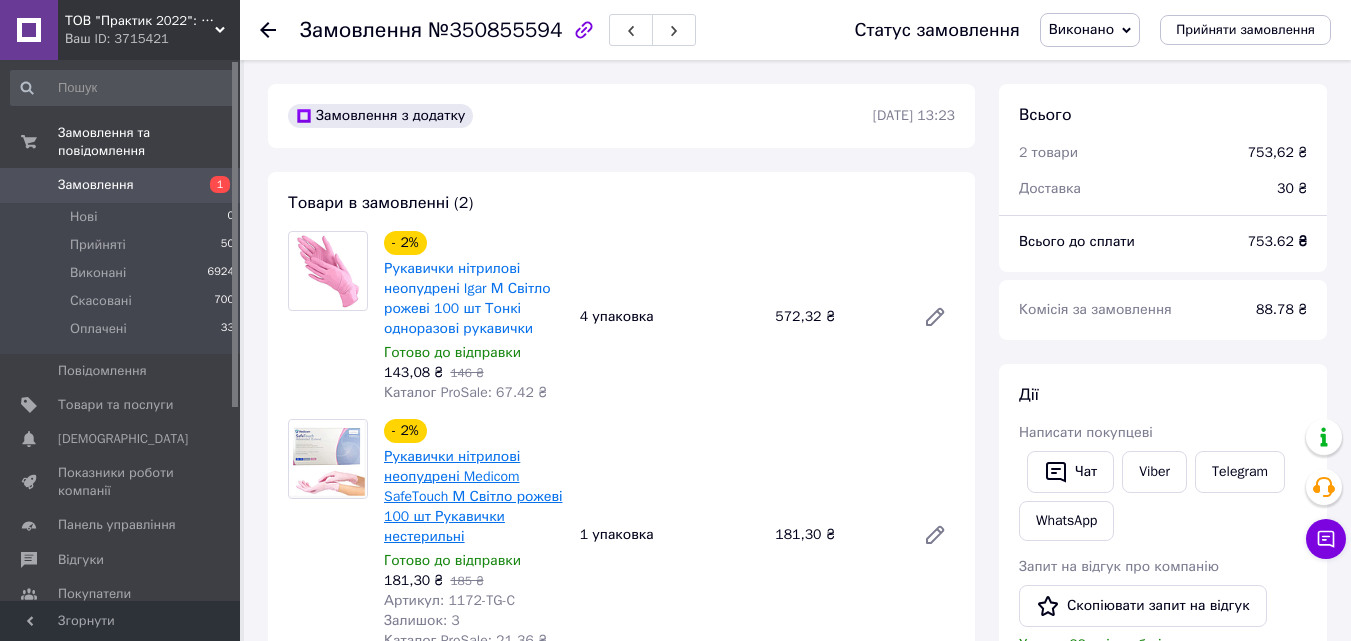 scroll, scrollTop: 200, scrollLeft: 0, axis: vertical 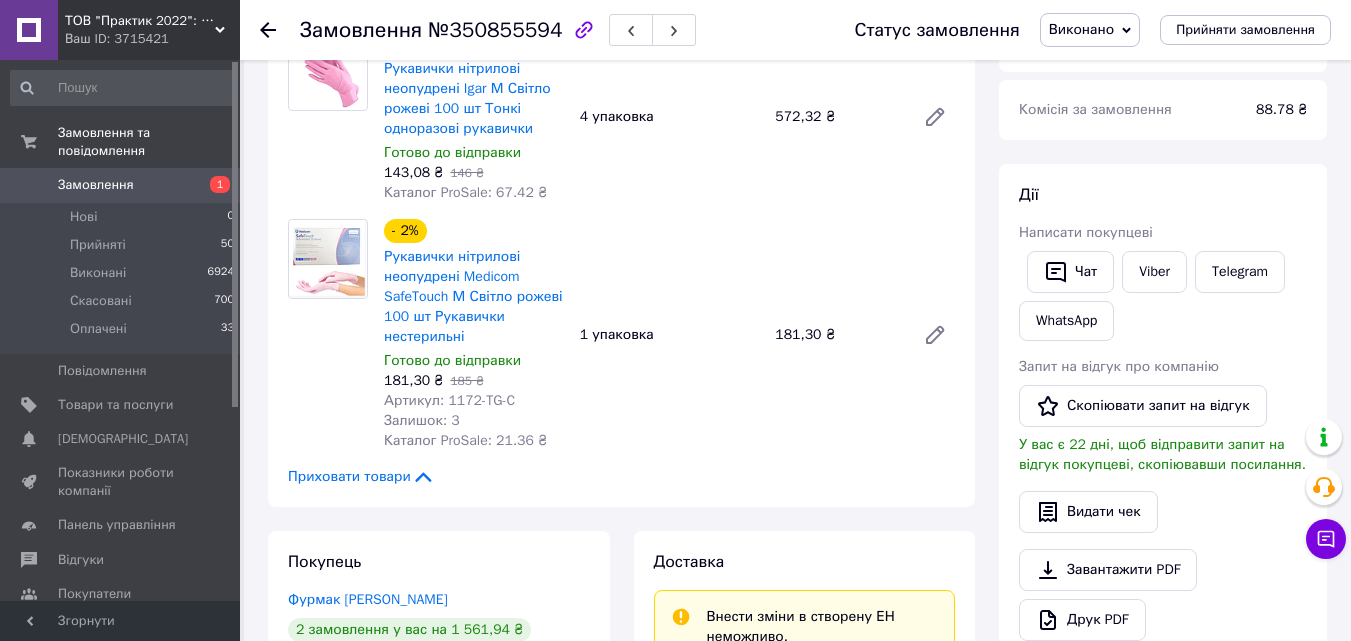 click on "Замовлення" at bounding box center [121, 185] 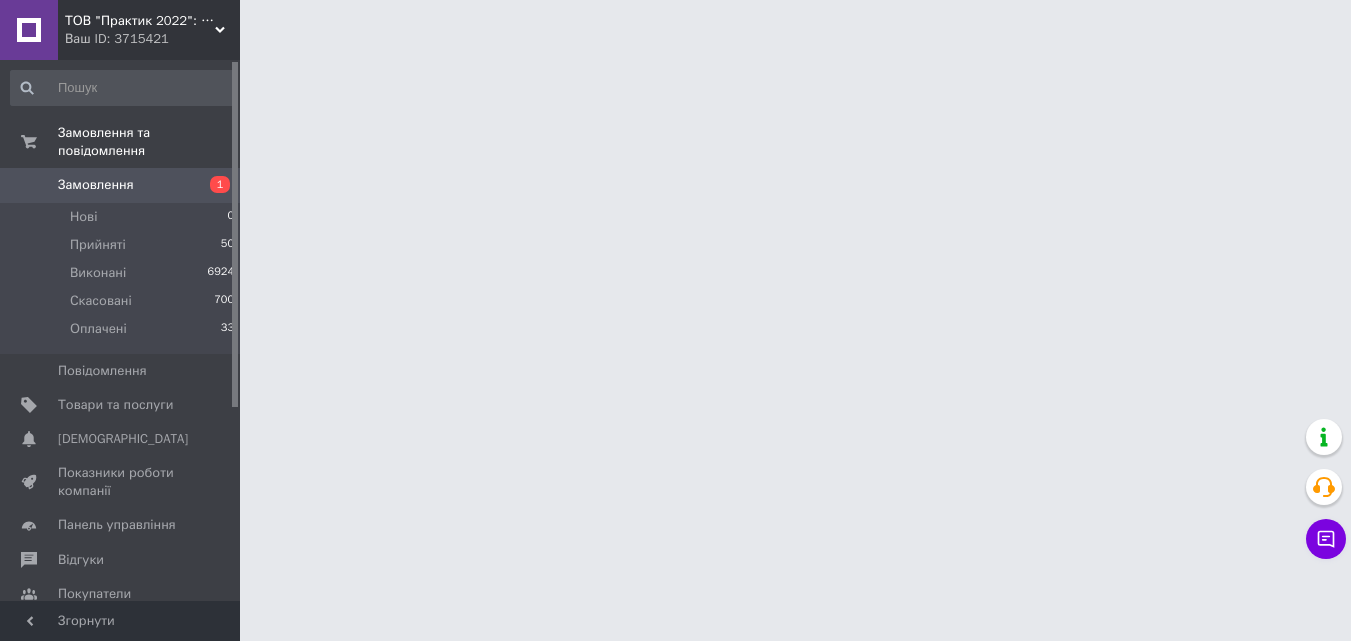 scroll, scrollTop: 0, scrollLeft: 0, axis: both 